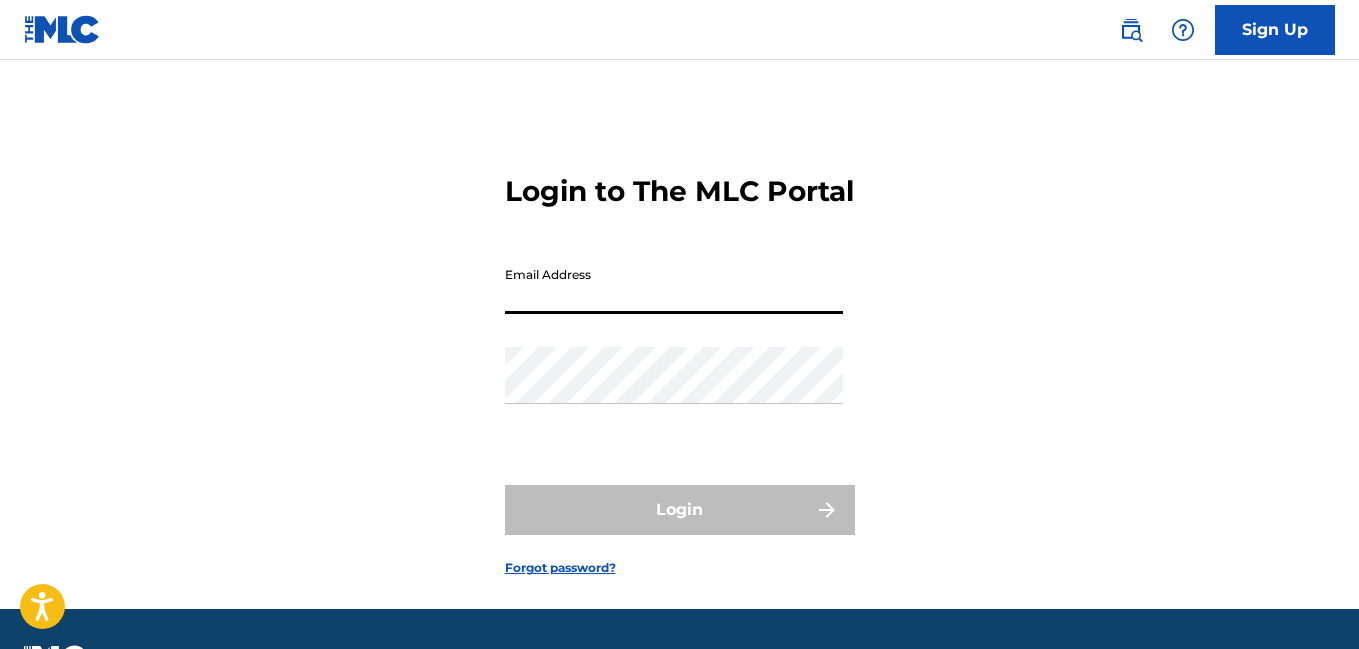 scroll, scrollTop: 0, scrollLeft: 0, axis: both 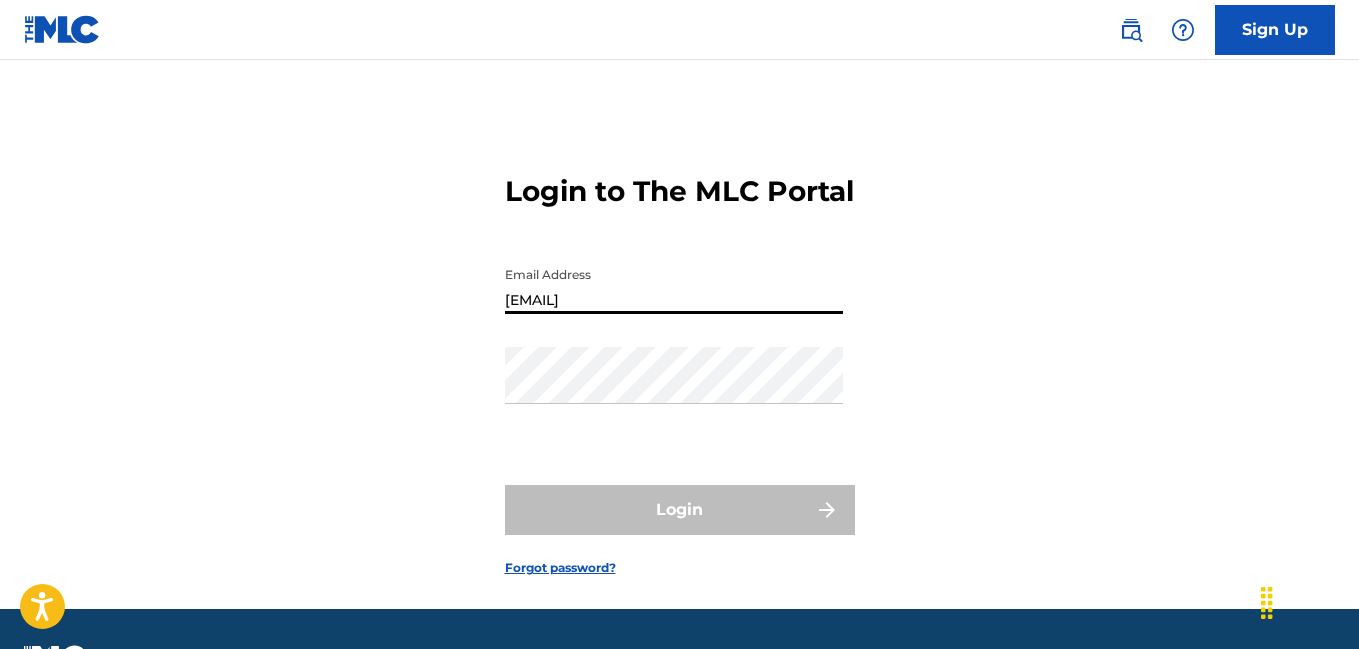 type on "[EMAIL]" 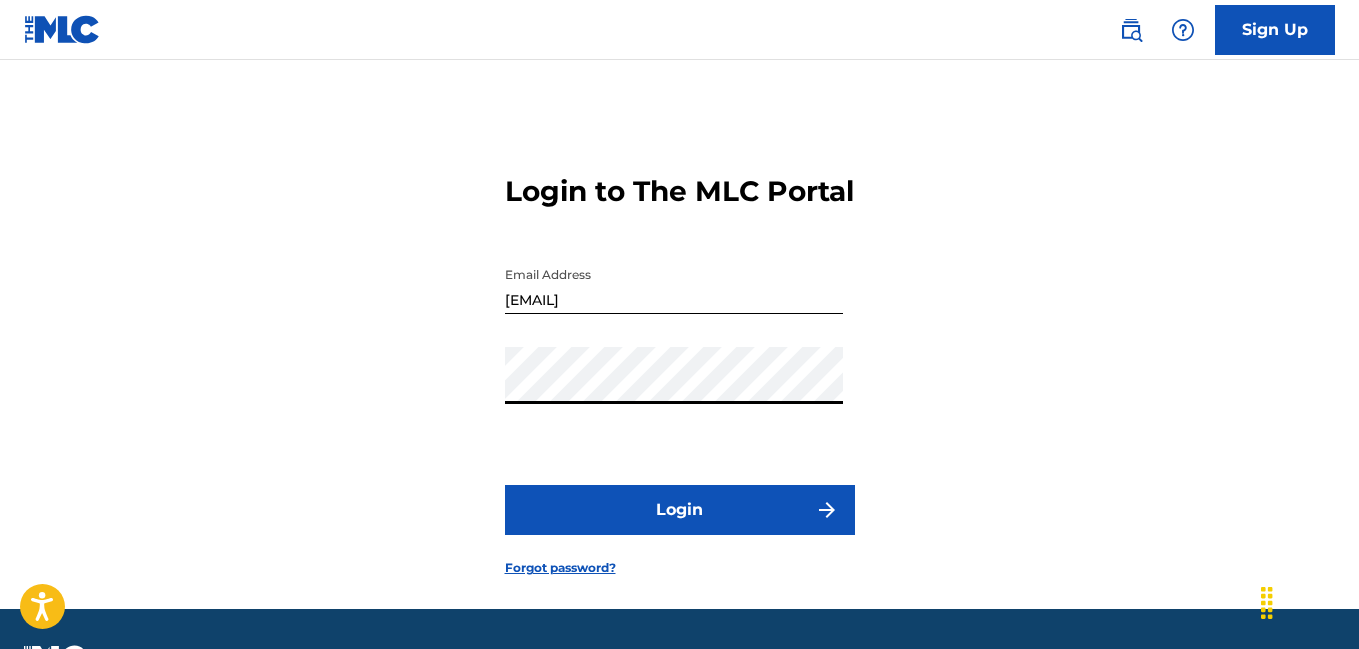 click on "Login" at bounding box center [680, 510] 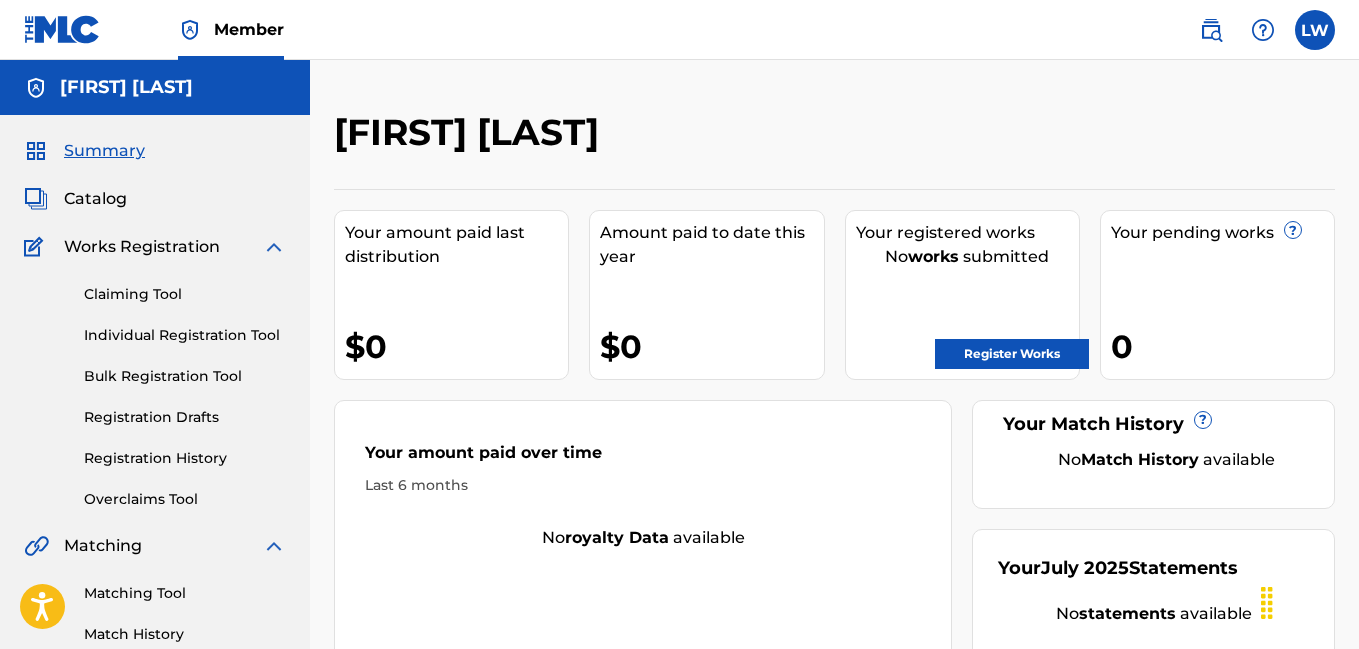 scroll, scrollTop: 0, scrollLeft: 0, axis: both 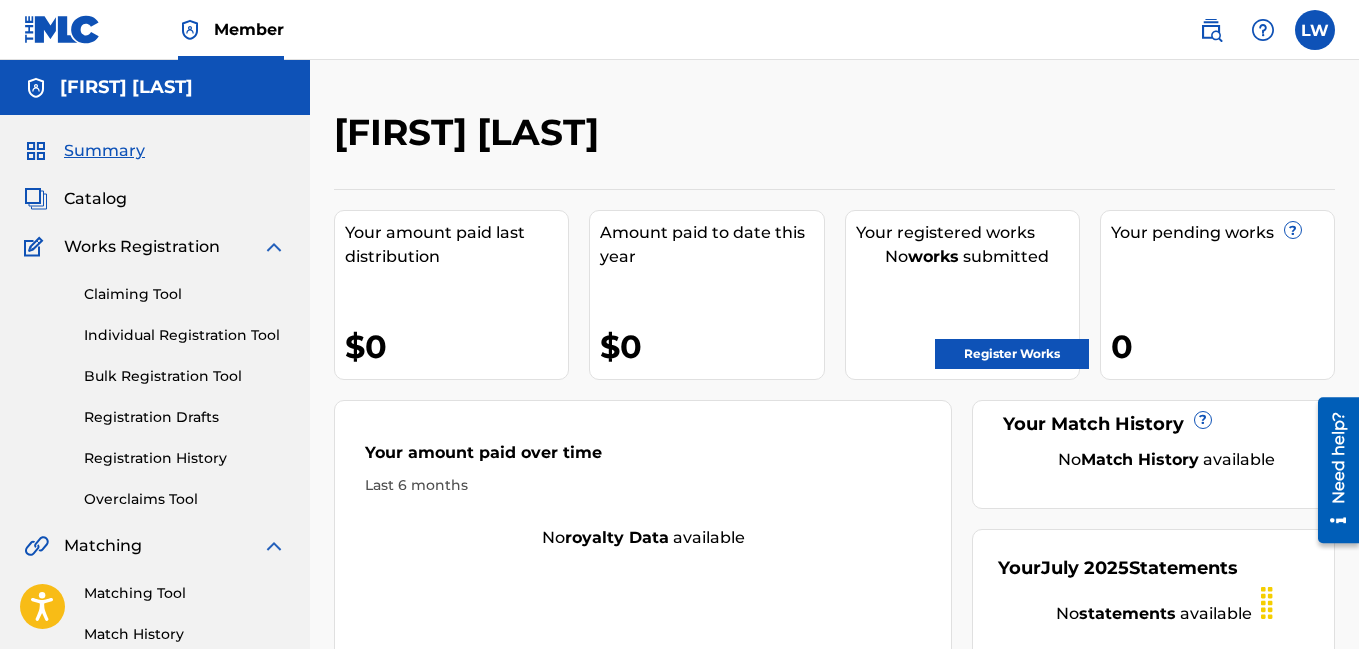 click on "Register Works" at bounding box center (1012, 354) 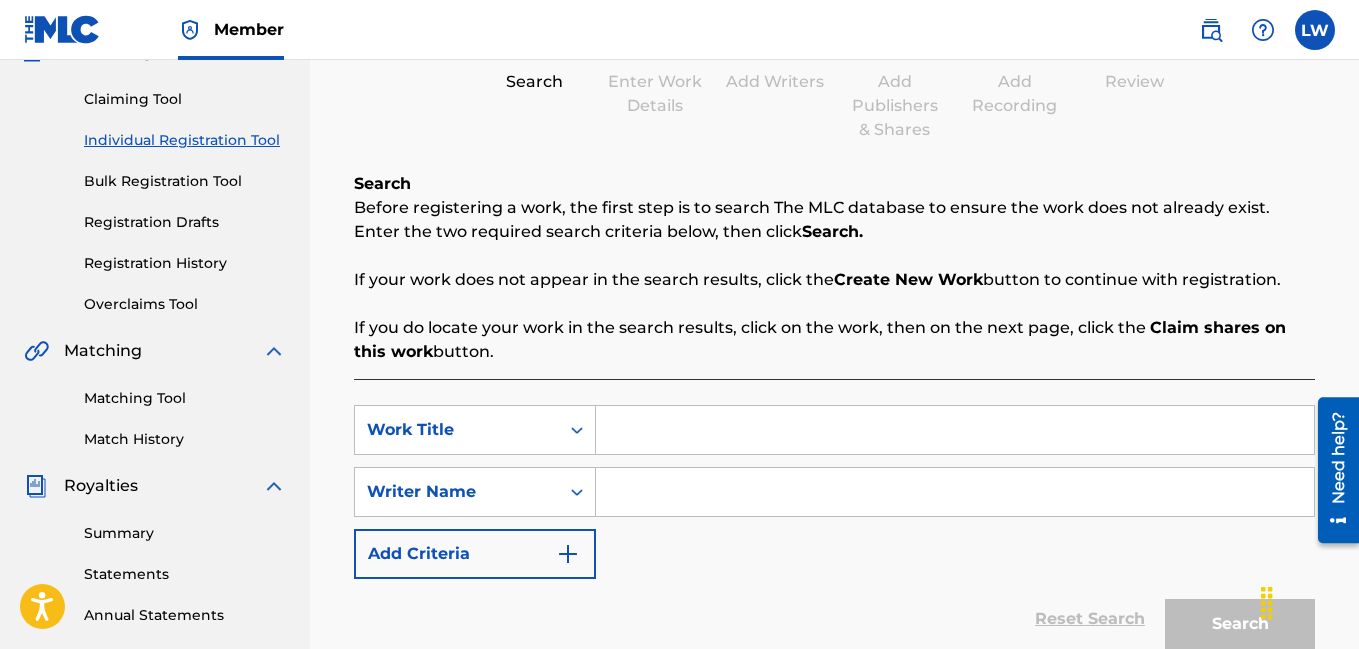 scroll, scrollTop: 200, scrollLeft: 0, axis: vertical 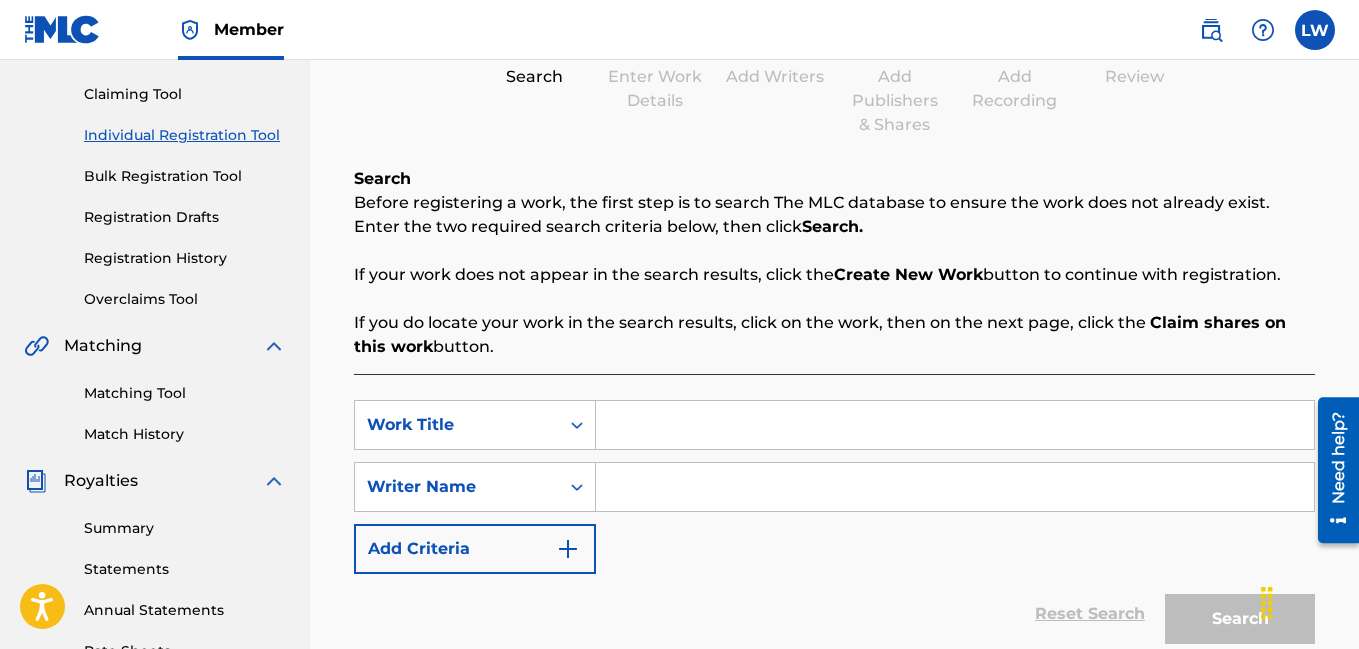 click at bounding box center (955, 425) 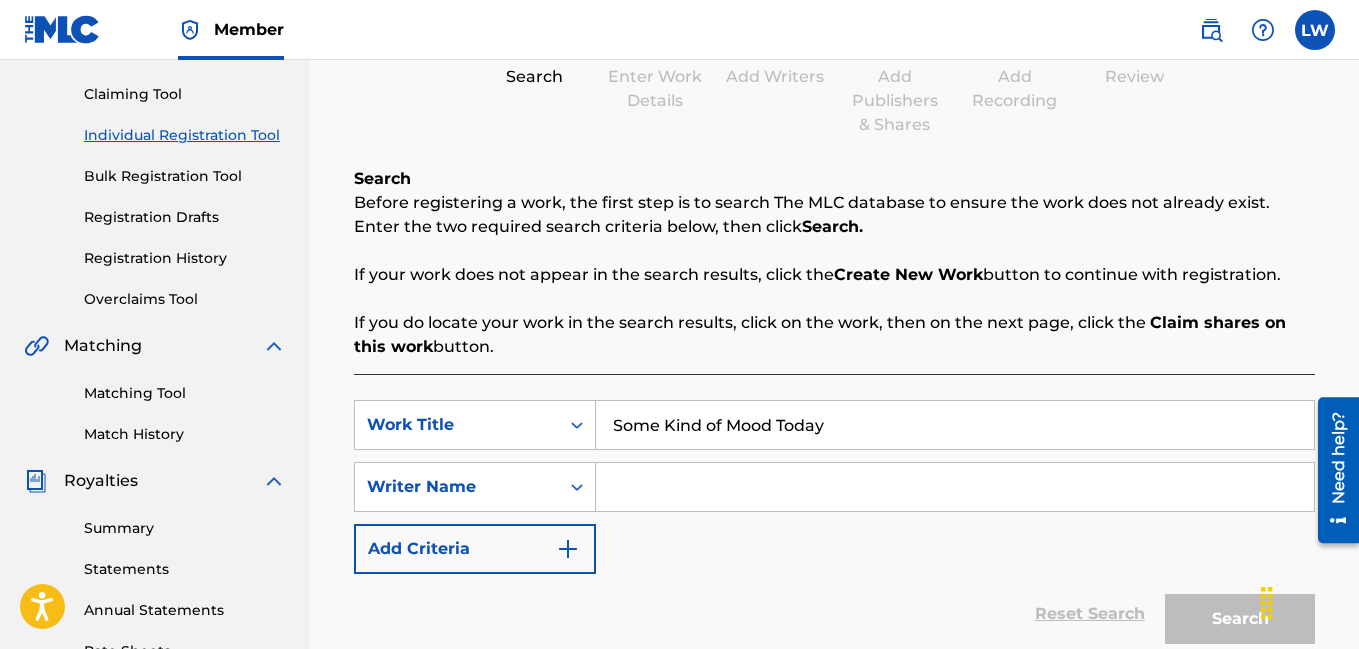 type on "Some Kind of Mood Today" 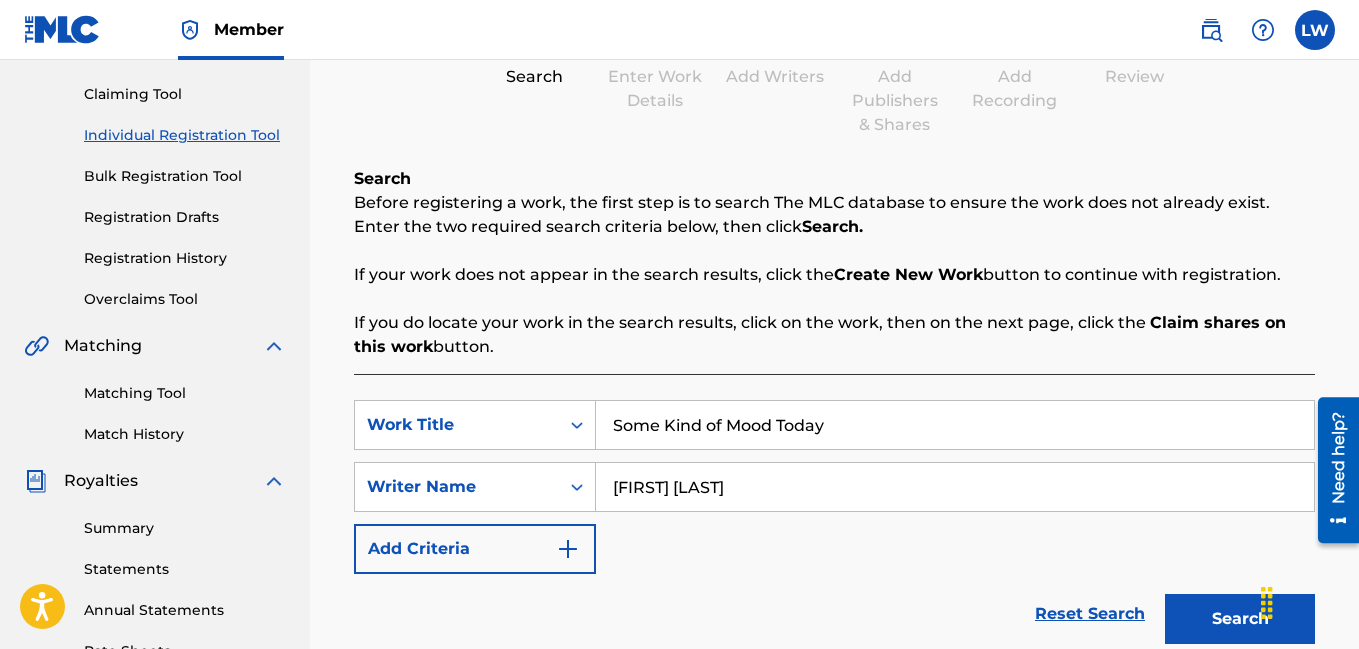 type on "[FIRST] [LAST]" 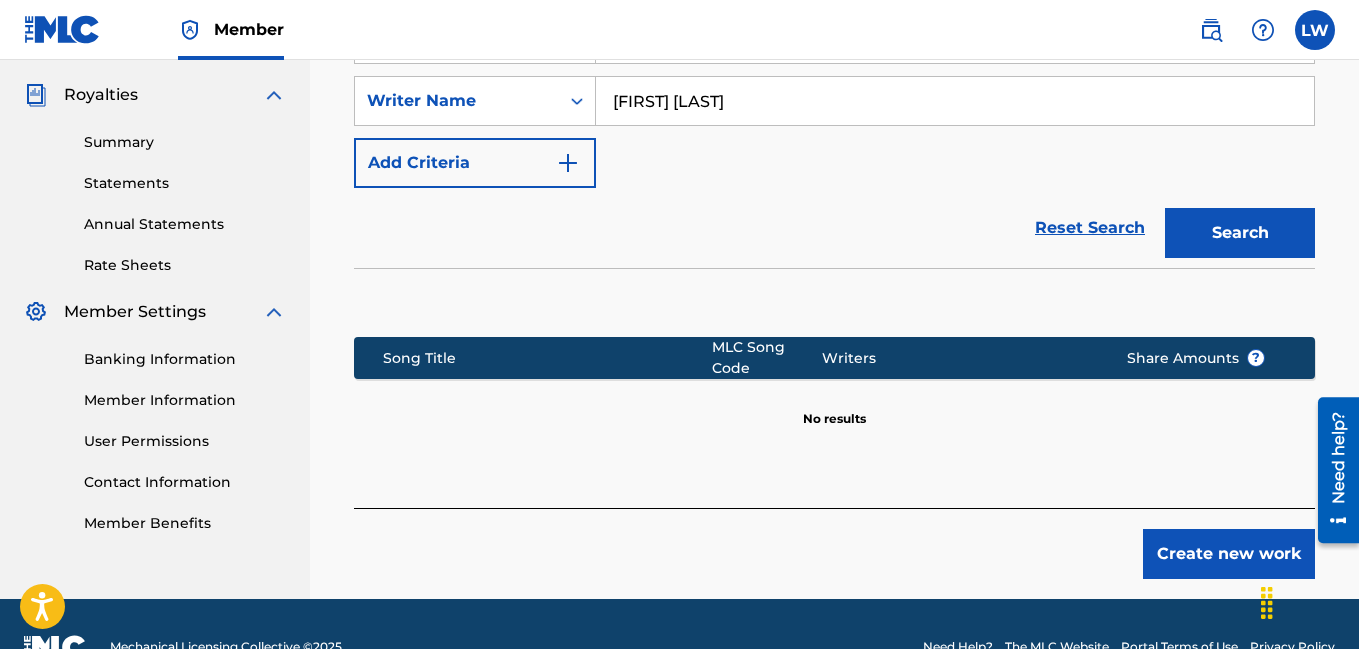 scroll, scrollTop: 592, scrollLeft: 0, axis: vertical 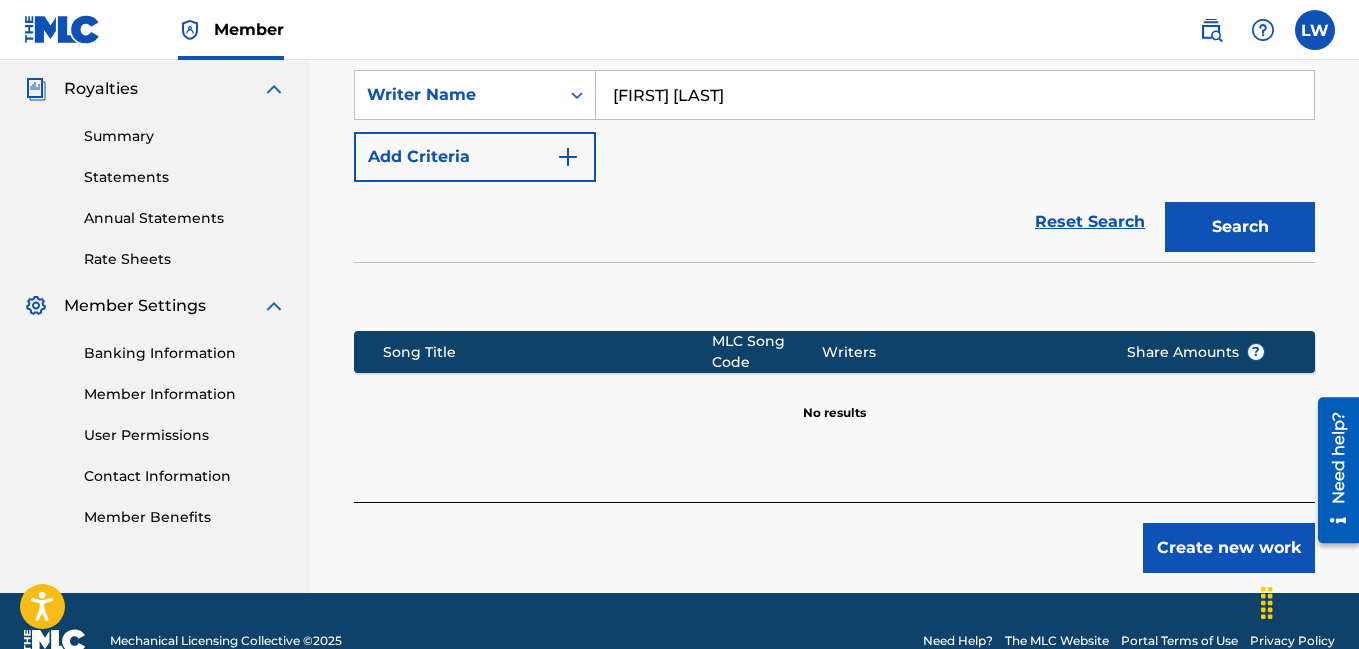 click on "Create new work" at bounding box center (1229, 548) 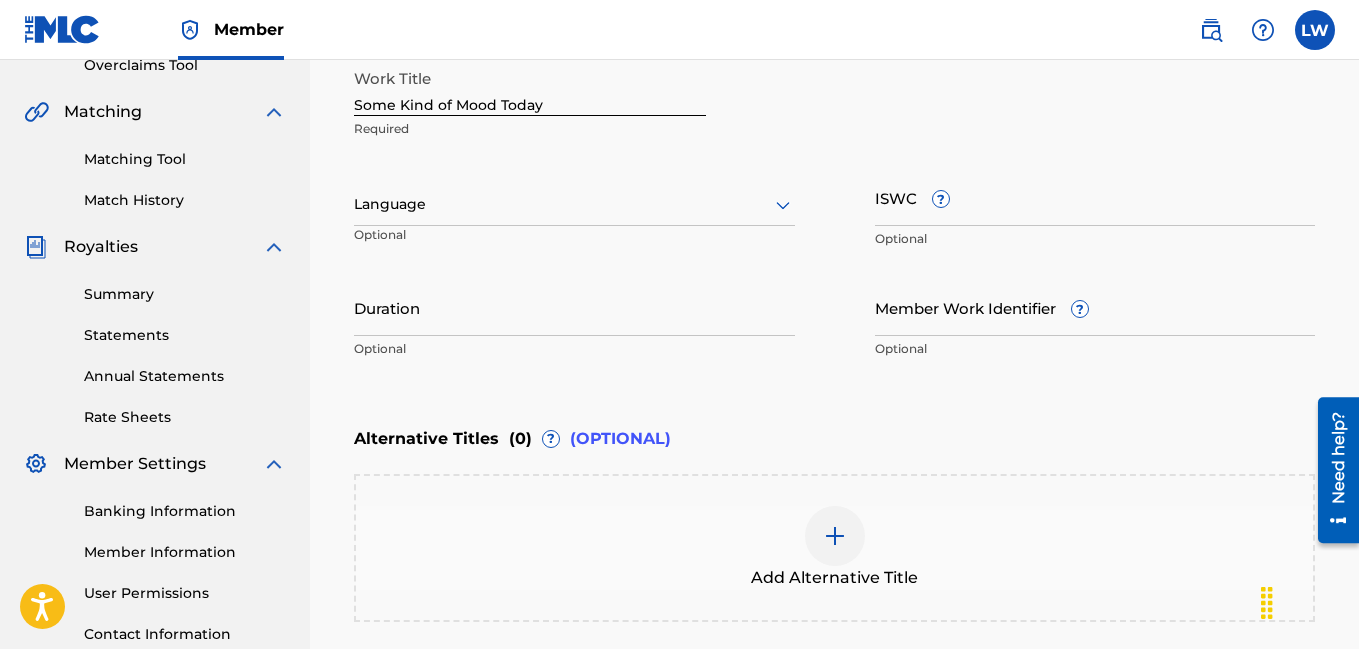 scroll, scrollTop: 426, scrollLeft: 0, axis: vertical 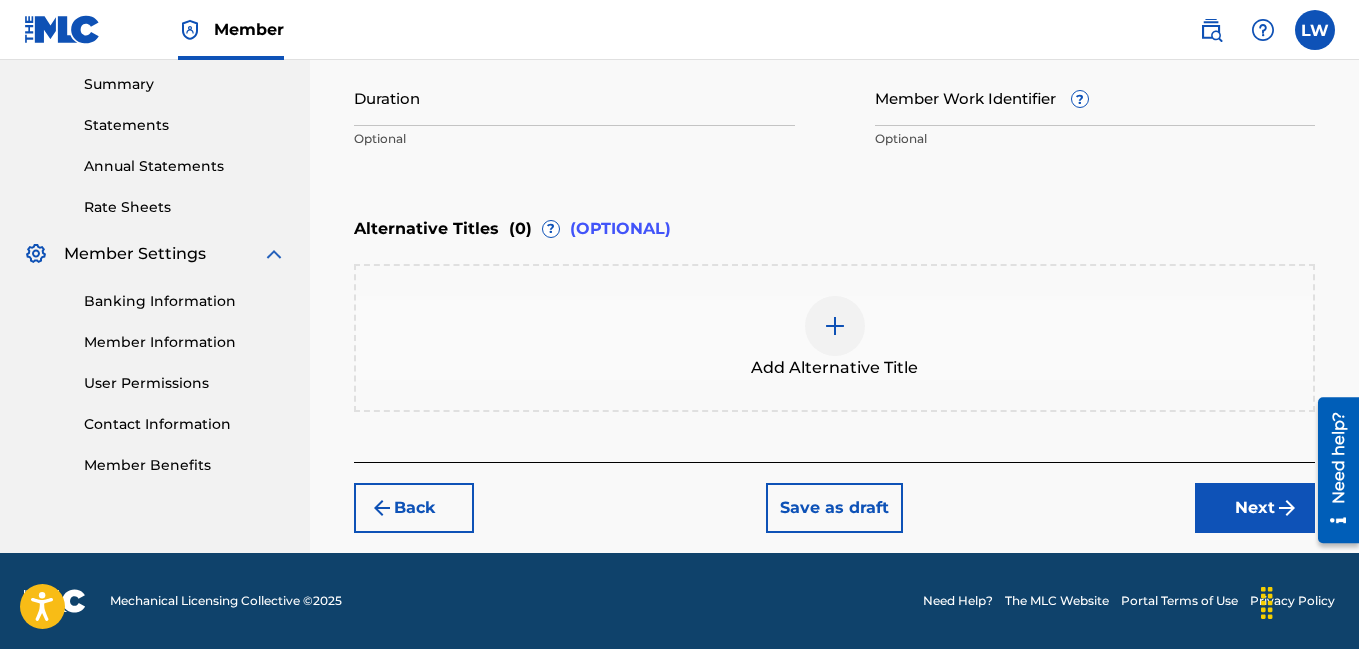 click on "Next" at bounding box center (1255, 508) 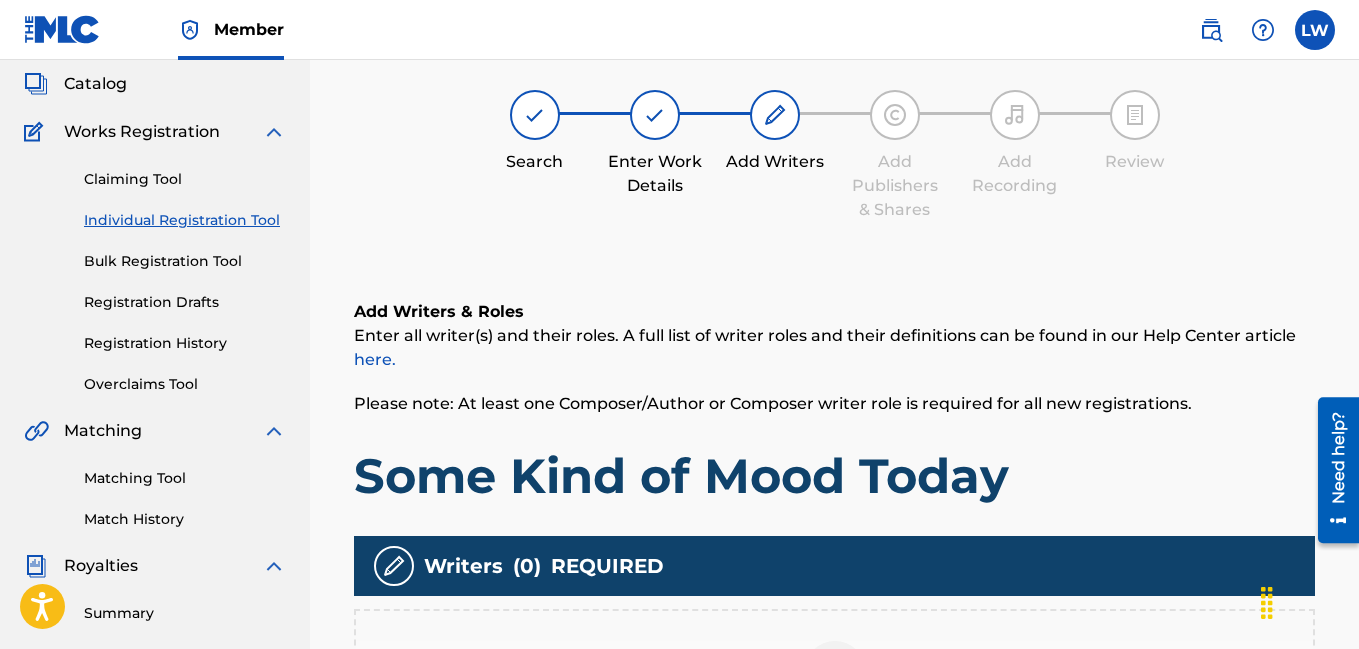scroll, scrollTop: 90, scrollLeft: 0, axis: vertical 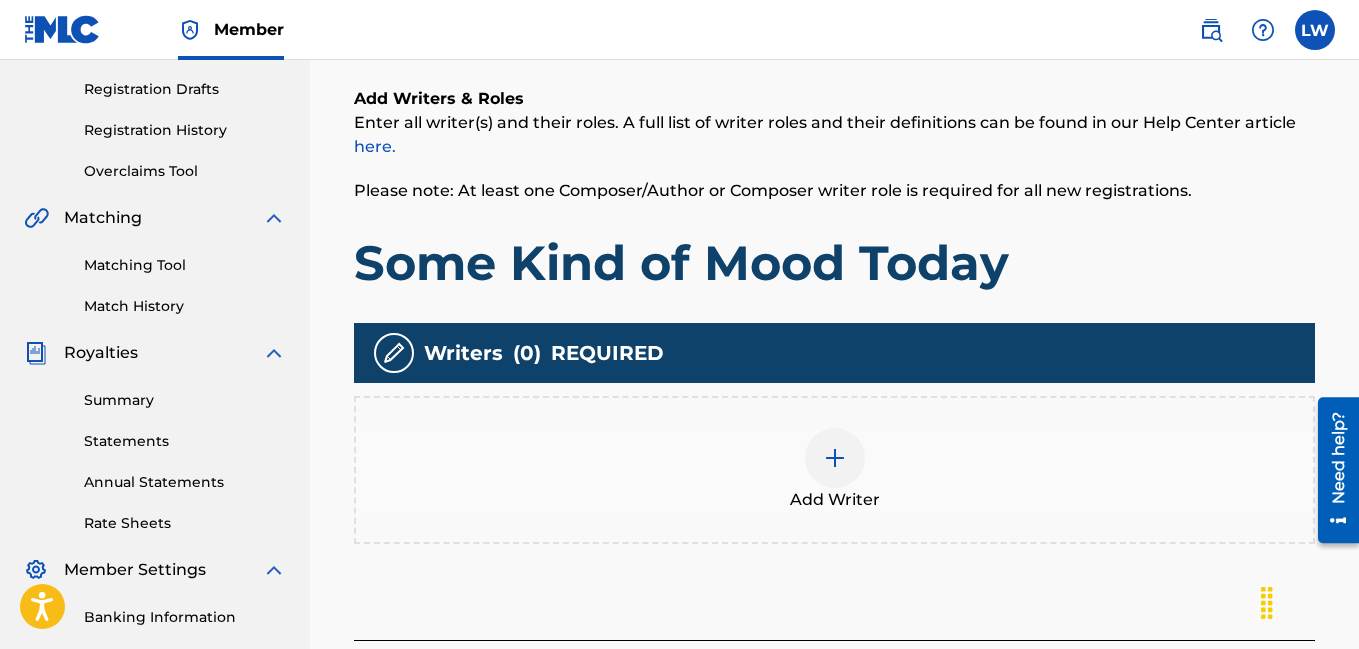 click at bounding box center [835, 458] 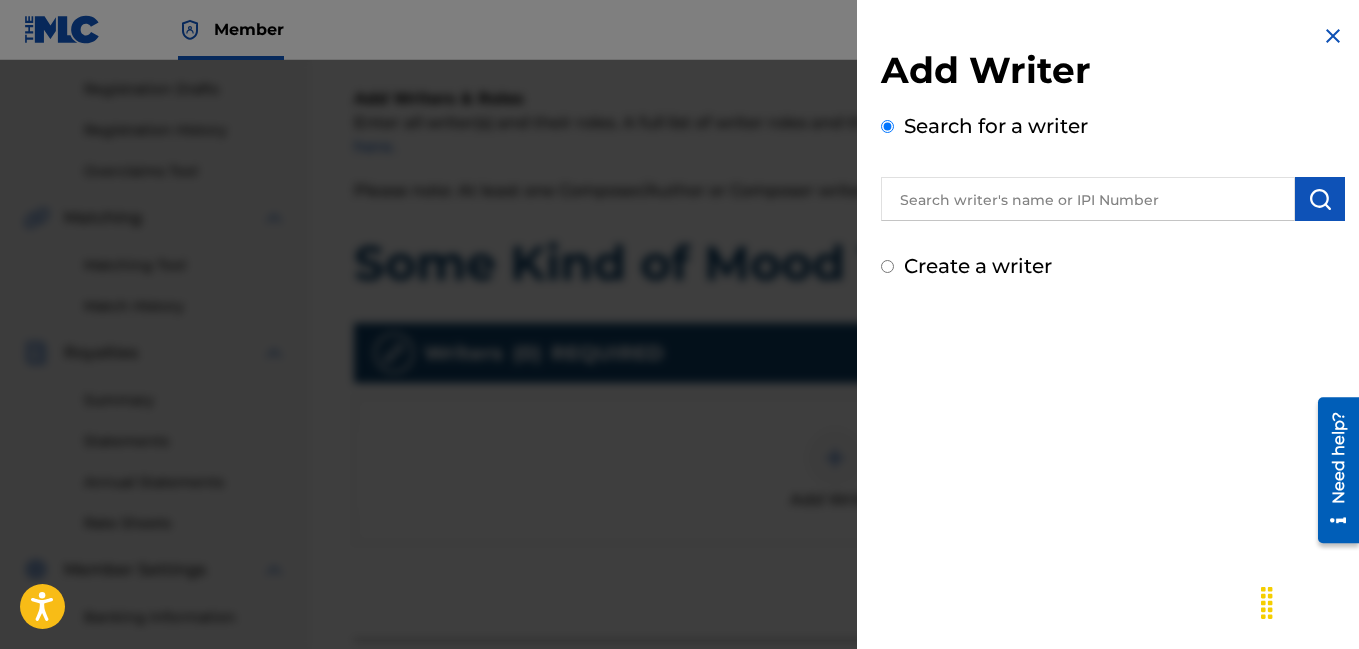 click at bounding box center [1088, 199] 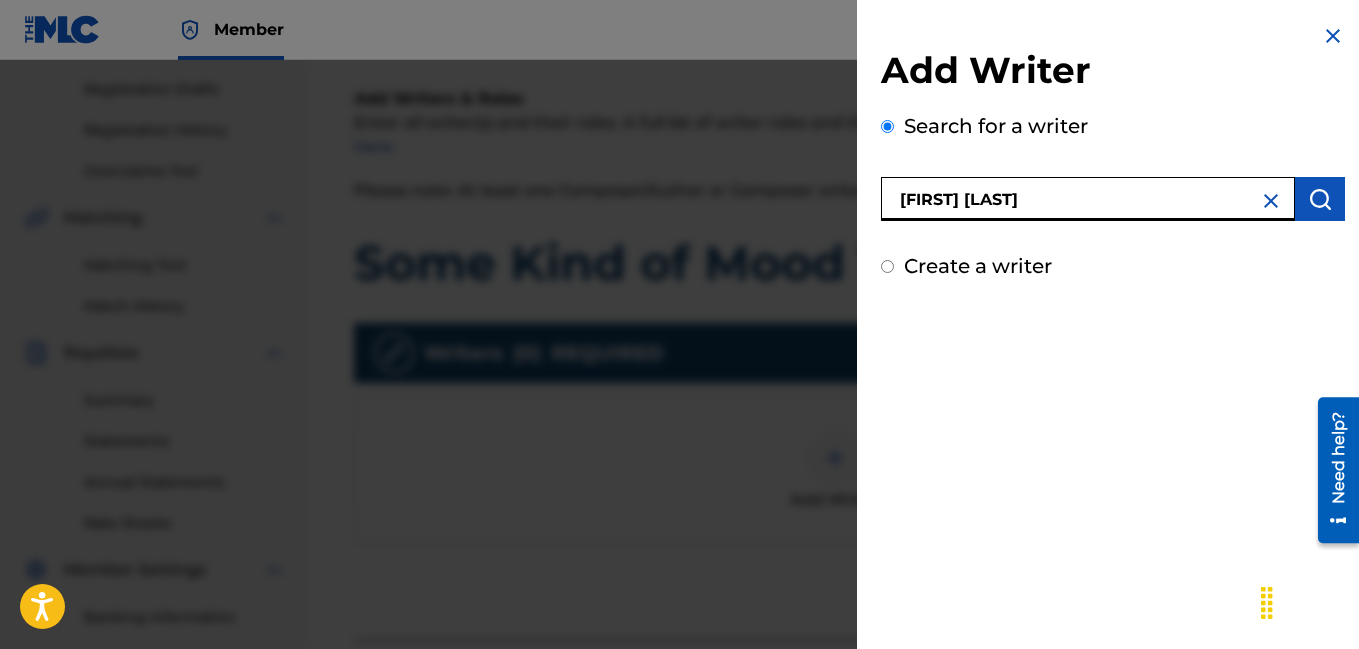 type on "LAkeshia Weathersby" 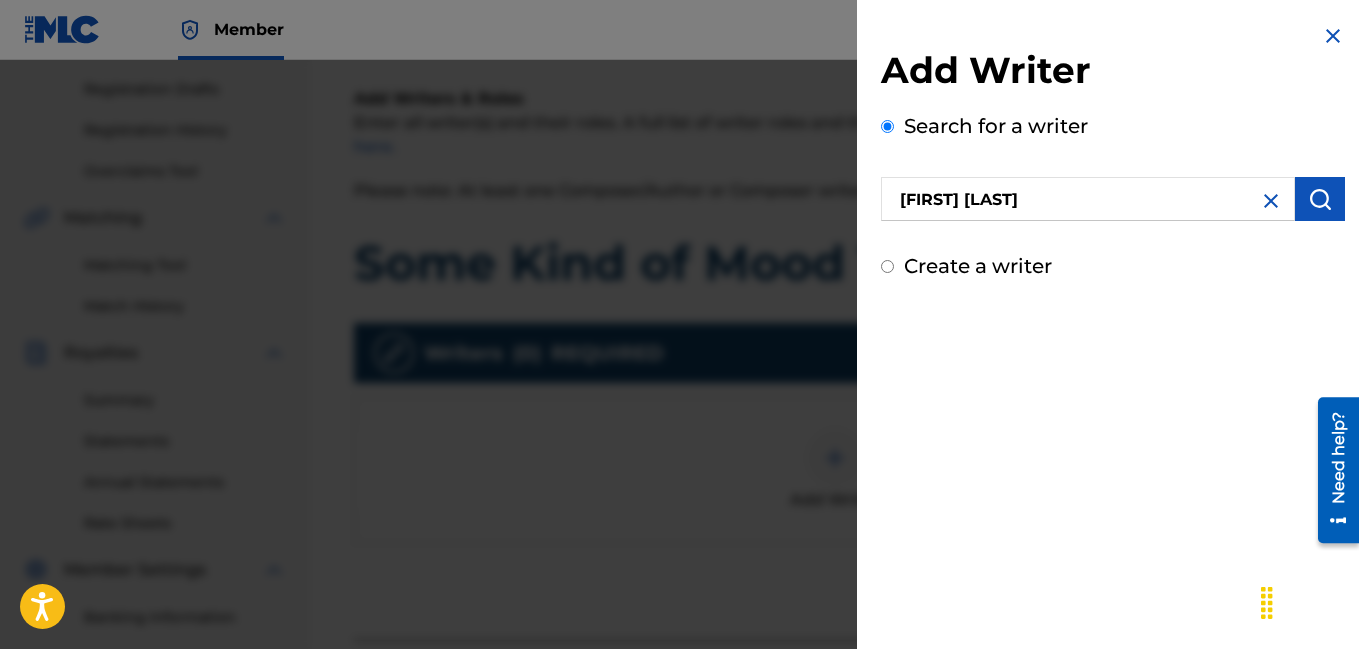 click at bounding box center (1320, 199) 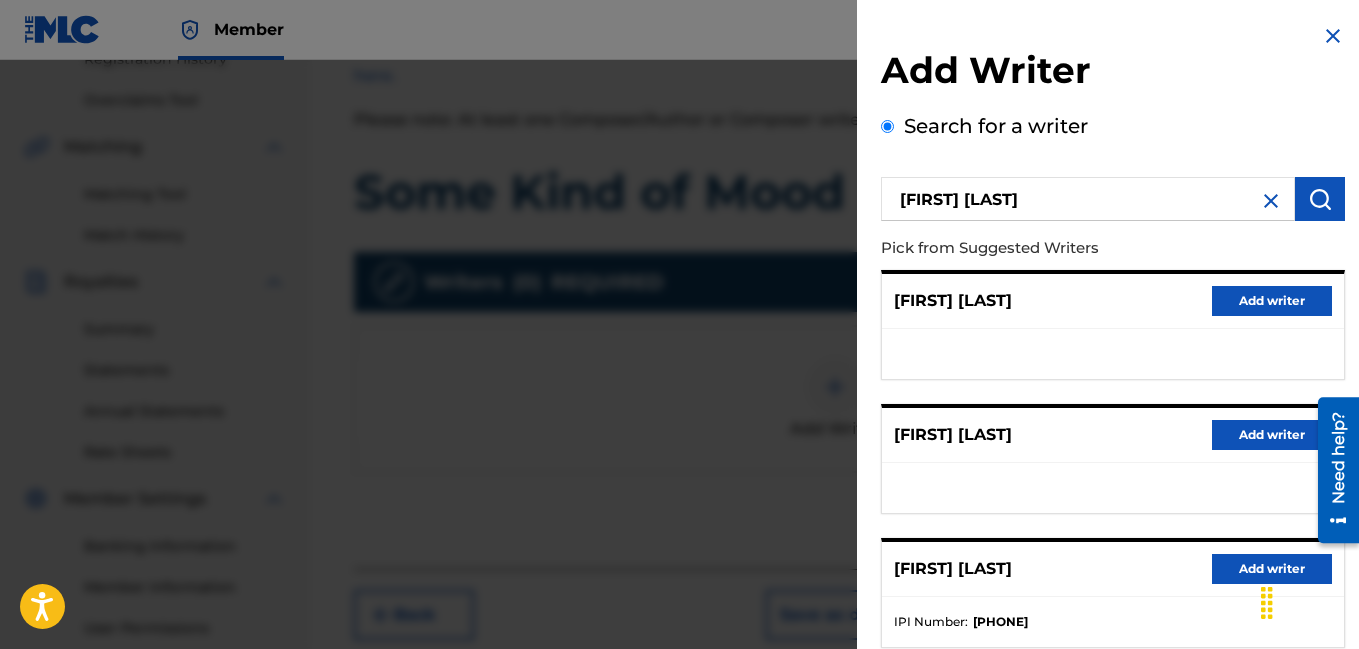 scroll, scrollTop: 591, scrollLeft: 0, axis: vertical 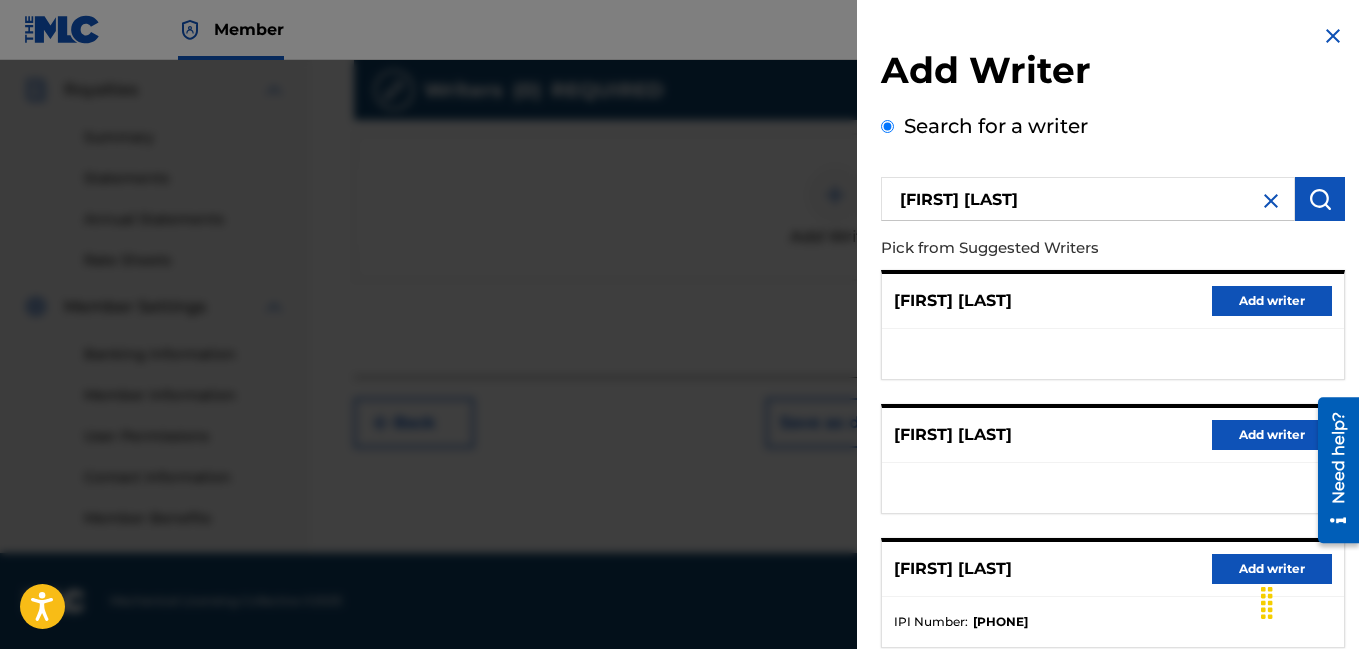 type 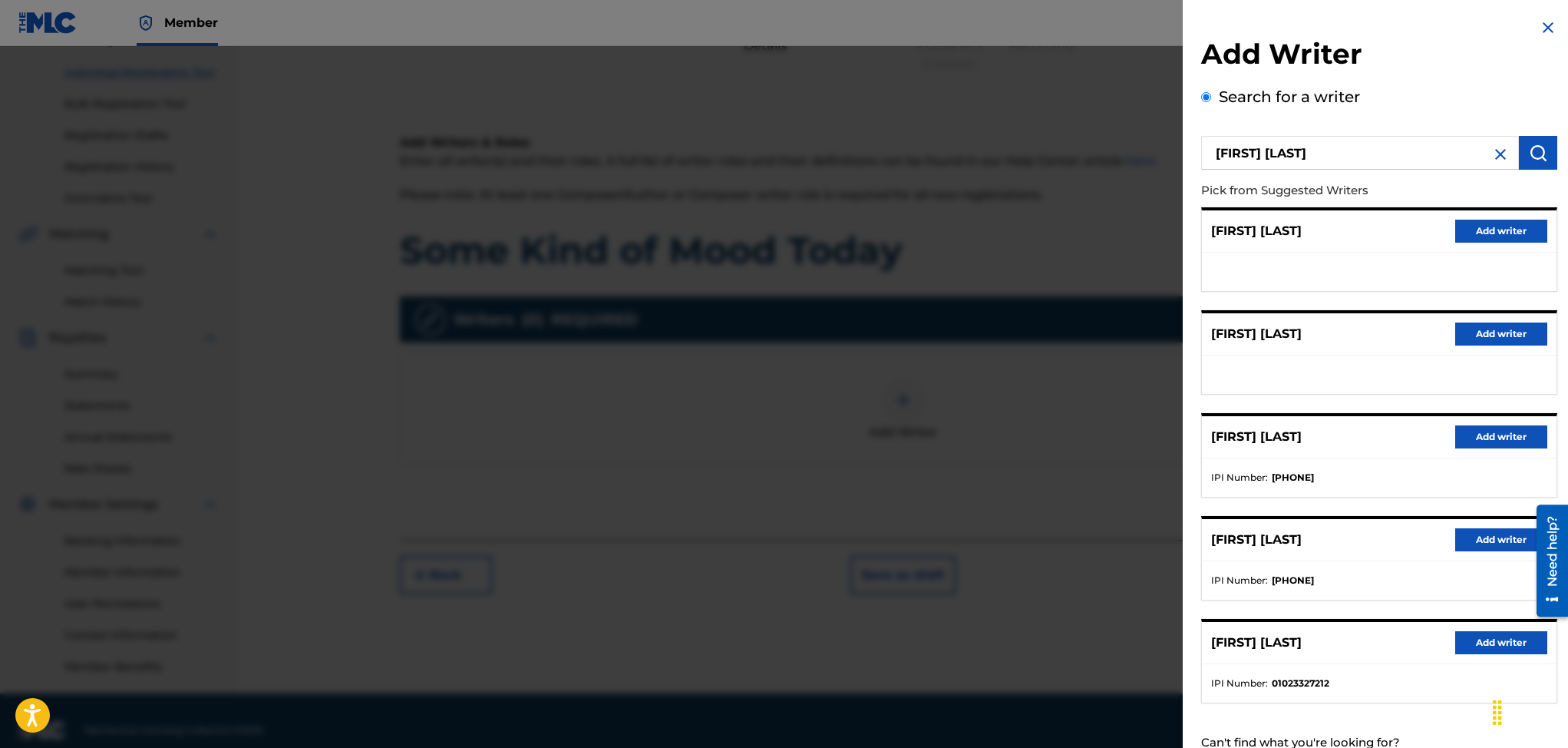 scroll, scrollTop: 0, scrollLeft: 0, axis: both 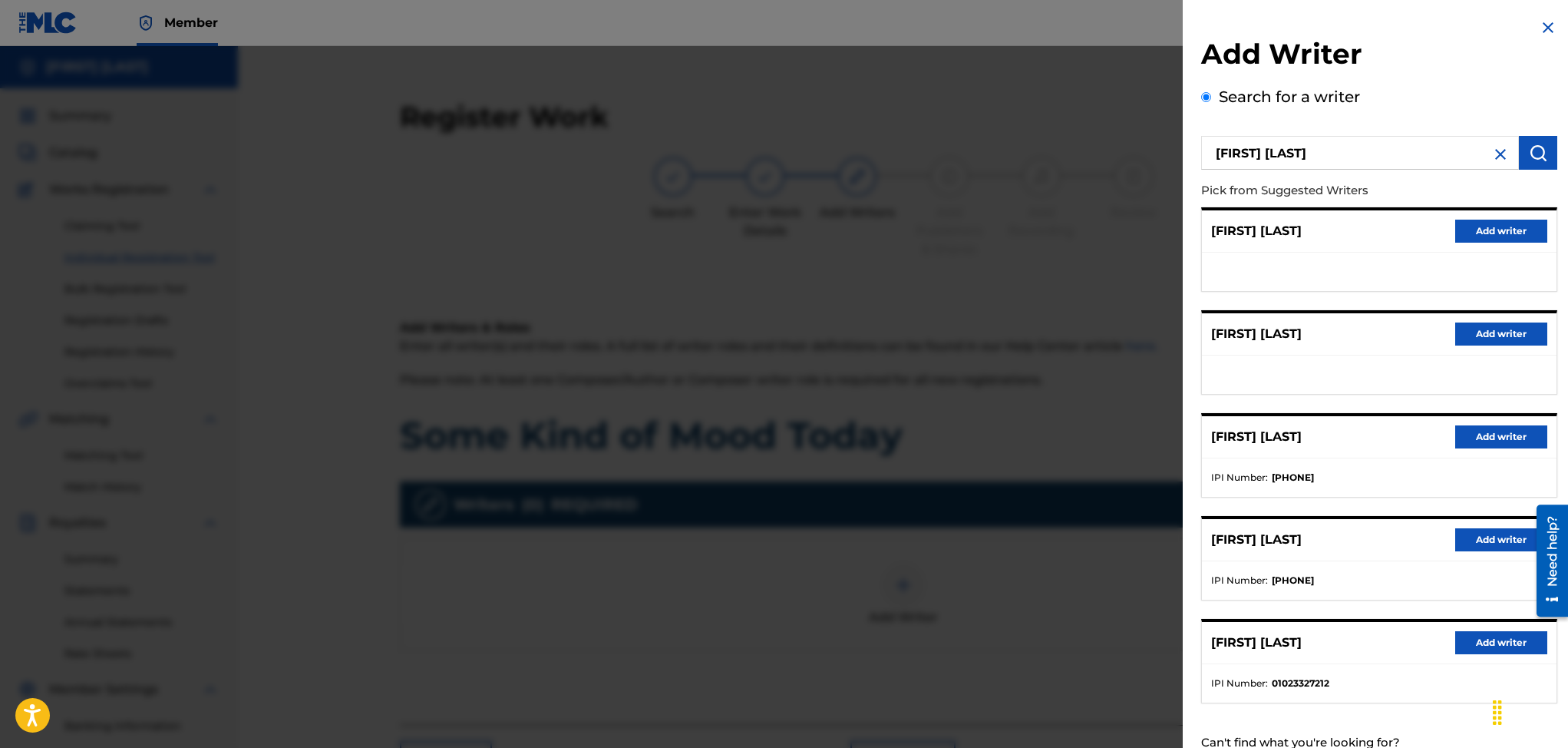 click at bounding box center (1548, 28) 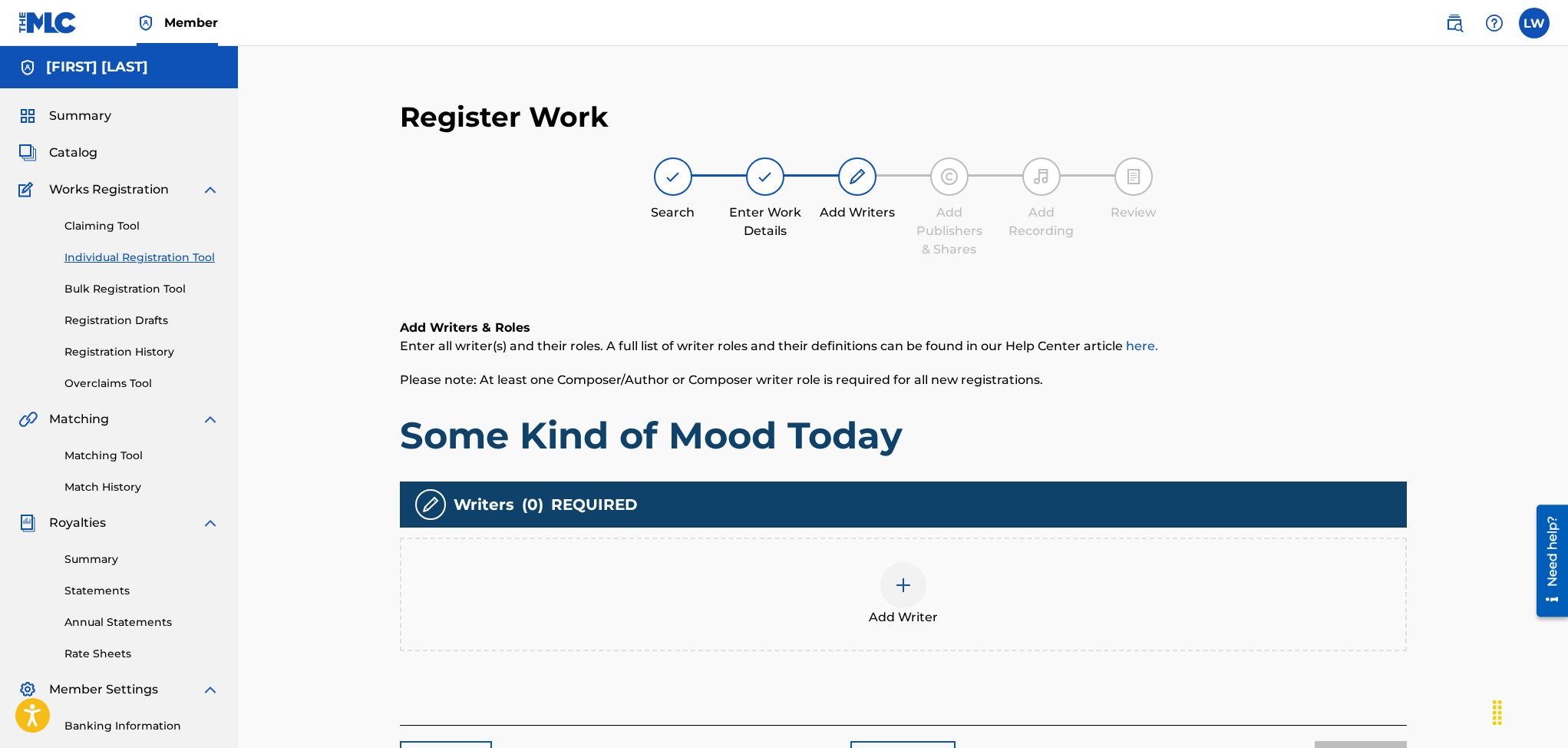 click at bounding box center [903, 585] 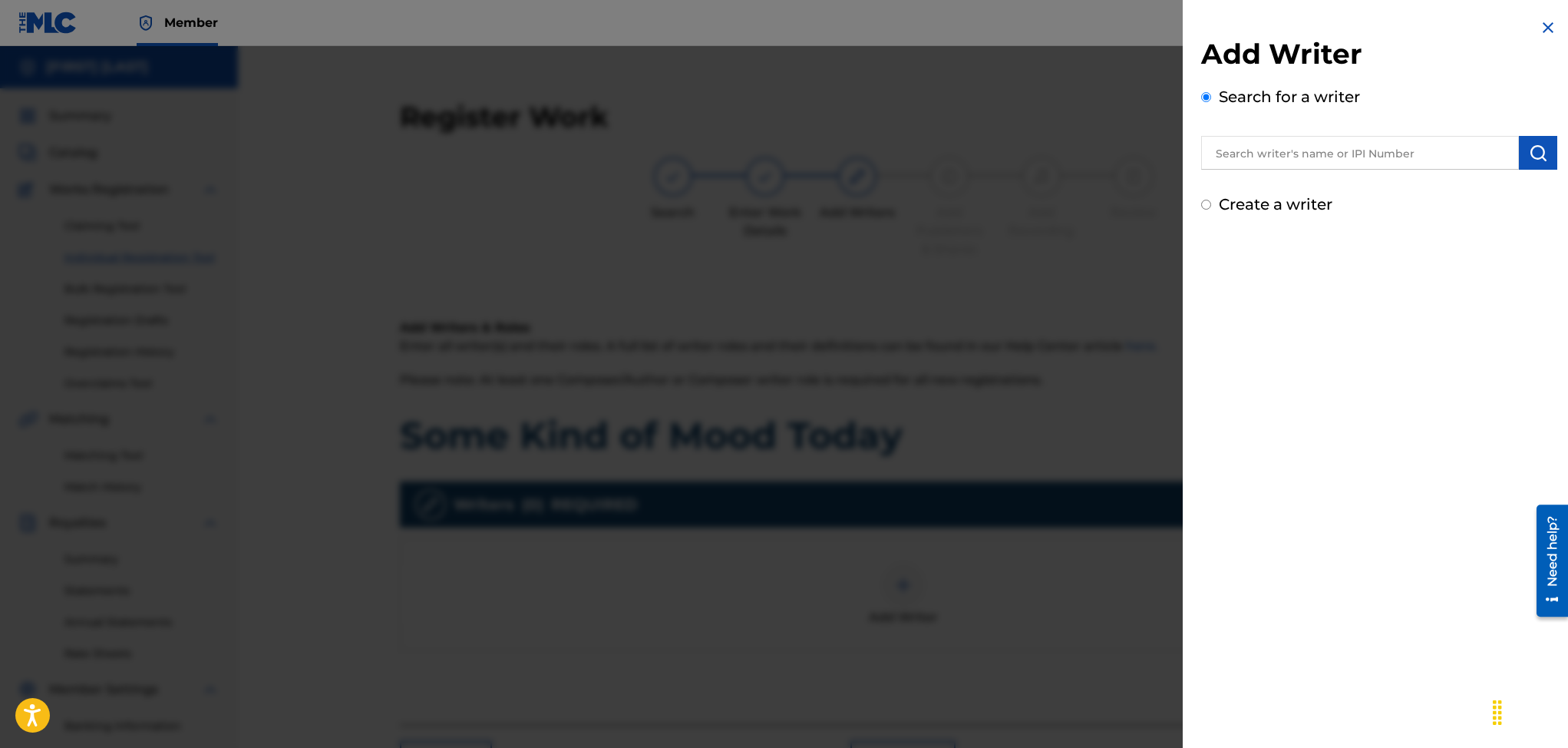 click on "Create a writer" at bounding box center [1206, 204] 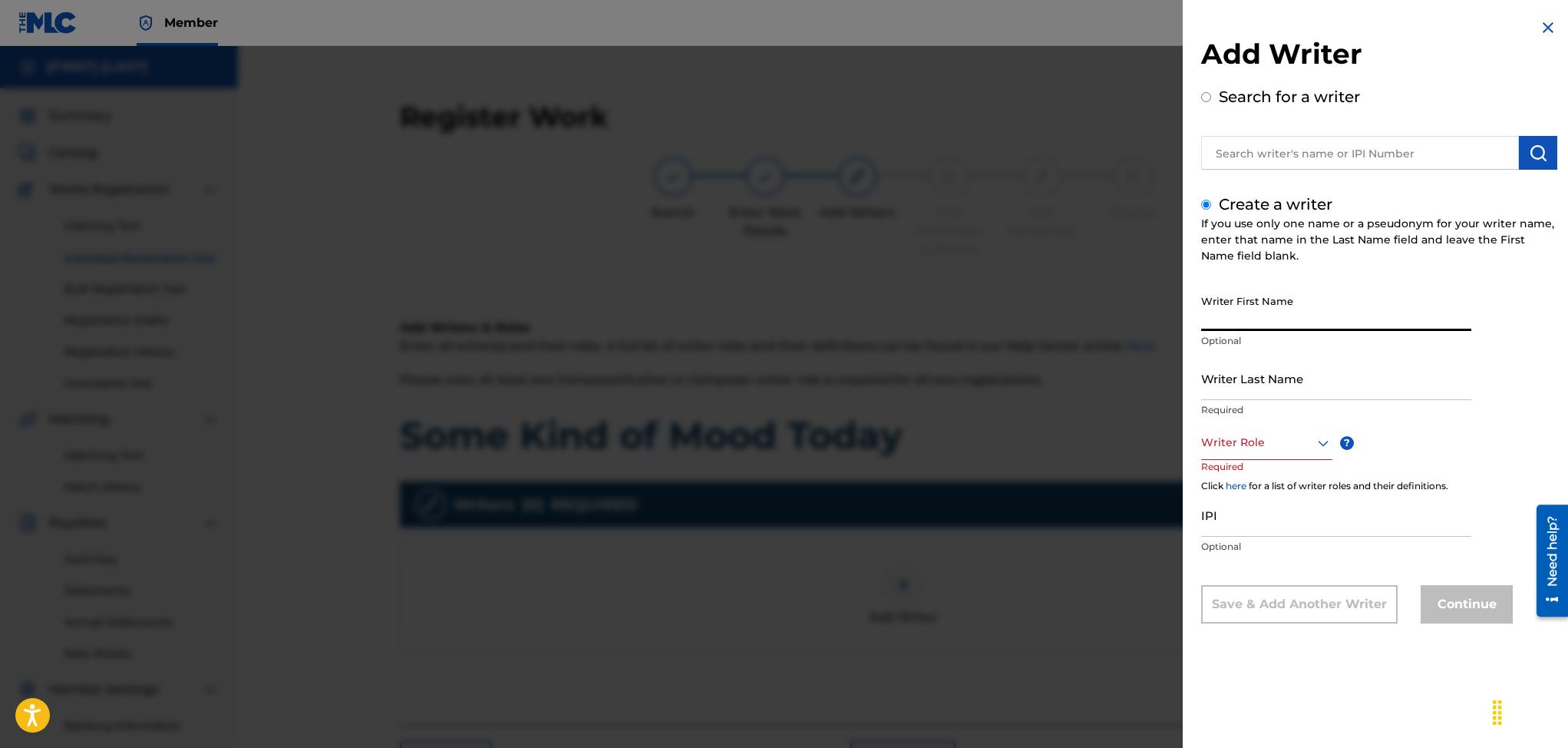 click on "Writer First Name" at bounding box center (1336, 309) 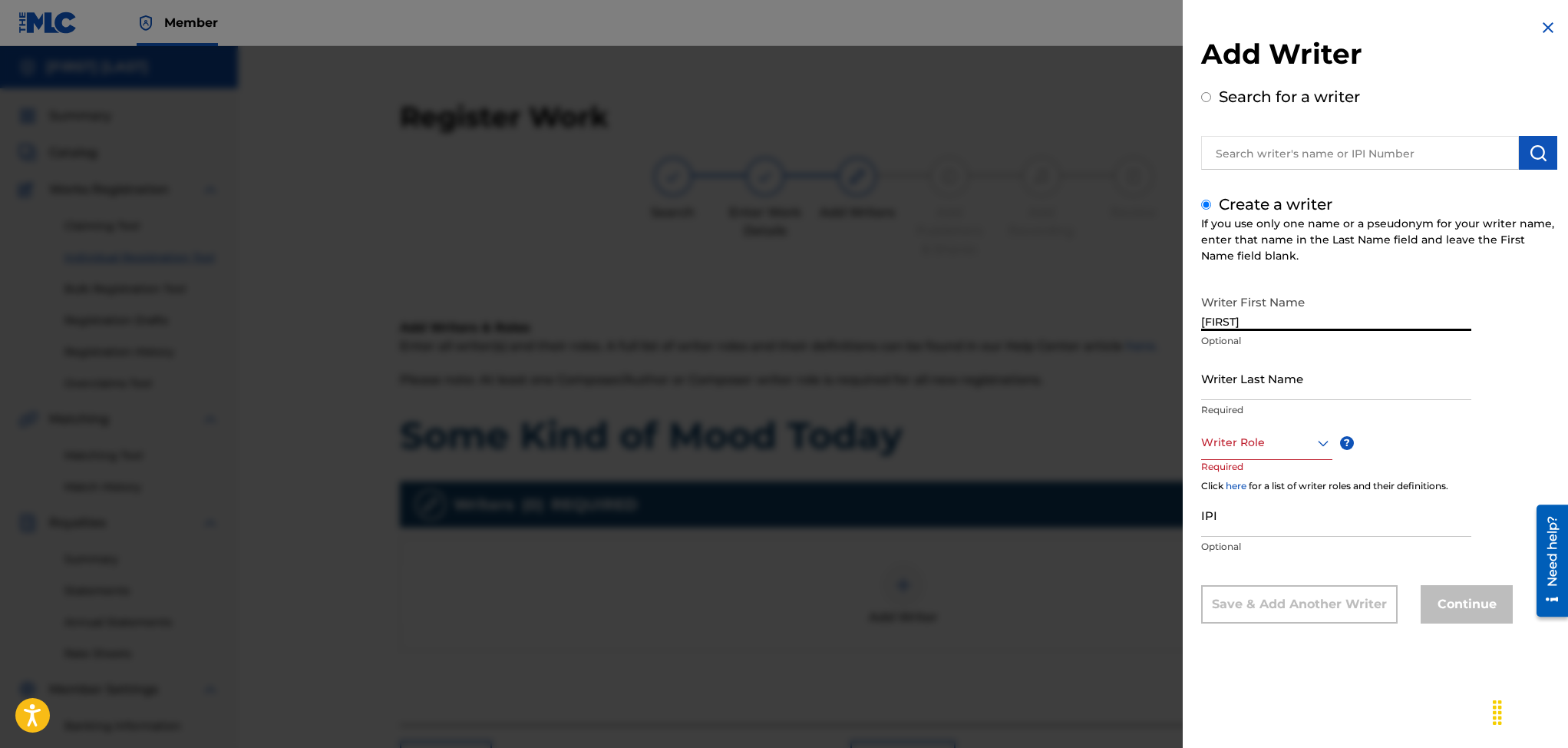 type on "[NAME]" 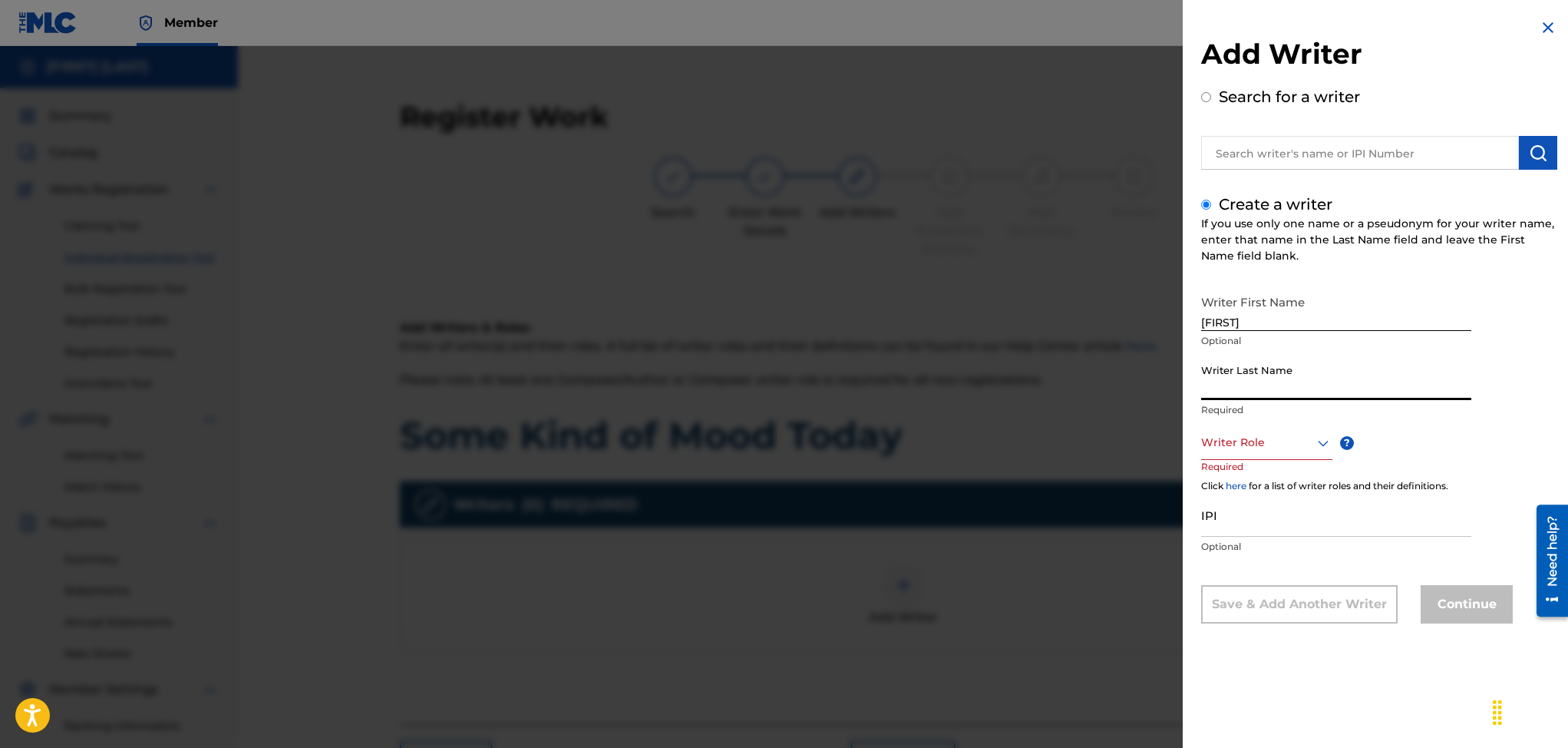 click on "Writer Last Name" at bounding box center (1336, 378) 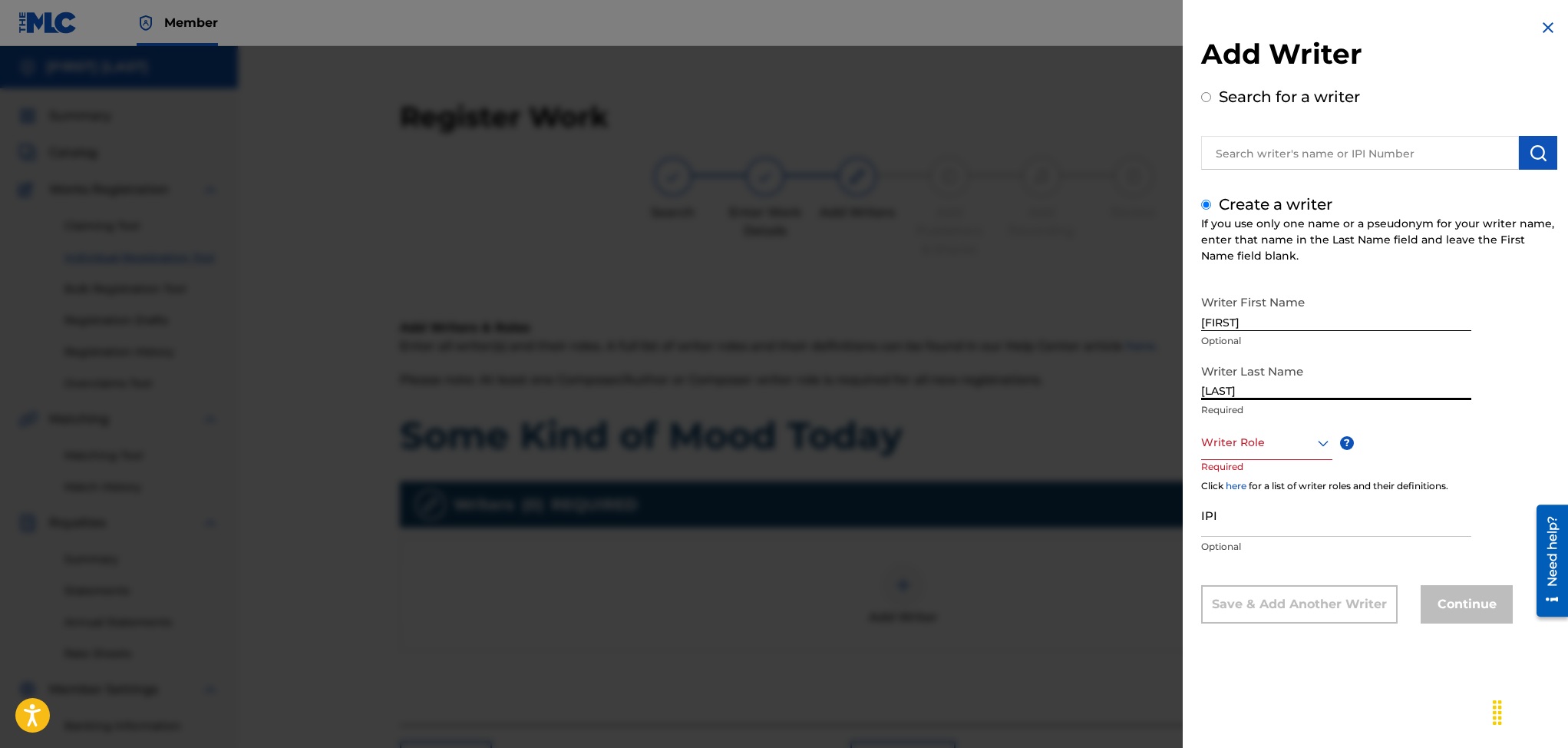 type on "[NAME]" 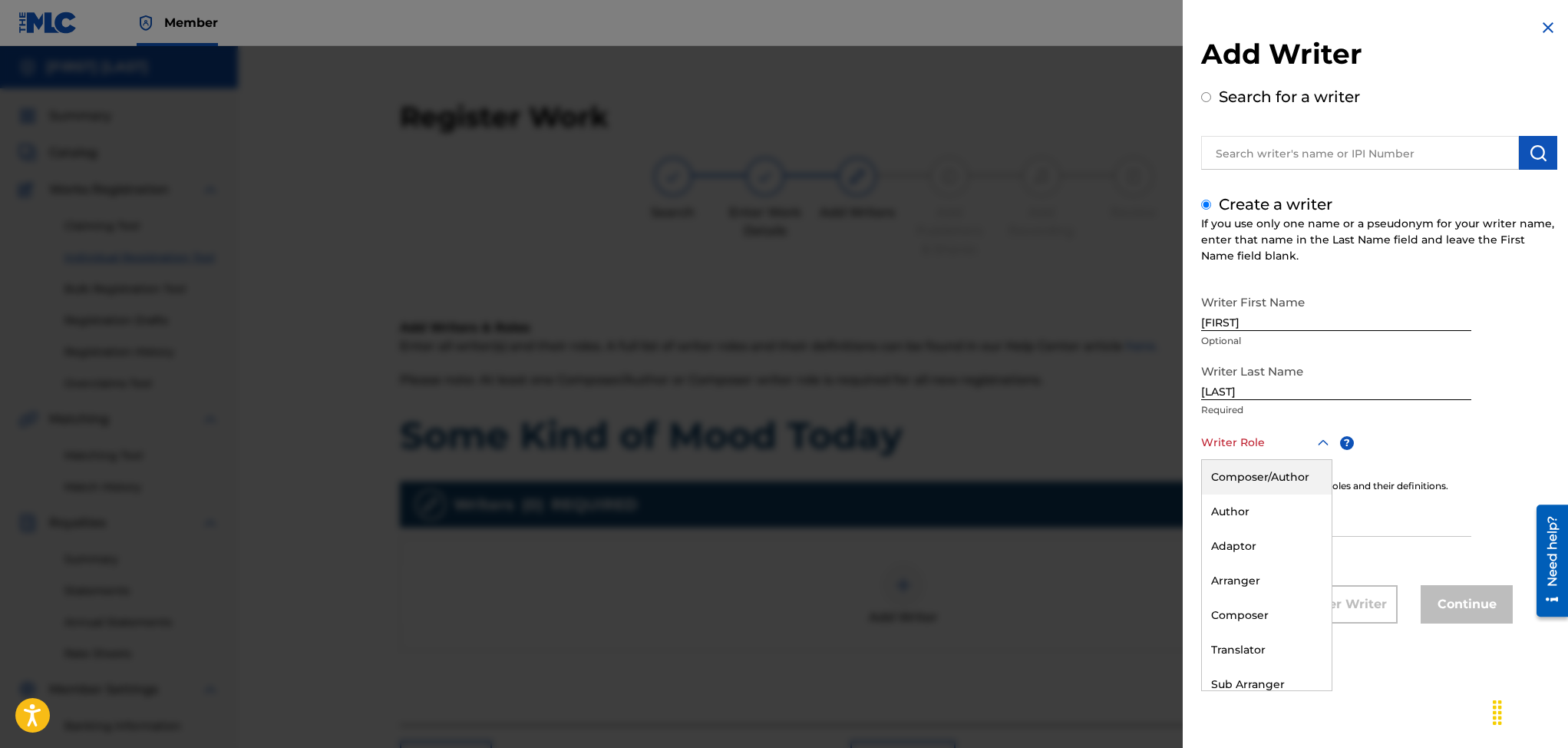 click on "Composer/Author" at bounding box center [1266, 477] 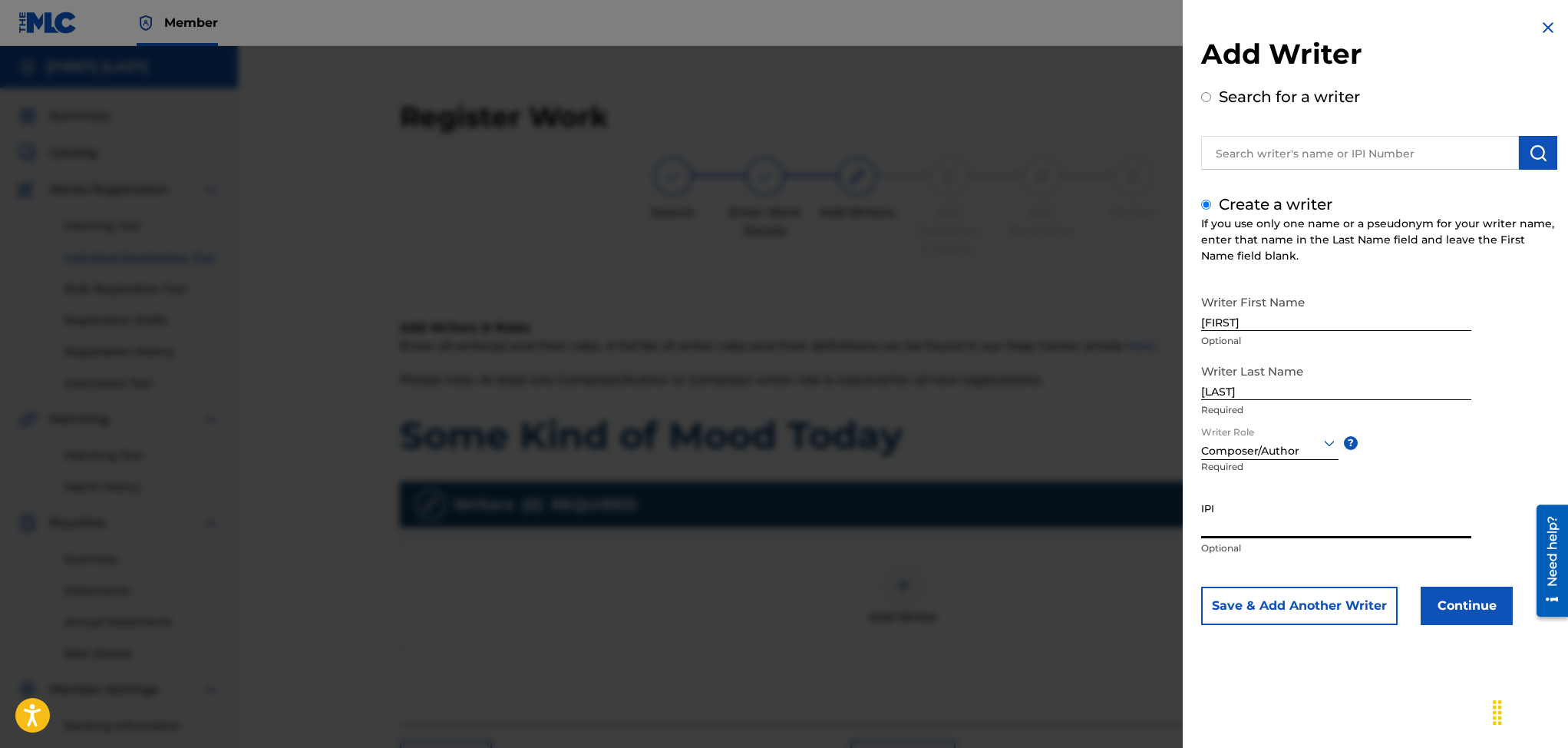 click on "IPI" at bounding box center [1336, 516] 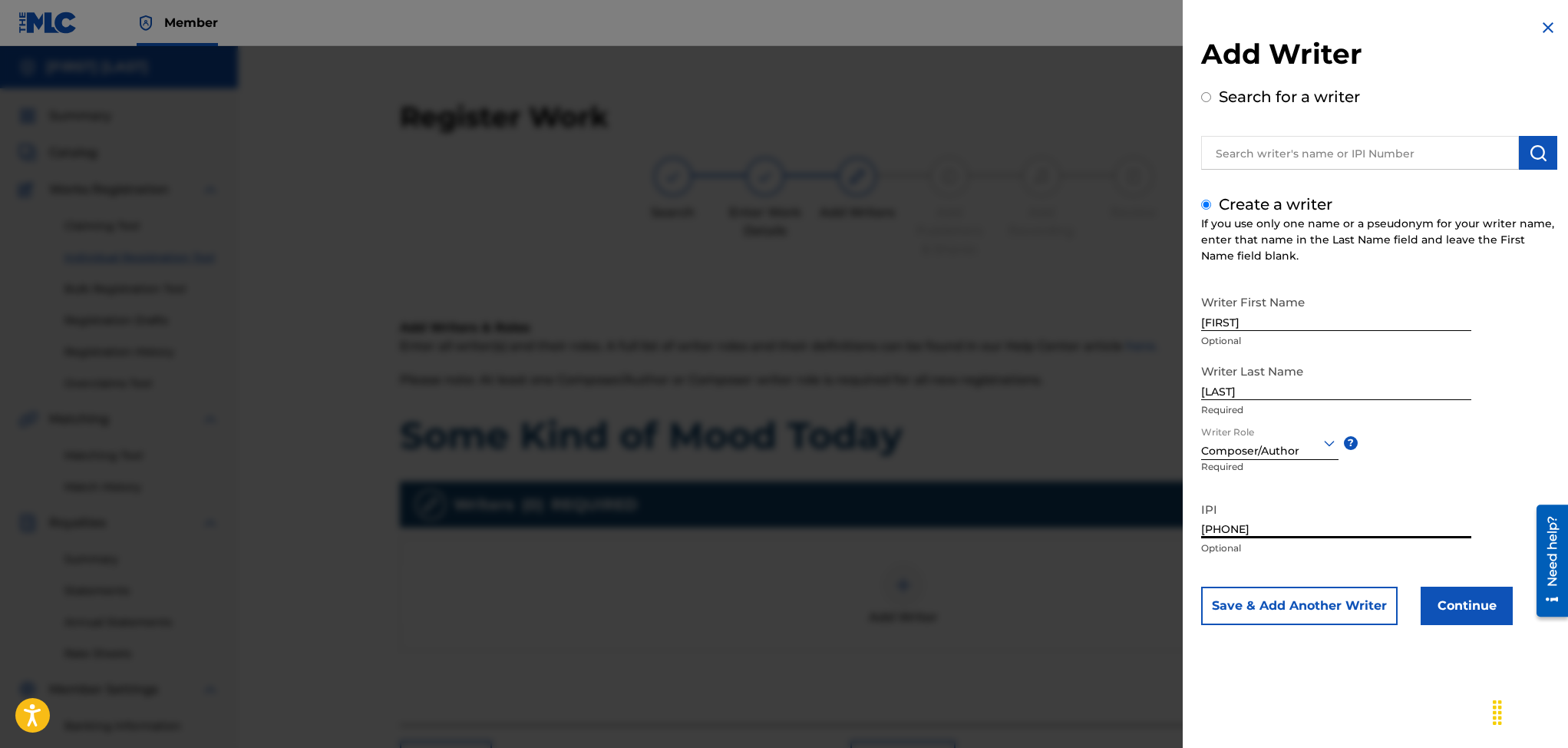 type on "[IPI]" 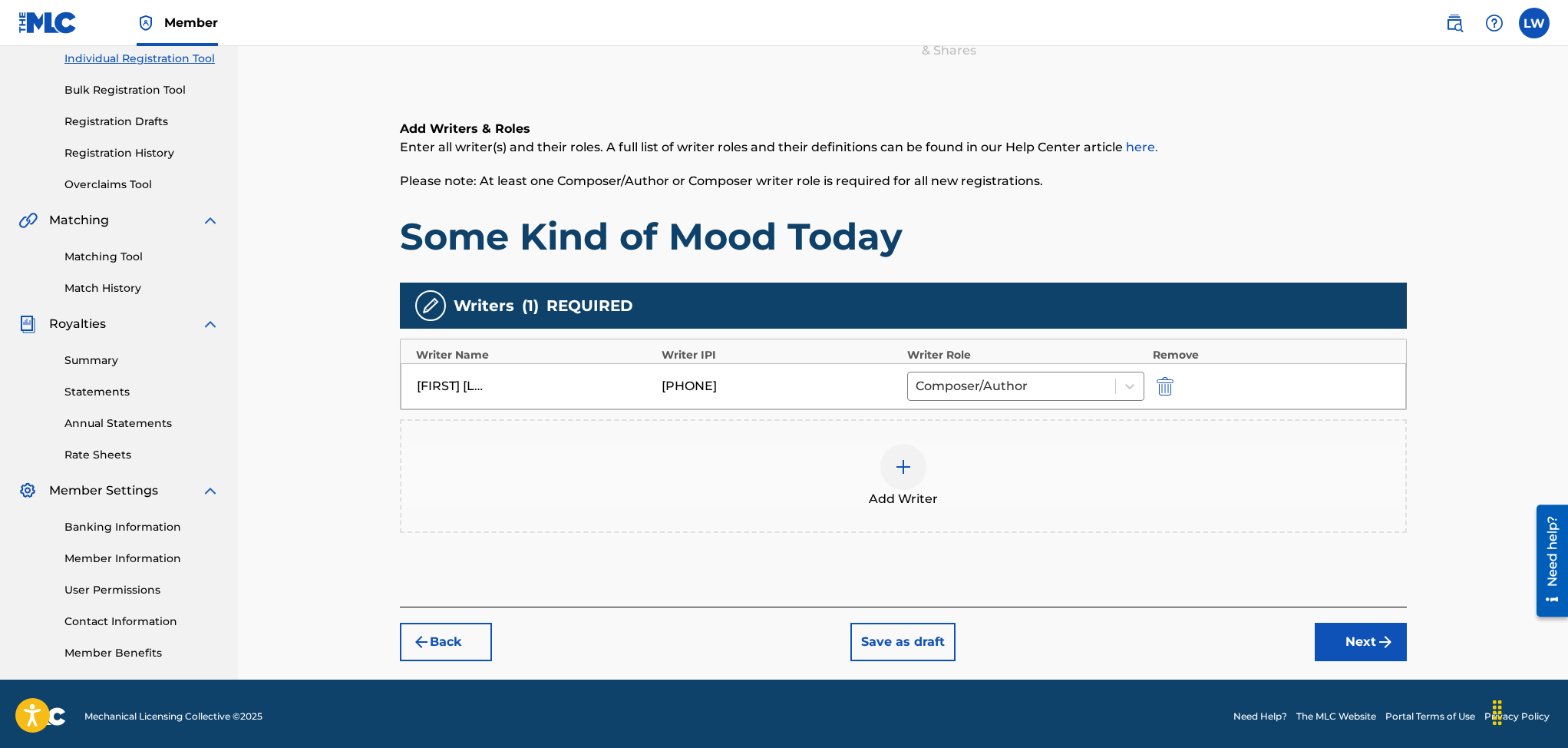 scroll, scrollTop: 203, scrollLeft: 0, axis: vertical 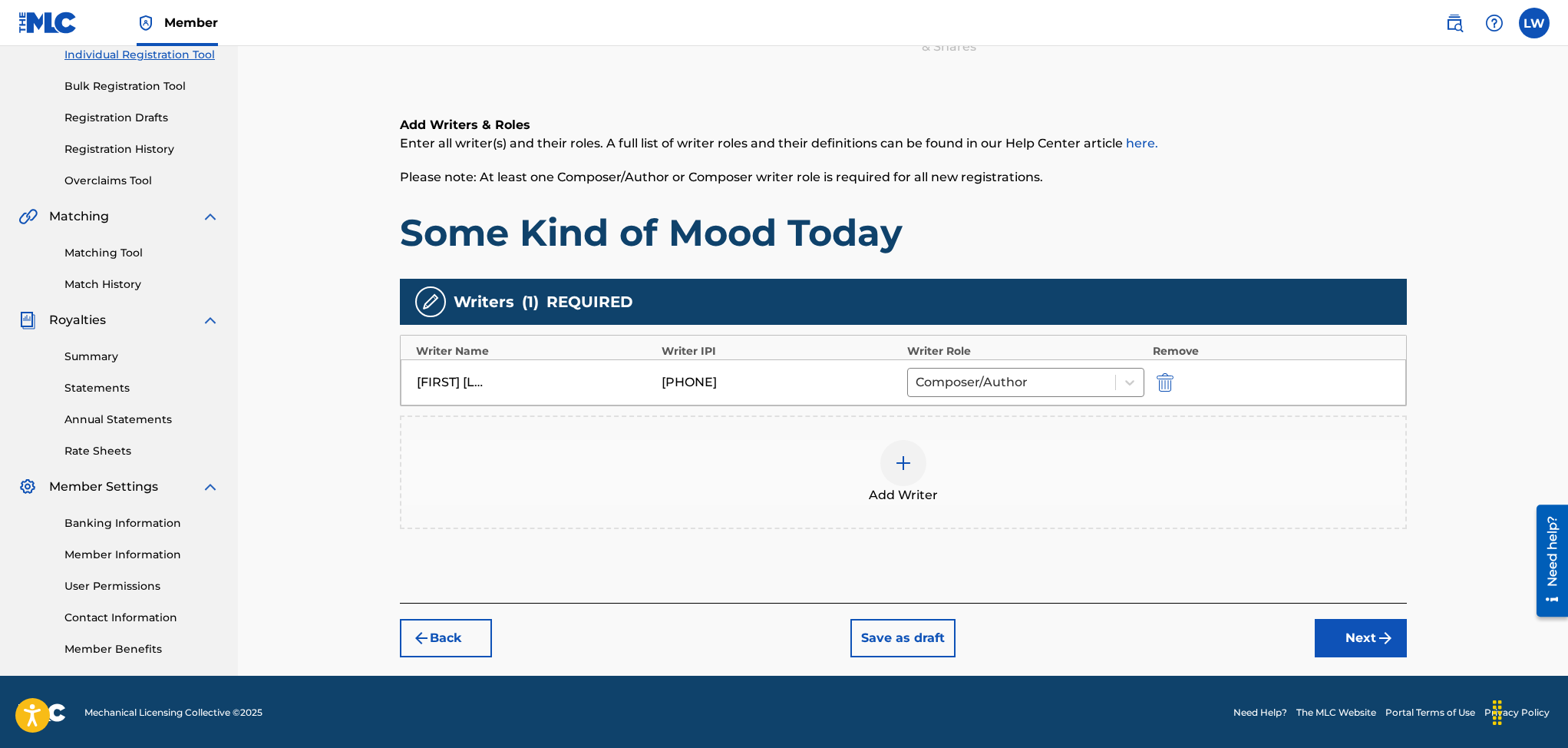 click on "Next" at bounding box center (1361, 638) 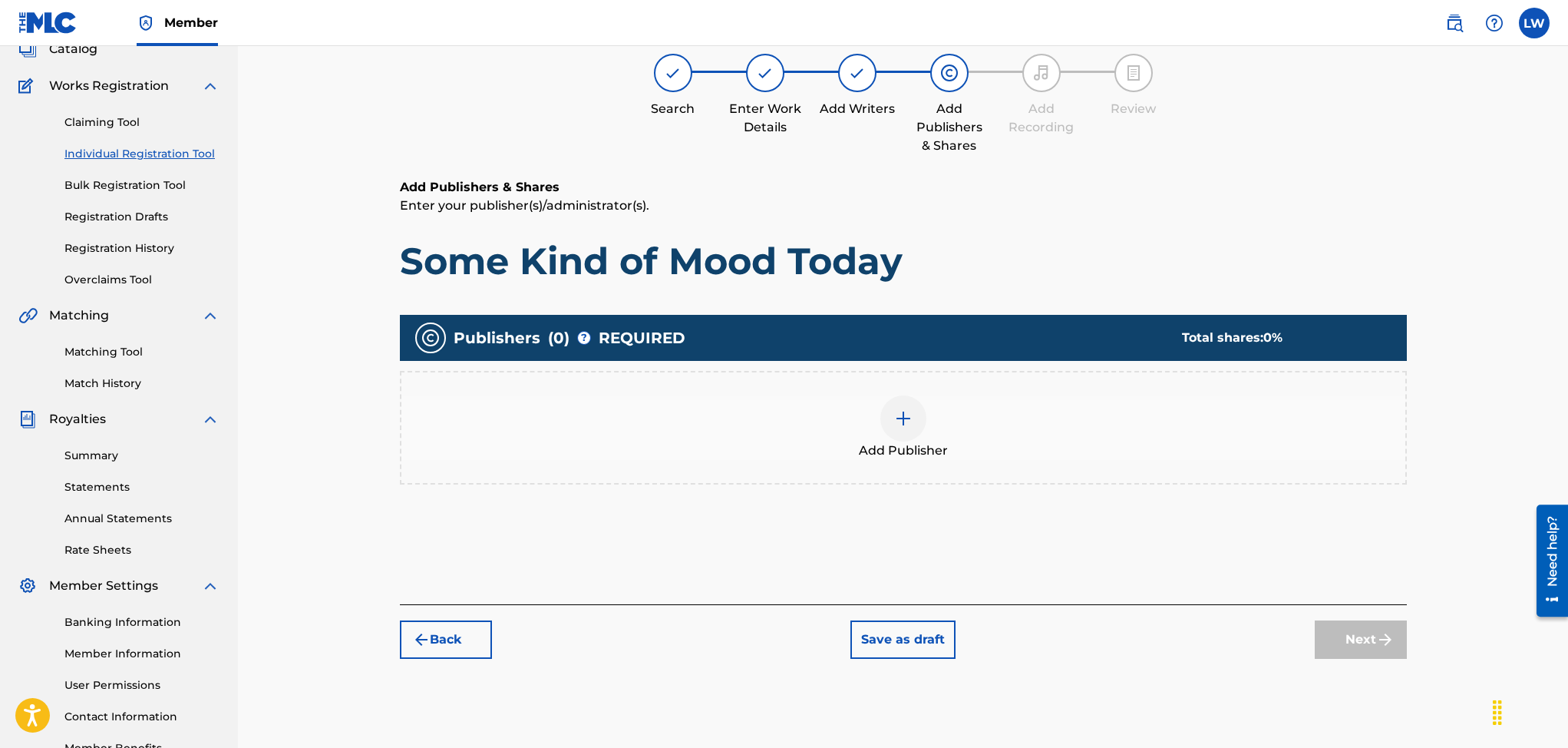 scroll, scrollTop: 69, scrollLeft: 0, axis: vertical 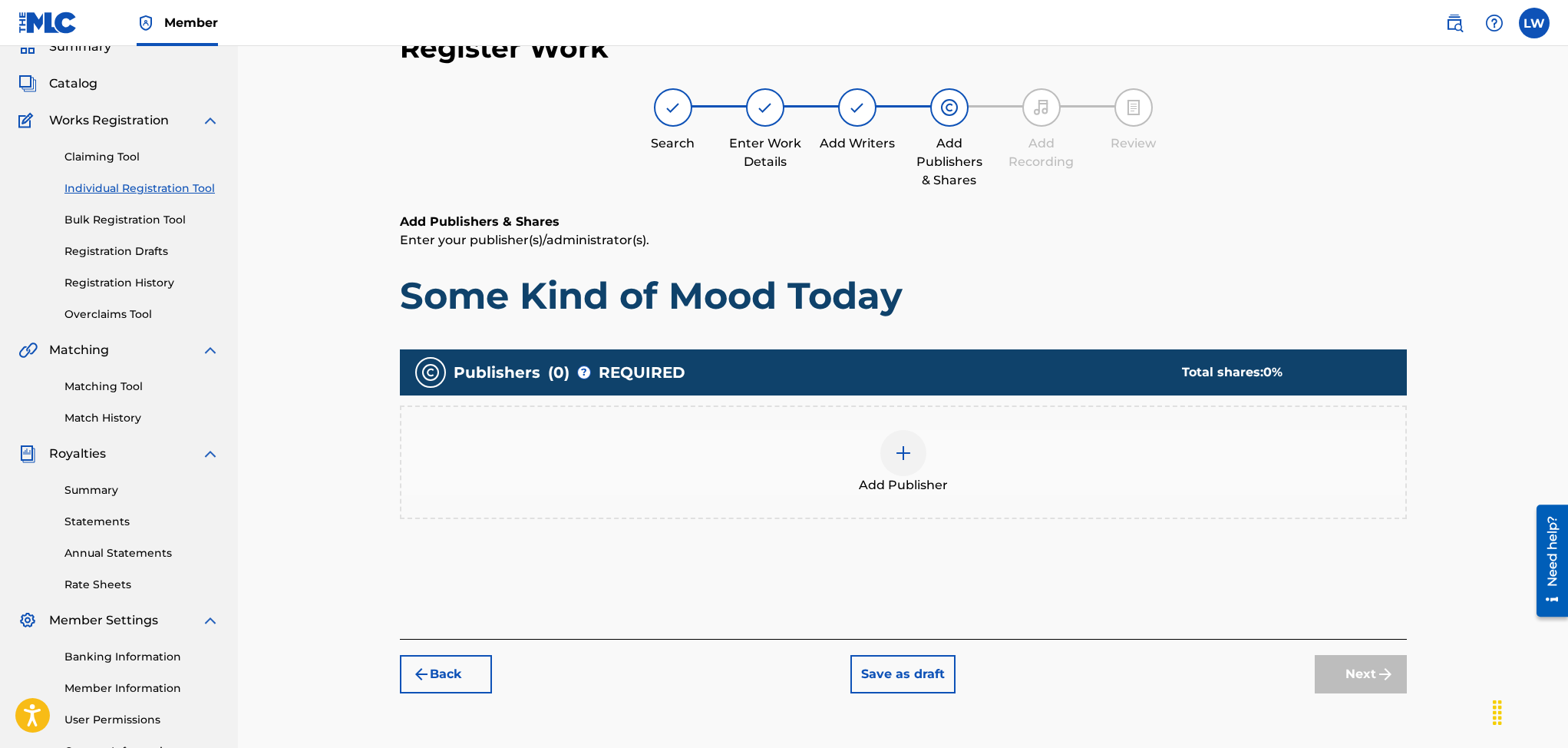 click at bounding box center [903, 453] 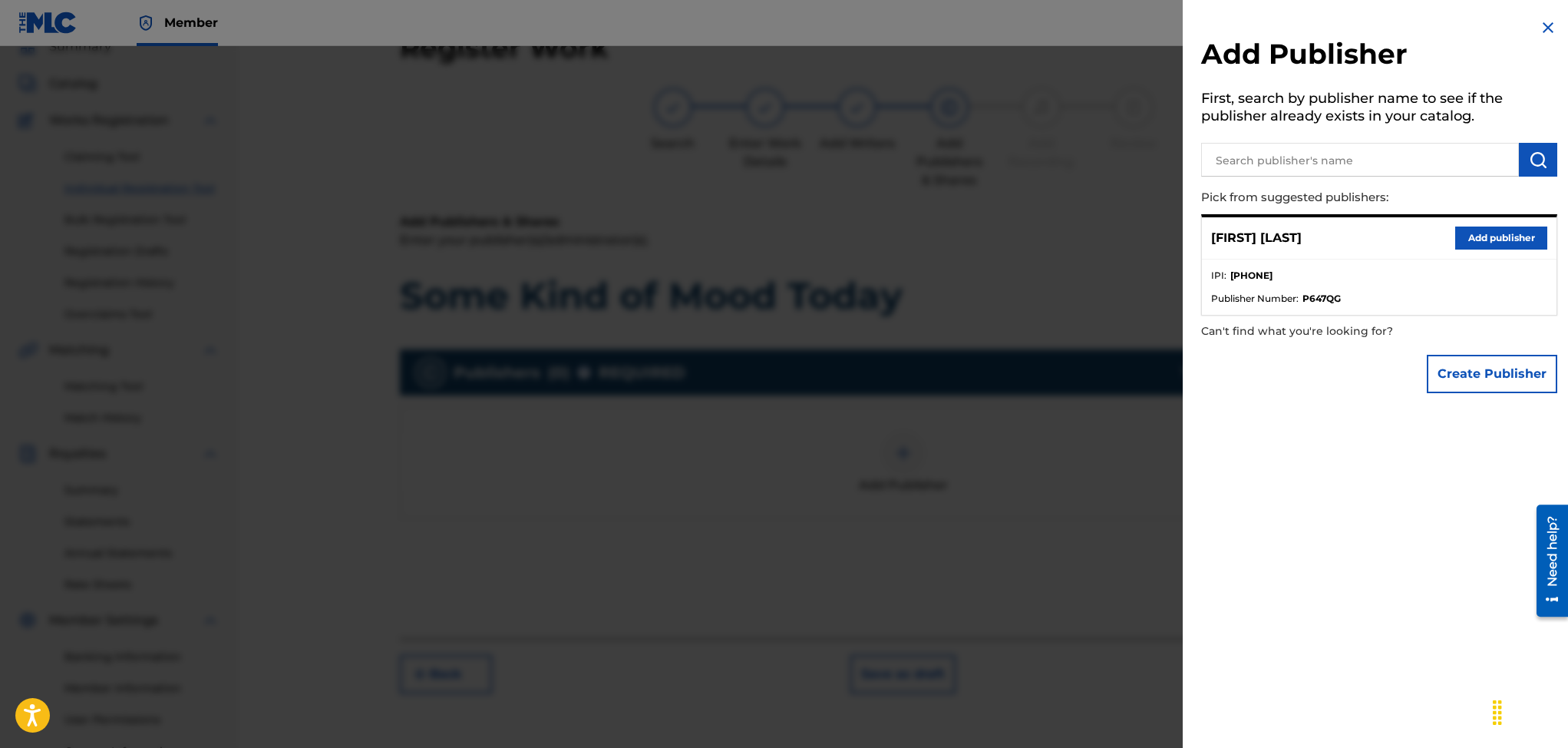 click on "Add publisher" at bounding box center [1501, 238] 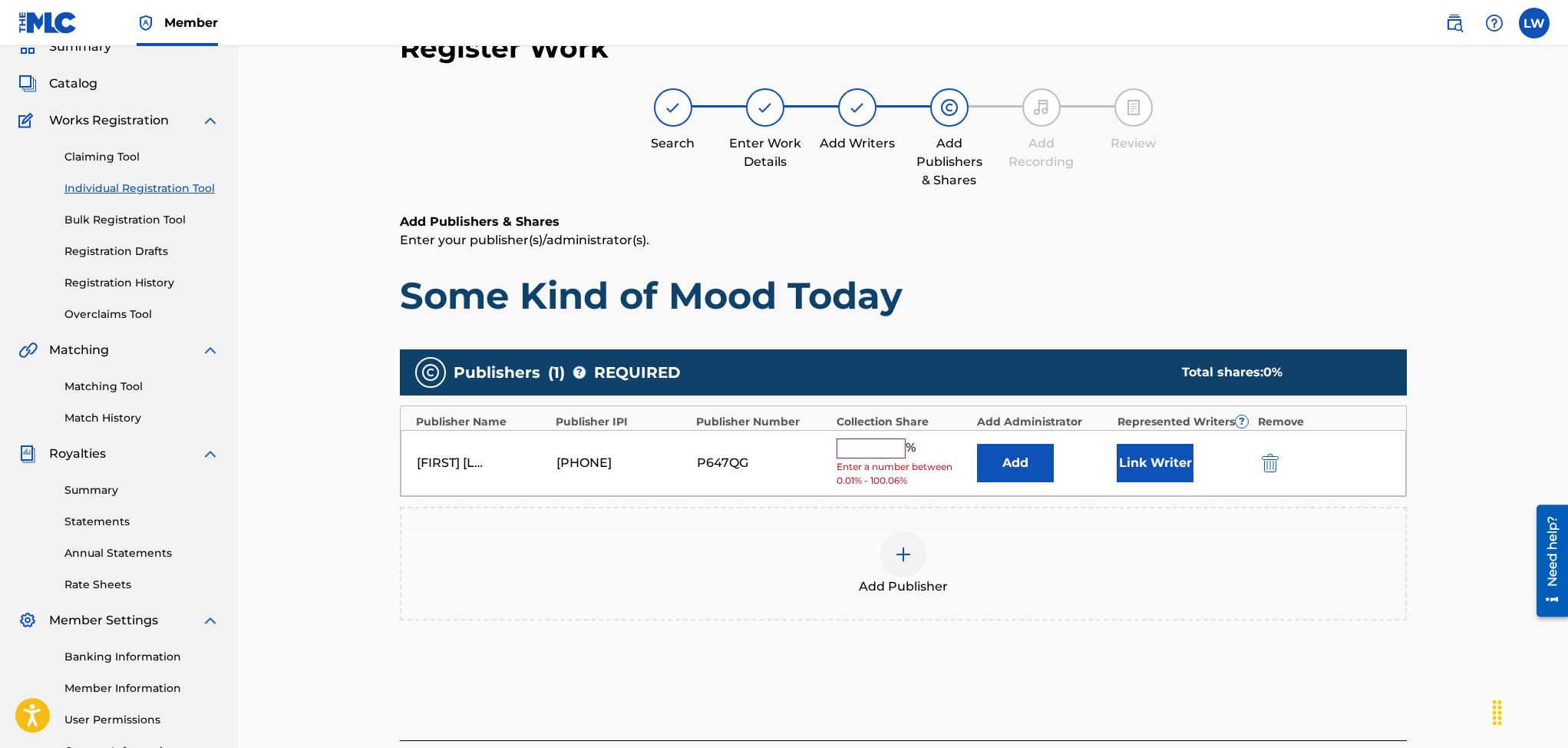 click at bounding box center (871, 448) 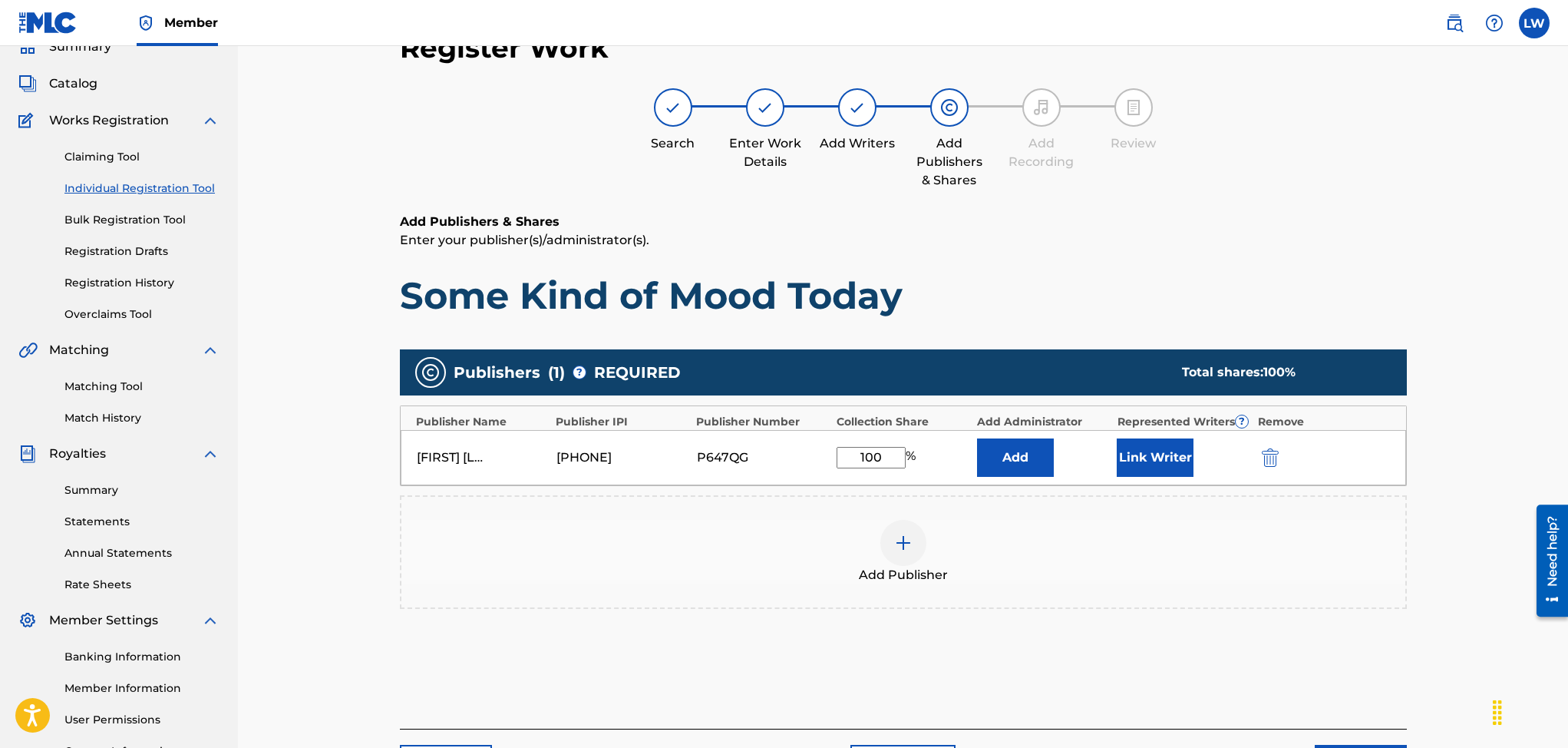type on "100" 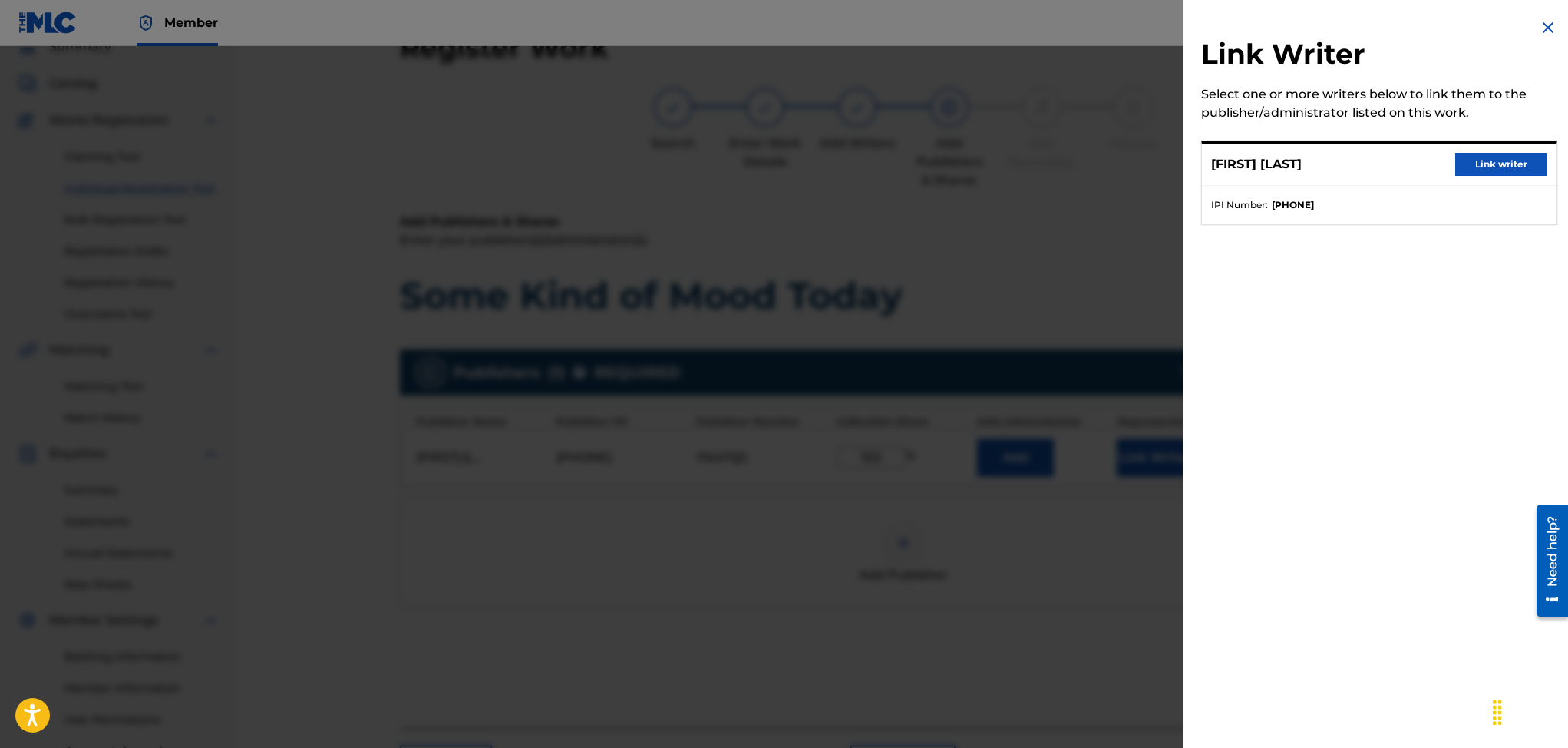 click on "Link writer" at bounding box center [1501, 164] 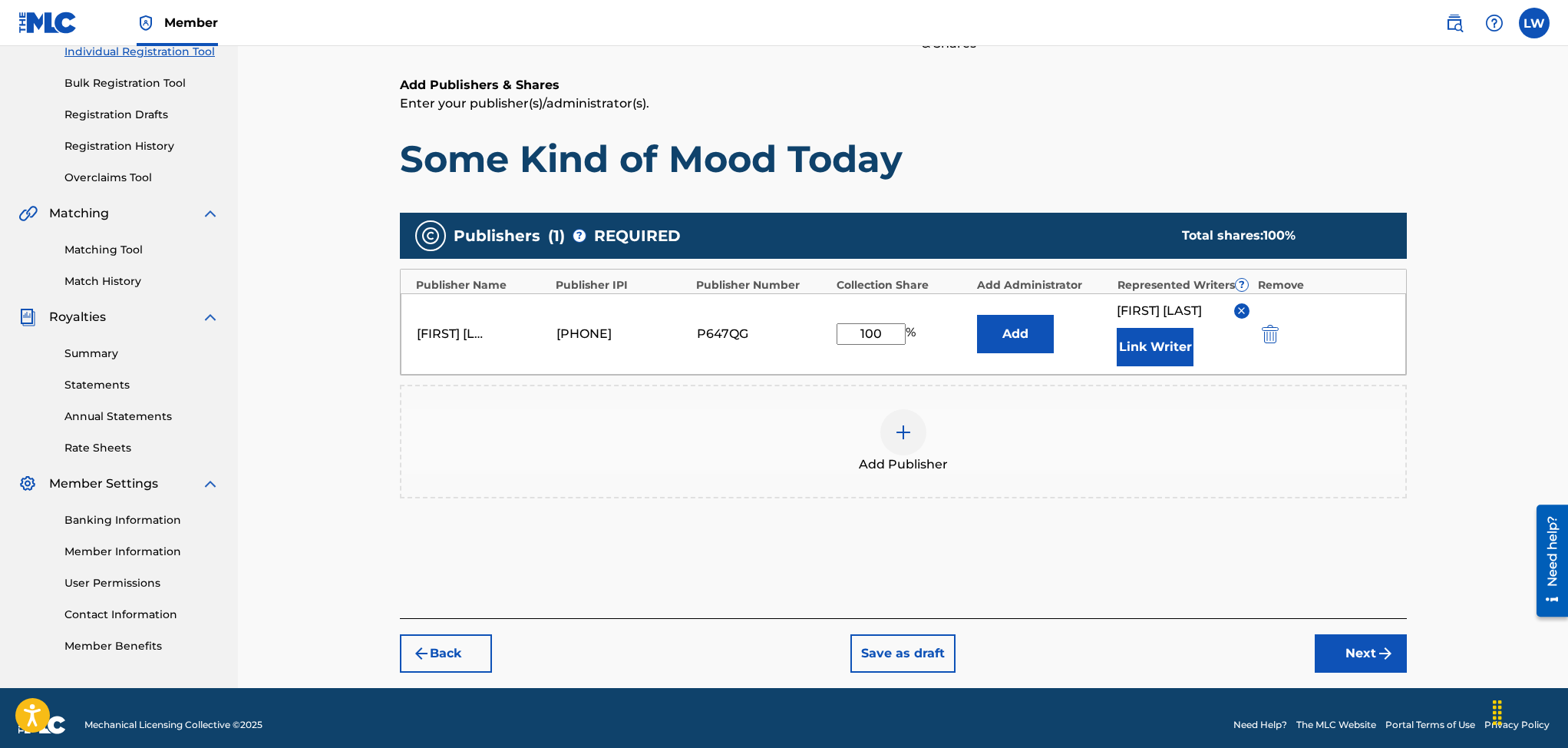 scroll, scrollTop: 212, scrollLeft: 0, axis: vertical 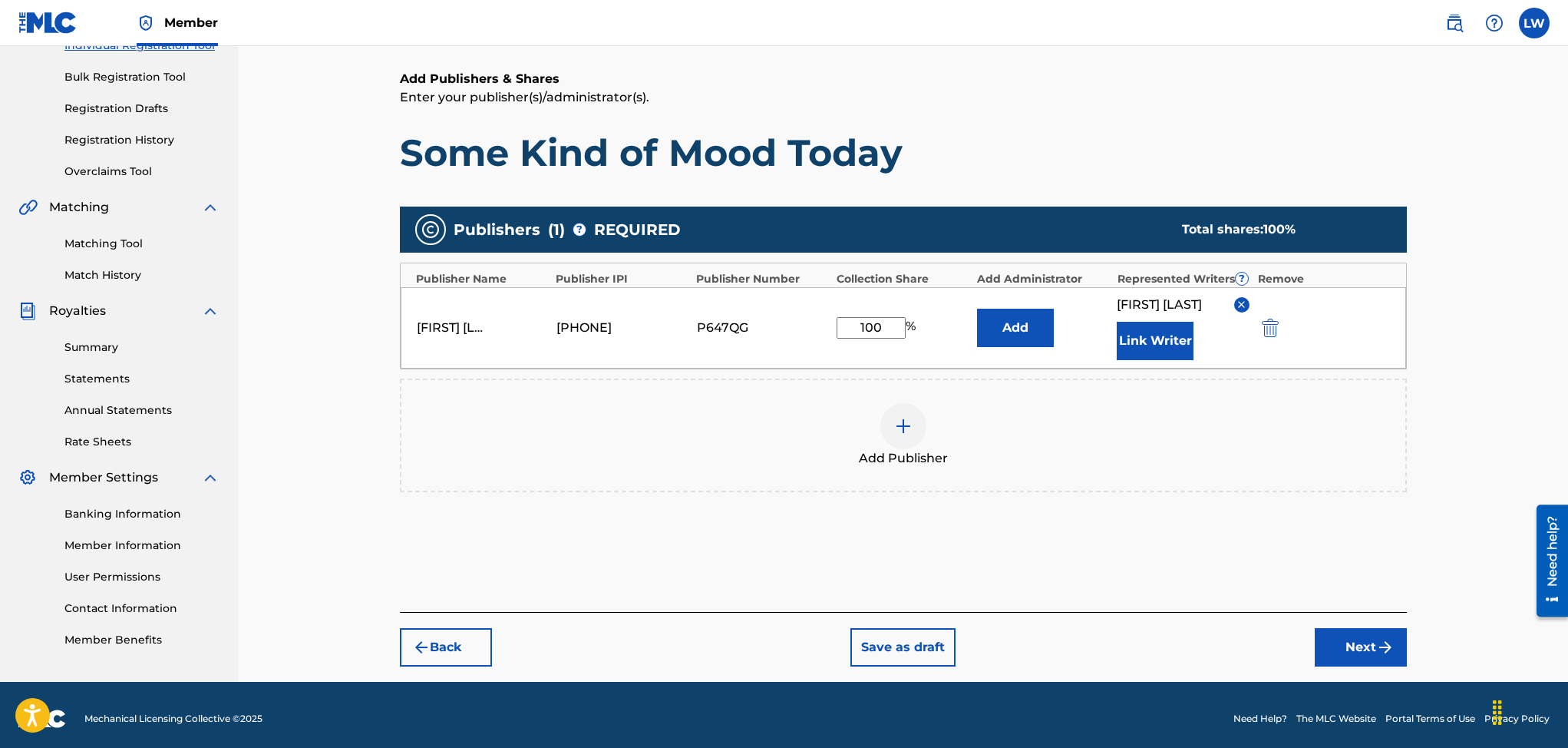 click on "Next" at bounding box center [1361, 647] 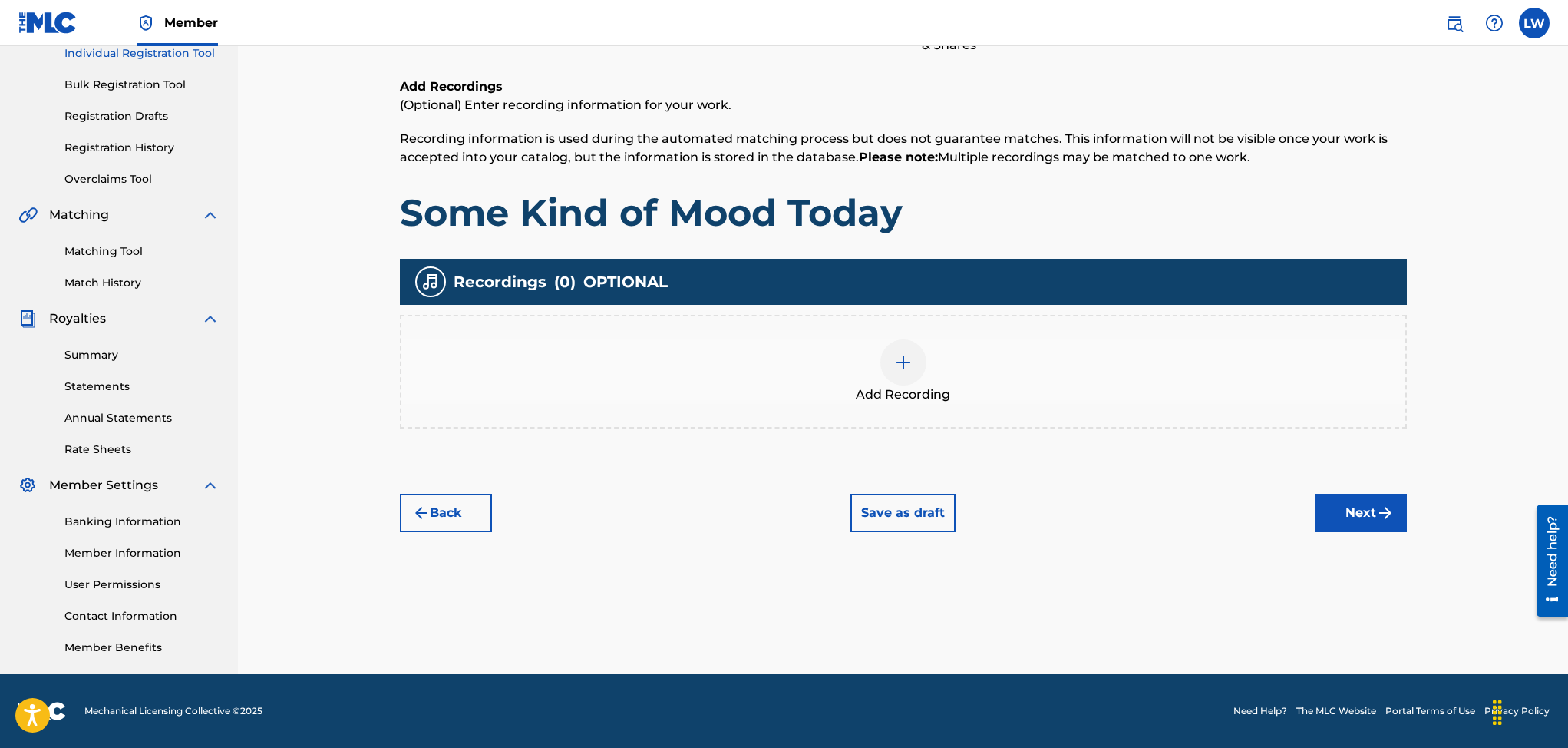 scroll, scrollTop: 69, scrollLeft: 0, axis: vertical 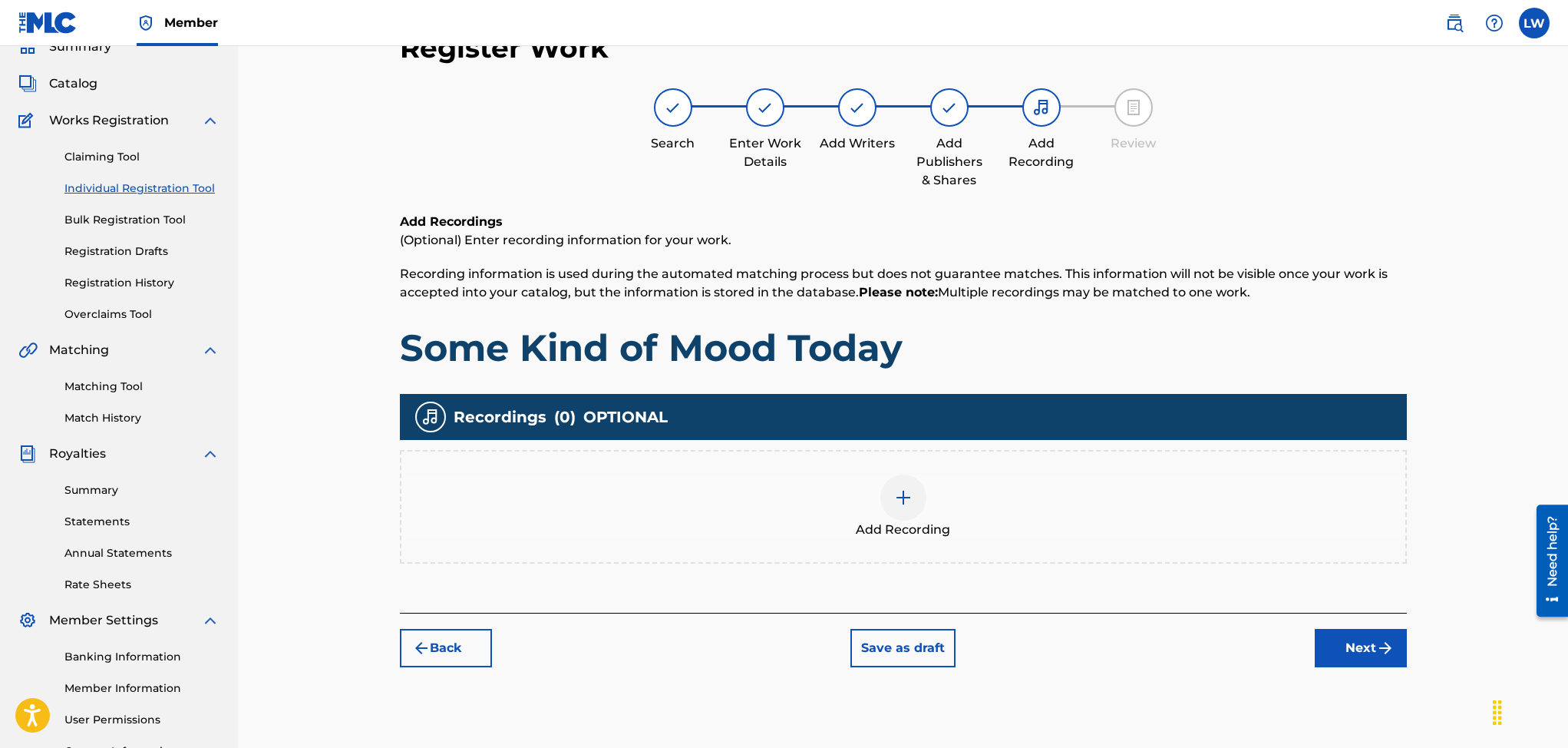 click at bounding box center [903, 498] 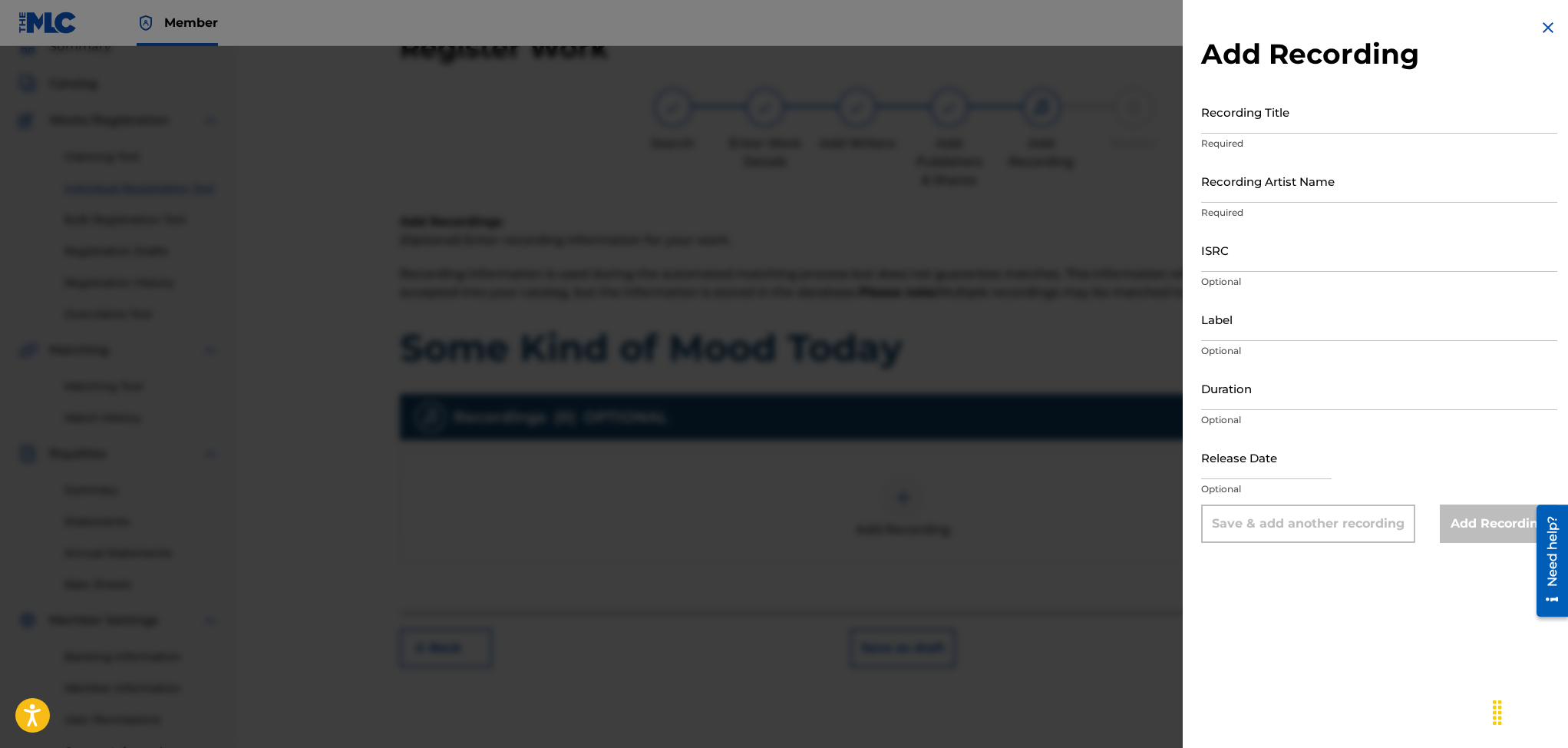 click on "Recording Title" at bounding box center [1379, 111] 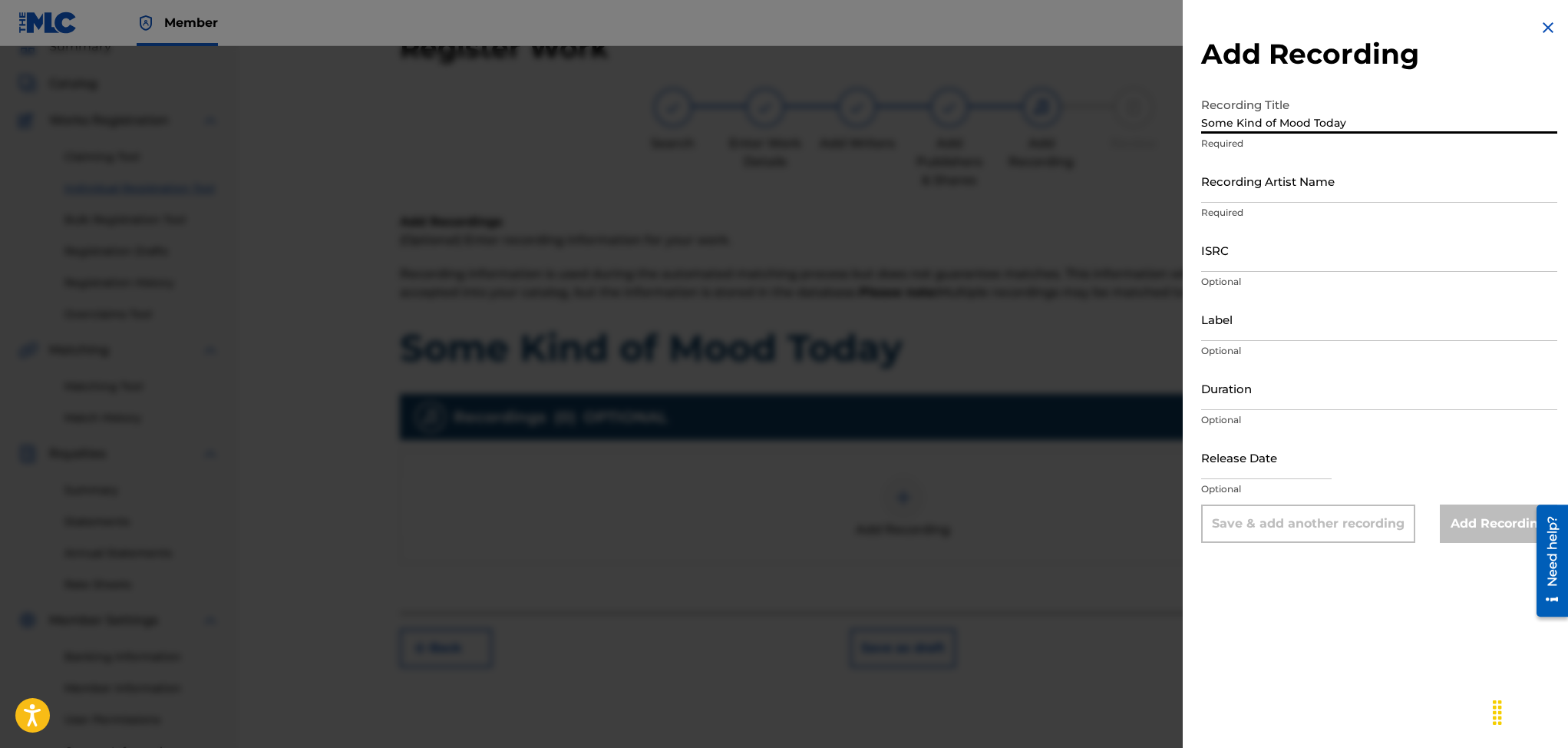 type on "Some Kind of Mood Today" 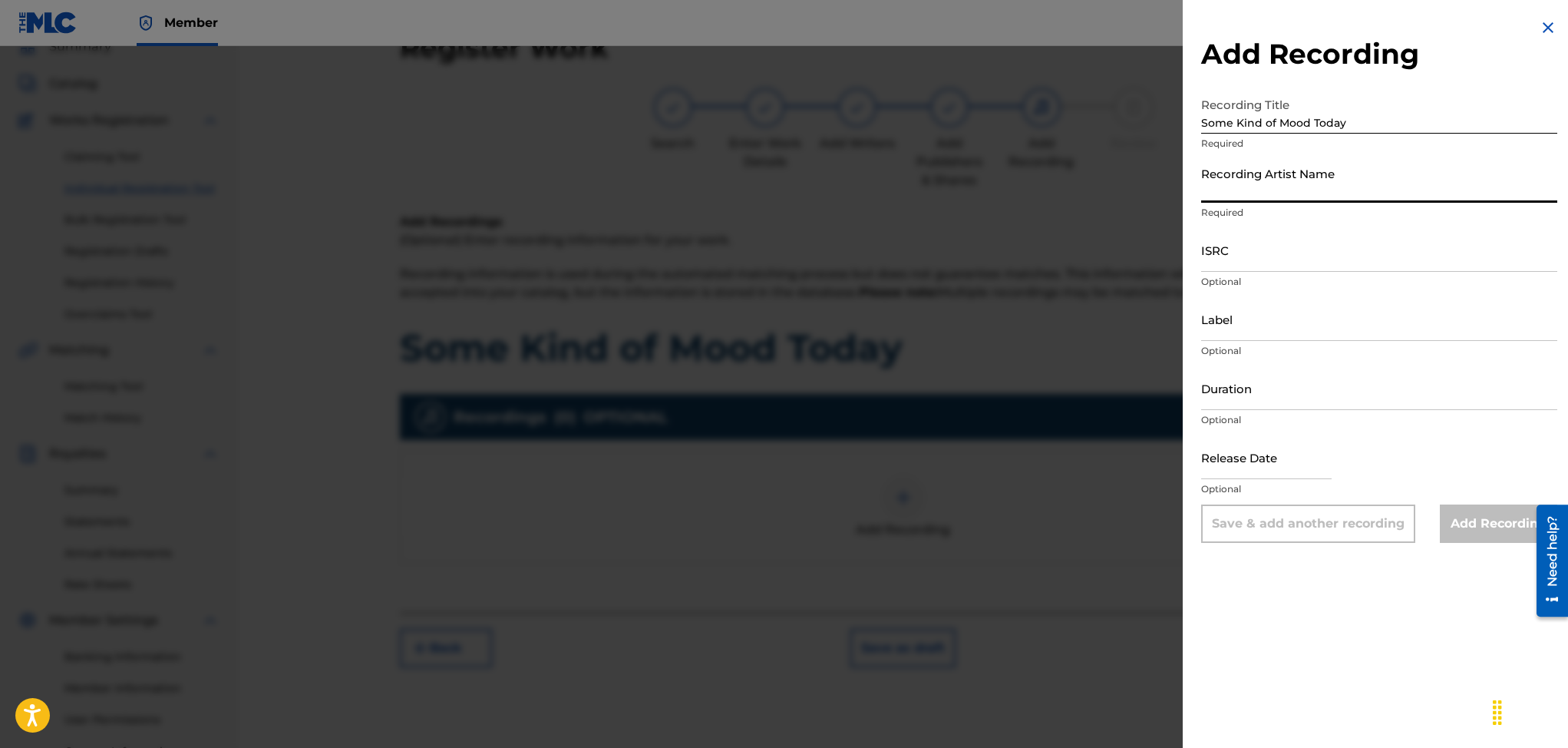 click on "Recording Artist Name" at bounding box center [1379, 180] 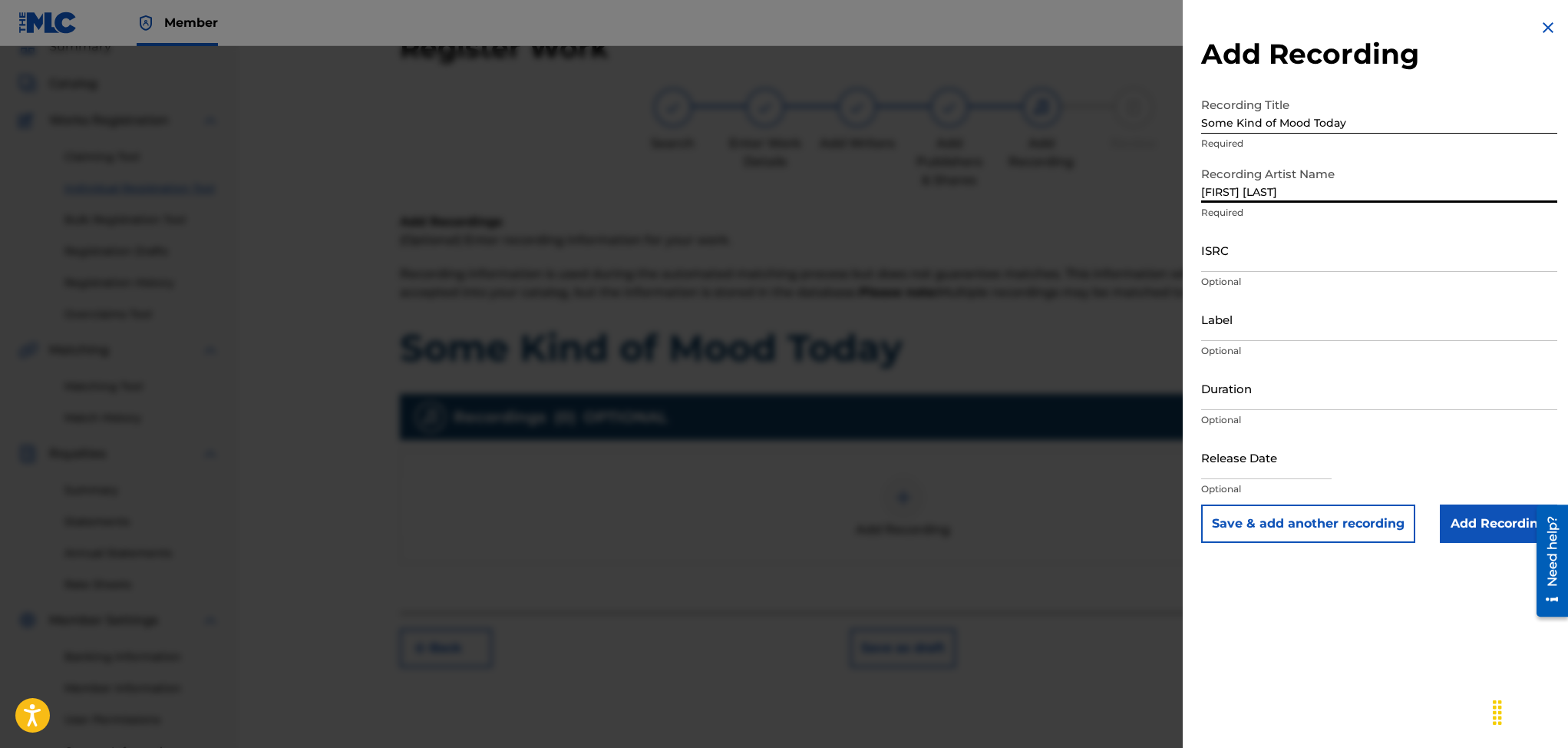 type on "[NAME]" 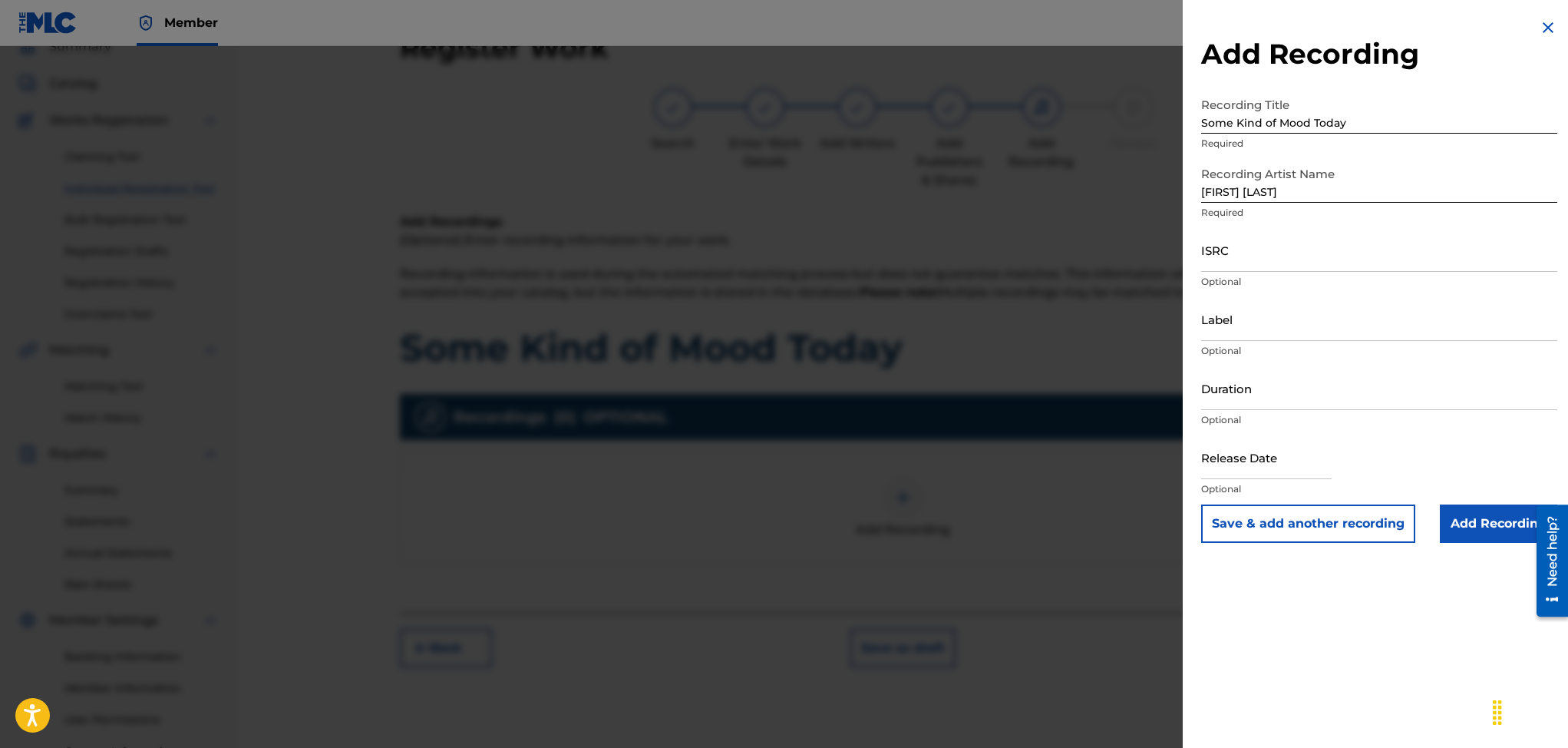 click on "Add Recording" at bounding box center (1498, 524) 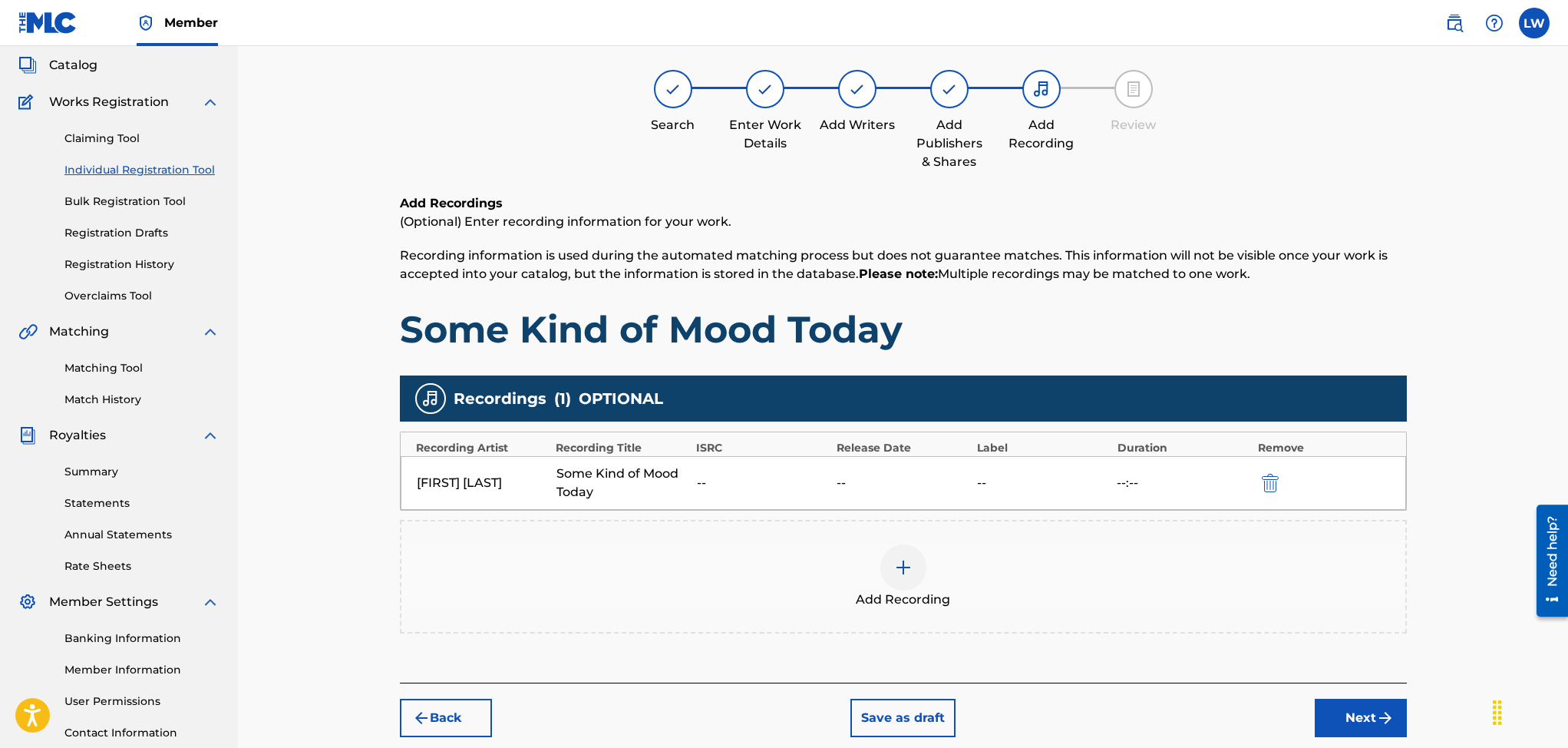 scroll, scrollTop: 185, scrollLeft: 0, axis: vertical 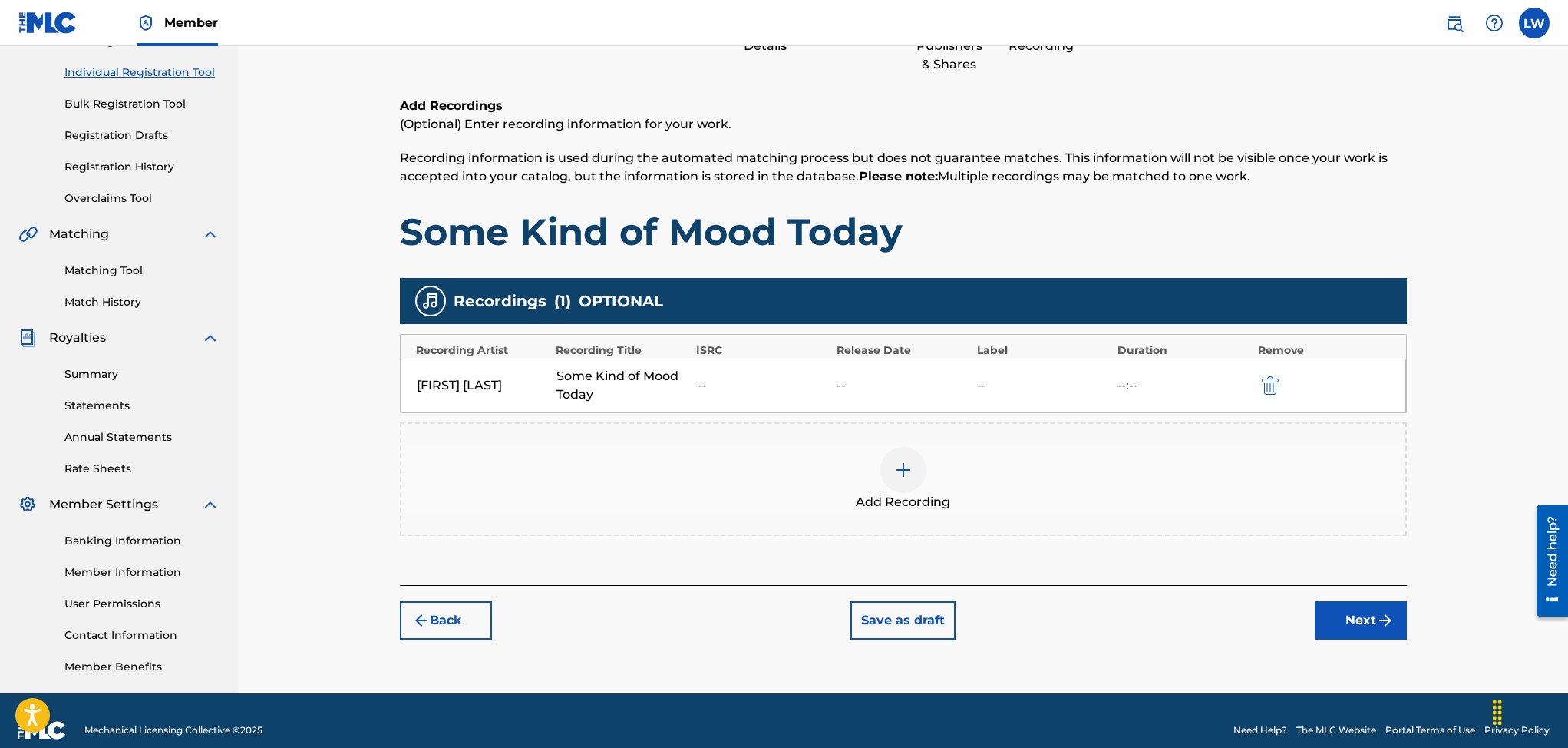 click at bounding box center [1385, 621] 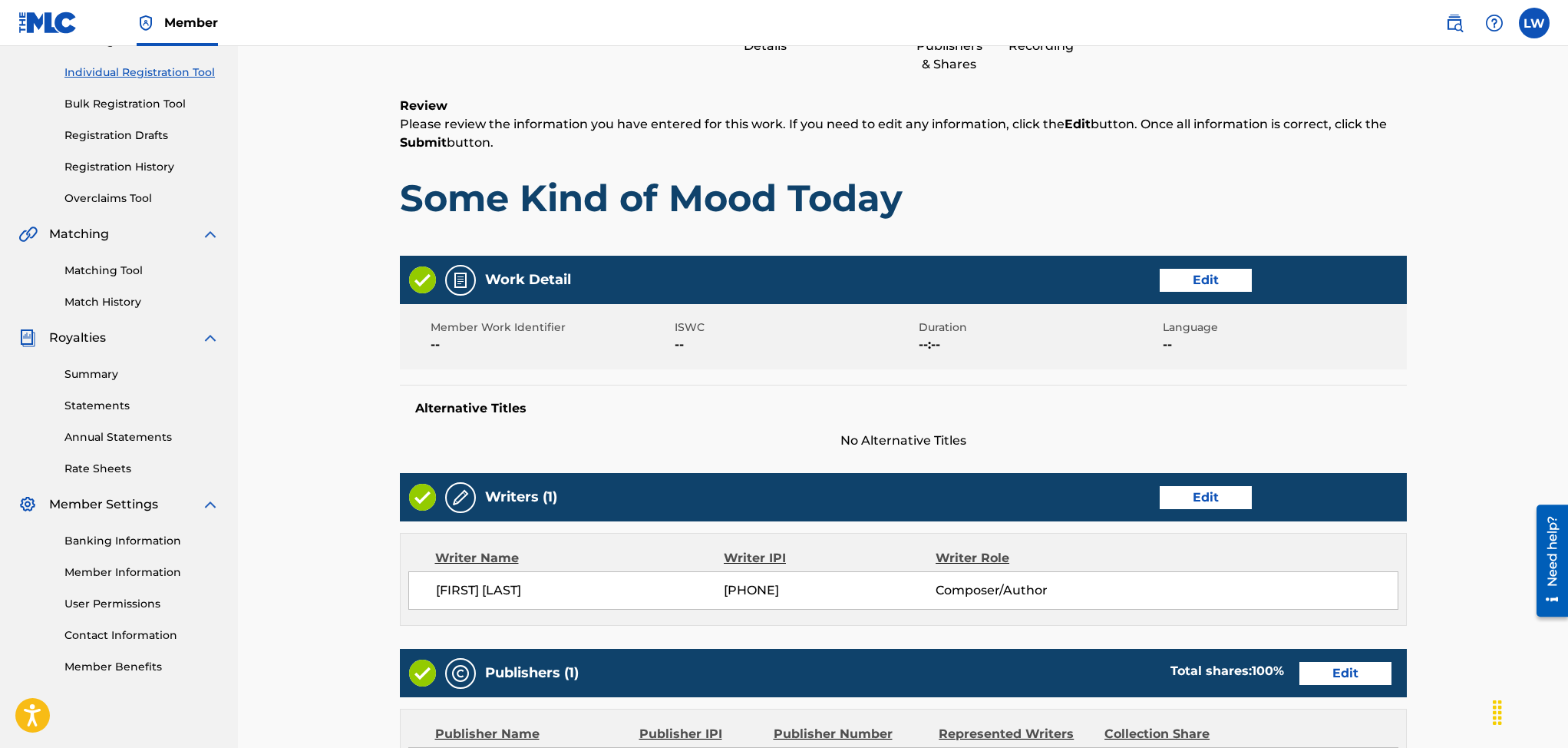 scroll, scrollTop: 69, scrollLeft: 0, axis: vertical 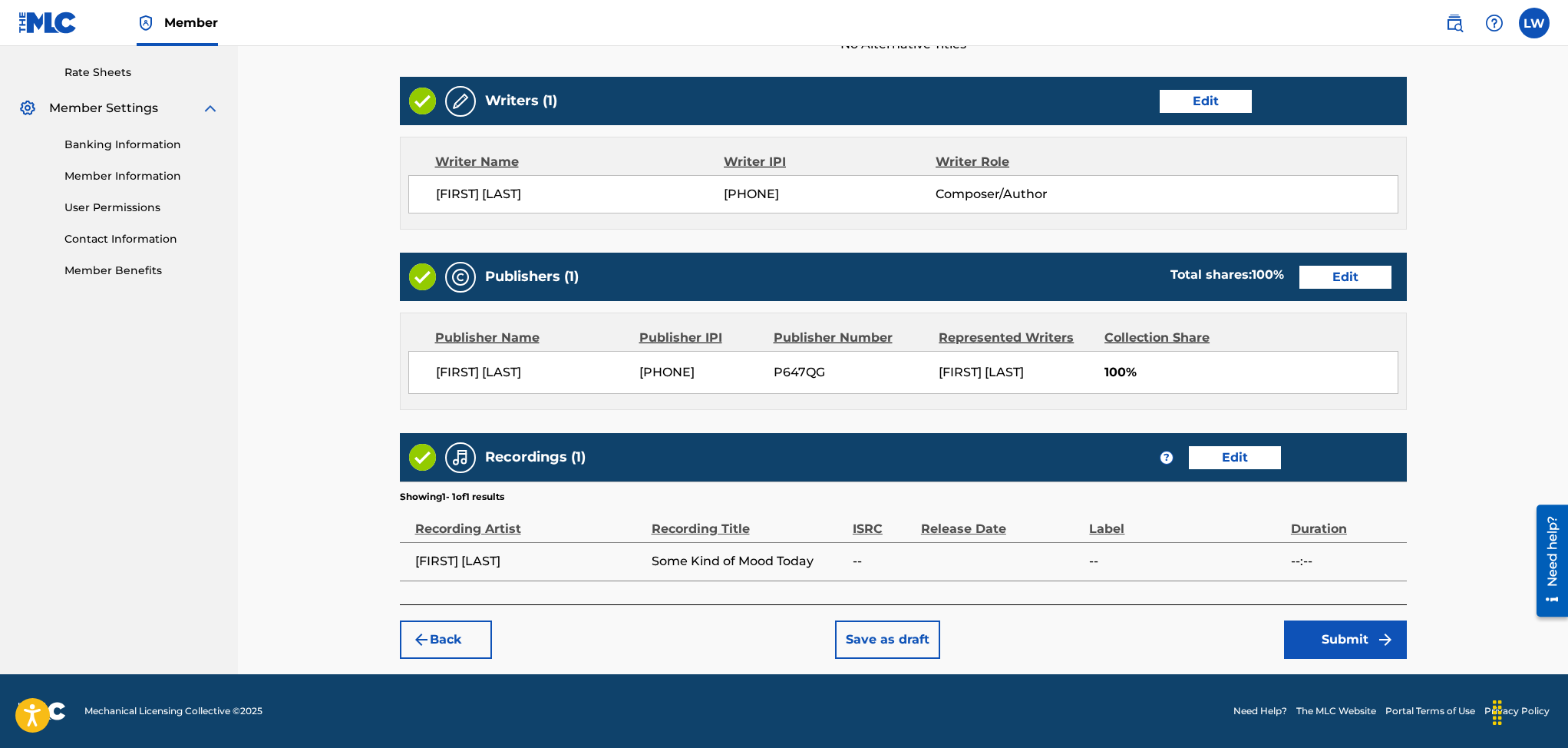 click on "Submit" at bounding box center (1345, 640) 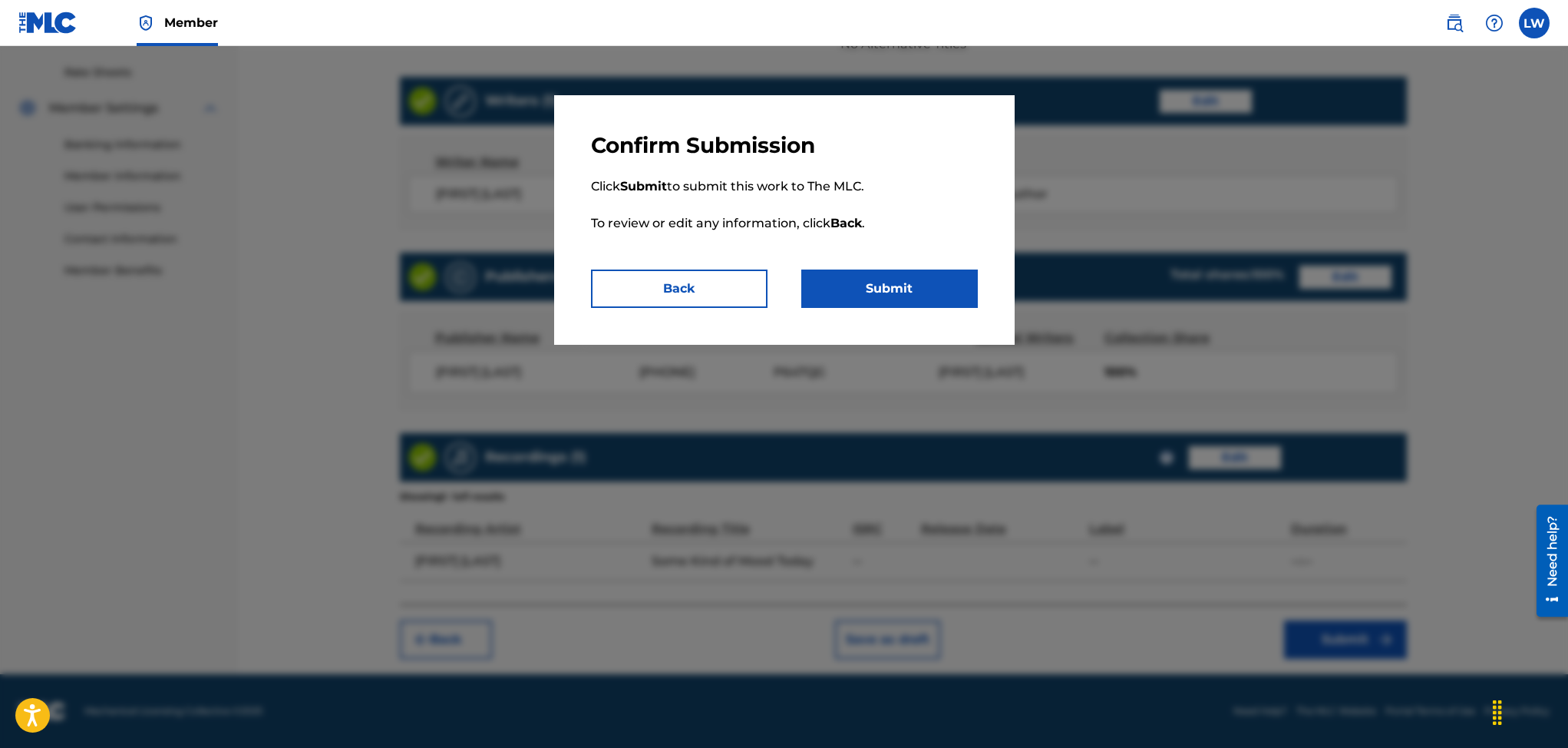 click on "Submit" at bounding box center [890, 289] 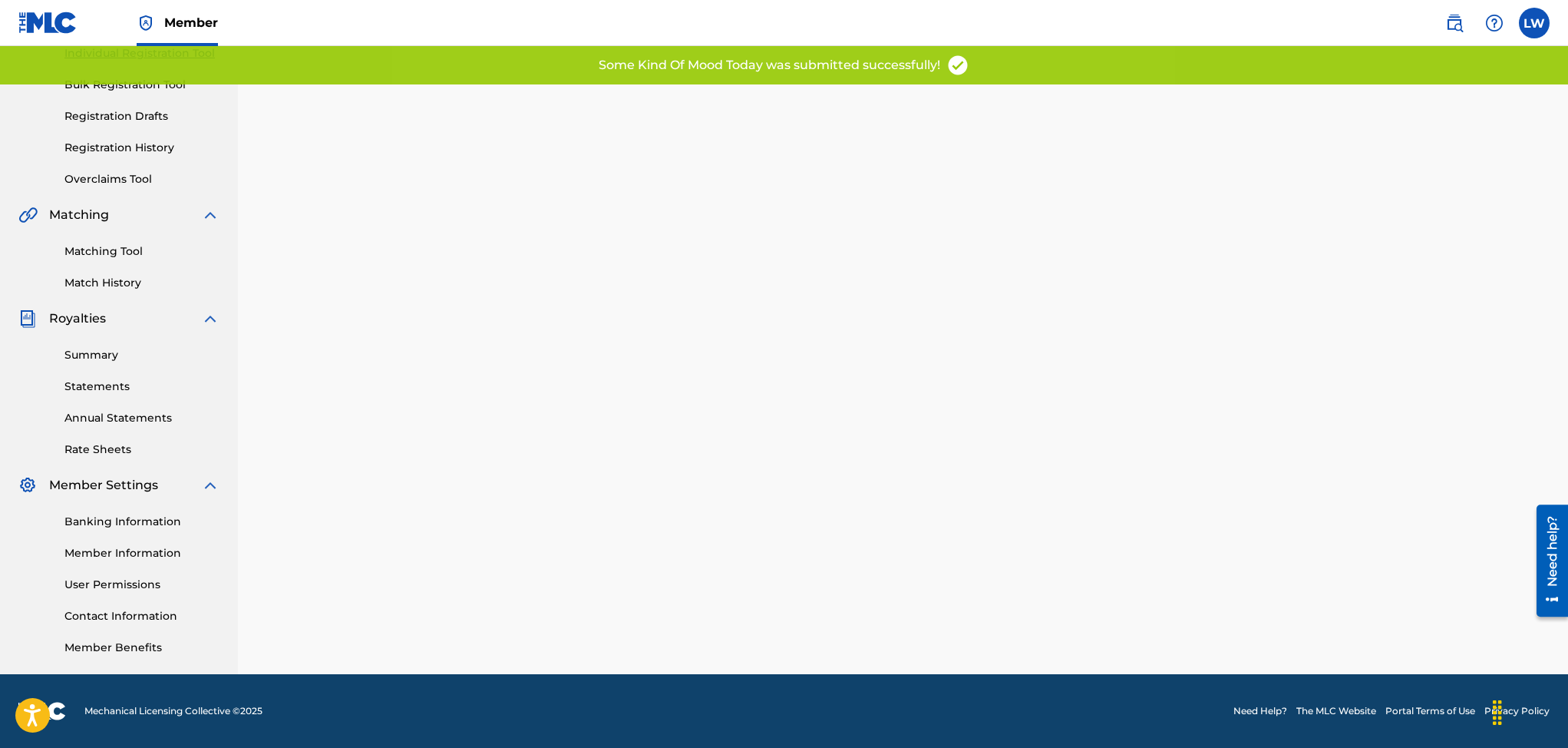 scroll, scrollTop: 0, scrollLeft: 0, axis: both 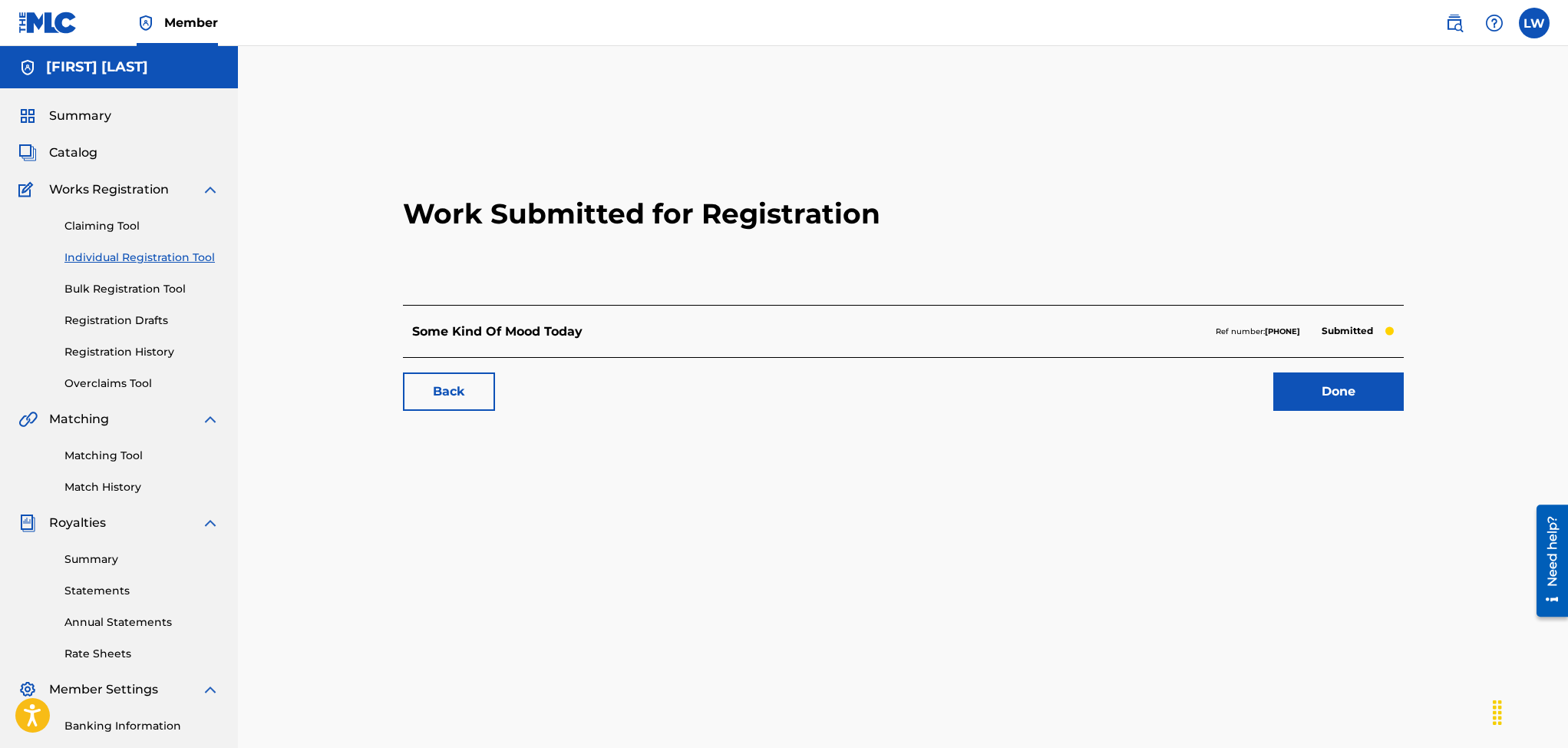click on "Bulk Registration Tool" at bounding box center (142, 289) 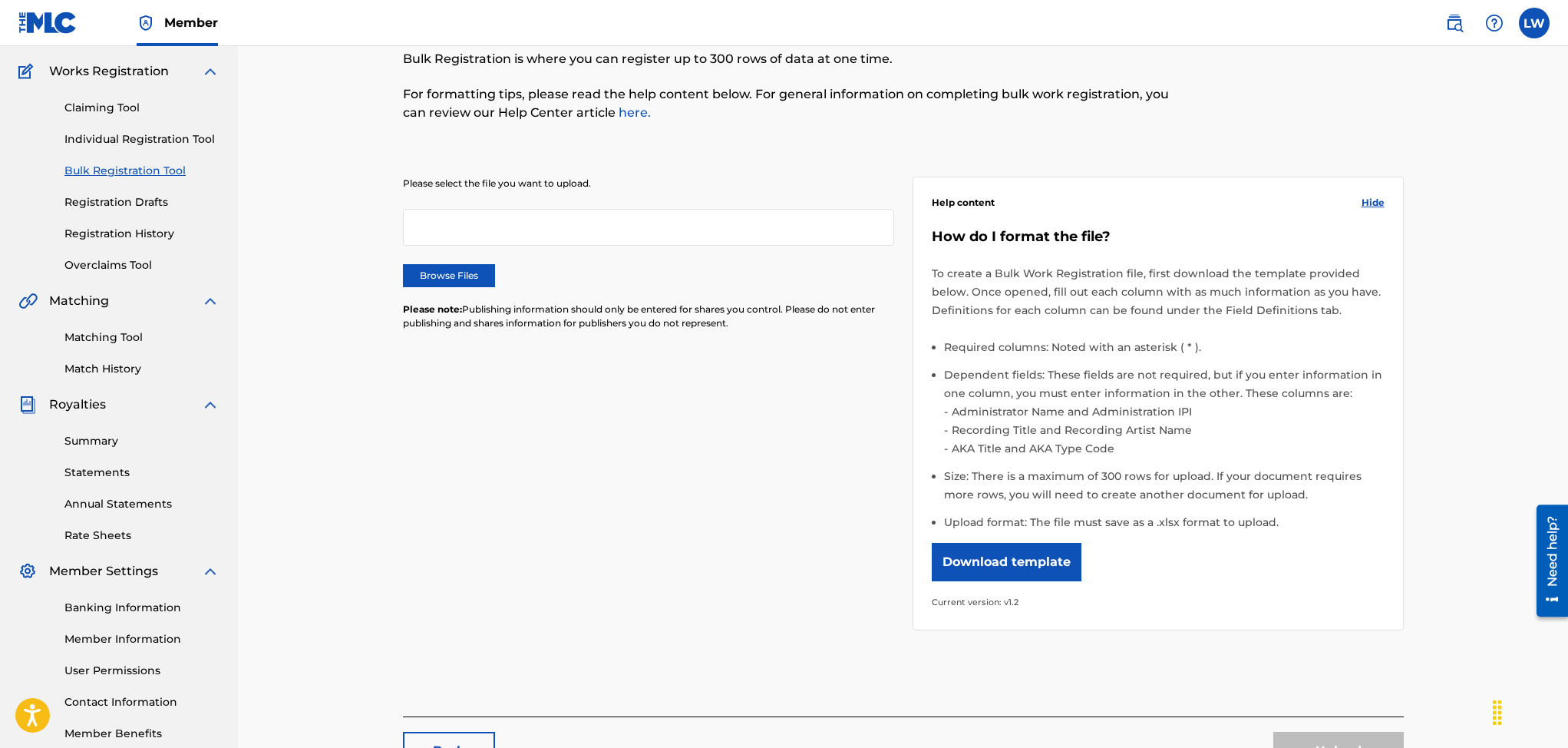 scroll, scrollTop: 113, scrollLeft: 0, axis: vertical 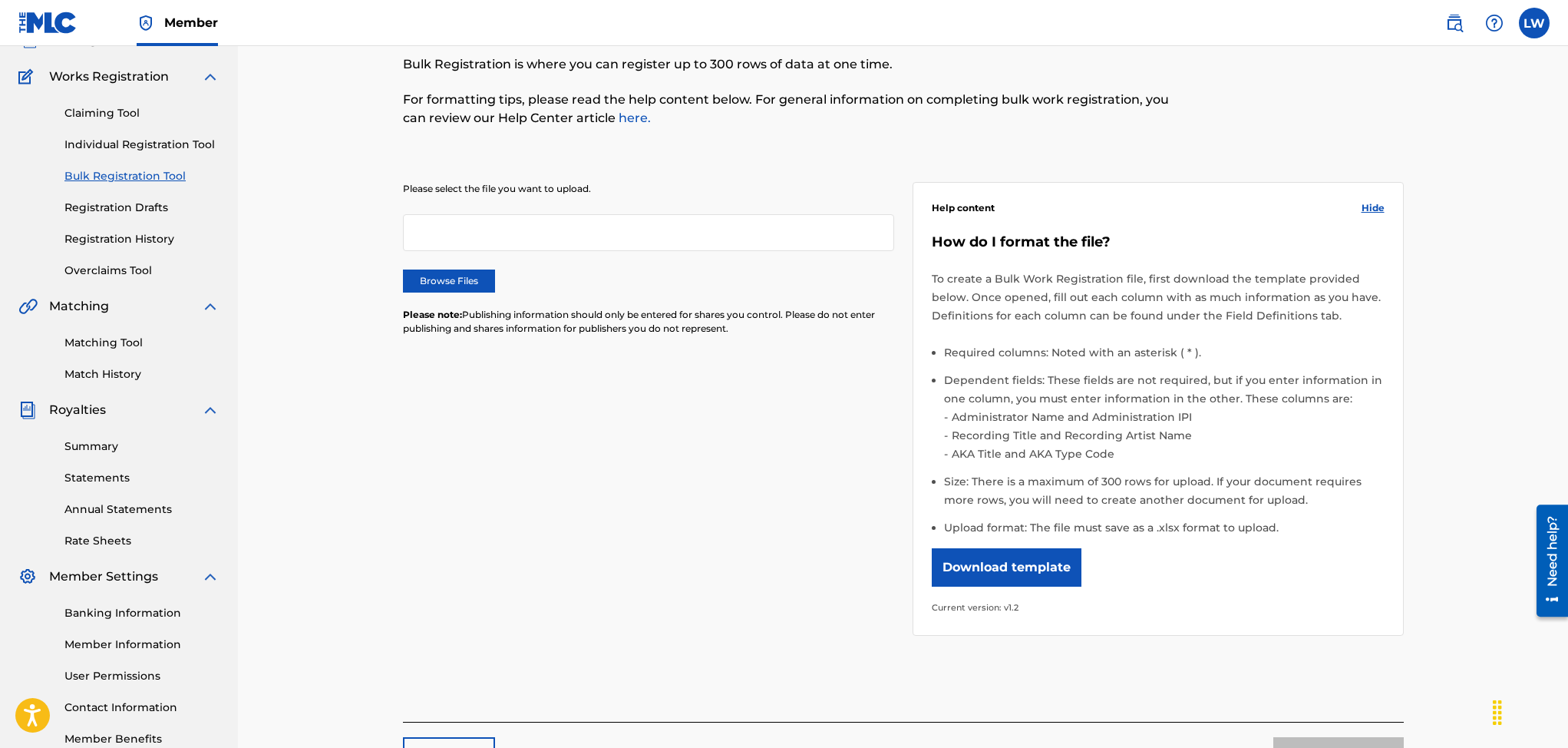 click on "Individual Registration Tool" at bounding box center [142, 144] 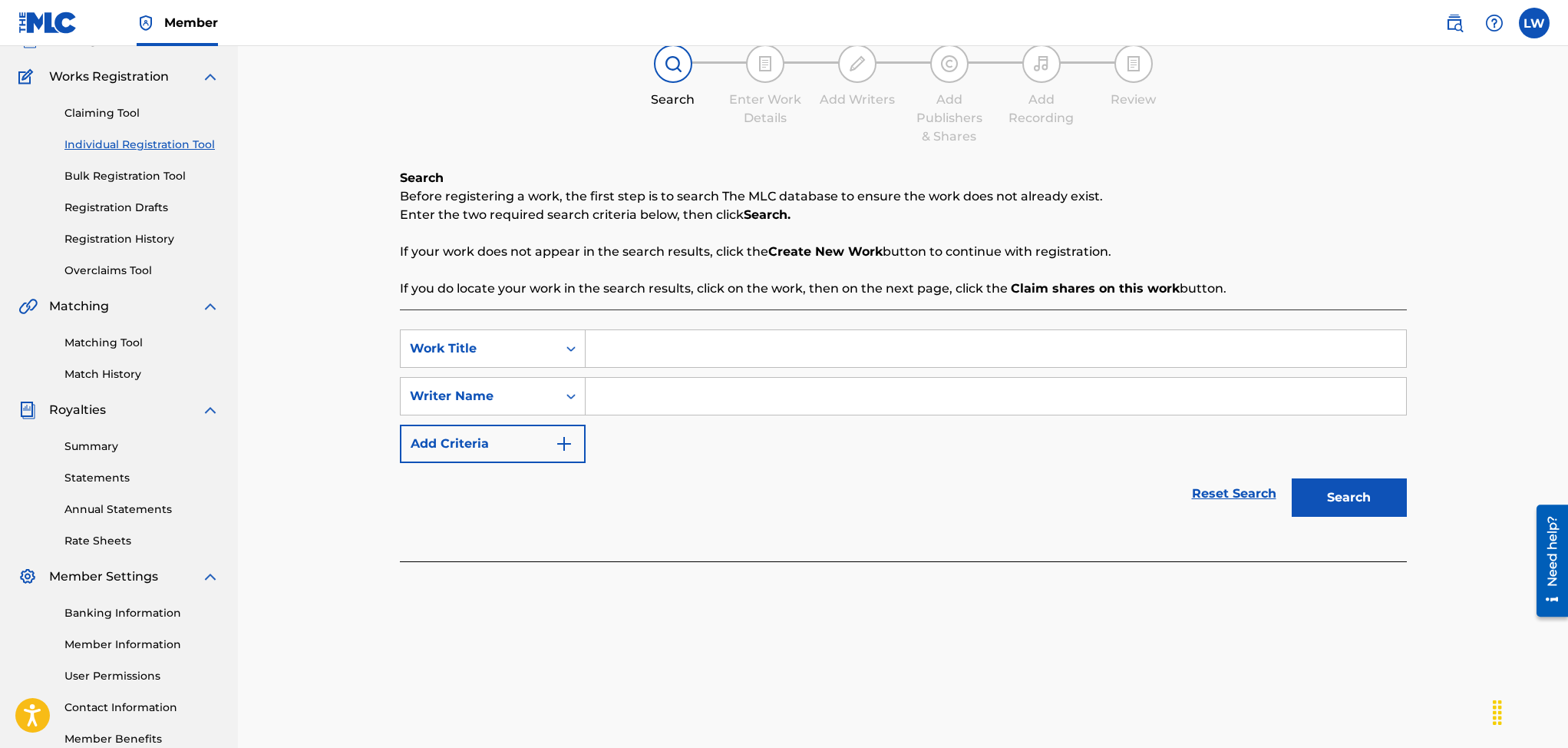 scroll, scrollTop: 0, scrollLeft: 0, axis: both 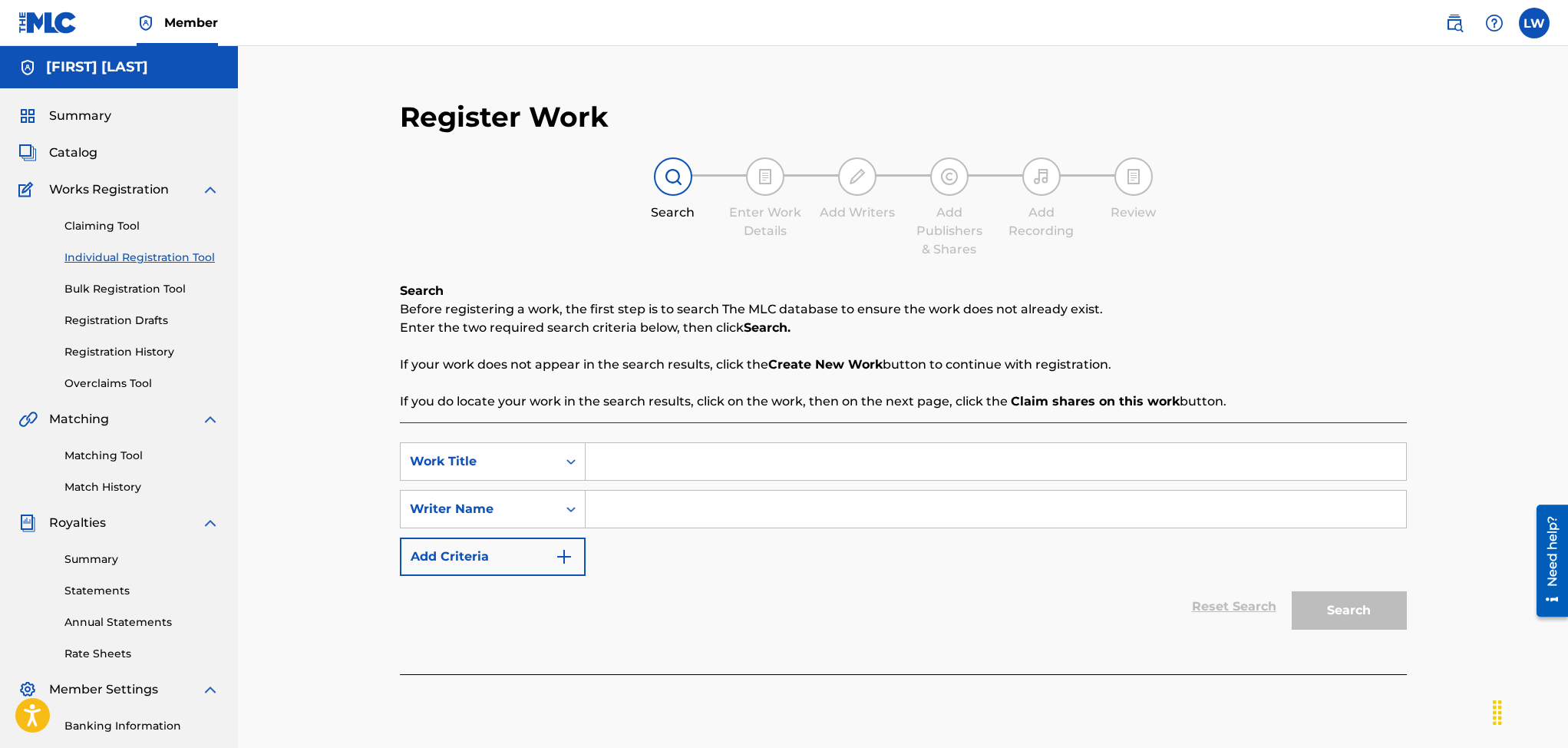 click on "Bulk Registration Tool" at bounding box center [142, 289] 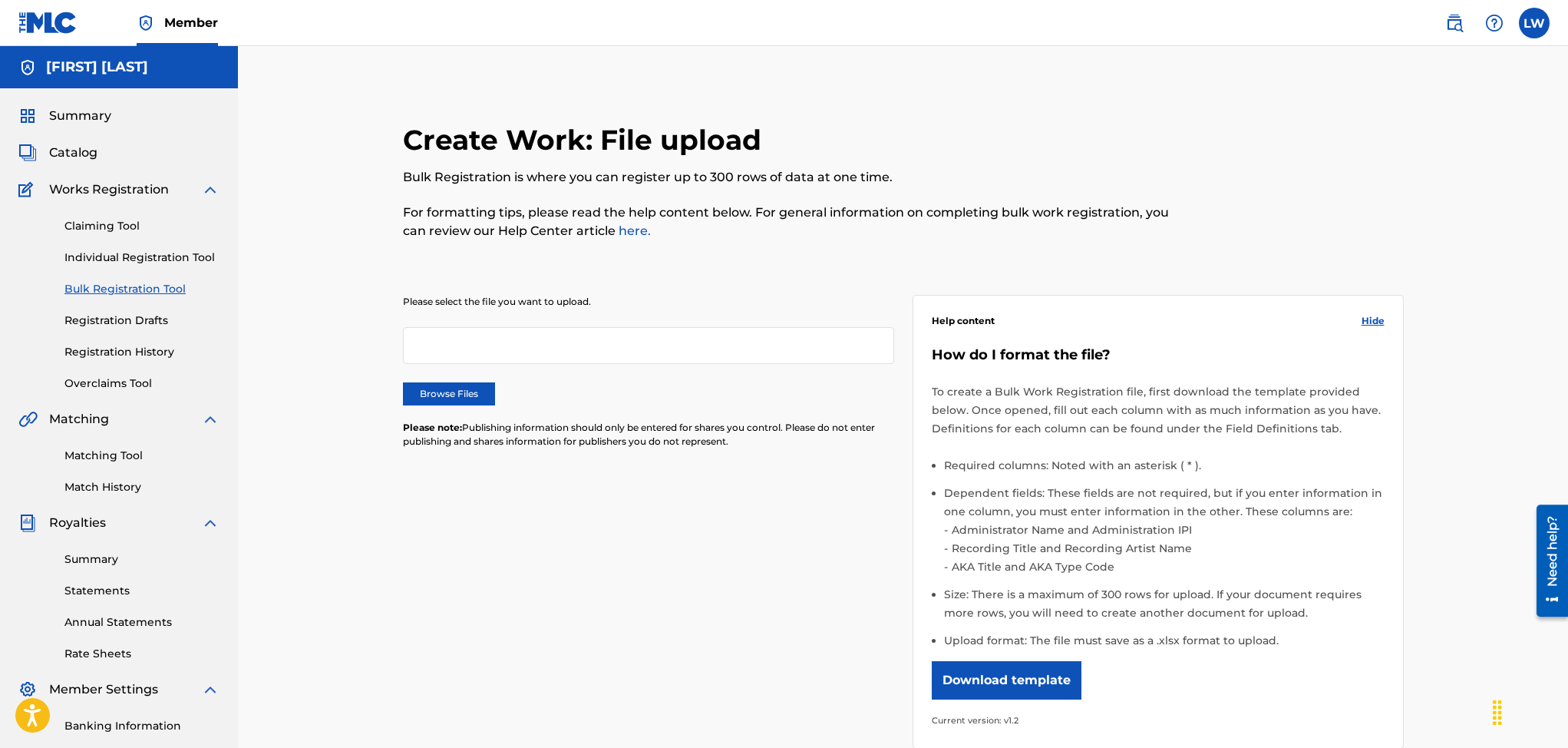 click on "Download template" at bounding box center (1006, 680) 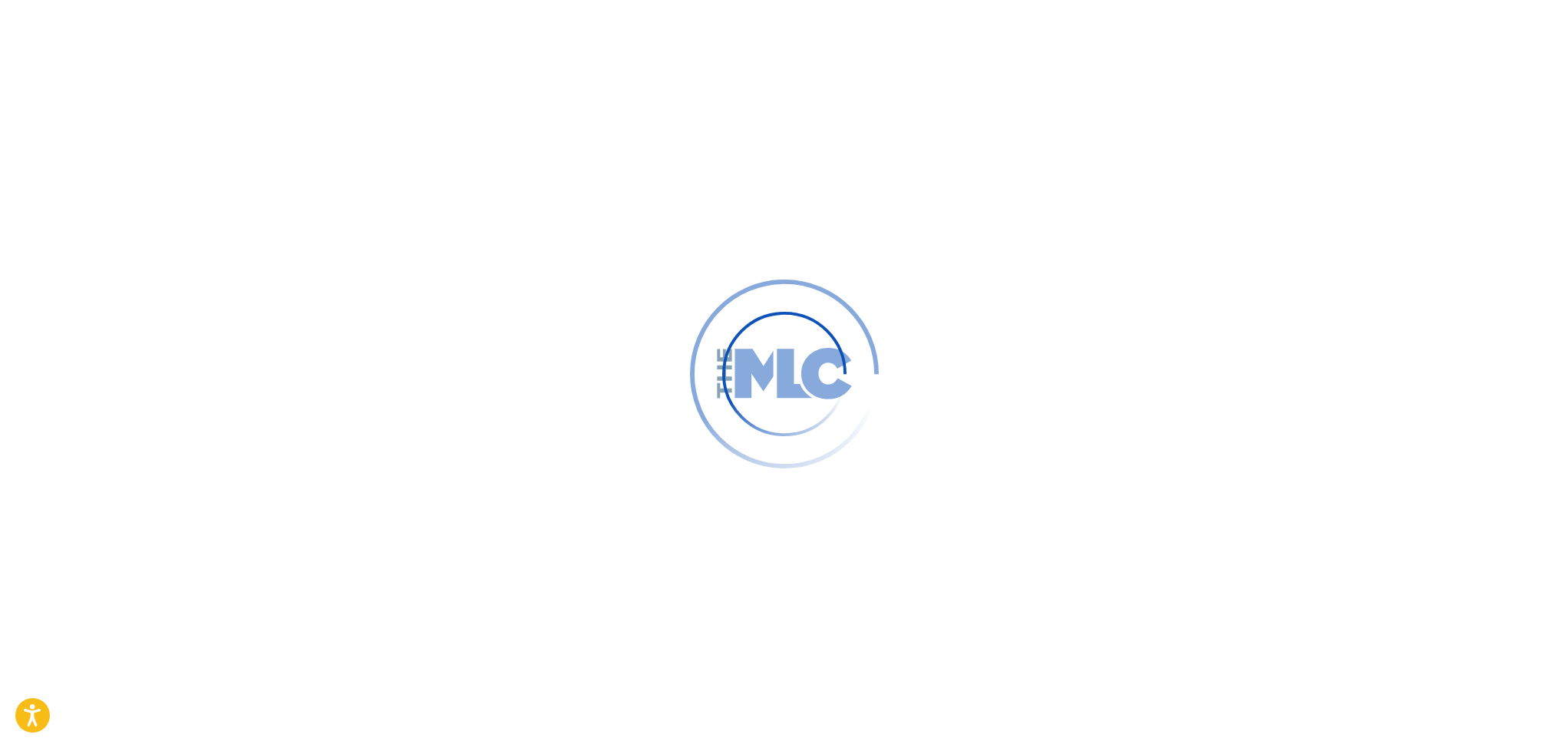 scroll, scrollTop: 0, scrollLeft: 0, axis: both 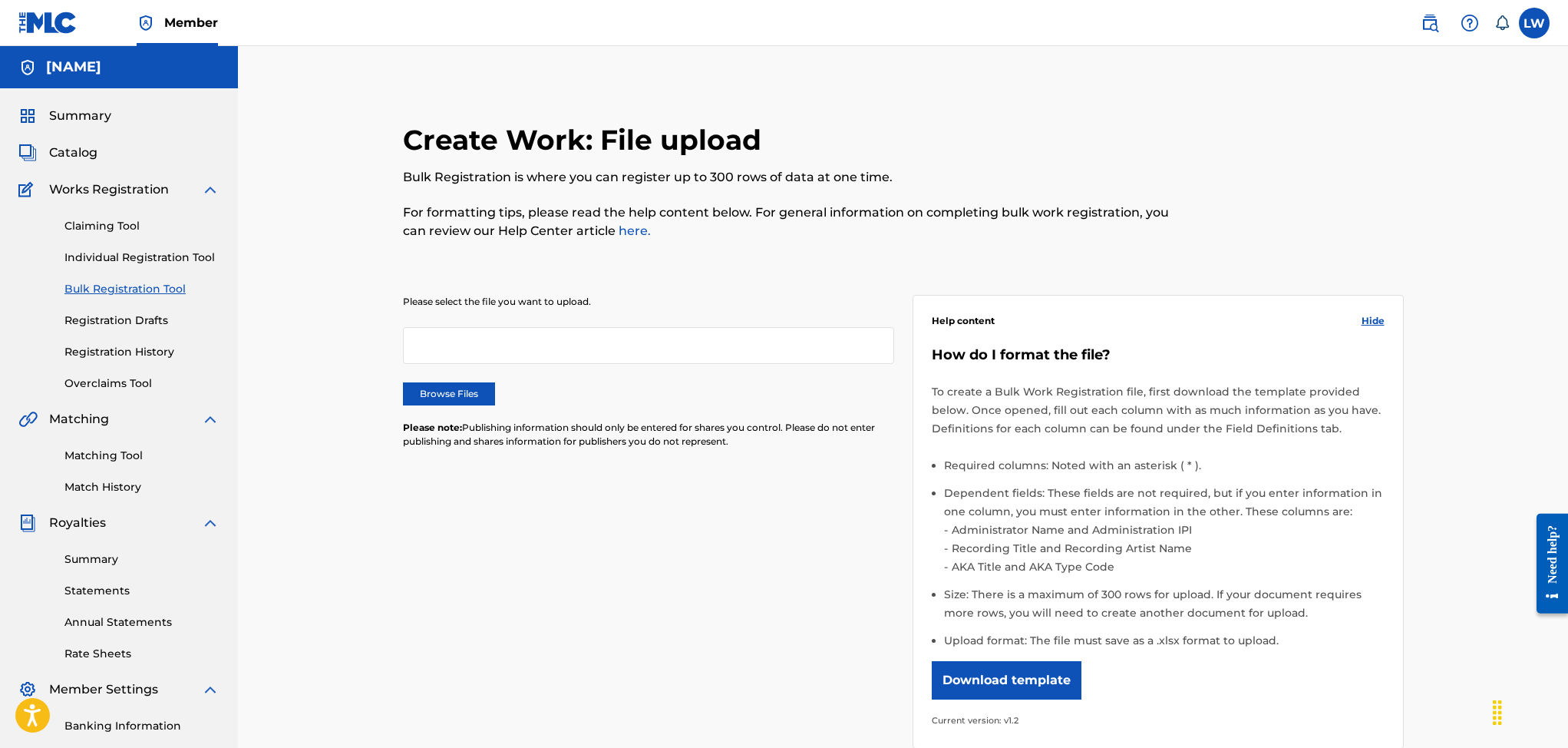 click on "Registration History" at bounding box center [142, 352] 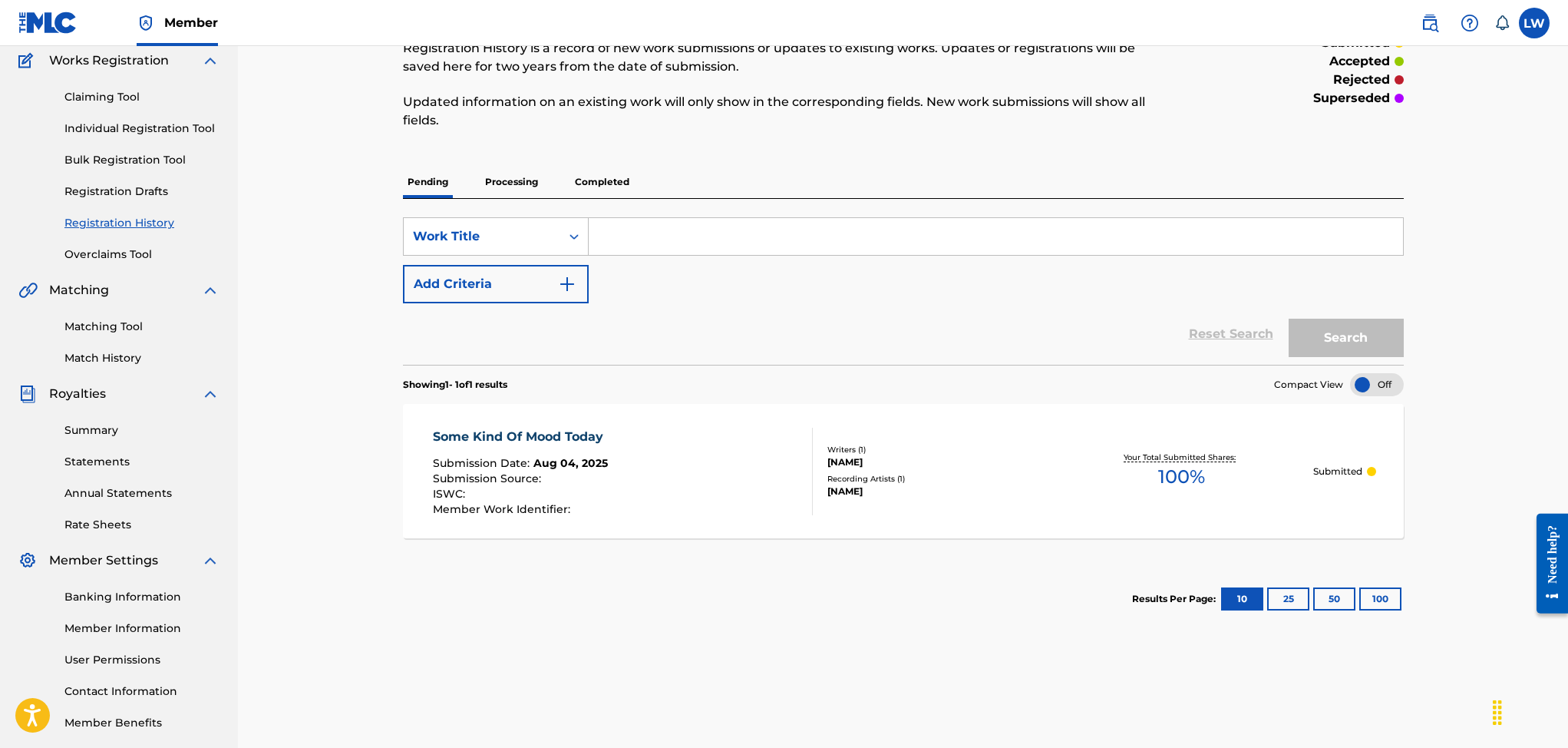 scroll, scrollTop: 131, scrollLeft: 0, axis: vertical 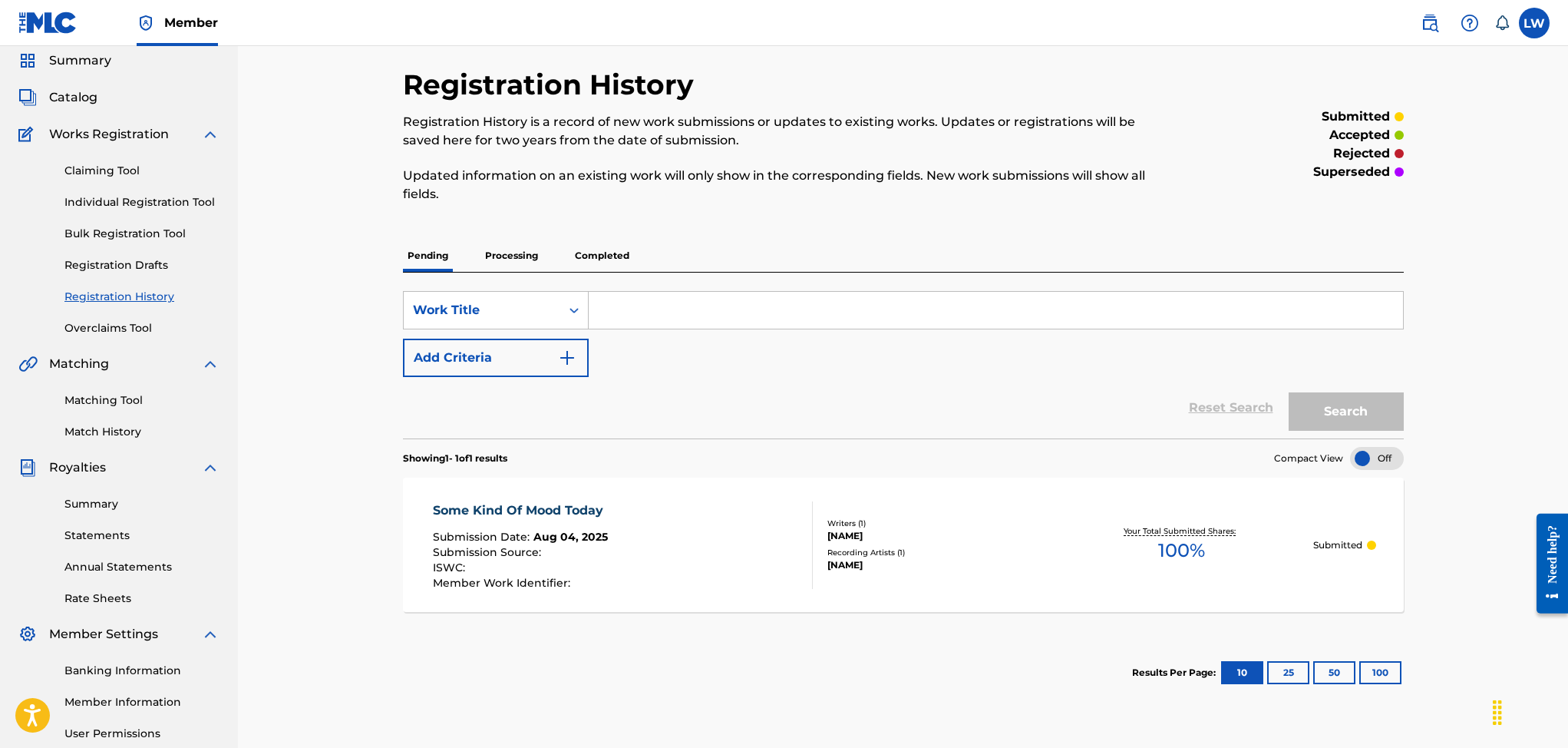 click at bounding box center (995, 310) 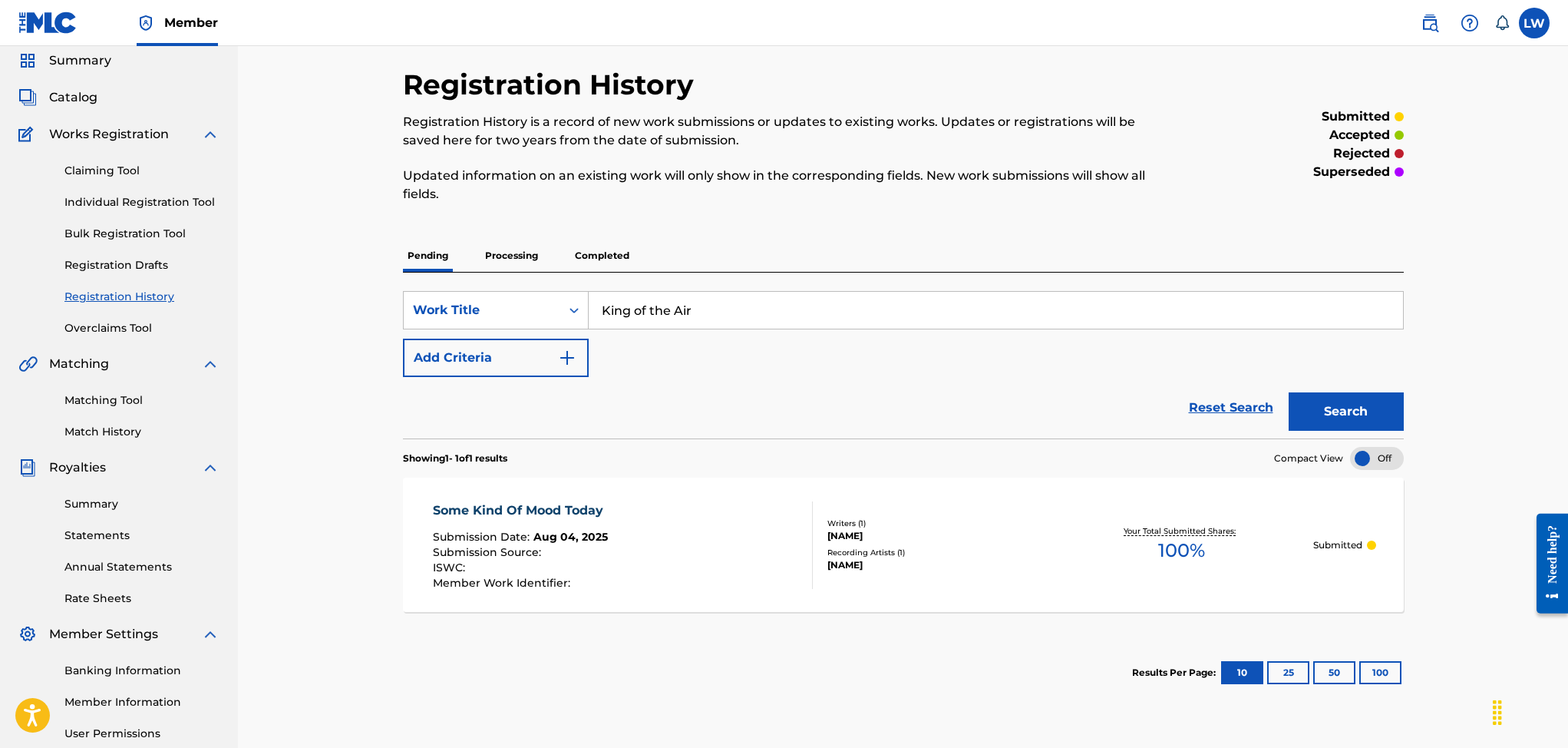 type on "King of the Air" 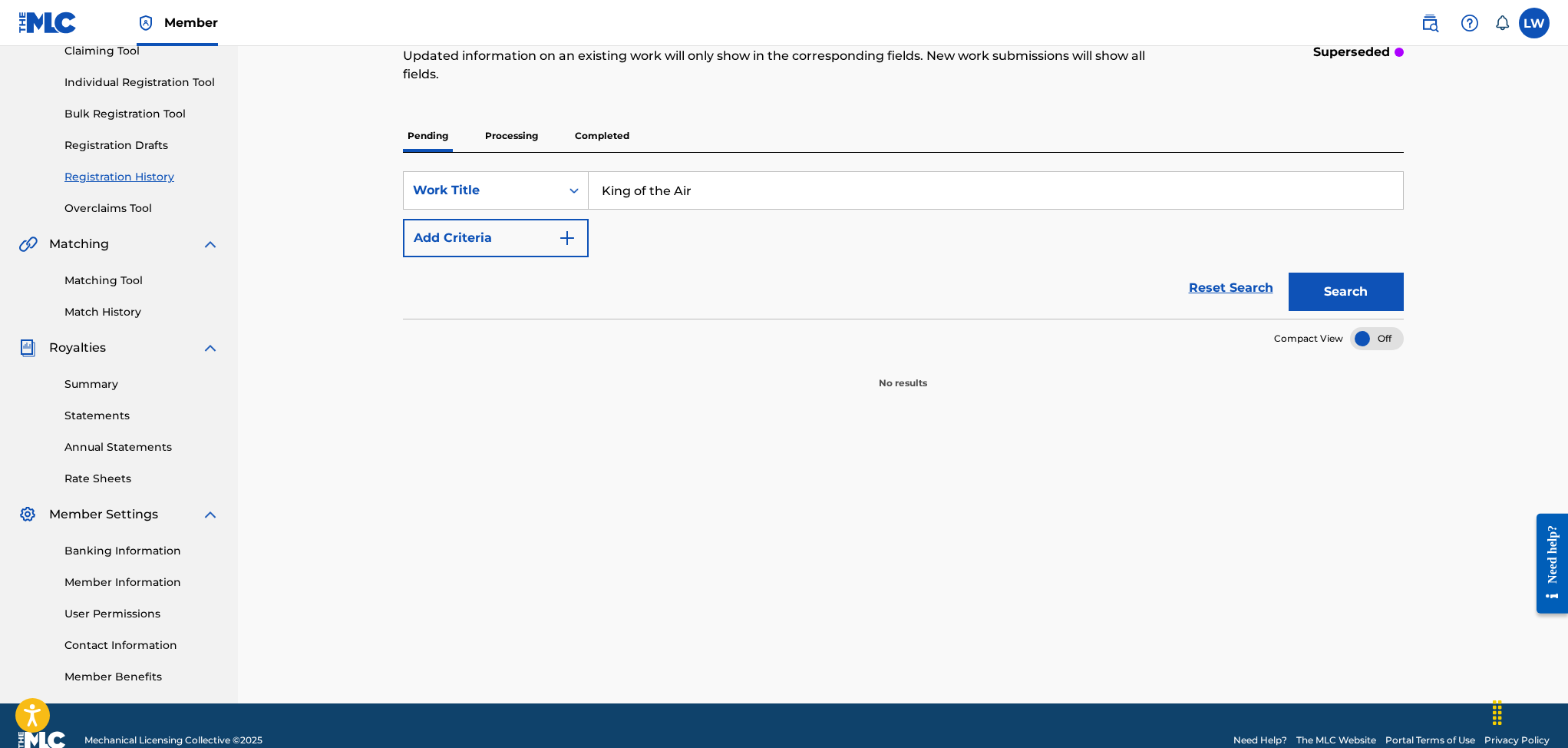 scroll, scrollTop: 180, scrollLeft: 0, axis: vertical 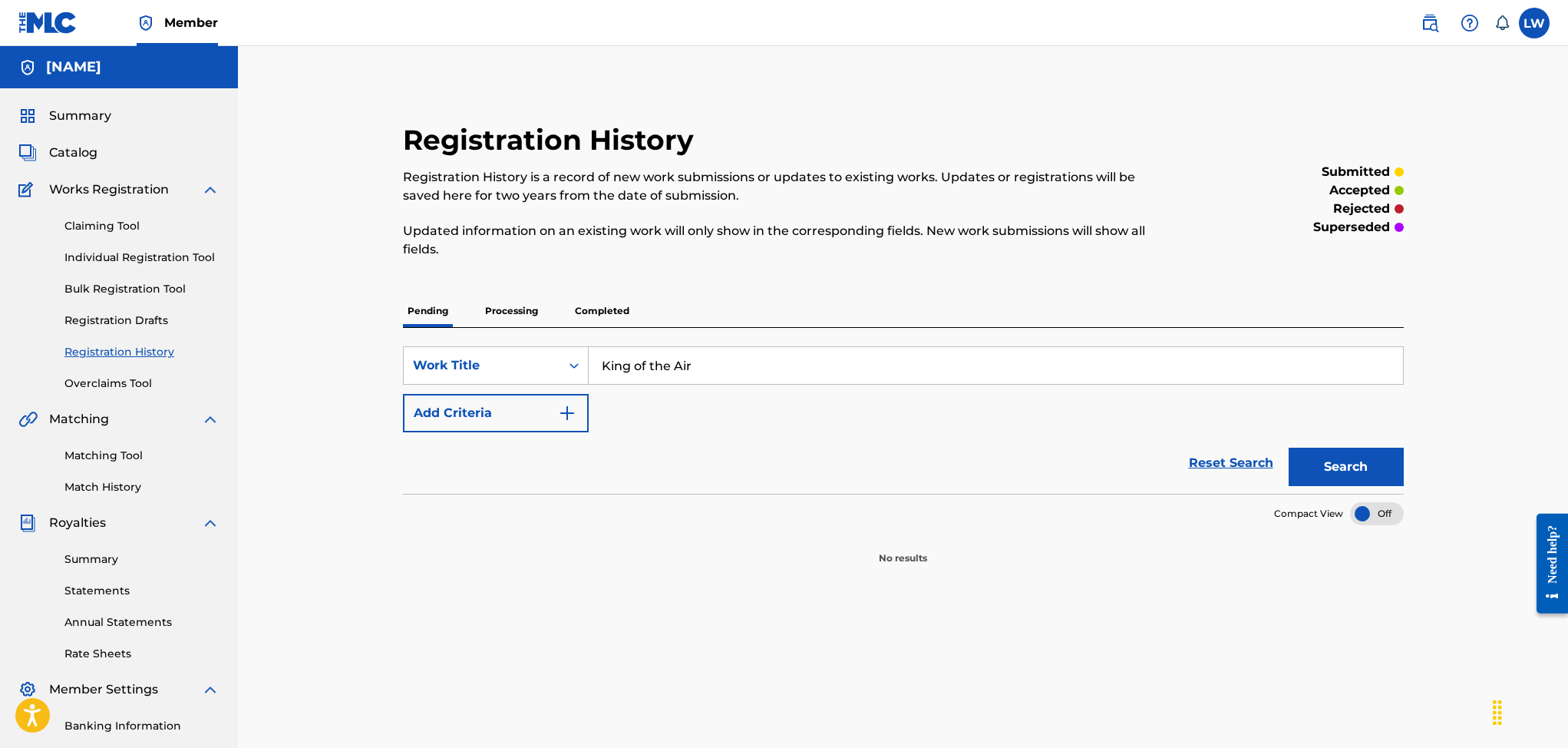 click on "Works Registration" at bounding box center (109, 190) 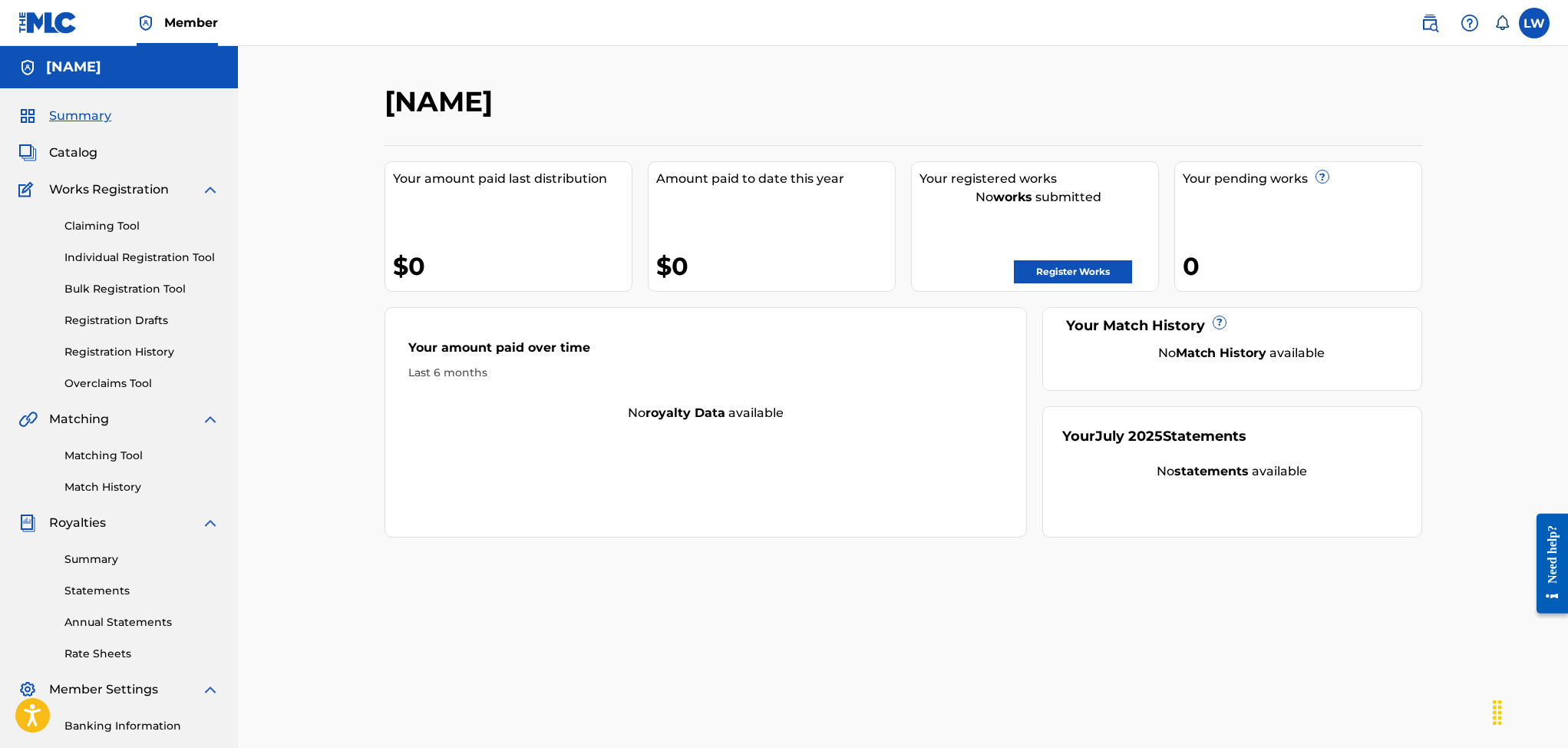 click on "Register Works" at bounding box center (1073, 272) 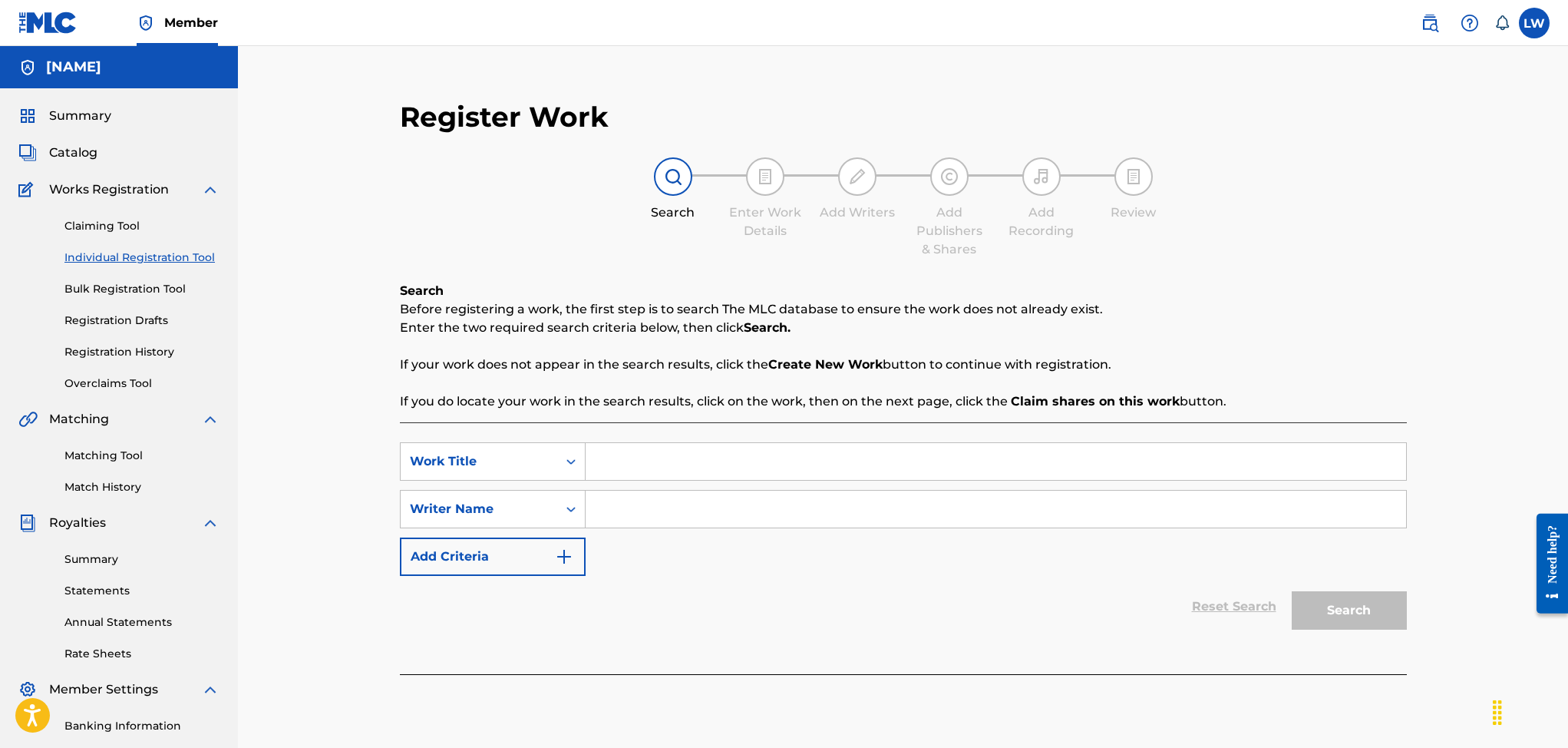 click at bounding box center (995, 462) 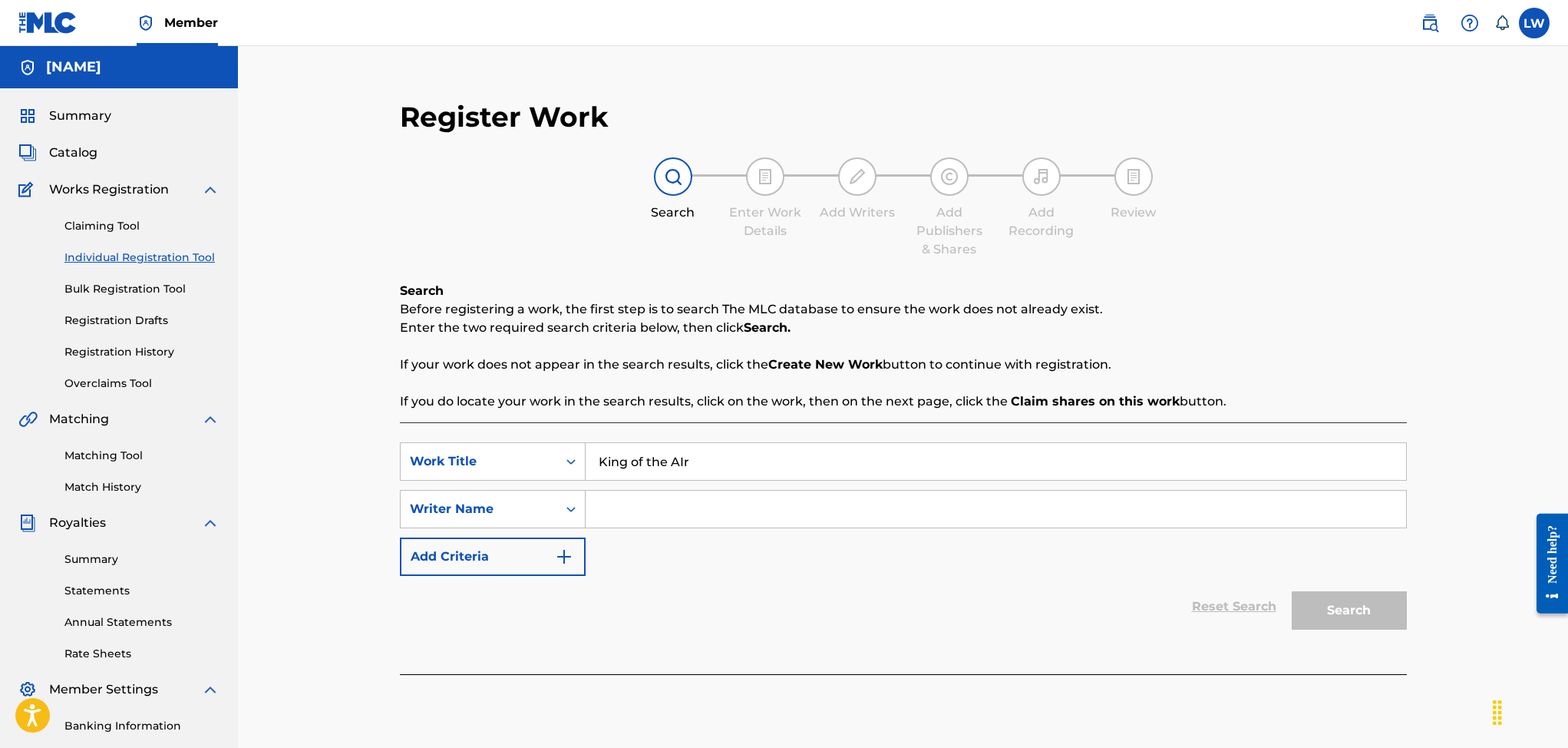 type on "King of the AIr" 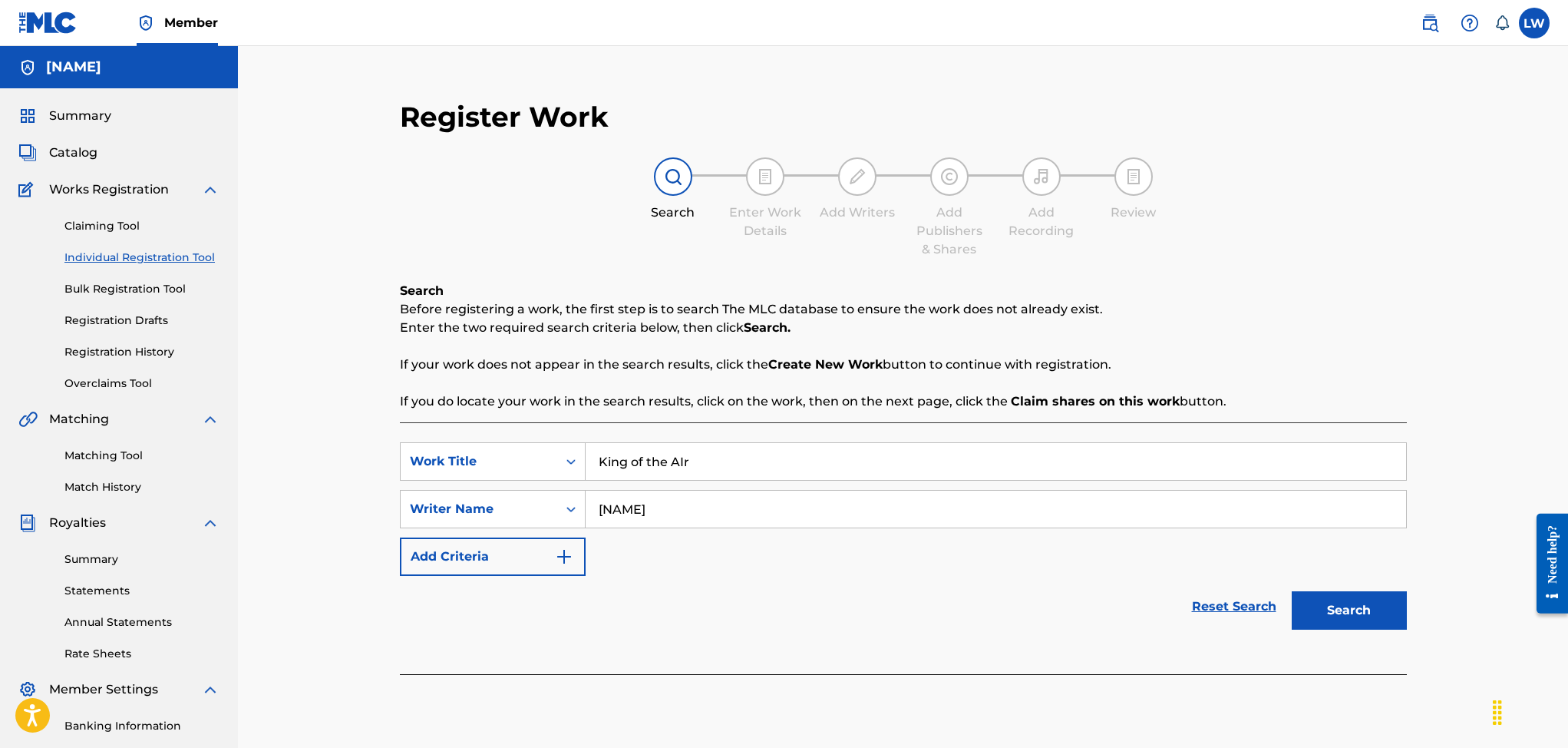 type on "[NAME]" 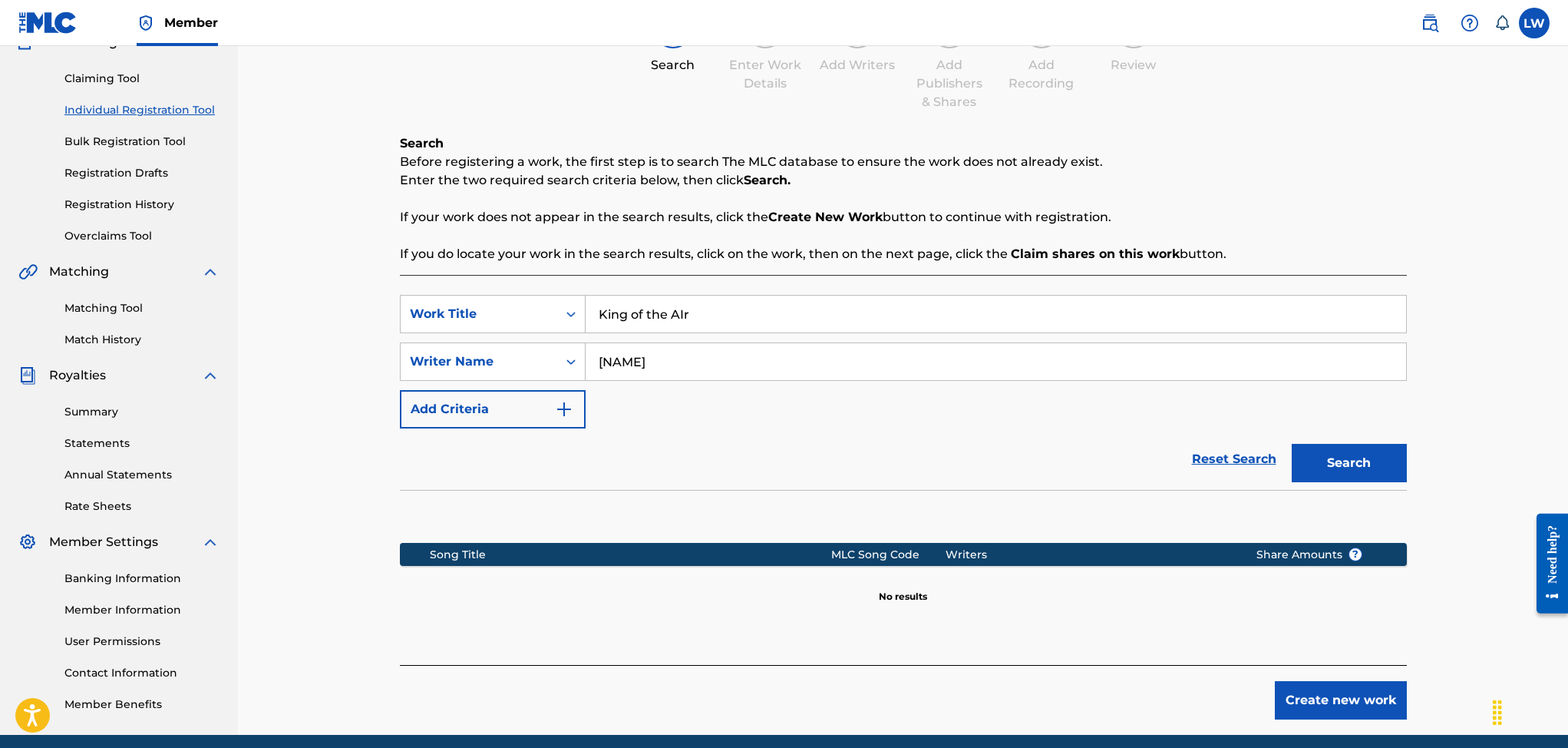 scroll, scrollTop: 164, scrollLeft: 0, axis: vertical 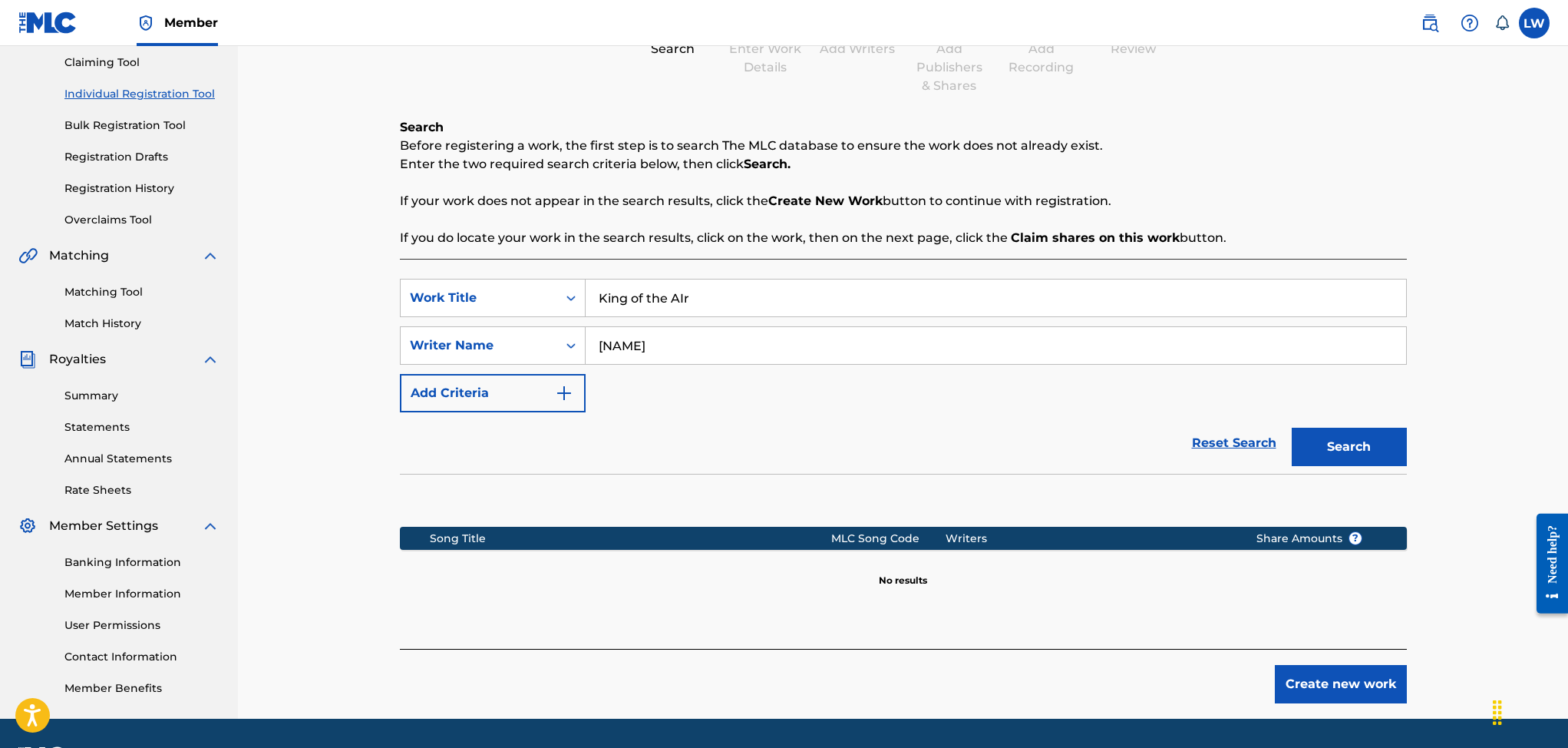 click on "Create new work" at bounding box center (1341, 684) 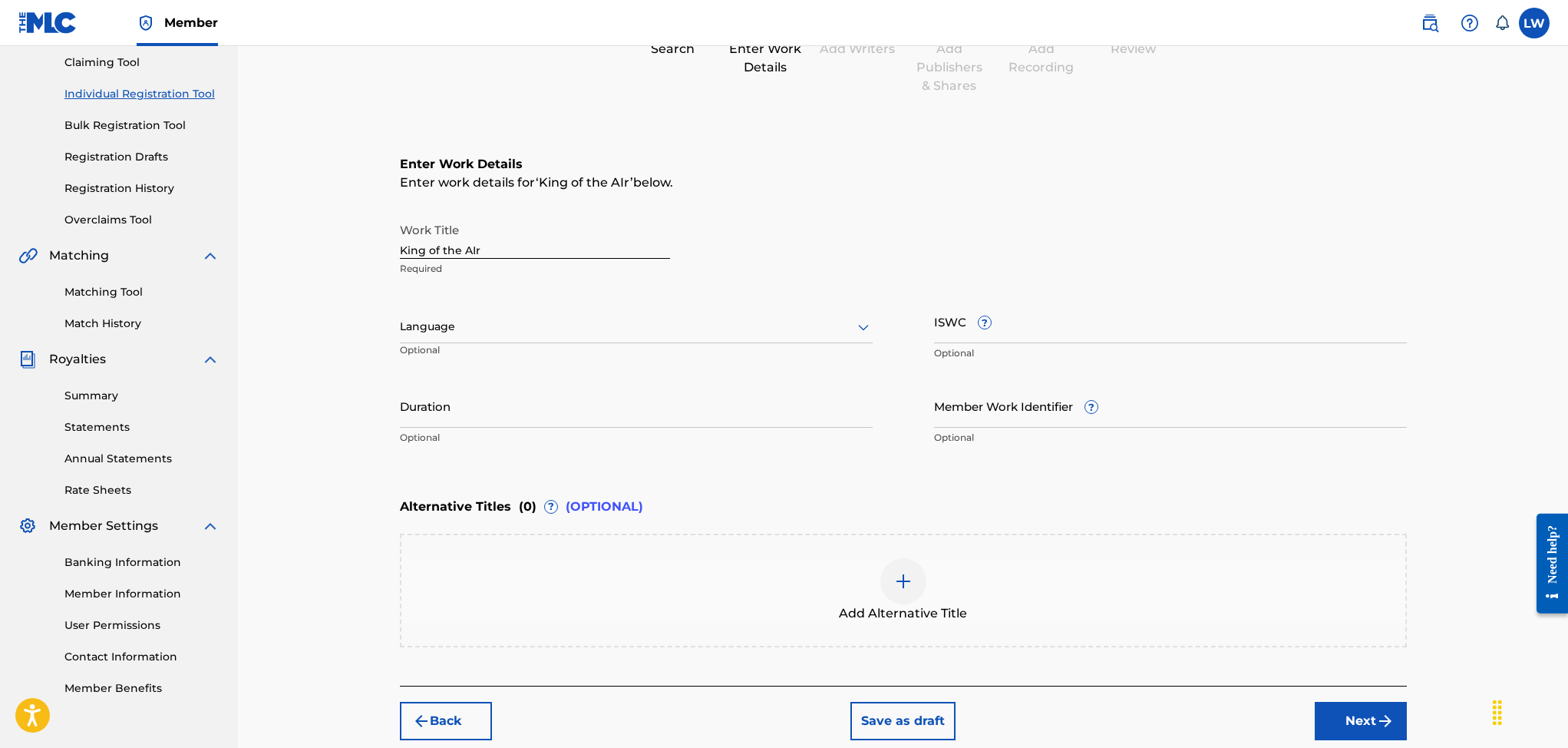 scroll, scrollTop: 245, scrollLeft: 0, axis: vertical 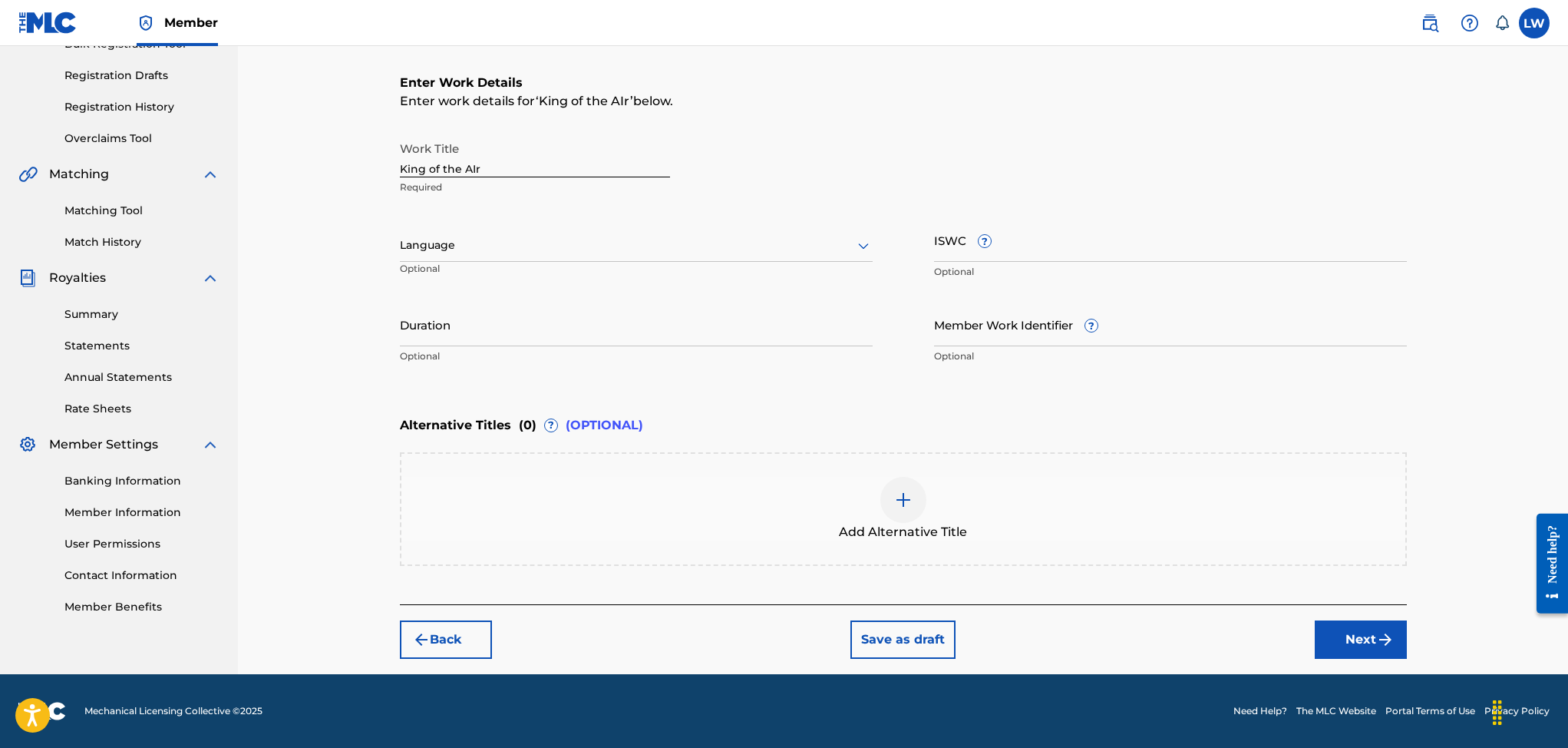 click at bounding box center [1385, 640] 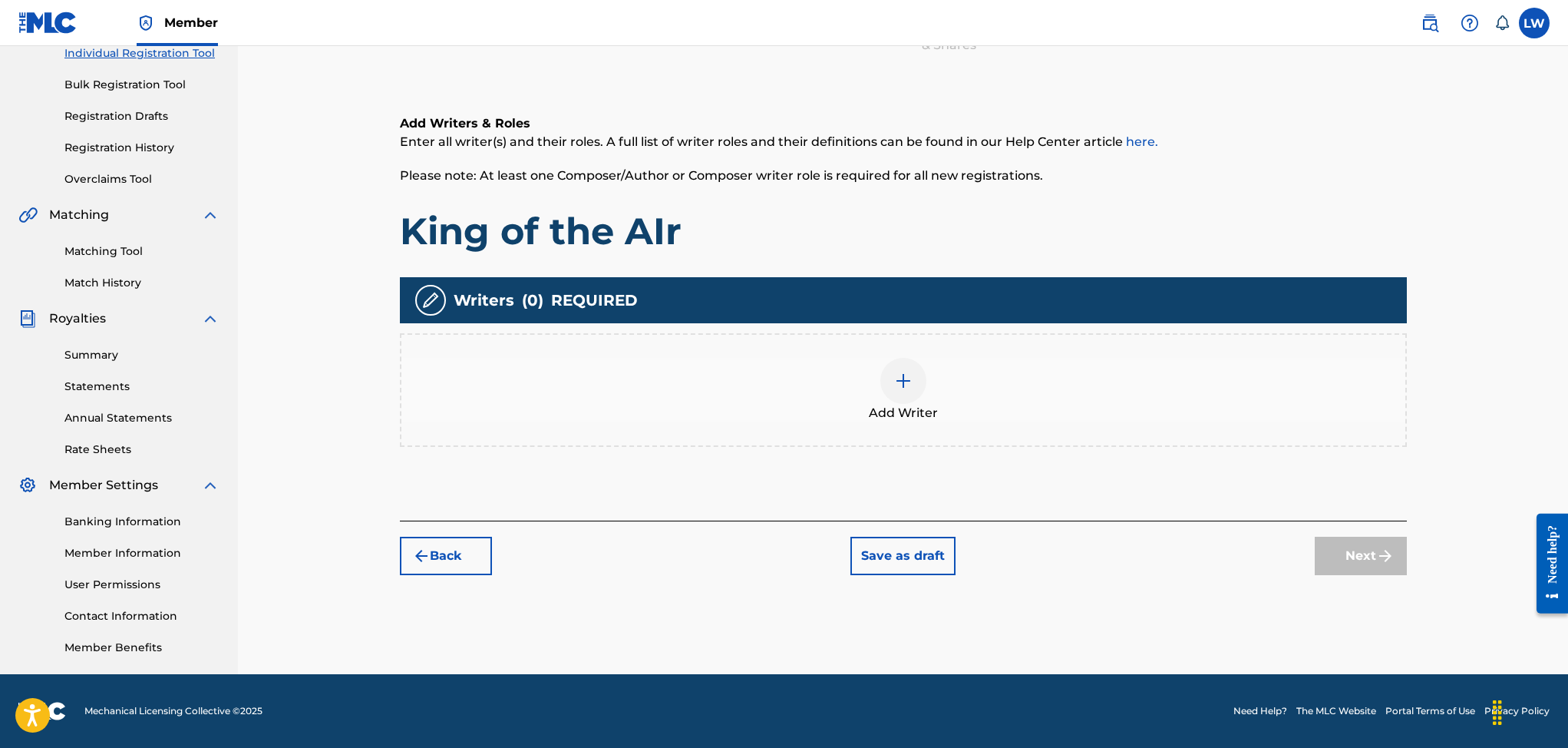 scroll, scrollTop: 69, scrollLeft: 0, axis: vertical 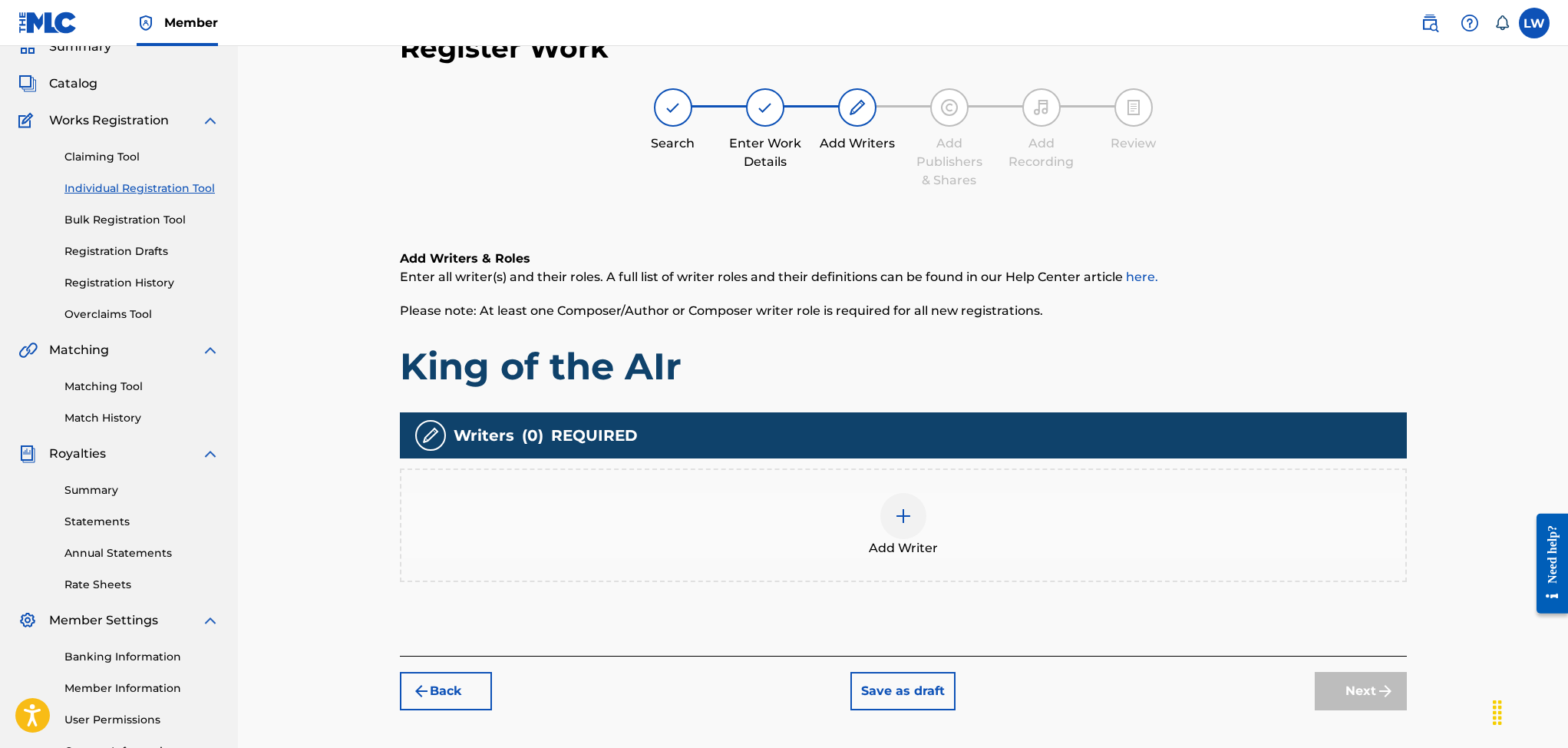 click on "Add Writers & Roles Enter all writer(s) and their roles. A full list of writer roles and their definitions can be found in our Help Center article here. Please note: At least one Composer/Author or Composer writer role is required for all new registrations. King of the AIr Writers ( 0 ) REQUIRED Add Writer" at bounding box center [903, 434] 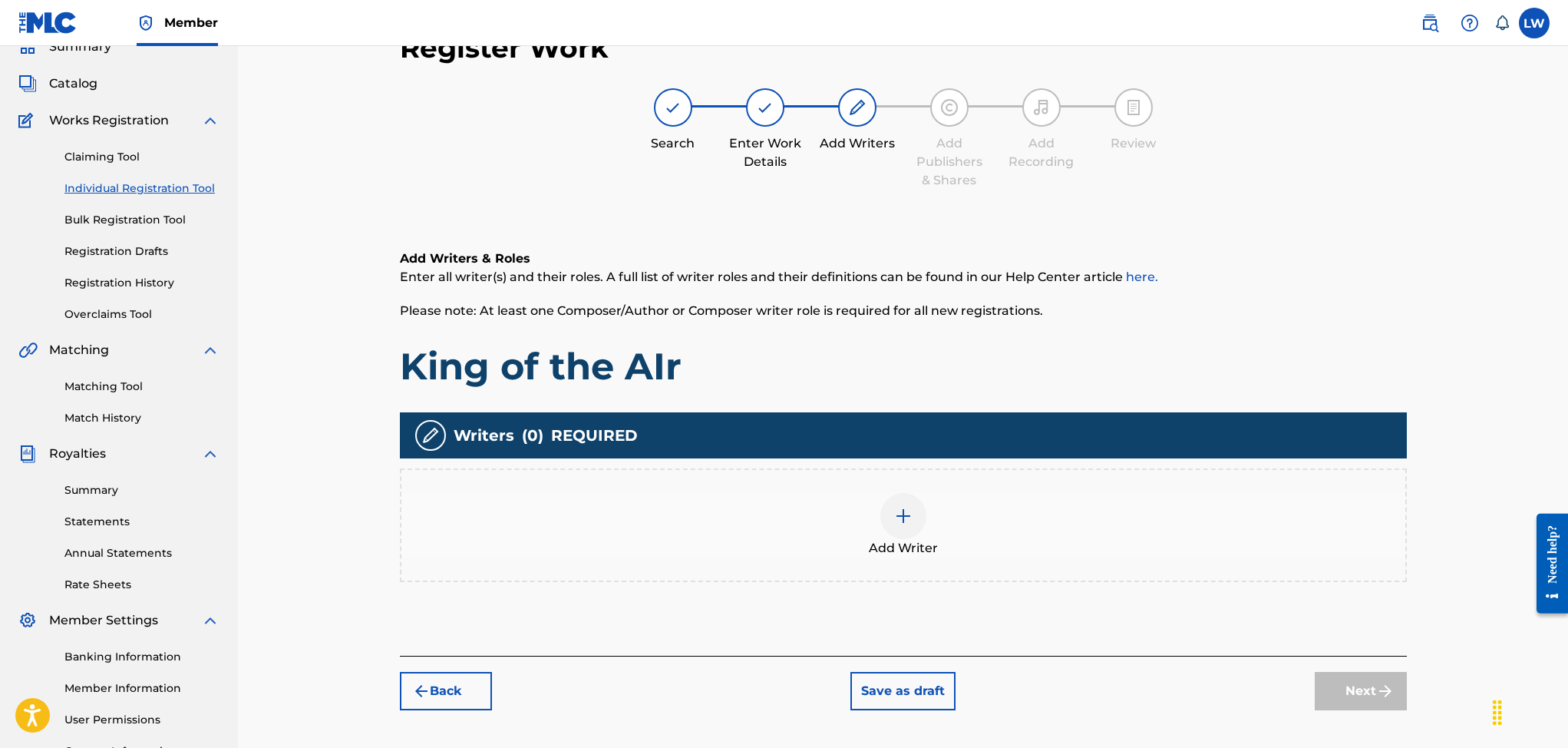 click at bounding box center (903, 516) 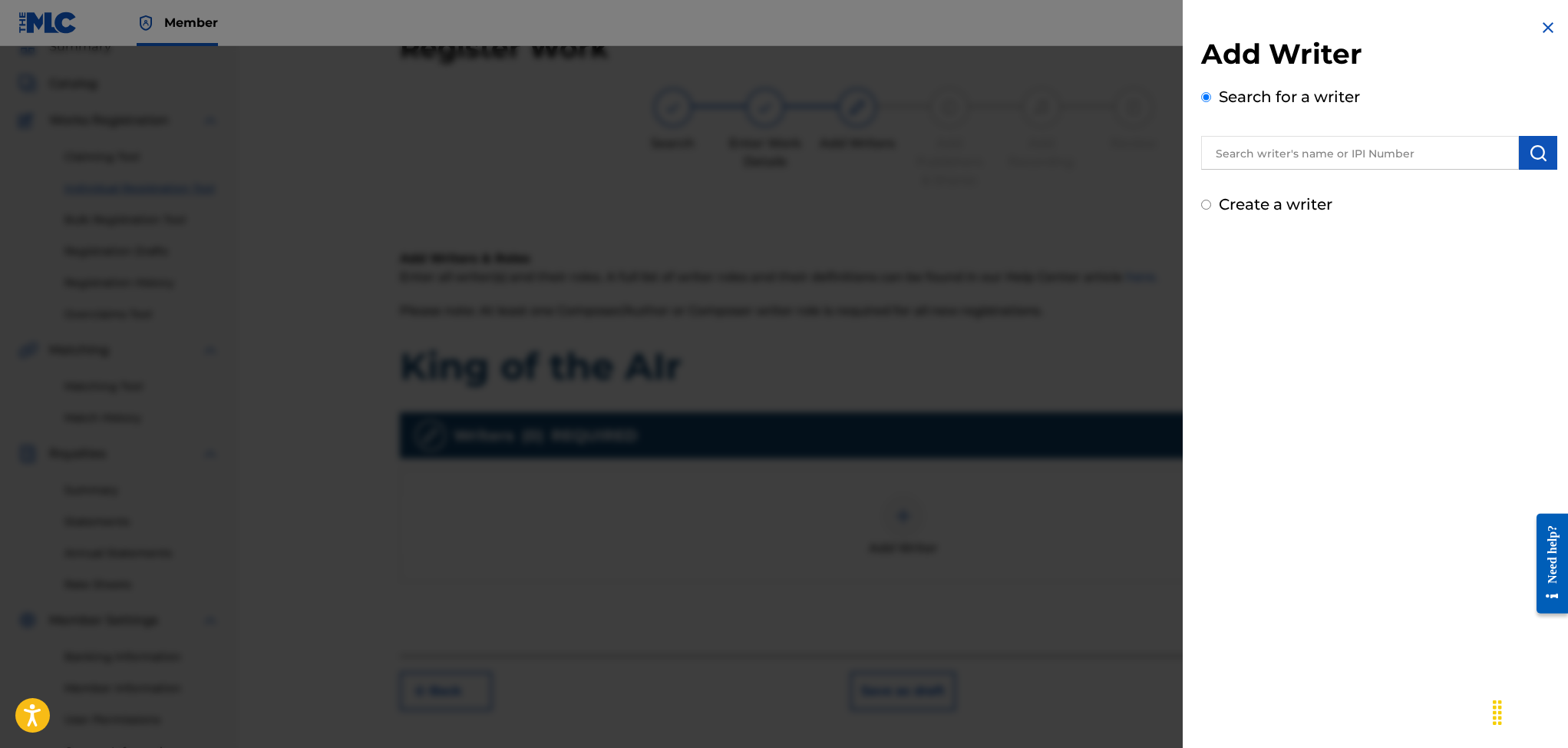 click at bounding box center (1360, 153) 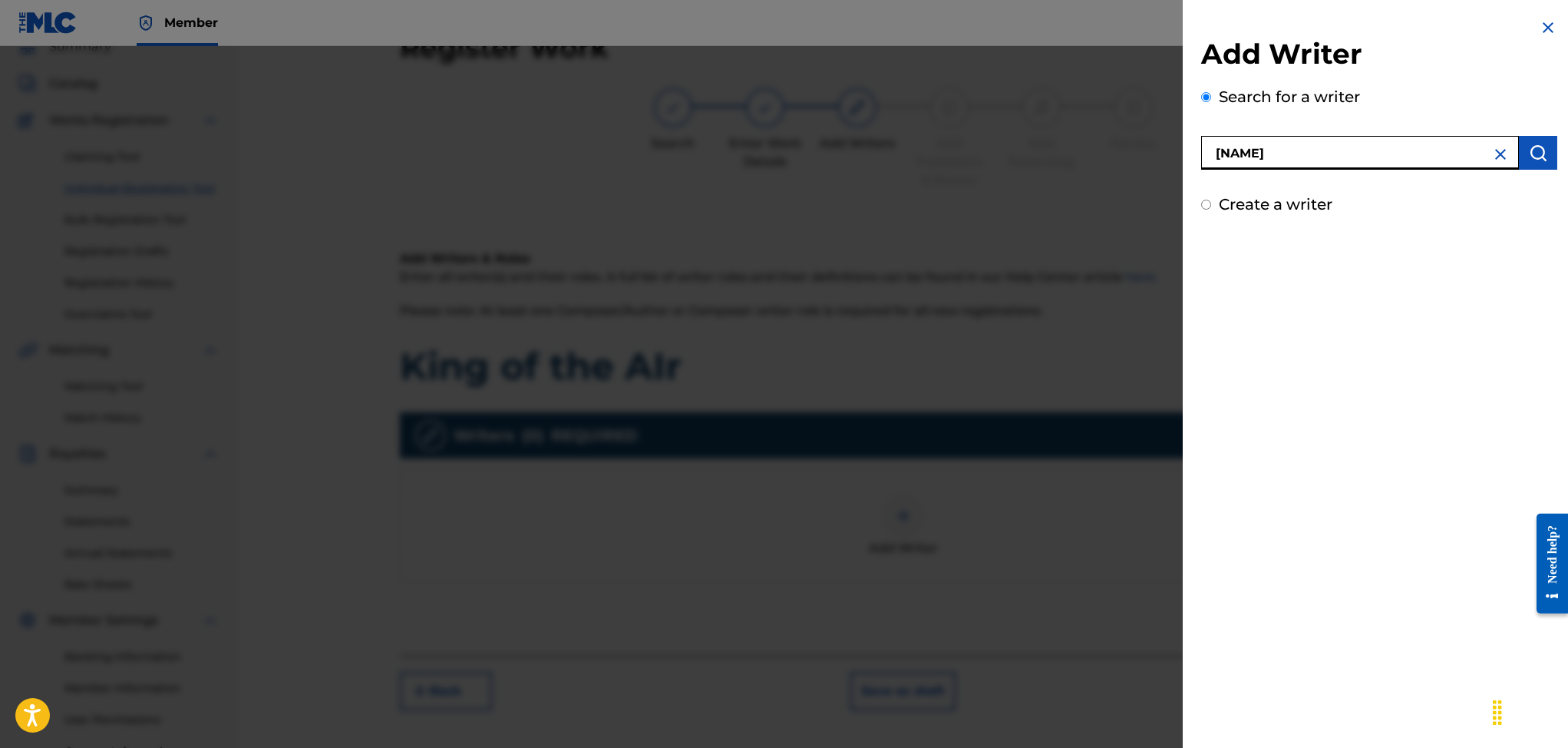 type on "[NAME]" 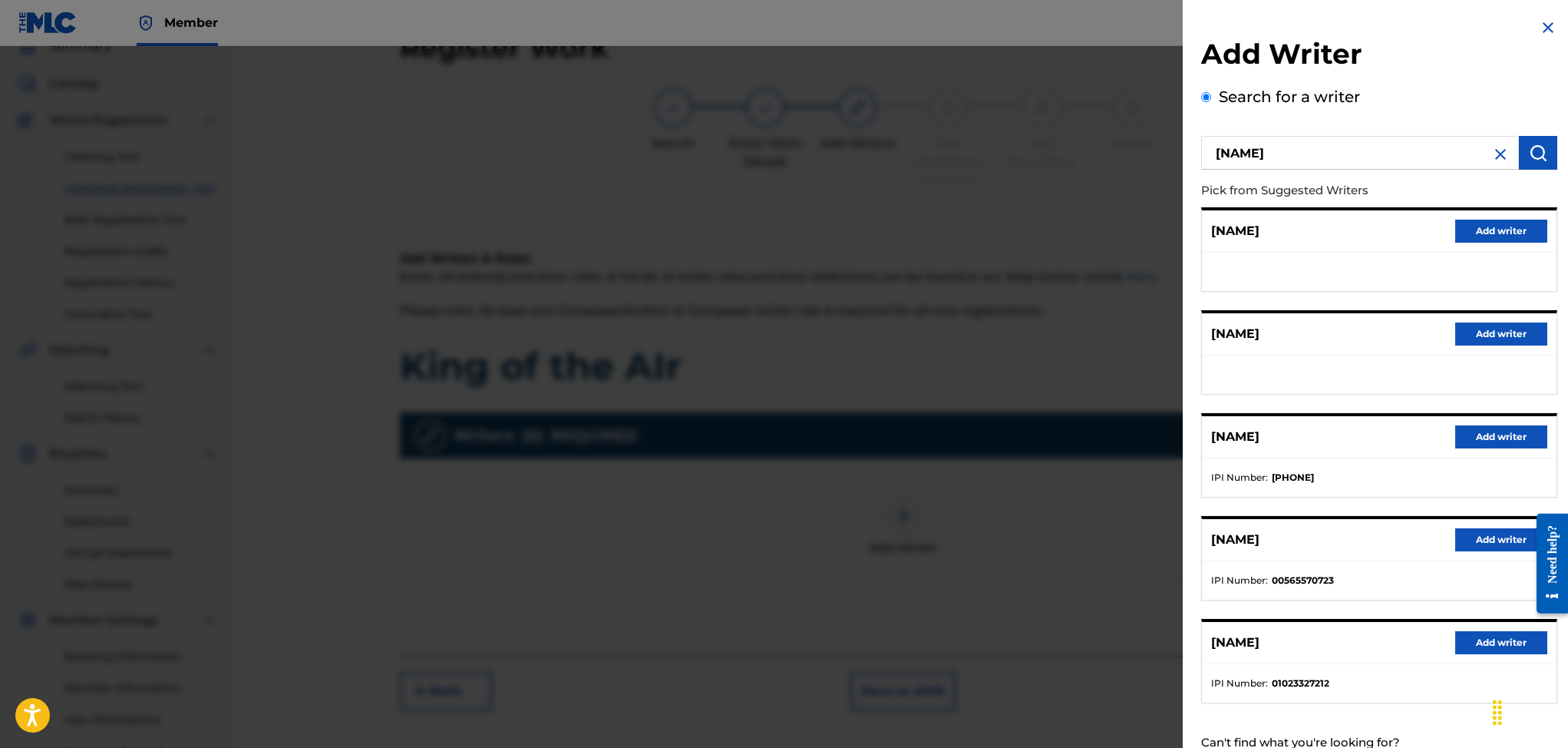click at bounding box center [1548, 28] 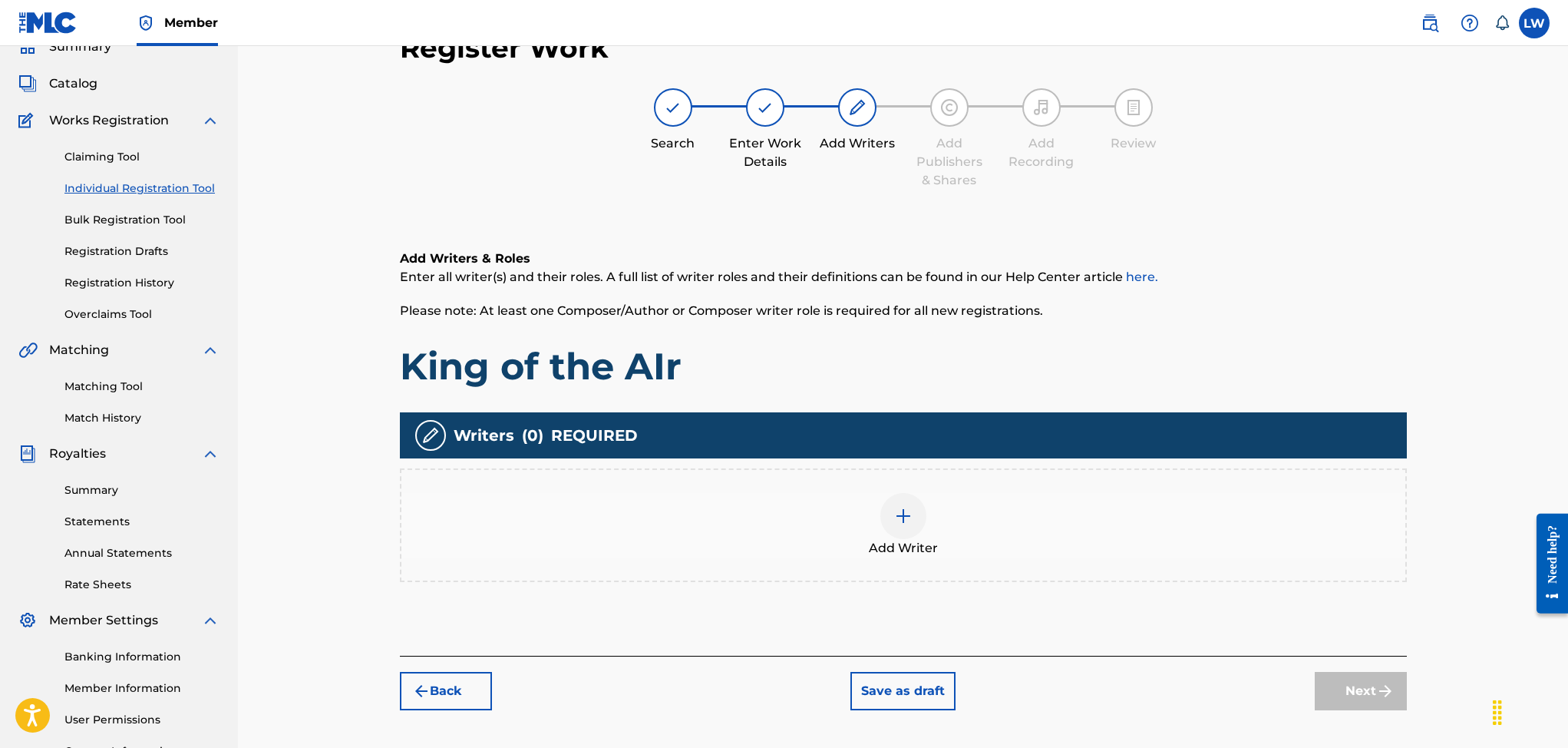 click at bounding box center (903, 516) 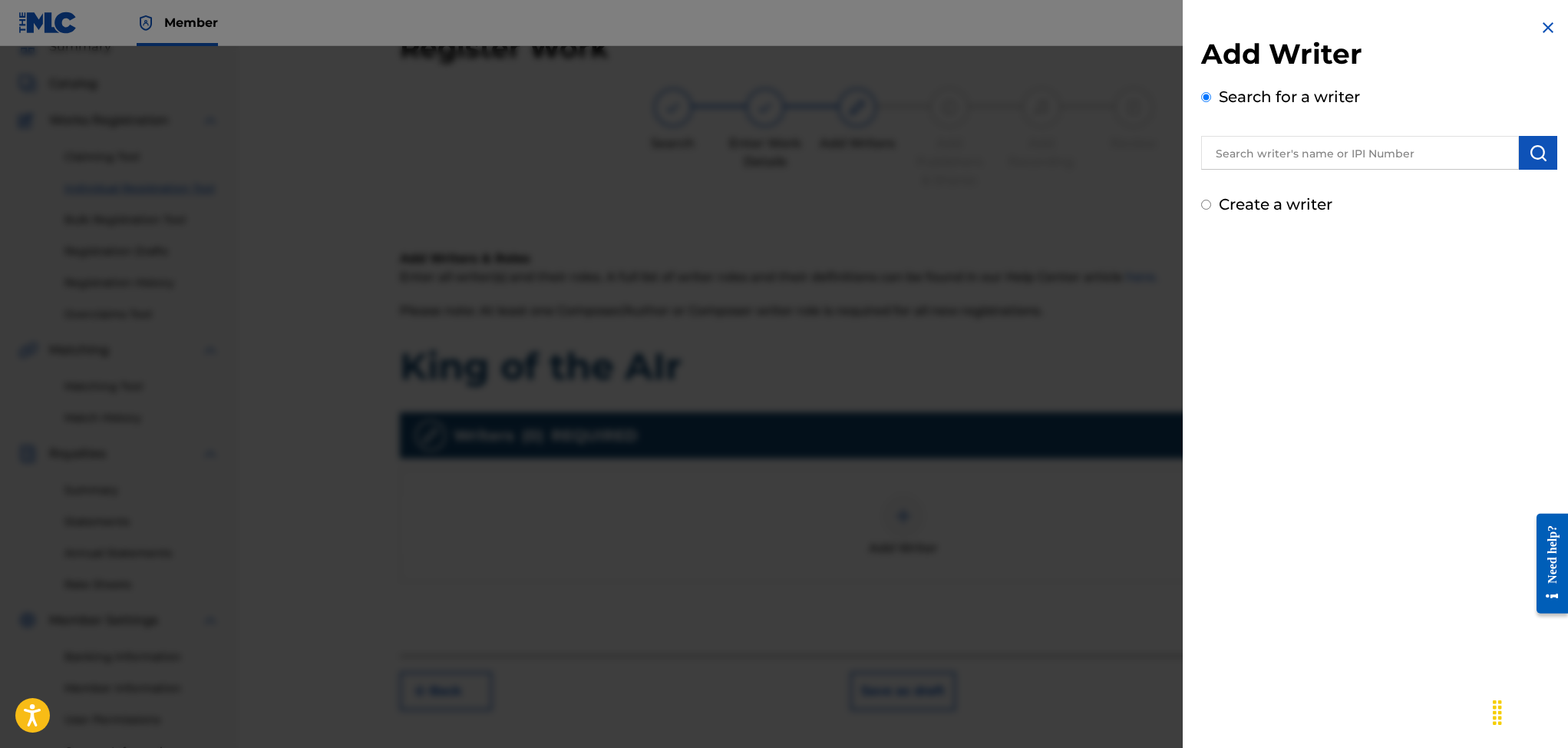 click on "Create a writer" at bounding box center (1379, 204) 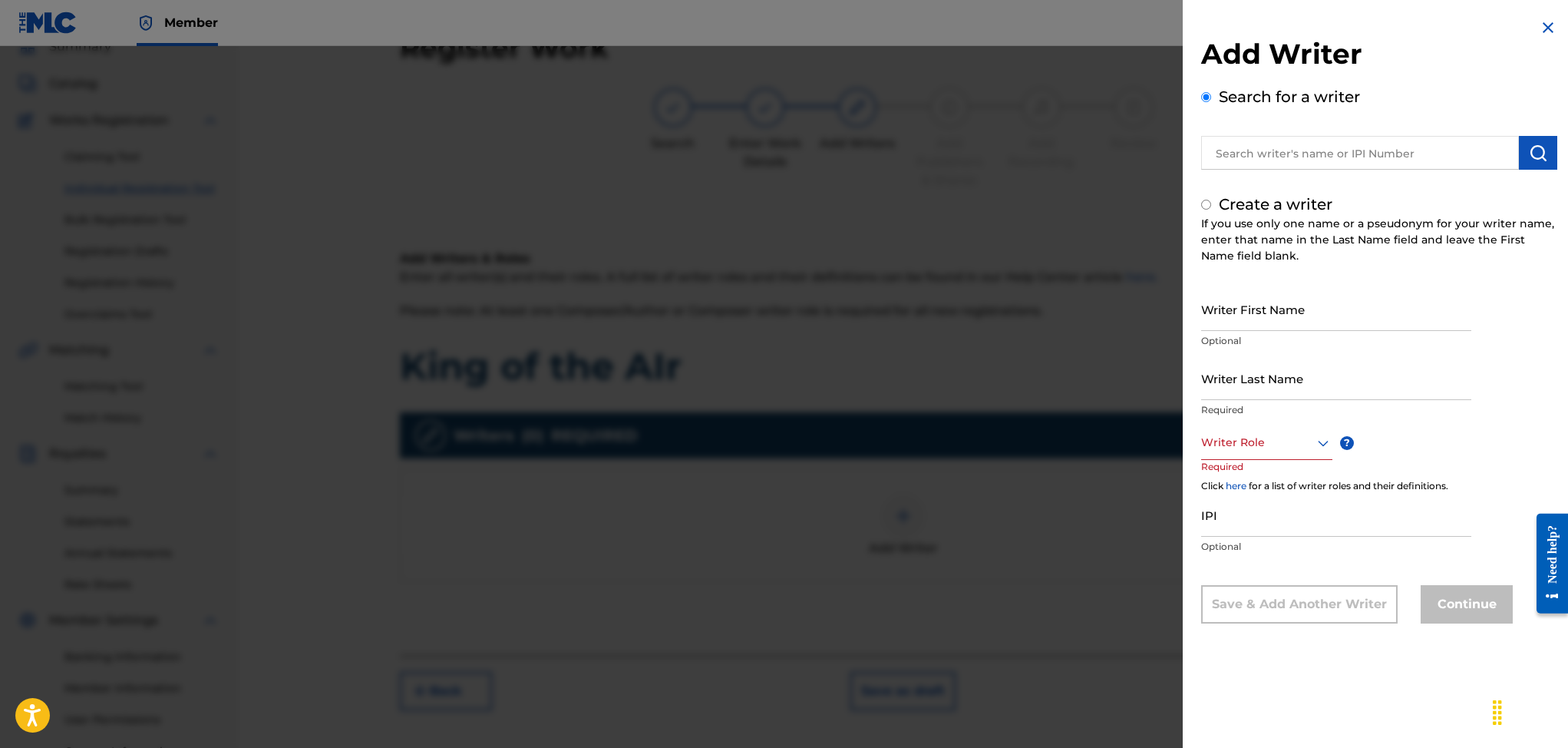 radio on "false" 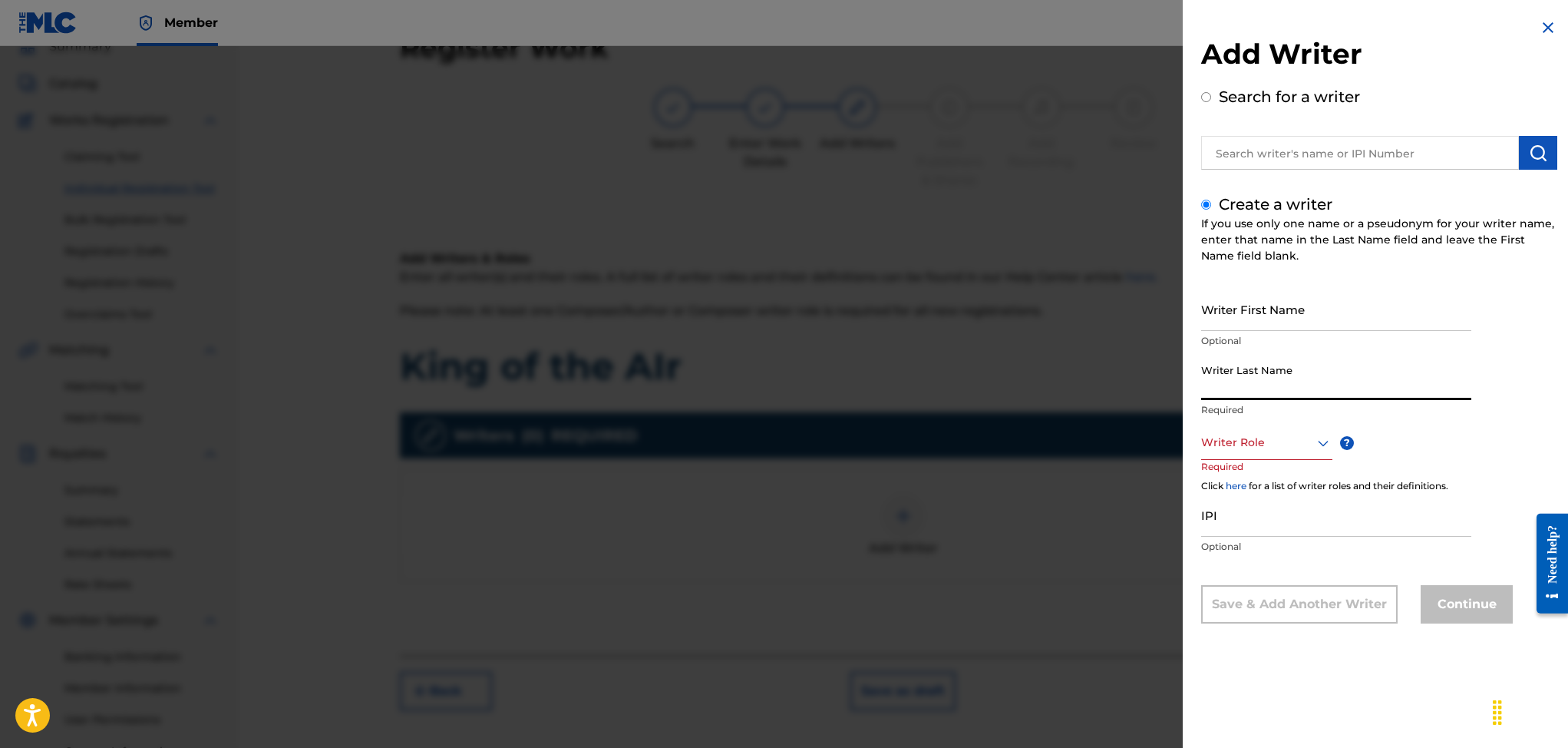 click on "Writer Last Name" at bounding box center (1336, 378) 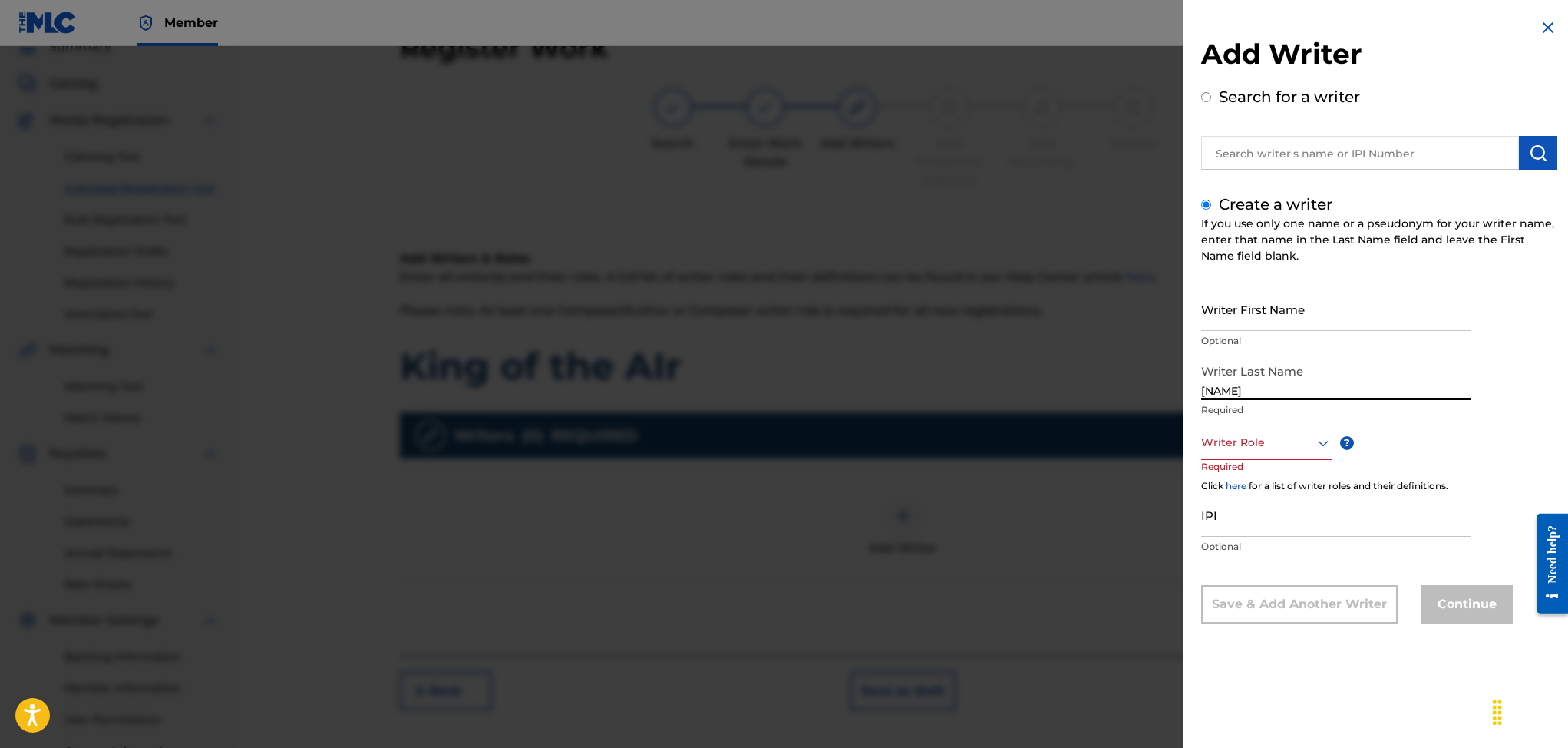 click on "[NAME]" at bounding box center (1336, 378) 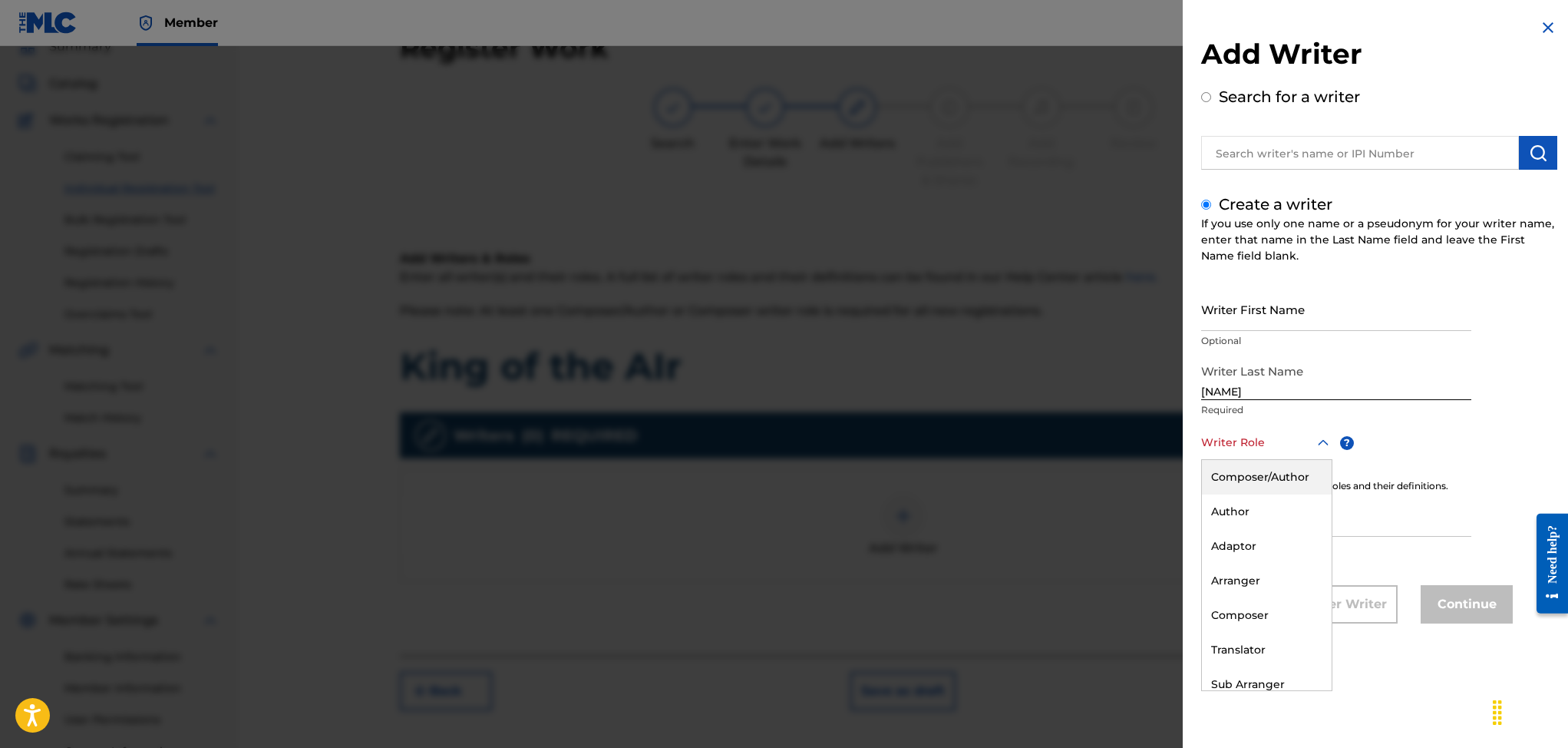 click on "Composer/Author" at bounding box center [1266, 477] 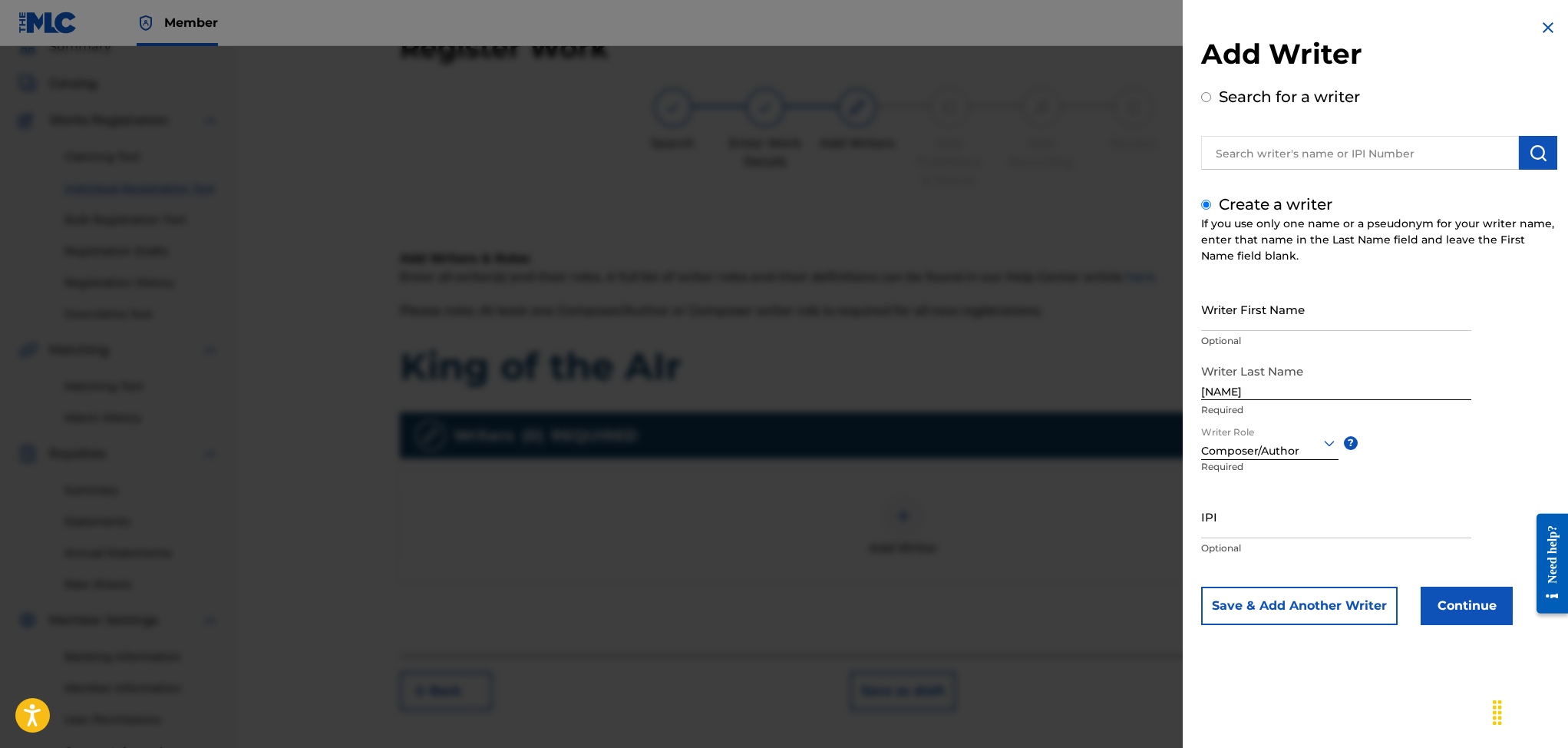 click on "IPI" at bounding box center (1336, 516) 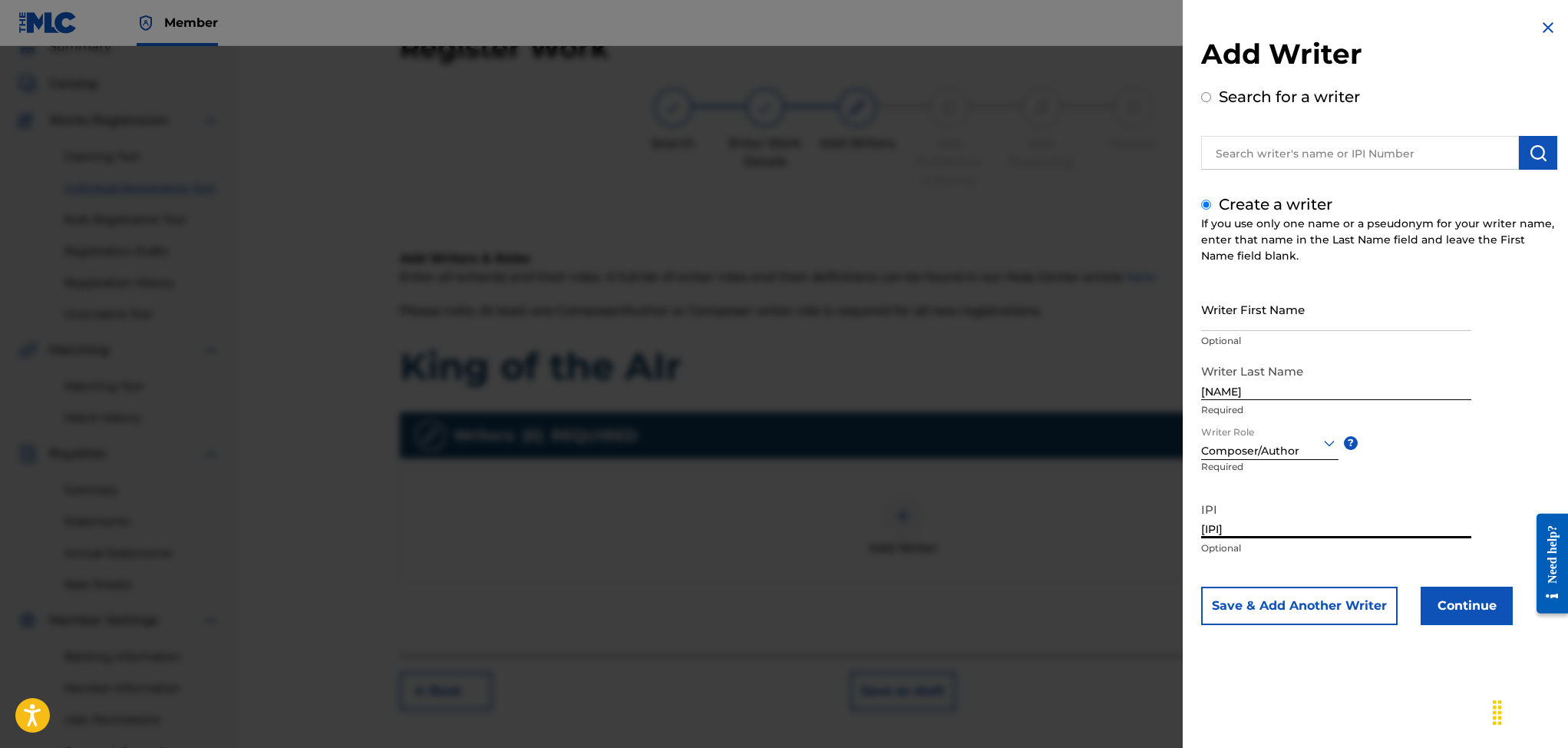 type on "[IPI]" 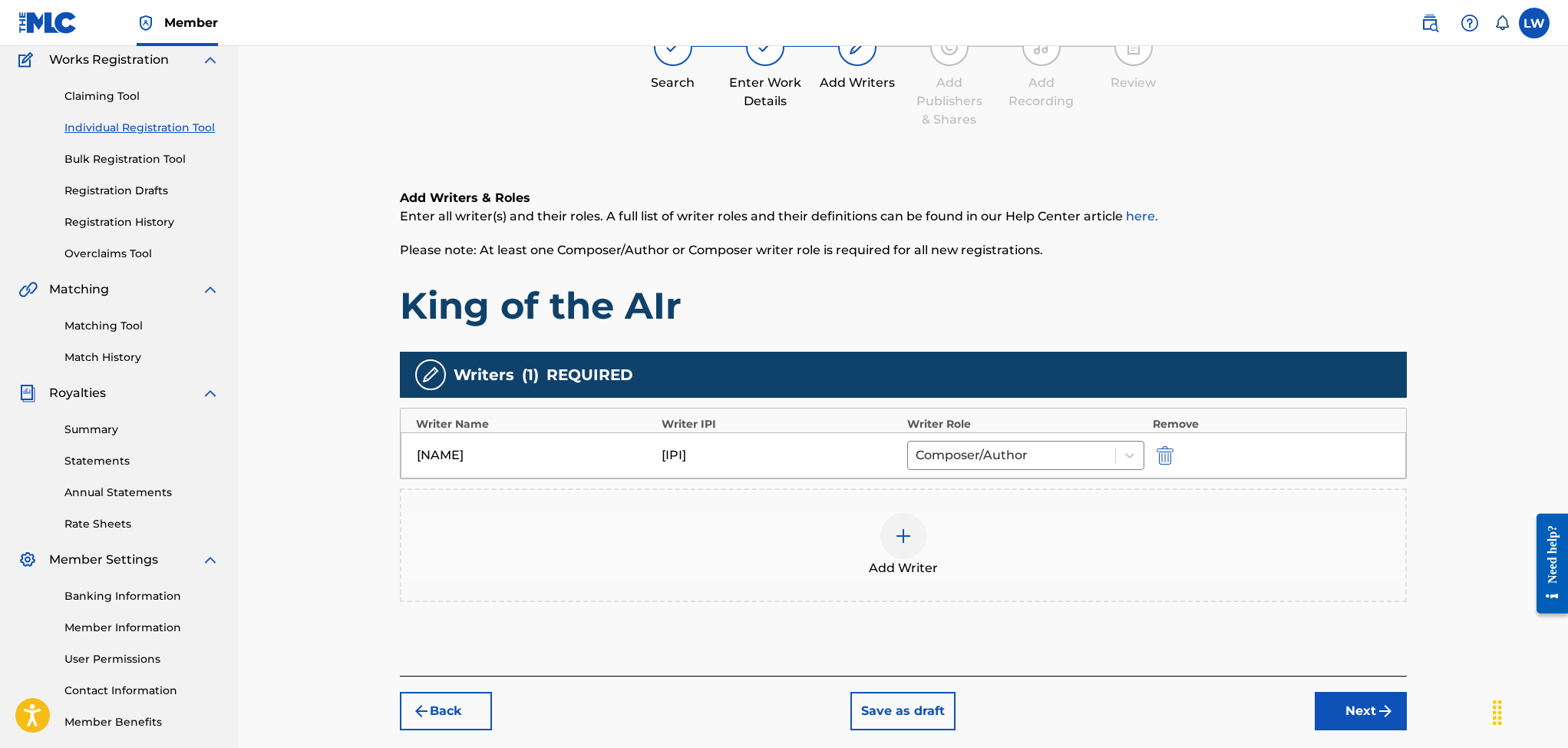 scroll, scrollTop: 136, scrollLeft: 0, axis: vertical 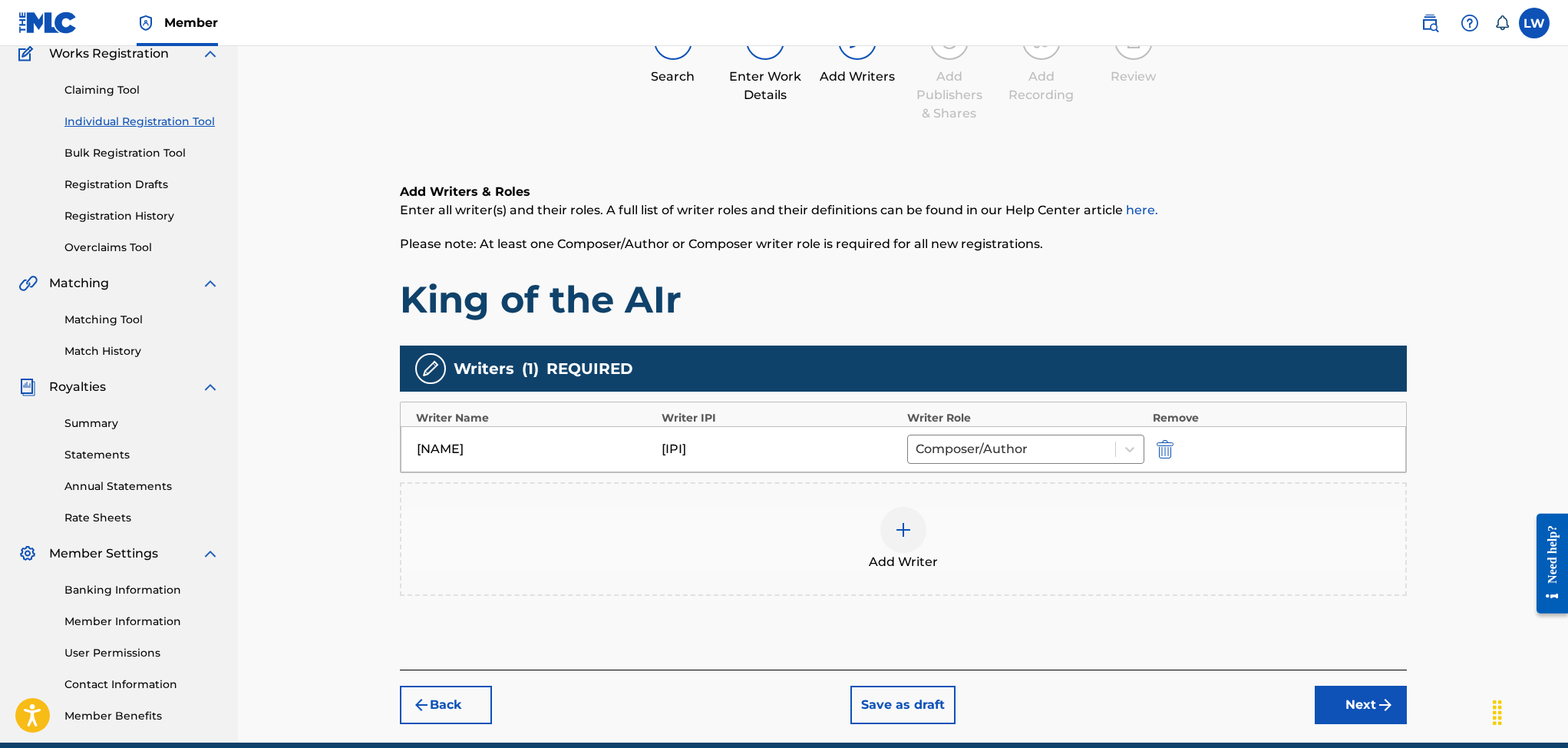 click on "Next" at bounding box center [1361, 705] 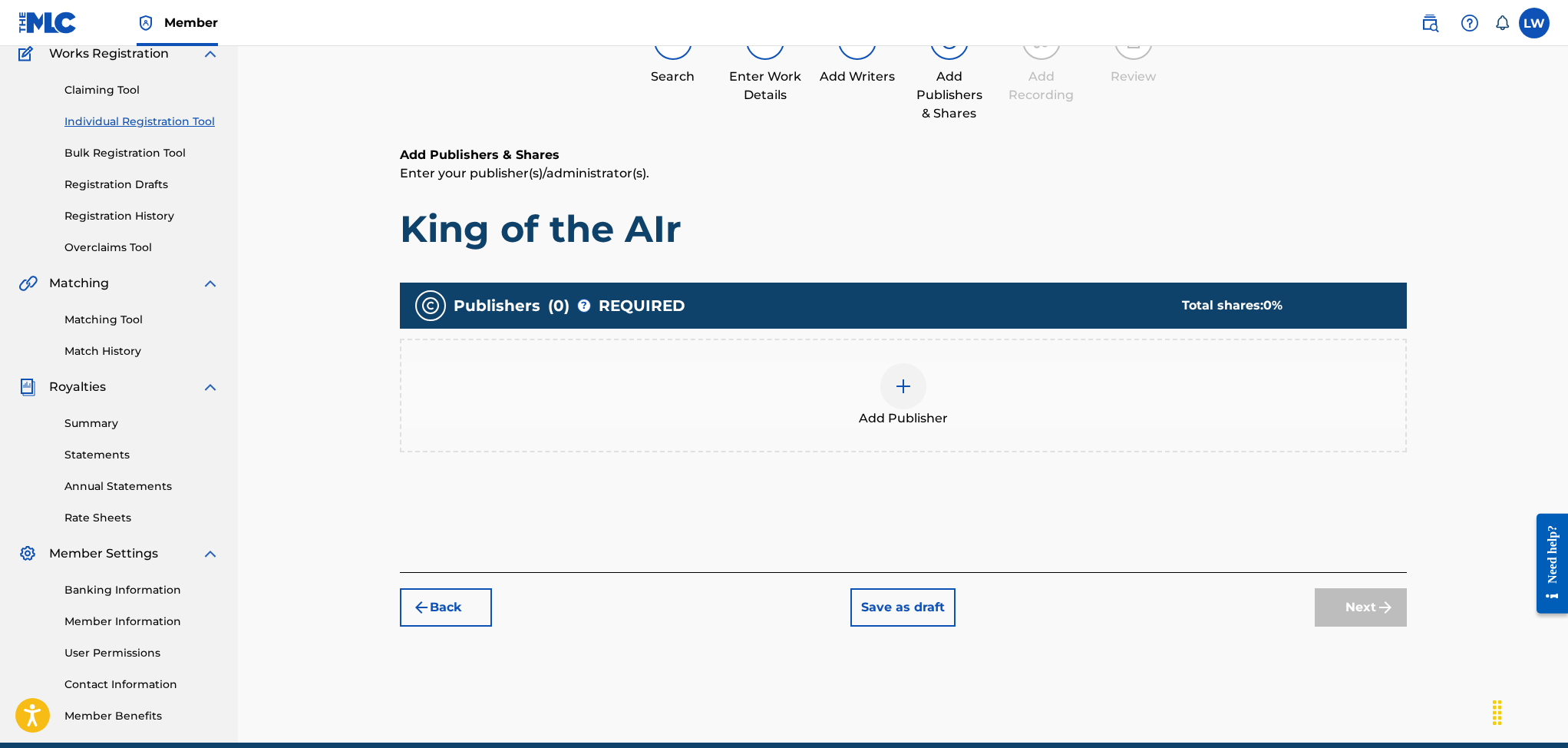 scroll, scrollTop: 69, scrollLeft: 0, axis: vertical 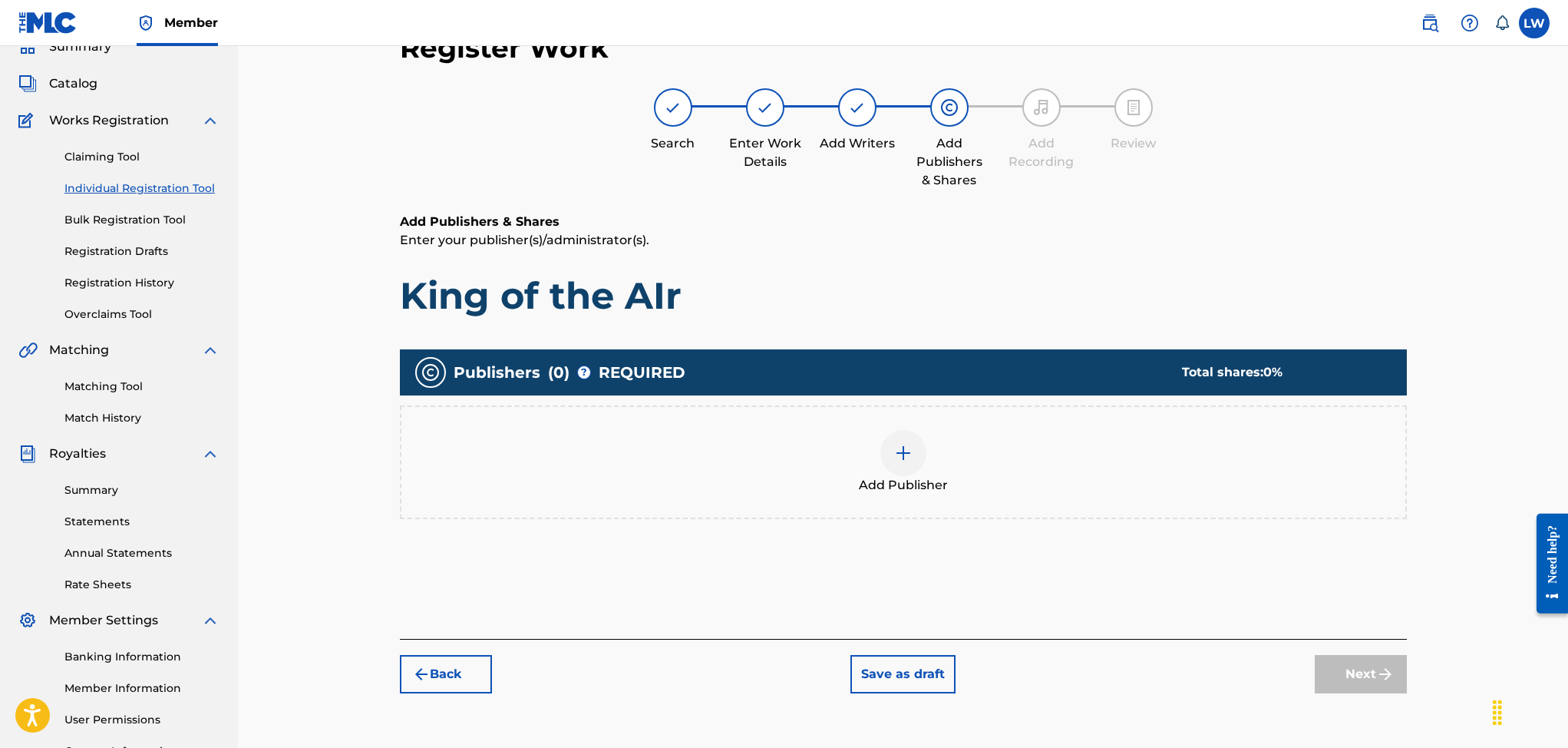 click at bounding box center [903, 453] 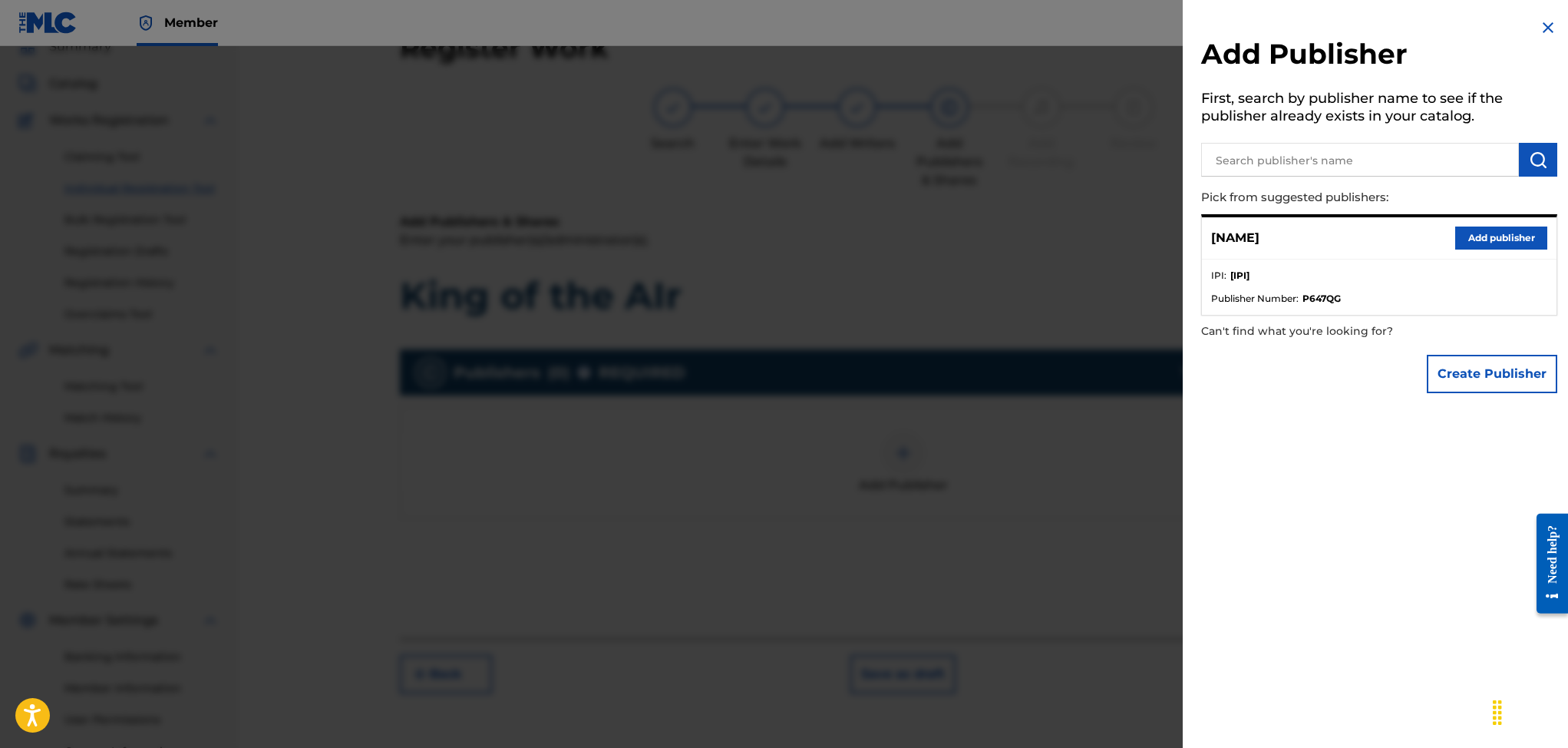 click on "Add publisher" at bounding box center (1501, 238) 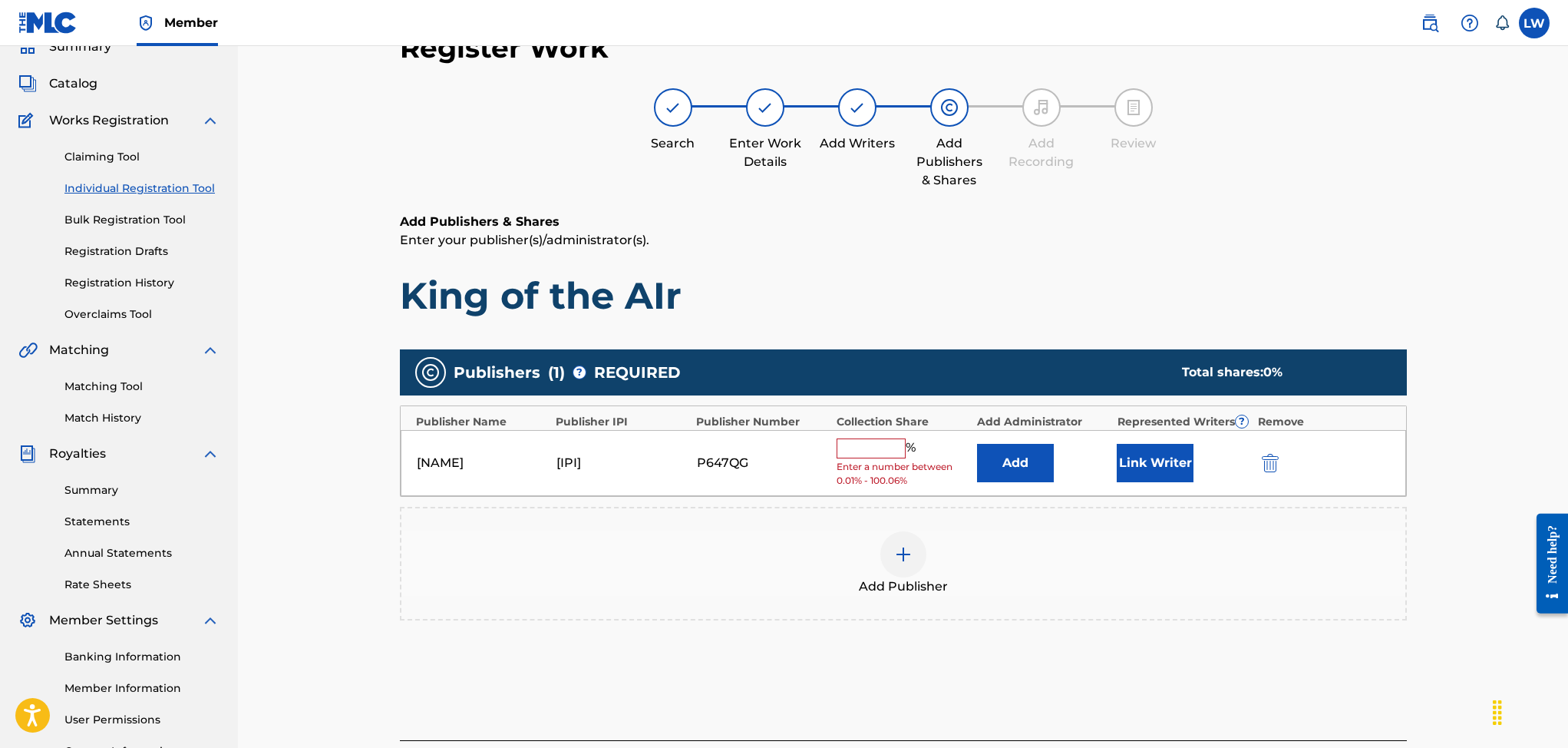 click at bounding box center (871, 448) 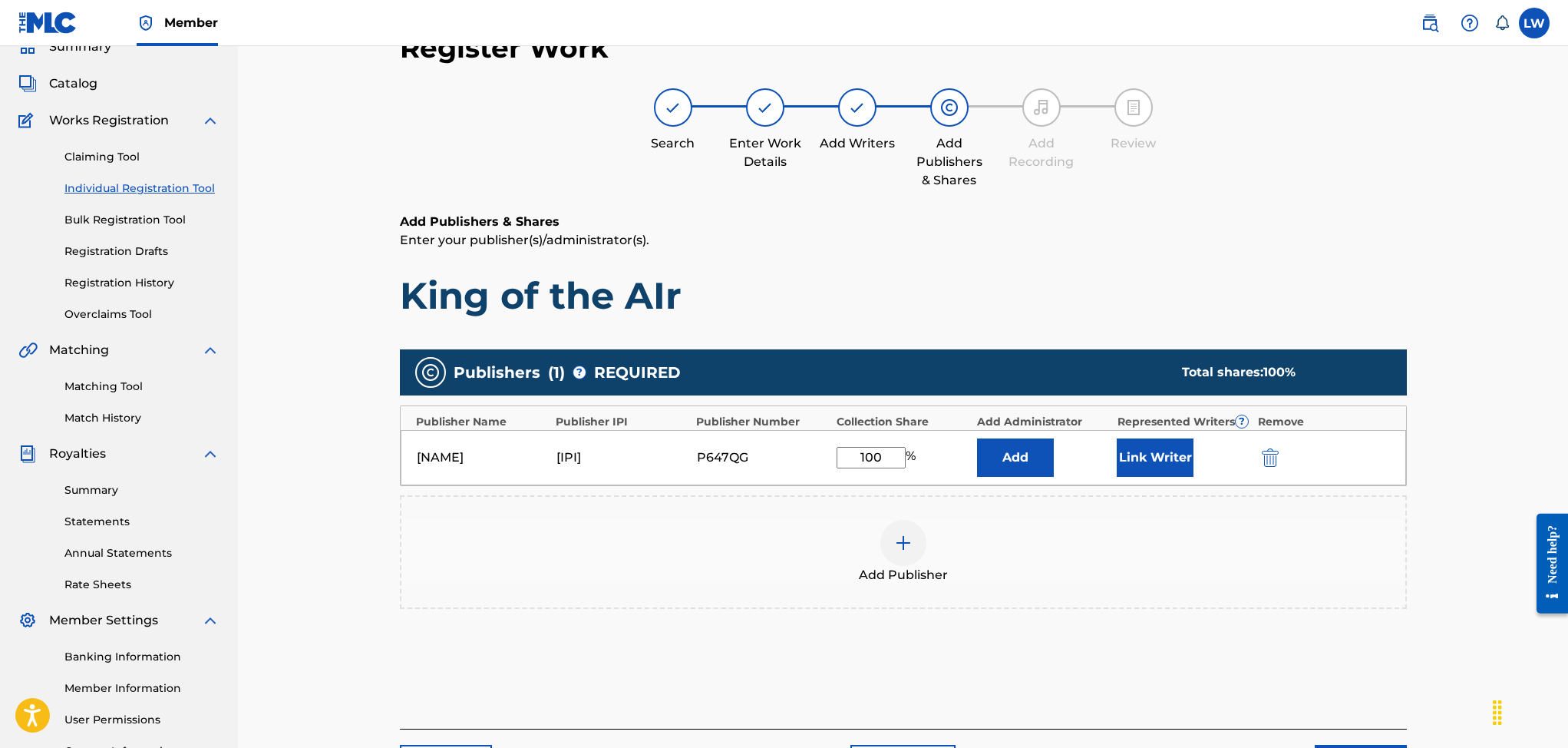 type on "100" 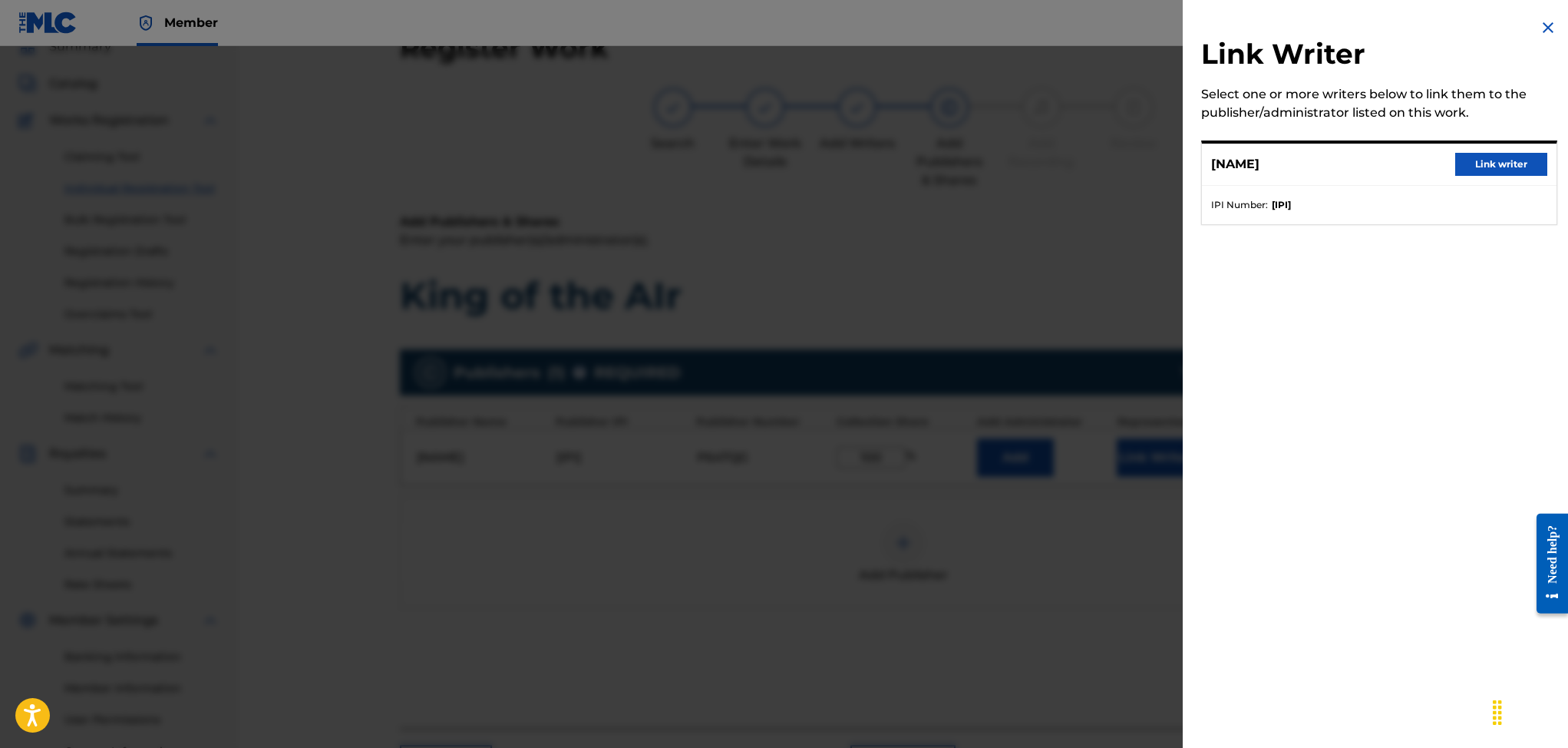 click on "Link writer" at bounding box center (1501, 164) 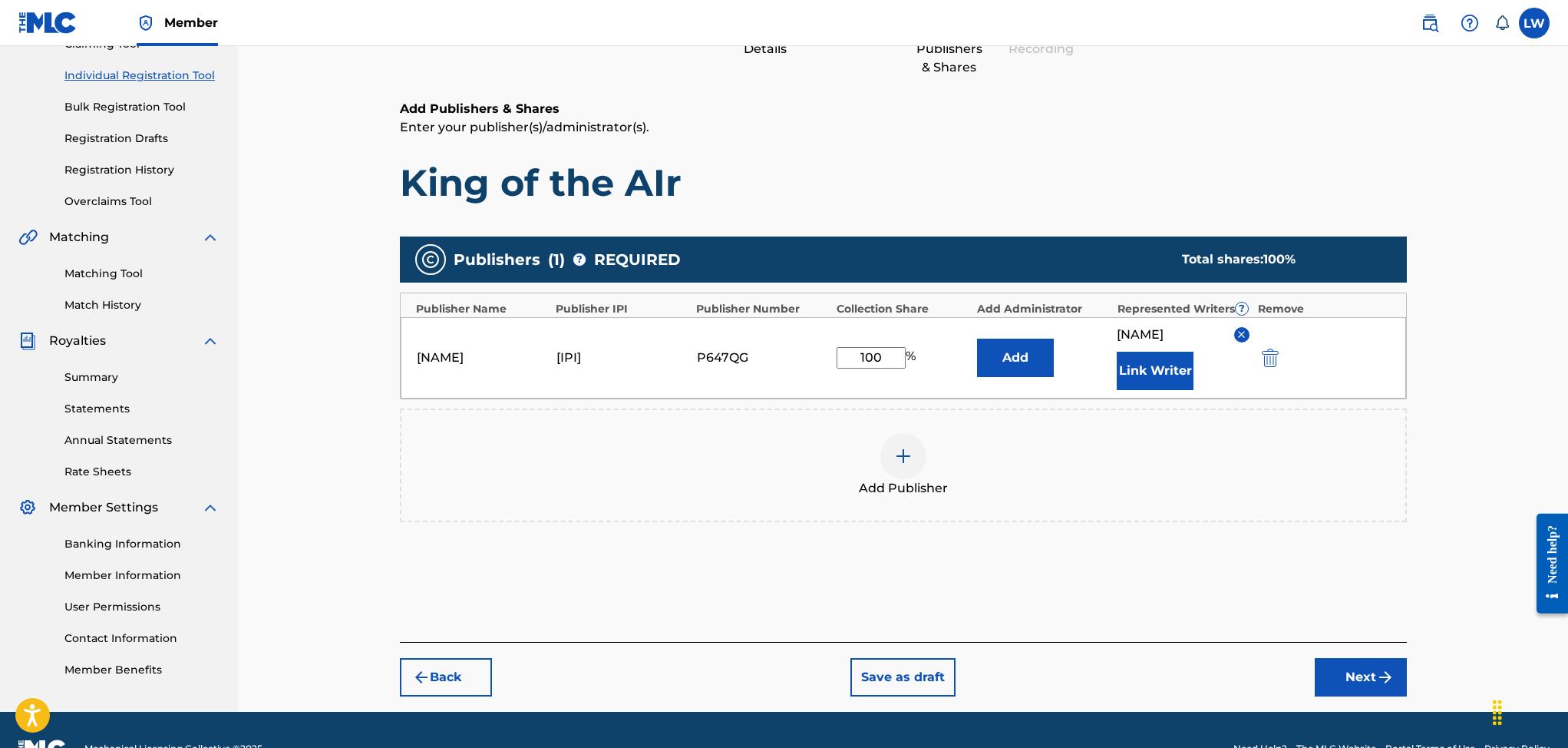 scroll, scrollTop: 183, scrollLeft: 0, axis: vertical 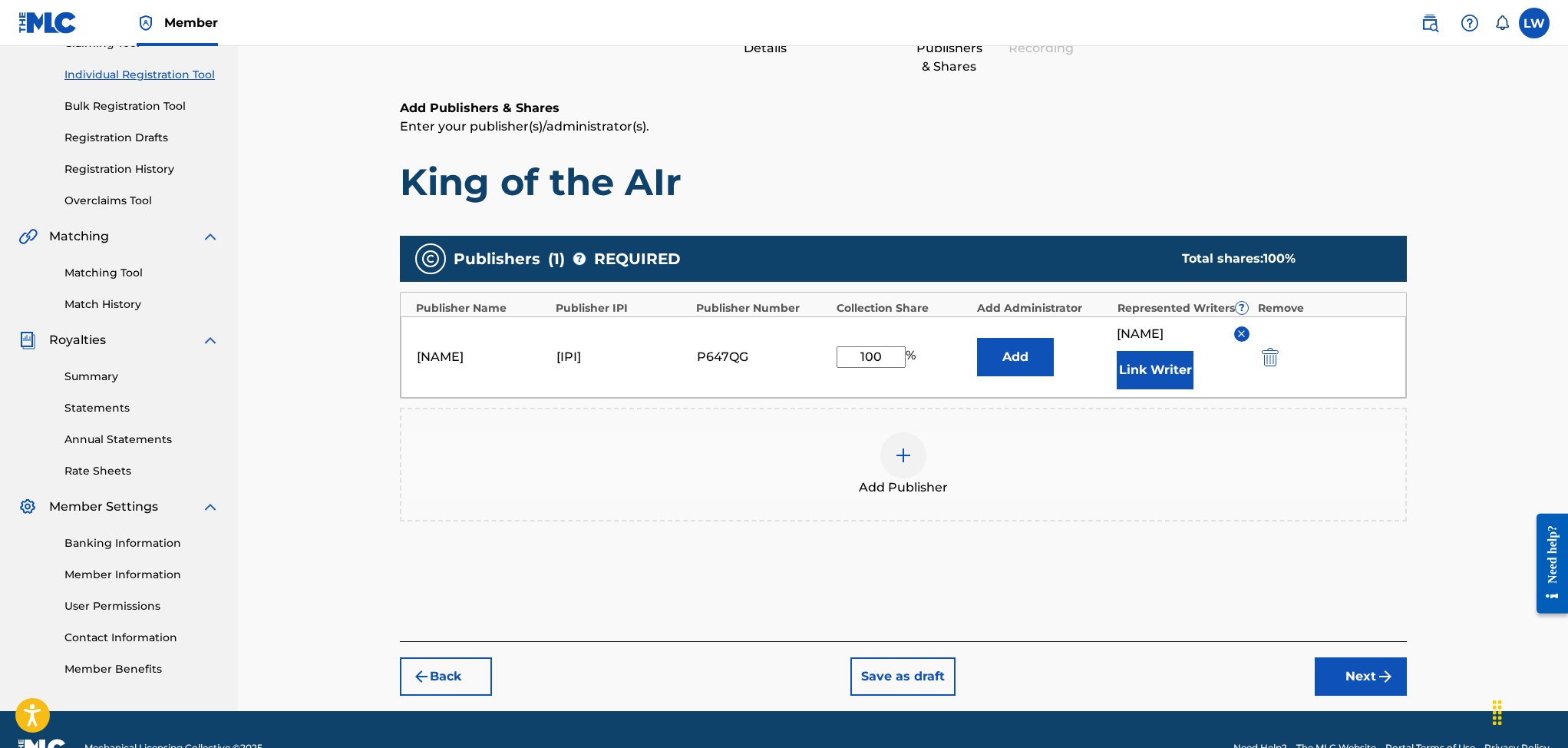 click on "Next" at bounding box center [1361, 677] 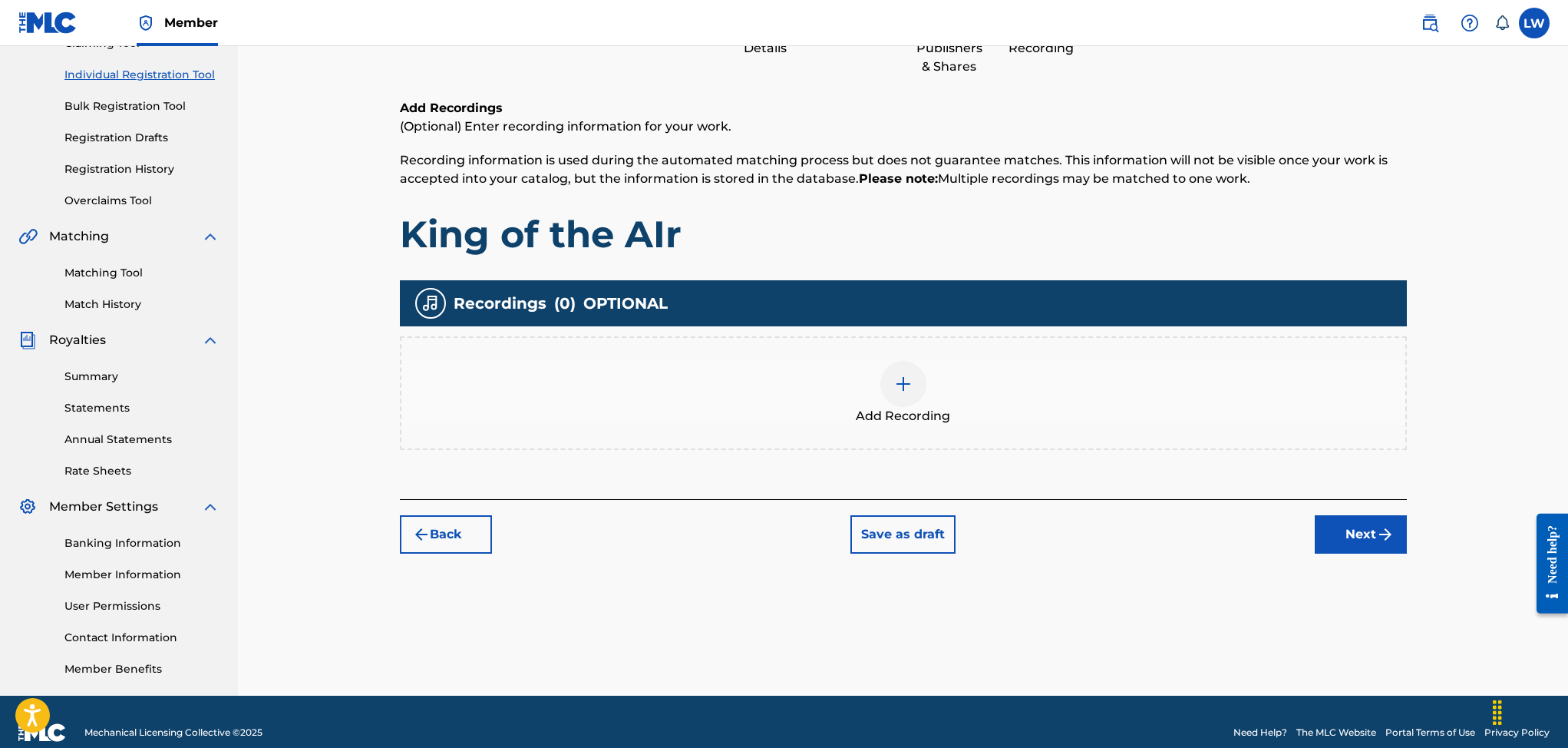 scroll, scrollTop: 69, scrollLeft: 0, axis: vertical 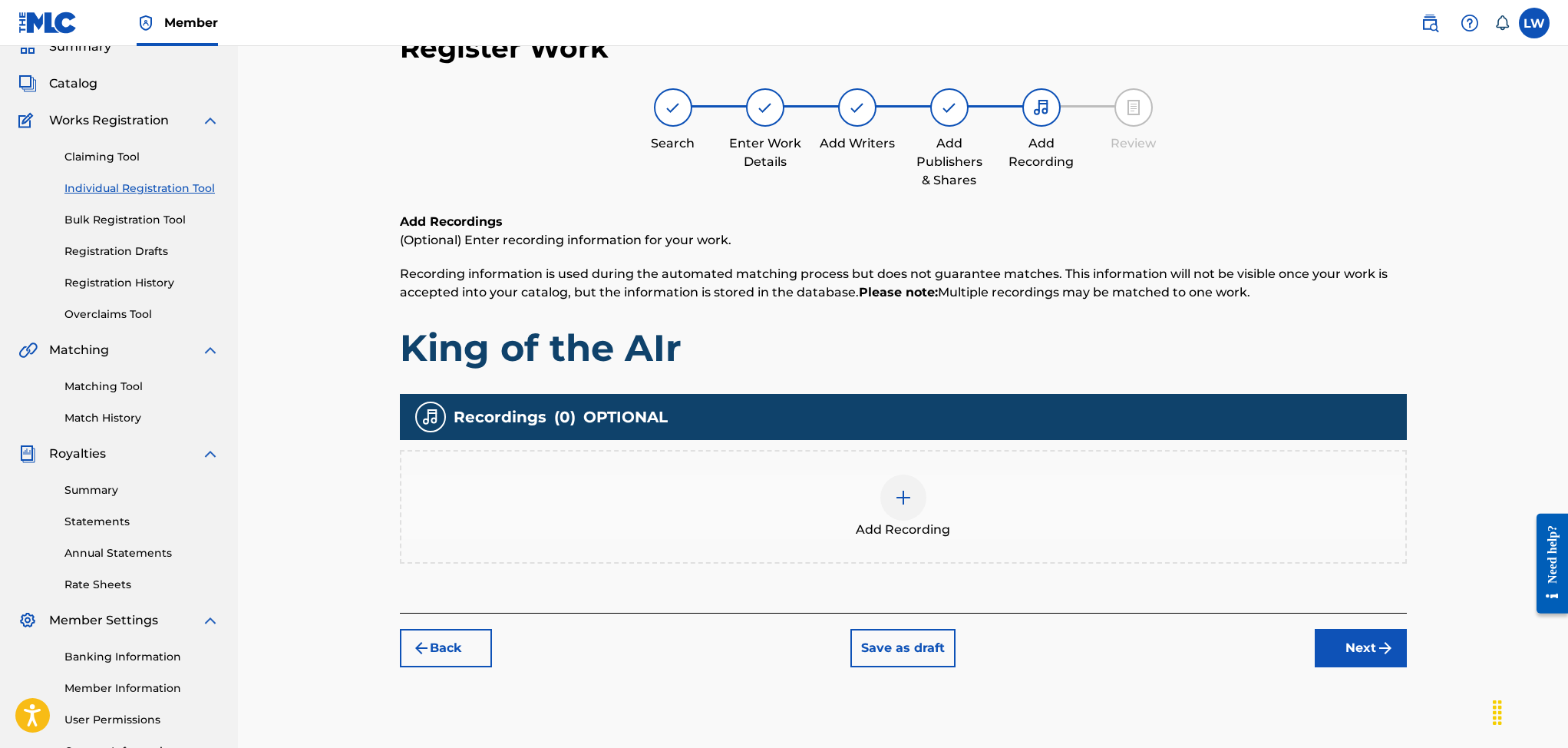 click at bounding box center (903, 498) 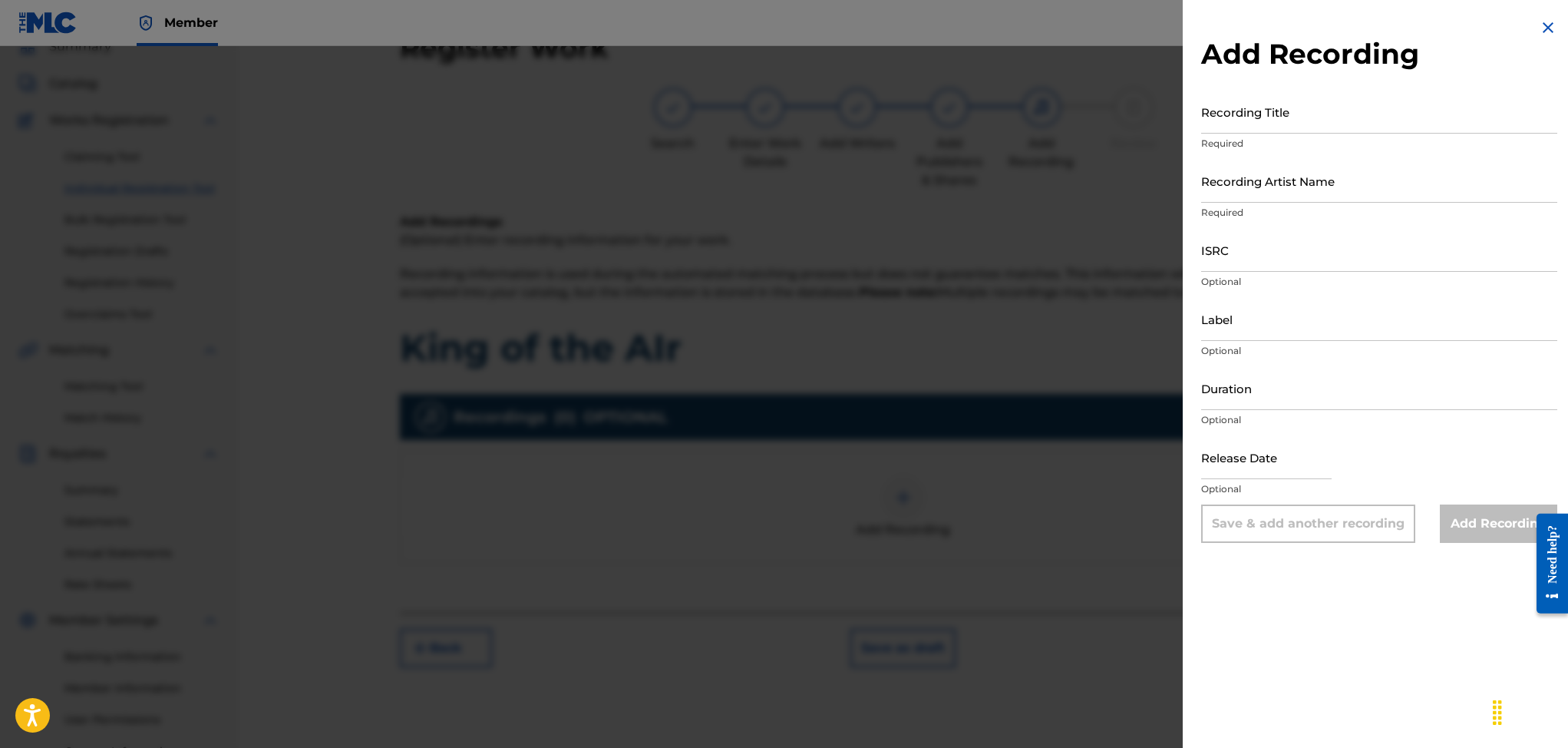 click on "Recording Title" at bounding box center [1379, 111] 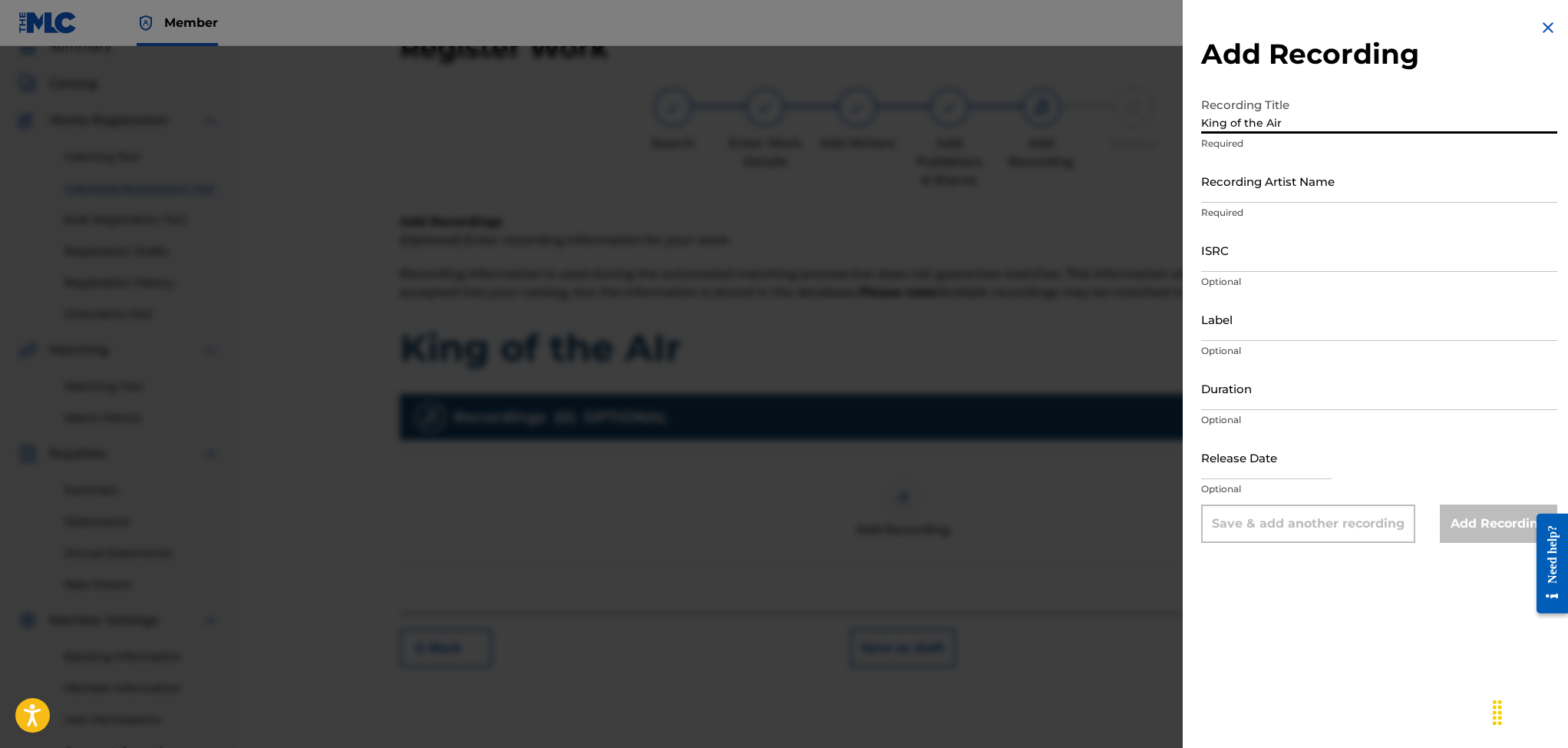type on "King of the Air" 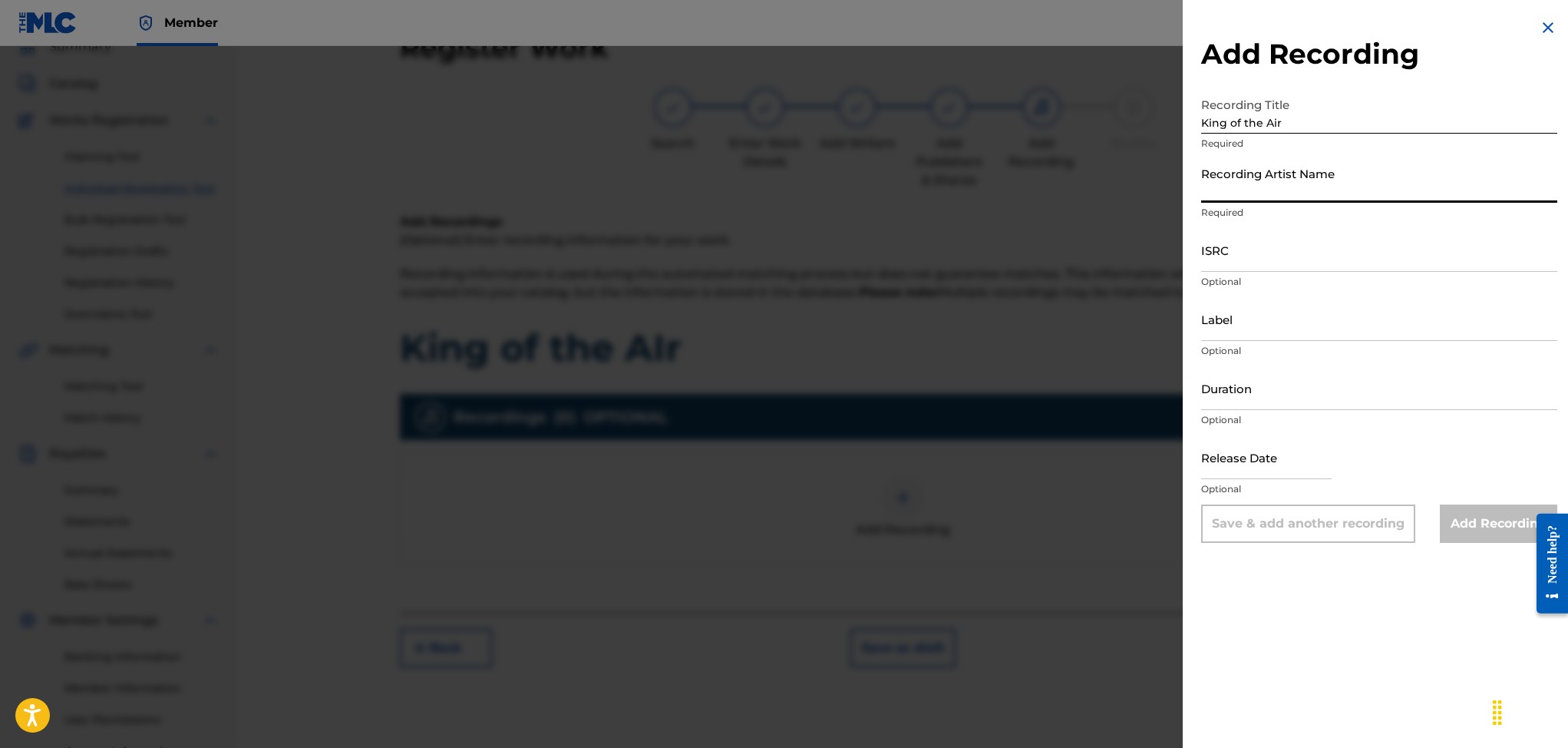 click on "Recording Artist Name" at bounding box center (1379, 180) 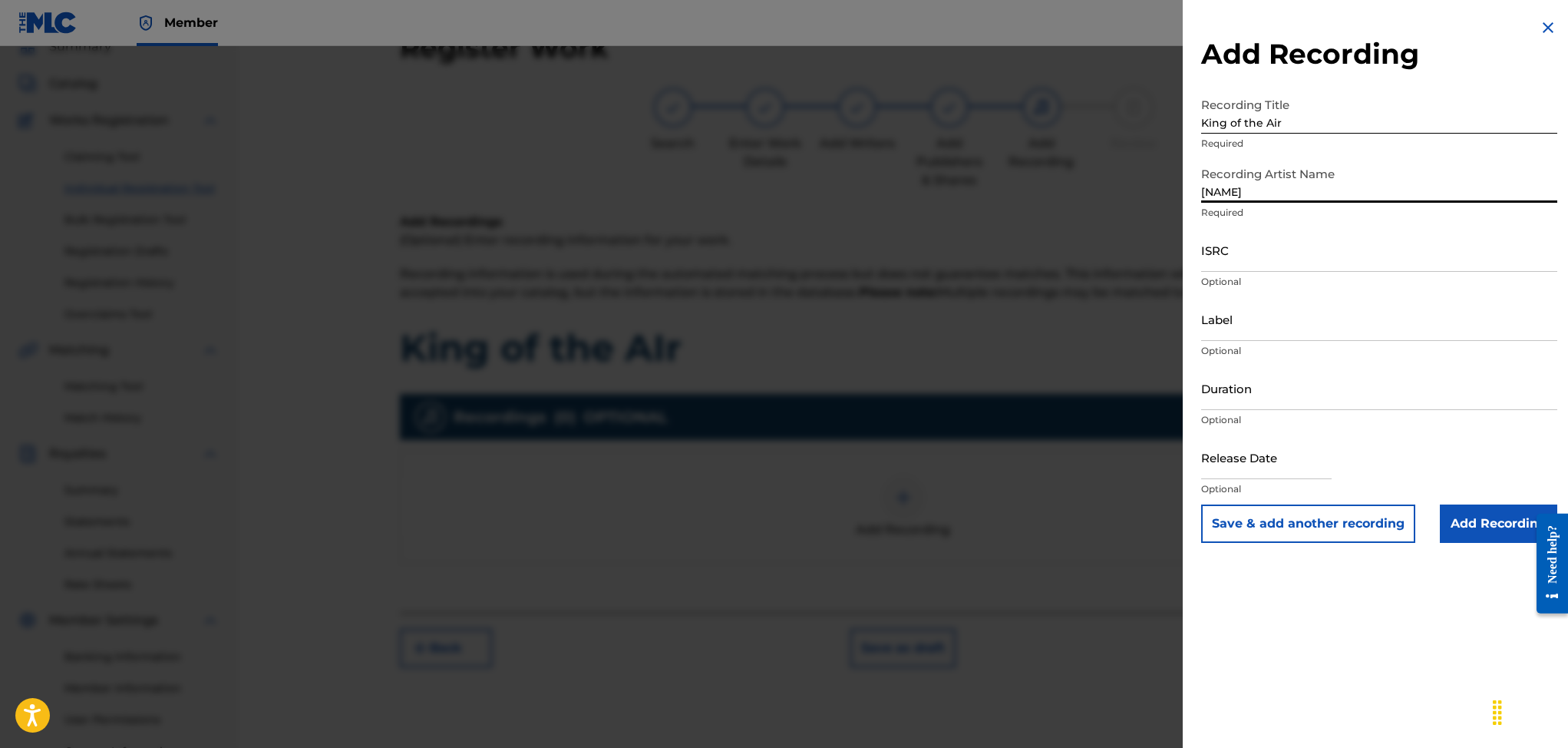 type on "[NAME]" 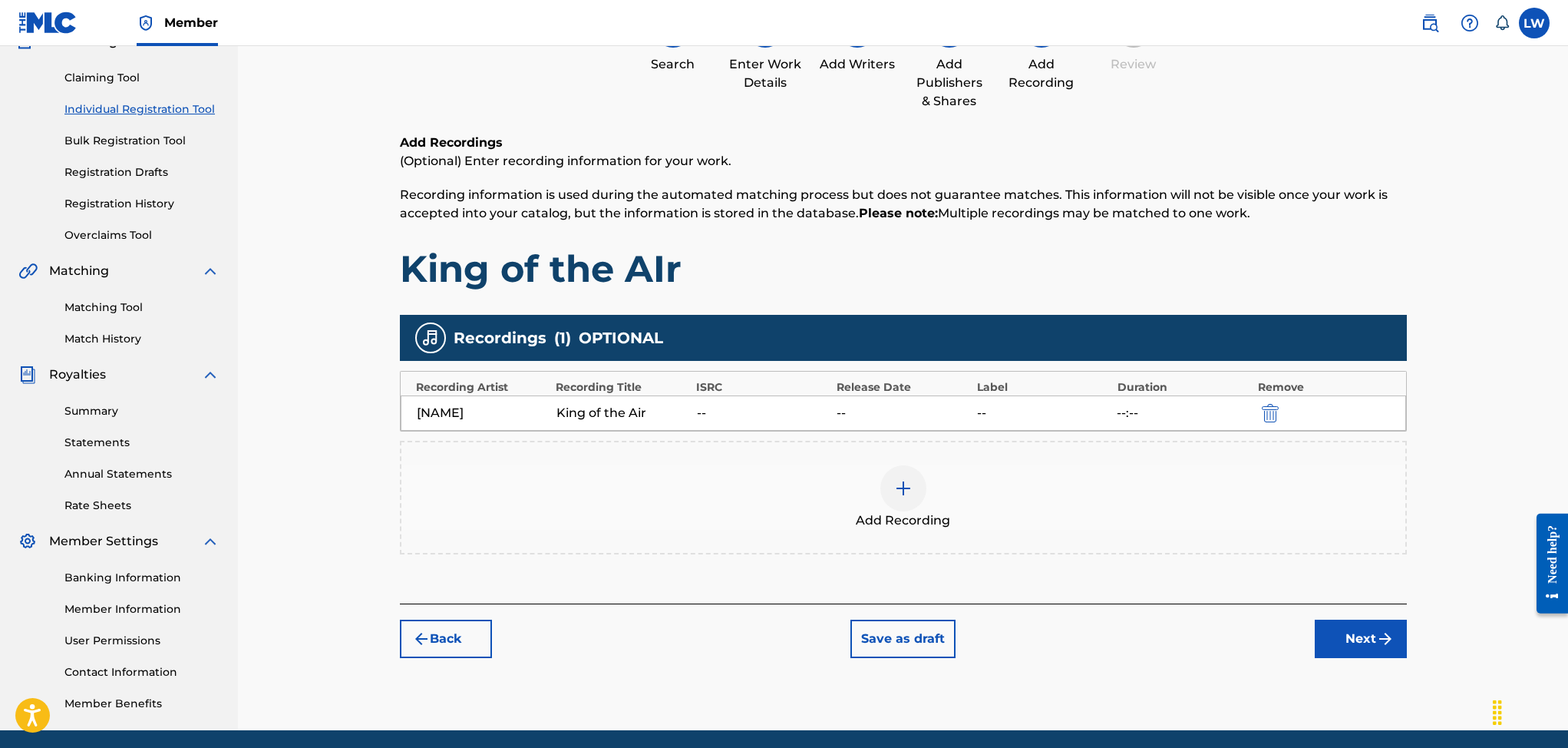 scroll, scrollTop: 154, scrollLeft: 0, axis: vertical 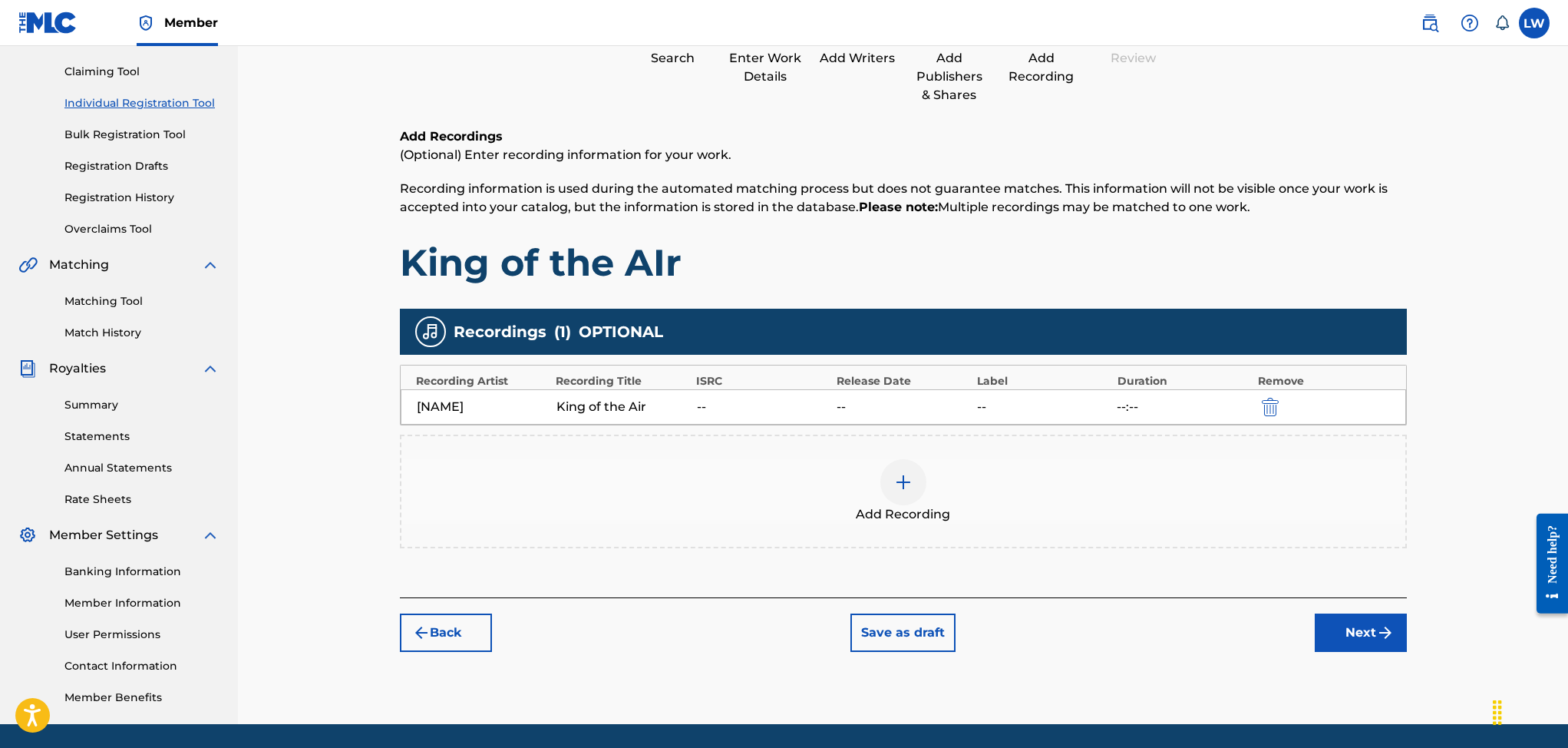 click on "Next" at bounding box center (1361, 633) 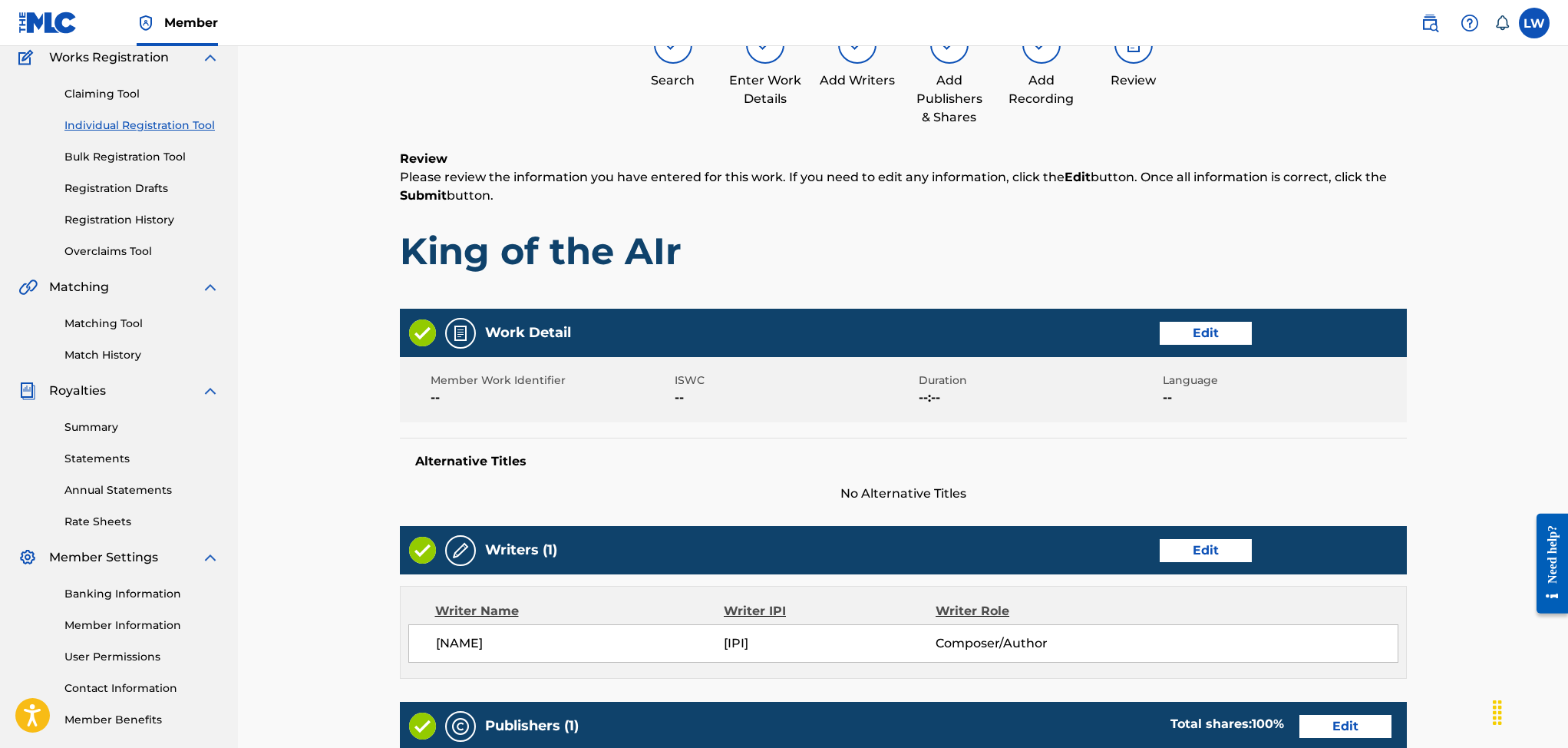 scroll, scrollTop: 69, scrollLeft: 0, axis: vertical 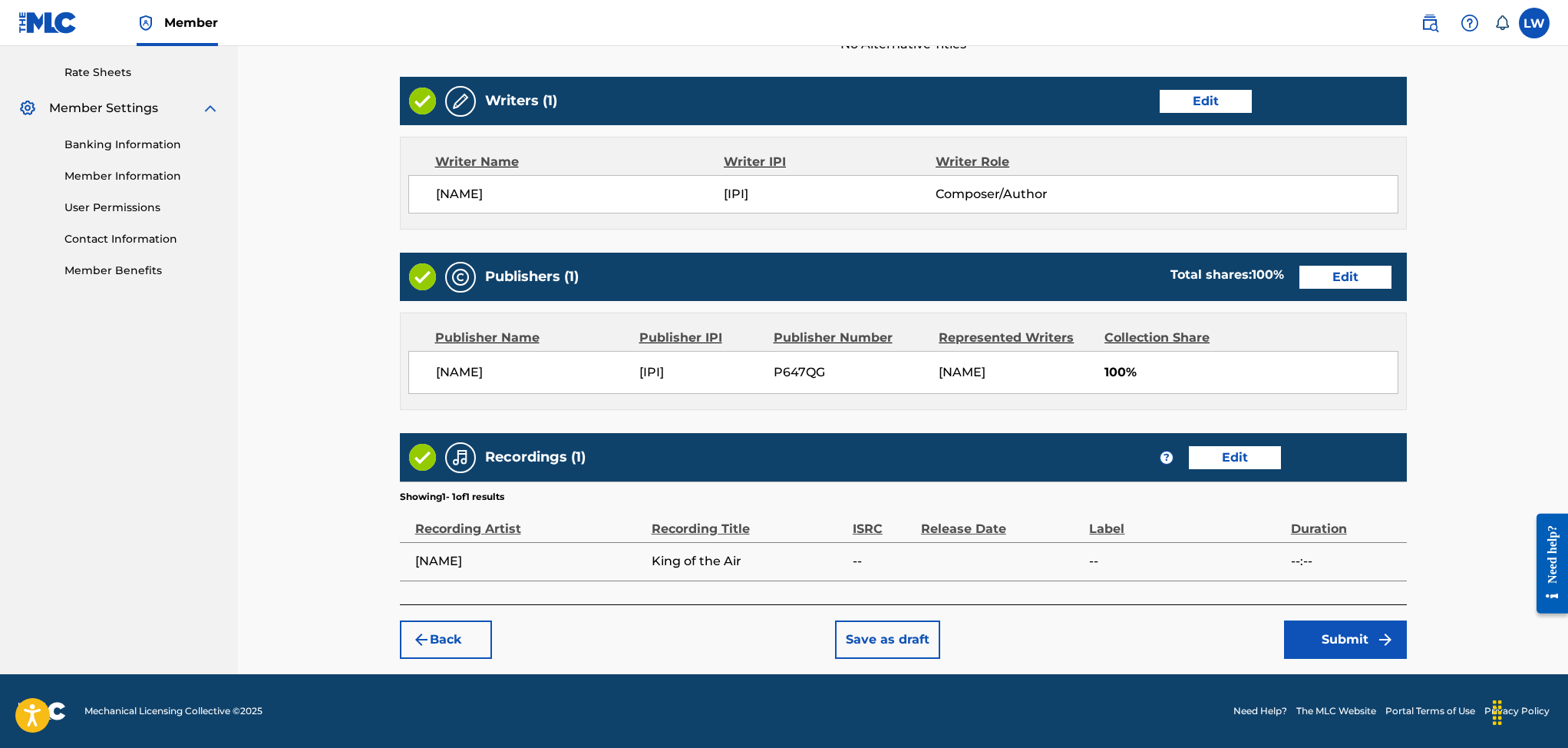 click on "Submit" at bounding box center [1345, 640] 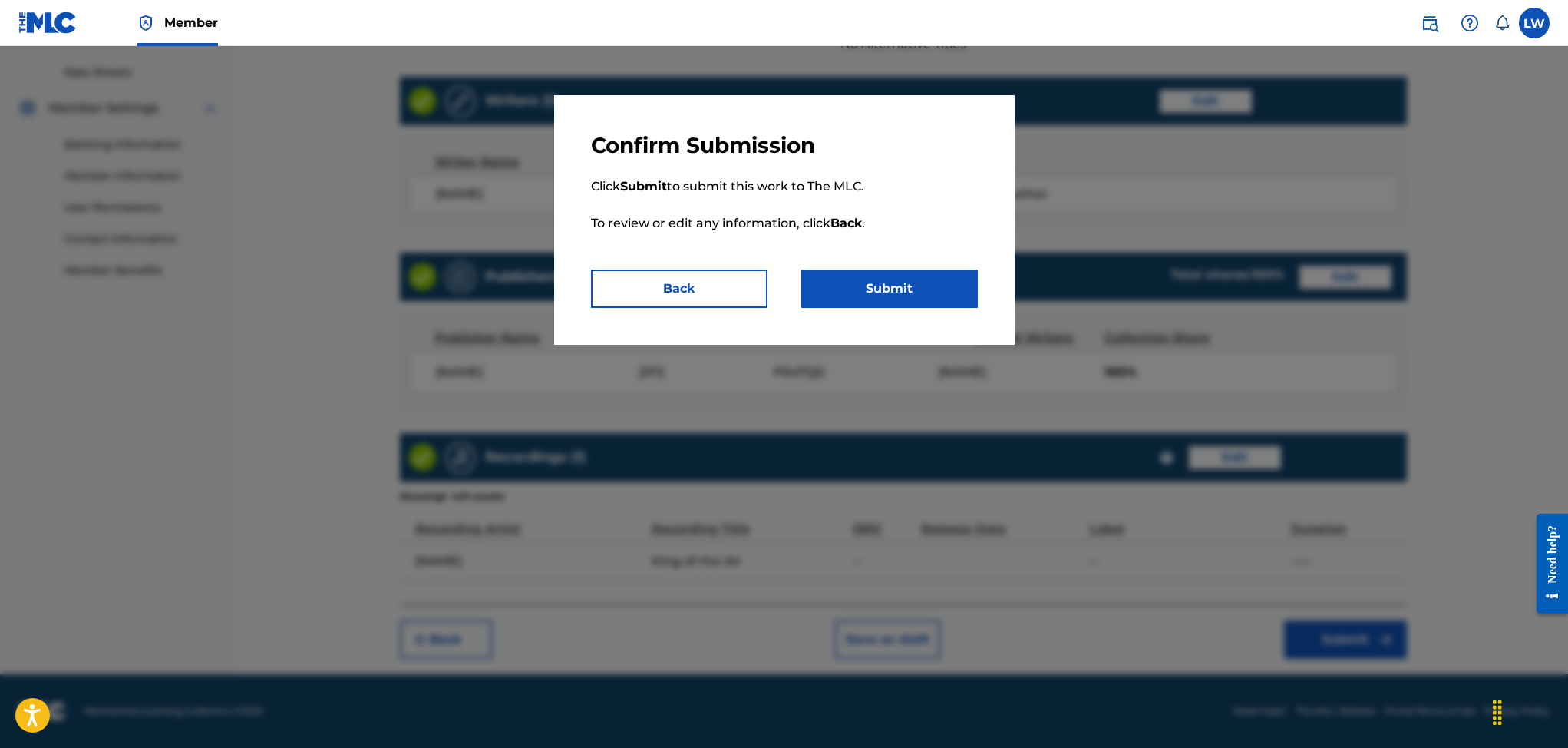 click on "Submit" at bounding box center (890, 289) 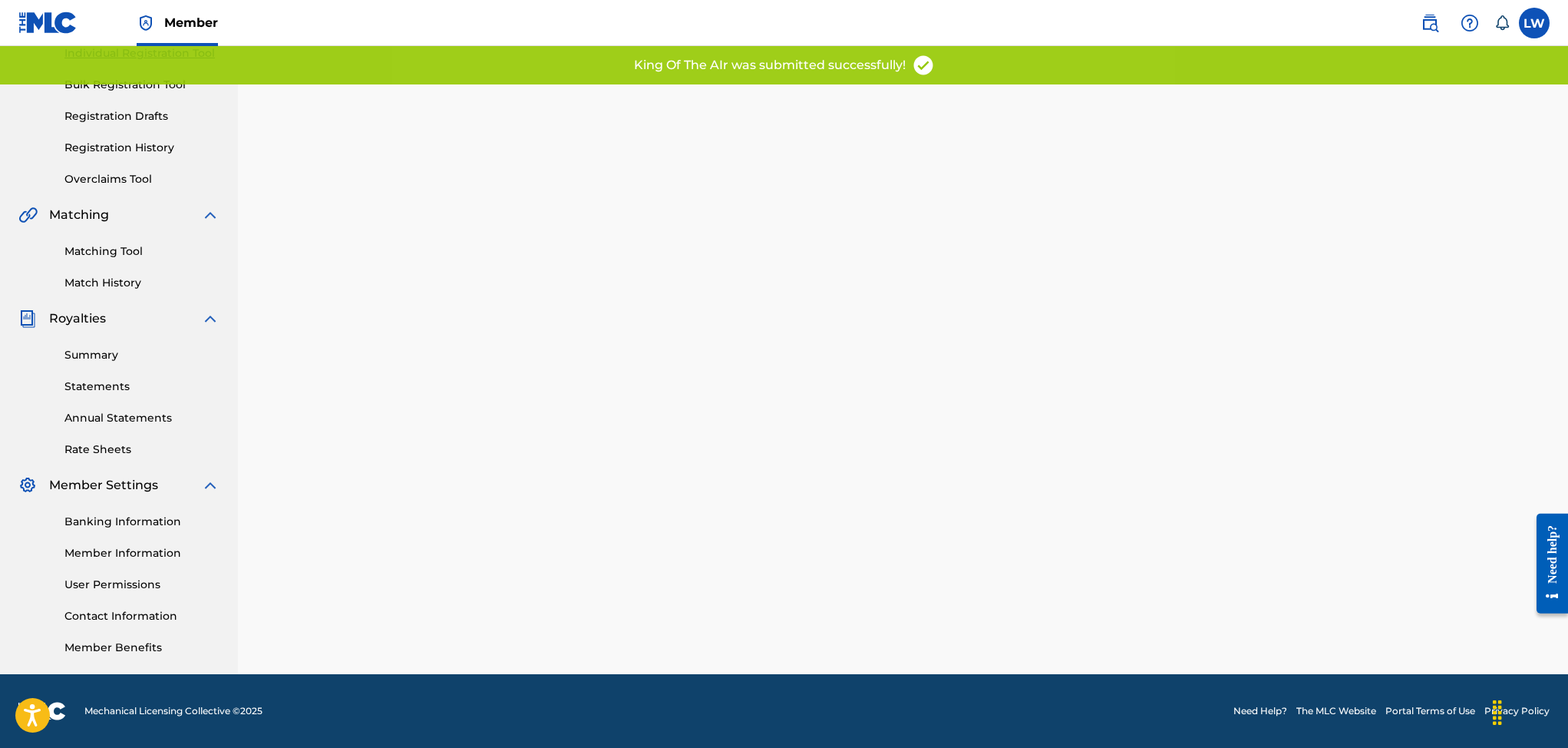 scroll, scrollTop: 0, scrollLeft: 0, axis: both 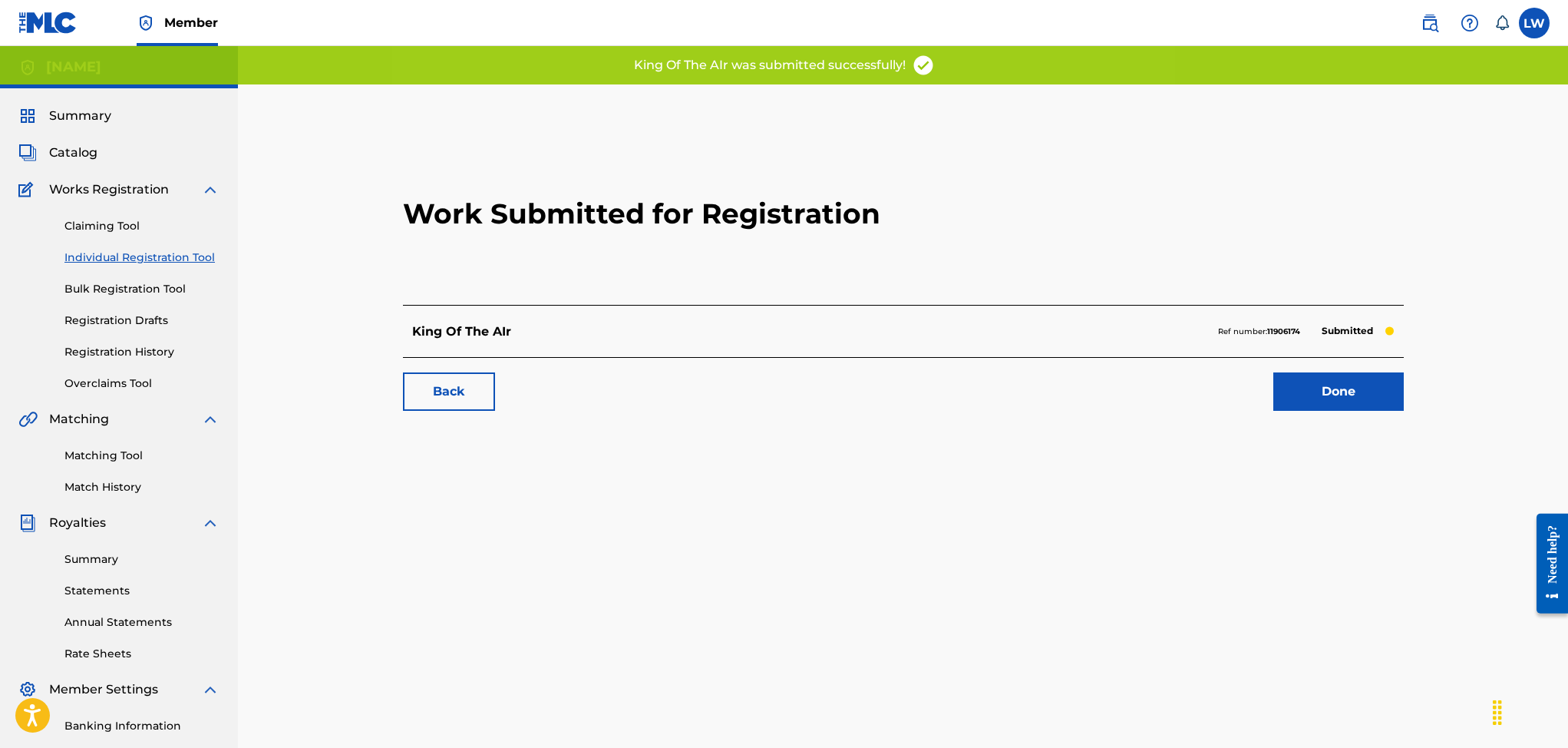 click on "Done" at bounding box center (1339, 392) 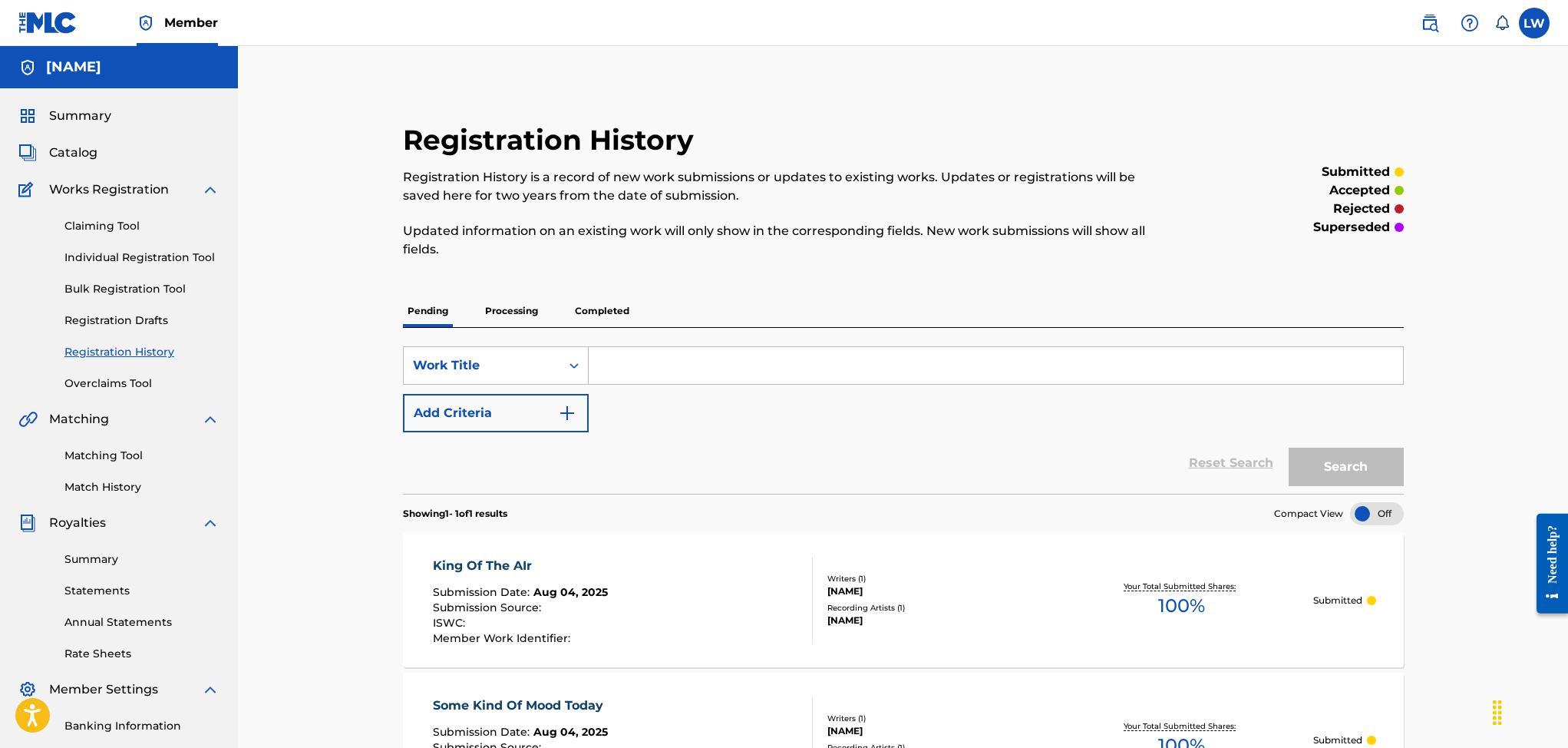 click on "[NAME]" at bounding box center (119, 67) 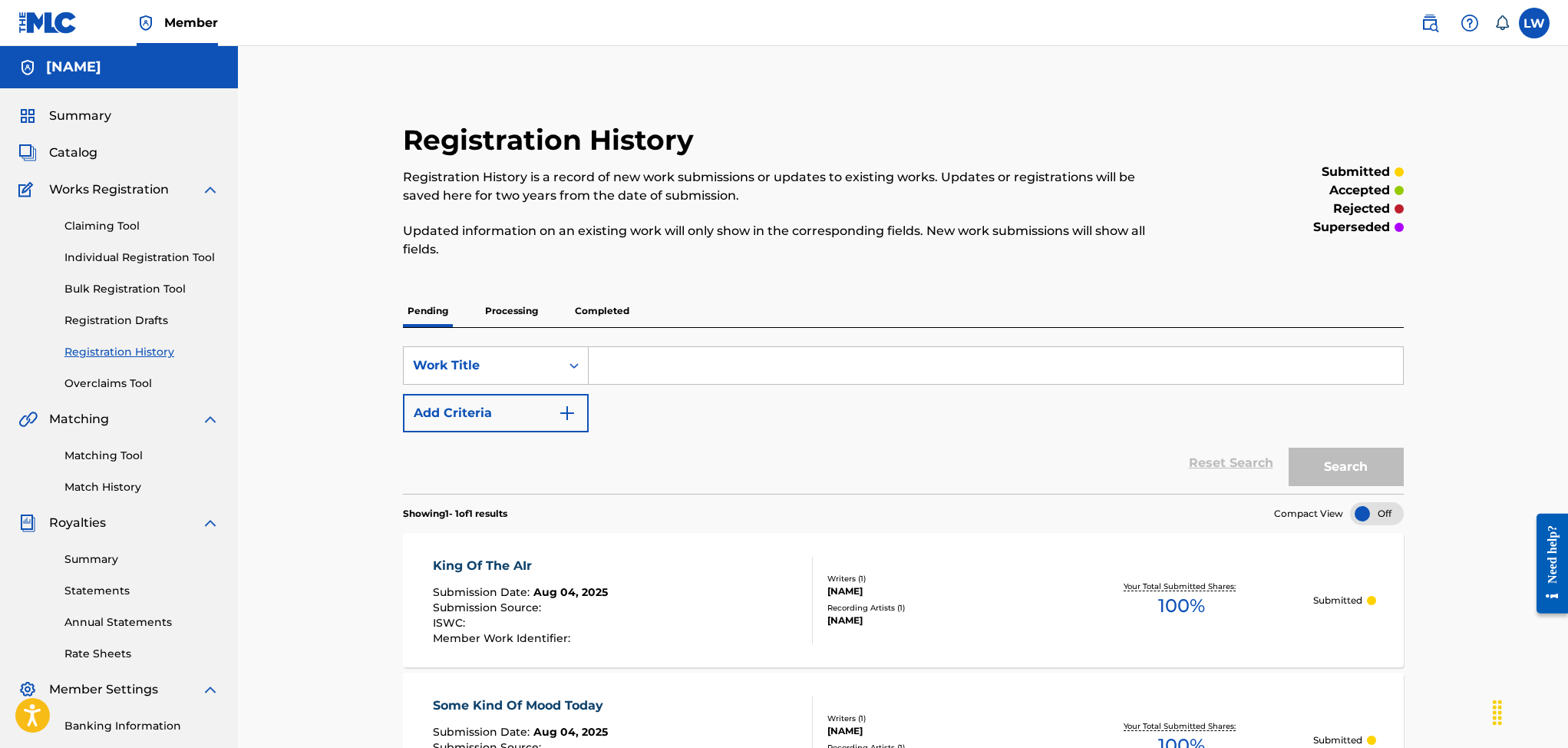 click on "Summary" at bounding box center (80, 116) 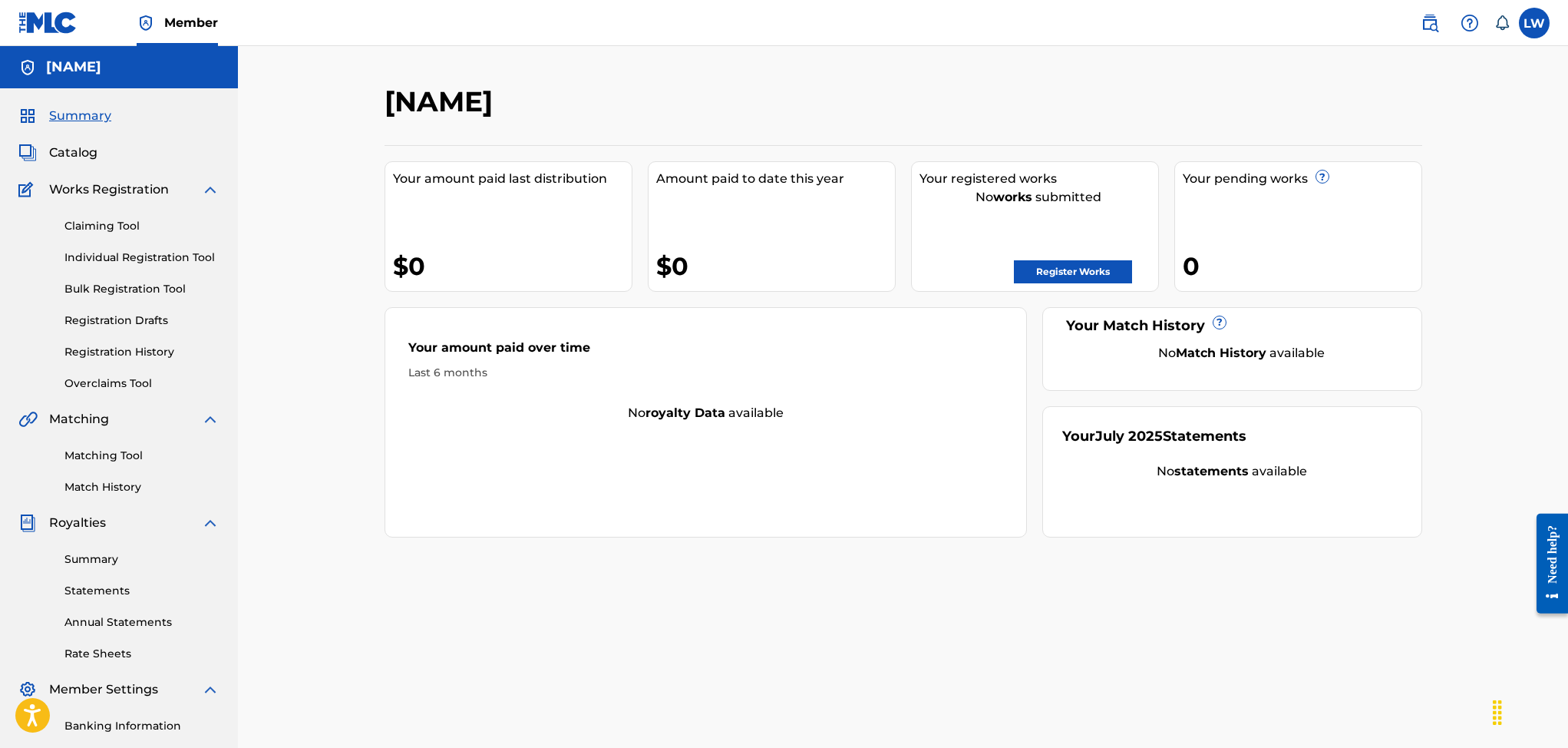 click on "Register Works" at bounding box center [1073, 272] 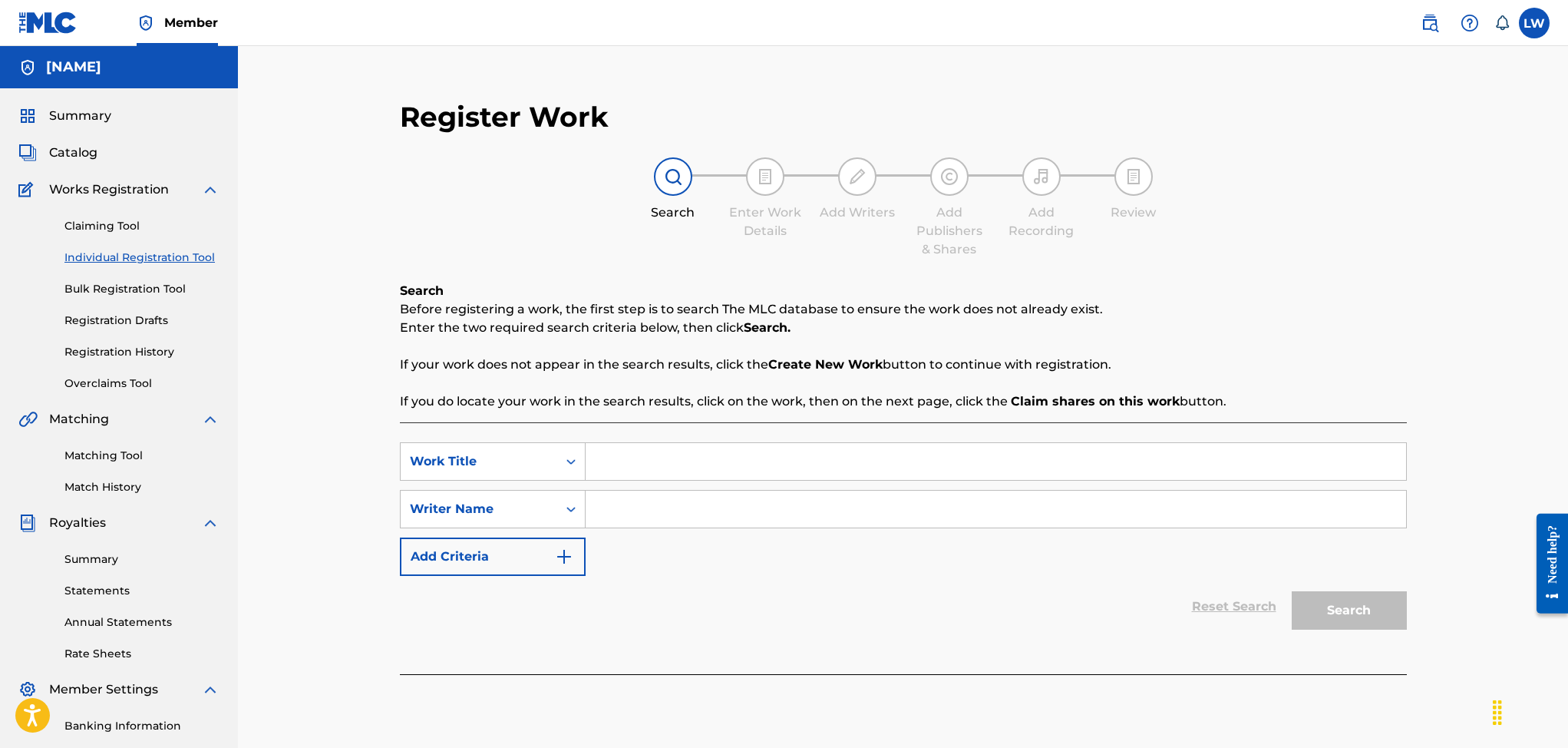 click at bounding box center (995, 462) 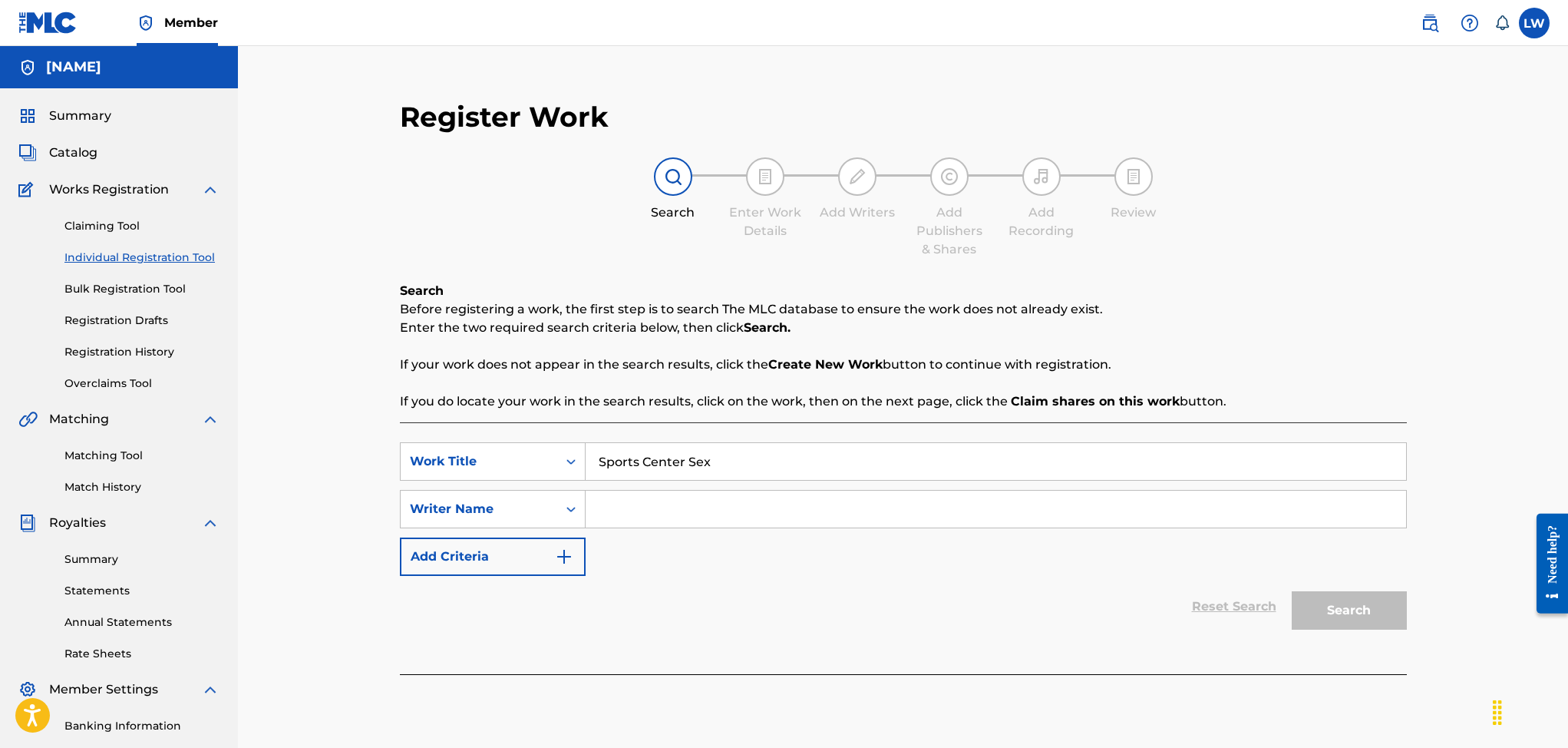type on "Sports Center Sex" 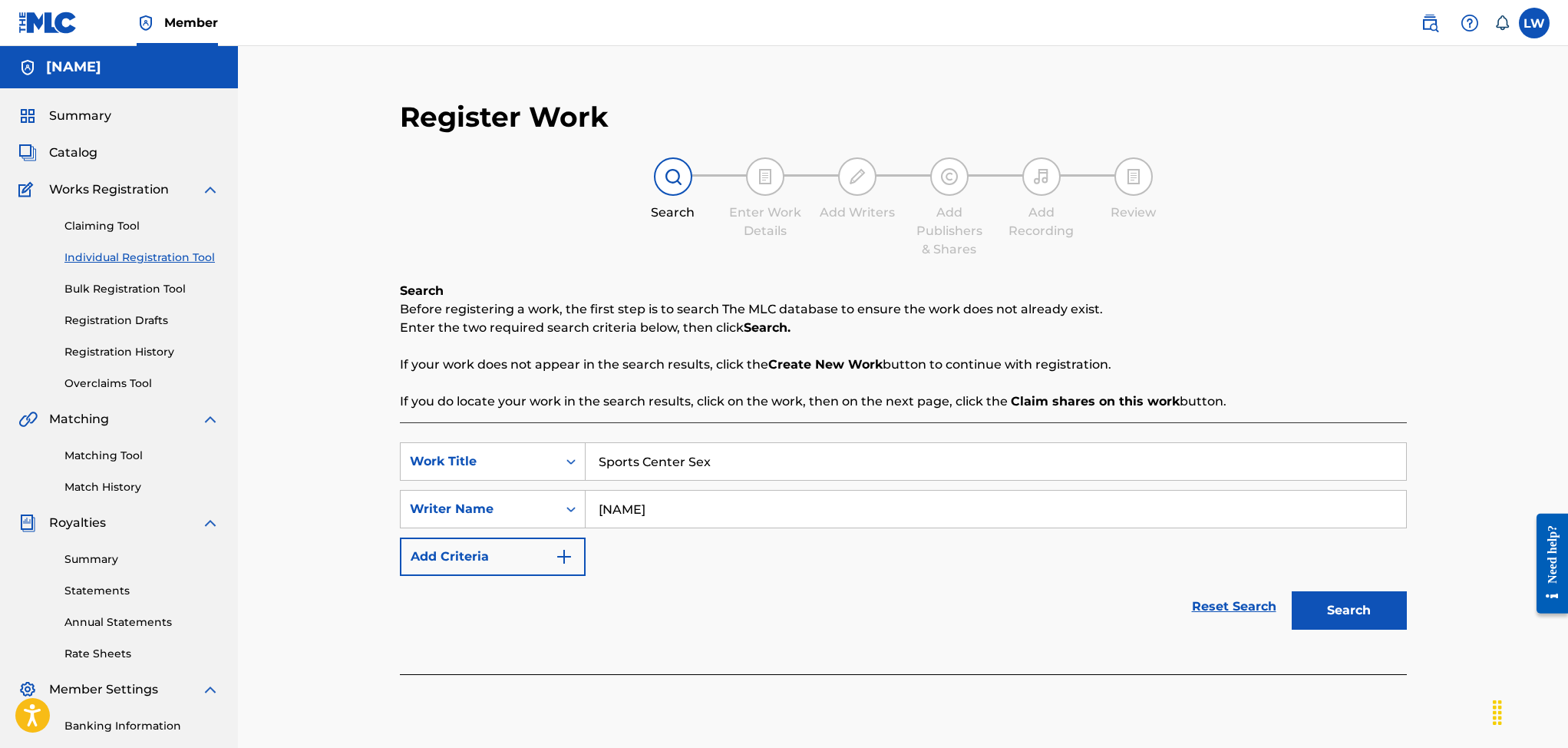 type on "[NAME]" 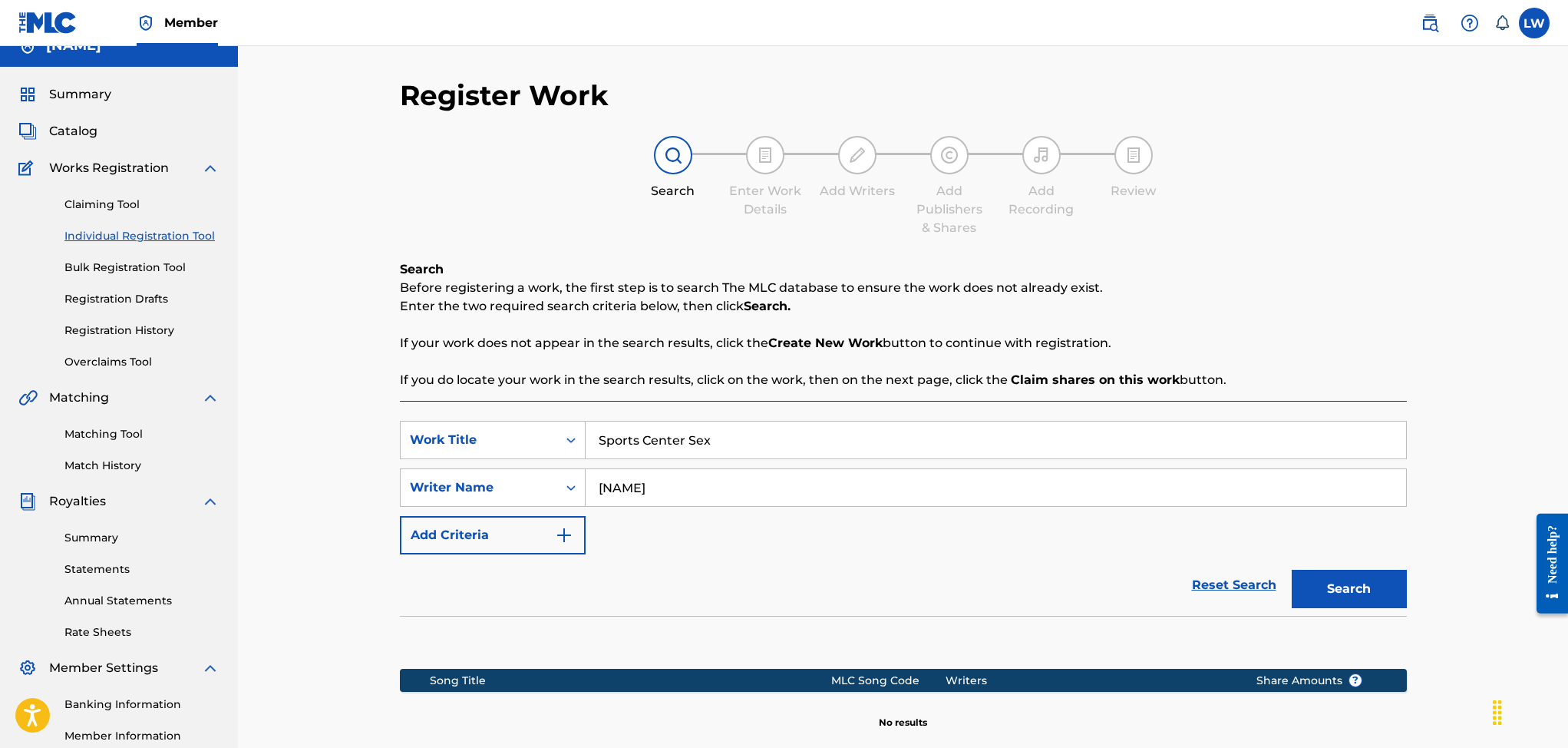scroll, scrollTop: 45, scrollLeft: 0, axis: vertical 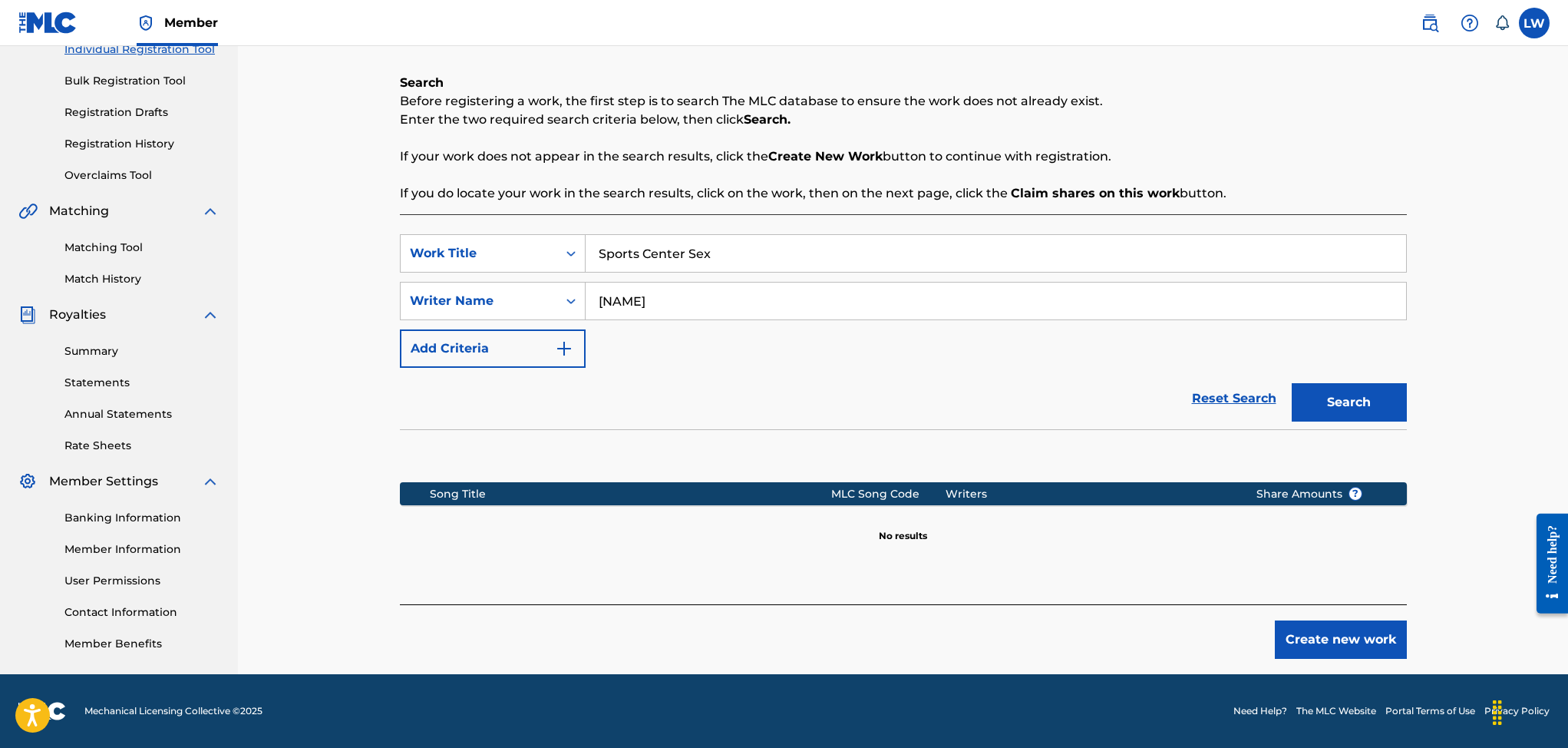 click on "Create new work" at bounding box center [1341, 640] 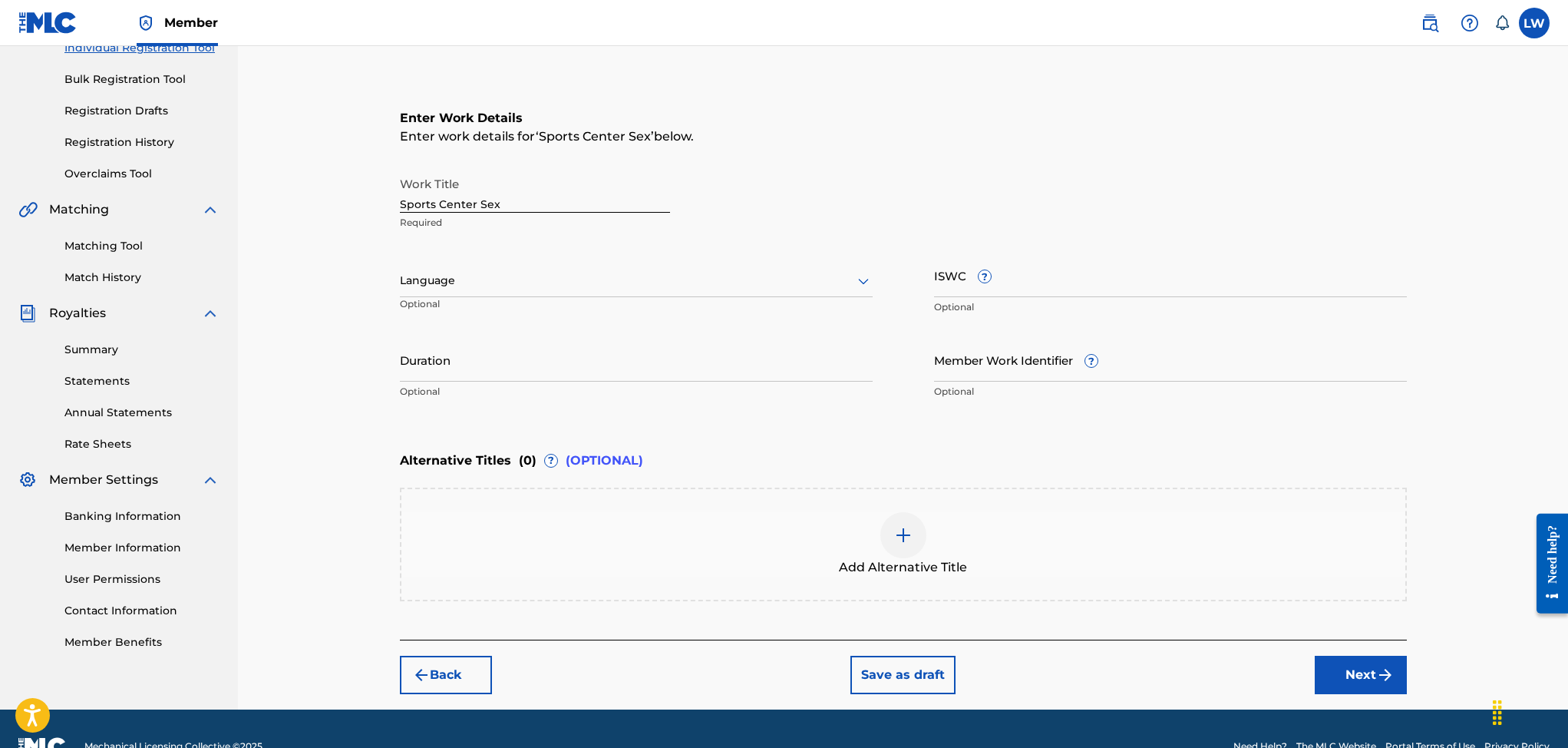 click on "Next" at bounding box center [1361, 675] 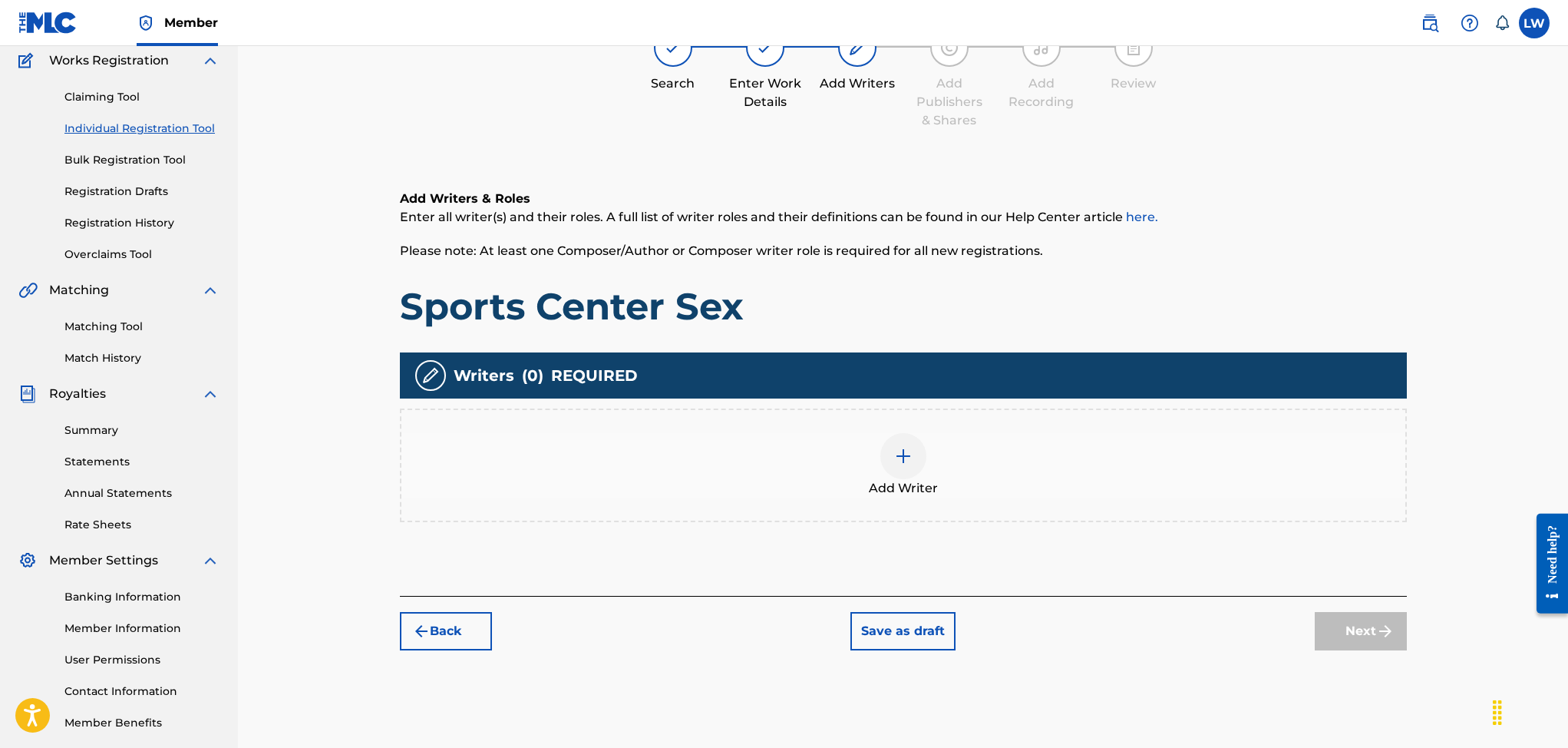 scroll, scrollTop: 69, scrollLeft: 0, axis: vertical 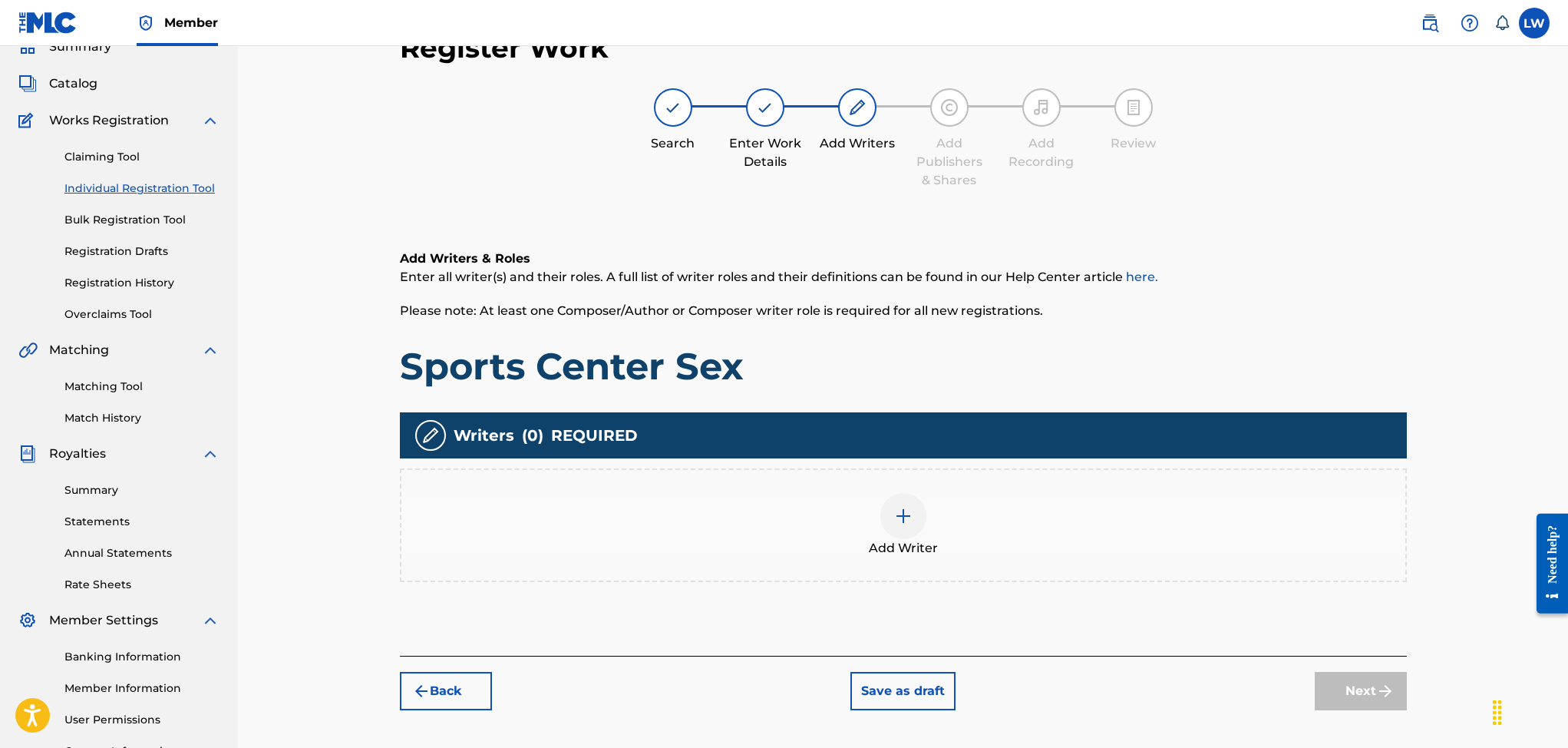 click at bounding box center [903, 516] 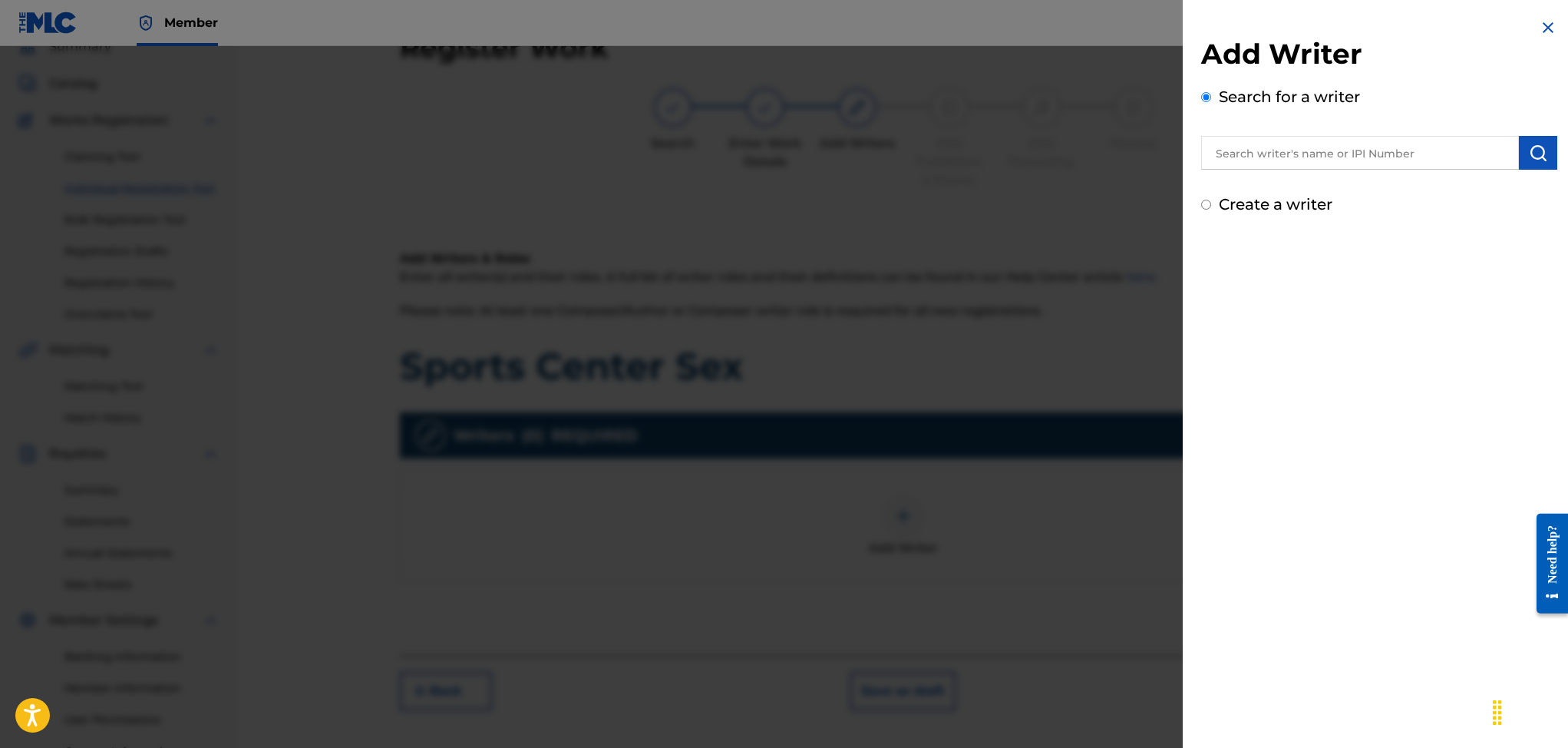 click on "Create a writer" at bounding box center (1206, 204) 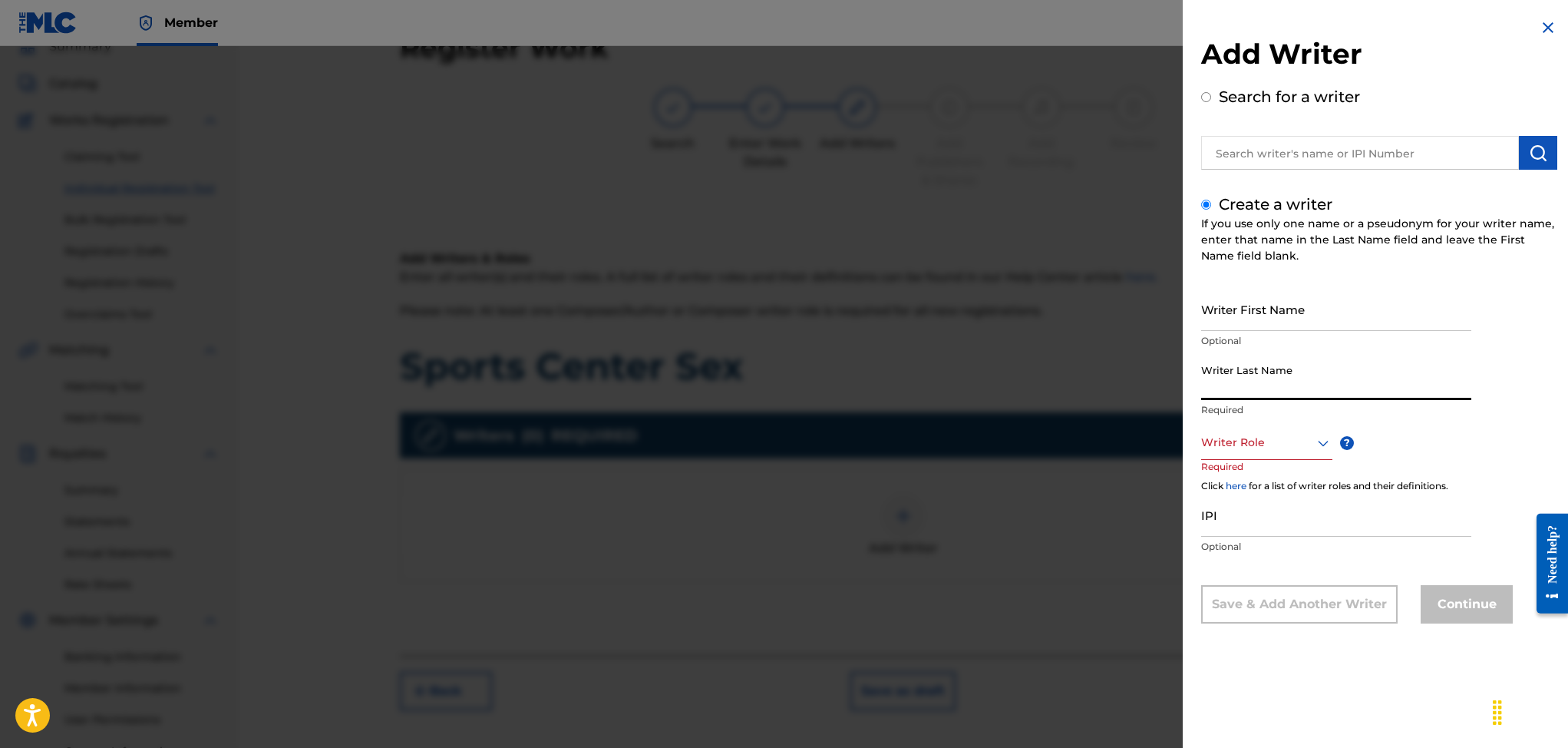 click on "Writer Last Name" at bounding box center [1336, 378] 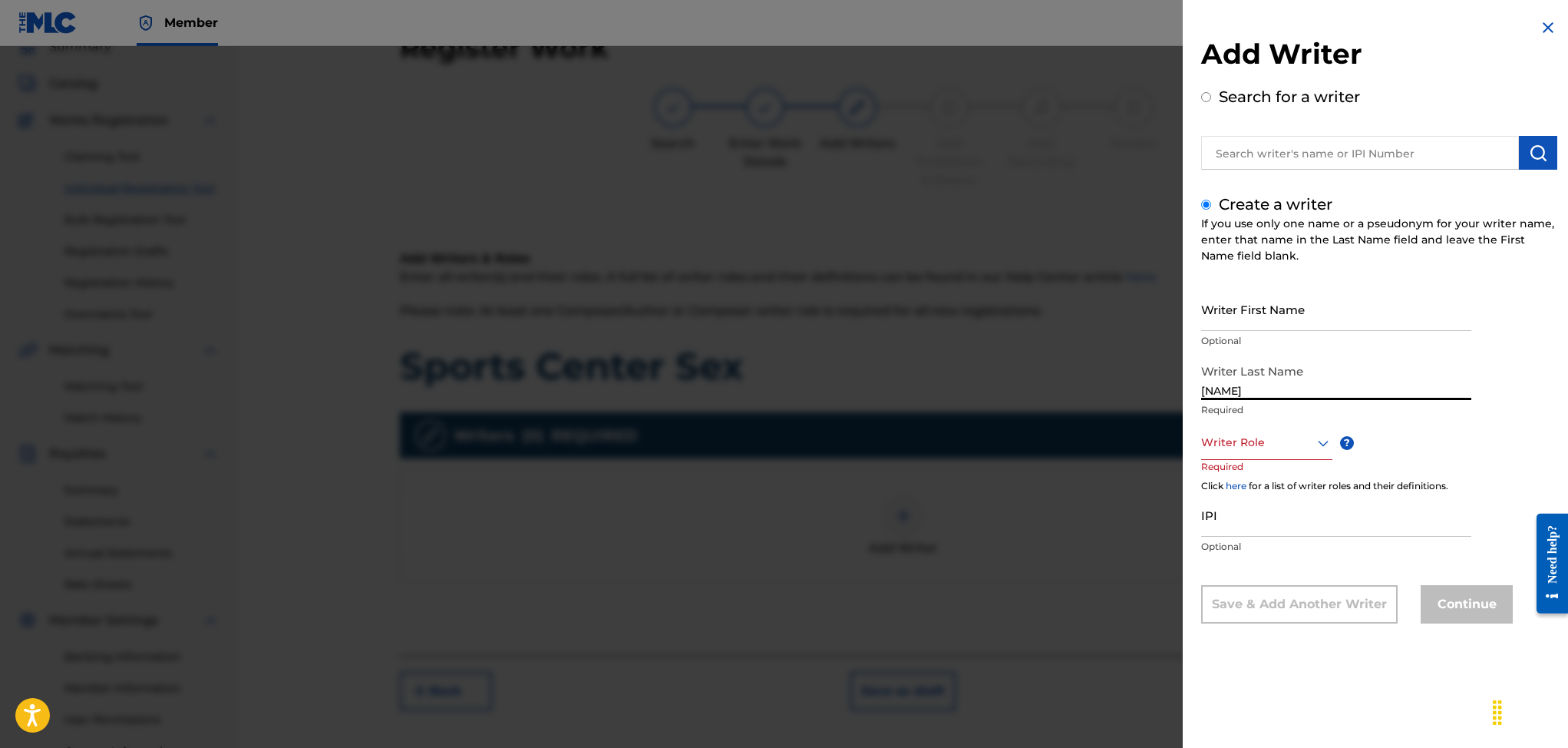type on "[NAME]" 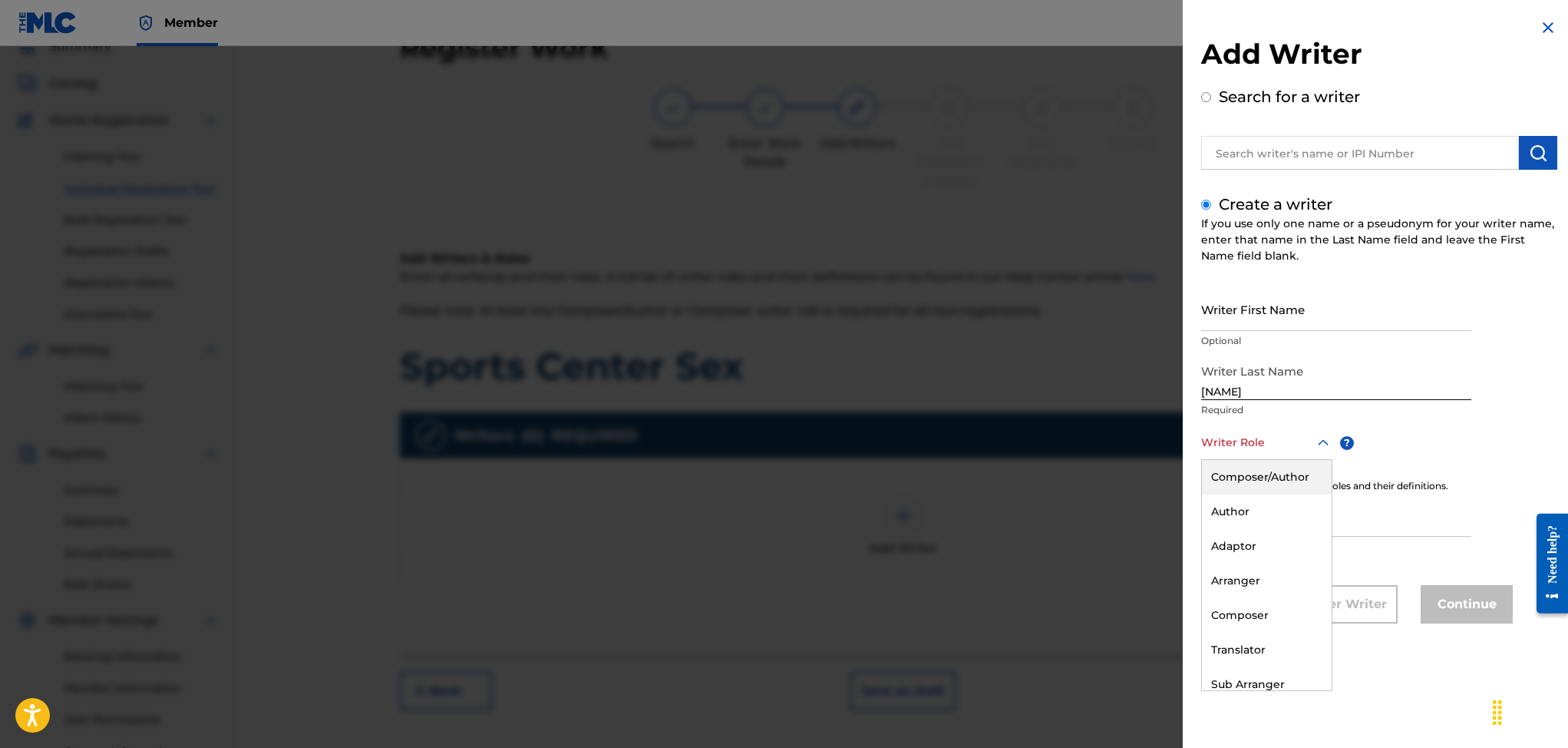 click on "Composer/Author" at bounding box center (1266, 477) 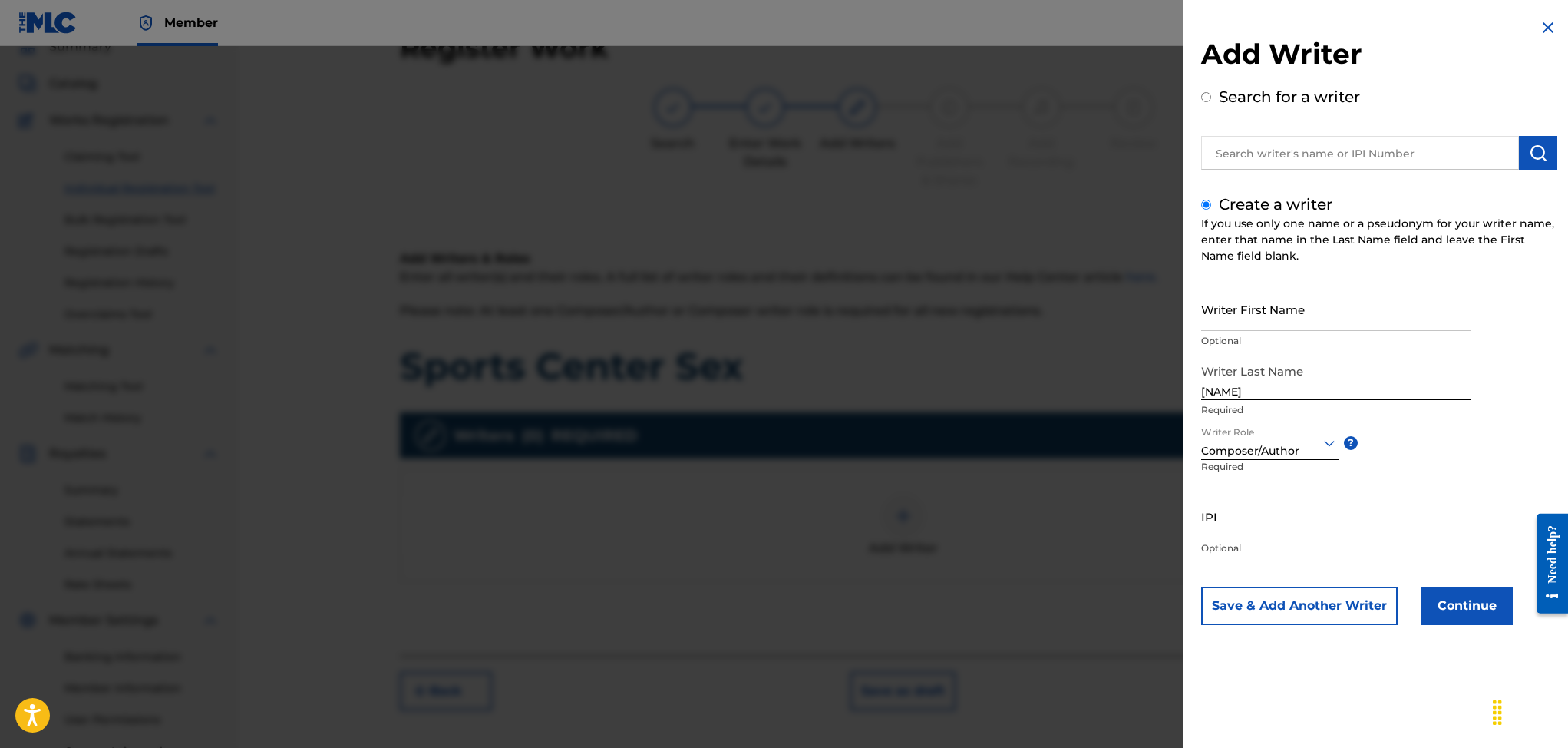 click on "IPI" at bounding box center (1336, 516) 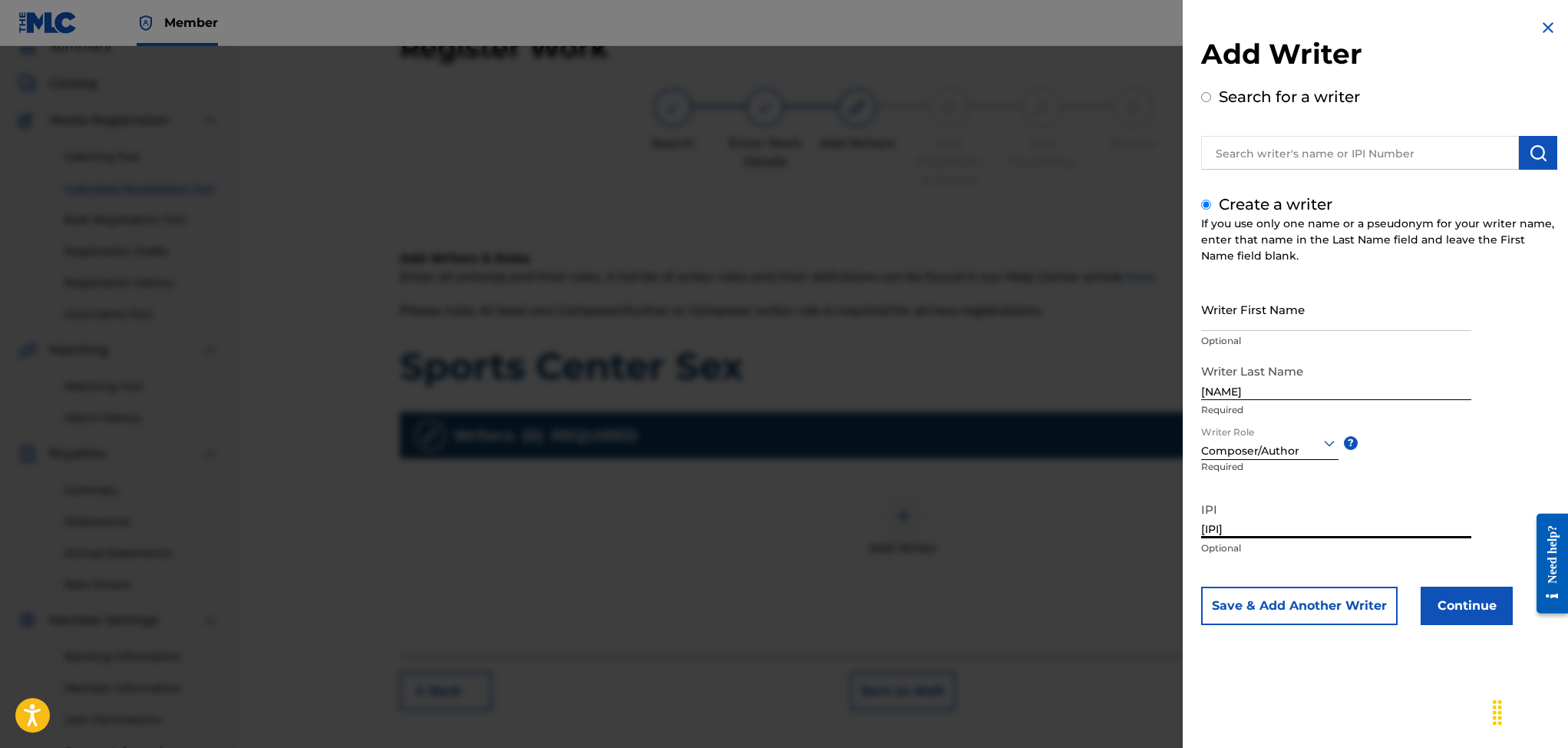 type on "[IPI]" 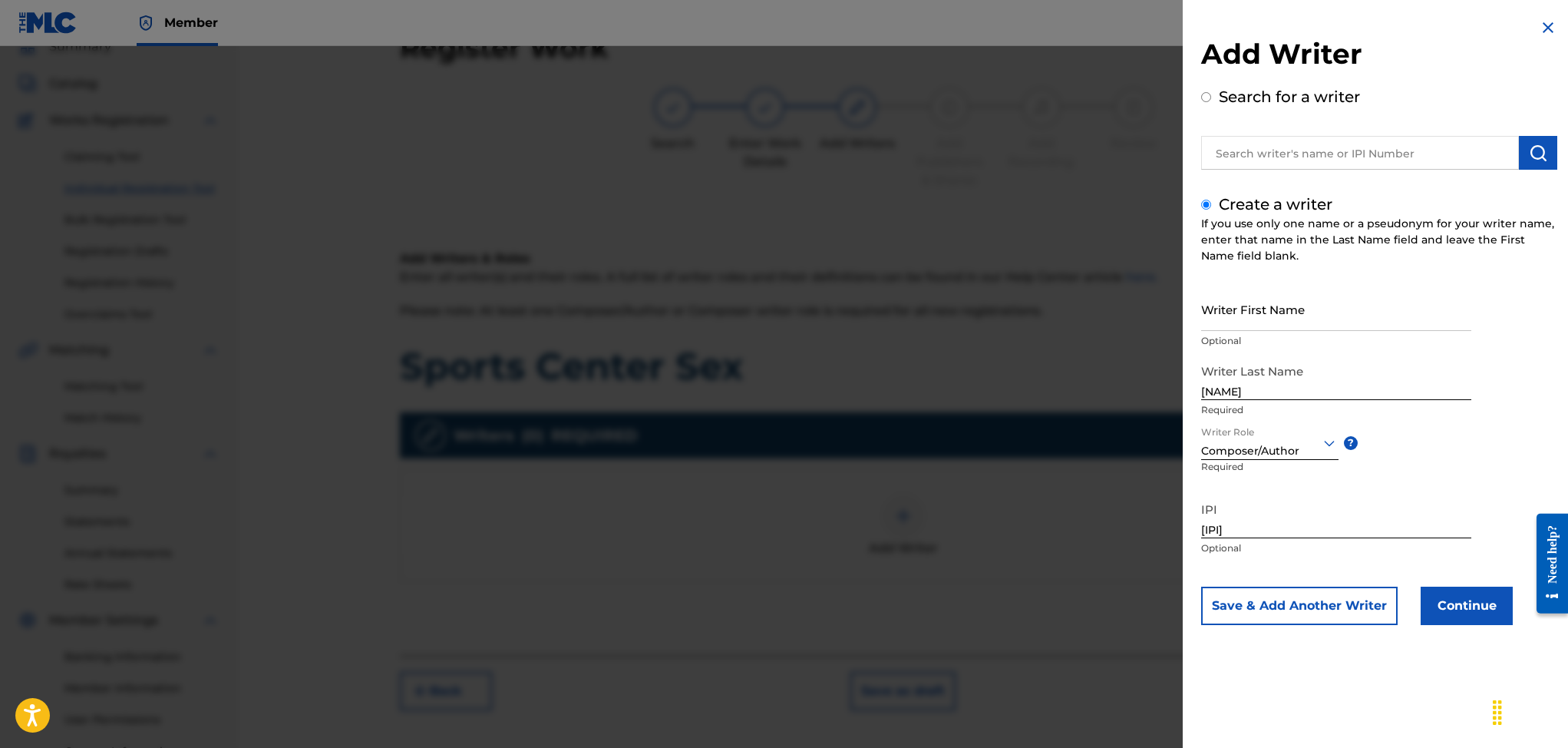 click on "Continue" at bounding box center [1467, 606] 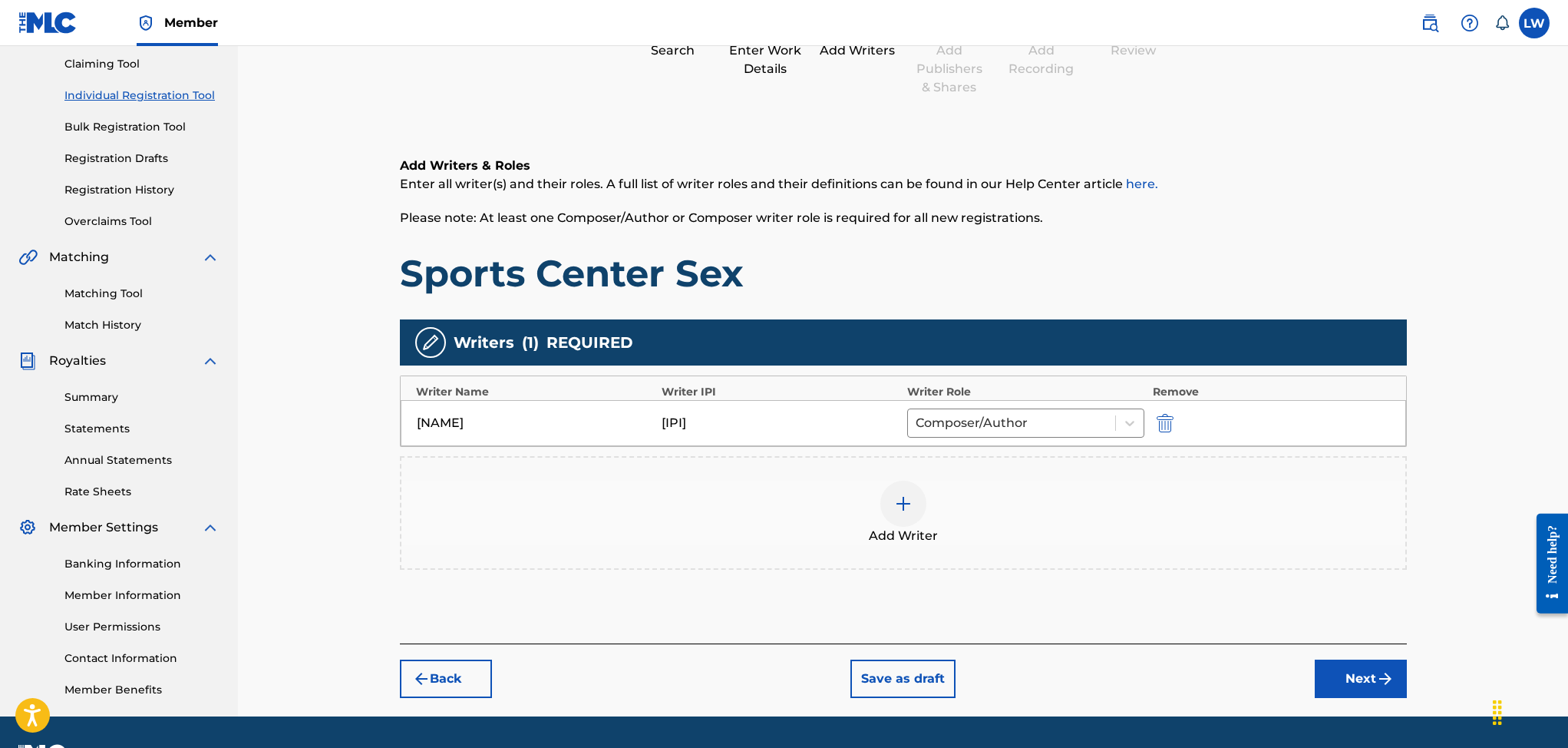 scroll, scrollTop: 203, scrollLeft: 0, axis: vertical 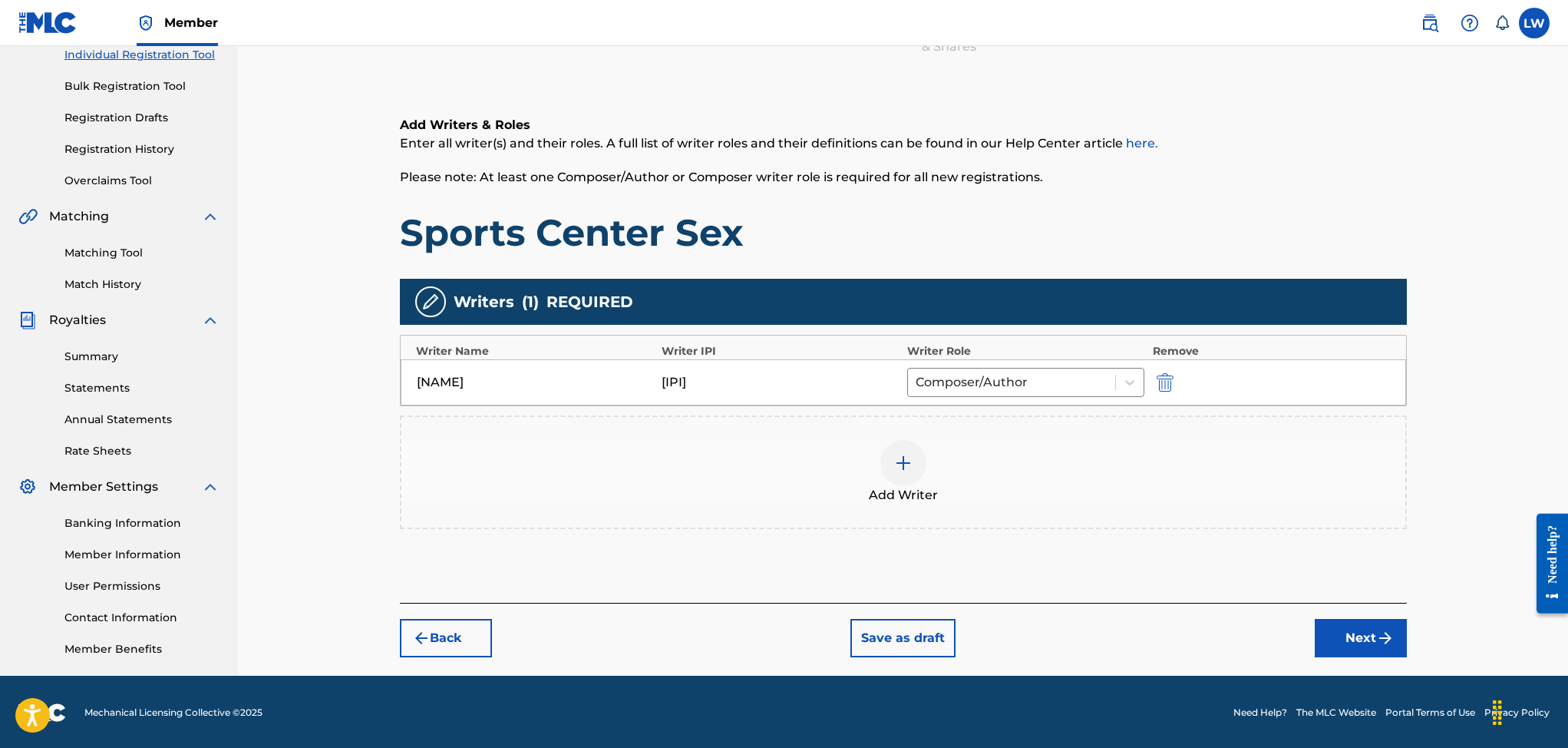 click on "Next" at bounding box center [1361, 638] 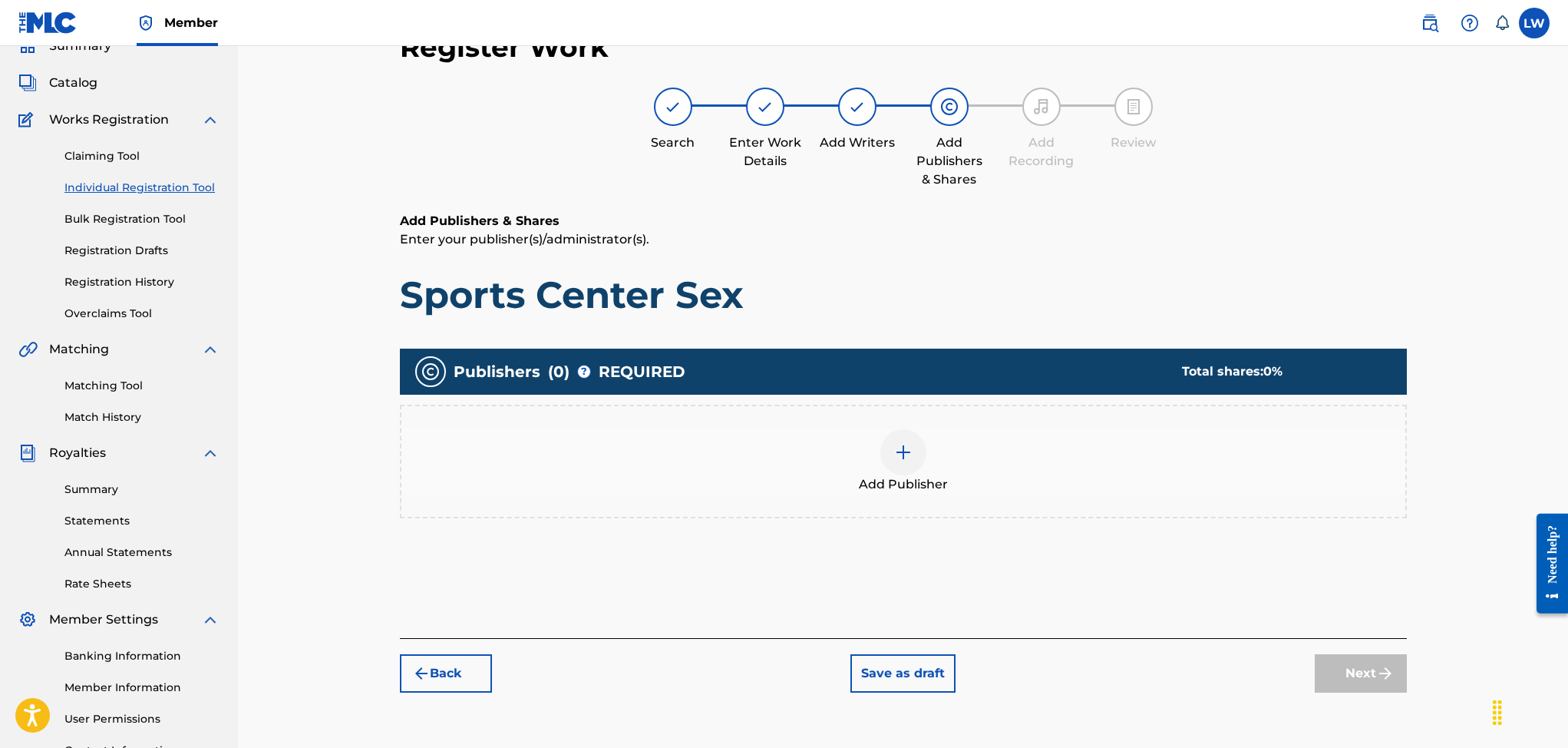 scroll, scrollTop: 69, scrollLeft: 0, axis: vertical 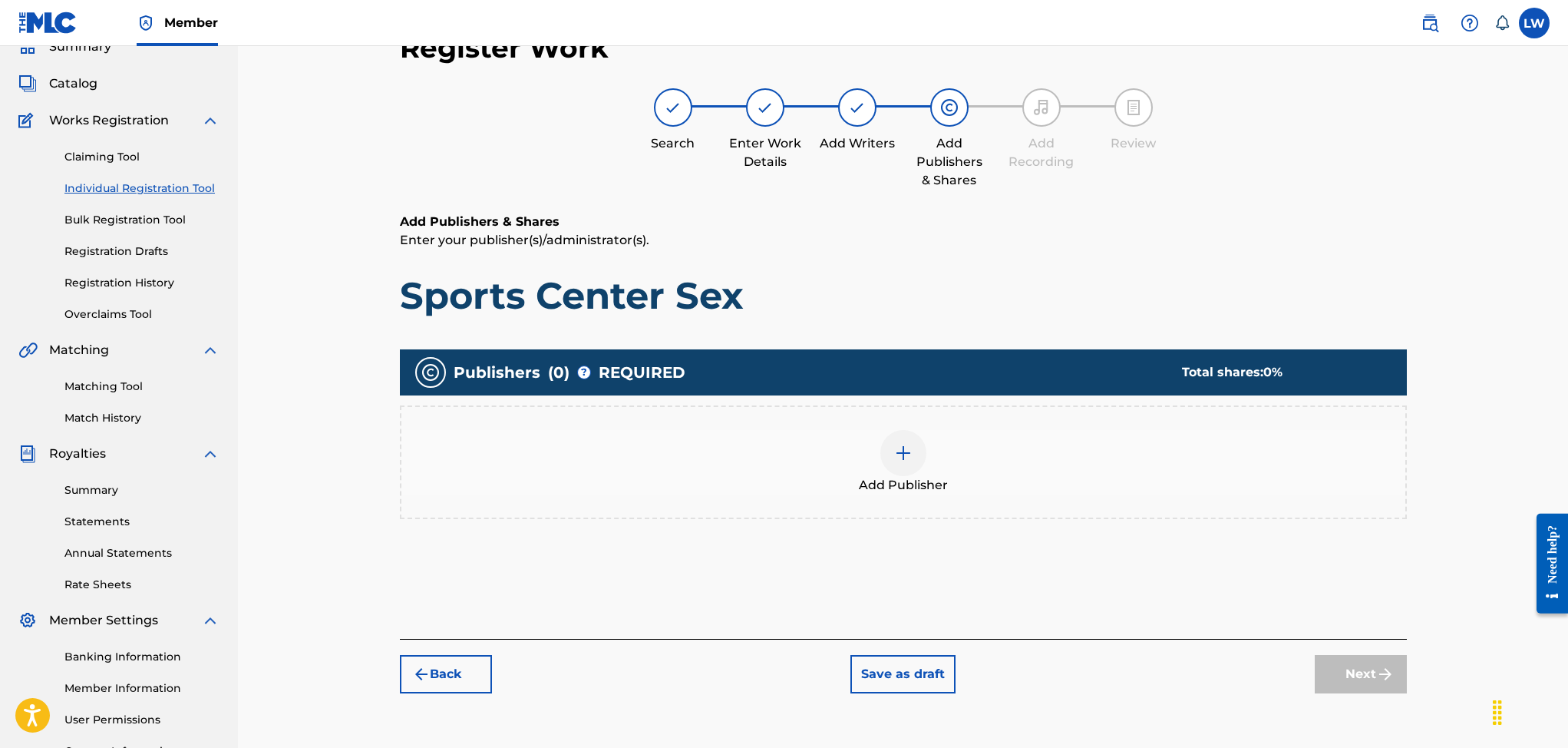 click at bounding box center [903, 453] 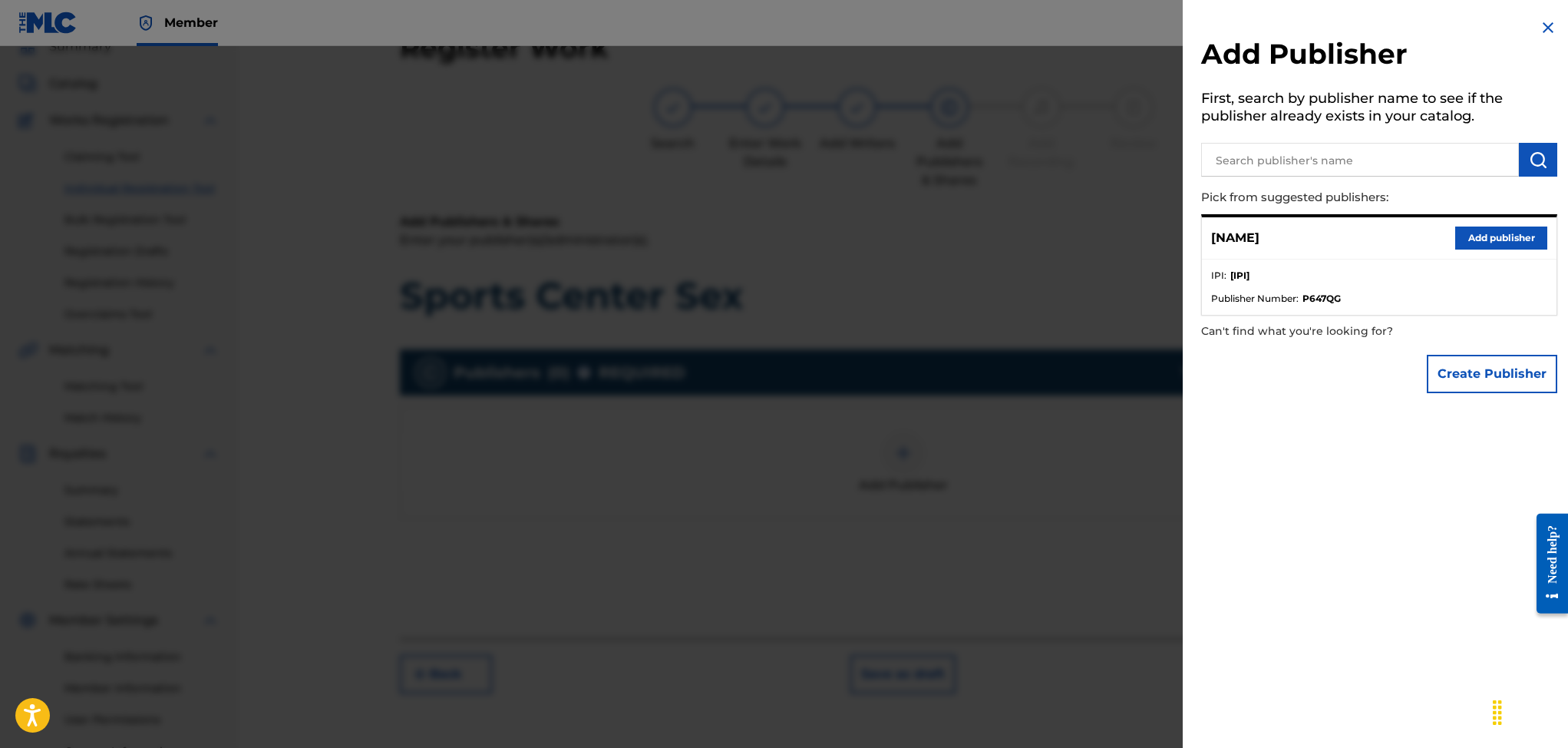 click on "Add publisher" at bounding box center (1501, 238) 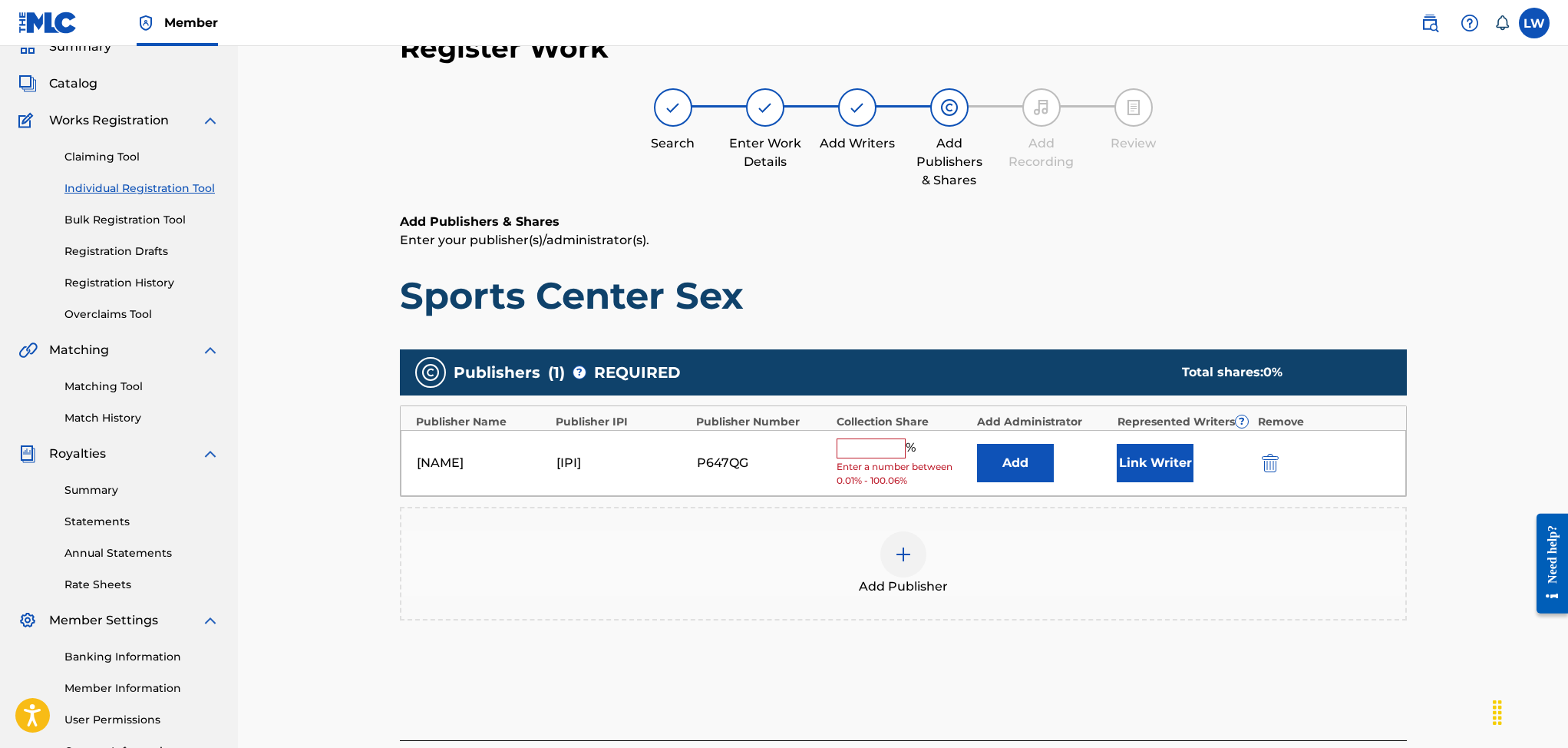 click at bounding box center [871, 448] 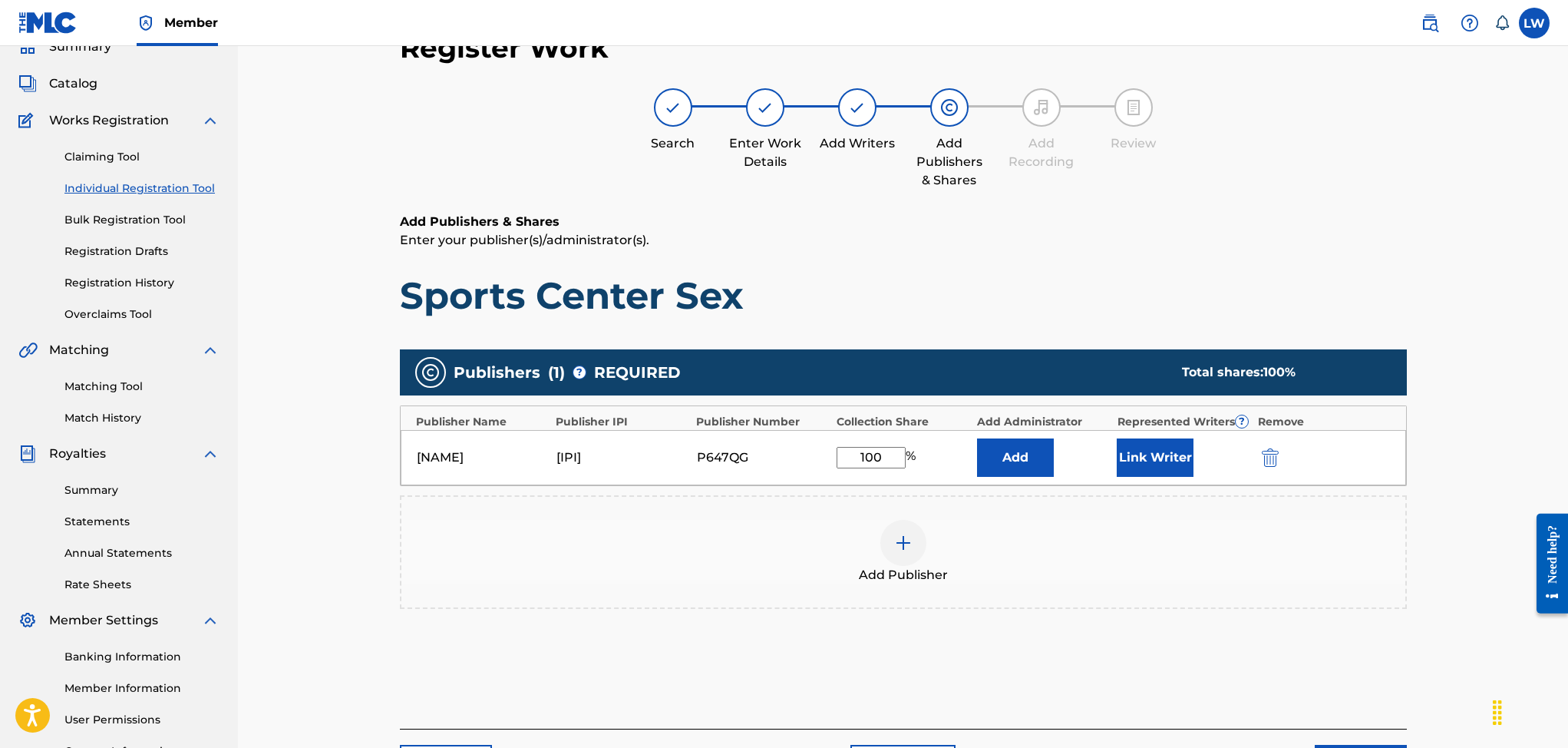 type on "100" 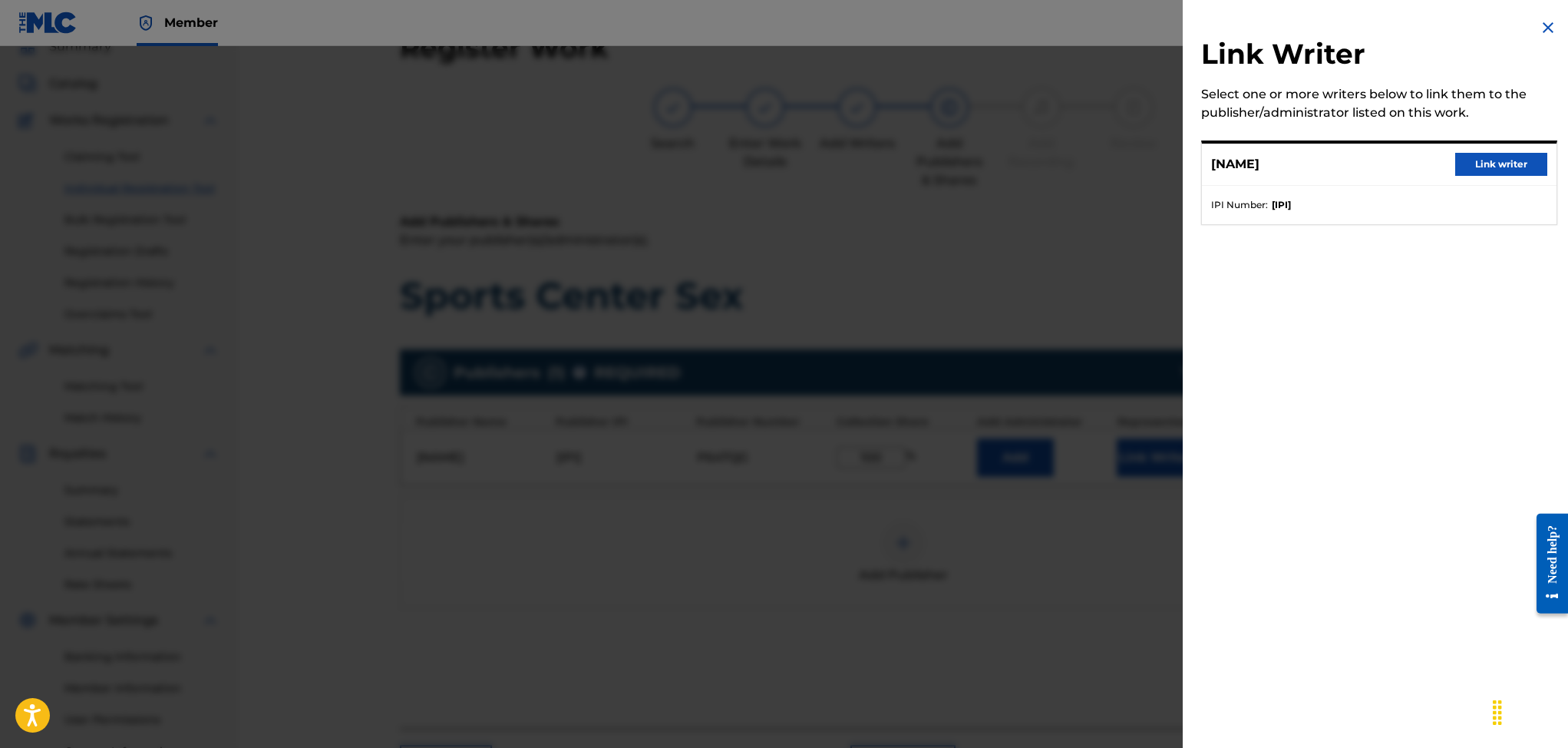 click on "Link writer" at bounding box center (1501, 164) 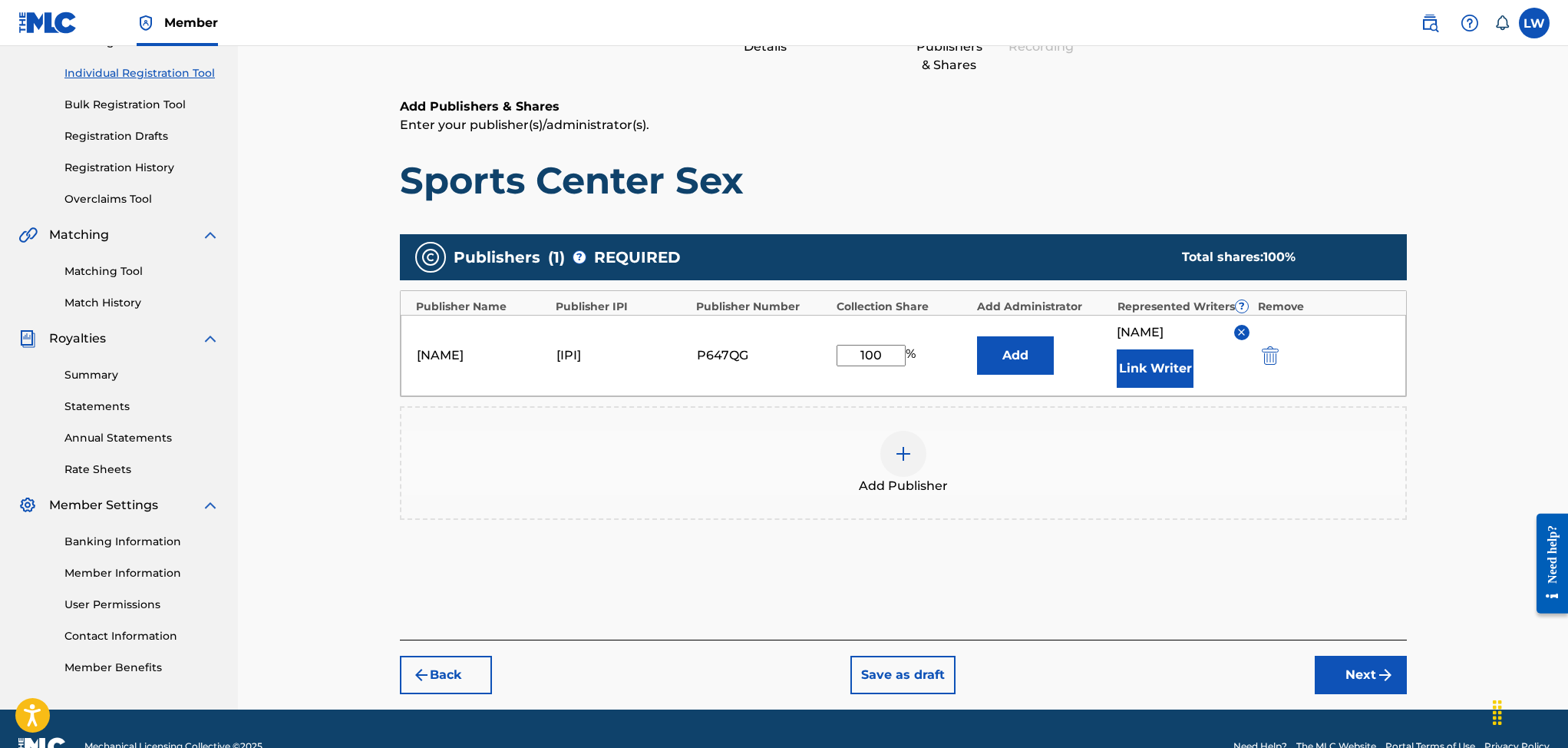 scroll, scrollTop: 210, scrollLeft: 0, axis: vertical 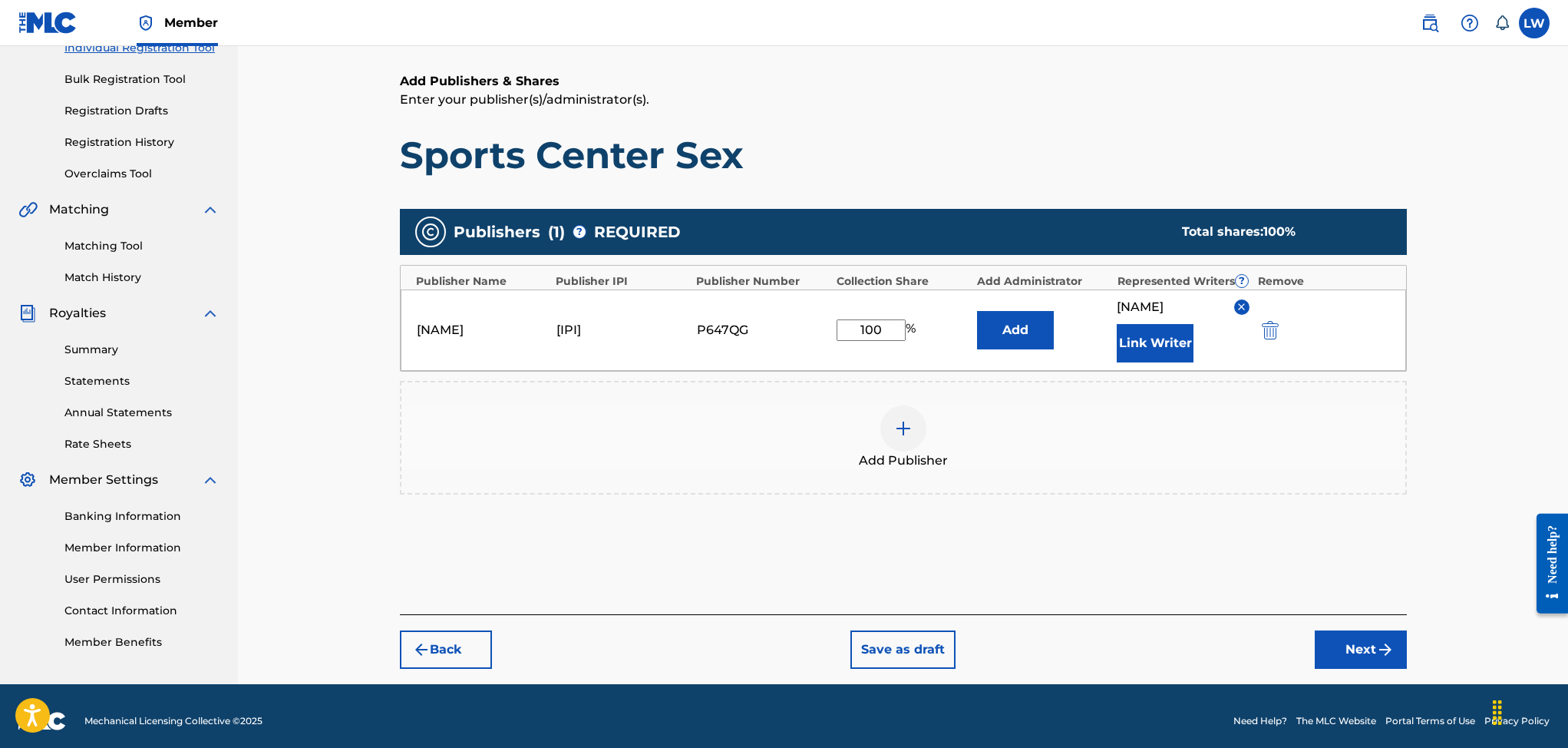 click on "Next" at bounding box center [1361, 650] 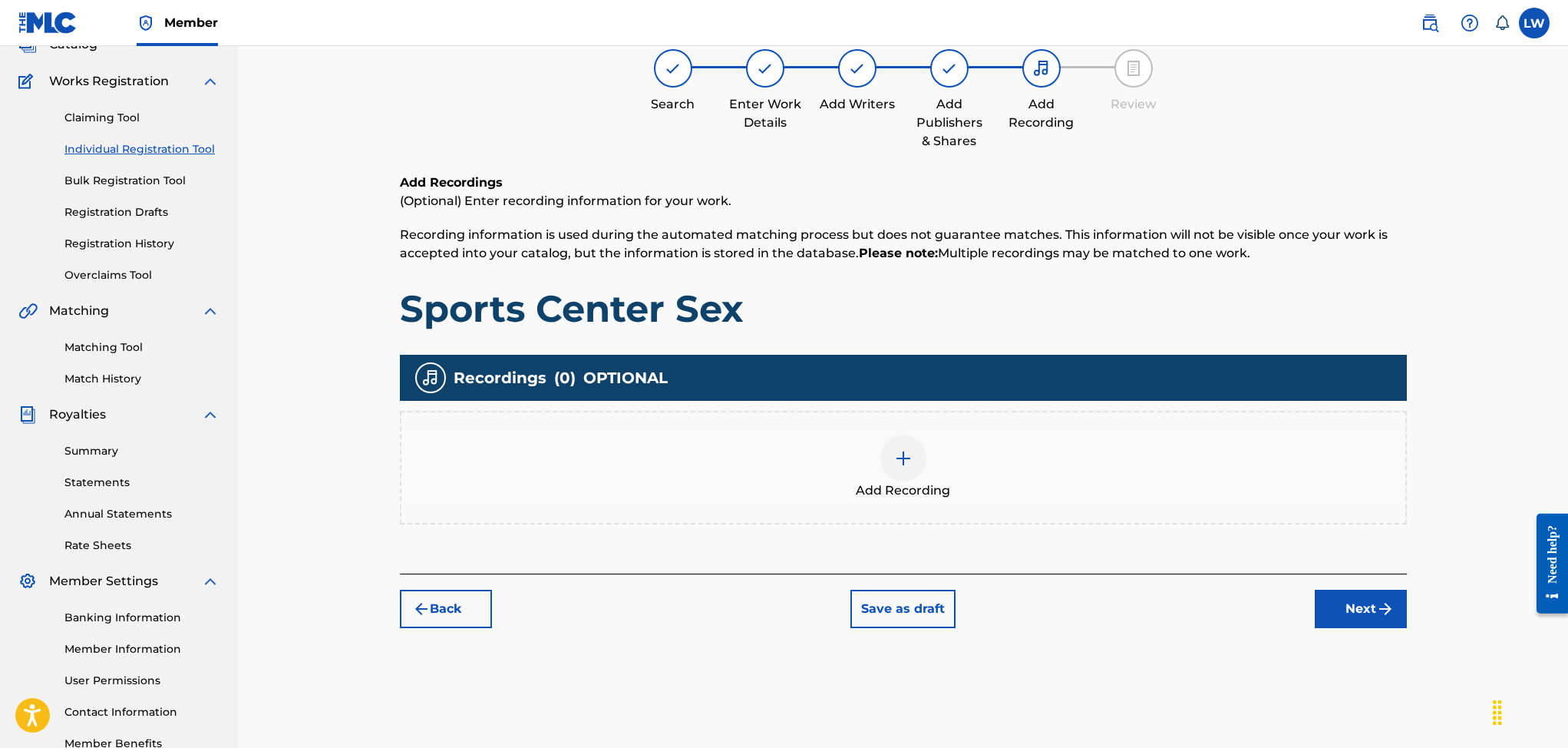scroll, scrollTop: 69, scrollLeft: 0, axis: vertical 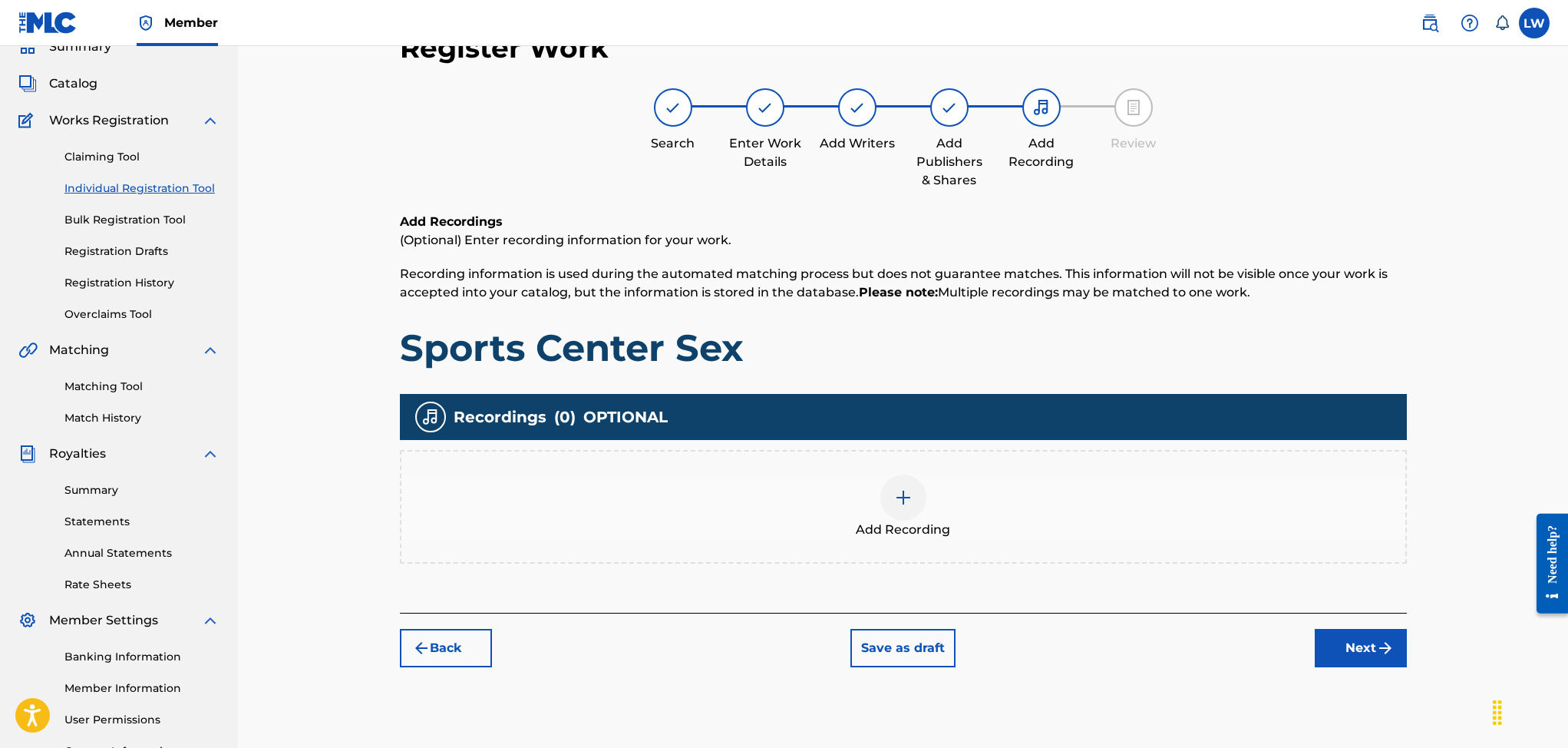 click at bounding box center [903, 498] 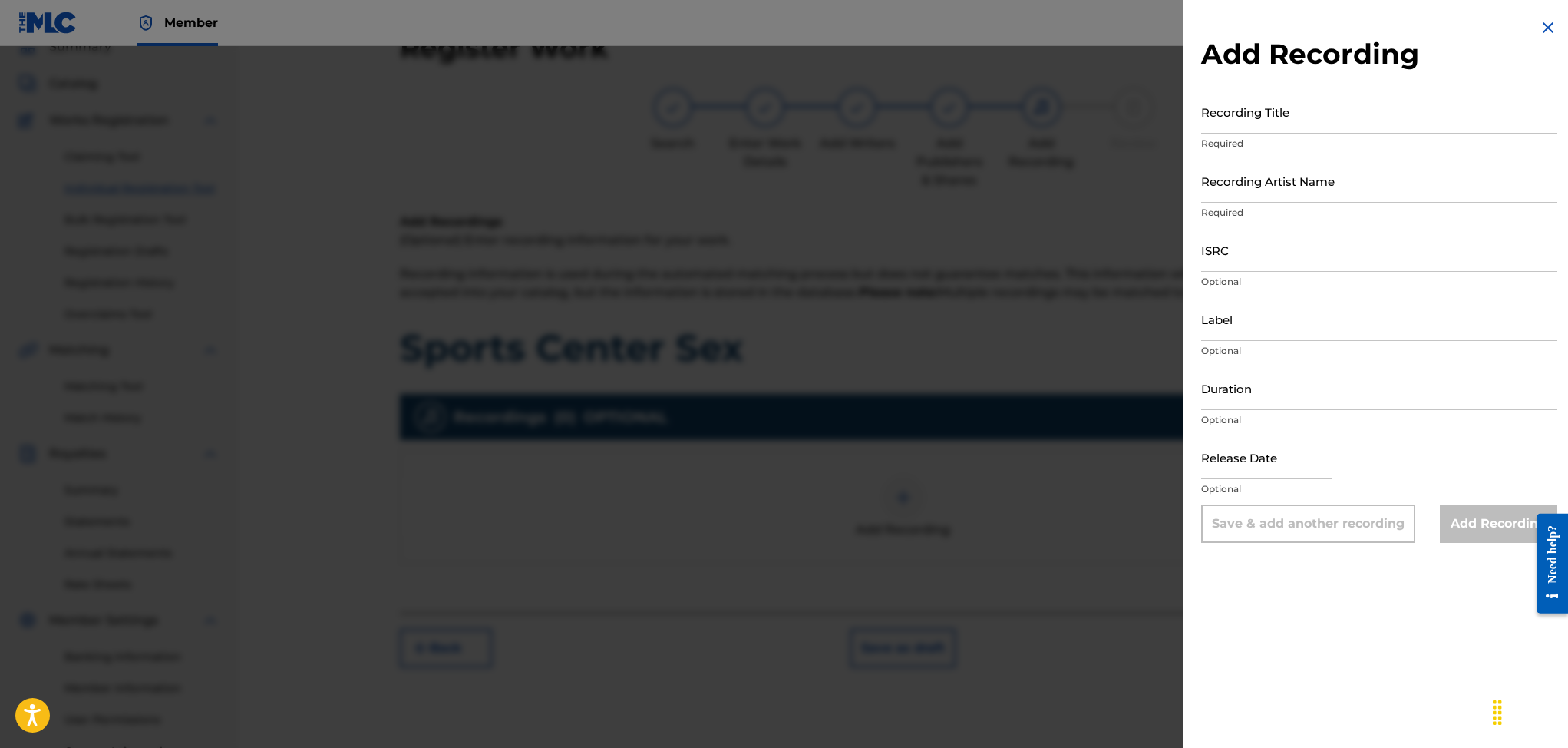 click on "Recording Title" at bounding box center [1379, 111] 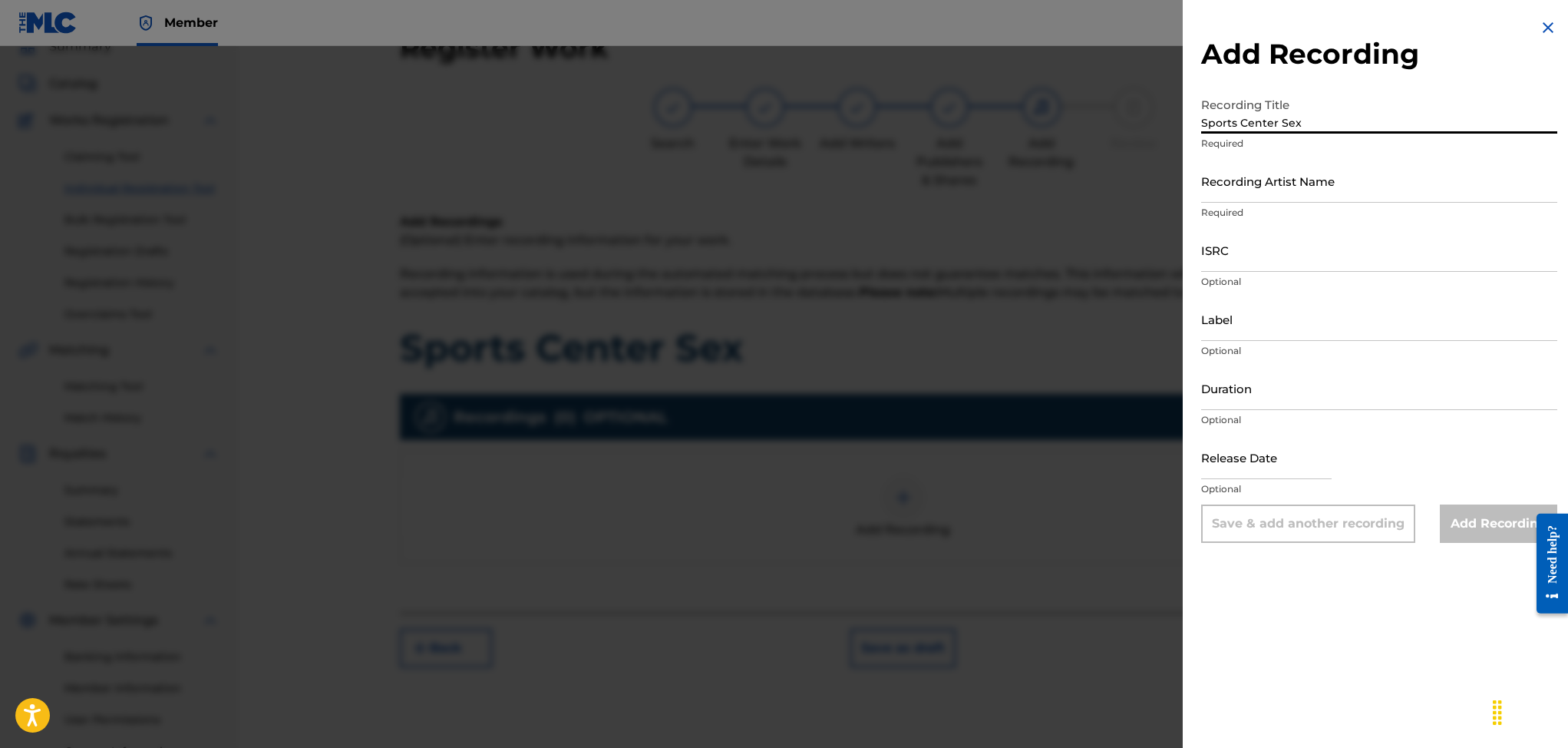 type on "Sports Center Sex" 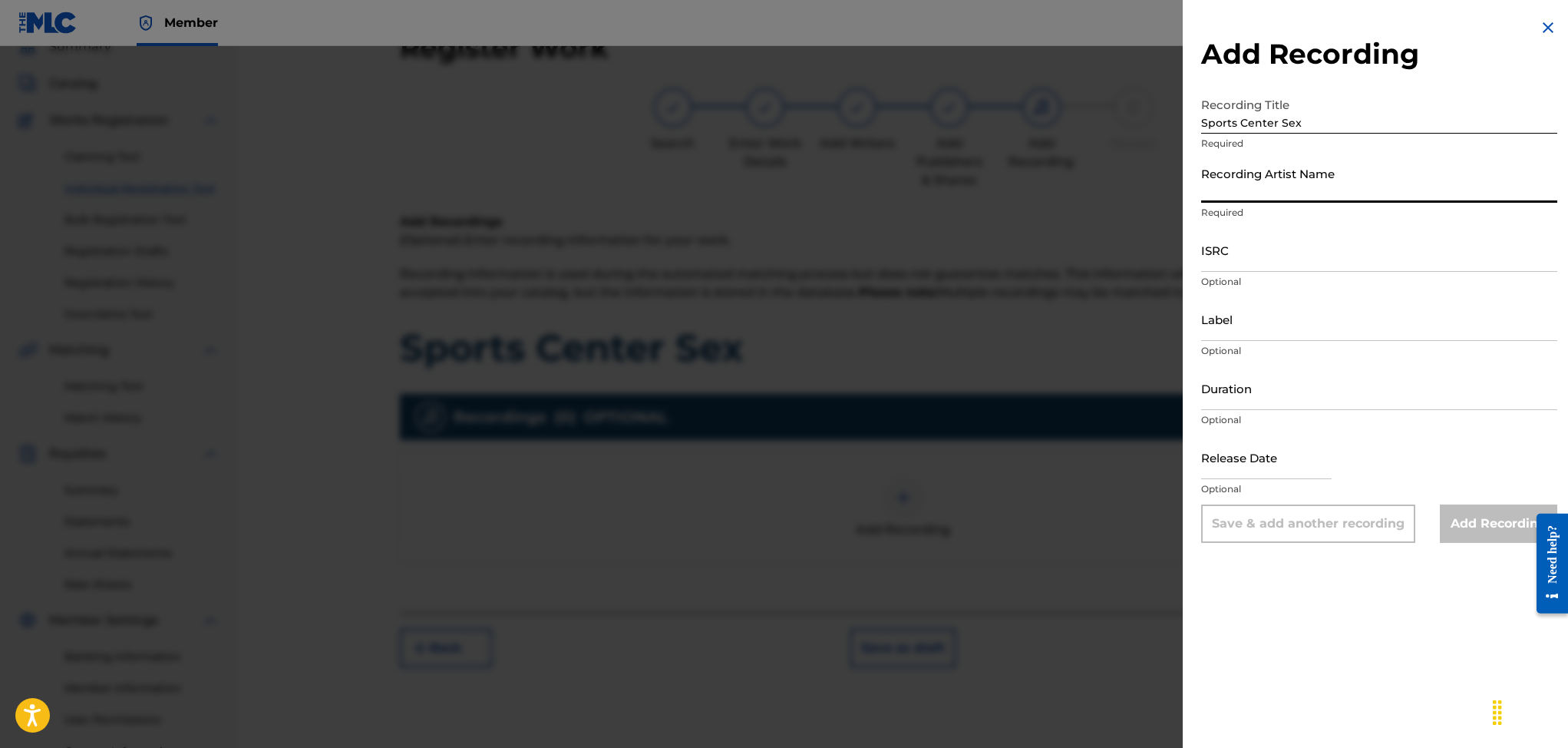 click on "Recording Artist Name" at bounding box center [1379, 180] 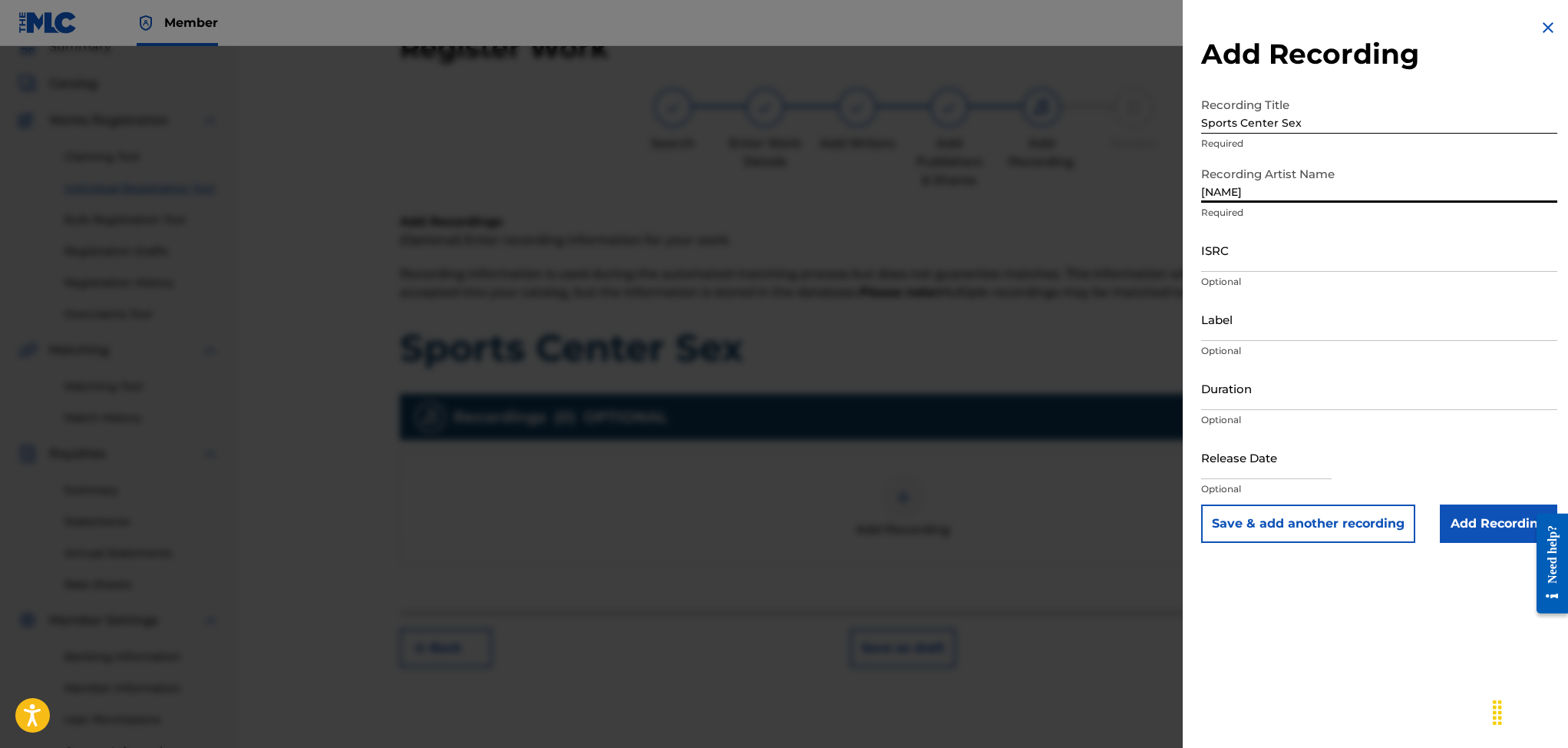 type on "[NAME]" 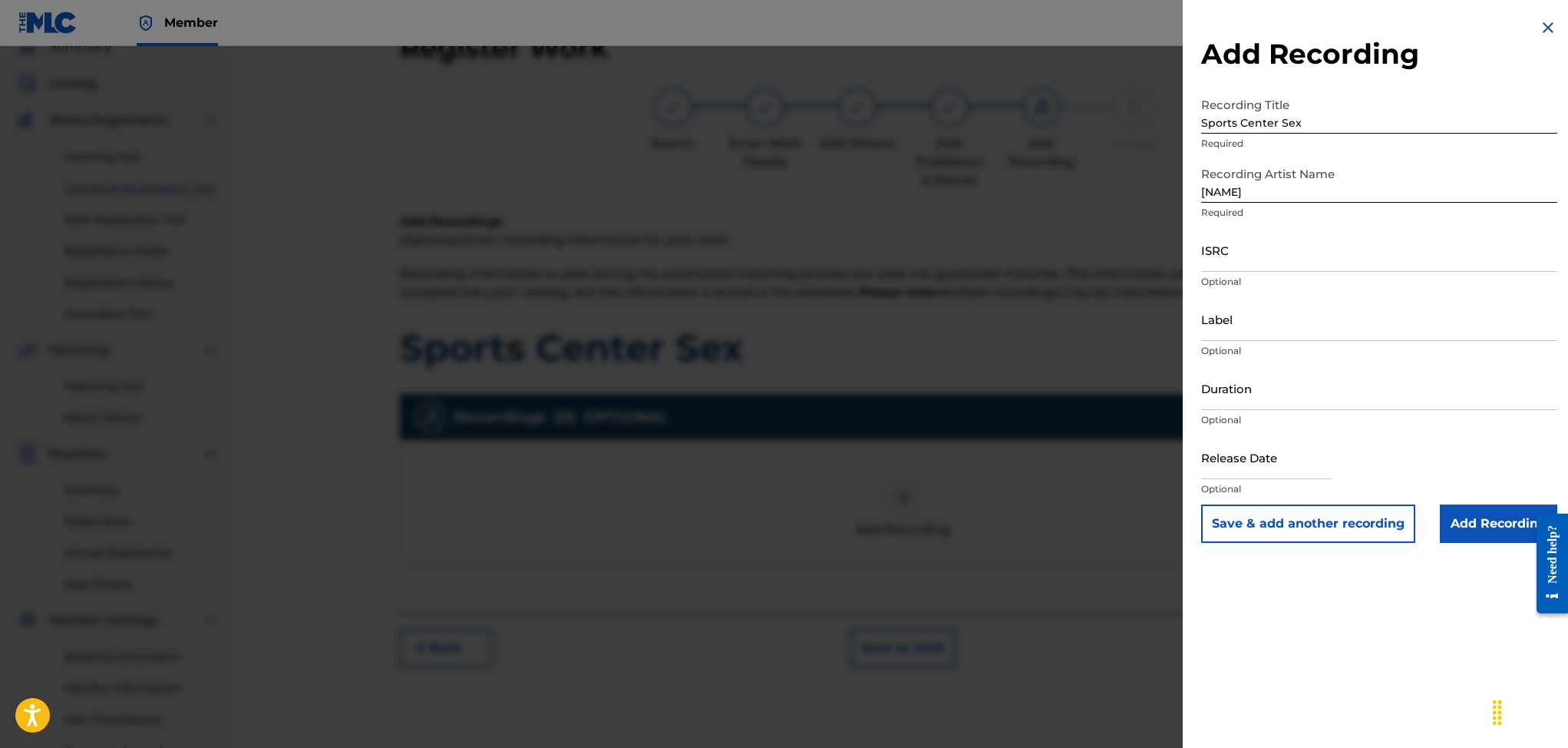 click on "Add Recording" at bounding box center (1498, 524) 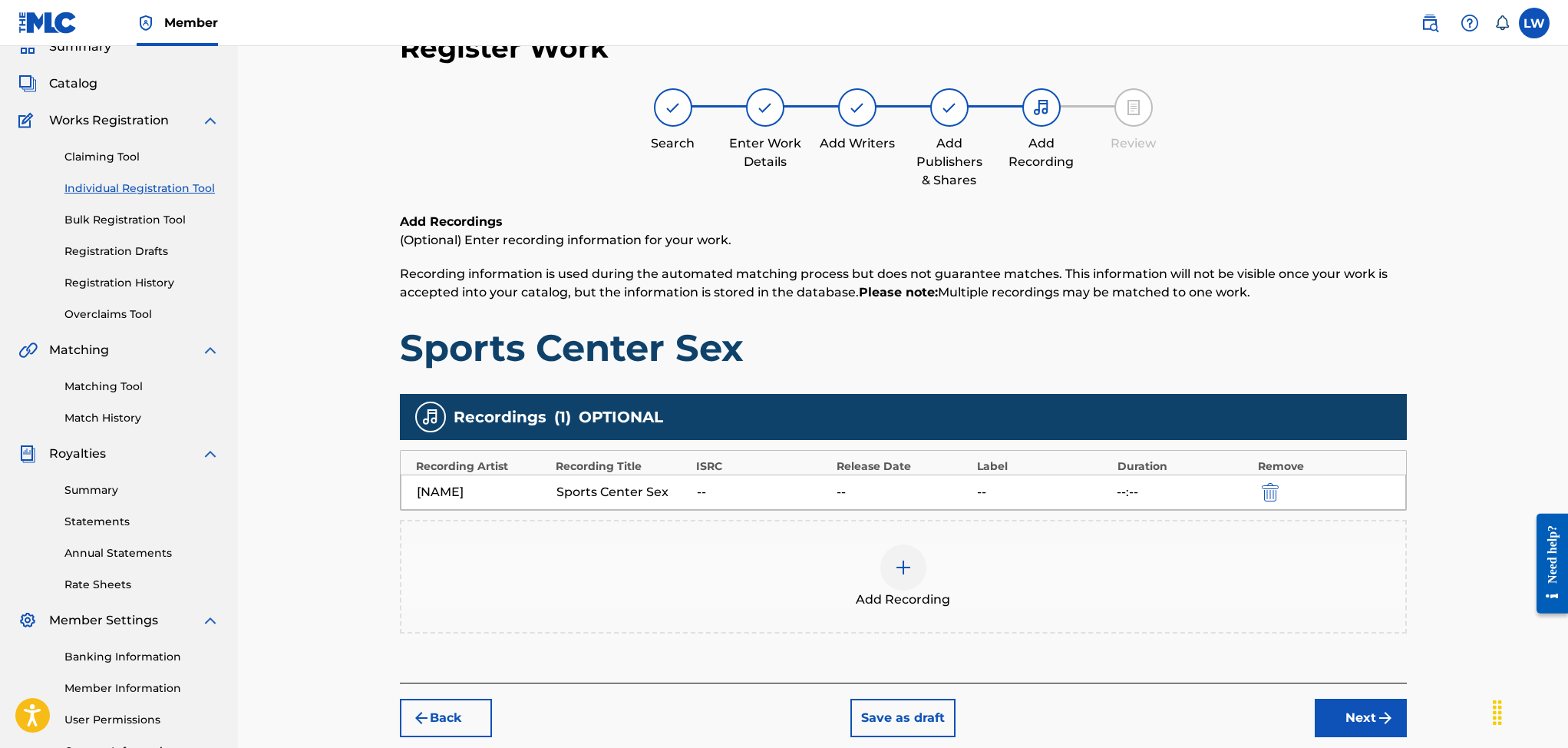 click on "Back Save as draft Next" at bounding box center [903, 710] 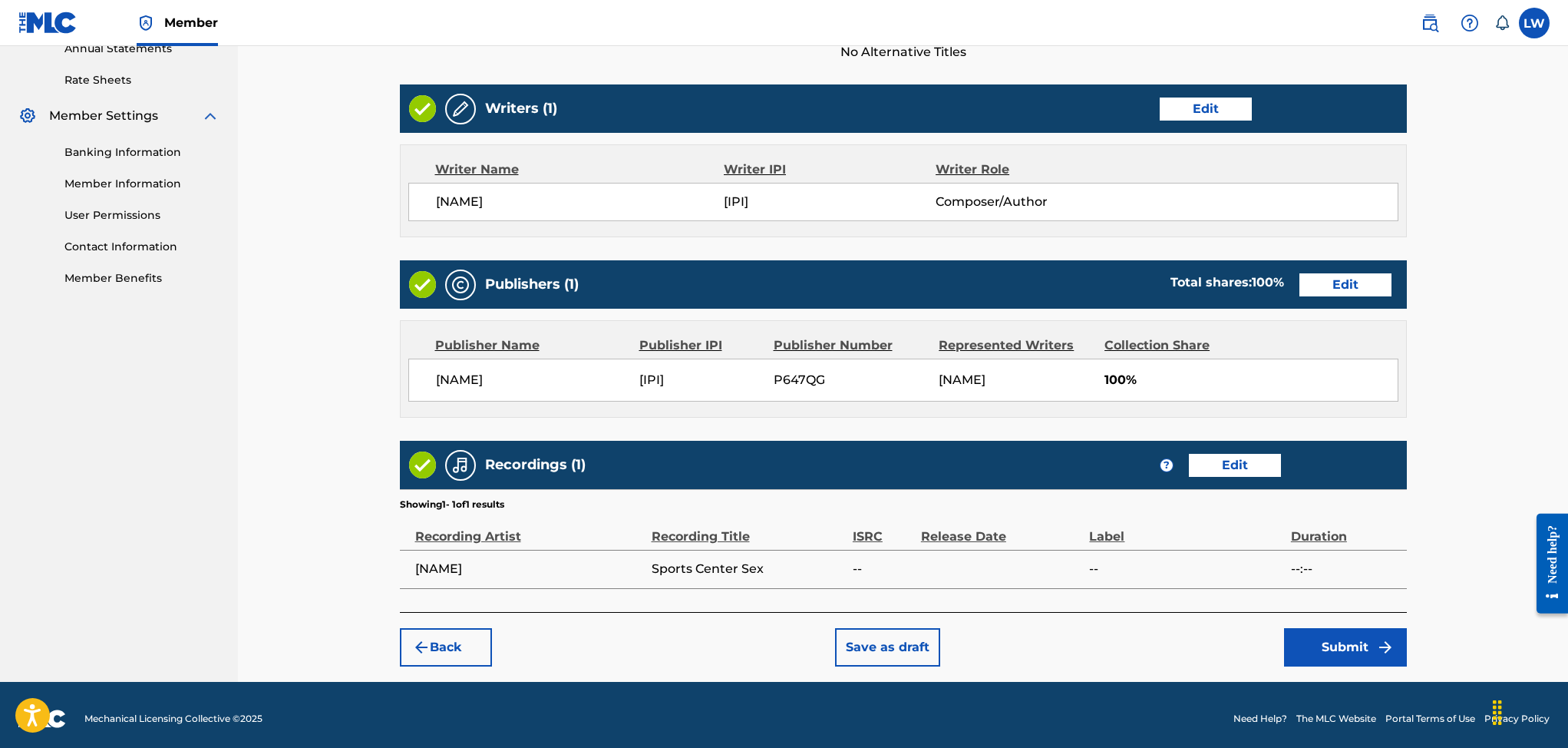scroll, scrollTop: 583, scrollLeft: 0, axis: vertical 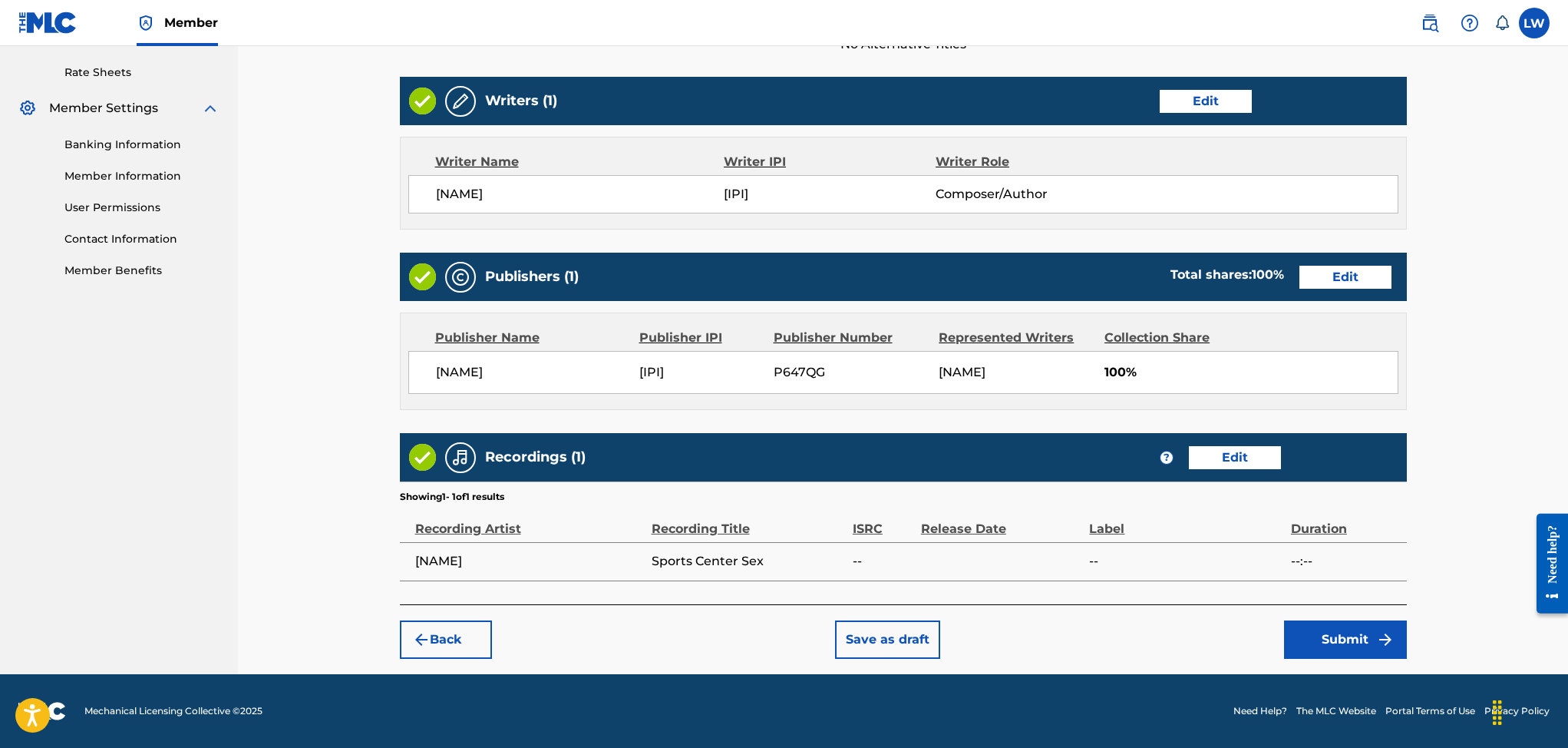 click on "Submit" at bounding box center (1345, 640) 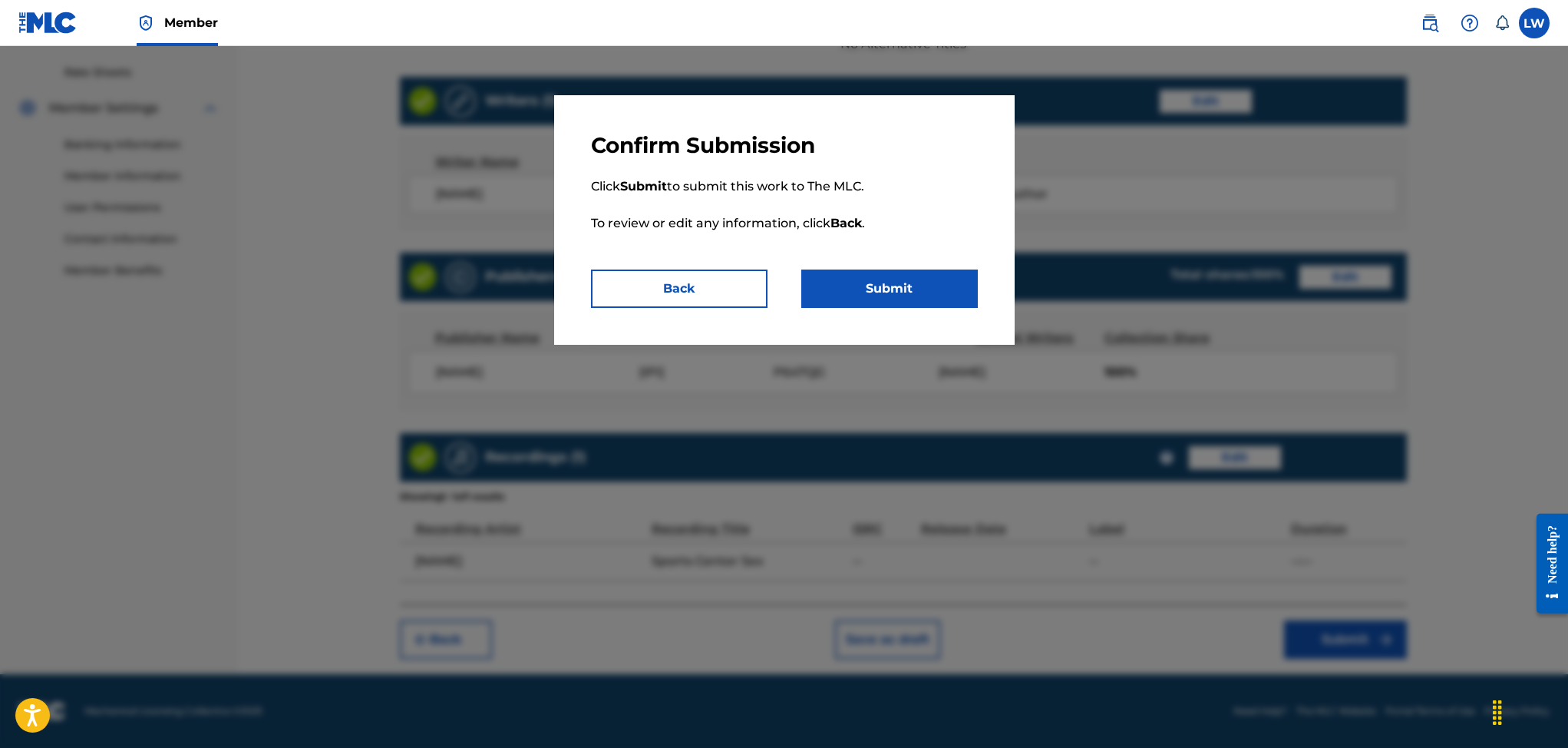 click on "Submit" at bounding box center (890, 289) 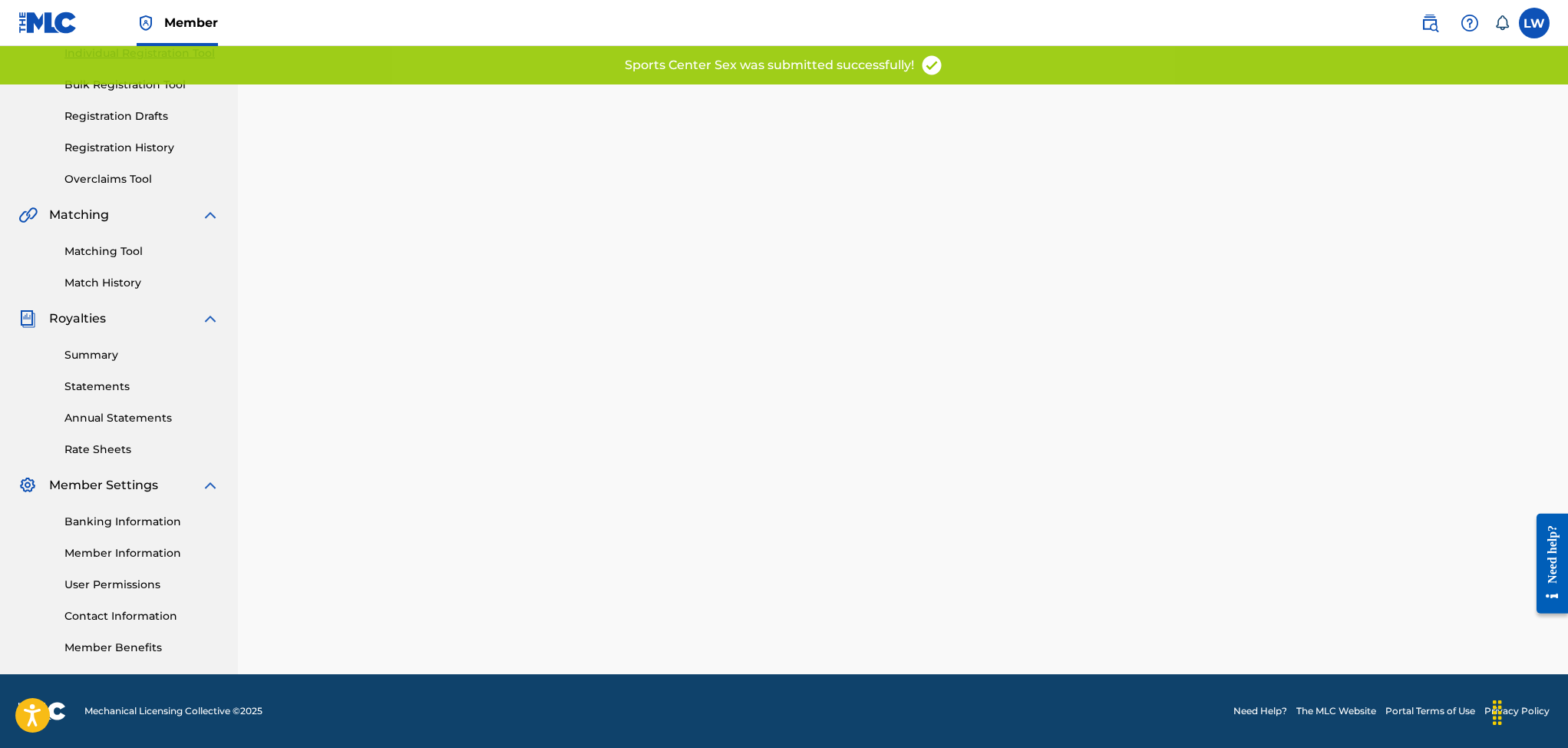 scroll, scrollTop: 0, scrollLeft: 0, axis: both 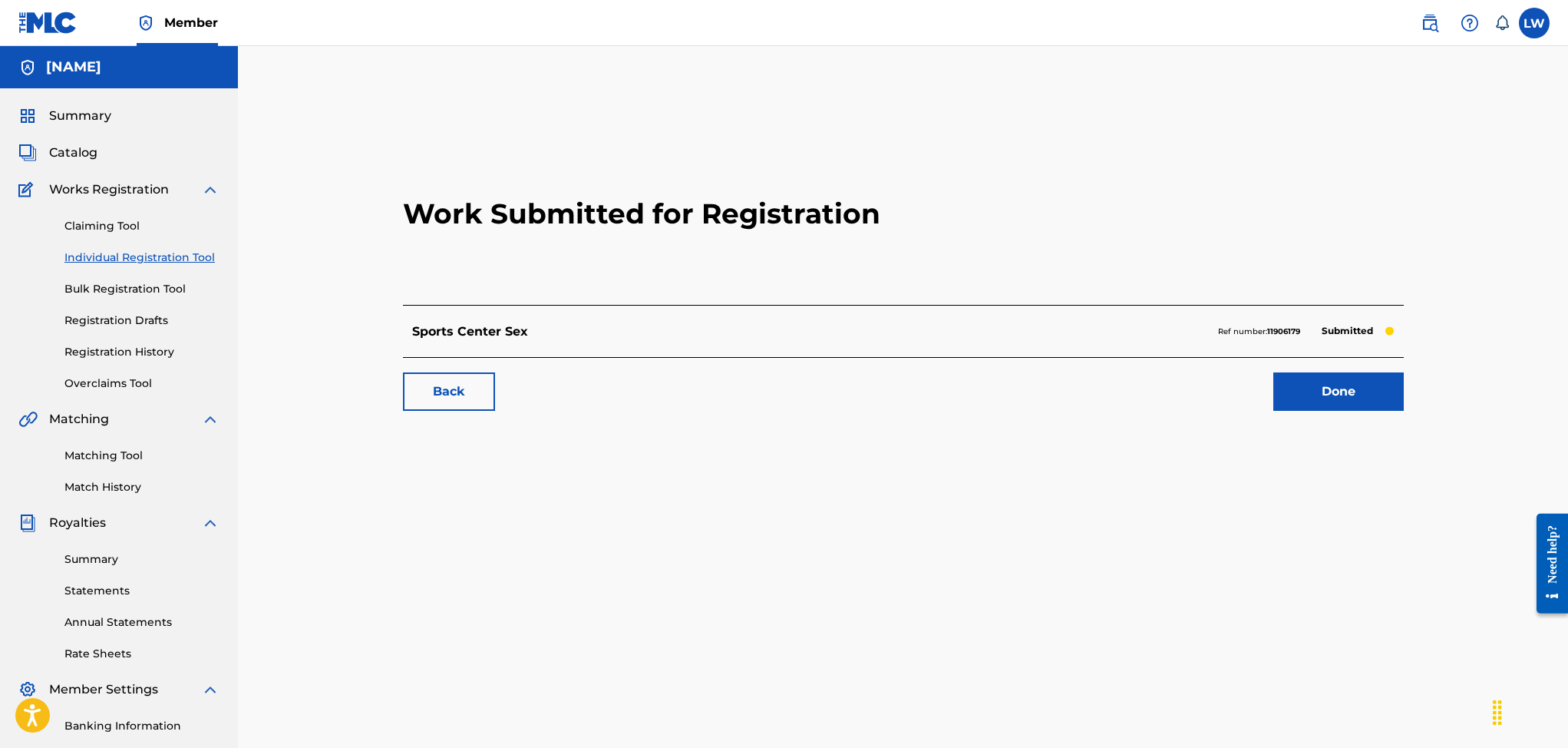 click on "Done" at bounding box center (1339, 392) 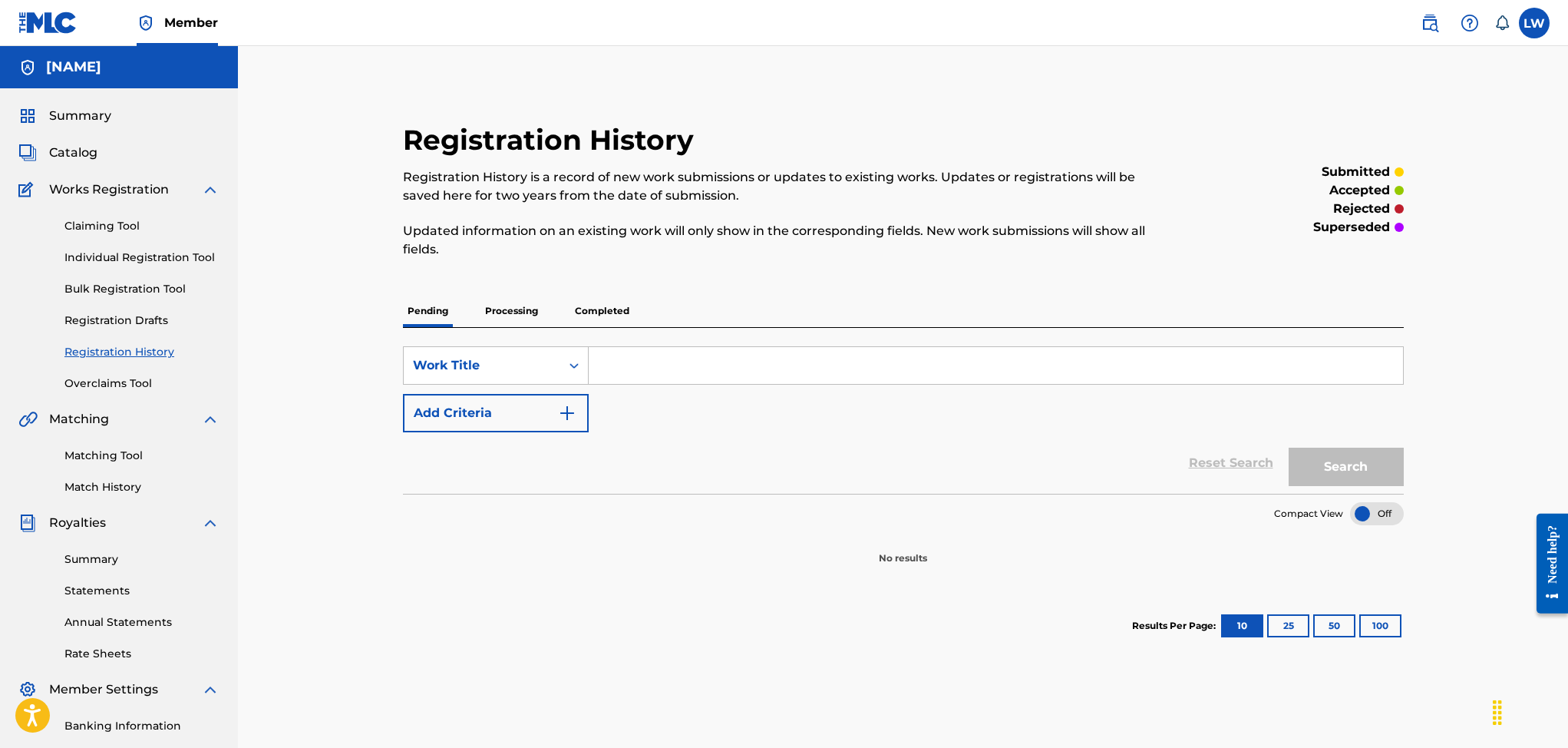 click on "Summary Catalog Works Registration Claiming Tool Individual Registration Tool Bulk Registration Tool Registration Drafts Registration History Overclaims Tool Matching Matching Tool Match History Royalties Summary Statements Annual Statements Rate Sheets Member Settings Banking Information Member Information User Permissions Contact Information Member Benefits" at bounding box center [119, 483] 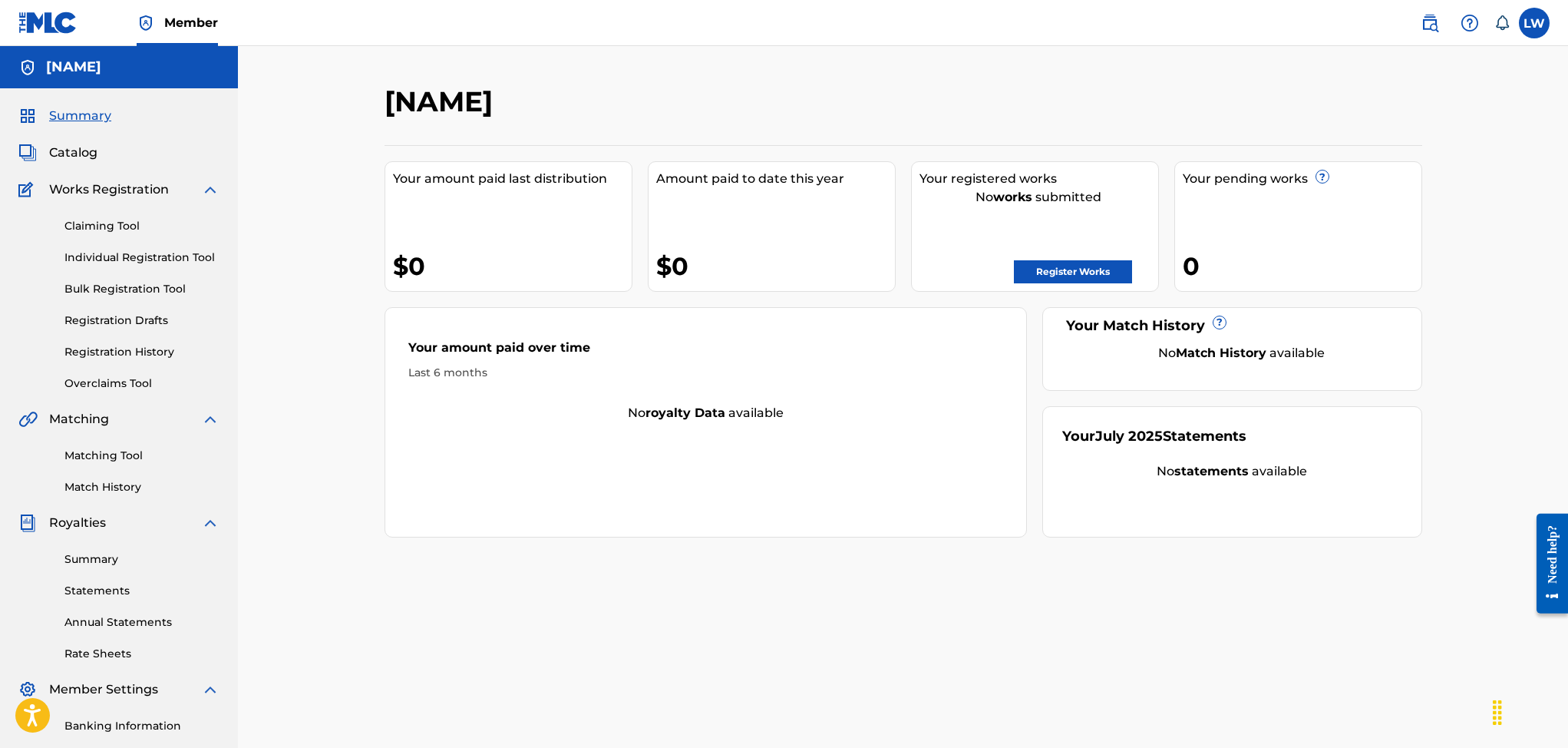 click on "Register Works" at bounding box center [1073, 272] 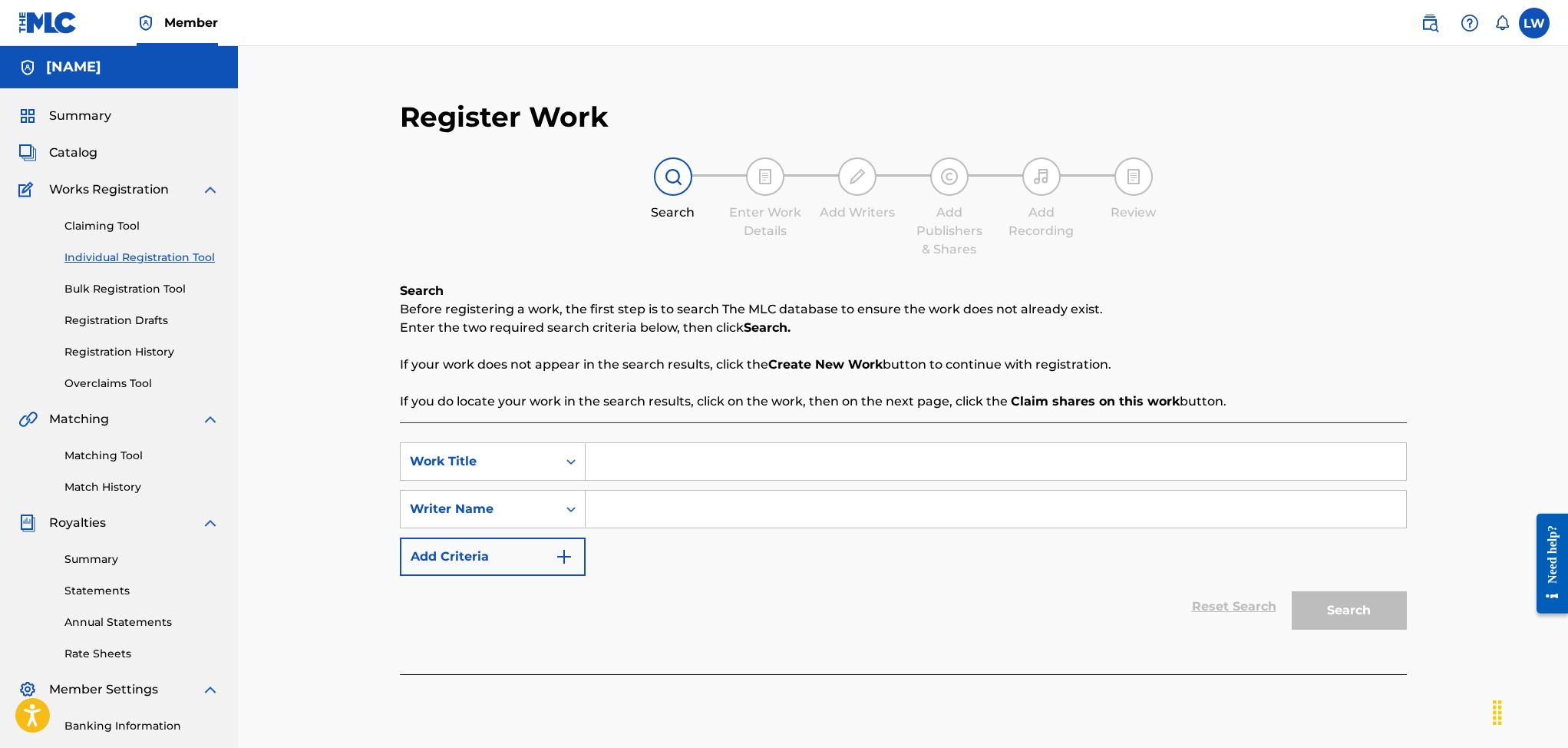 click at bounding box center (995, 462) 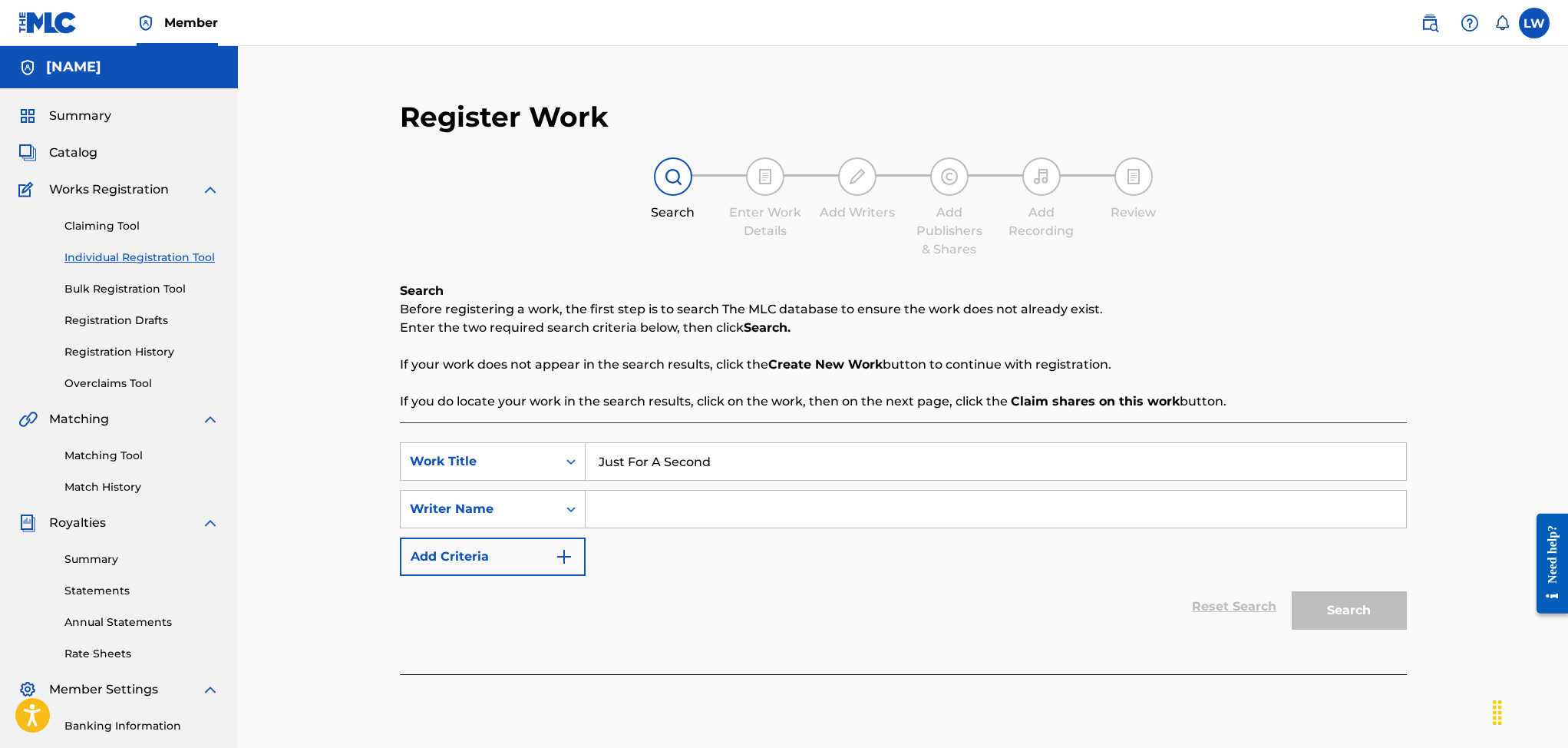 type on "Just For A Second" 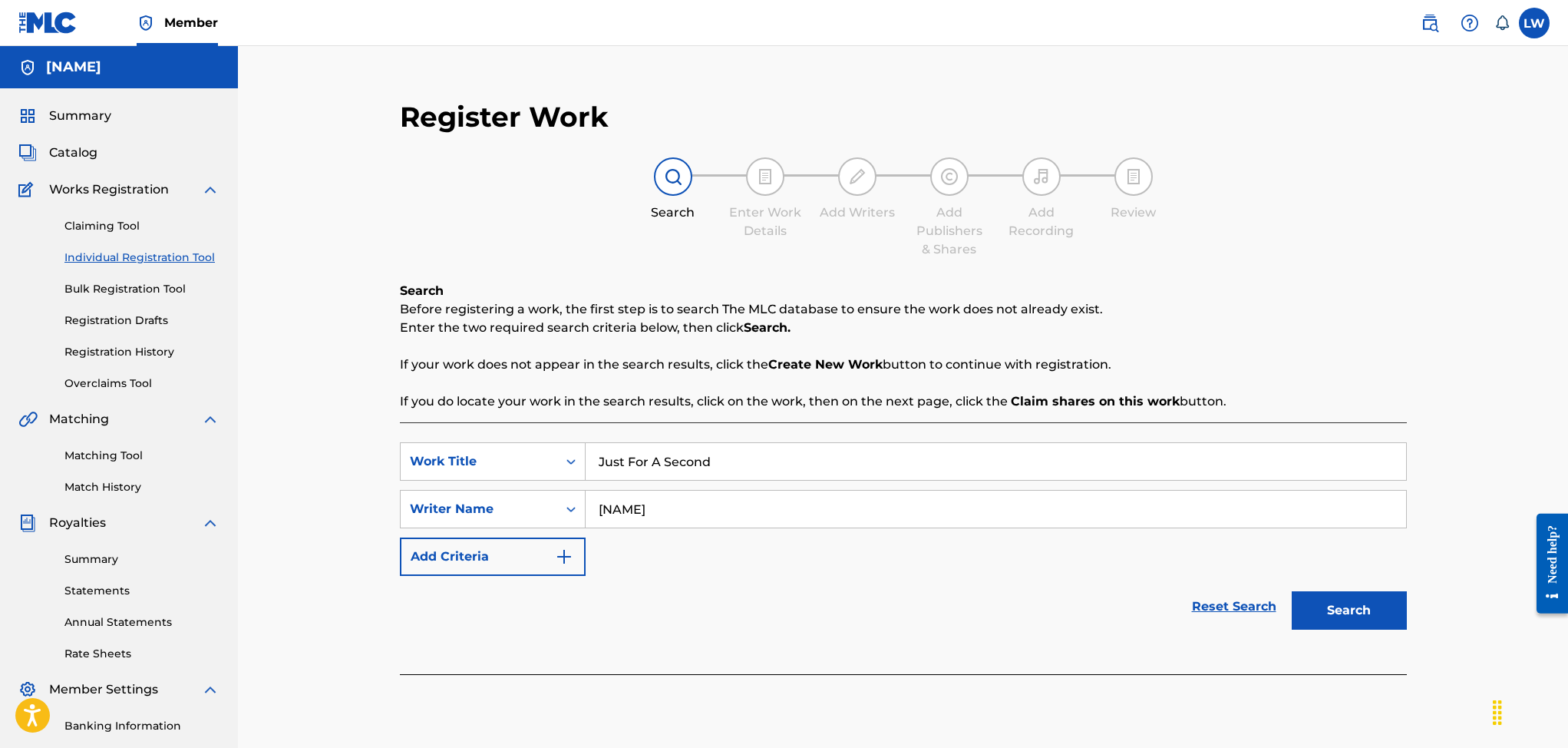 type on "[NAME]" 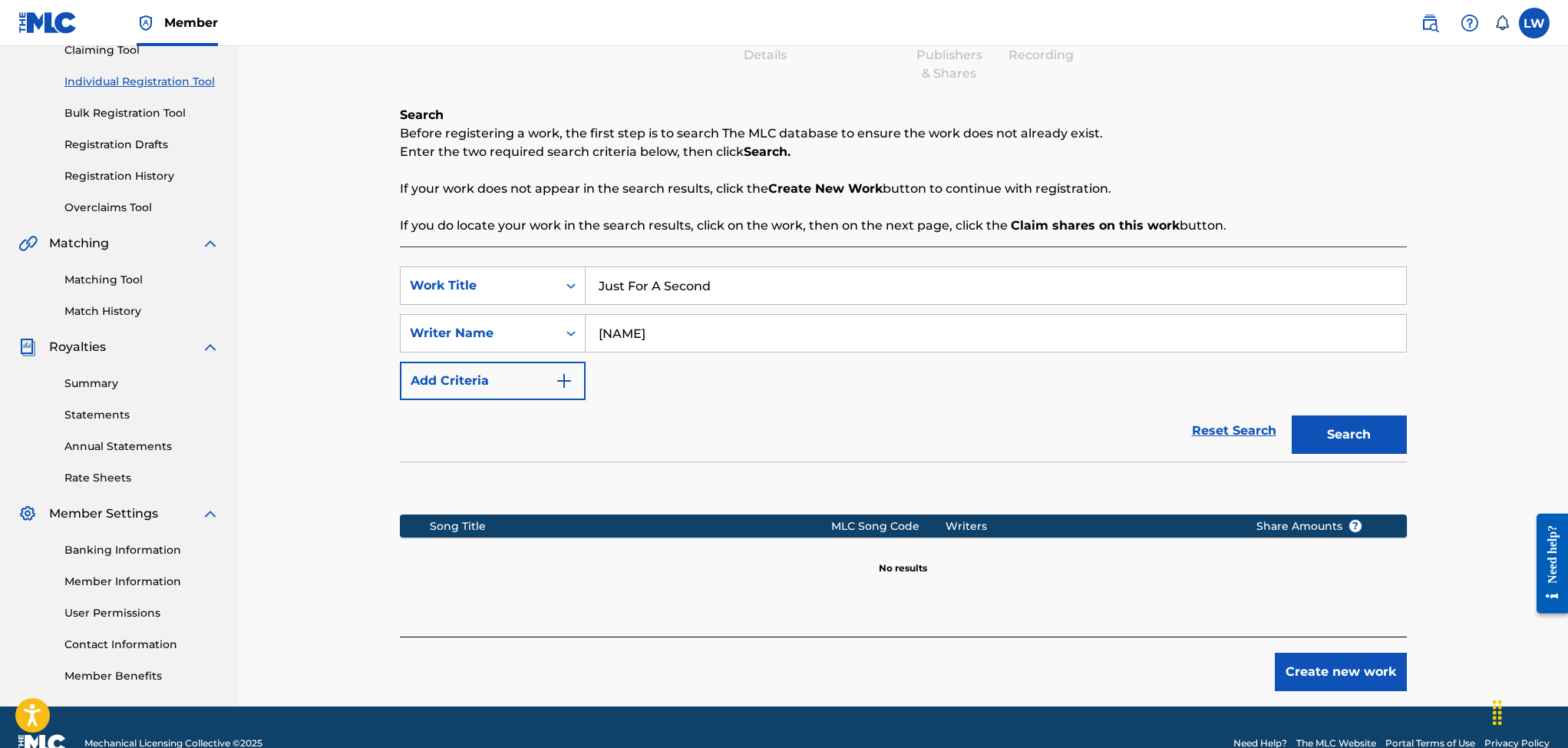 scroll, scrollTop: 180, scrollLeft: 0, axis: vertical 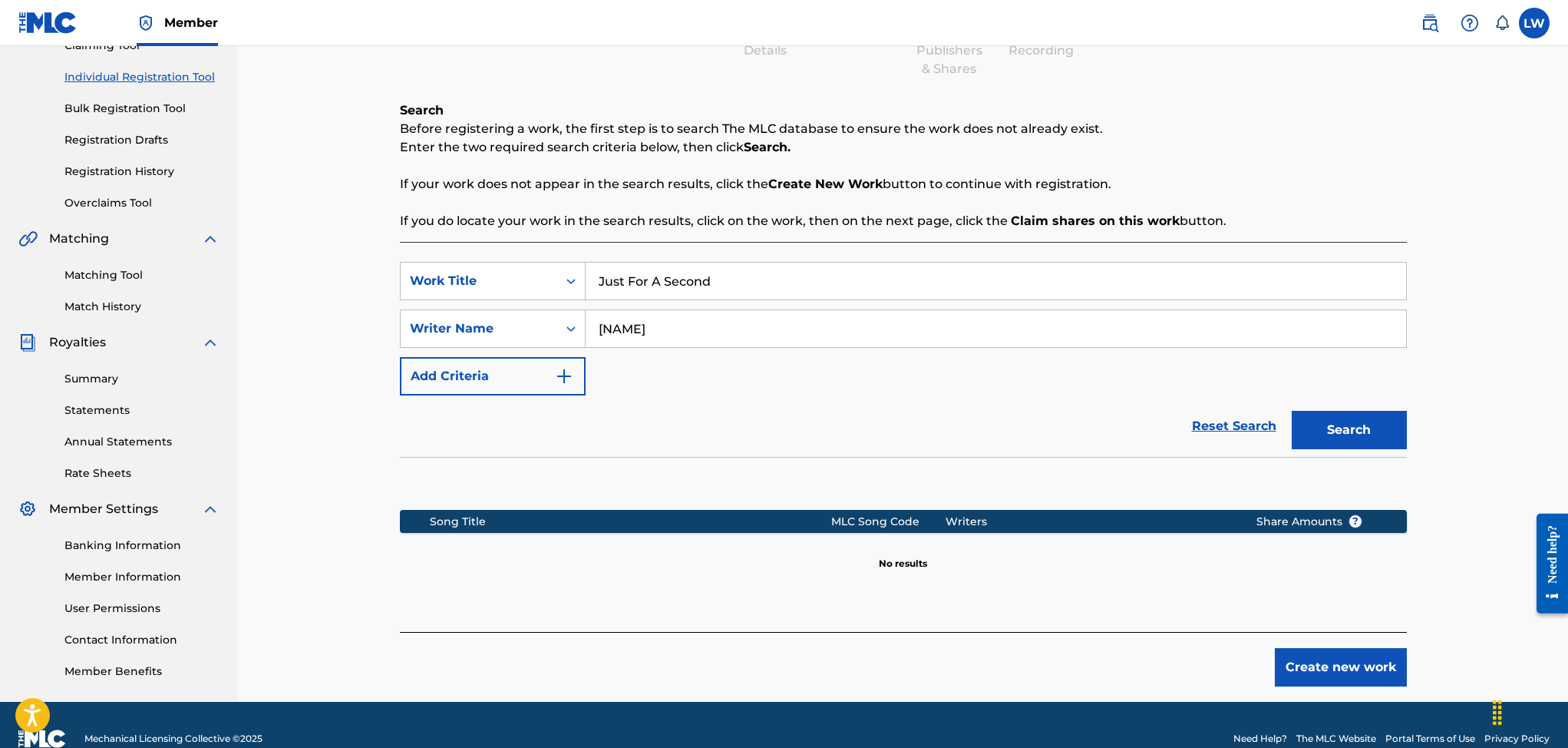 click on "Create new work" at bounding box center [1341, 667] 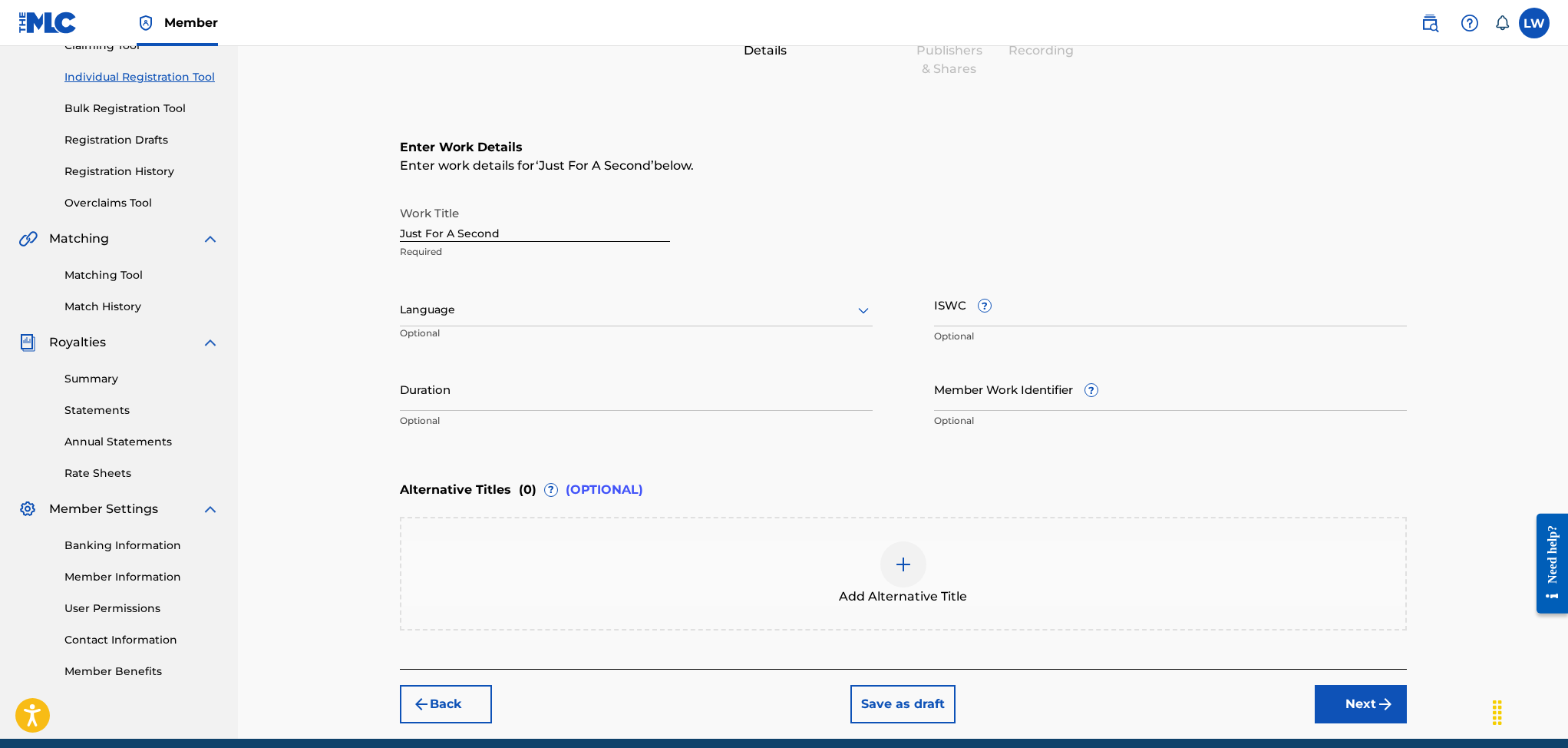 click on "Next" at bounding box center [1361, 704] 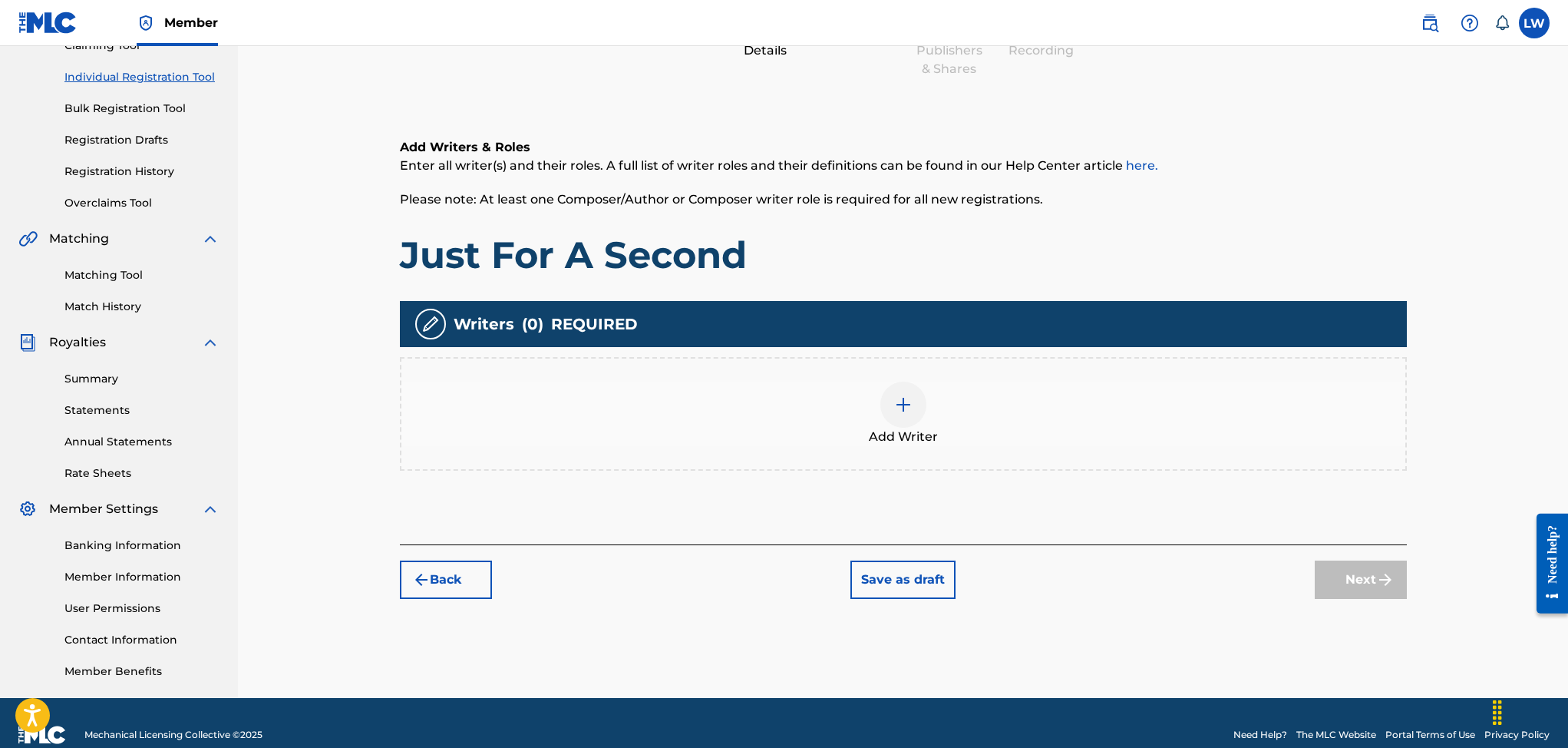 scroll, scrollTop: 69, scrollLeft: 0, axis: vertical 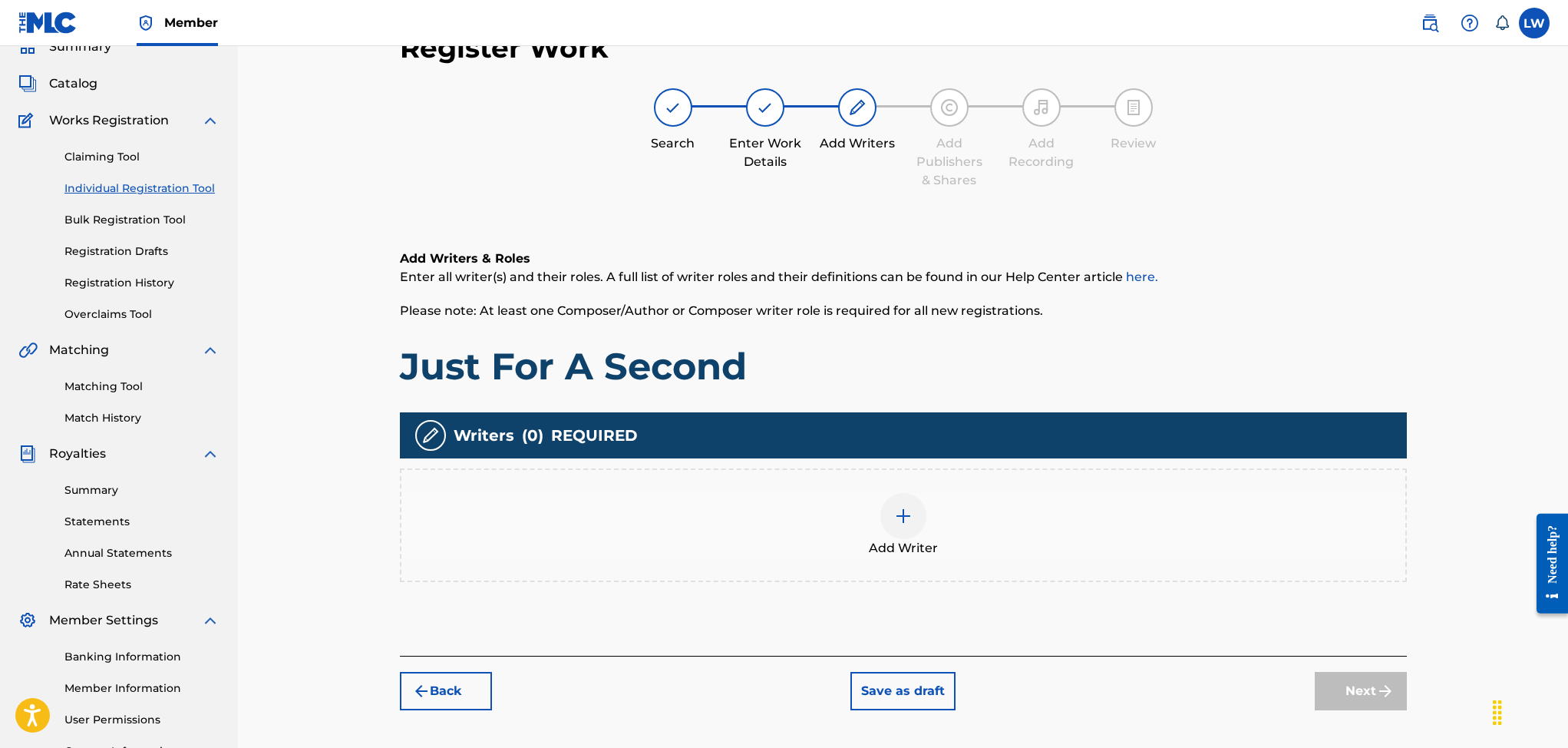 click at bounding box center [903, 516] 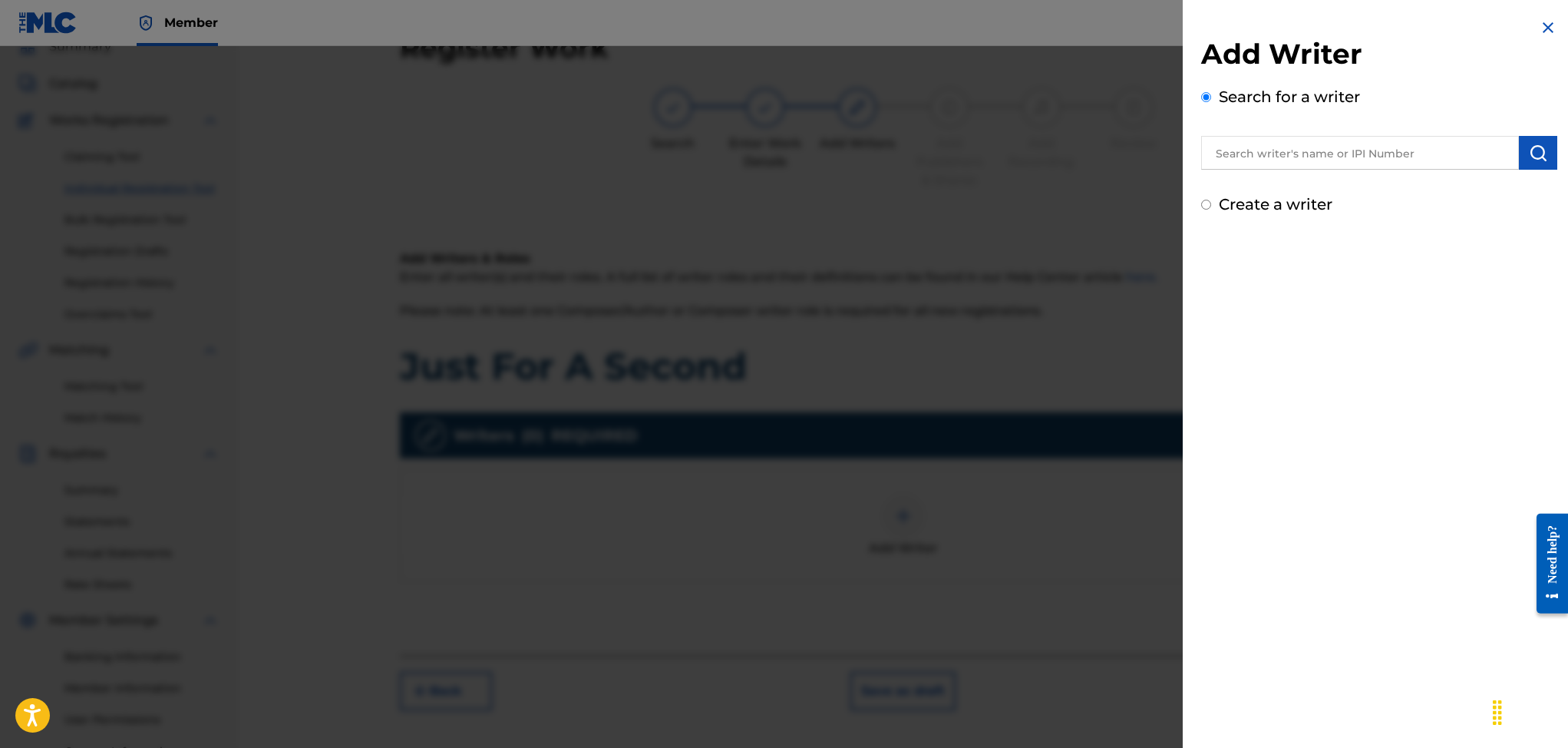 click on "Create a writer" at bounding box center [1206, 204] 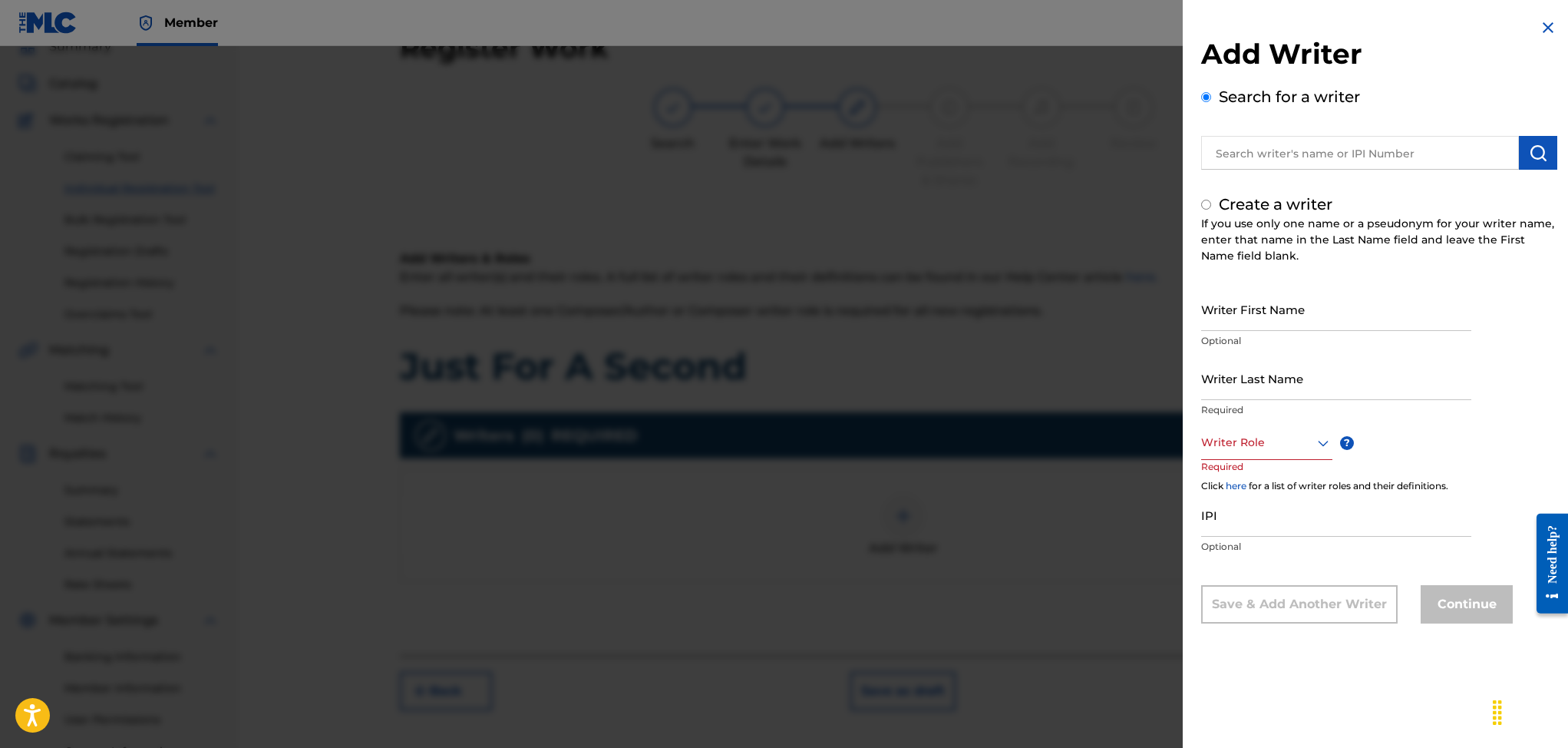 radio on "false" 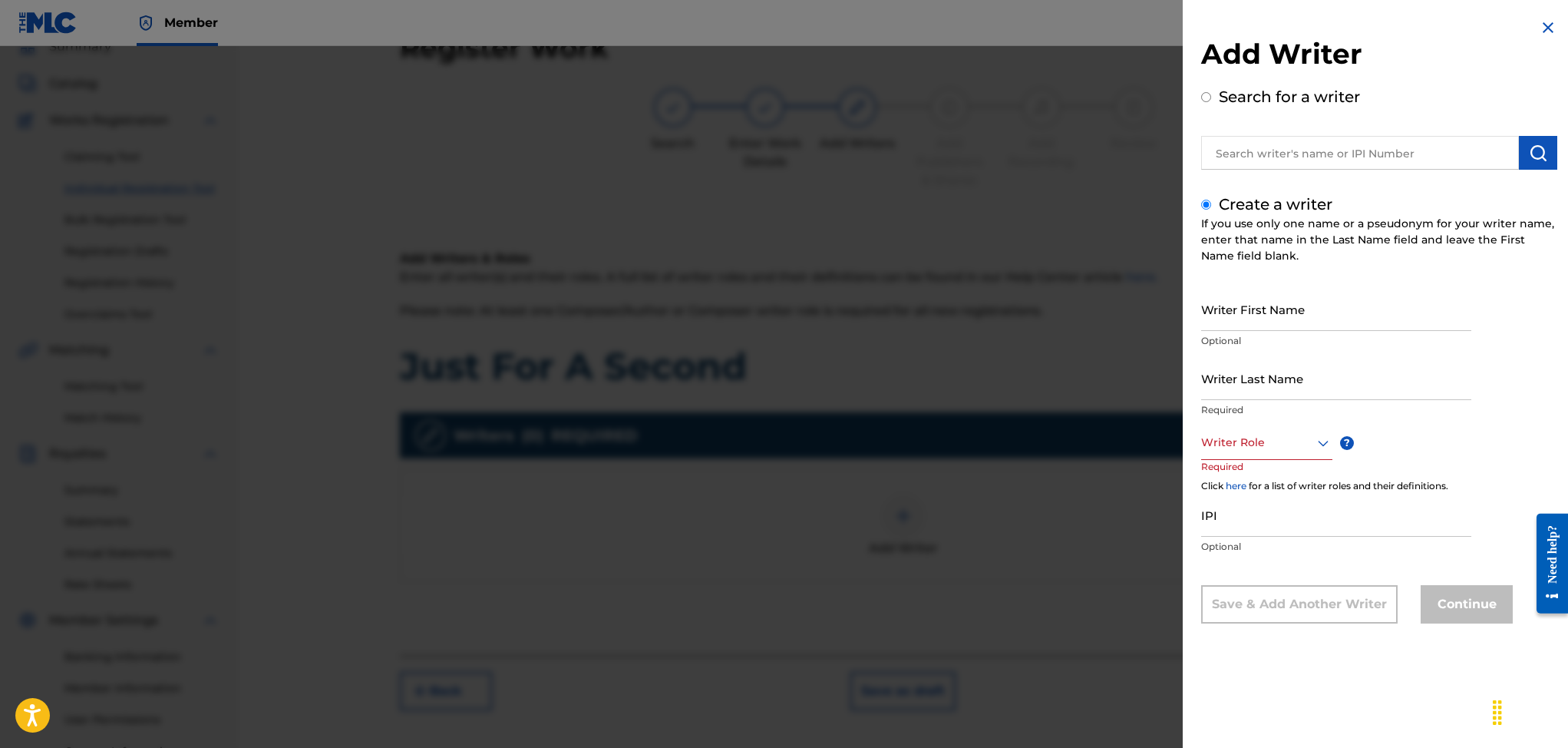 click on "Create a writer" at bounding box center (1206, 204) 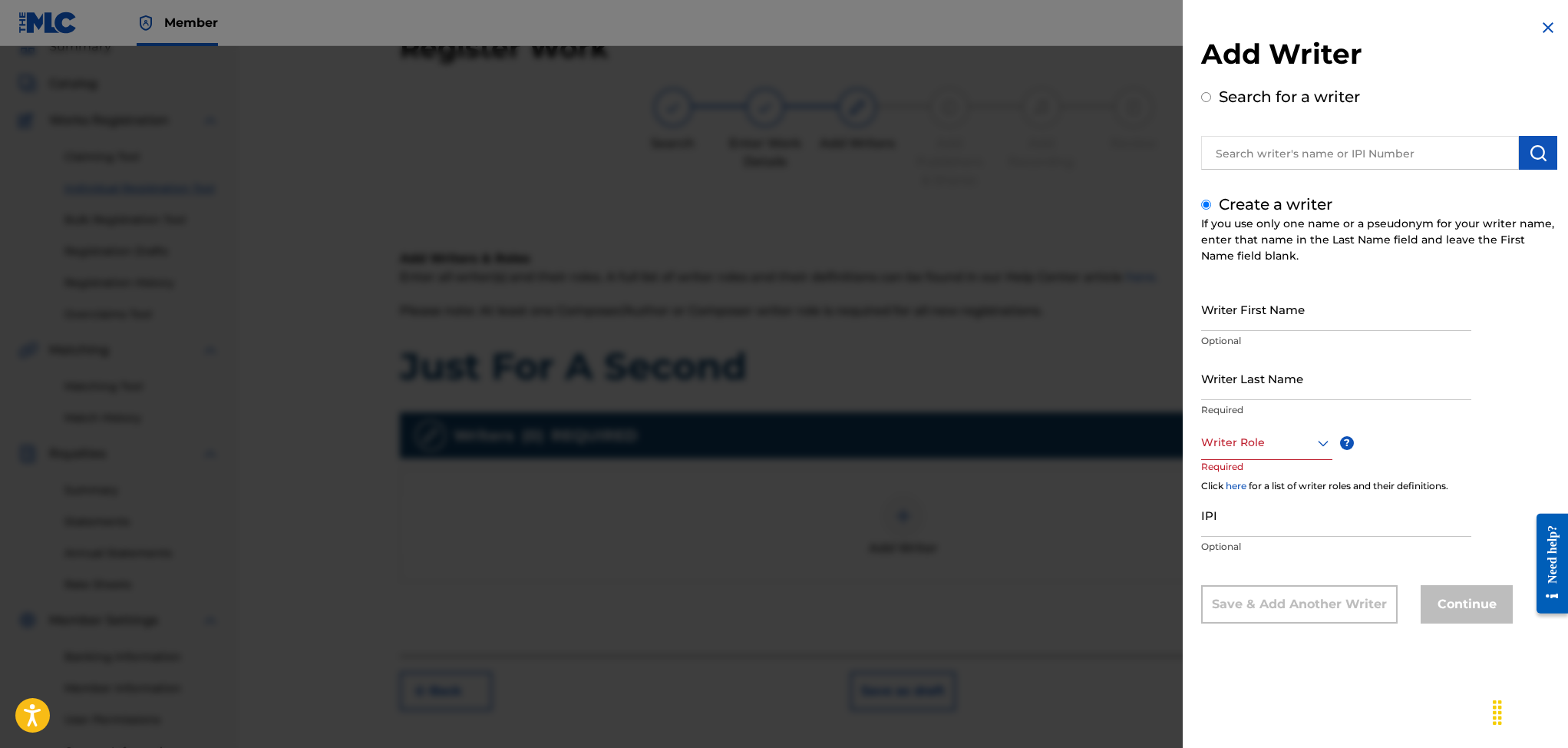 click on "Writer Last Name" at bounding box center [1336, 378] 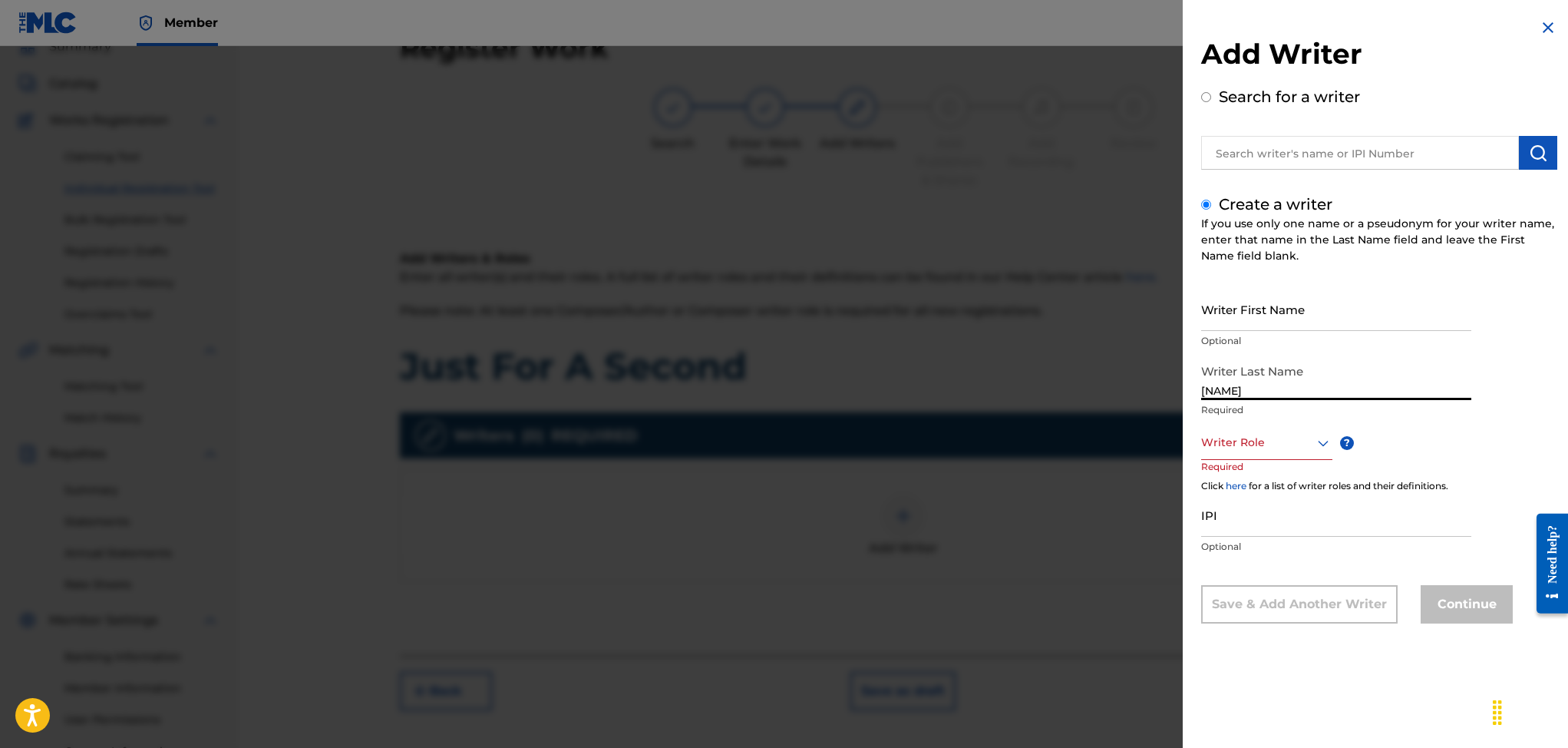 click at bounding box center (1266, 442) 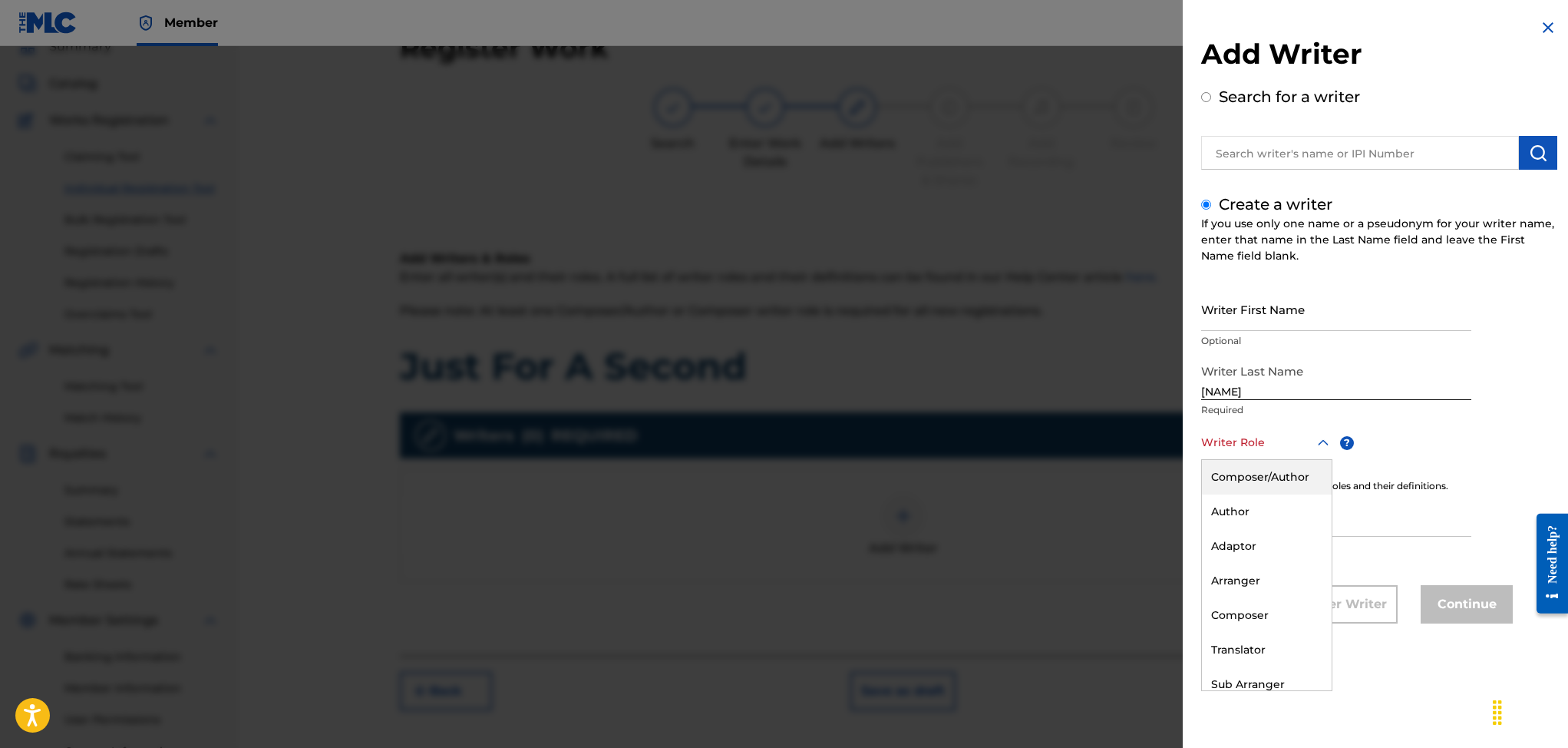 click on "Composer/Author" at bounding box center [1266, 477] 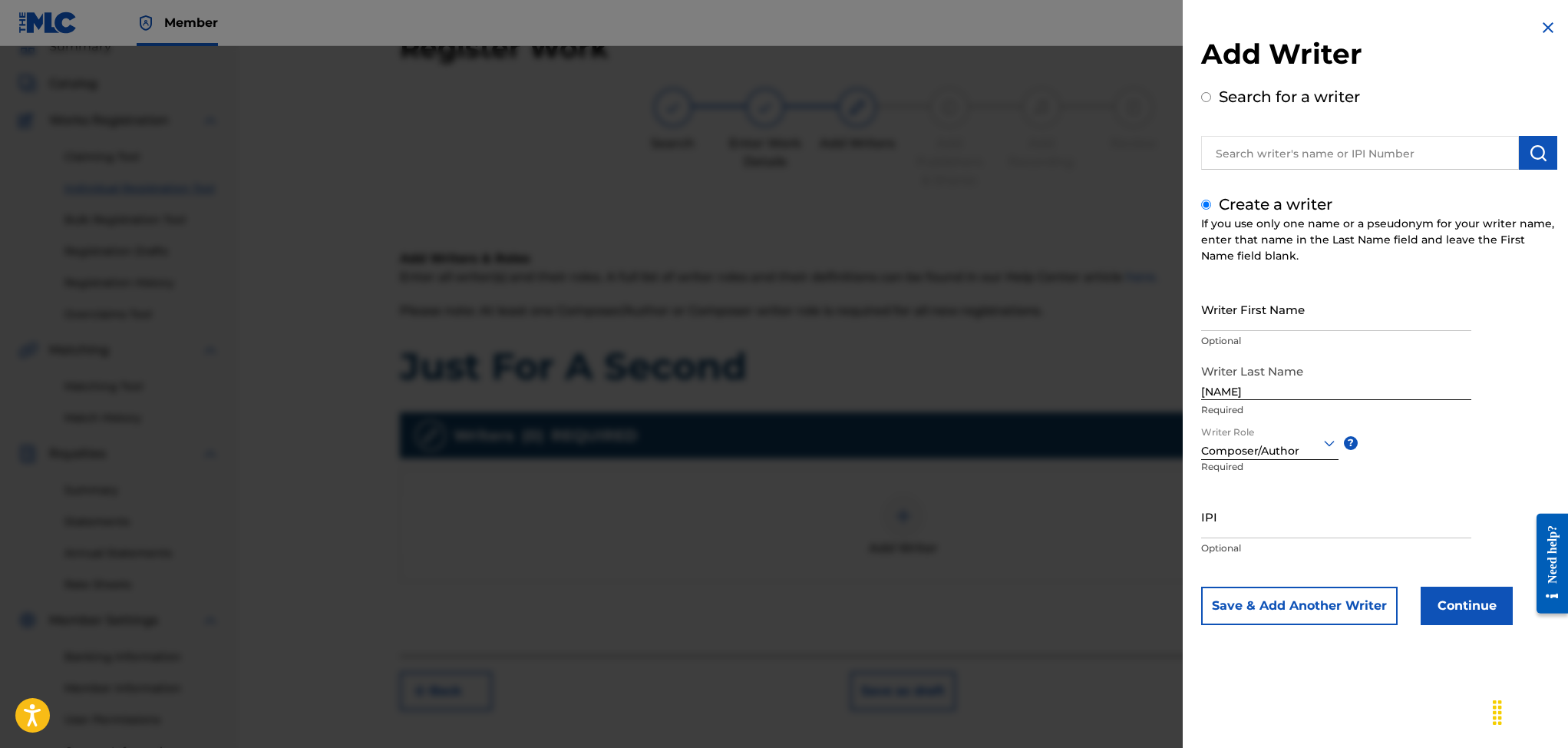 click on "[NAME]" at bounding box center (1336, 378) 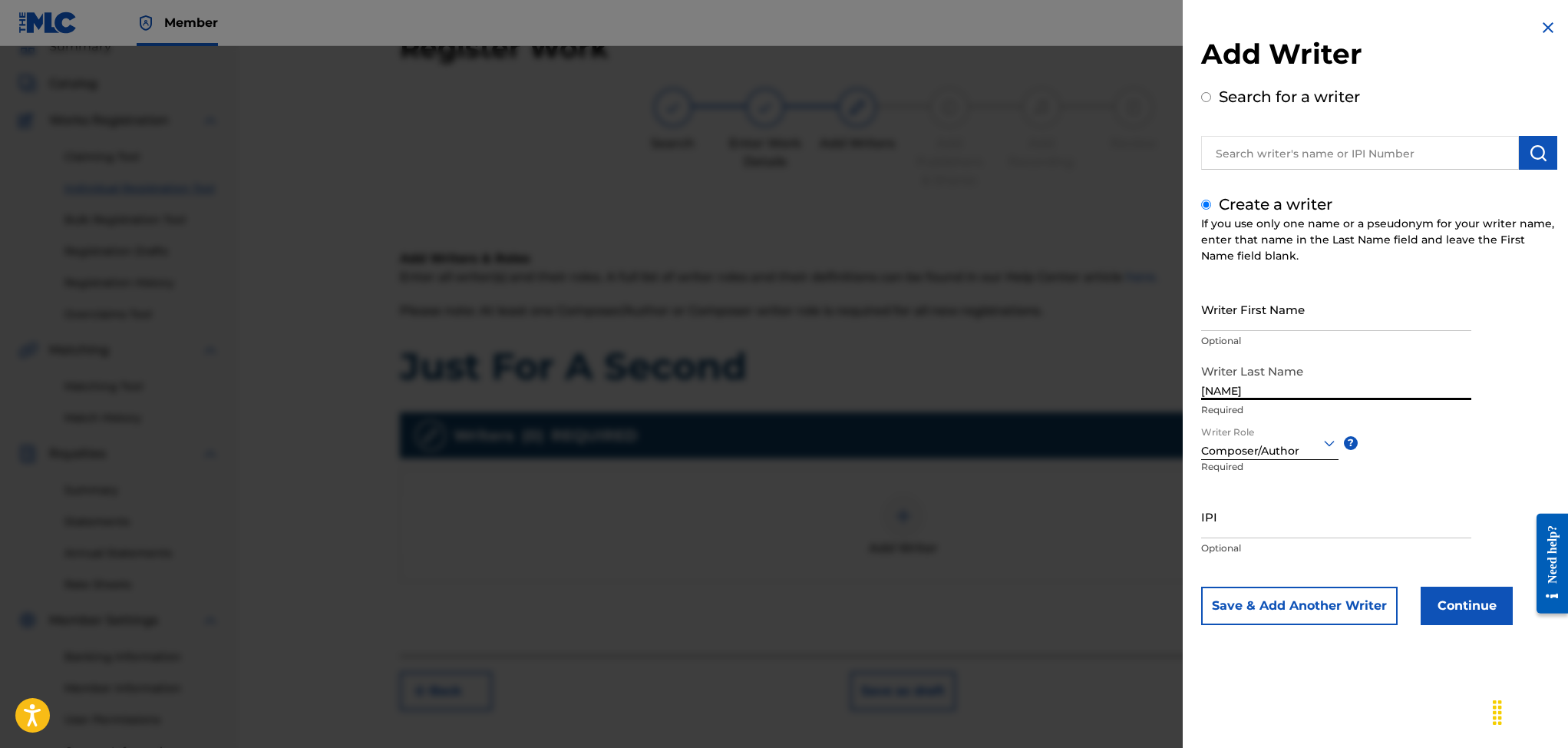 type on "[NAME]" 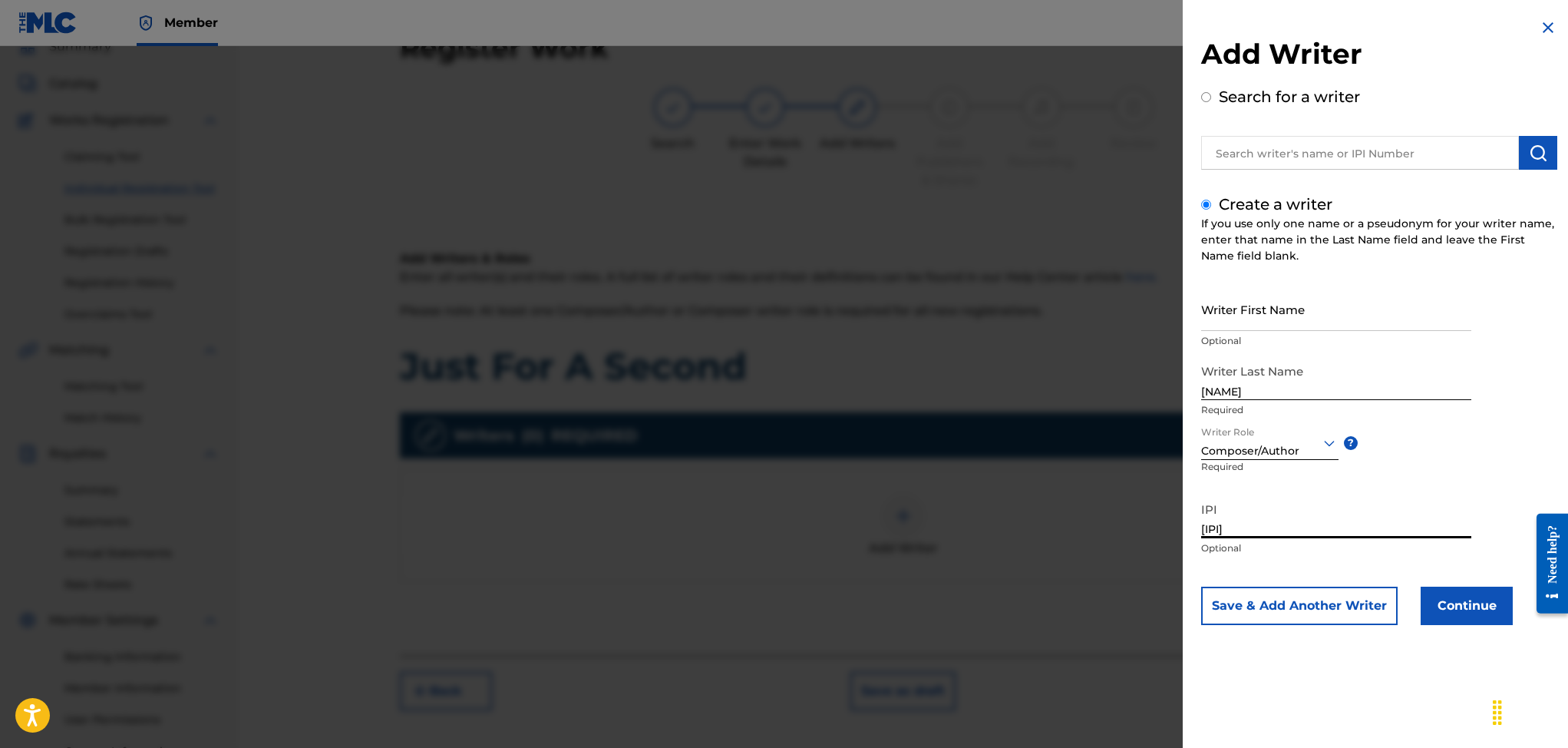 type on "[IPI]" 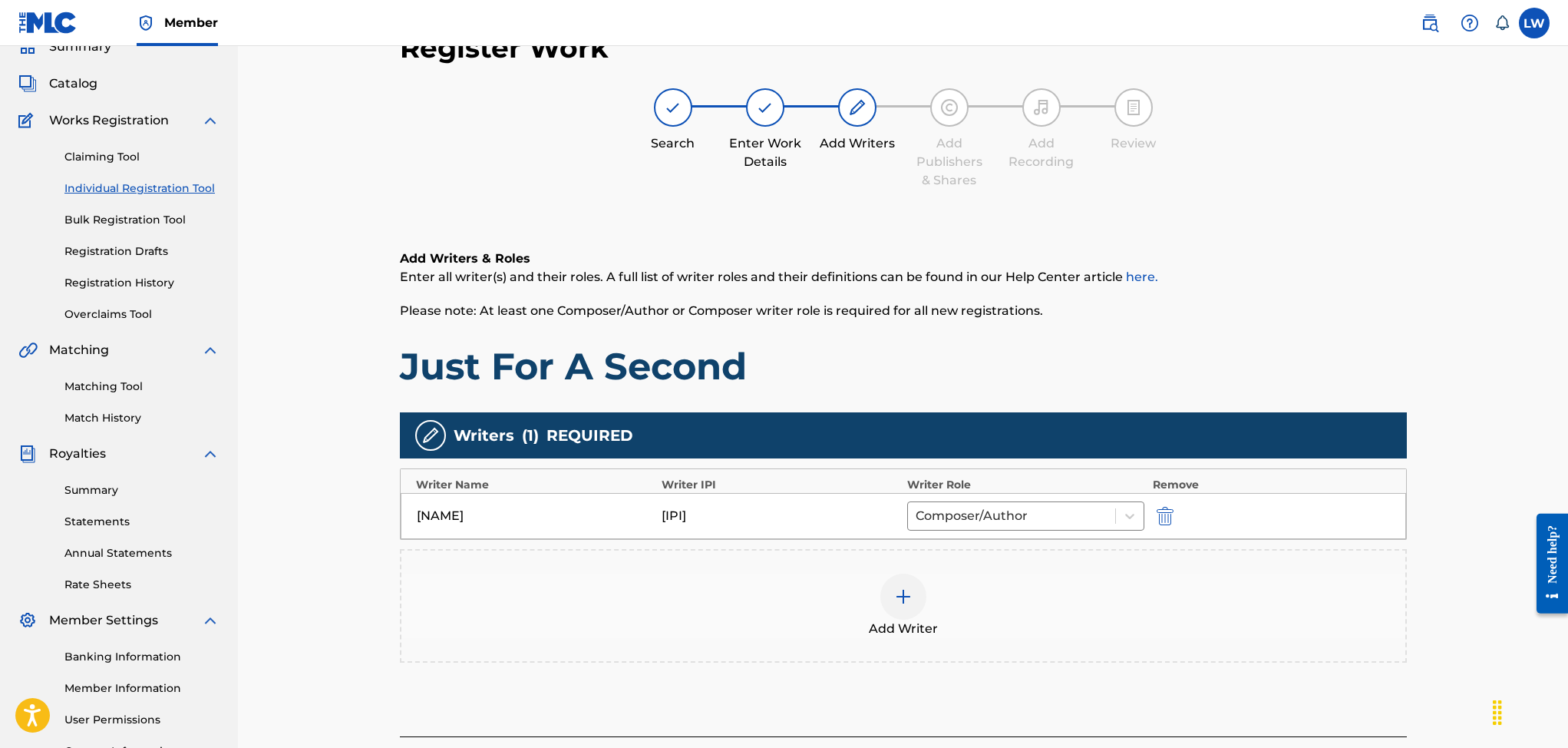 scroll, scrollTop: 203, scrollLeft: 0, axis: vertical 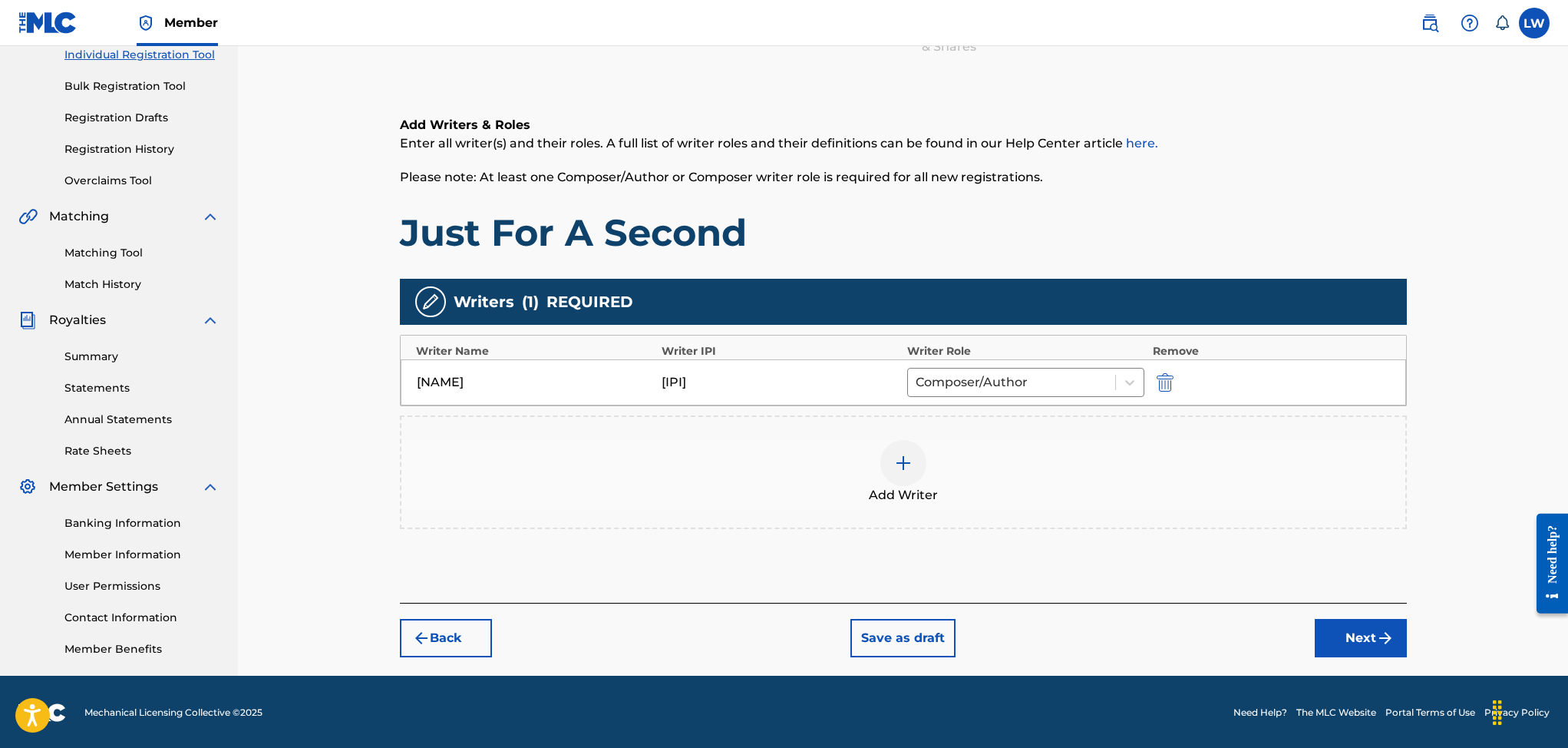 click at bounding box center [1385, 638] 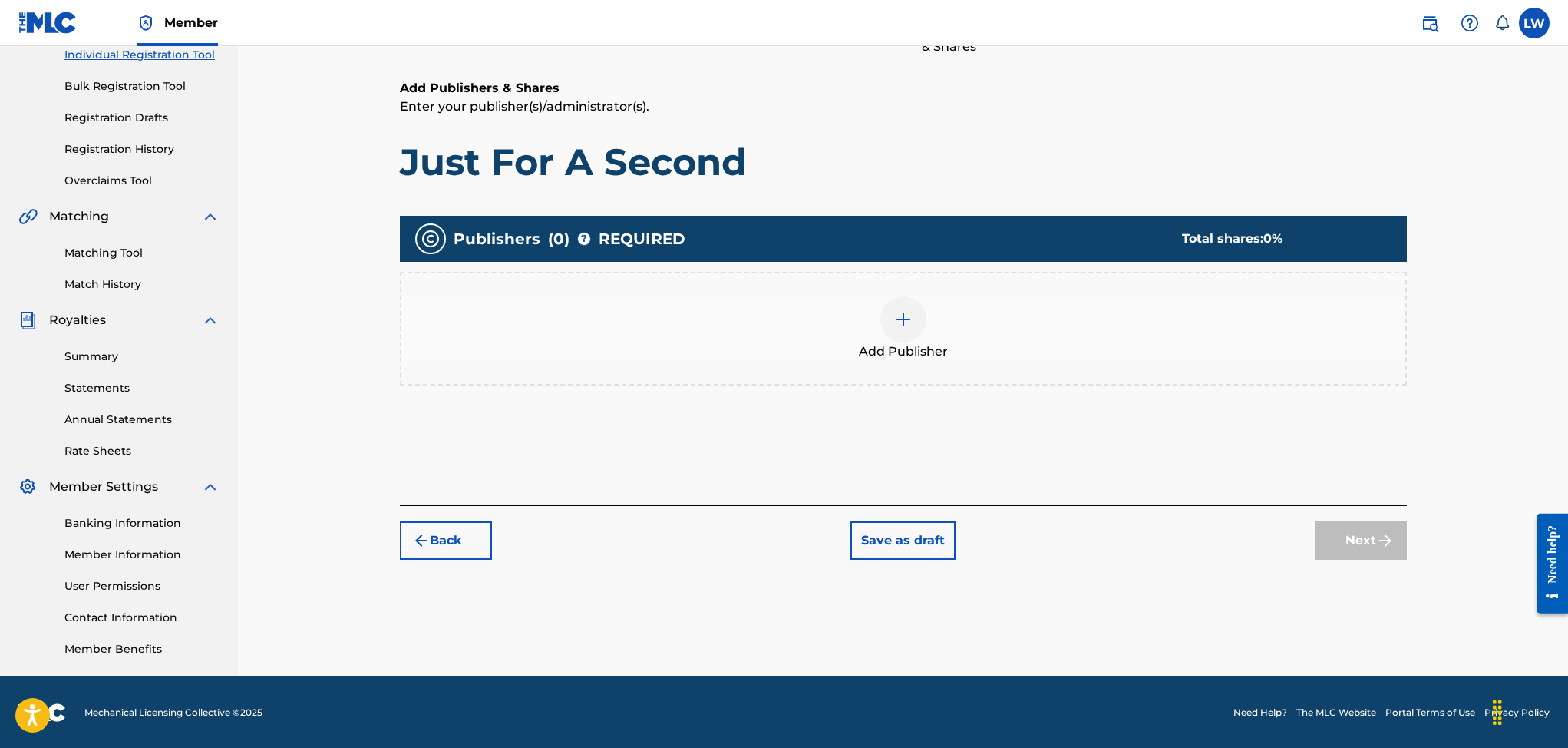 scroll, scrollTop: 69, scrollLeft: 0, axis: vertical 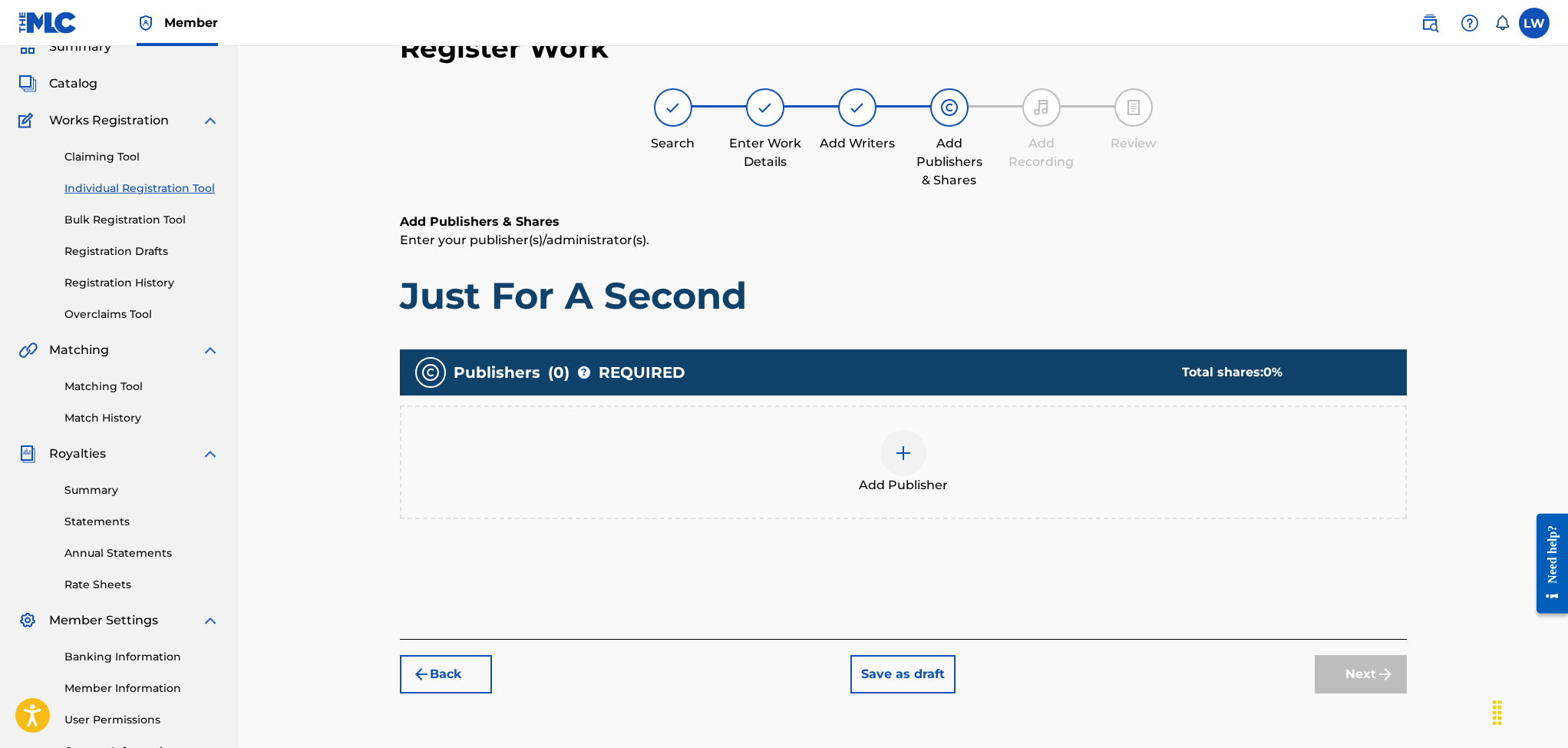 click at bounding box center [903, 453] 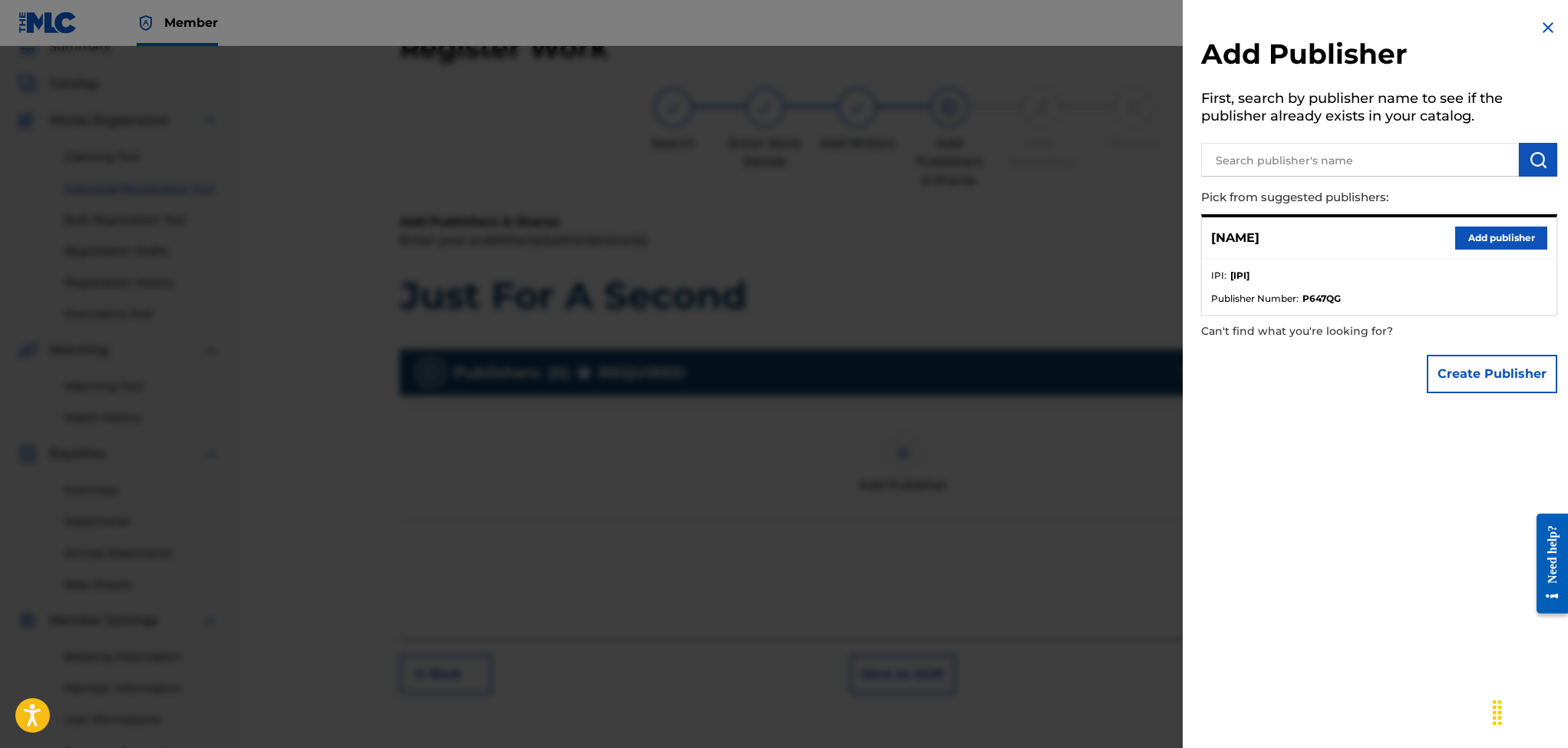 click on "Add publisher" at bounding box center (1501, 238) 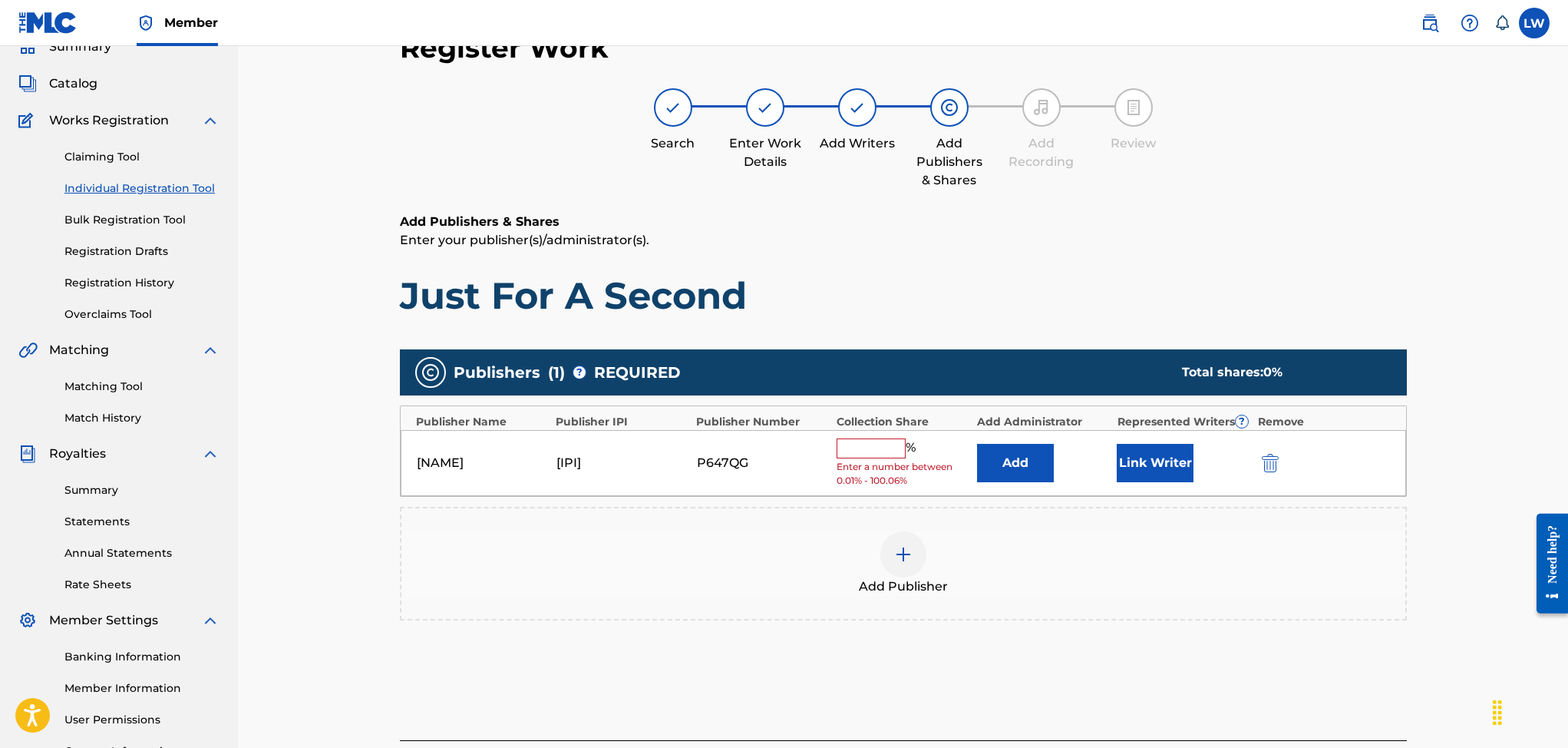 click at bounding box center (871, 448) 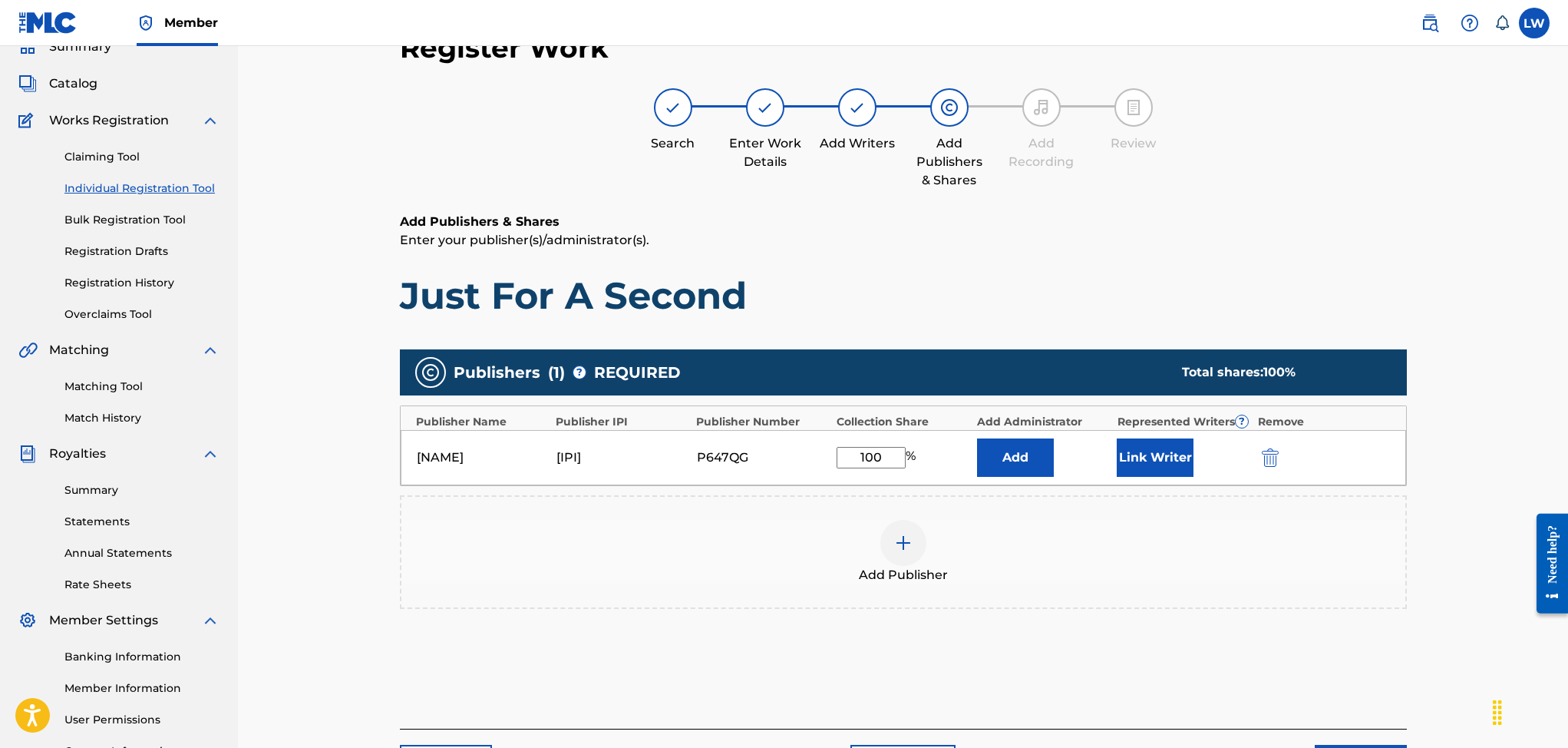 type on "100" 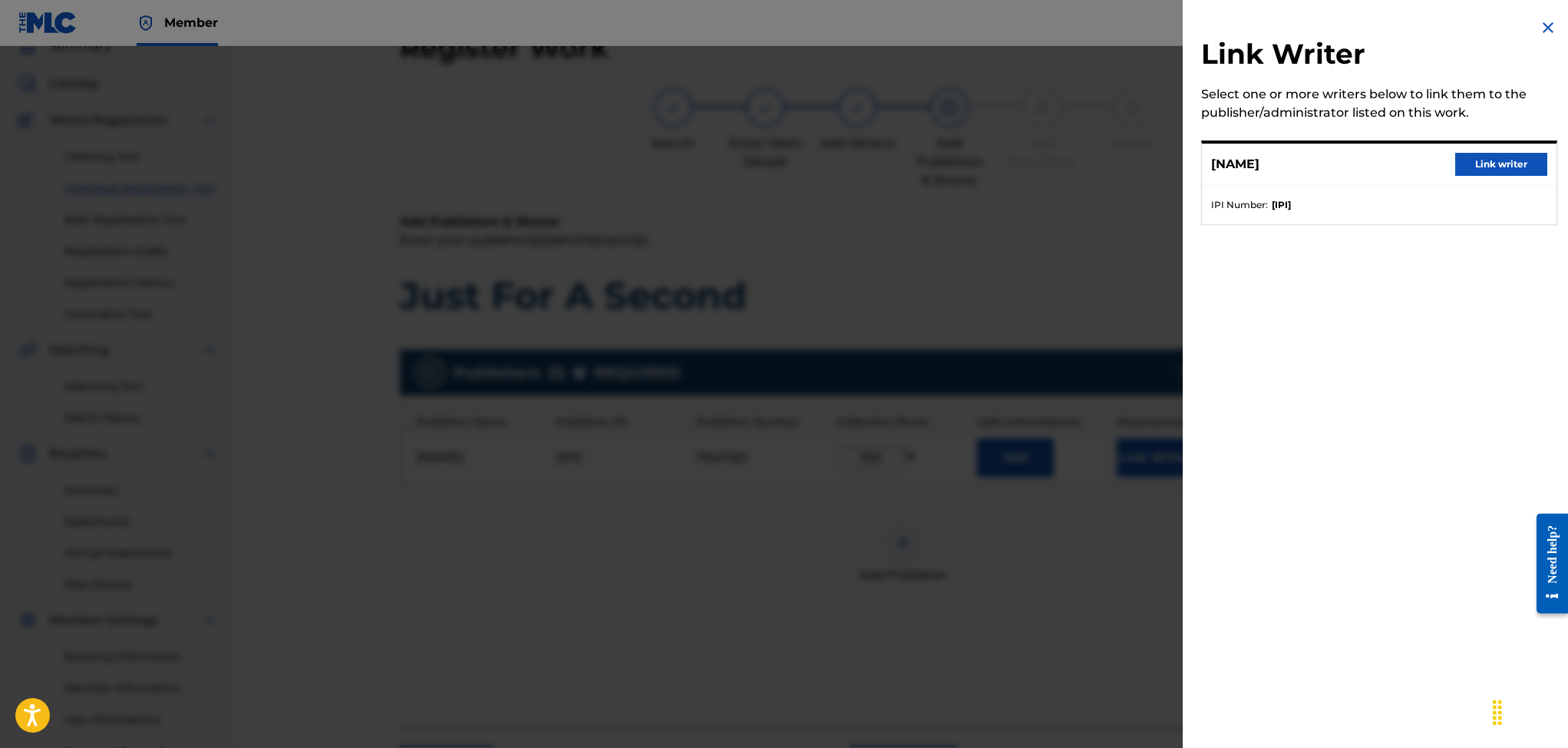 click on "Link writer" at bounding box center (1501, 164) 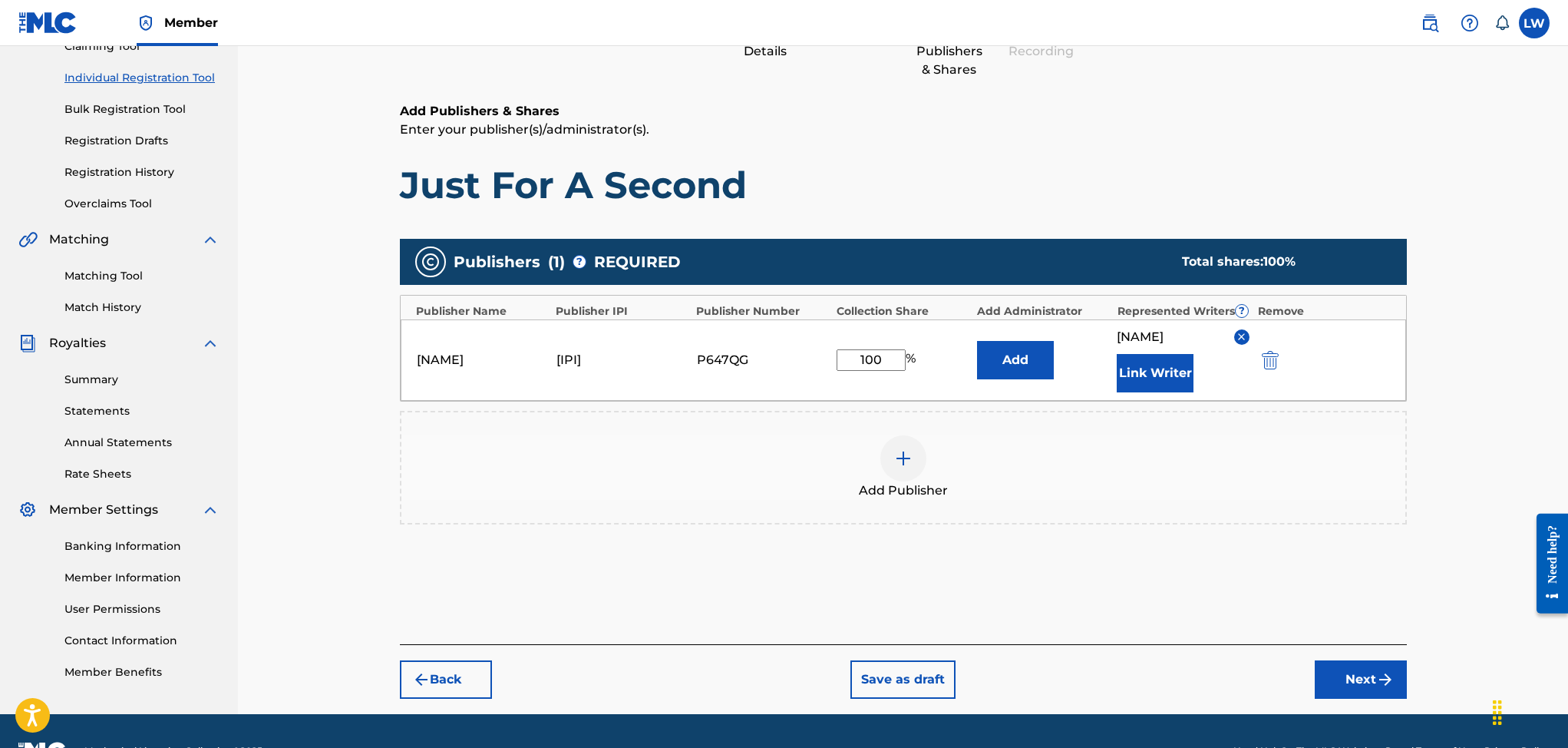 scroll, scrollTop: 219, scrollLeft: 0, axis: vertical 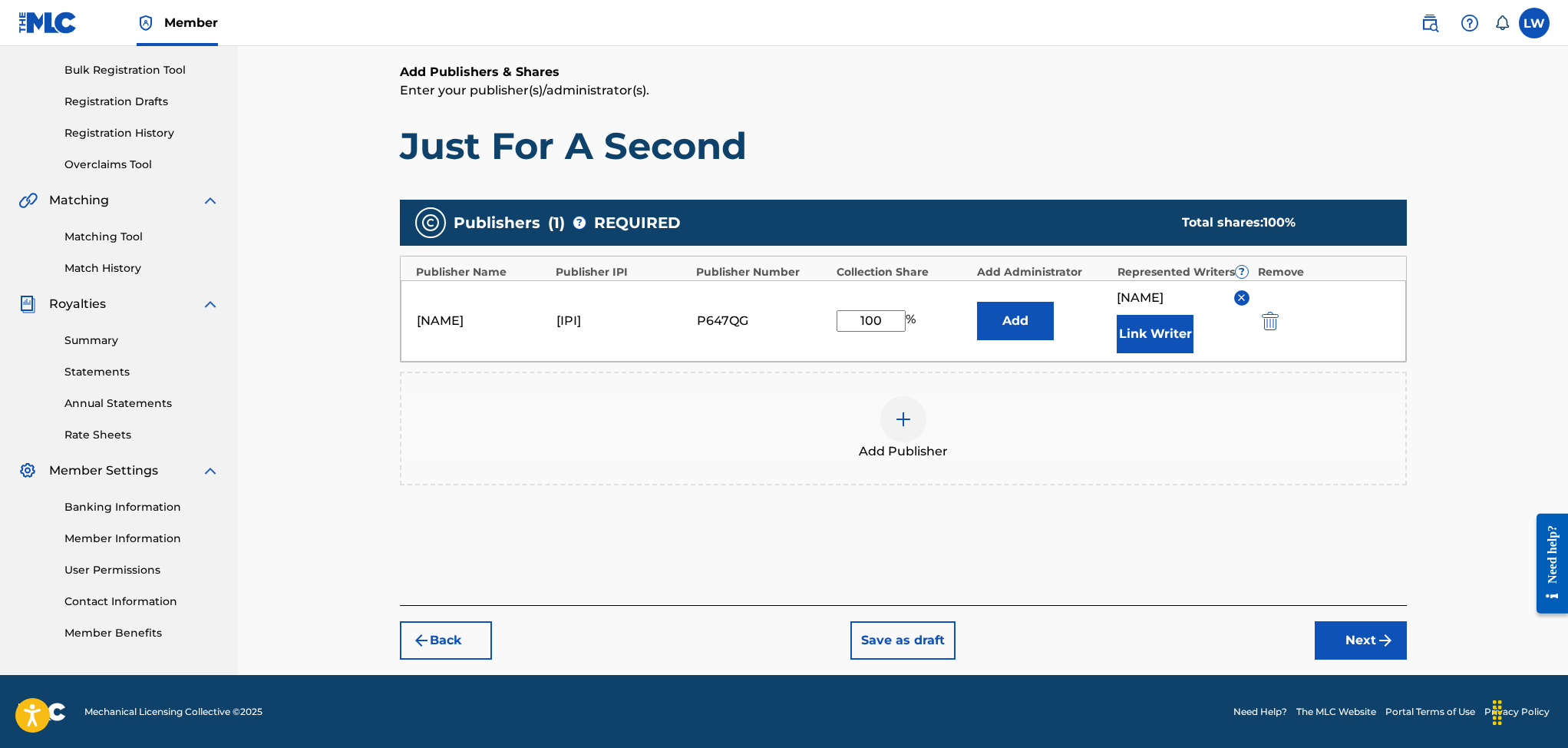 click on "Next" at bounding box center (1361, 640) 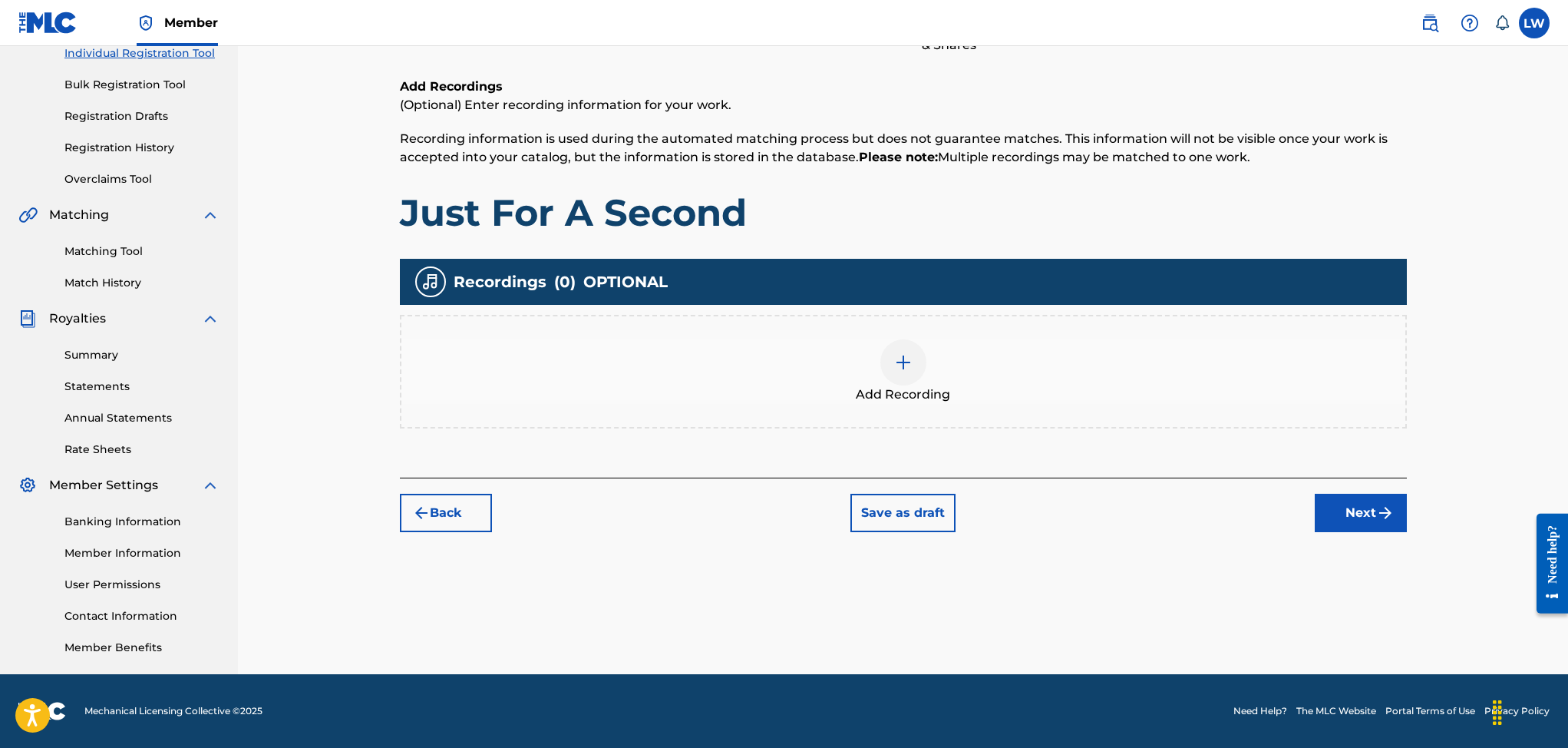 scroll, scrollTop: 69, scrollLeft: 0, axis: vertical 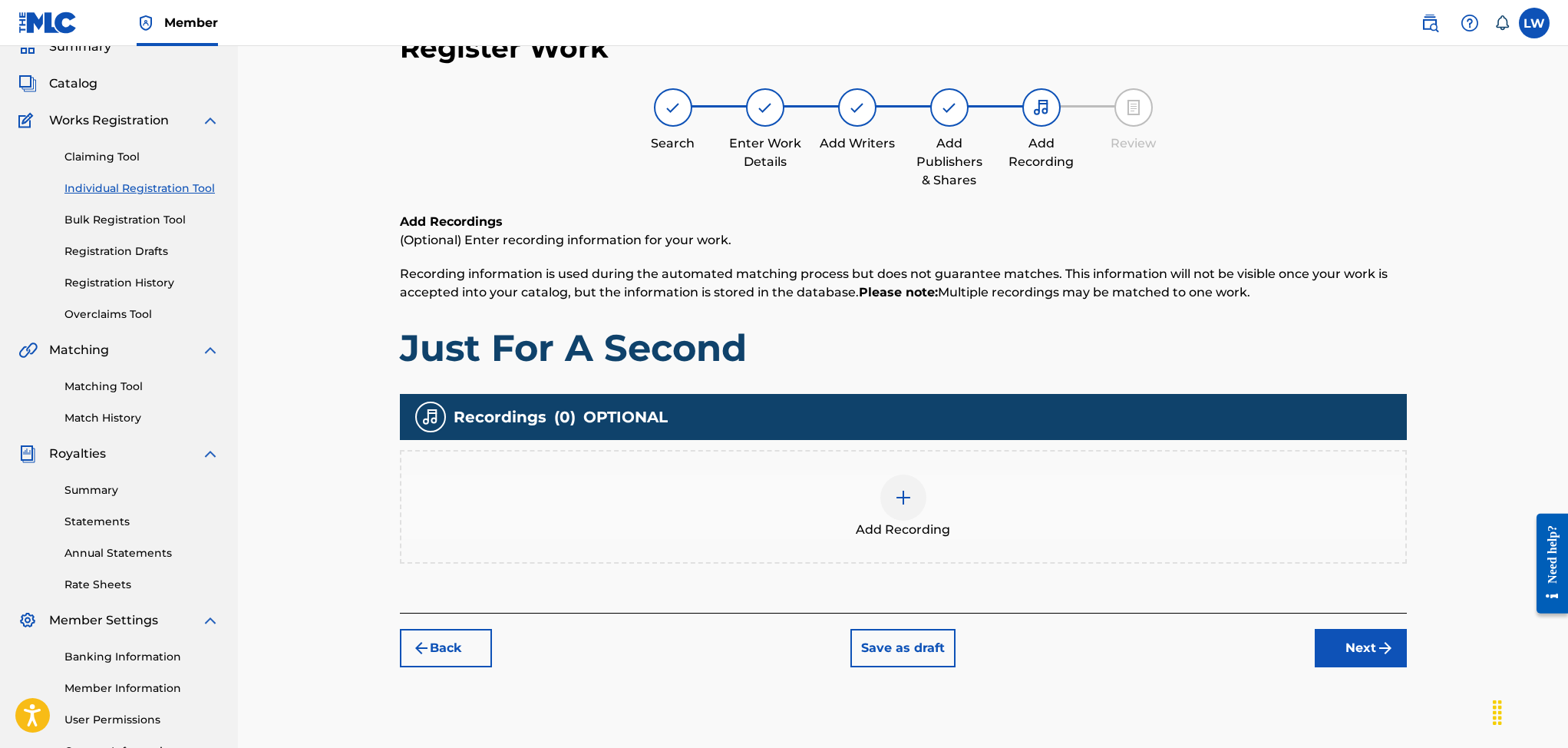 click at bounding box center (903, 498) 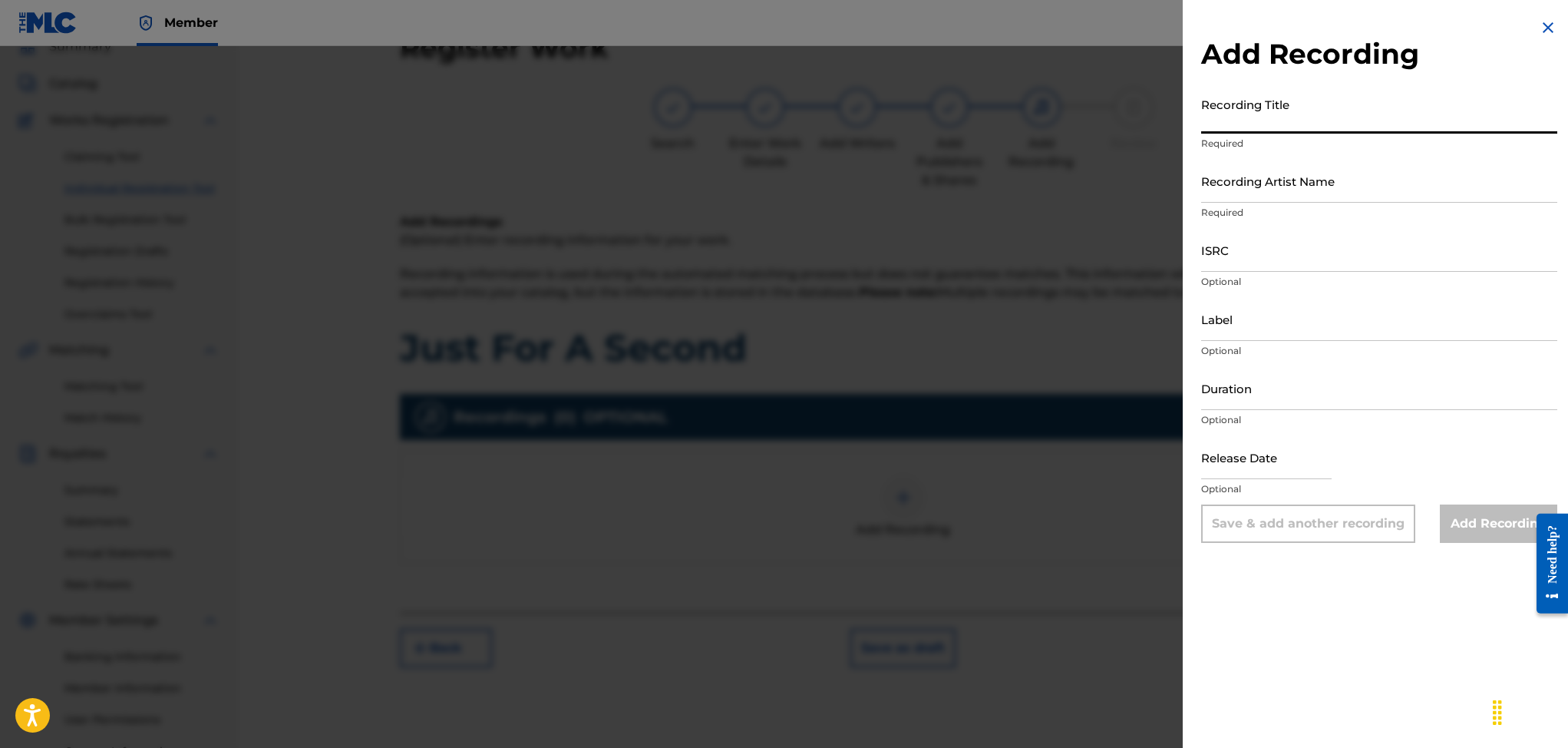 click on "Recording Title" at bounding box center (1379, 111) 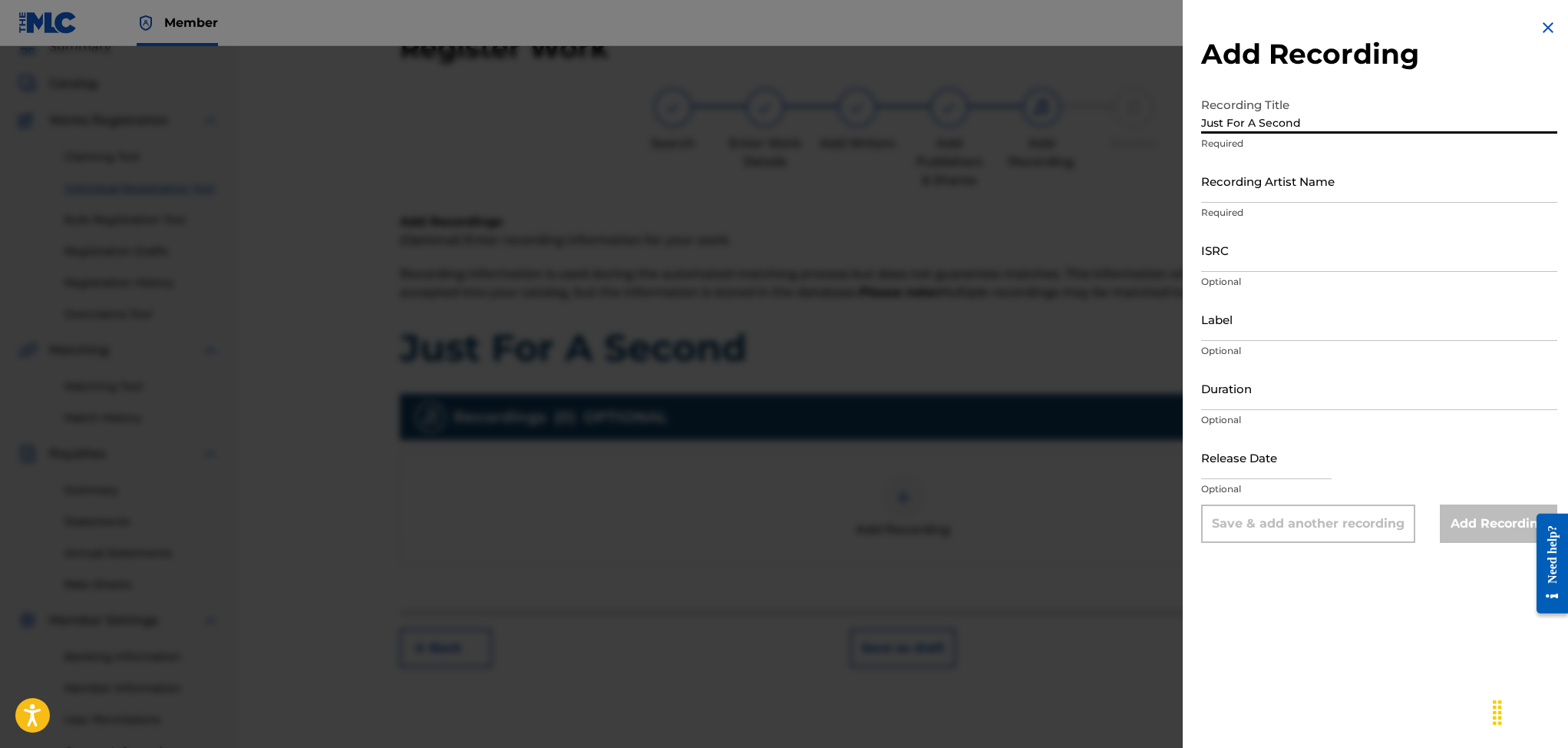 type on "Just For A Second" 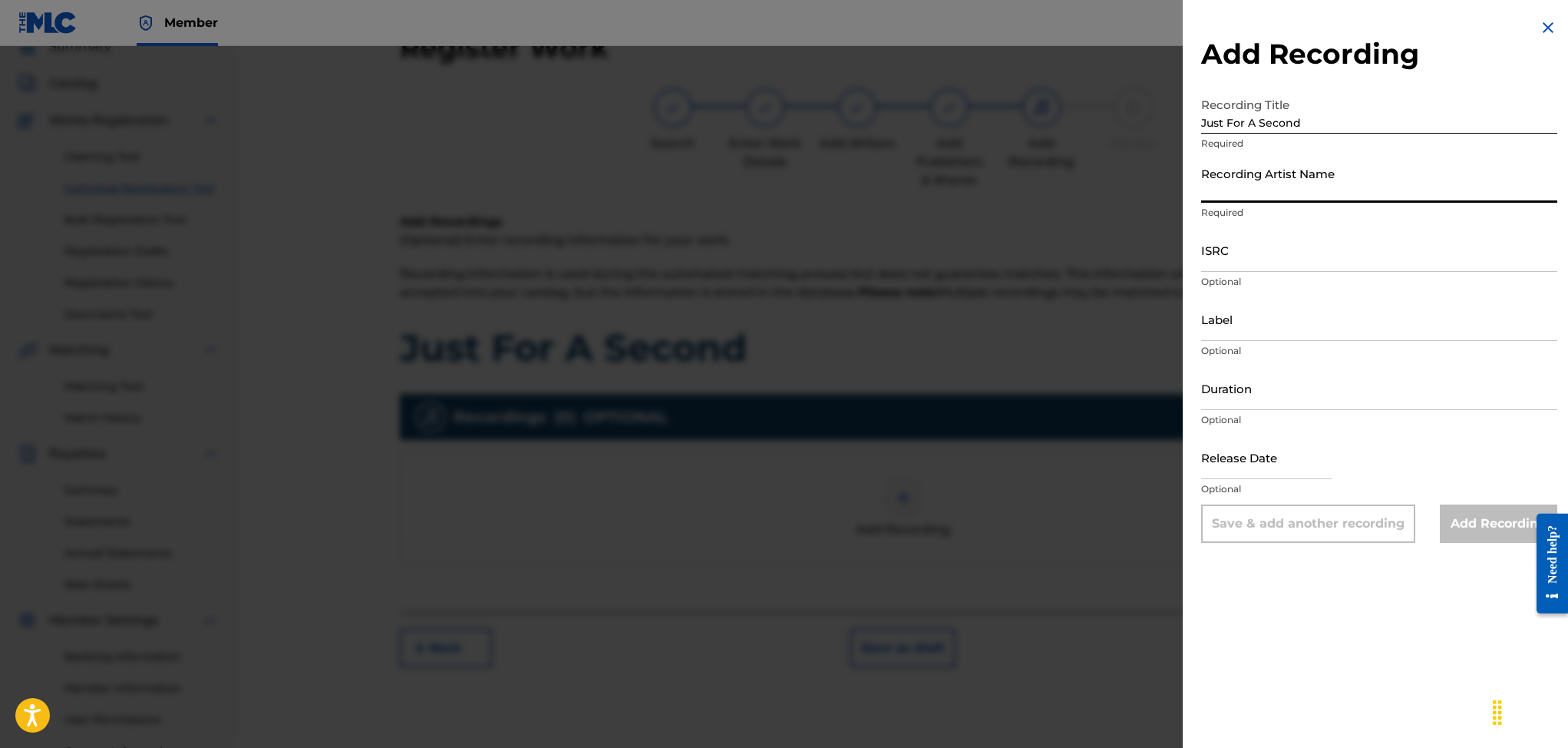 click on "Recording Artist Name" at bounding box center [1379, 180] 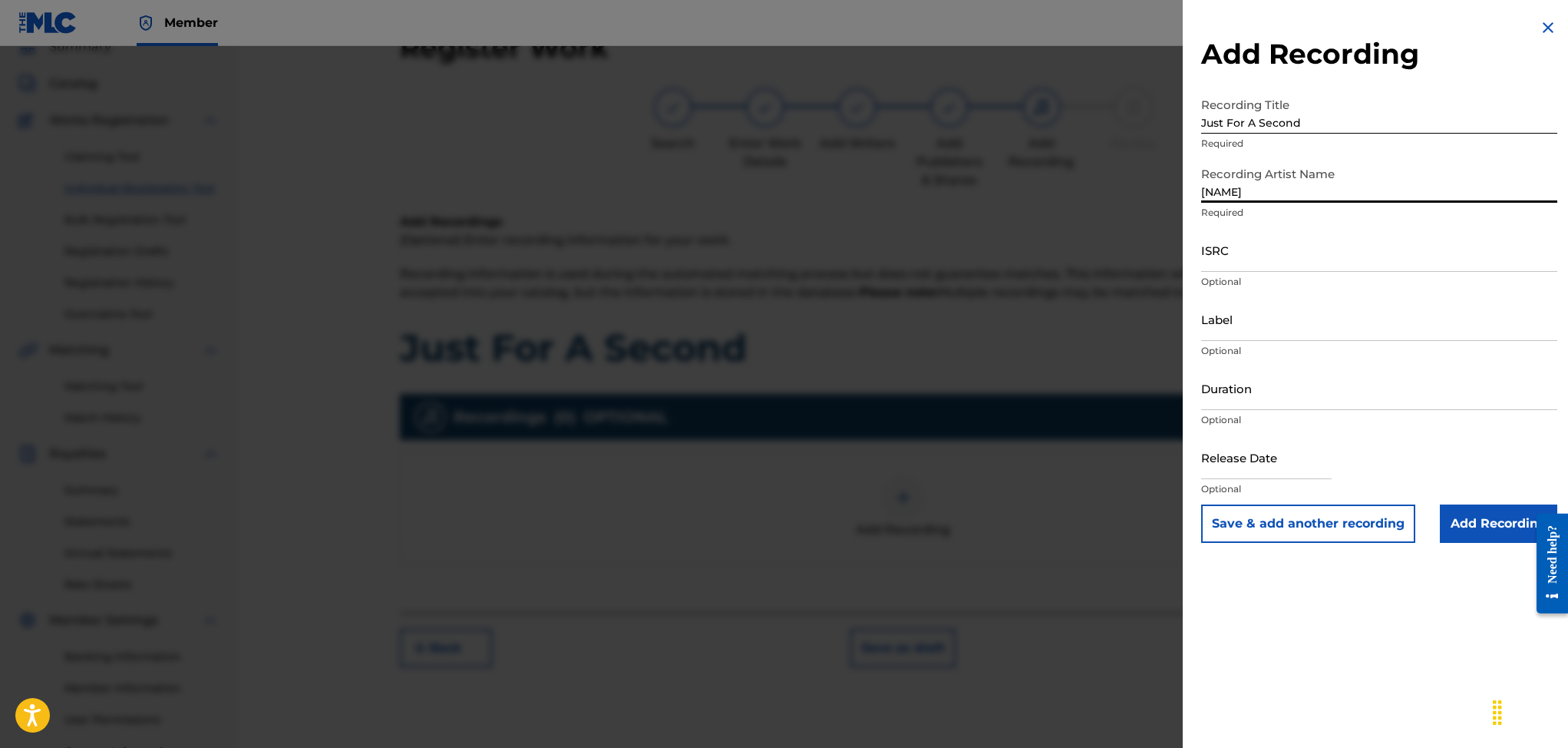 type on "[NAME]" 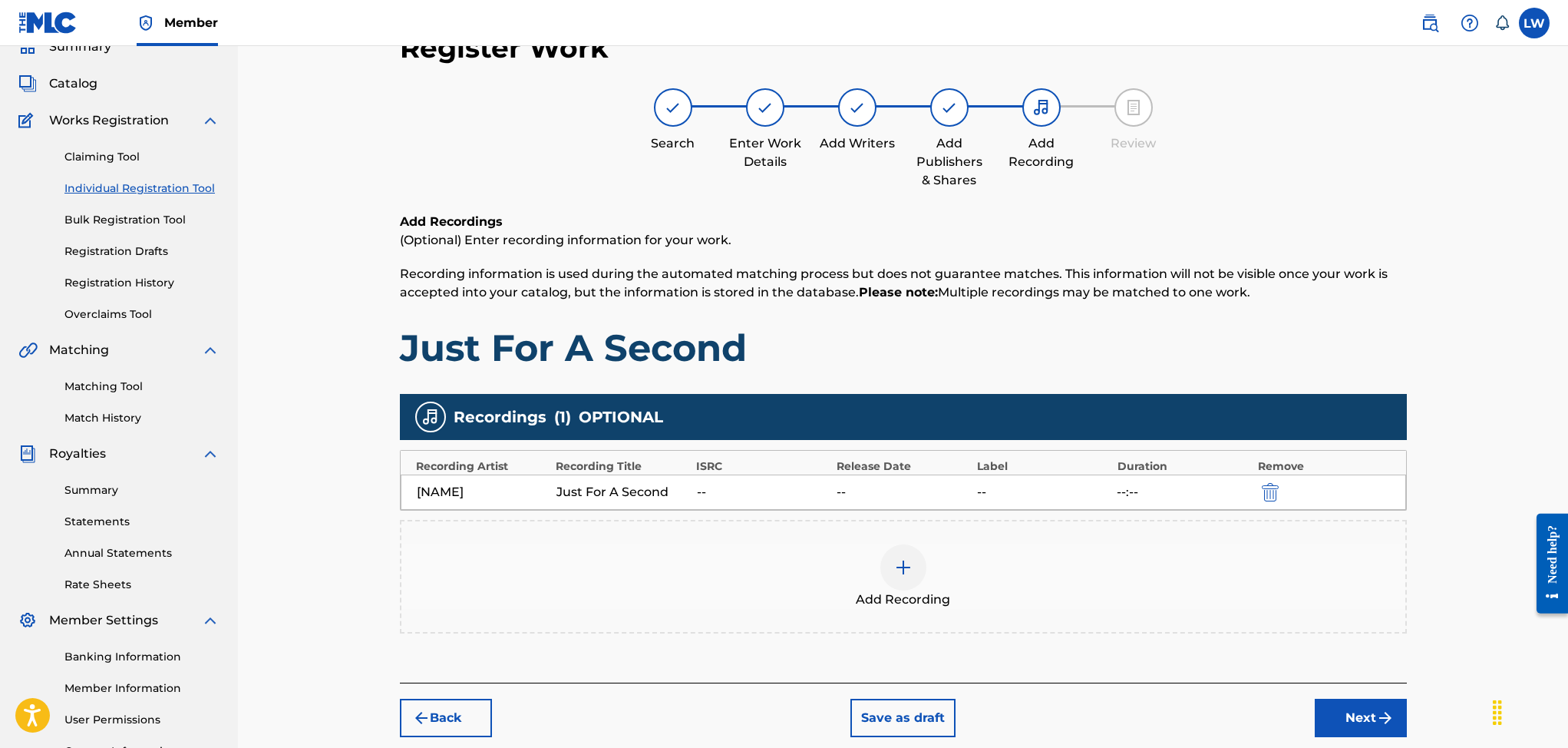 click at bounding box center (1385, 718) 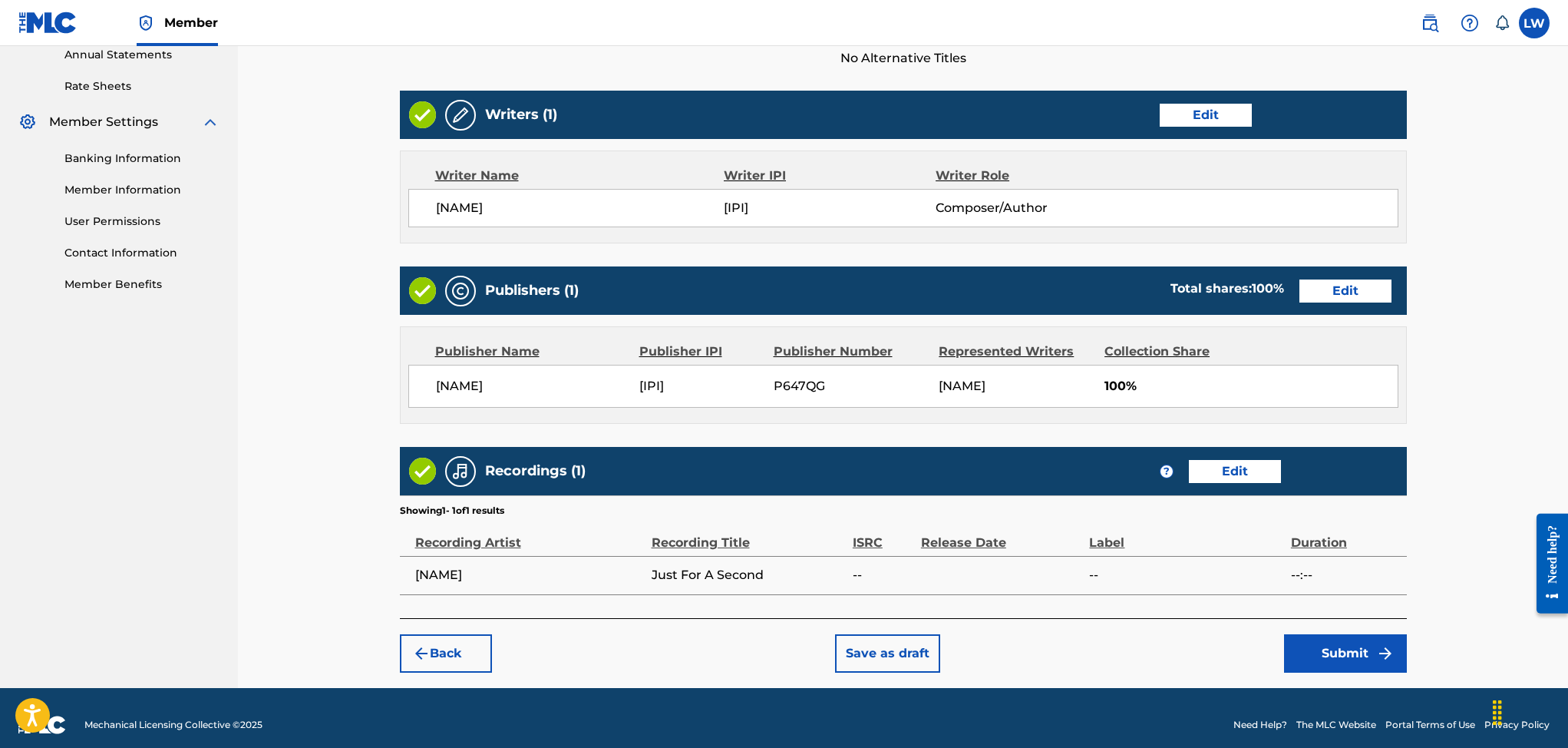 scroll, scrollTop: 576, scrollLeft: 0, axis: vertical 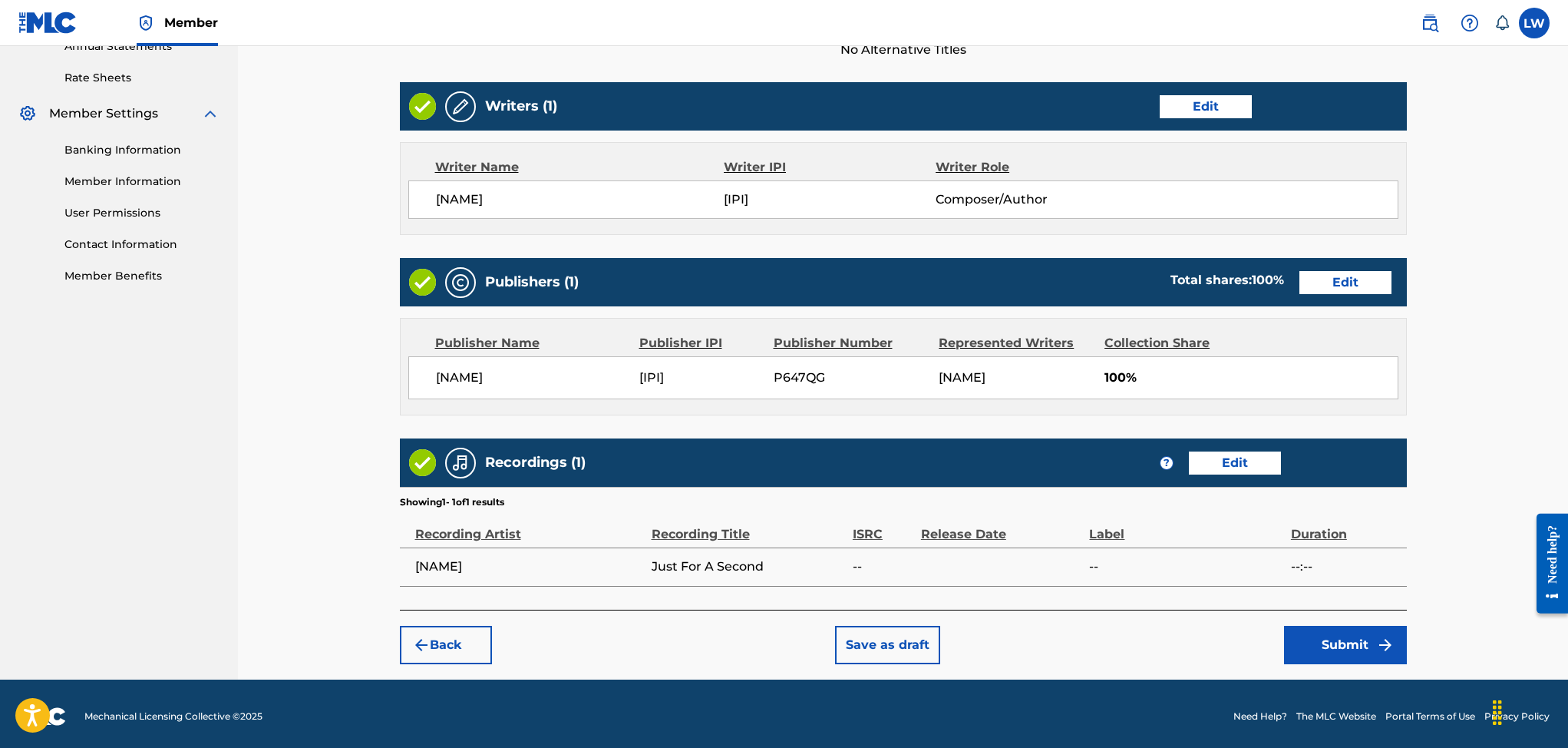 click at bounding box center (1385, 645) 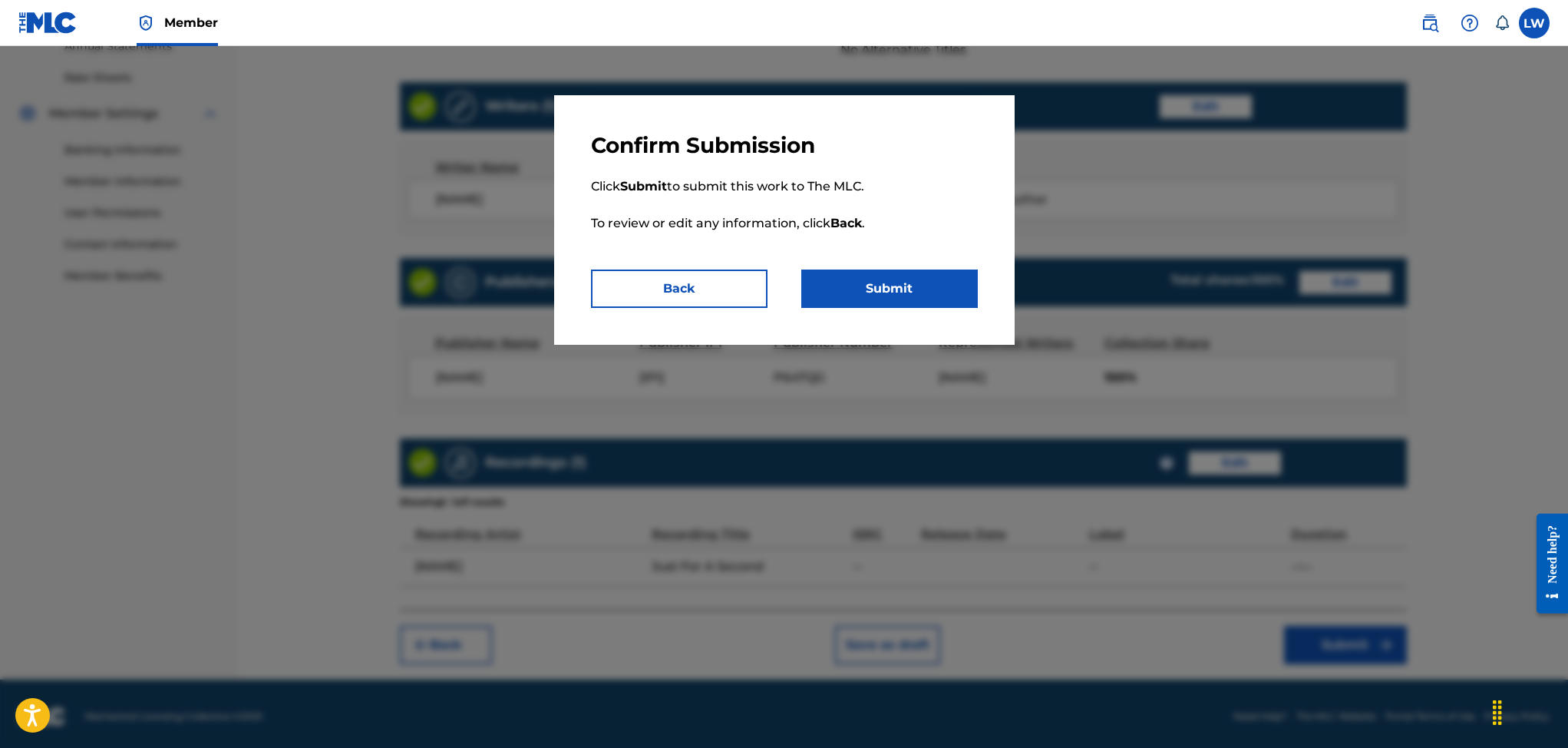click on "Submit" at bounding box center (890, 289) 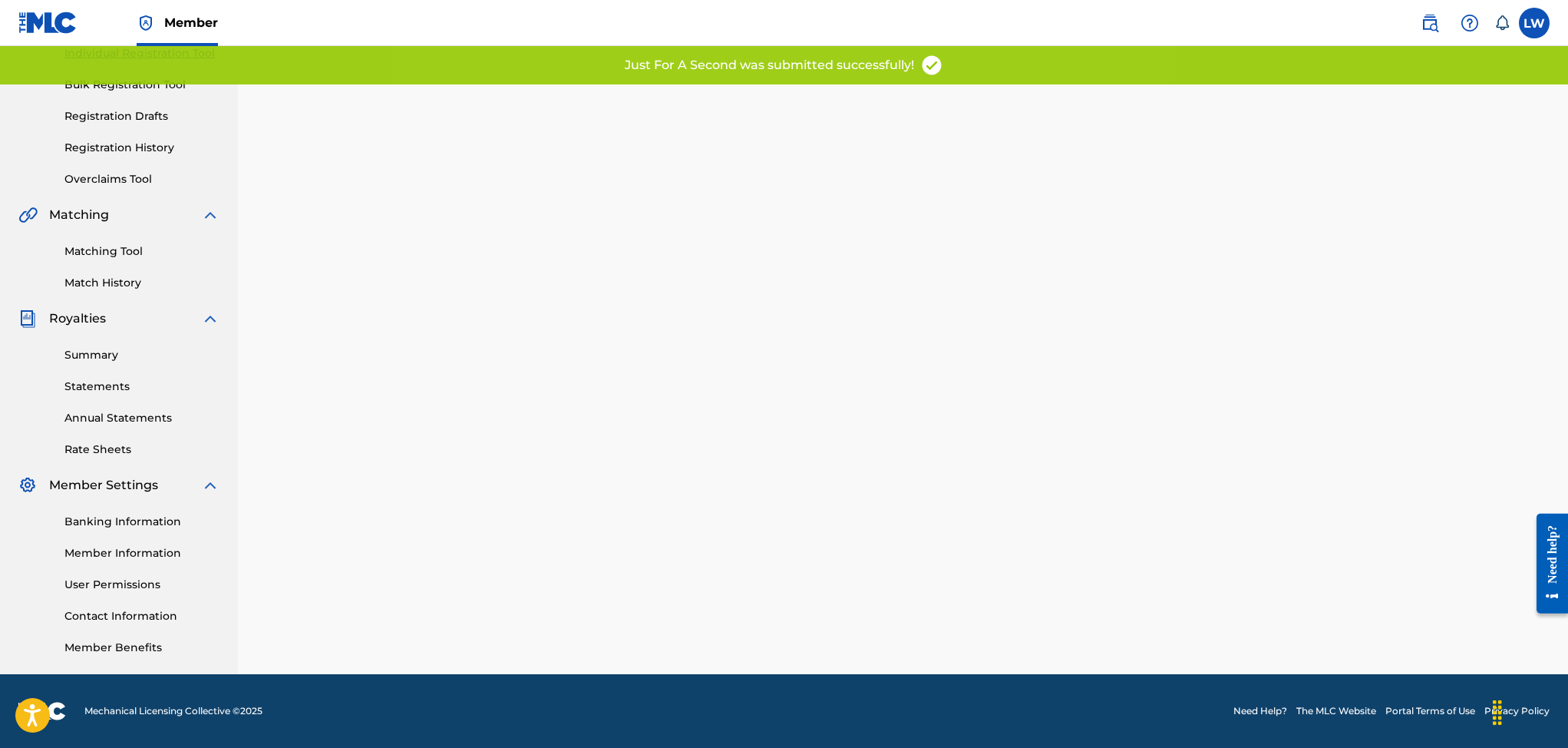 scroll, scrollTop: 0, scrollLeft: 0, axis: both 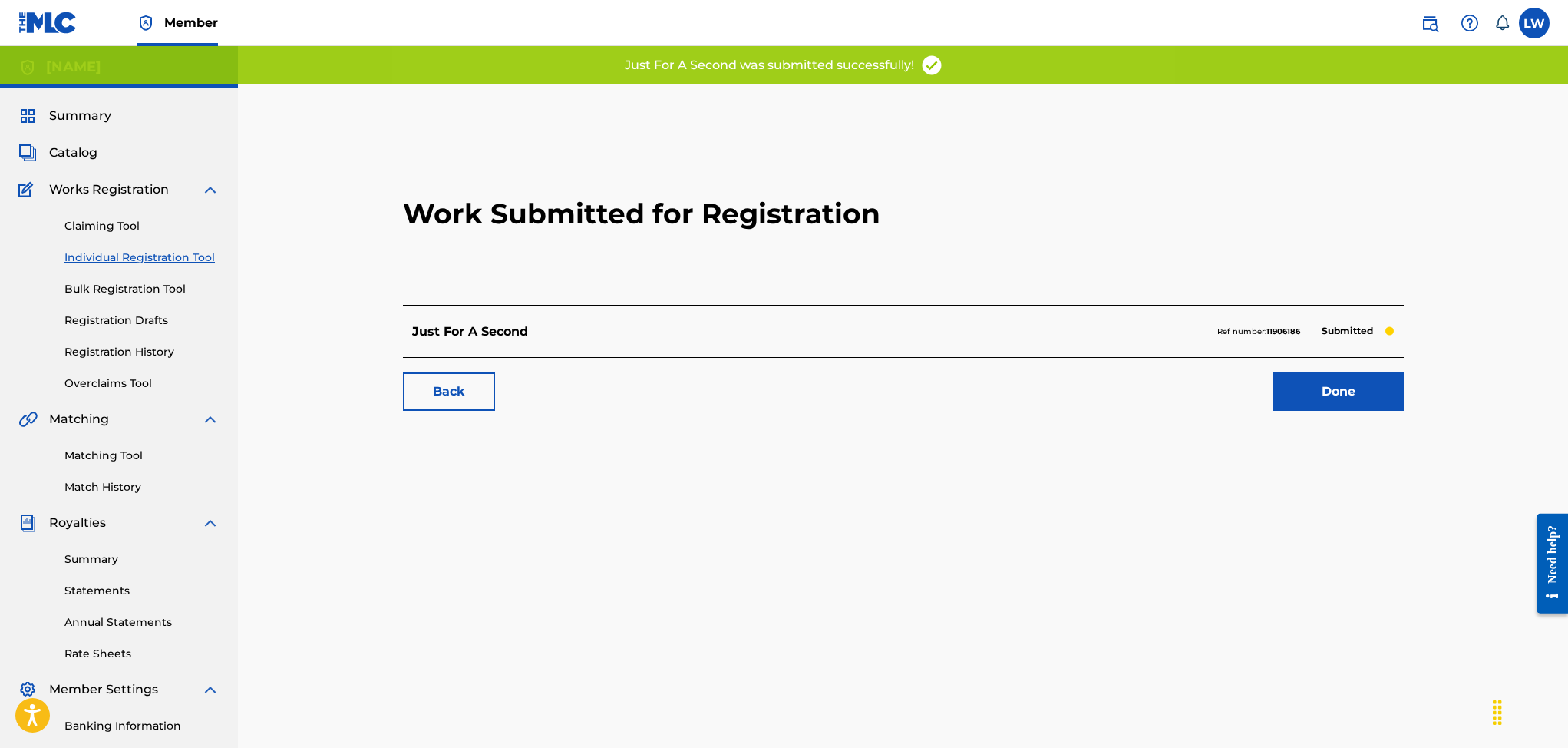 click on "Done" at bounding box center (1339, 392) 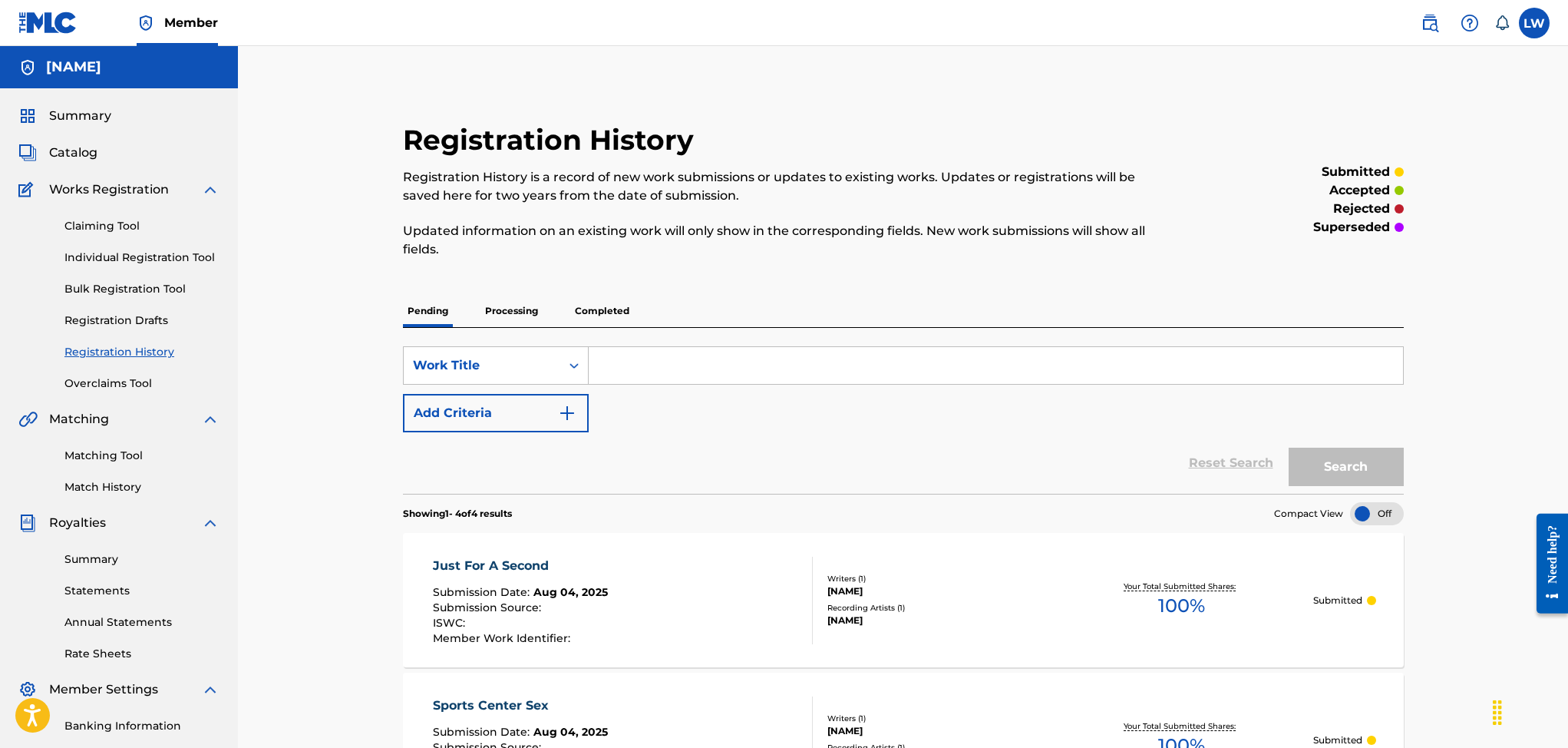 click on "Summary" at bounding box center (80, 116) 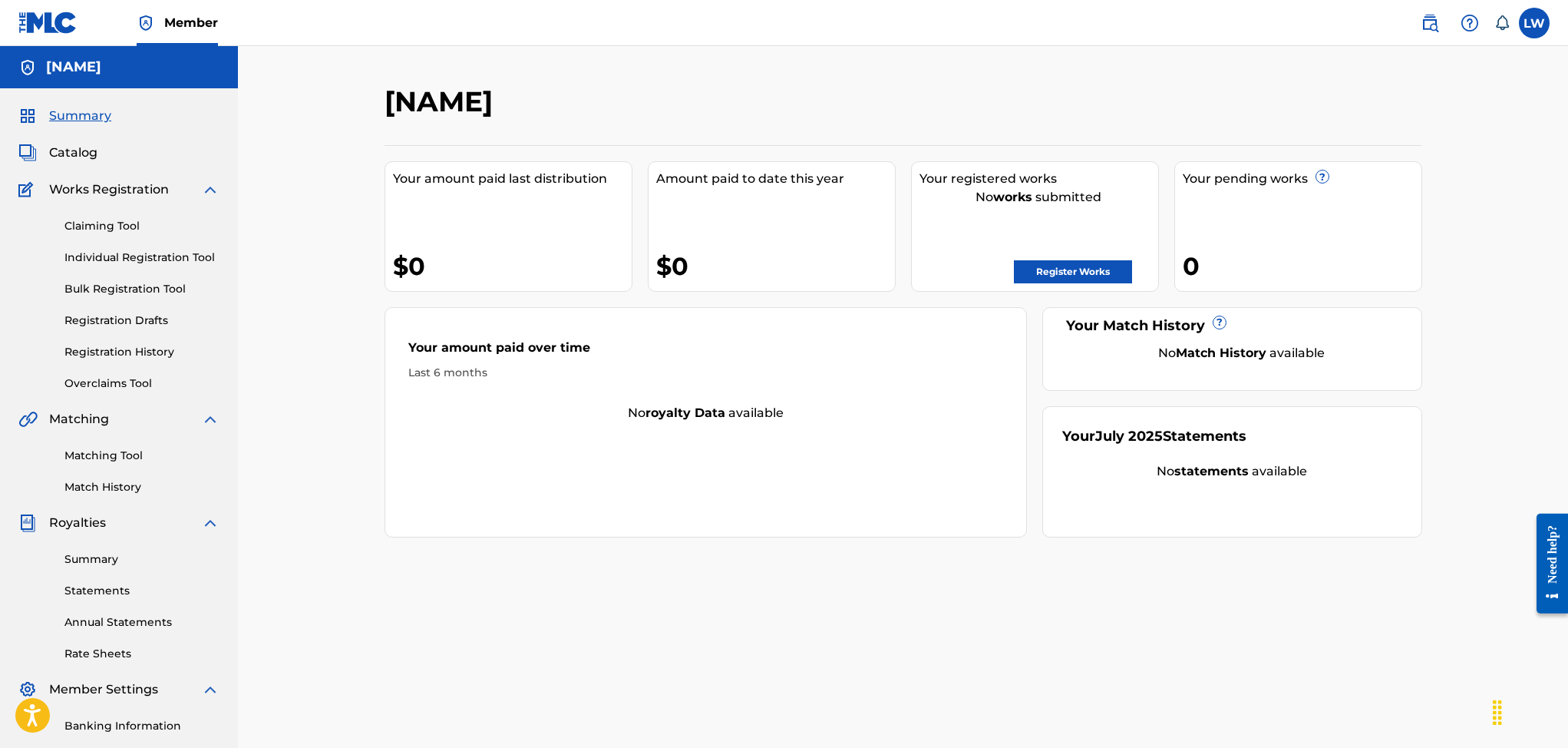 click on "Register Works" at bounding box center [1073, 272] 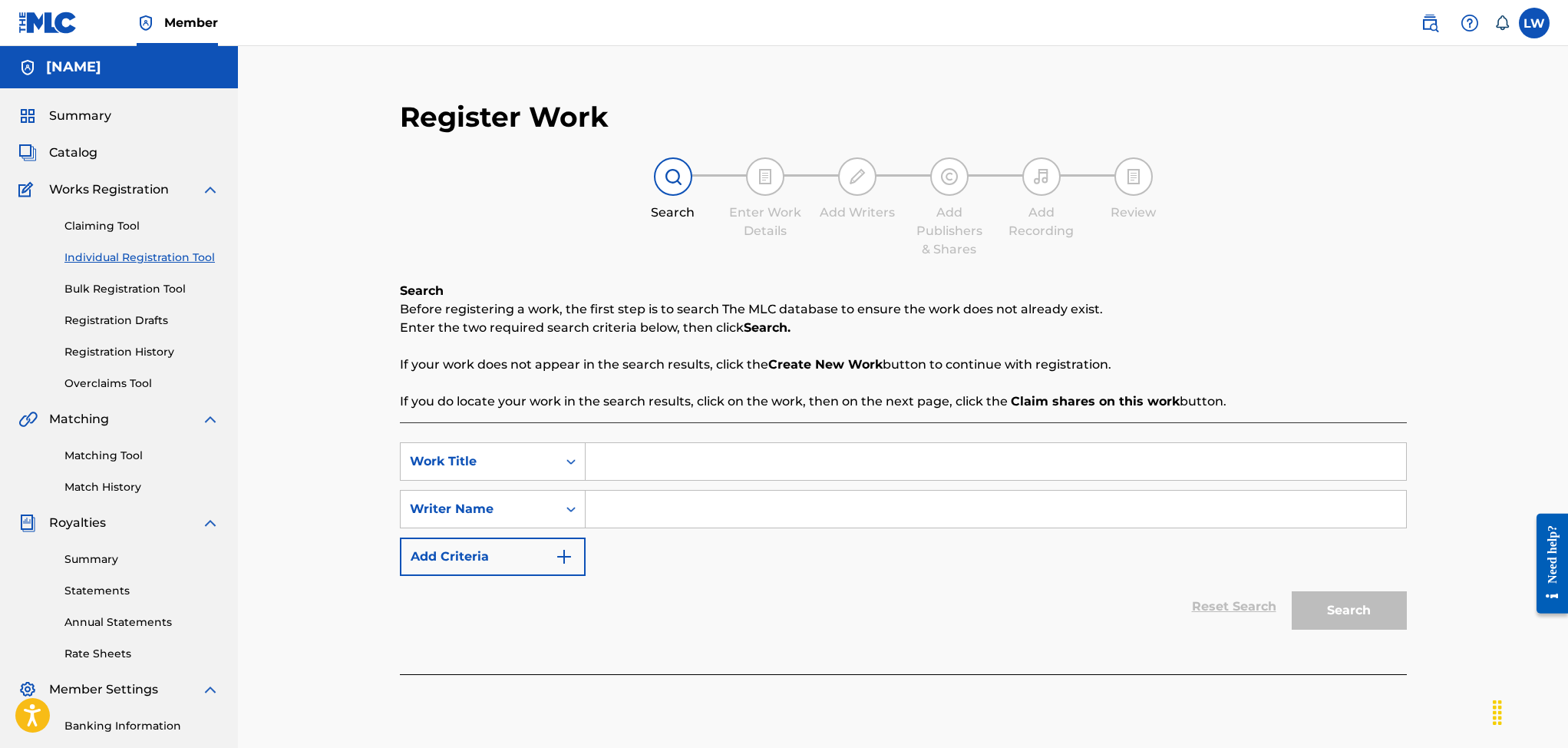 click at bounding box center (995, 462) 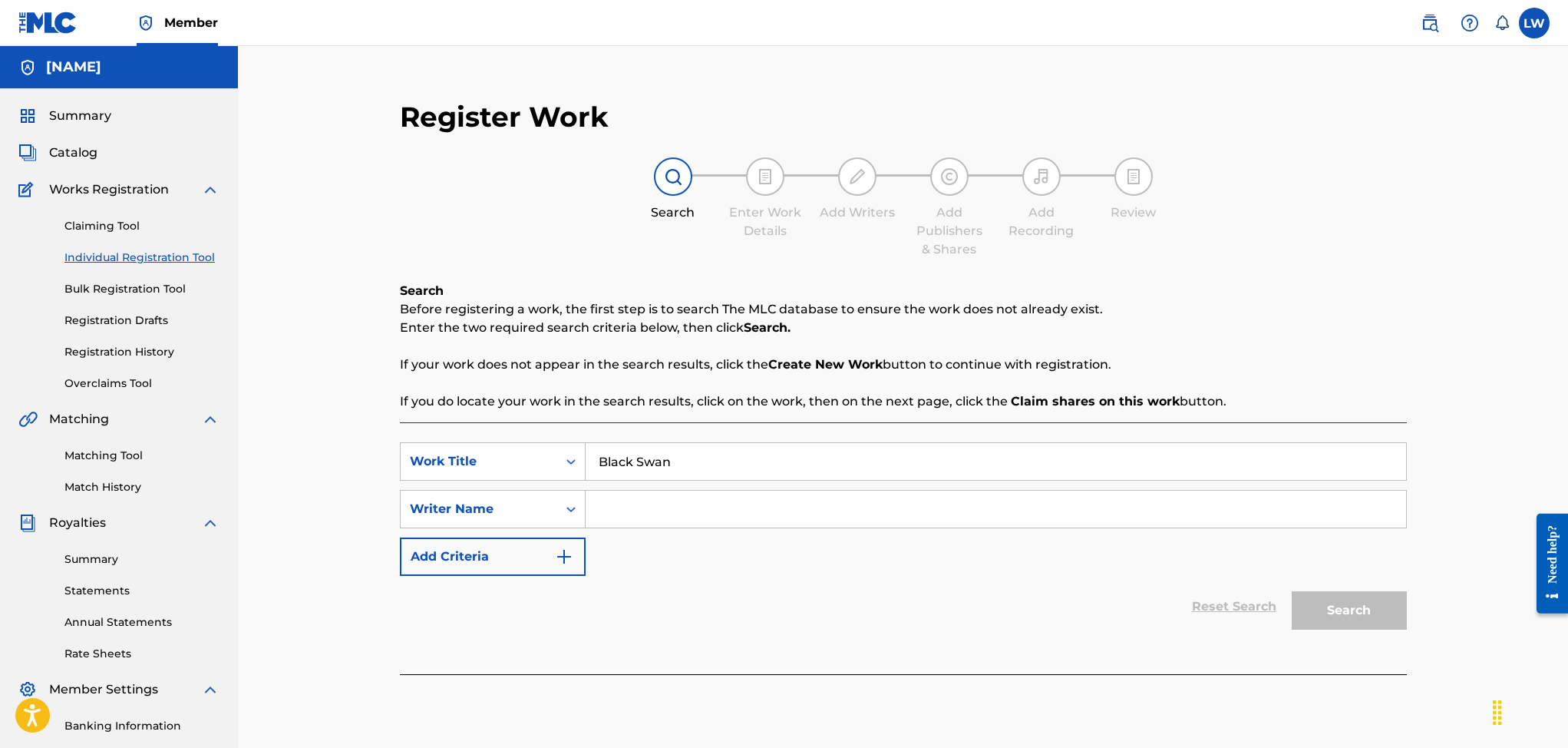 type on "Black Swan" 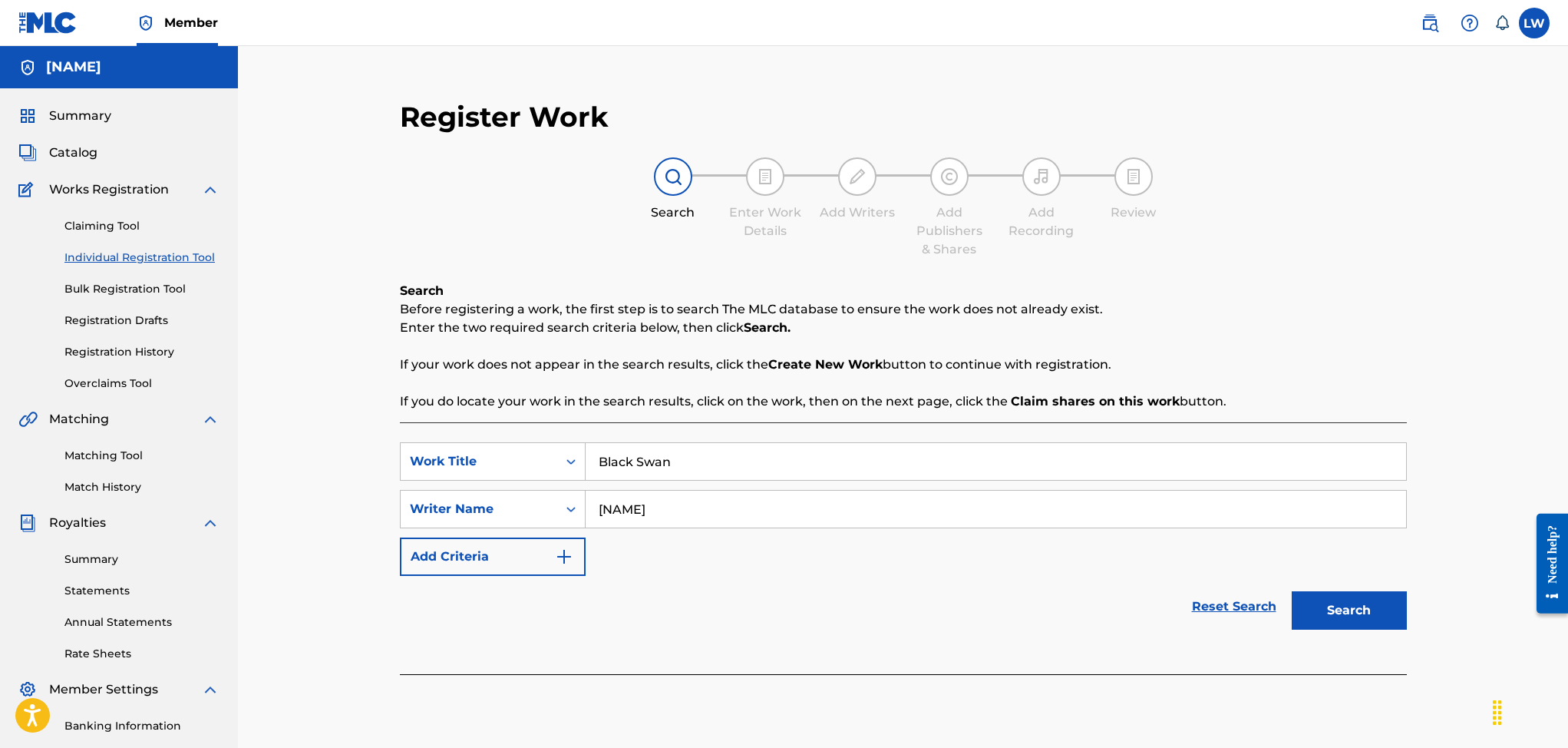 type on "[NAME]" 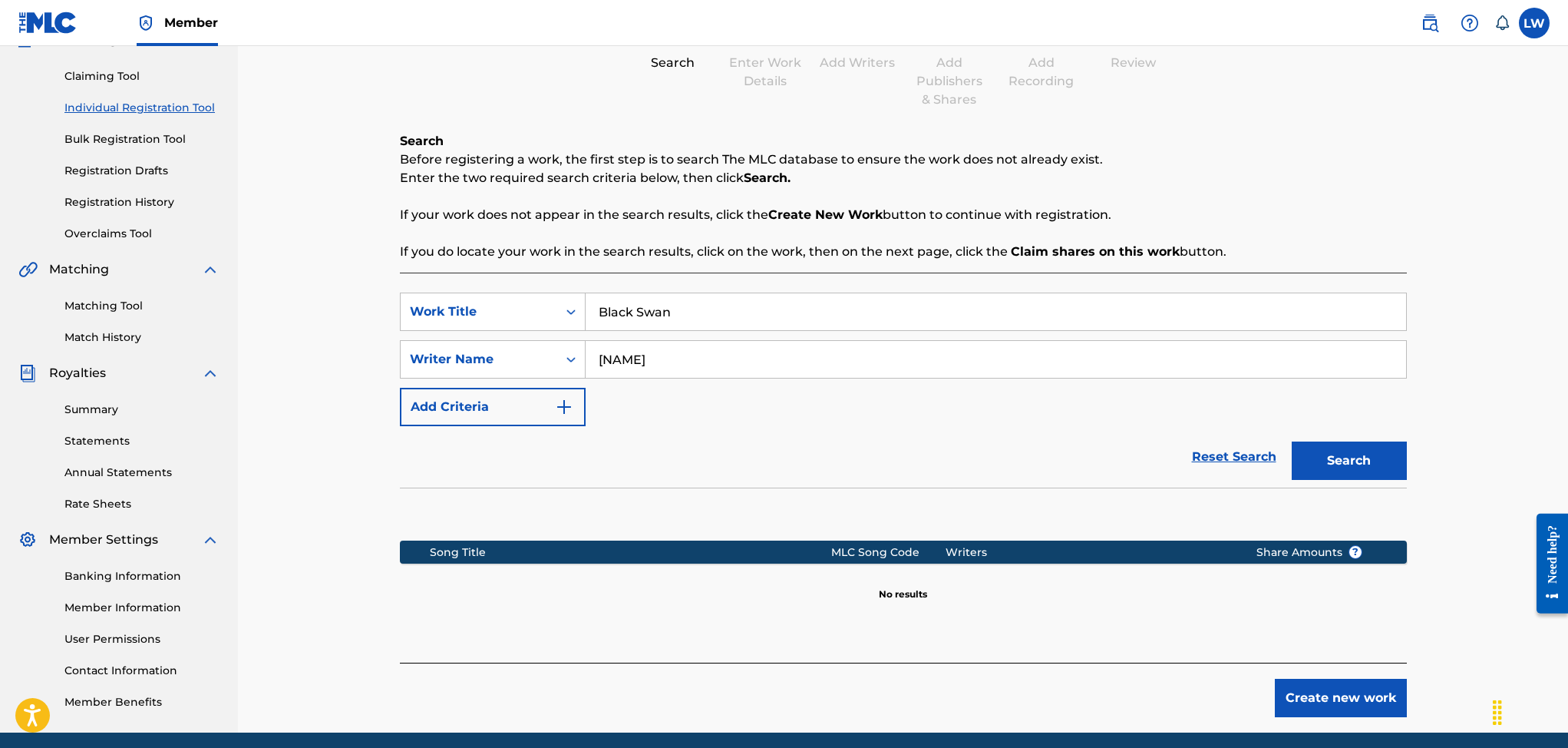 scroll, scrollTop: 161, scrollLeft: 0, axis: vertical 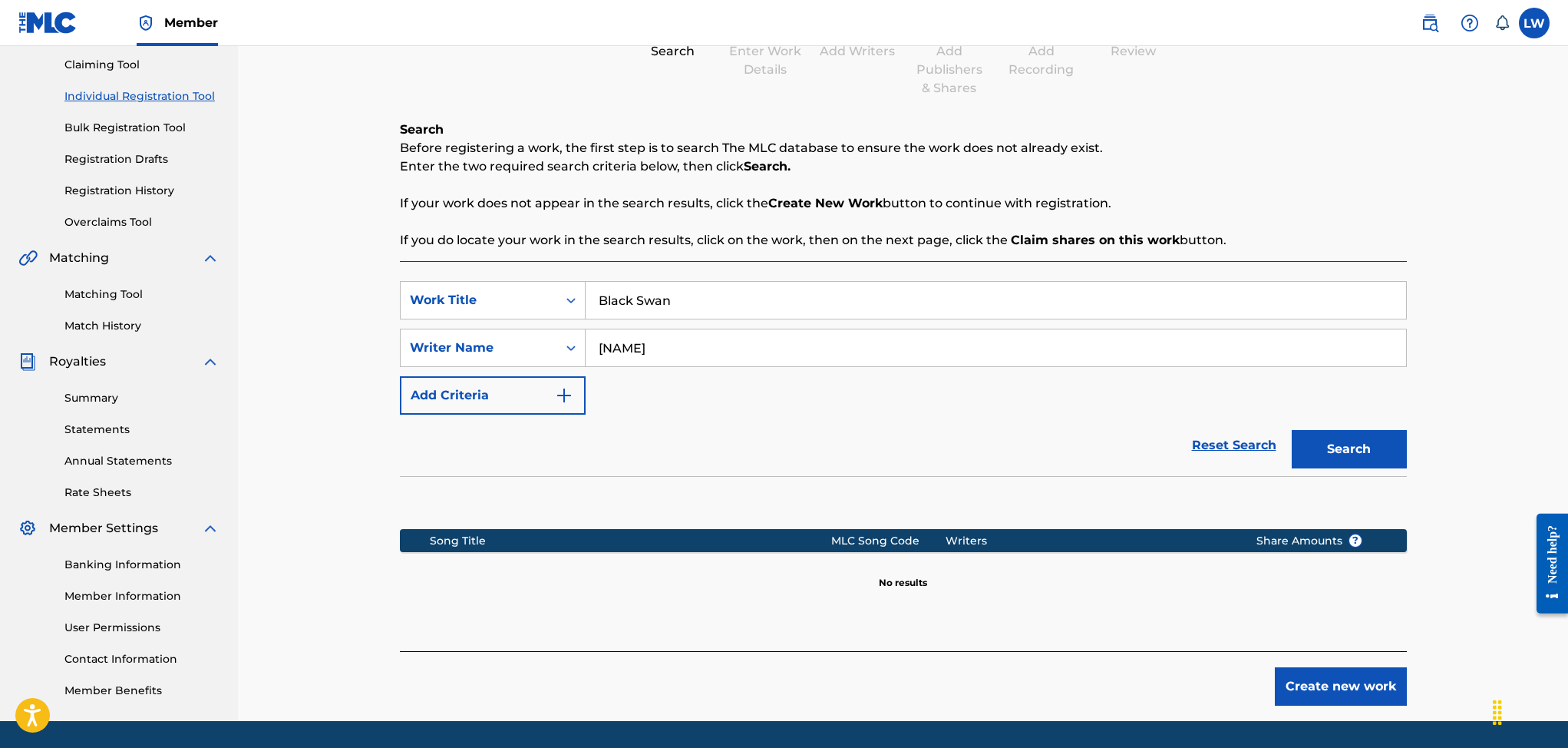 click on "Create new work" at bounding box center (1341, 687) 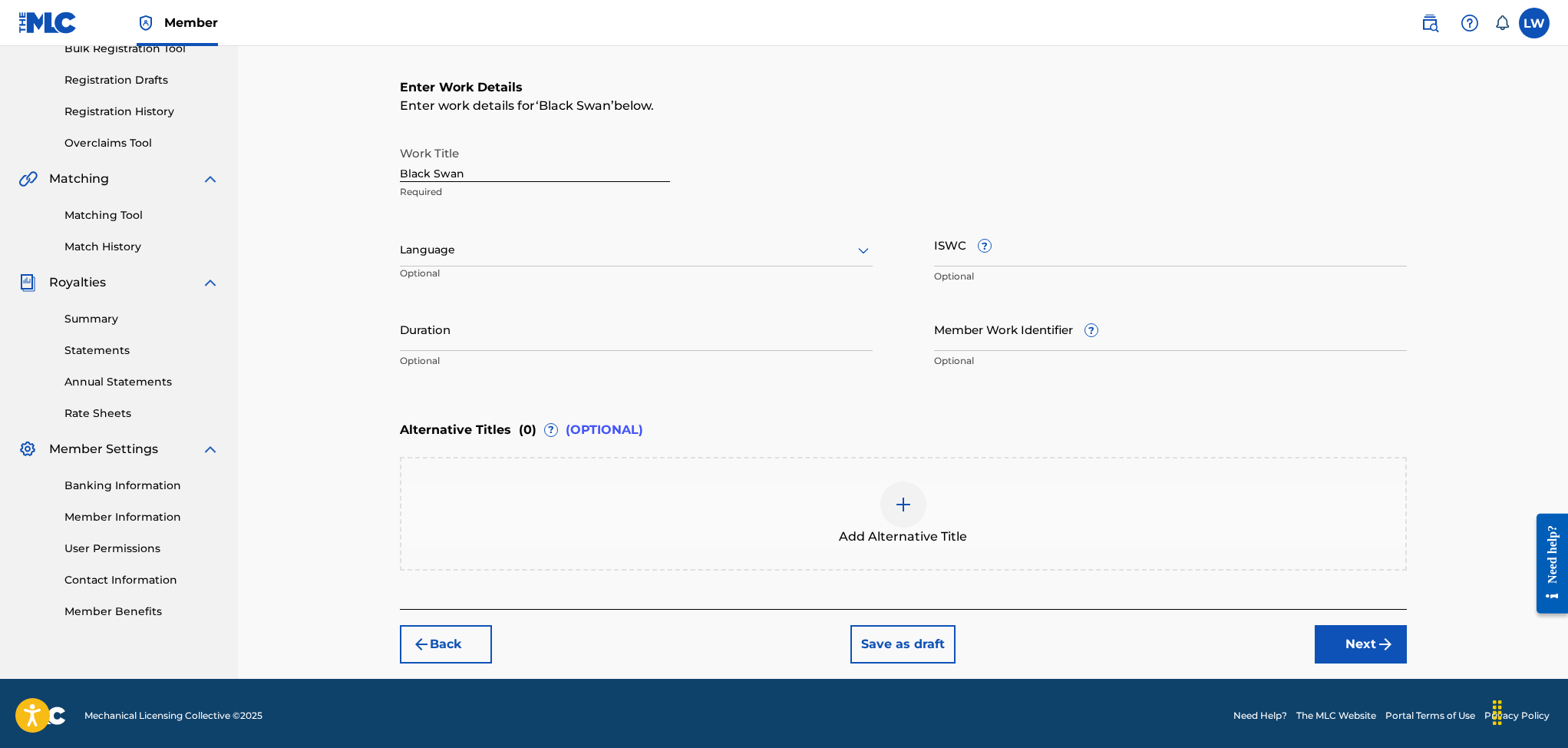 scroll, scrollTop: 245, scrollLeft: 0, axis: vertical 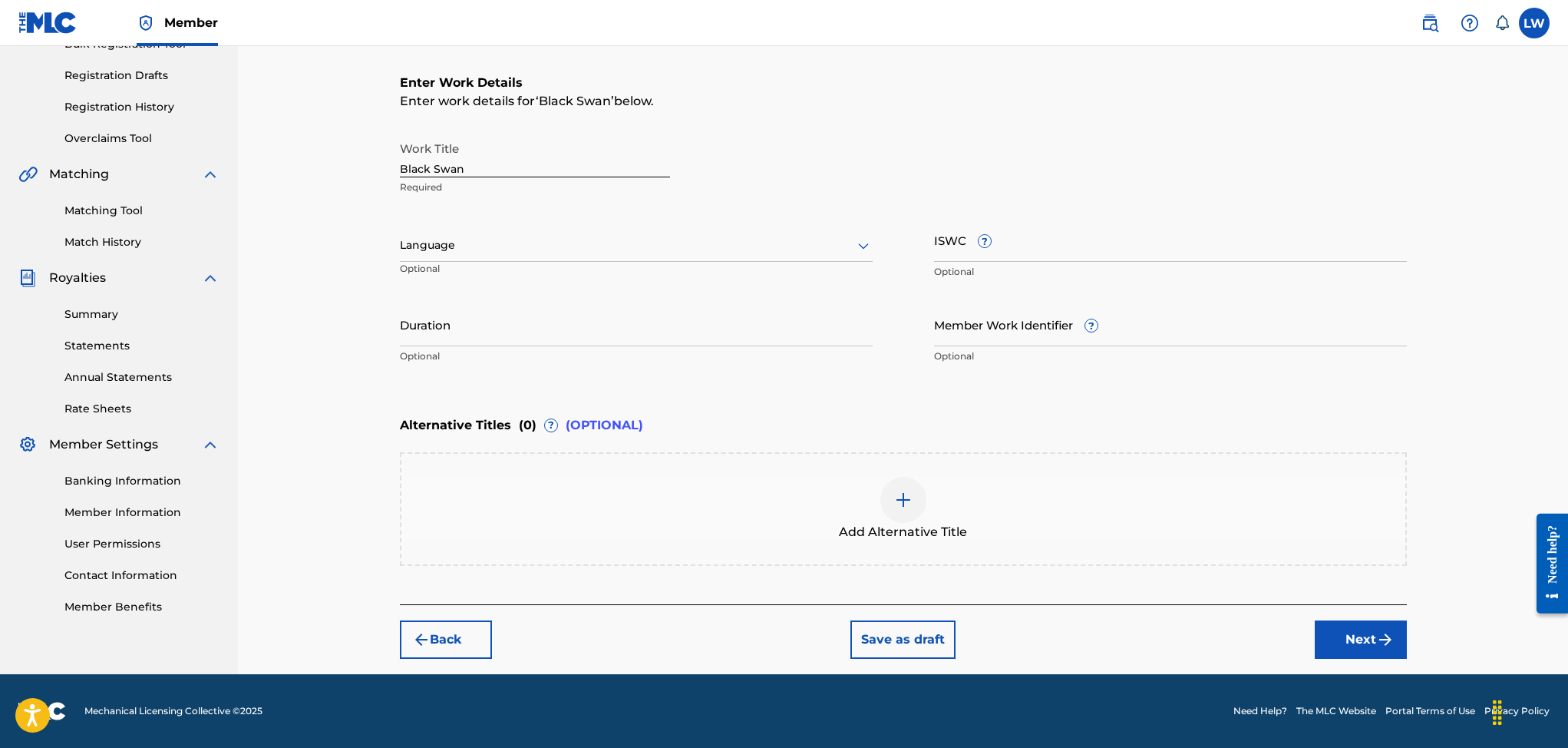 click on "Next" at bounding box center [1361, 640] 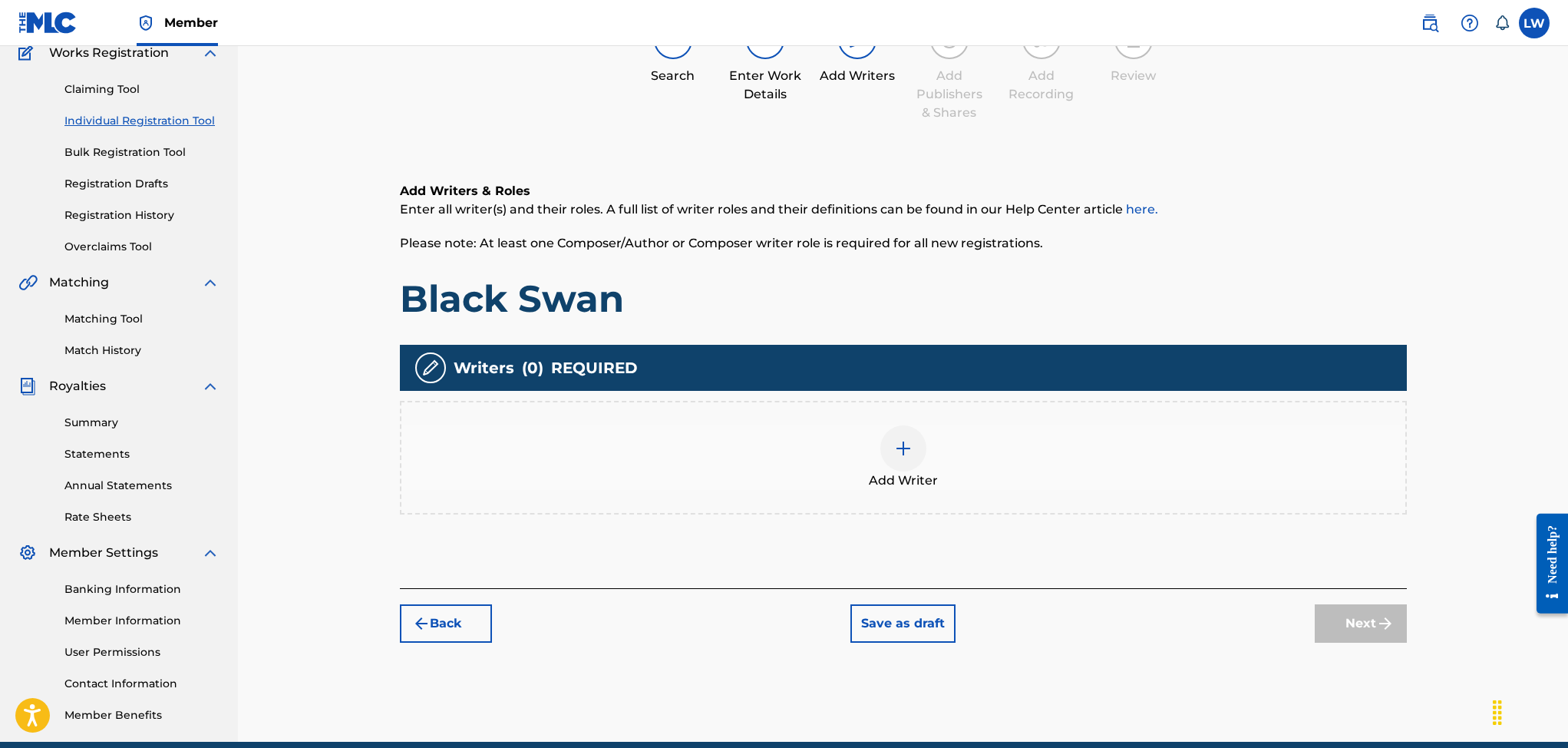 scroll, scrollTop: 69, scrollLeft: 0, axis: vertical 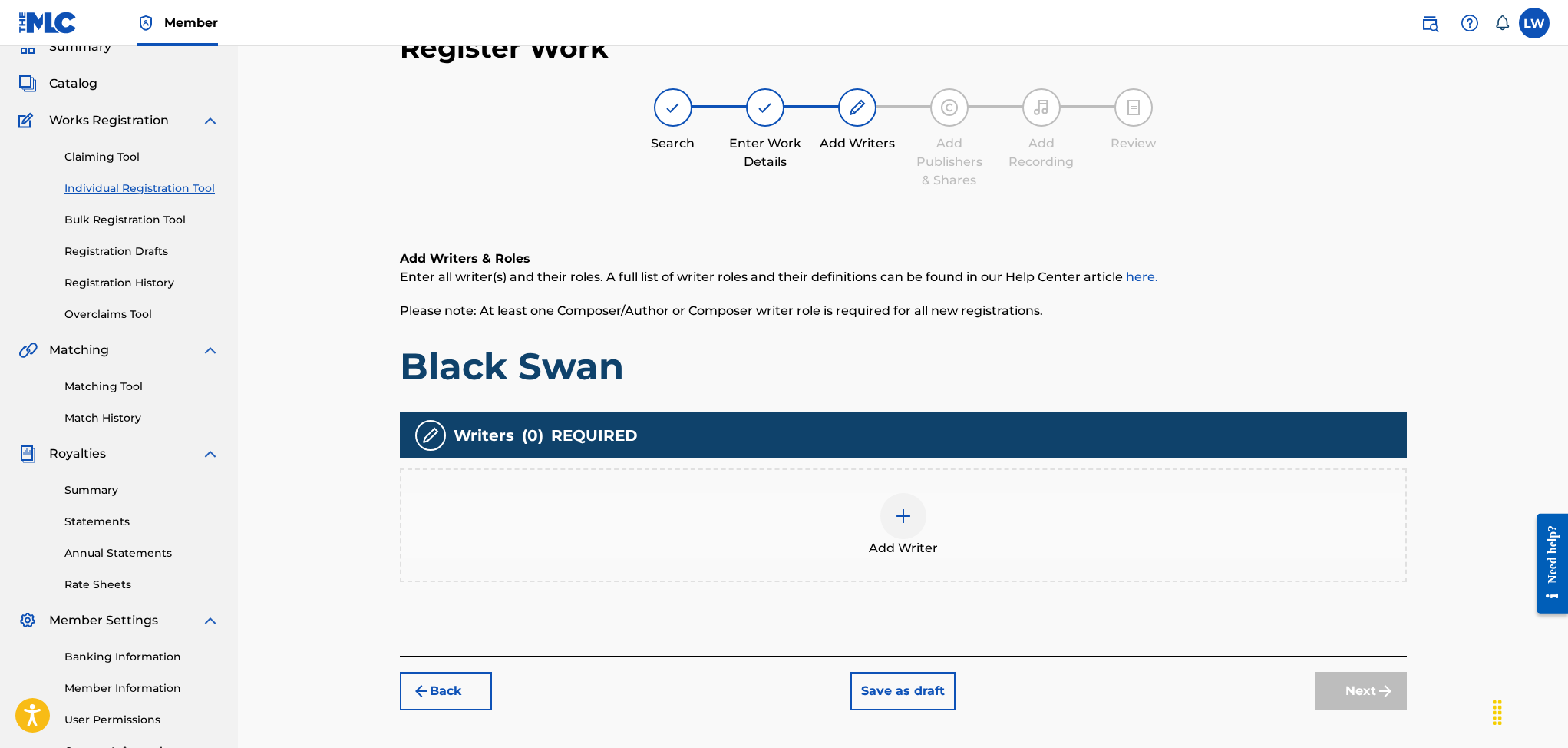 click at bounding box center (903, 516) 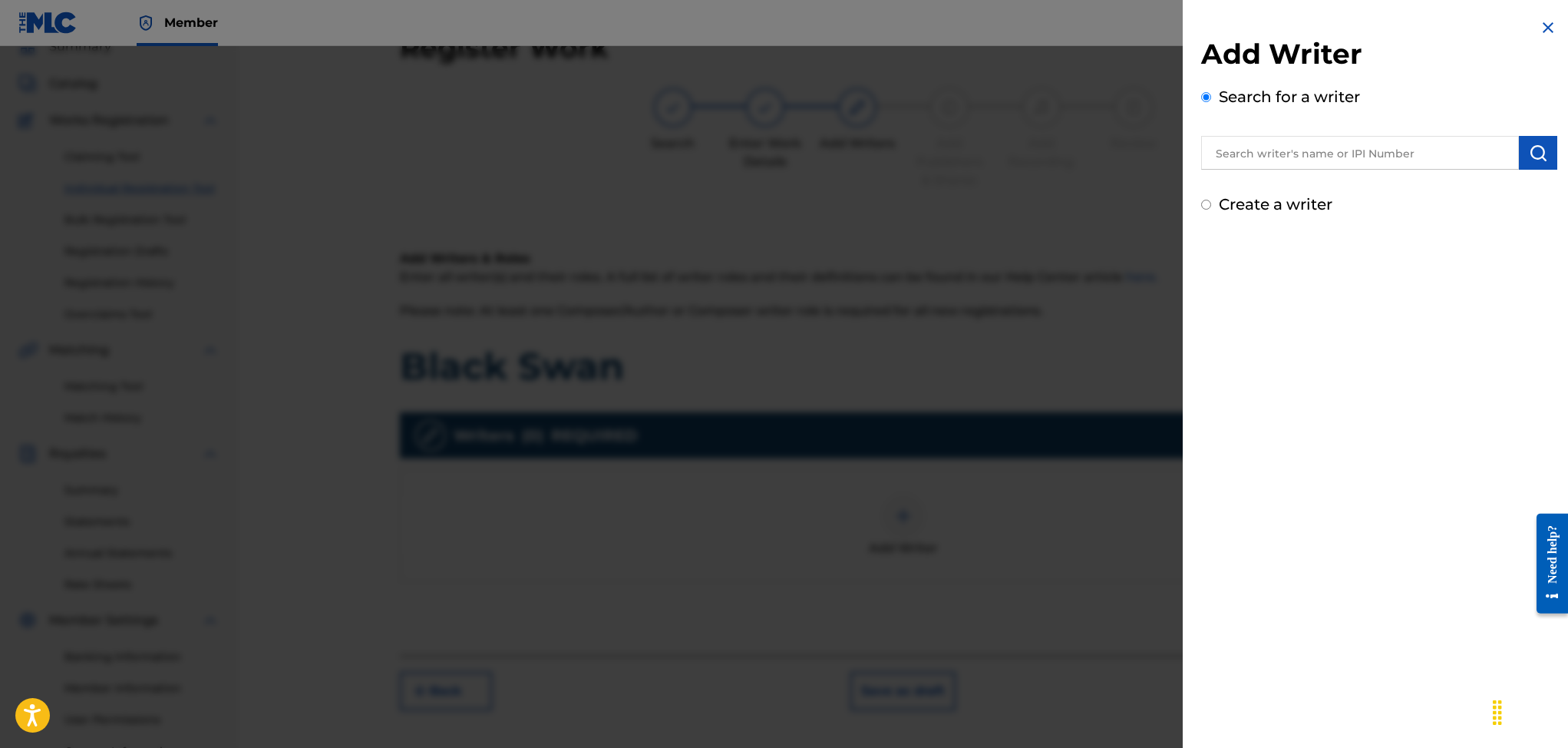 click on "Create a writer" at bounding box center [1206, 204] 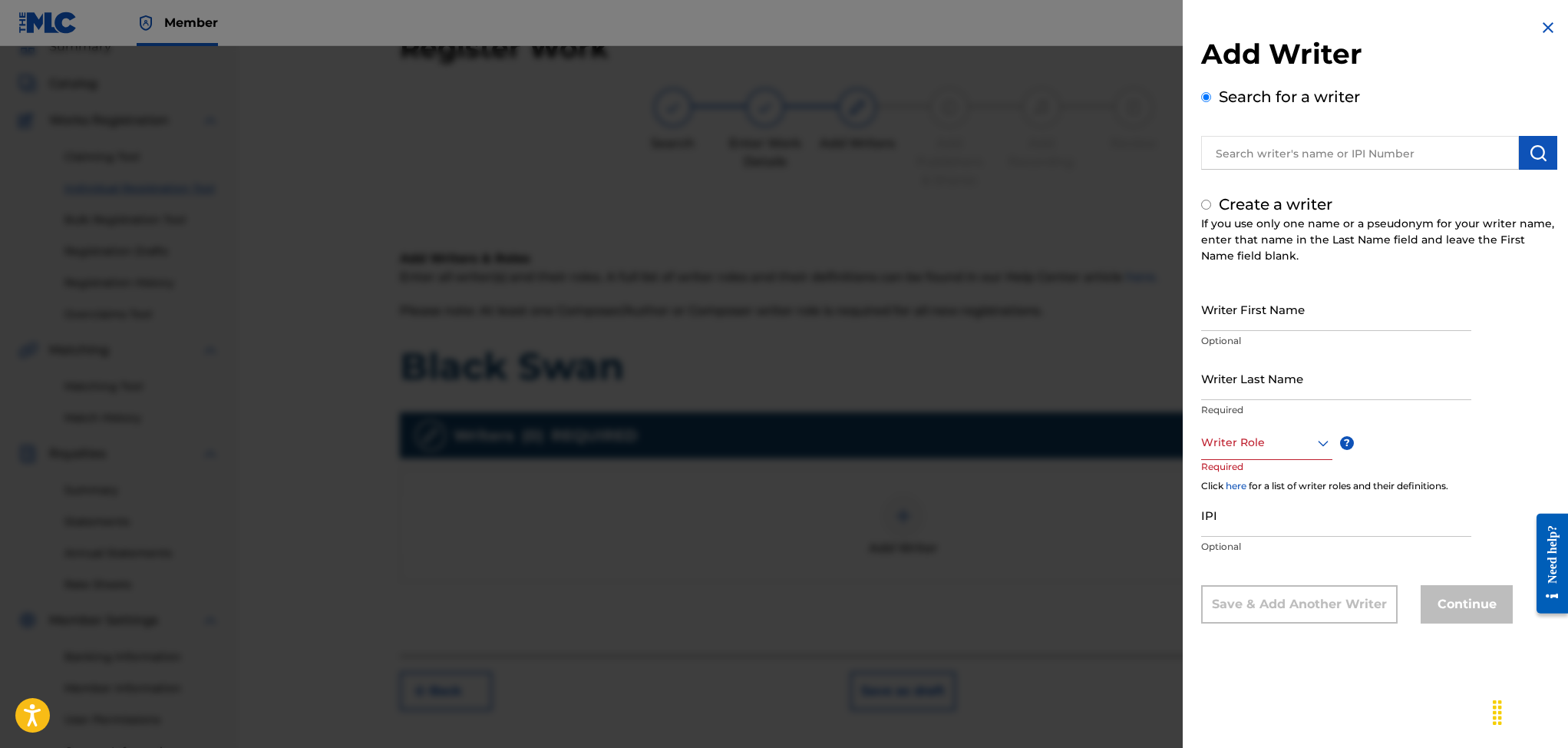 radio on "false" 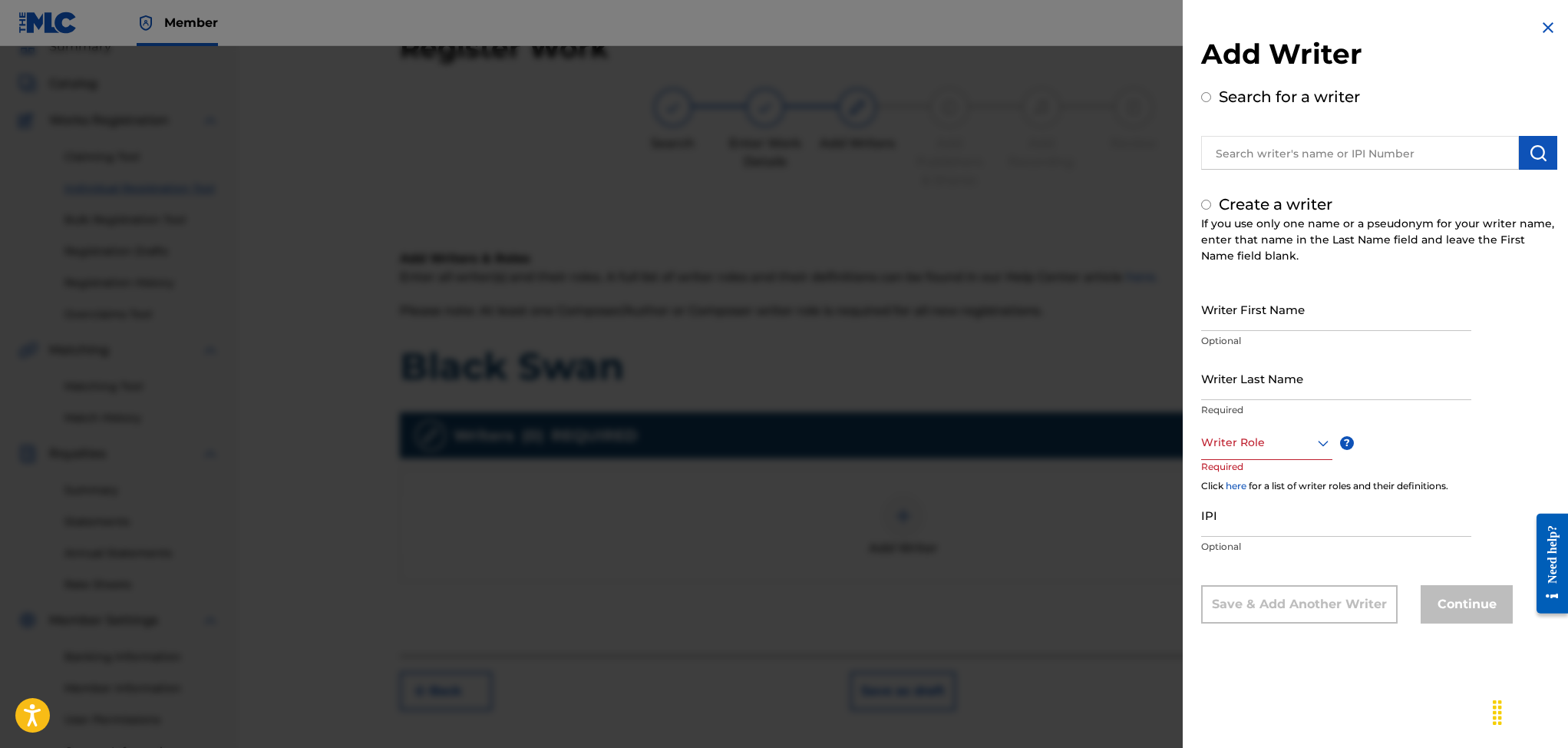radio on "true" 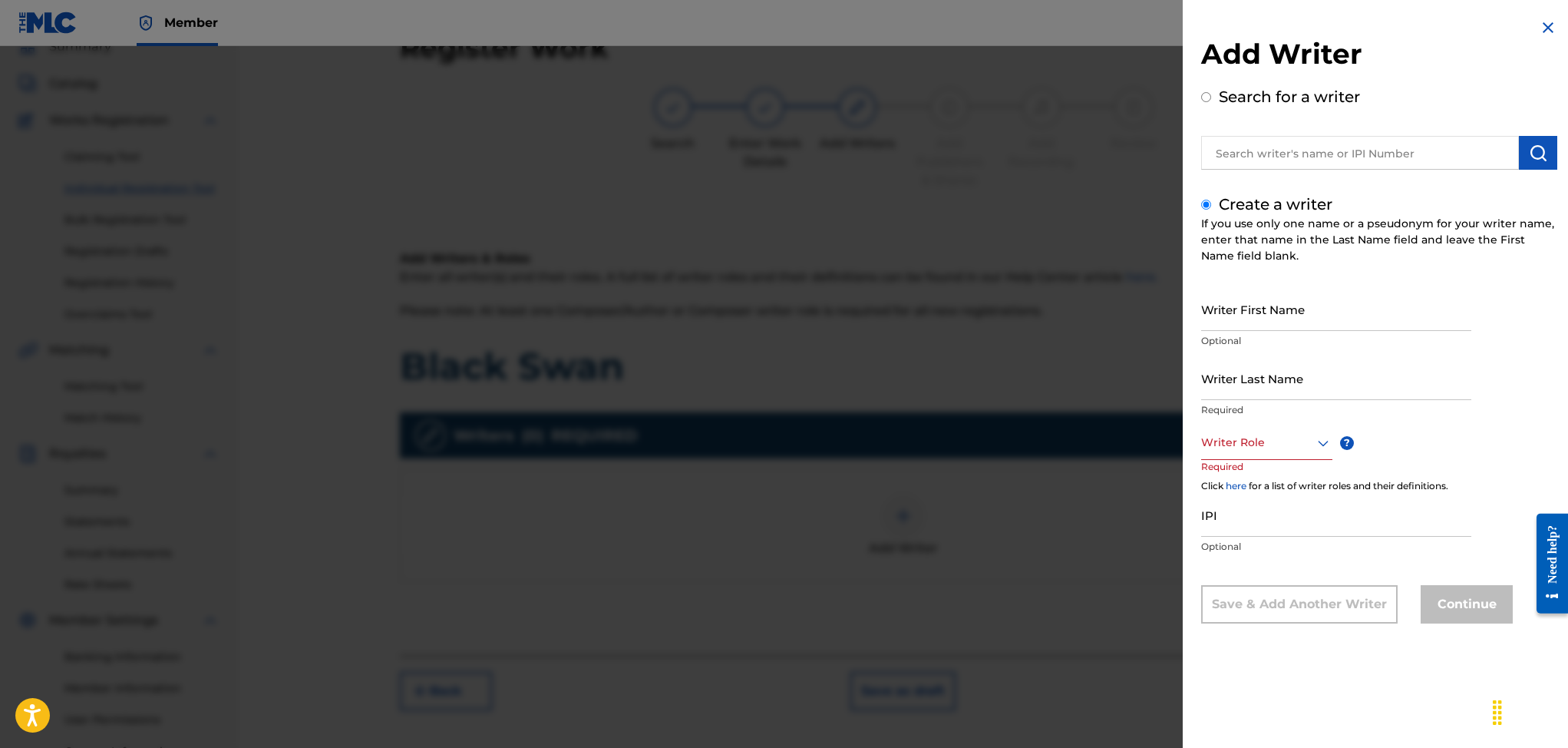 click on "Writer Last Name" at bounding box center [1336, 378] 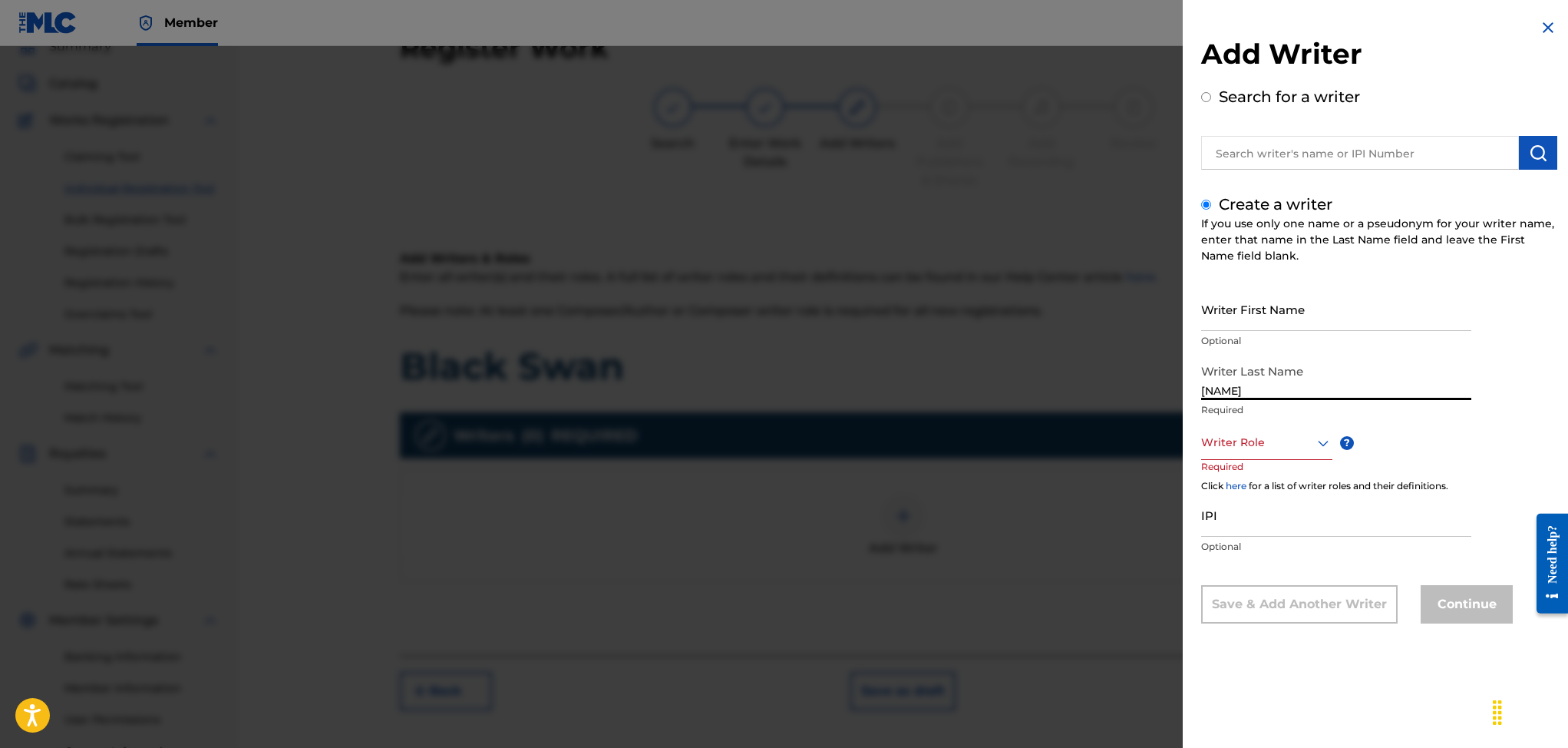 type on "[NAME]" 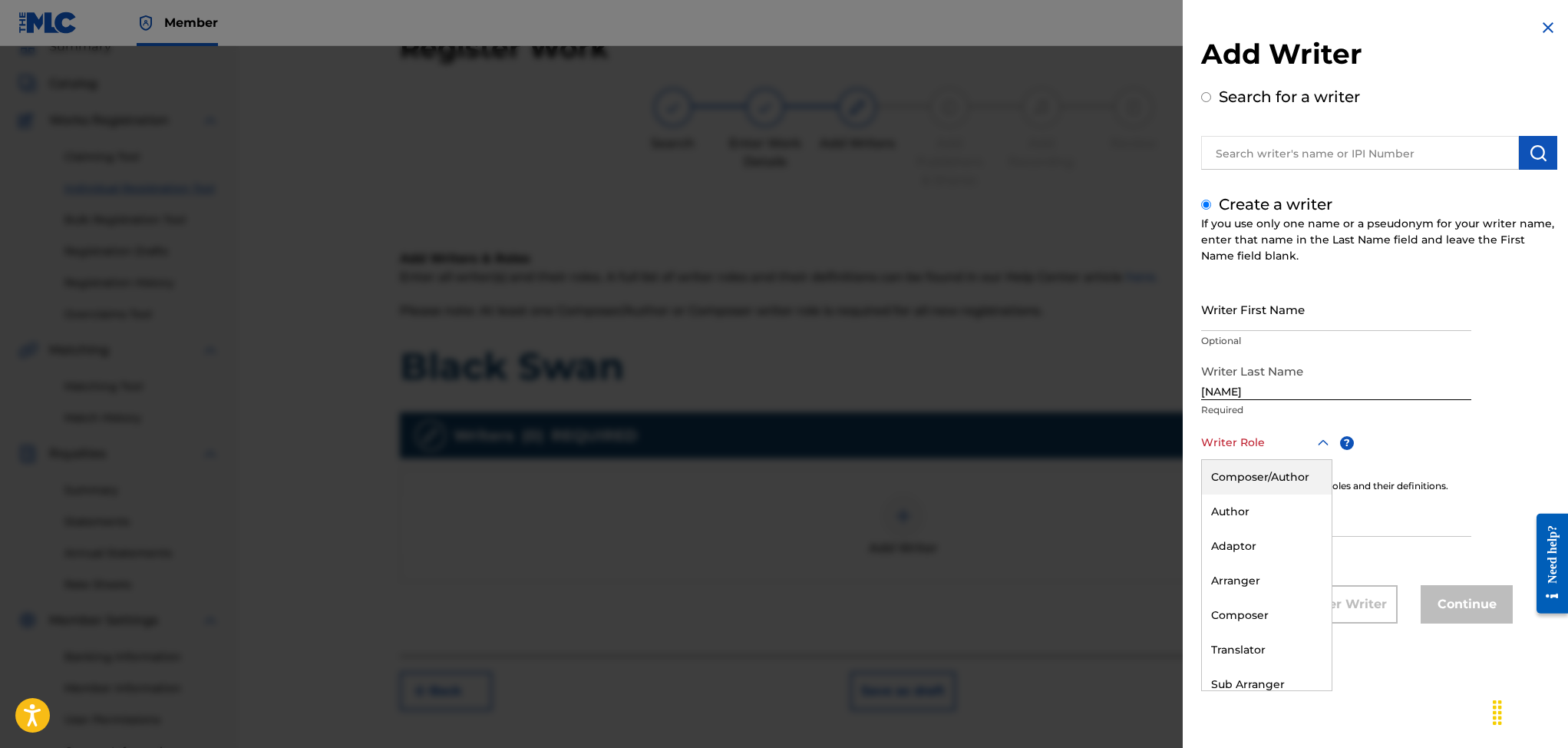 click on "Composer/Author" at bounding box center (1266, 477) 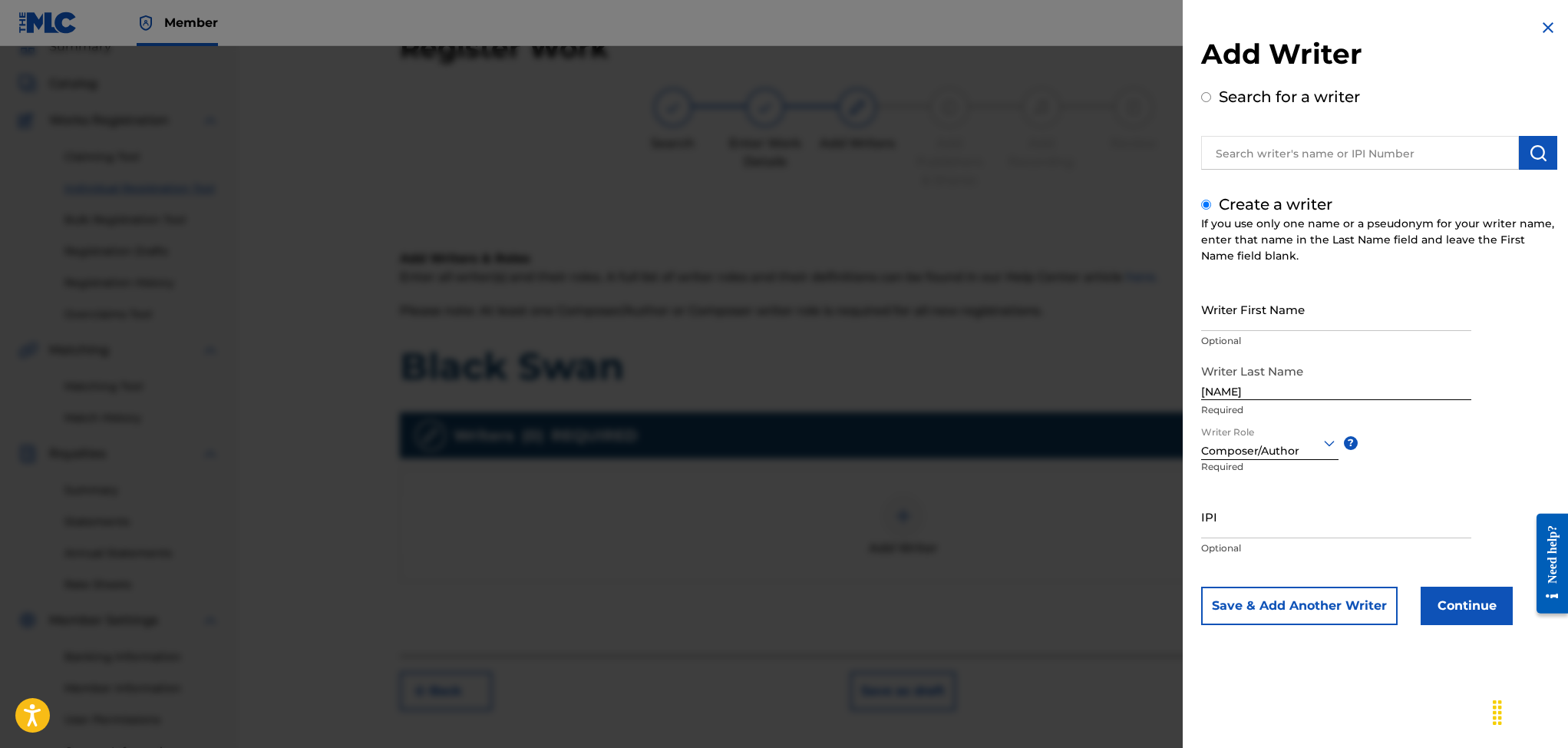 click on "IPI" at bounding box center (1336, 516) 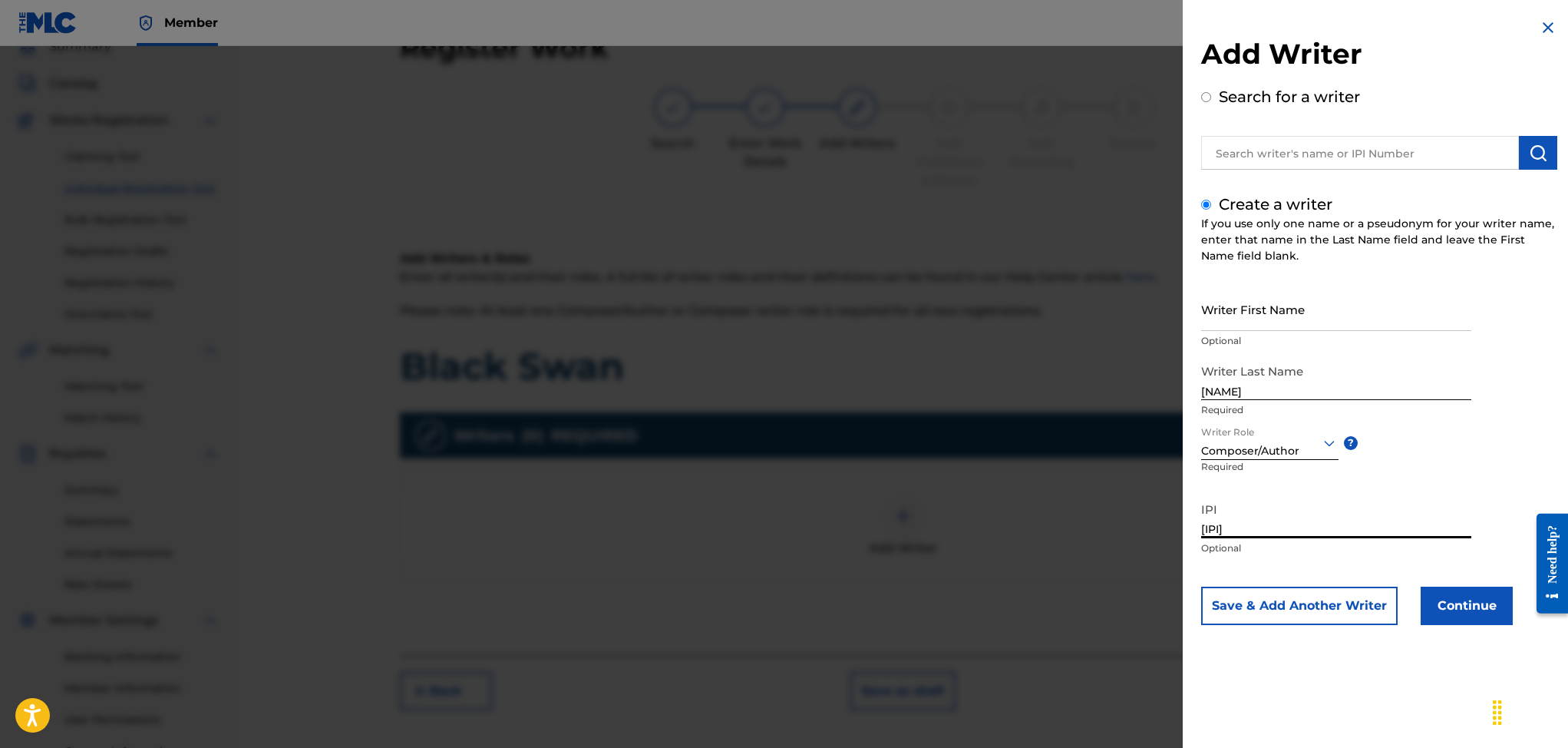 type on "[IPI]" 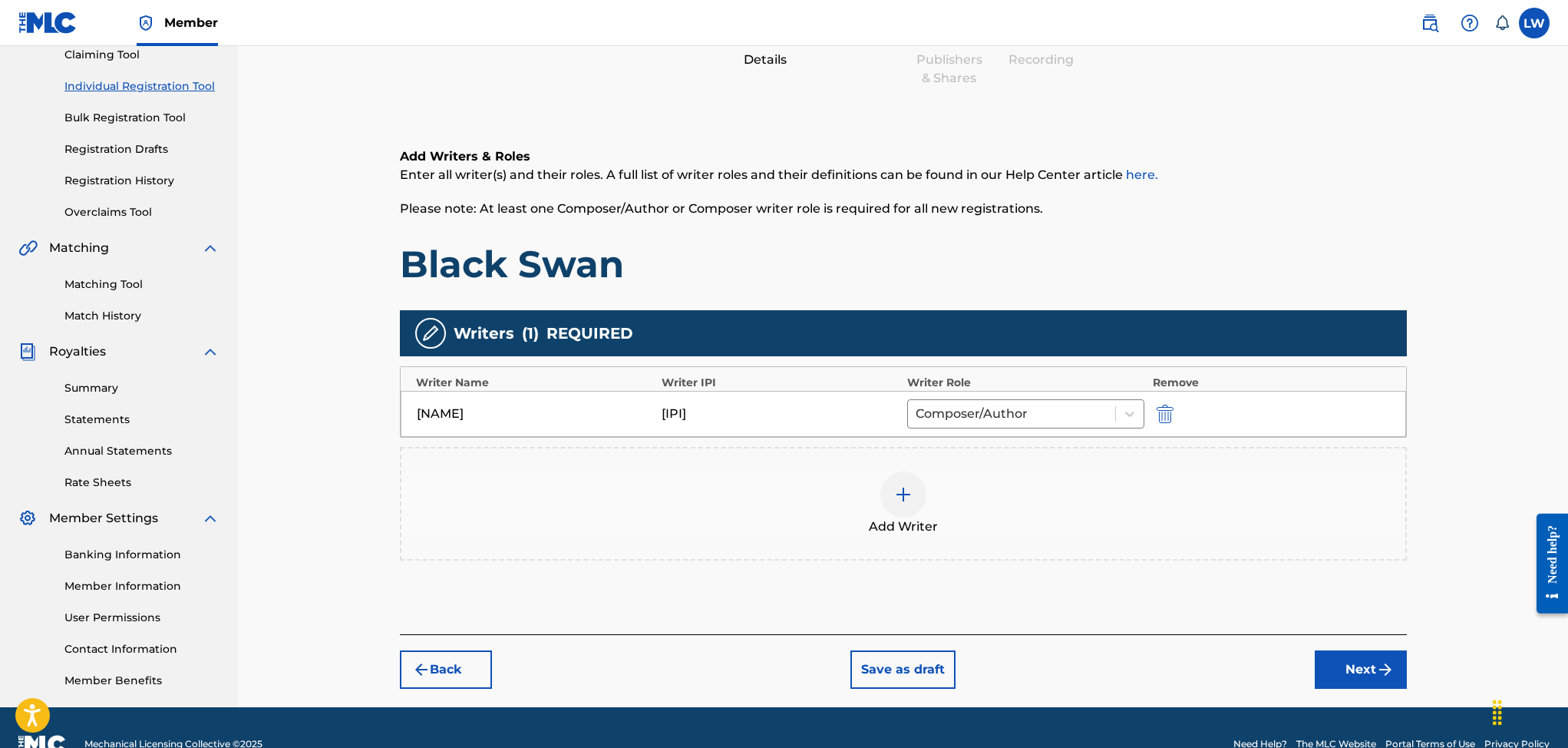 scroll, scrollTop: 182, scrollLeft: 0, axis: vertical 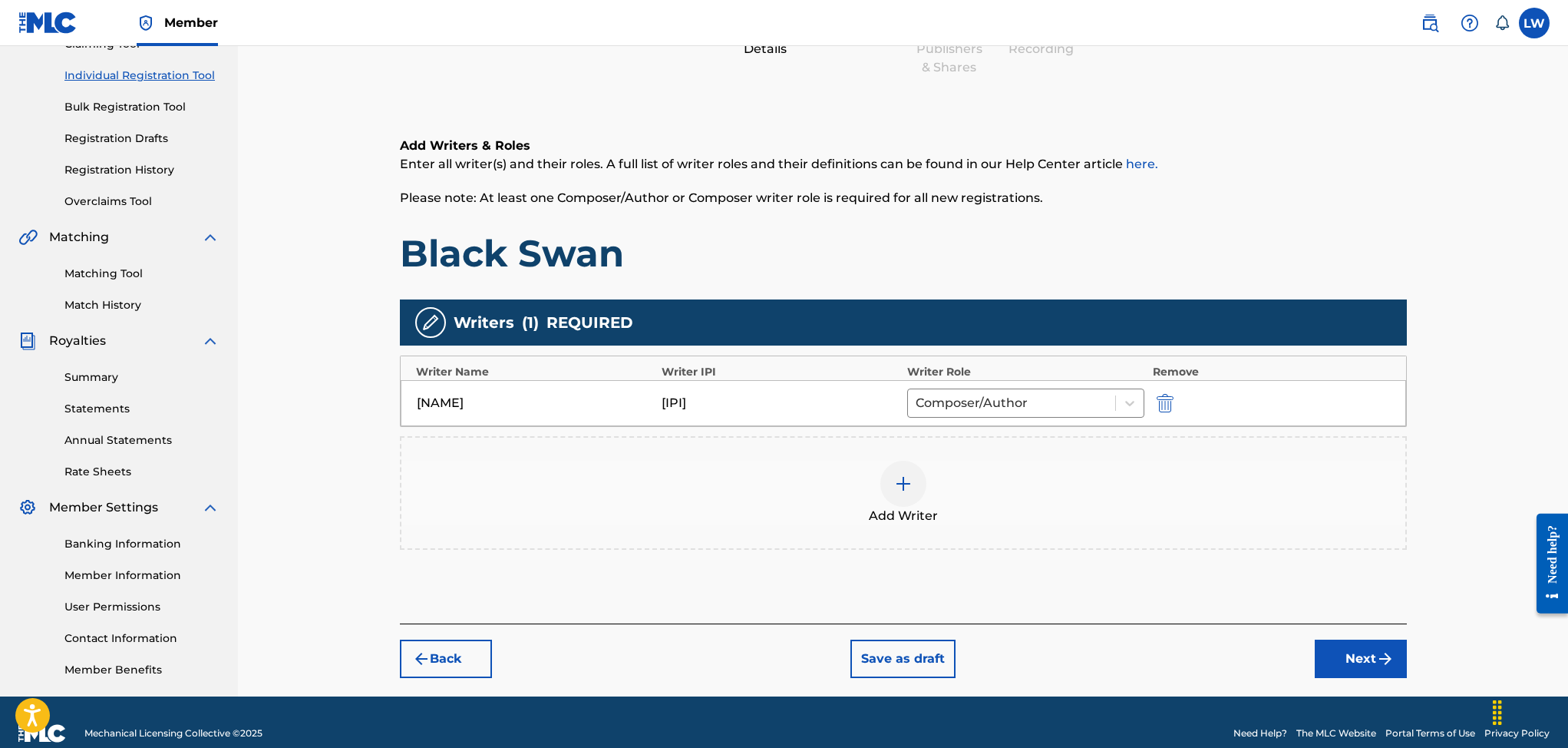 click on "Next" at bounding box center [1361, 659] 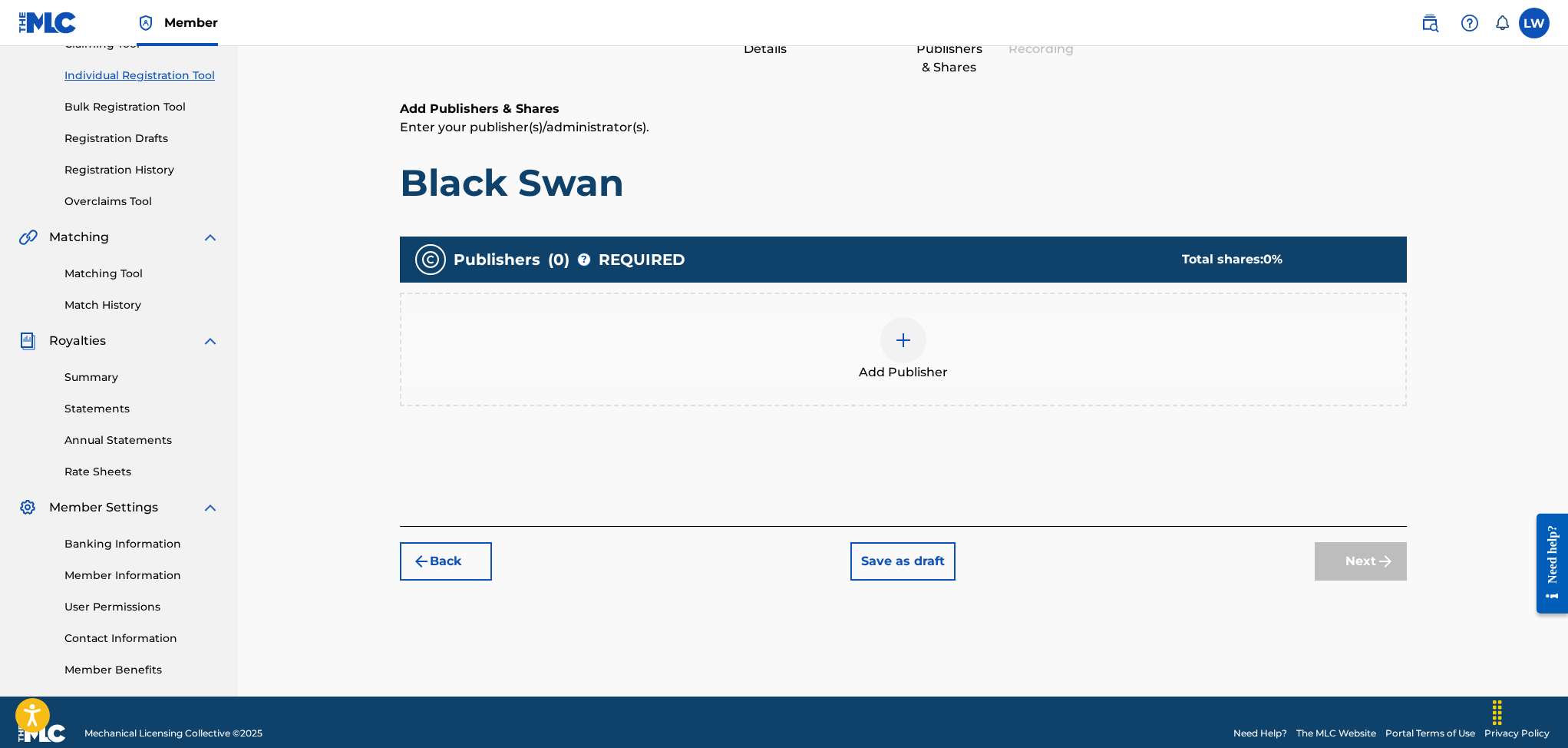 scroll, scrollTop: 69, scrollLeft: 0, axis: vertical 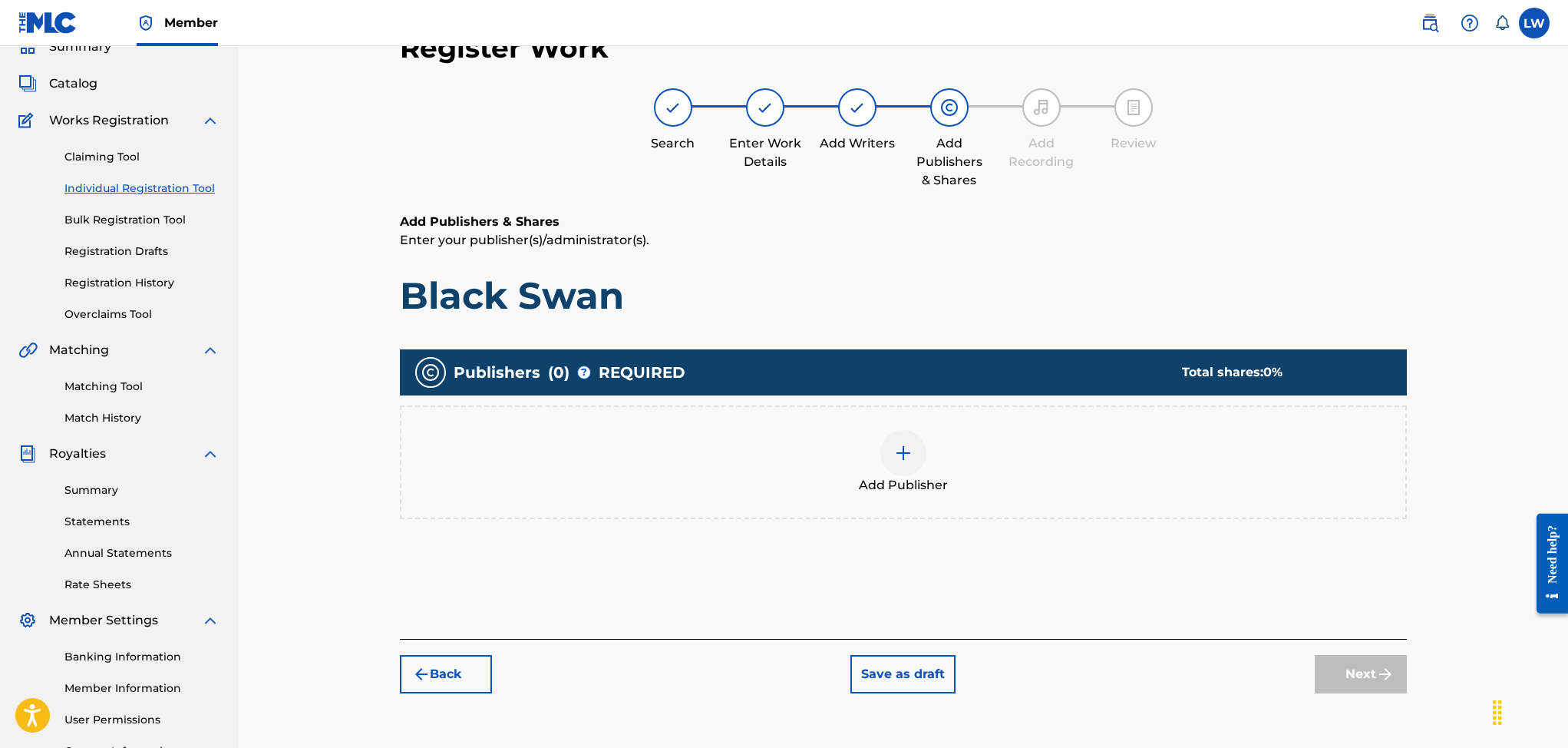 click at bounding box center [903, 453] 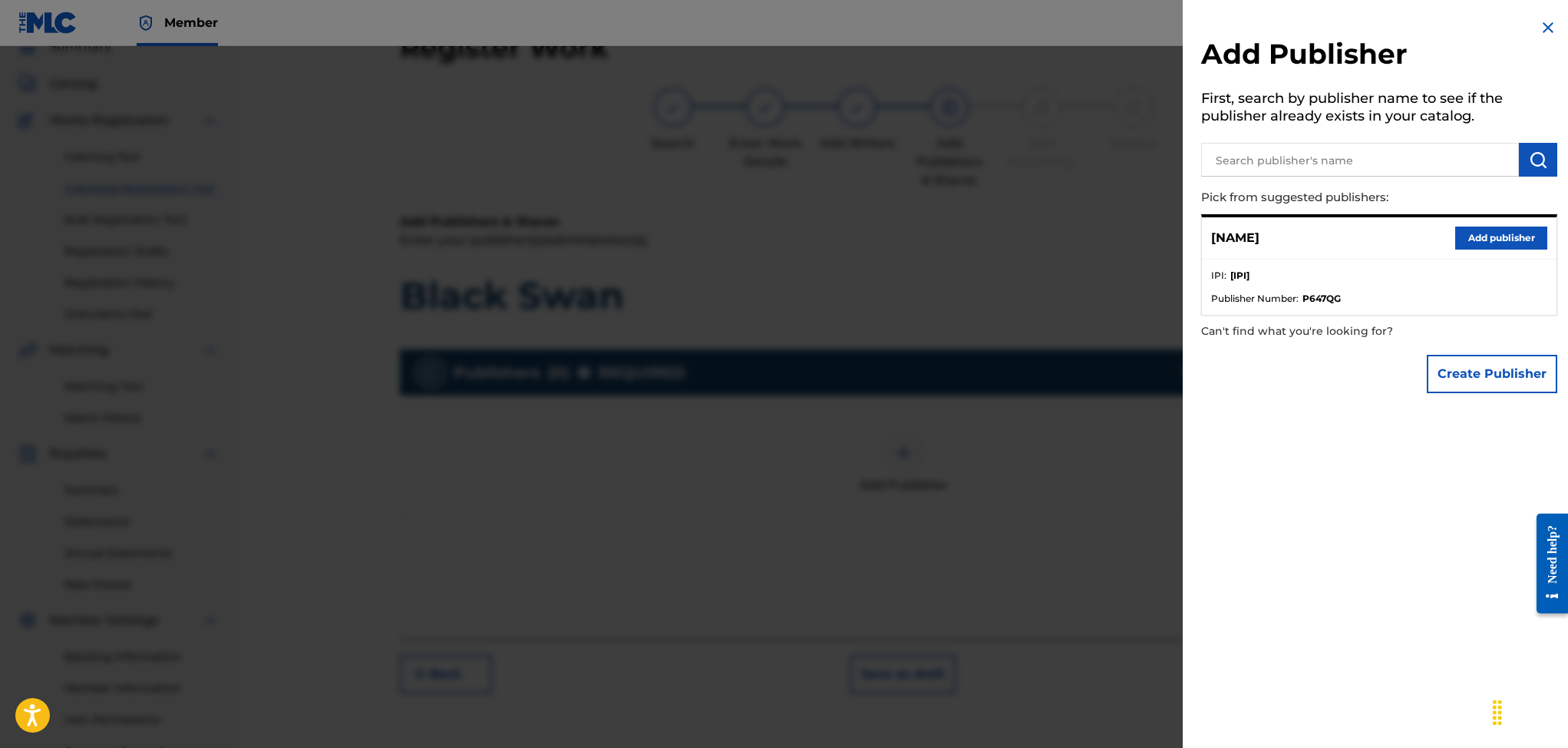 click on "Add publisher" at bounding box center [1501, 238] 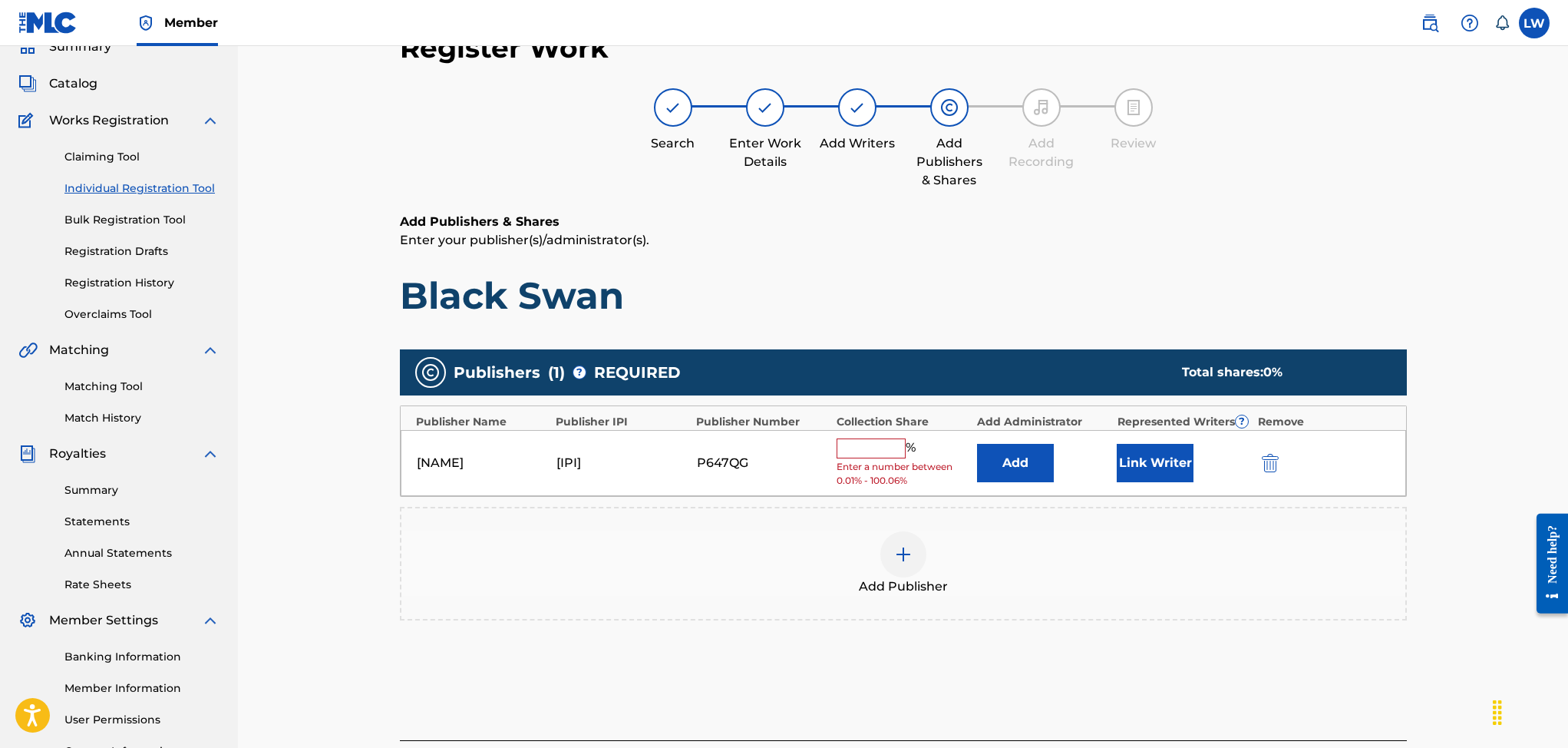 click at bounding box center (871, 448) 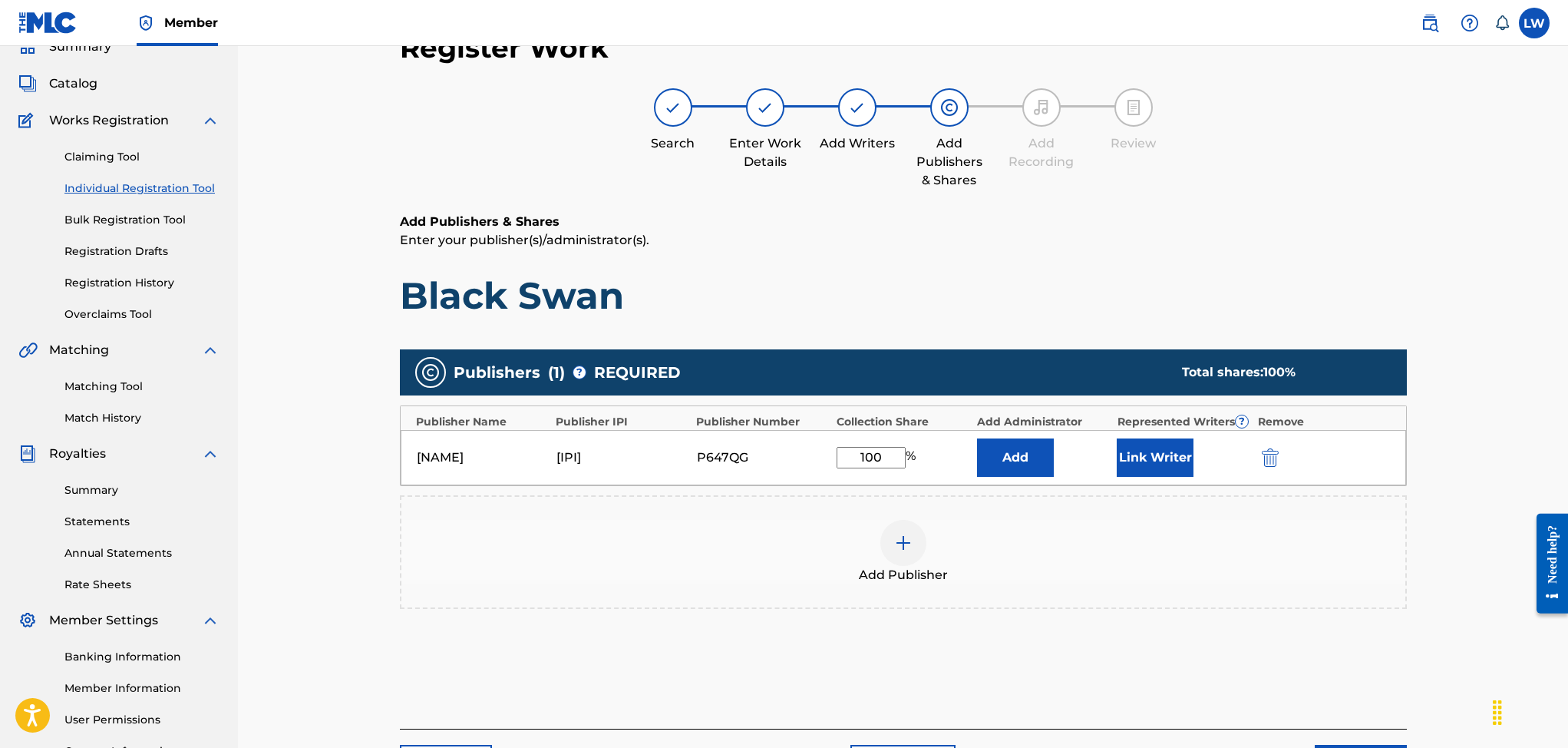 type on "100" 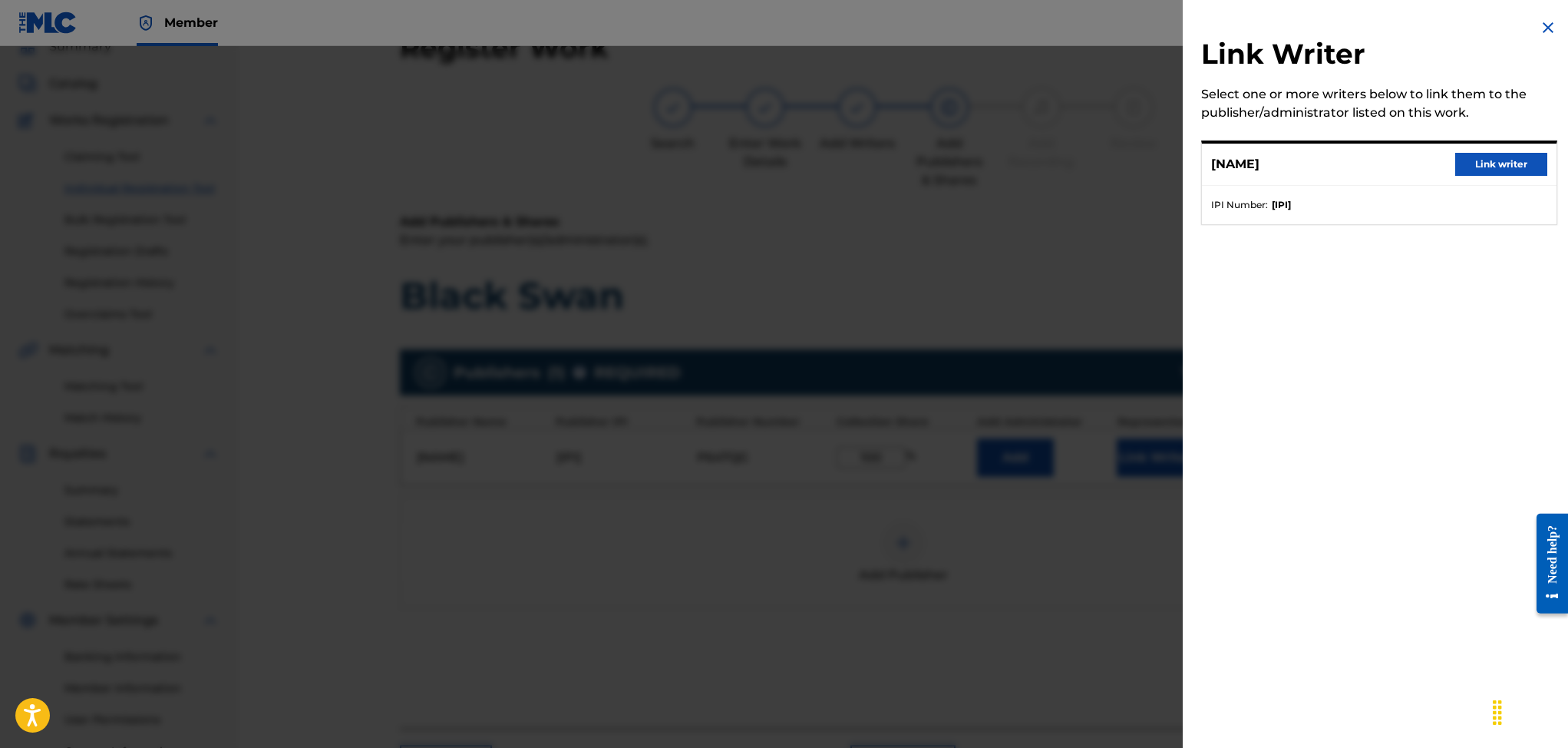 click on "Link writer" at bounding box center (1501, 164) 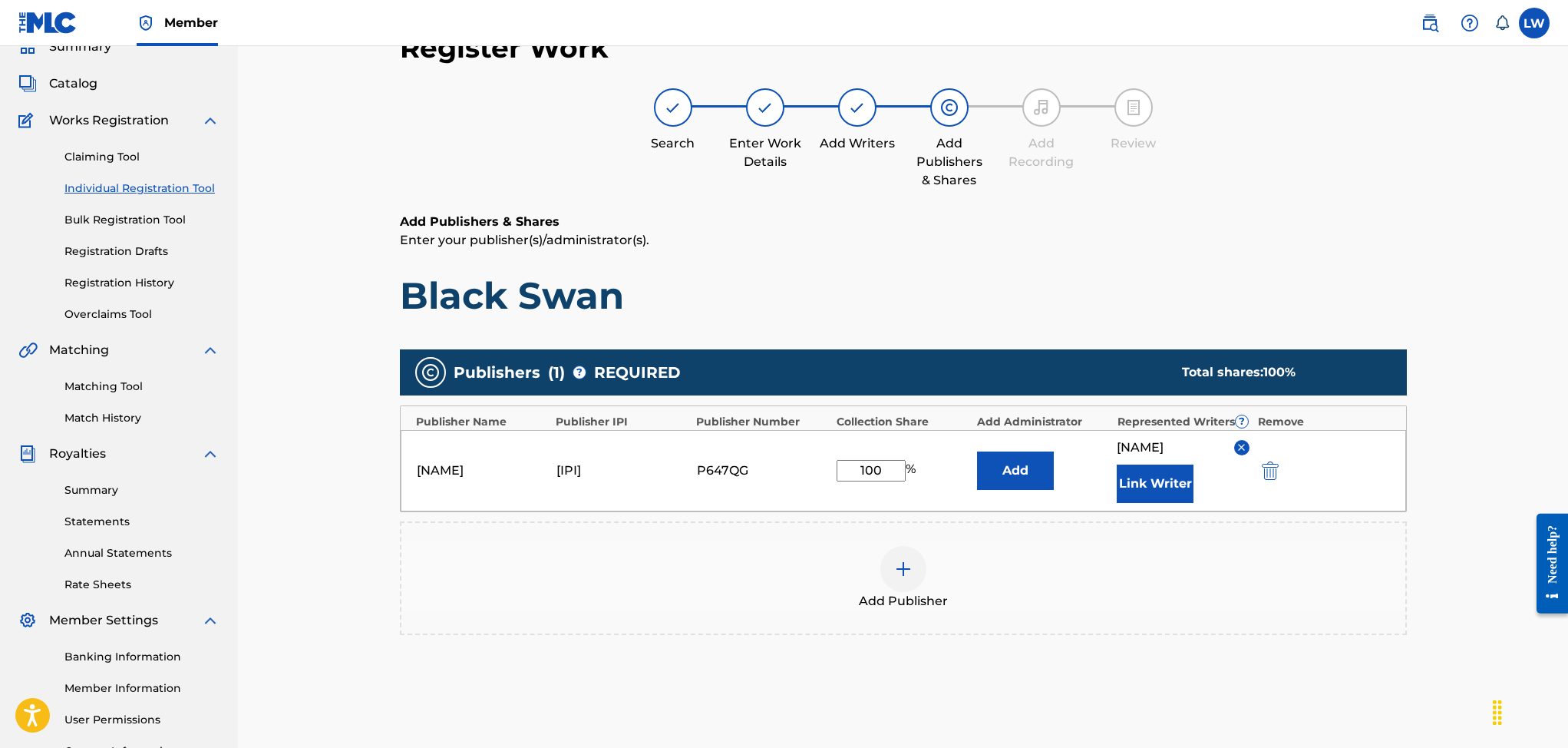 scroll, scrollTop: 221, scrollLeft: 0, axis: vertical 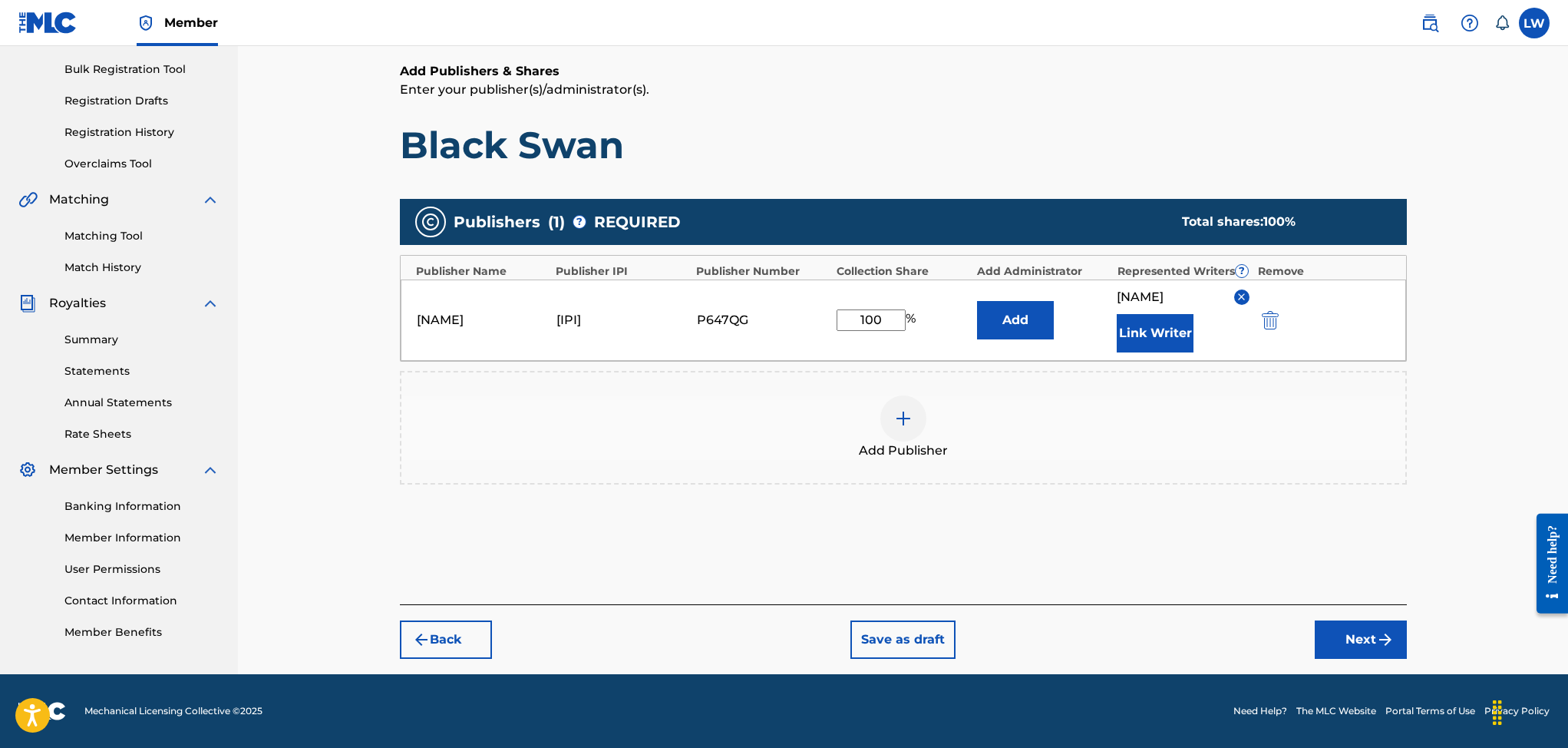 click on "Next" at bounding box center [1361, 640] 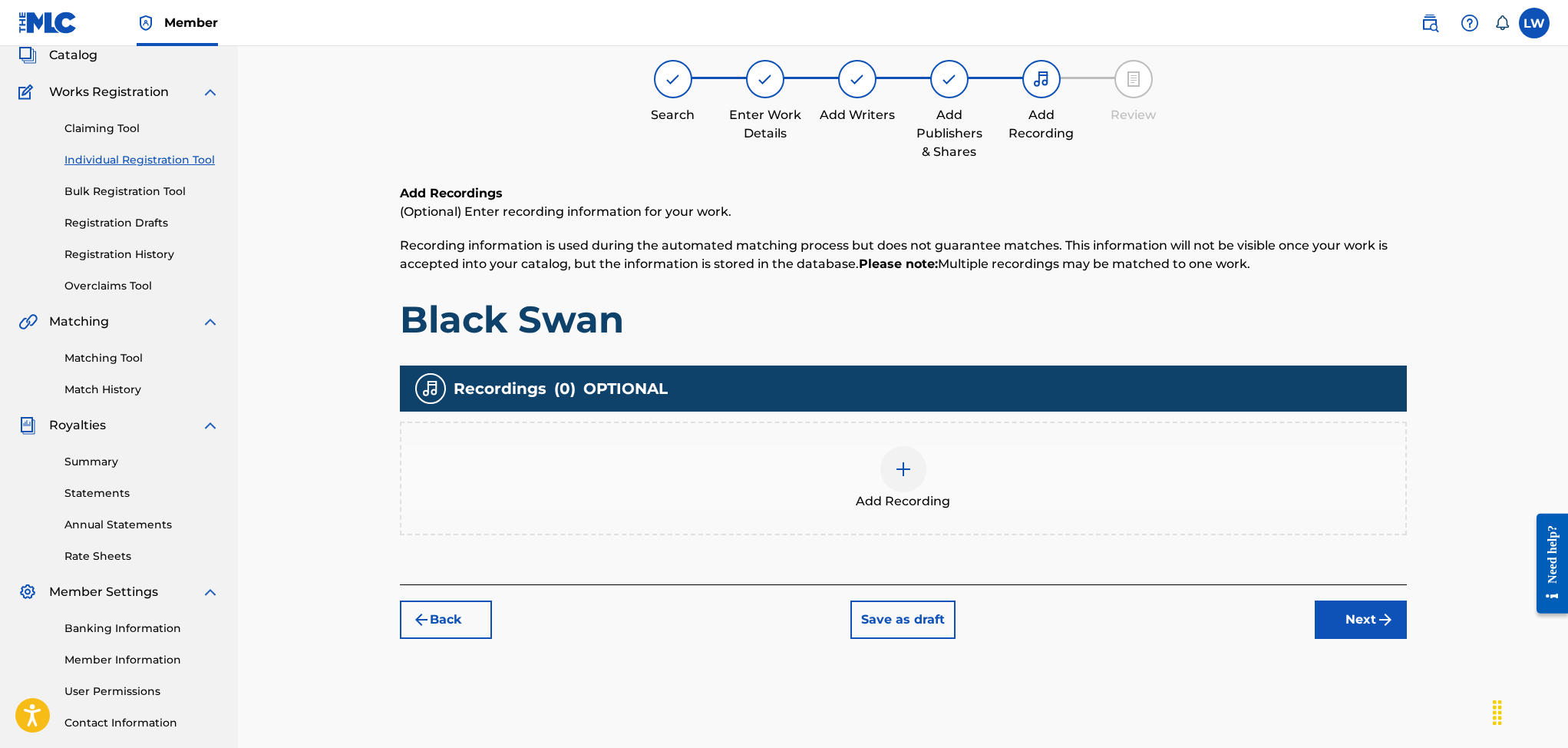 scroll, scrollTop: 69, scrollLeft: 0, axis: vertical 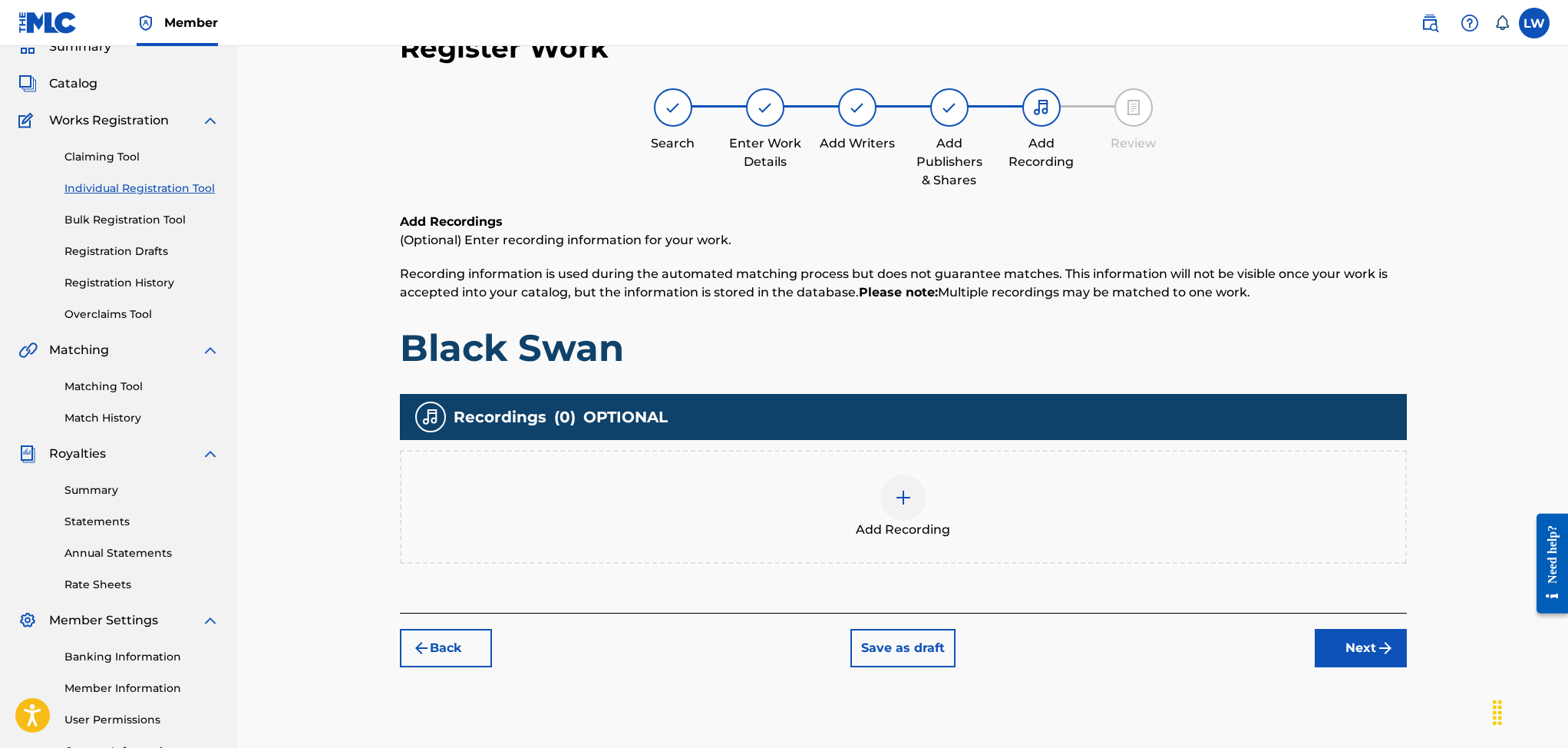 click on "Add Recording" at bounding box center (903, 530) 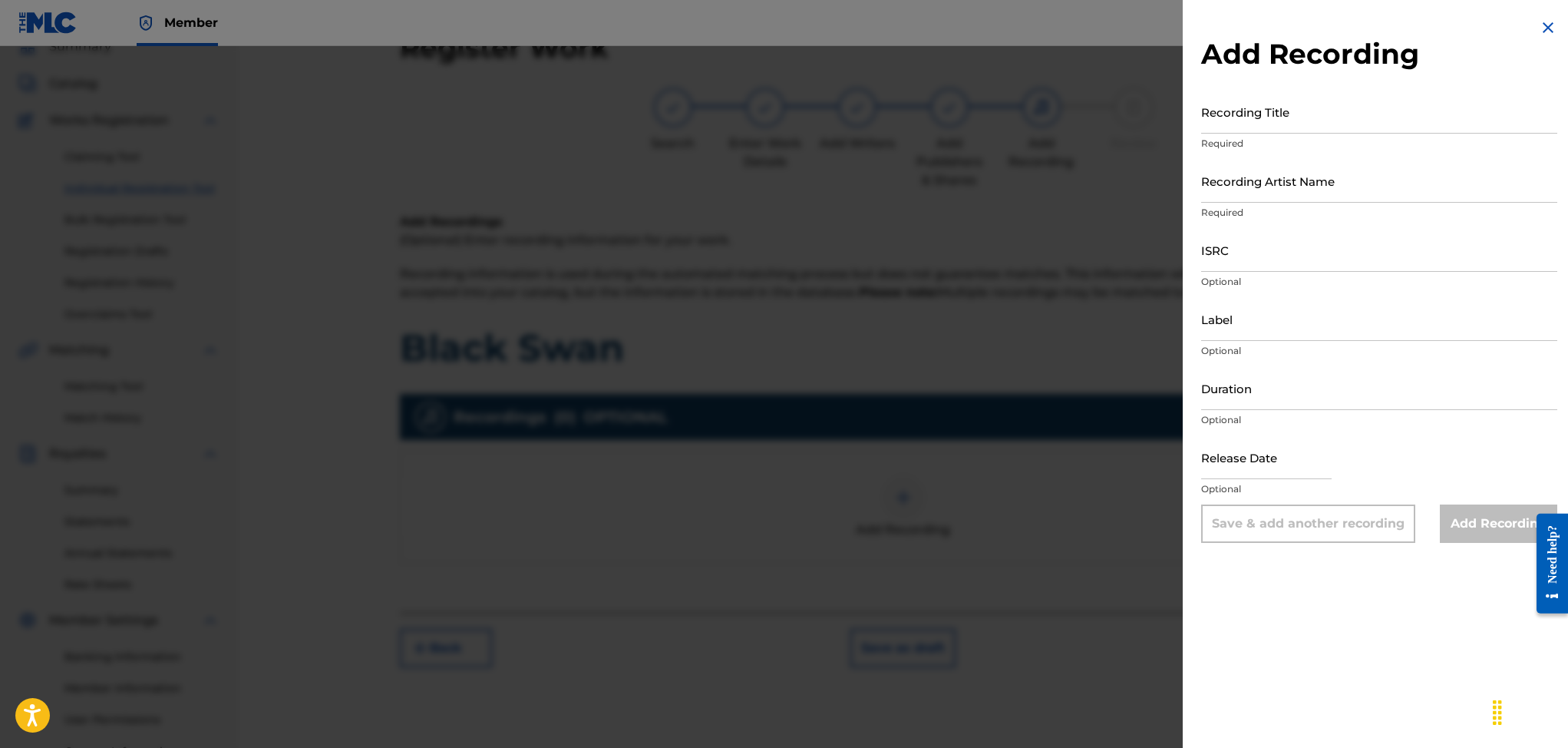 click on "Recording Title" at bounding box center [1379, 111] 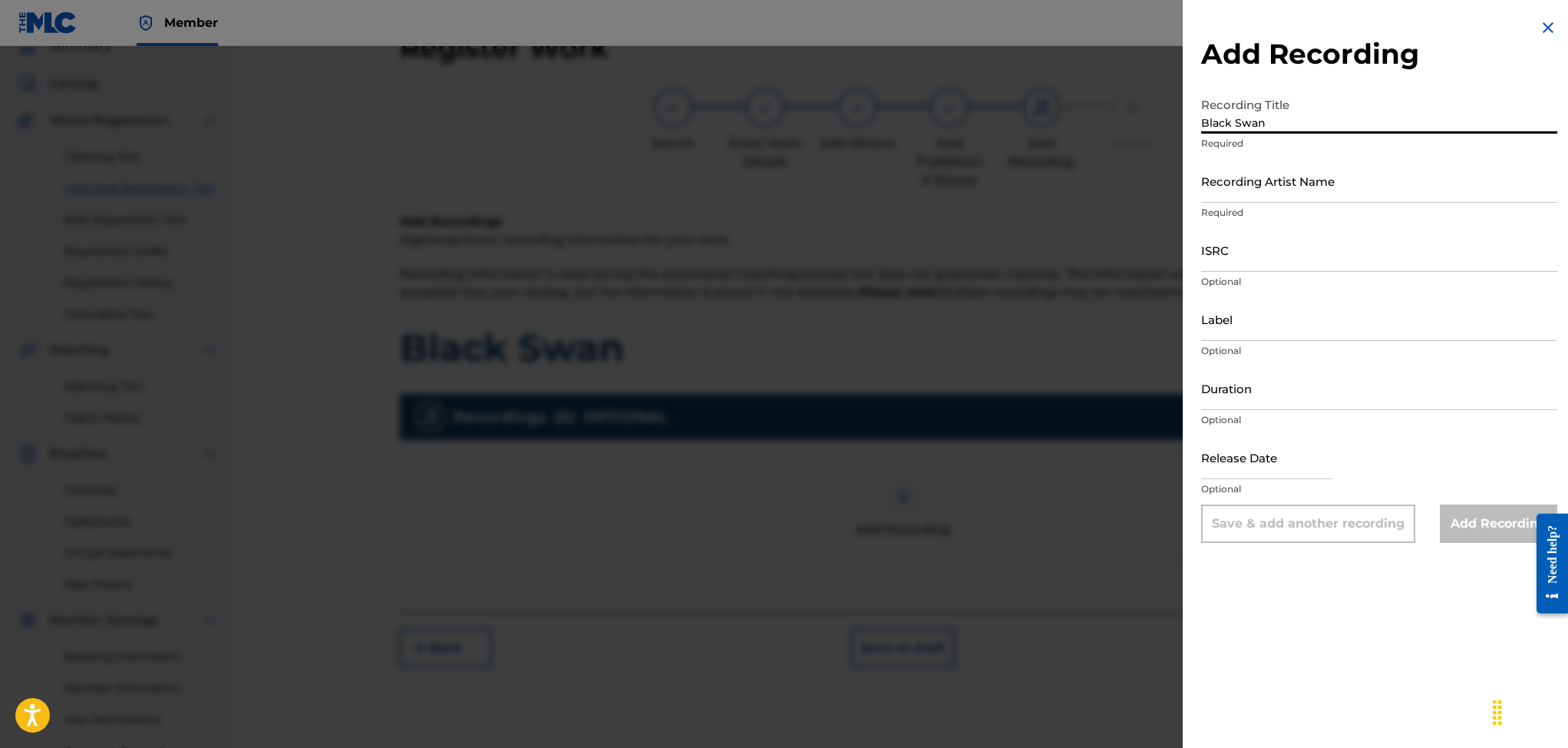 type on "Black Swan" 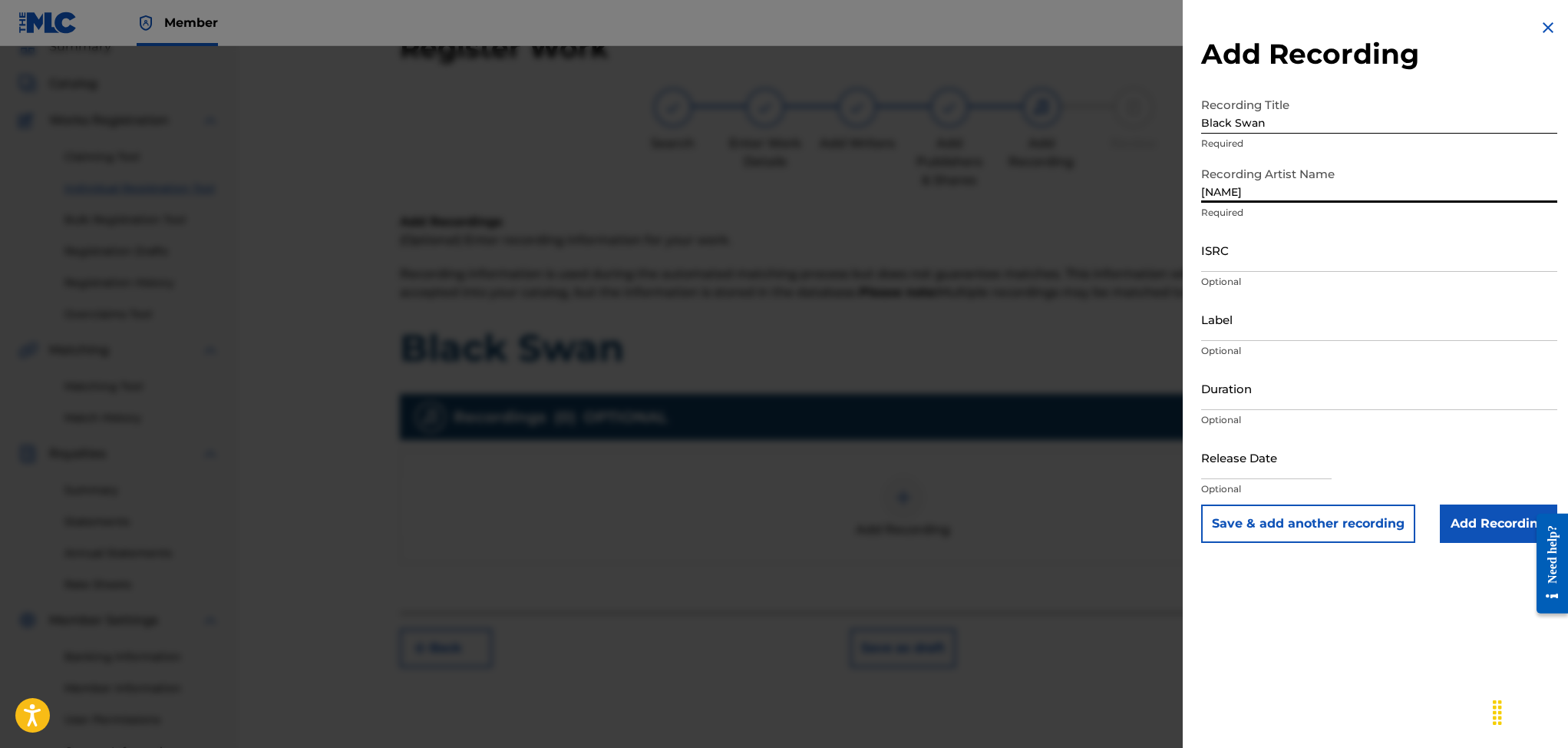 type on "[NAME]" 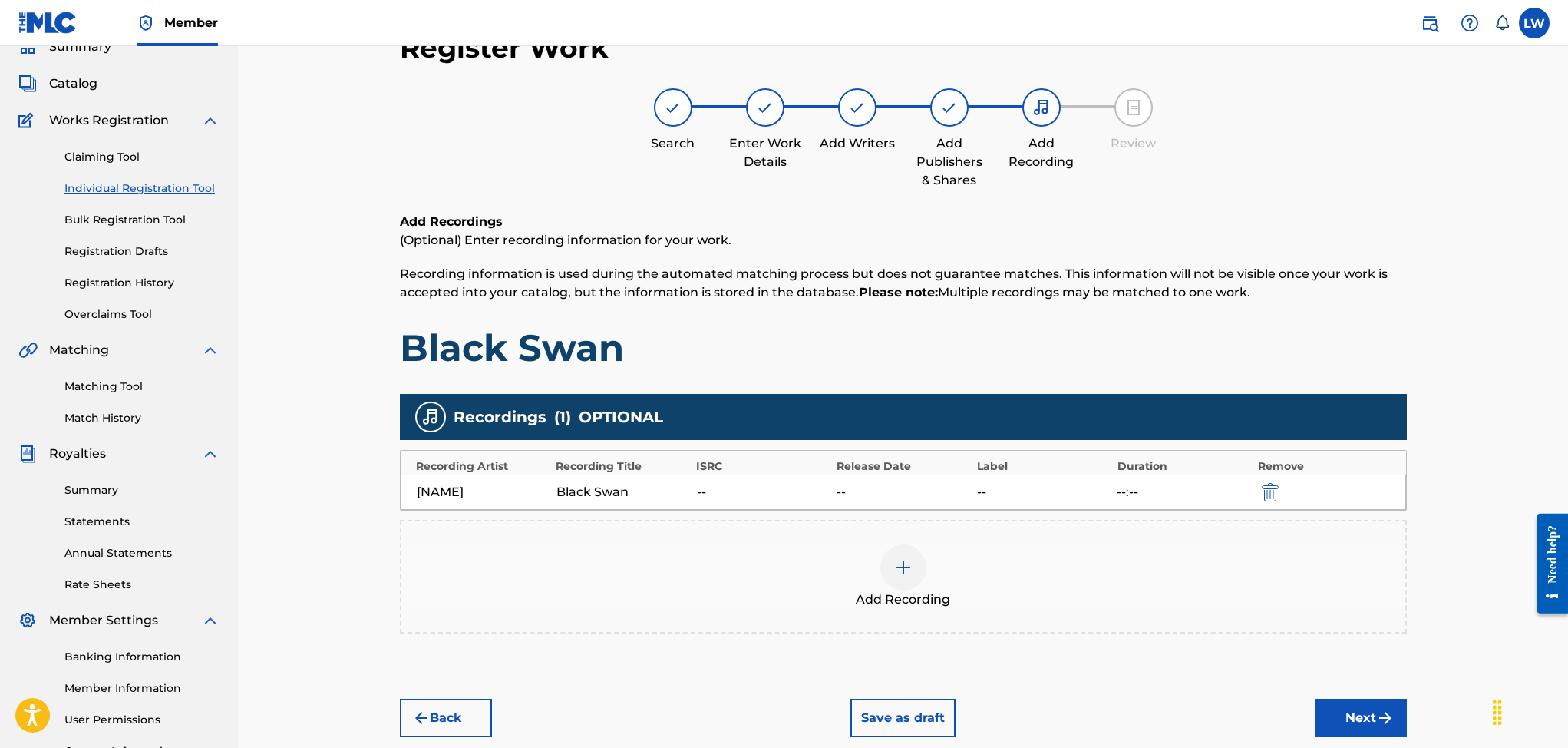 click on "Next" at bounding box center (1361, 718) 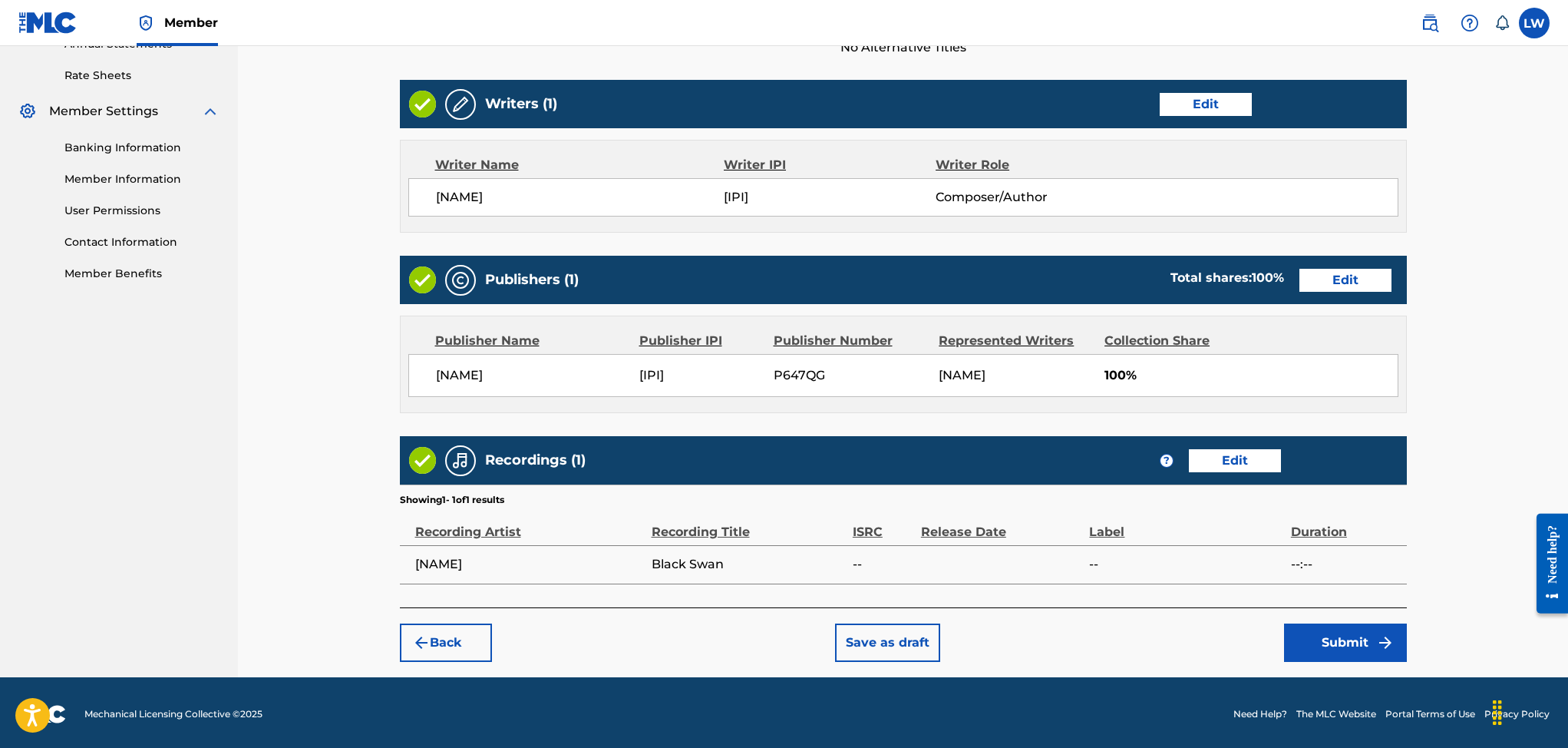 scroll, scrollTop: 583, scrollLeft: 0, axis: vertical 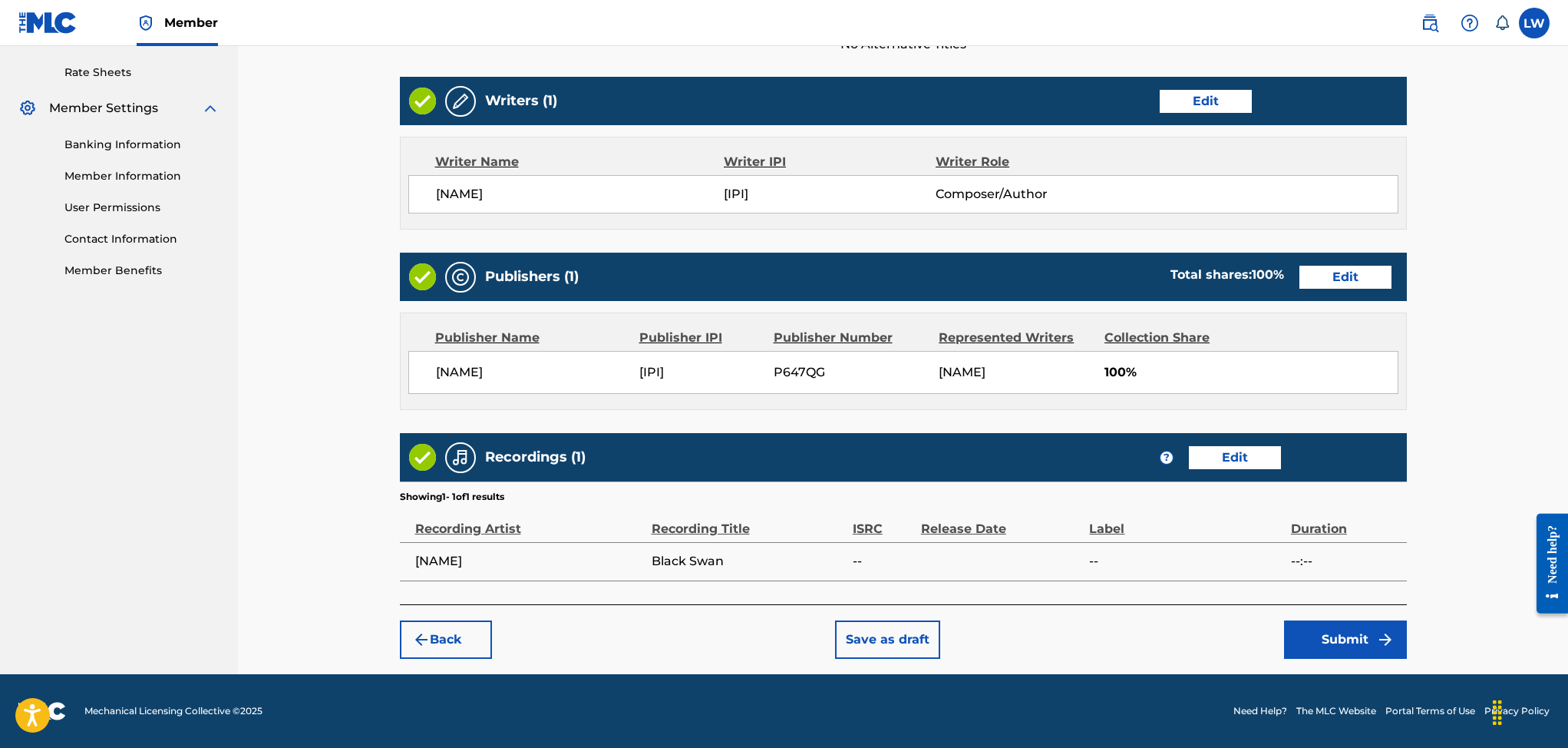click at bounding box center [1385, 640] 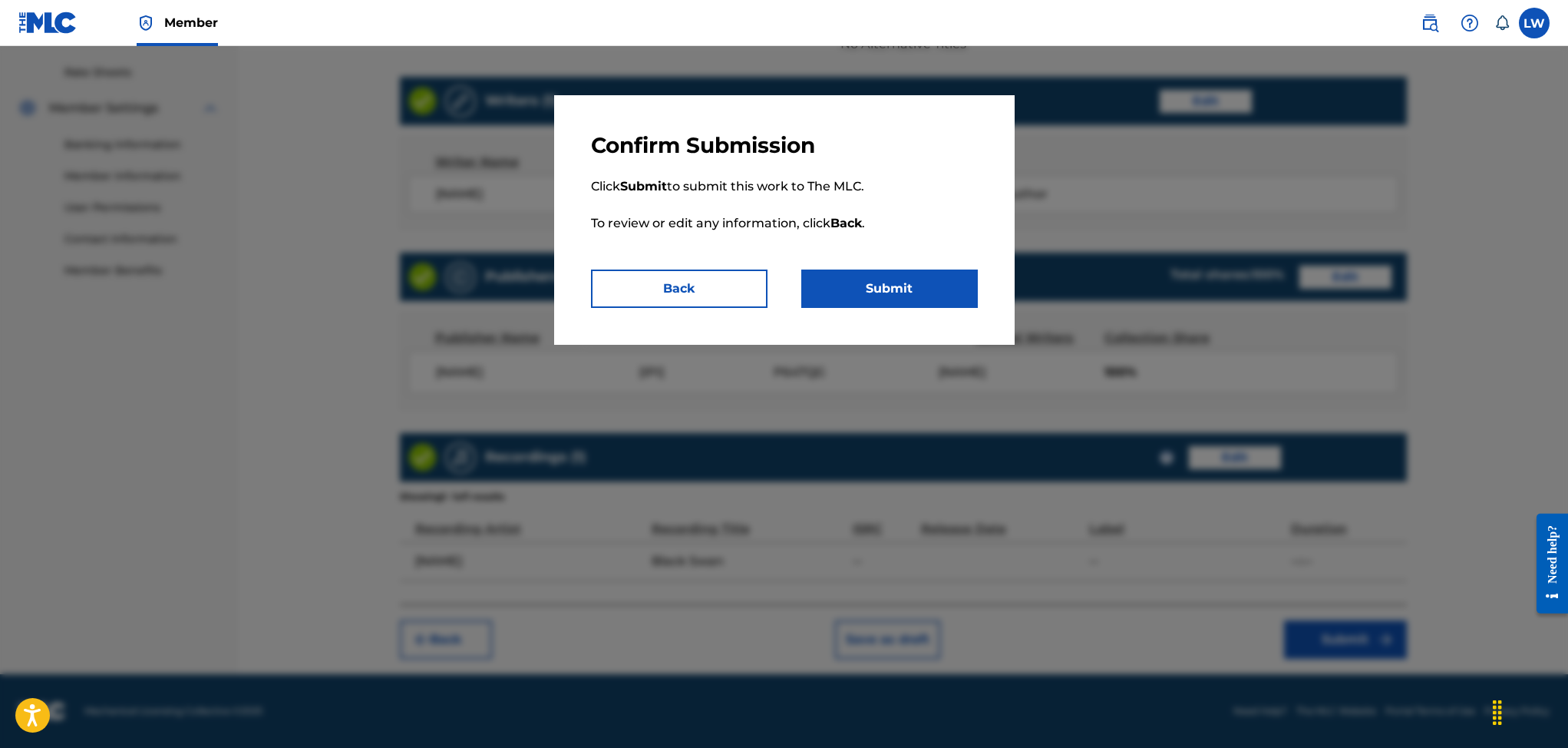 click on "Submit" at bounding box center [890, 289] 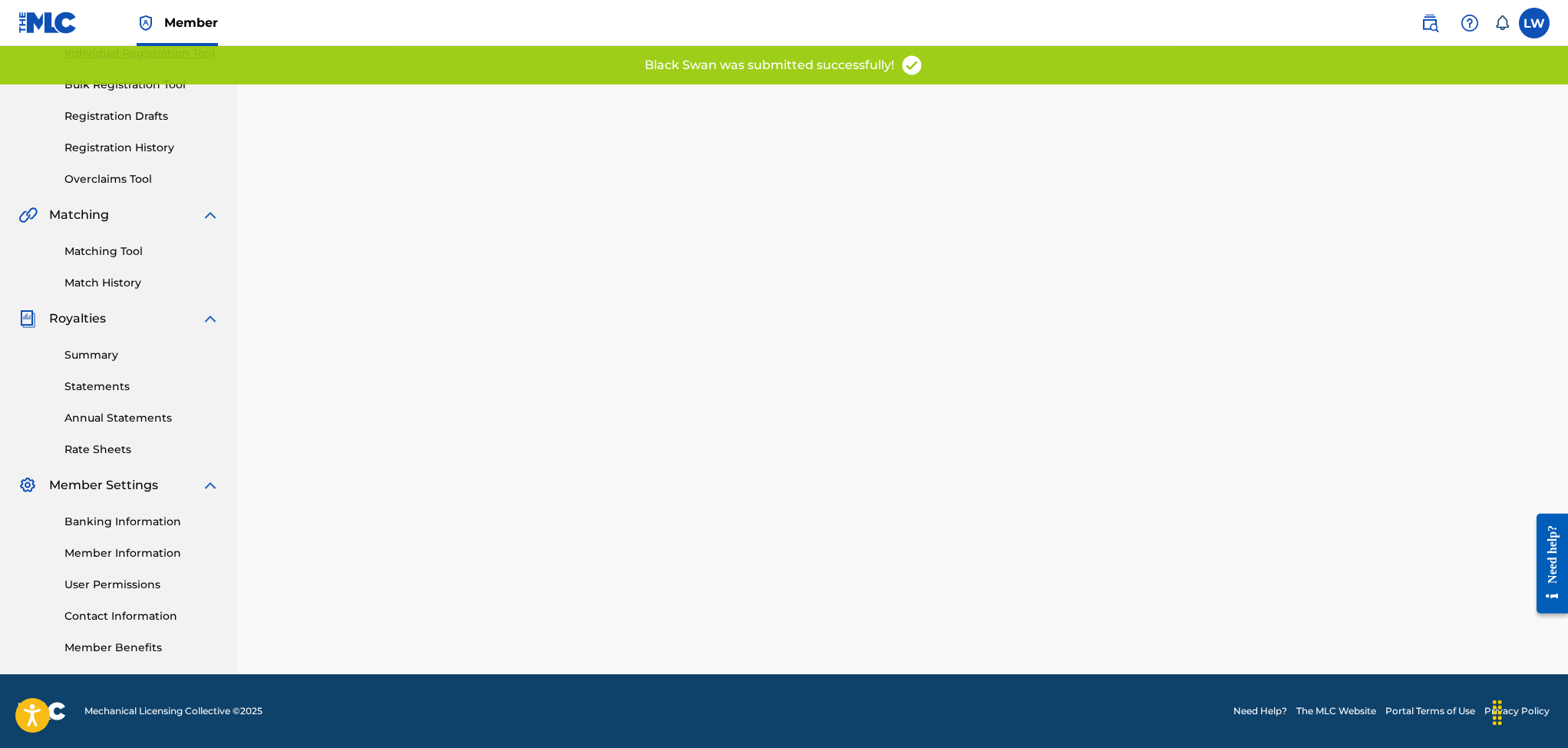 scroll, scrollTop: 0, scrollLeft: 0, axis: both 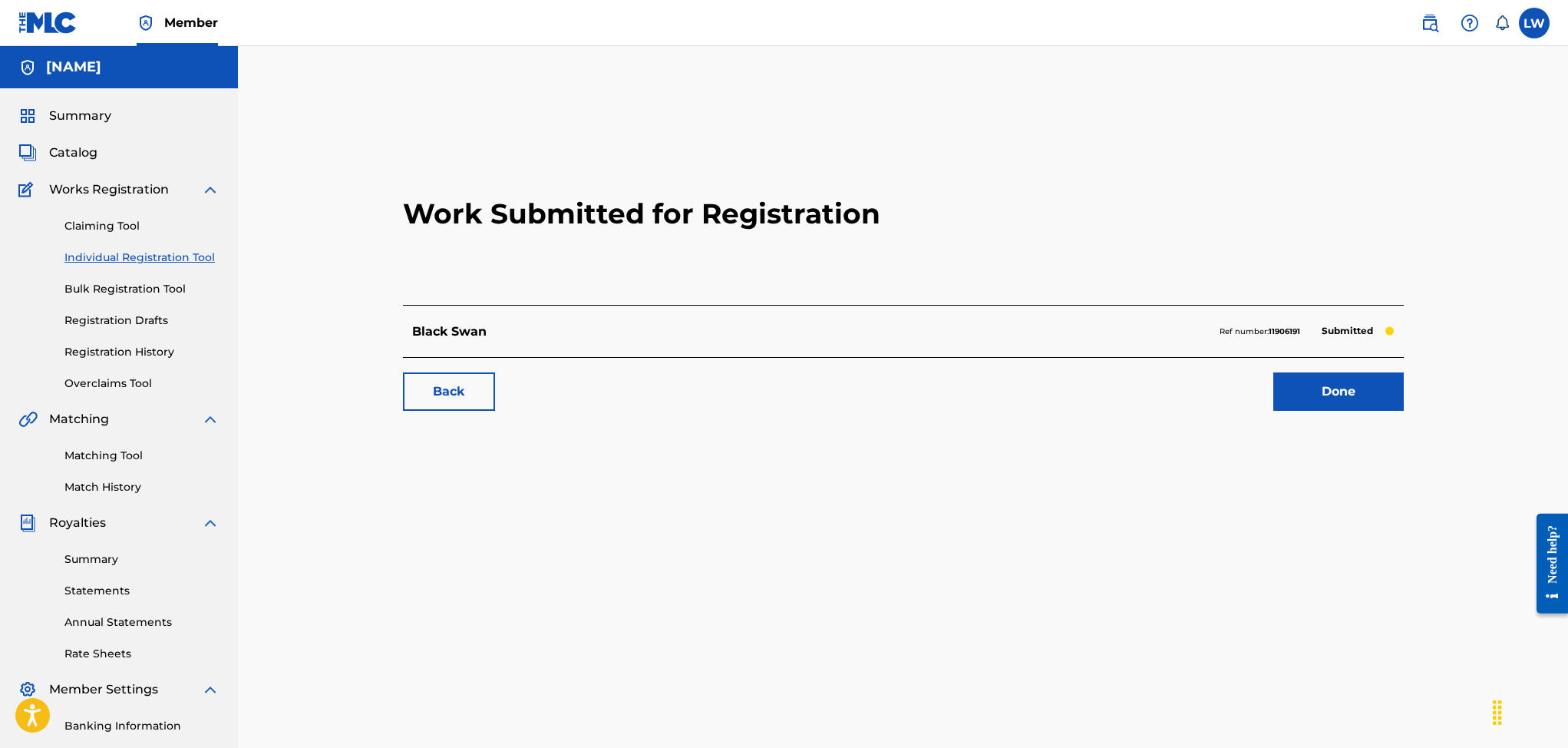 click on "Claiming Tool" at bounding box center [142, 226] 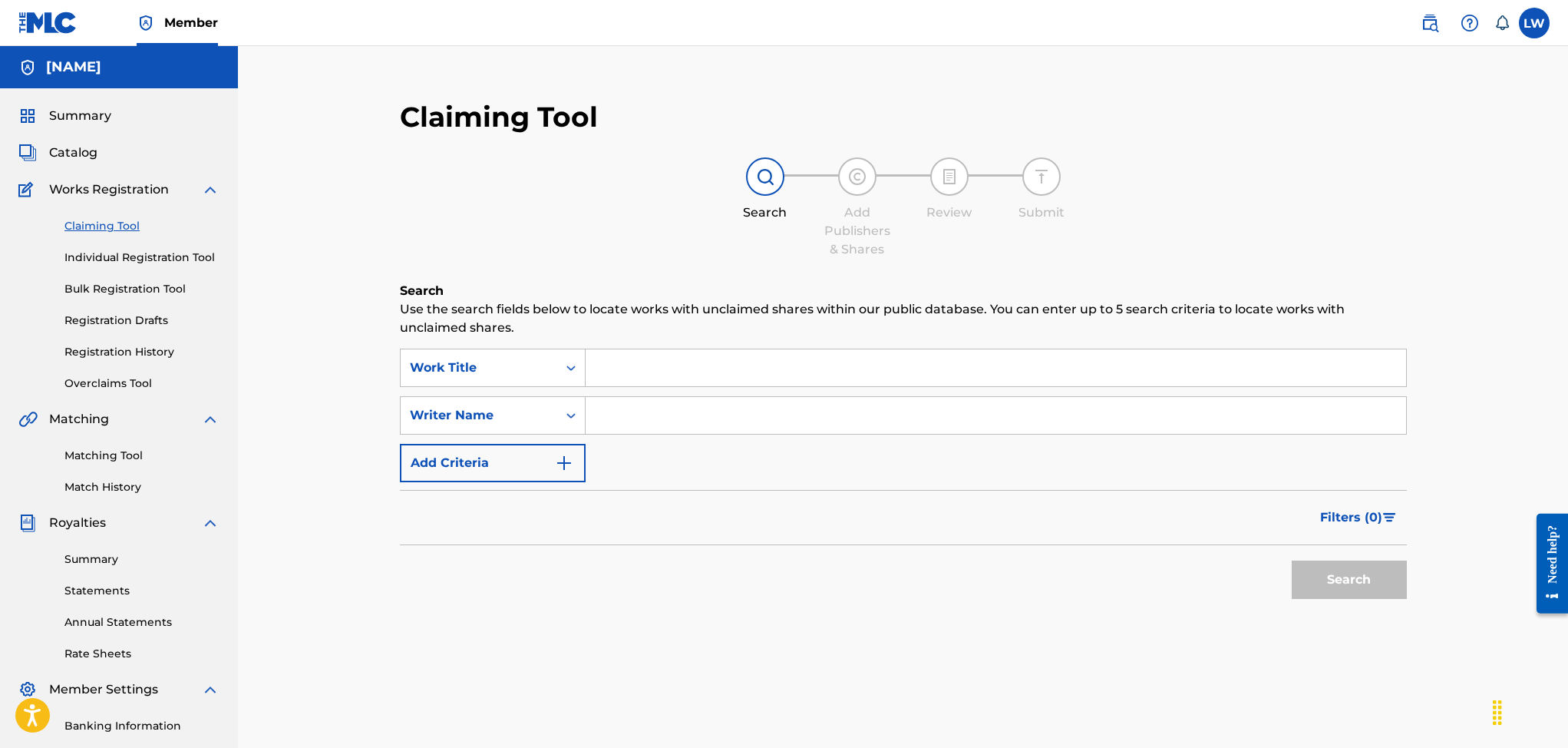 click at bounding box center [995, 368] 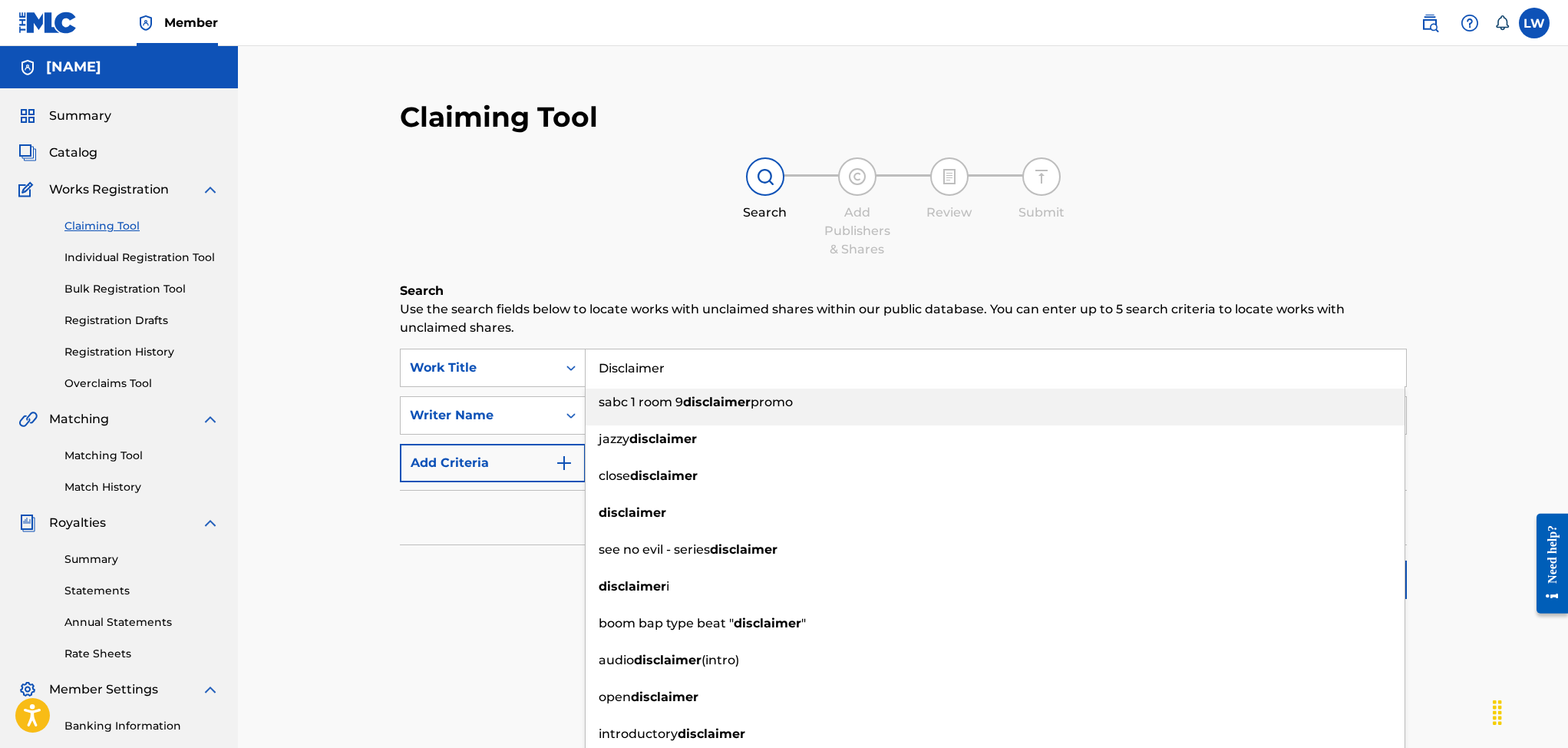 type on "Disclaimer" 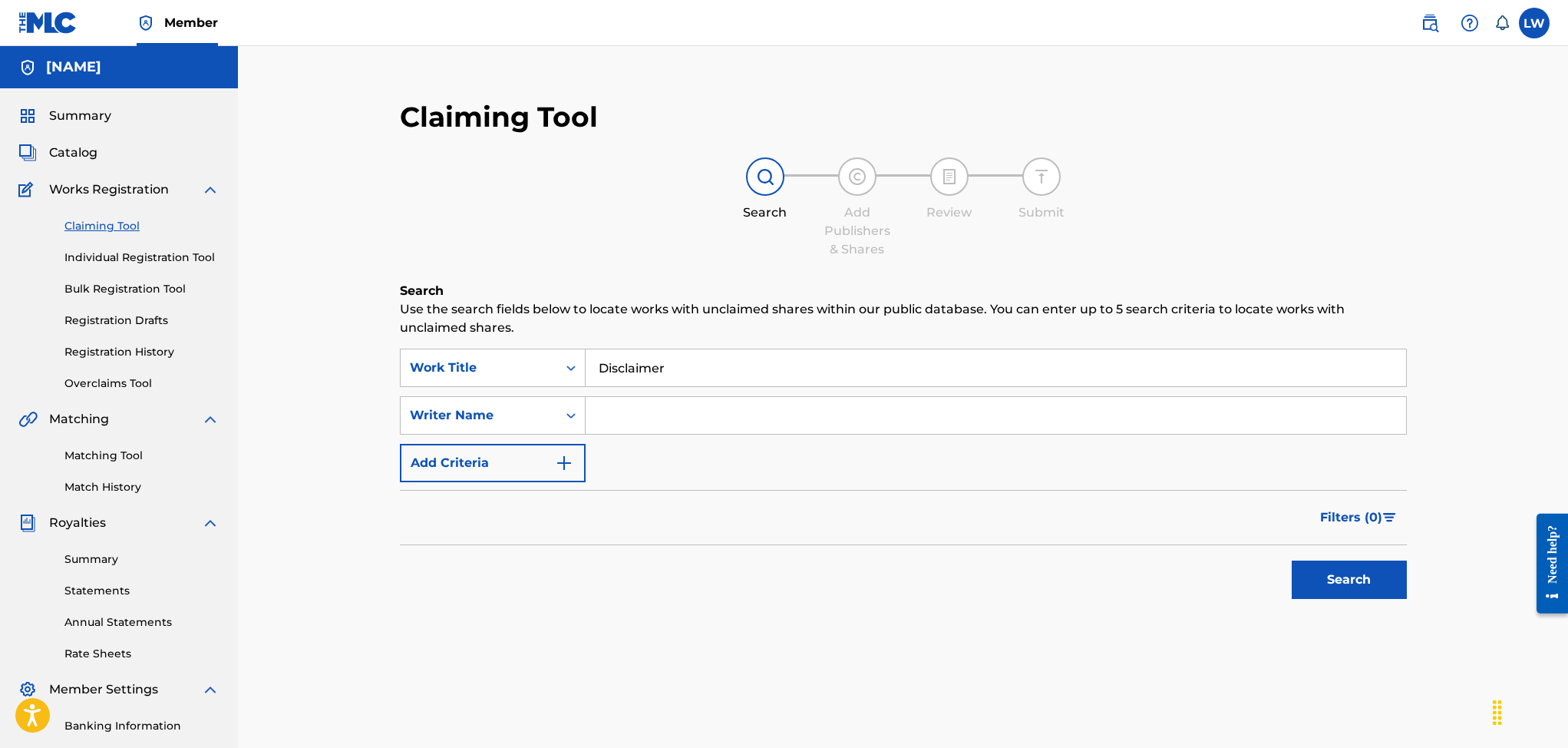 click at bounding box center (995, 415) 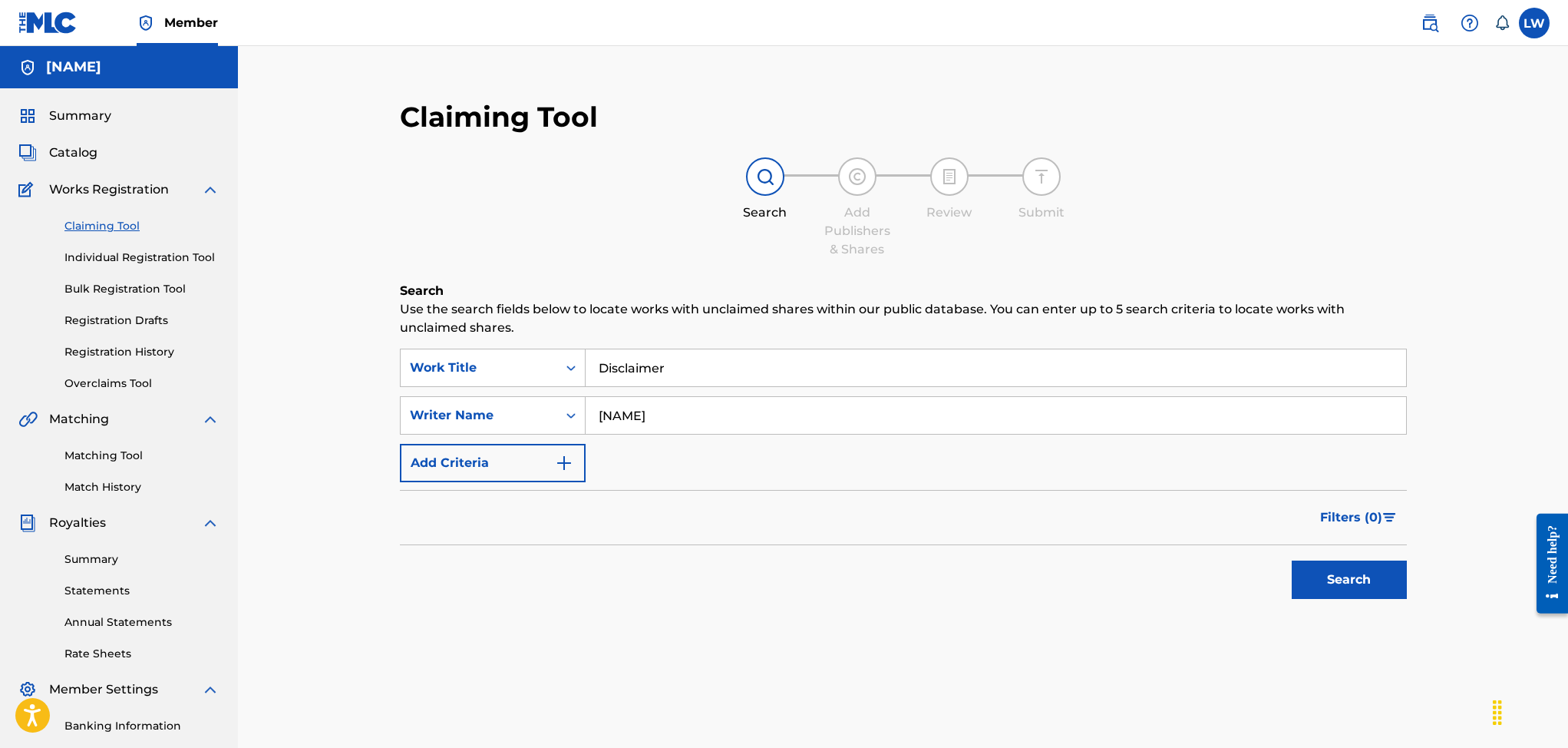 type on "[NAME]" 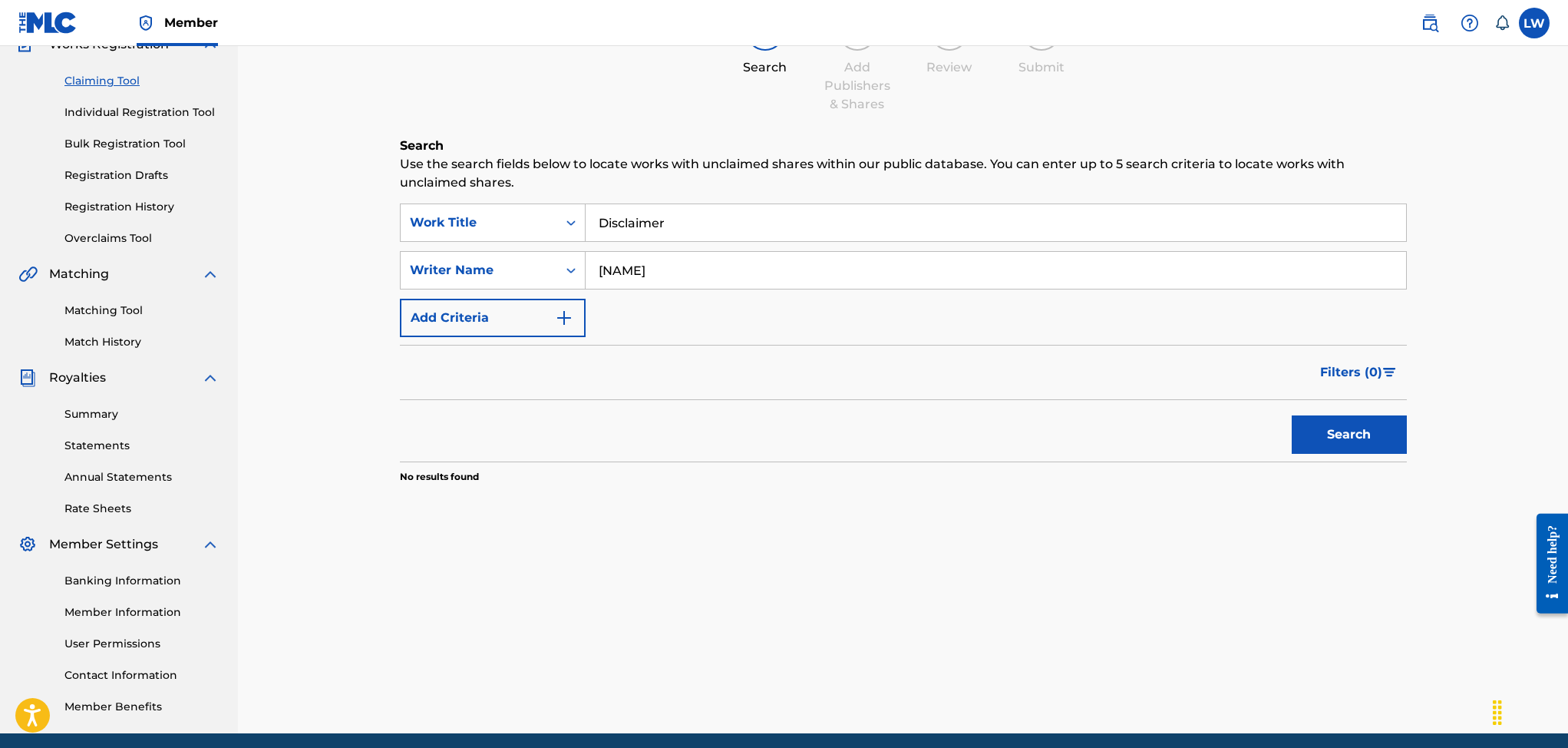 scroll, scrollTop: 185, scrollLeft: 0, axis: vertical 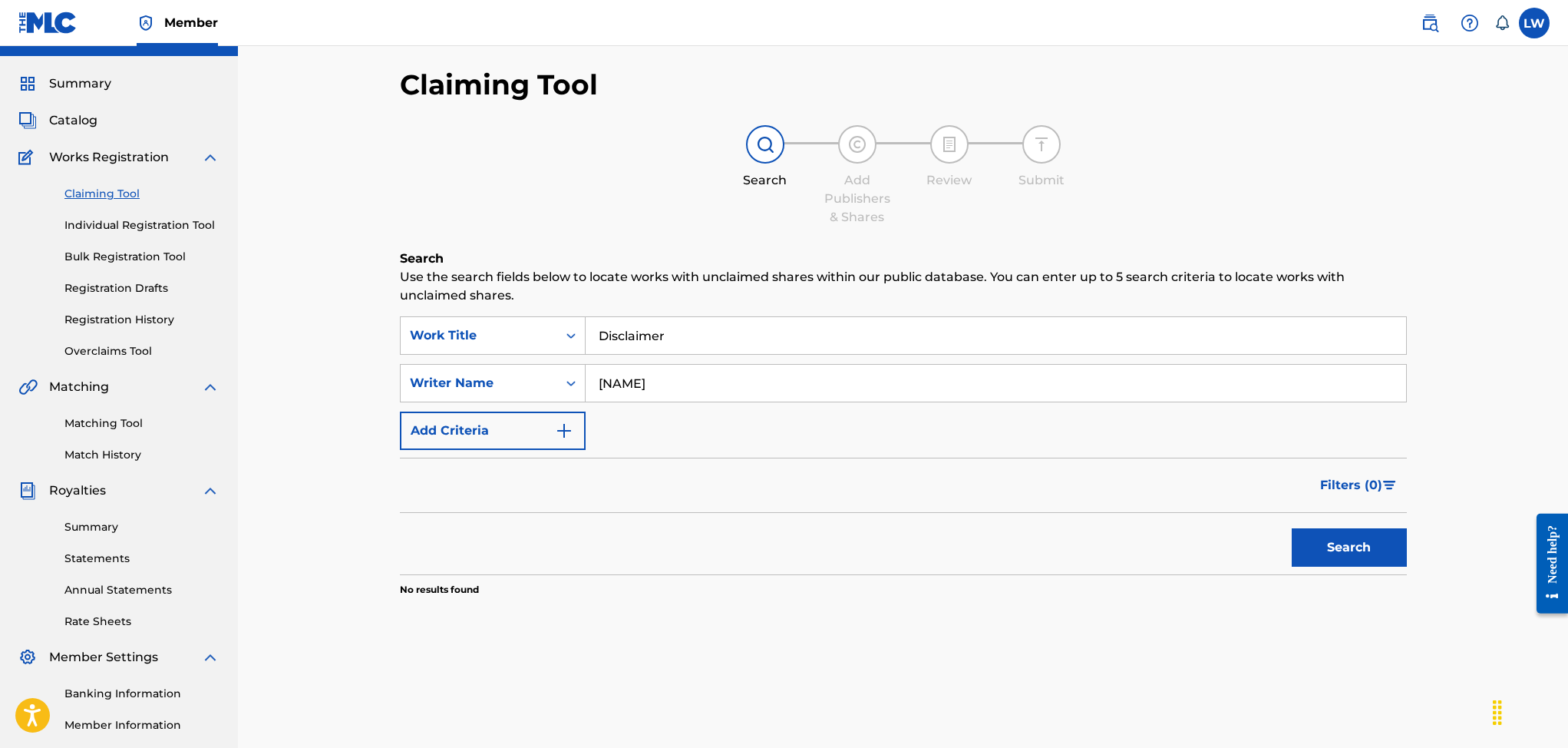 click on "Summary" at bounding box center (80, 84) 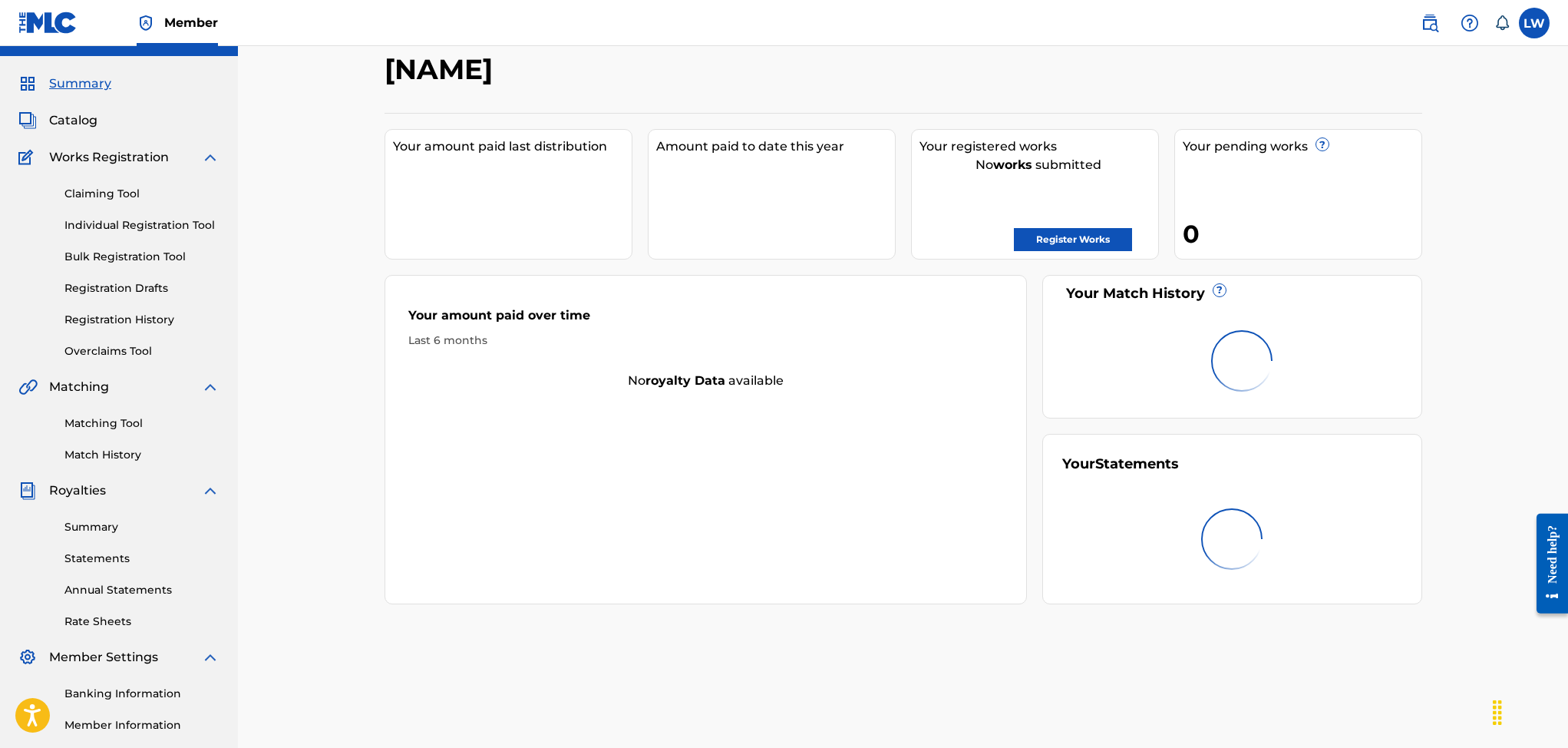 scroll, scrollTop: 0, scrollLeft: 0, axis: both 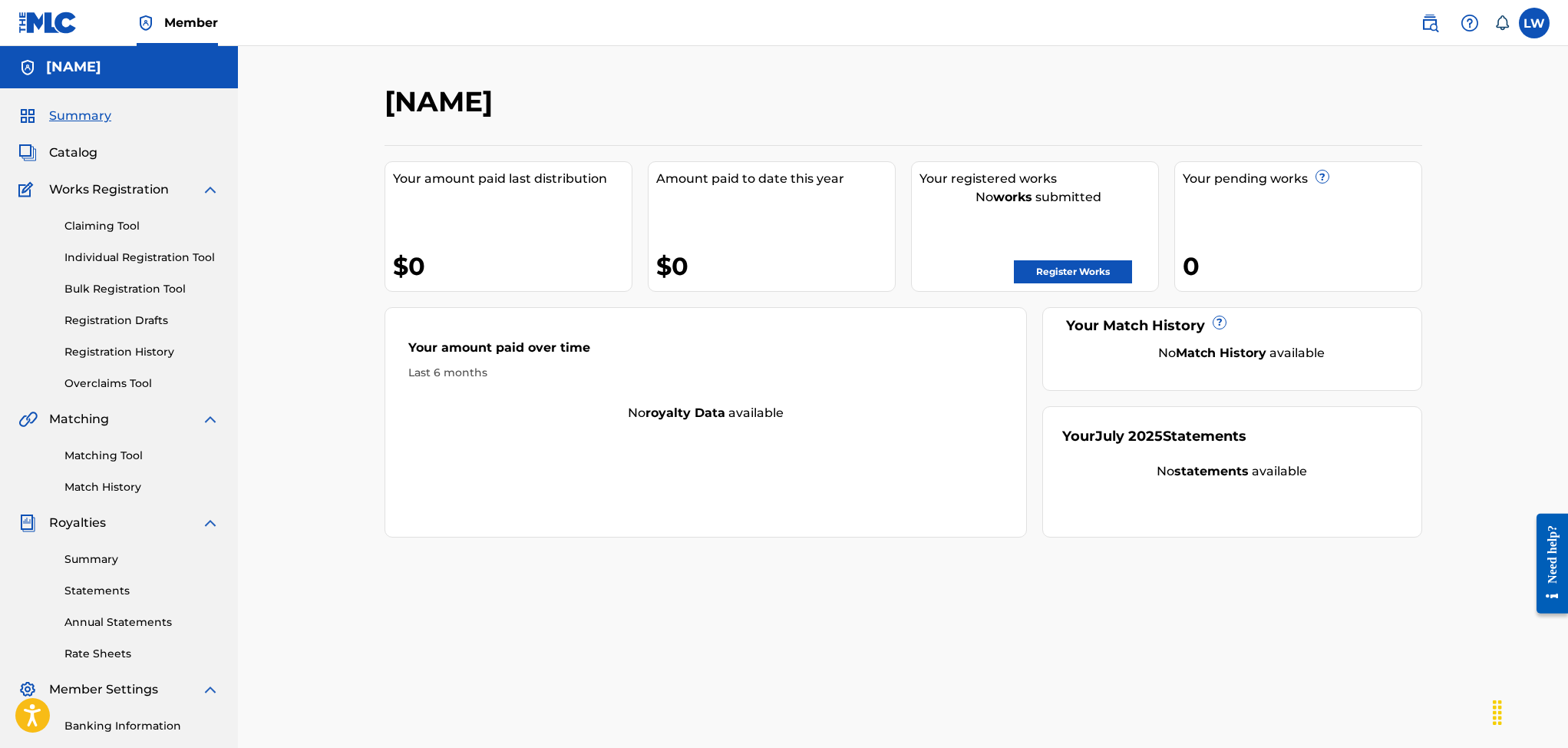 click on "Register Works" at bounding box center [1073, 272] 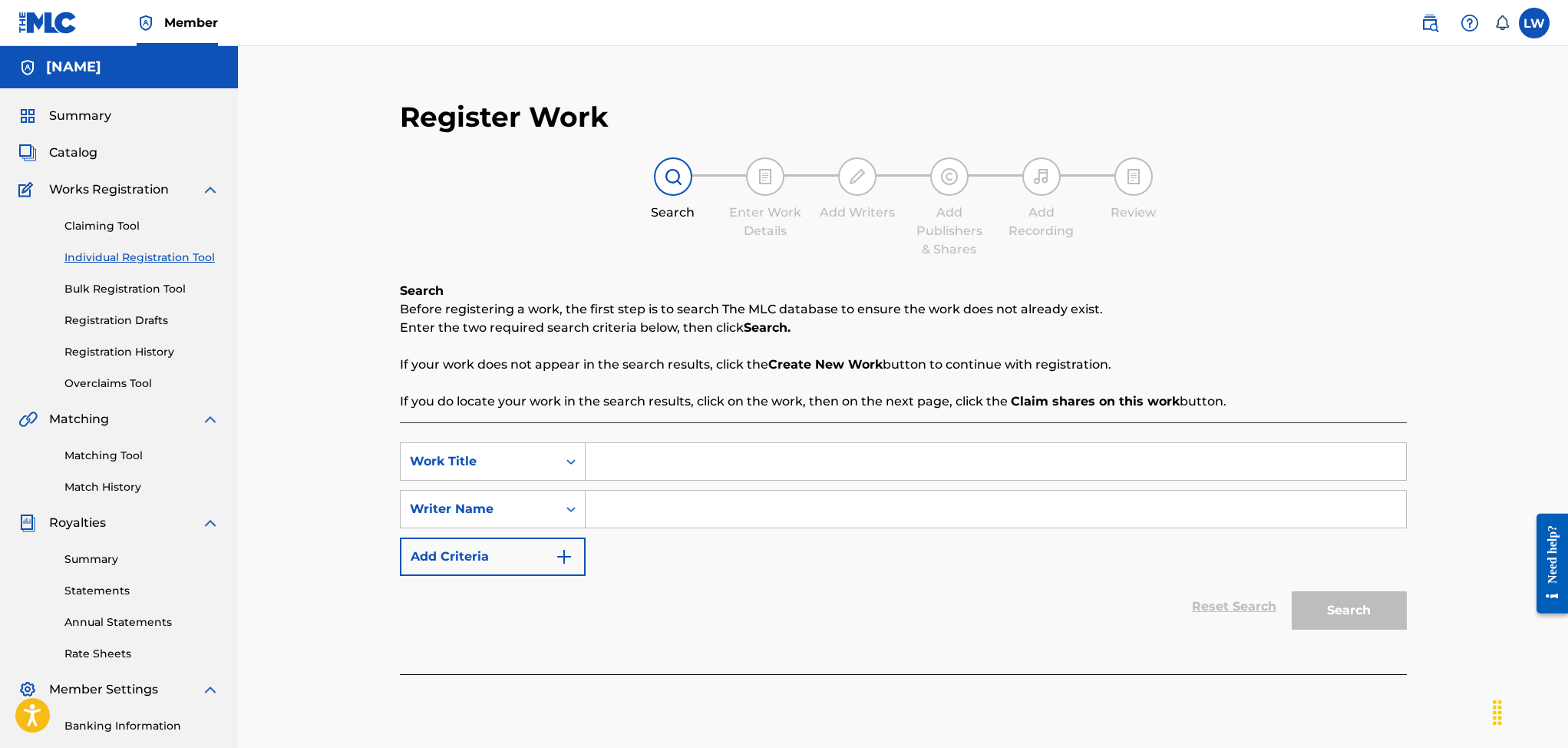click at bounding box center (995, 462) 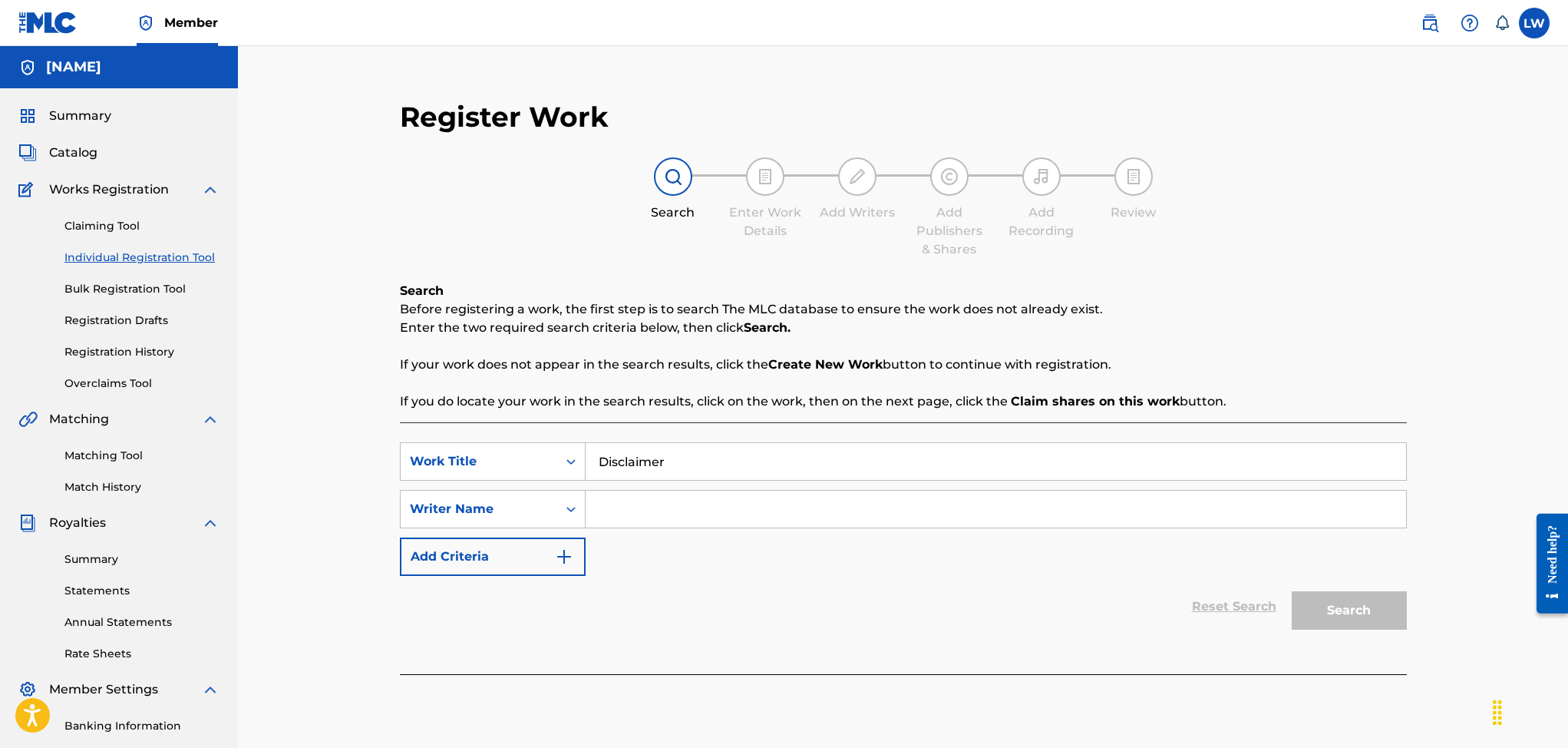 type on "Disclaimer" 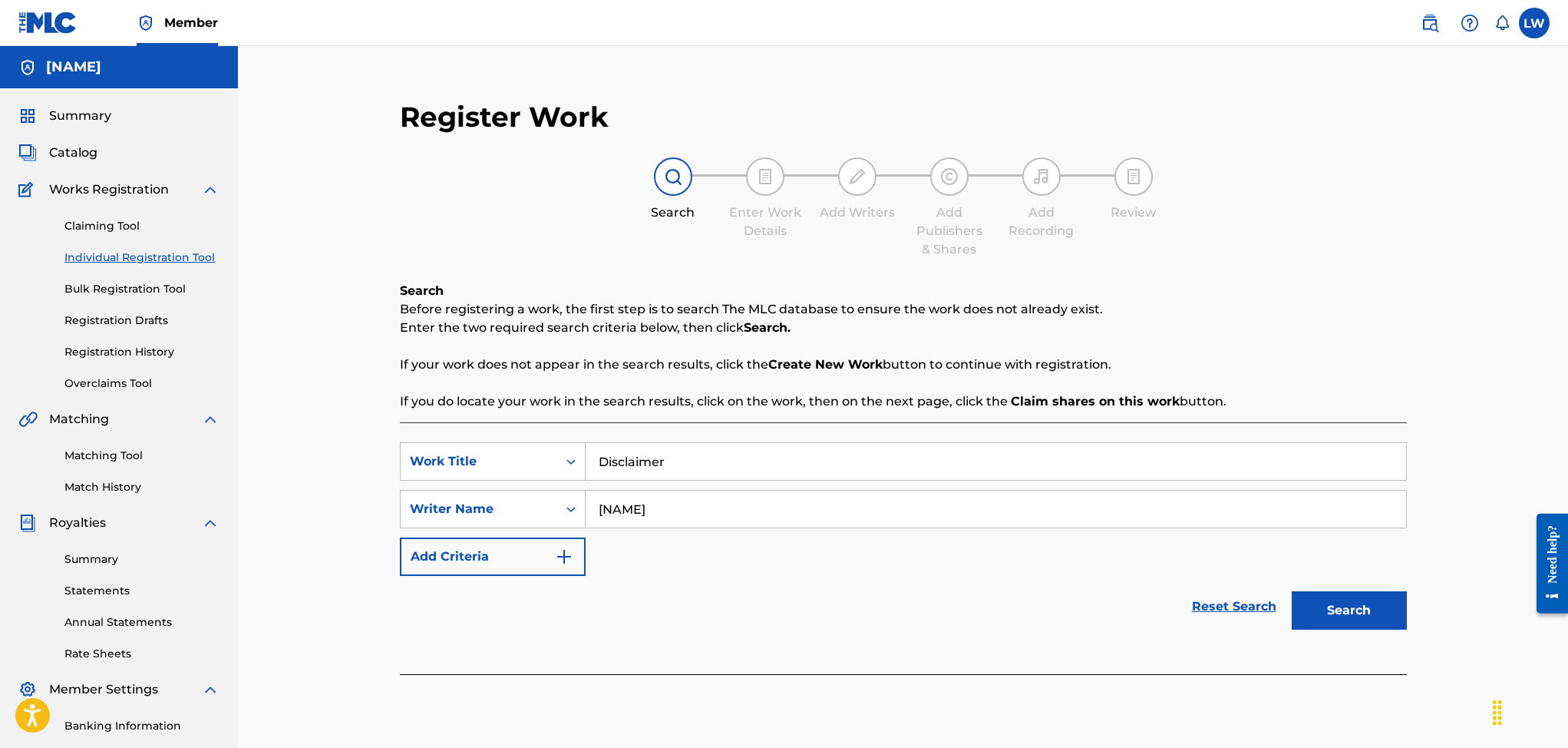 type on "[NAME]" 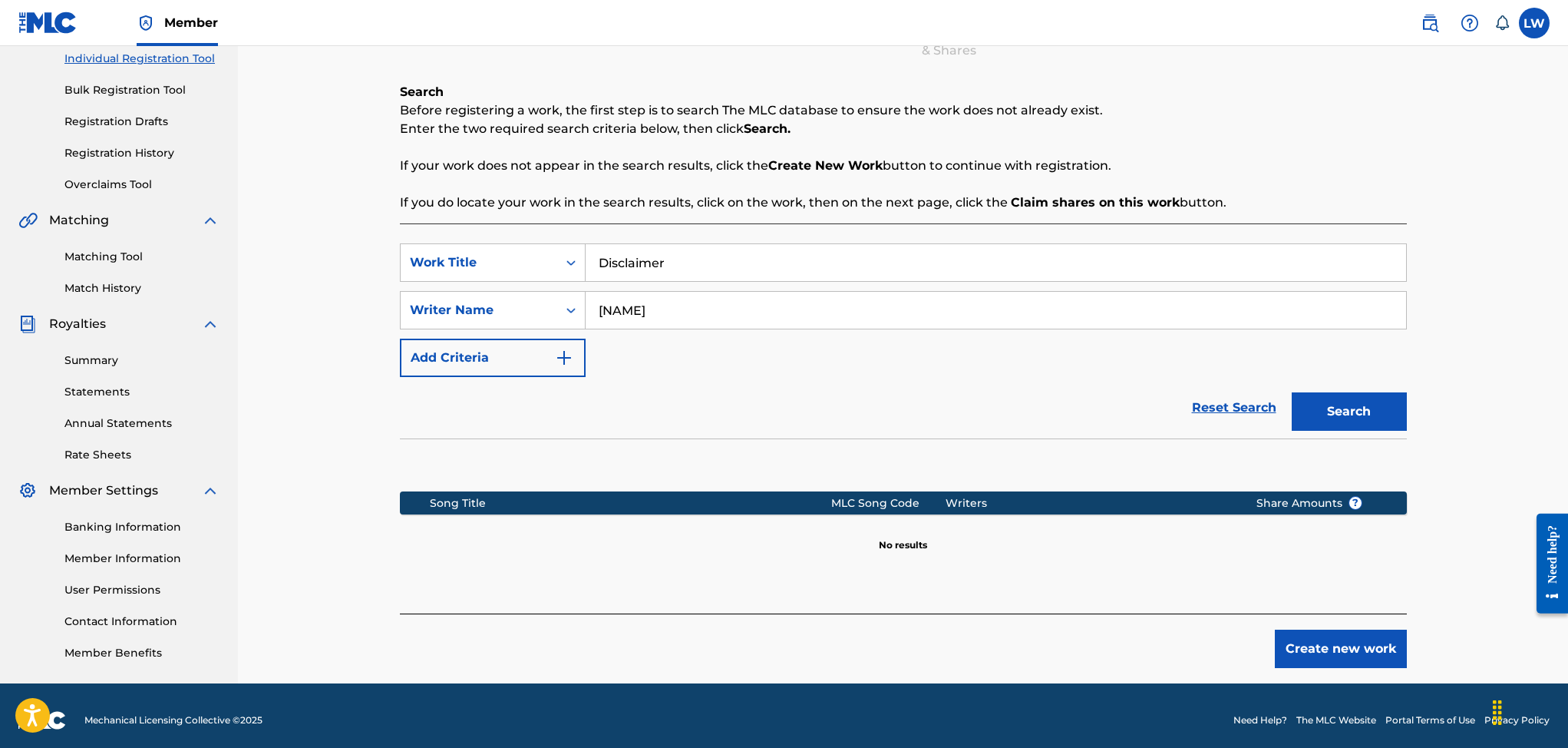 scroll, scrollTop: 210, scrollLeft: 0, axis: vertical 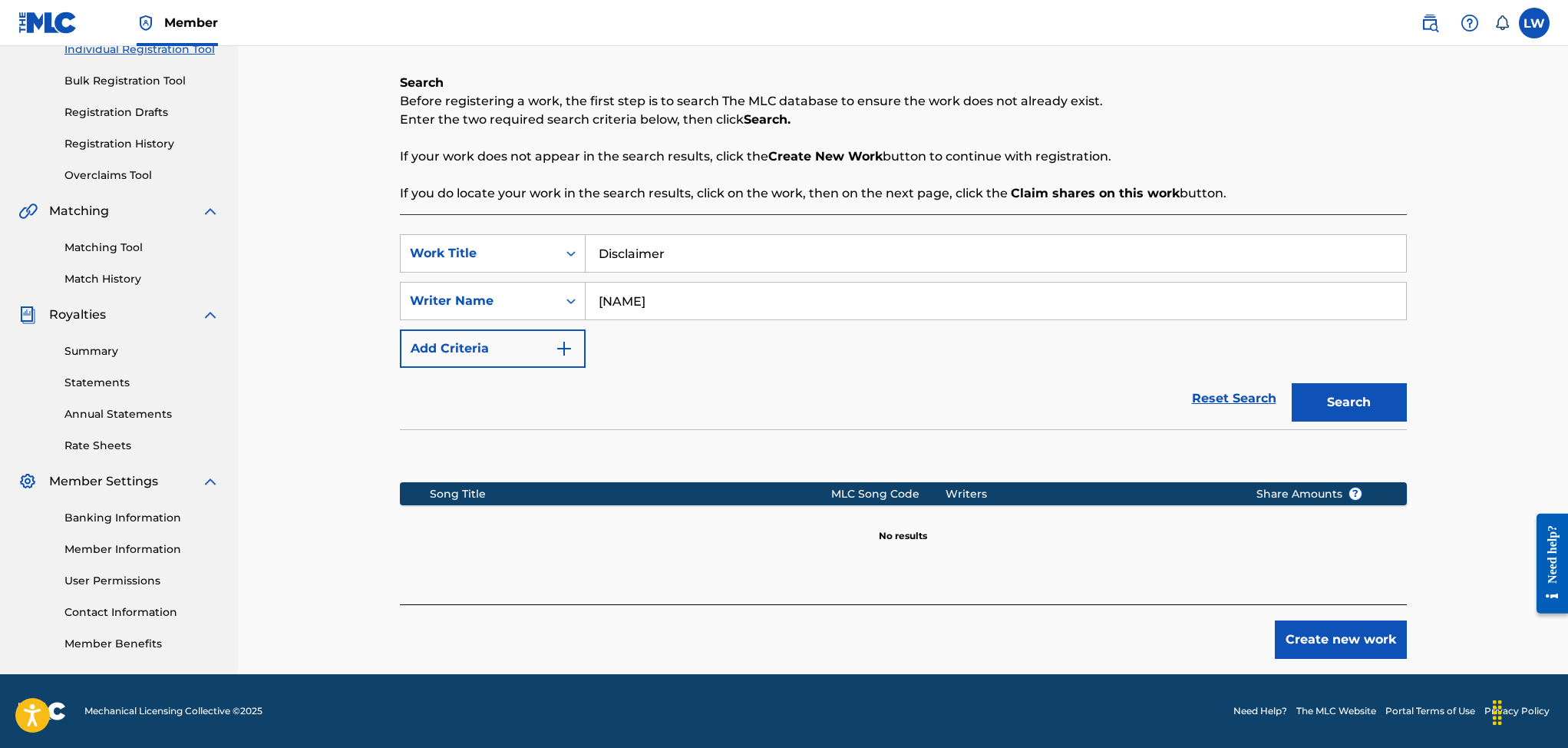 click on "Create new work" at bounding box center (1341, 640) 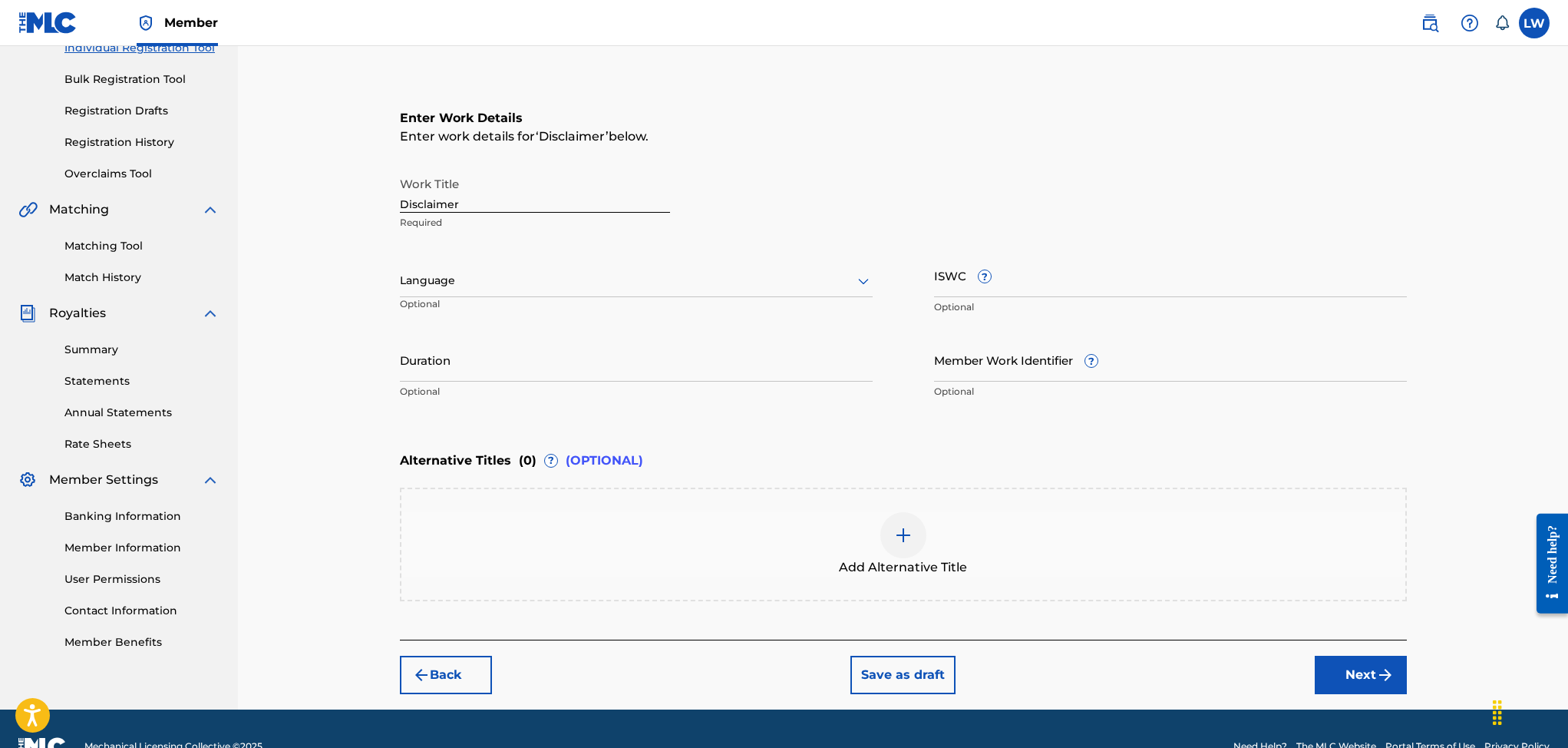 click on "Next" at bounding box center [1361, 675] 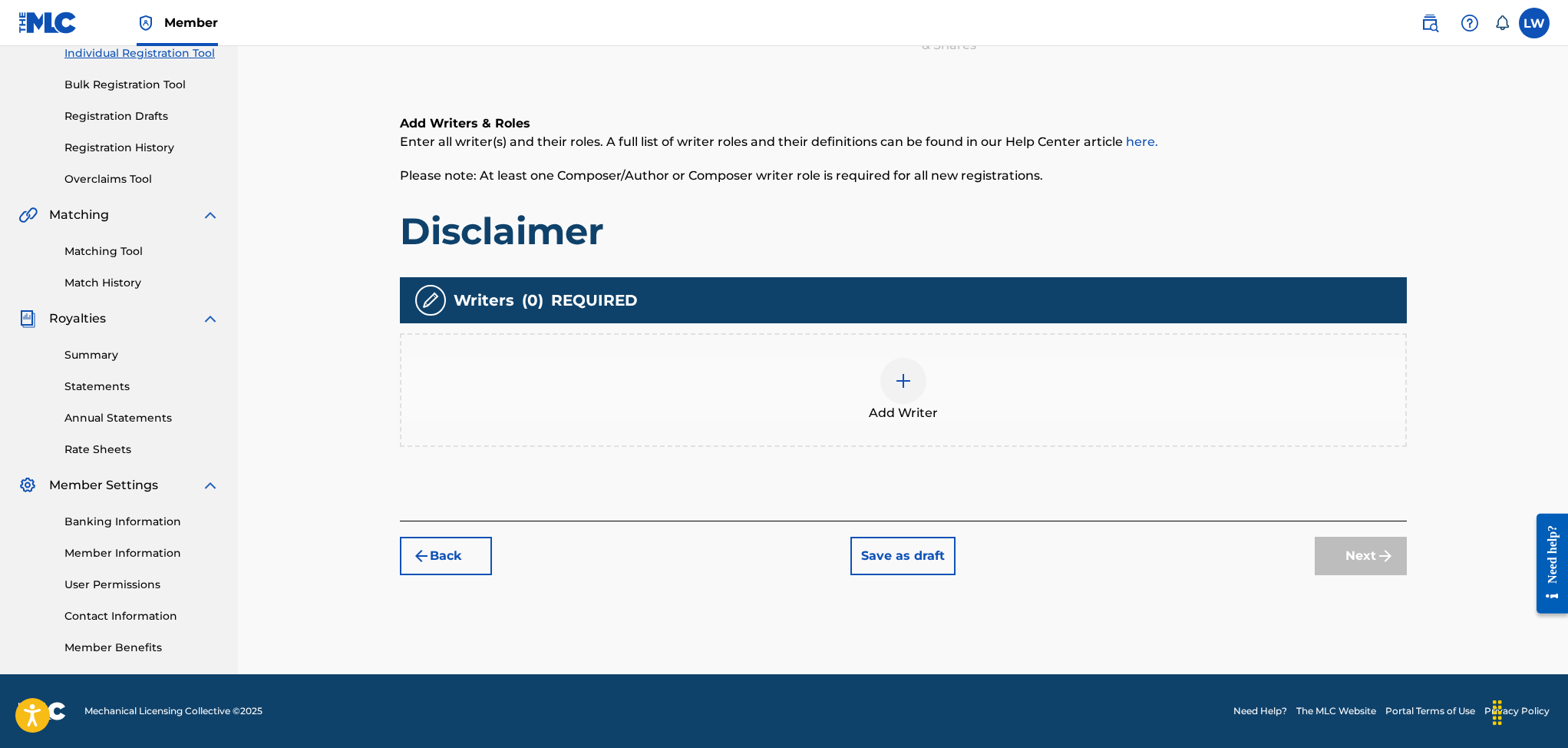 scroll, scrollTop: 69, scrollLeft: 0, axis: vertical 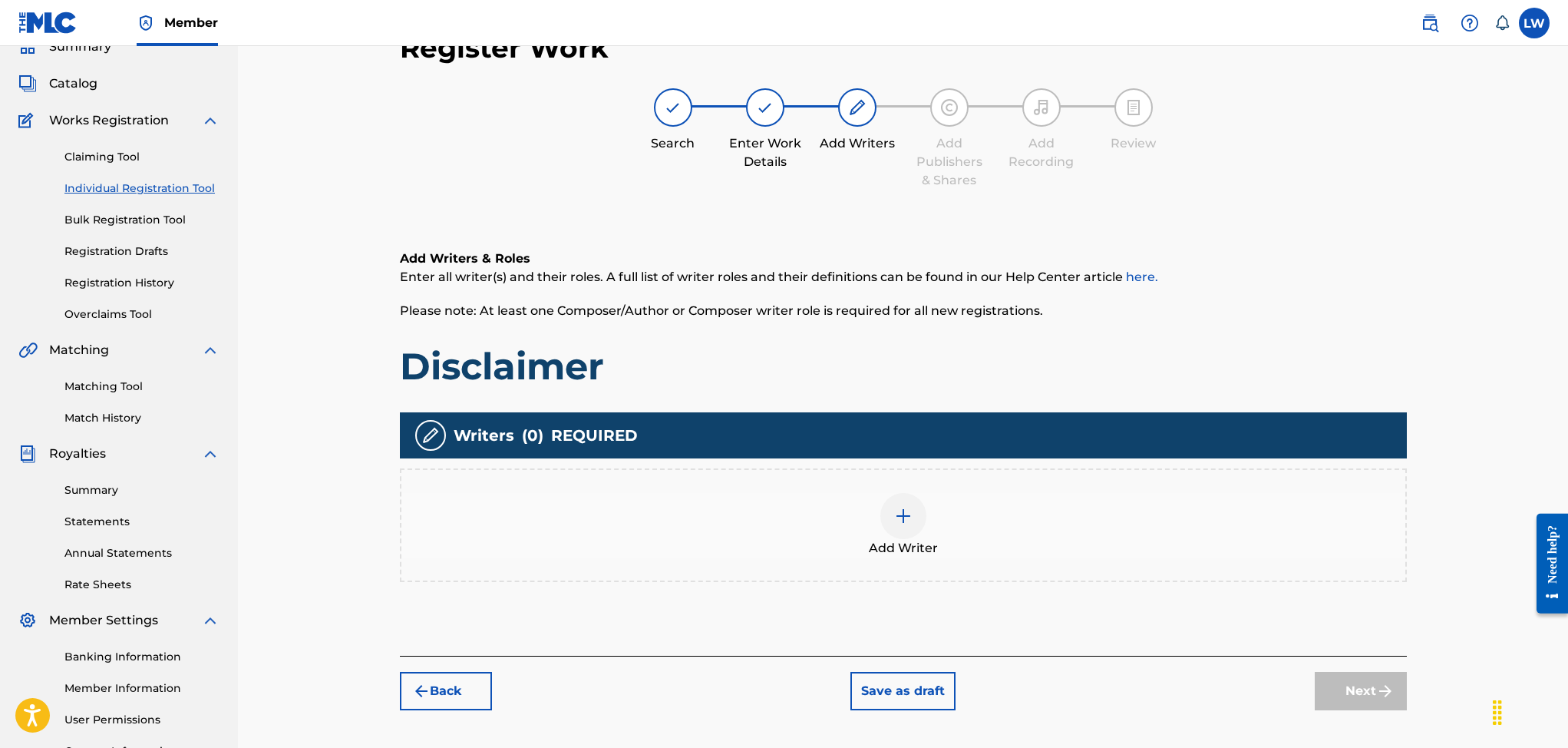 click at bounding box center (903, 516) 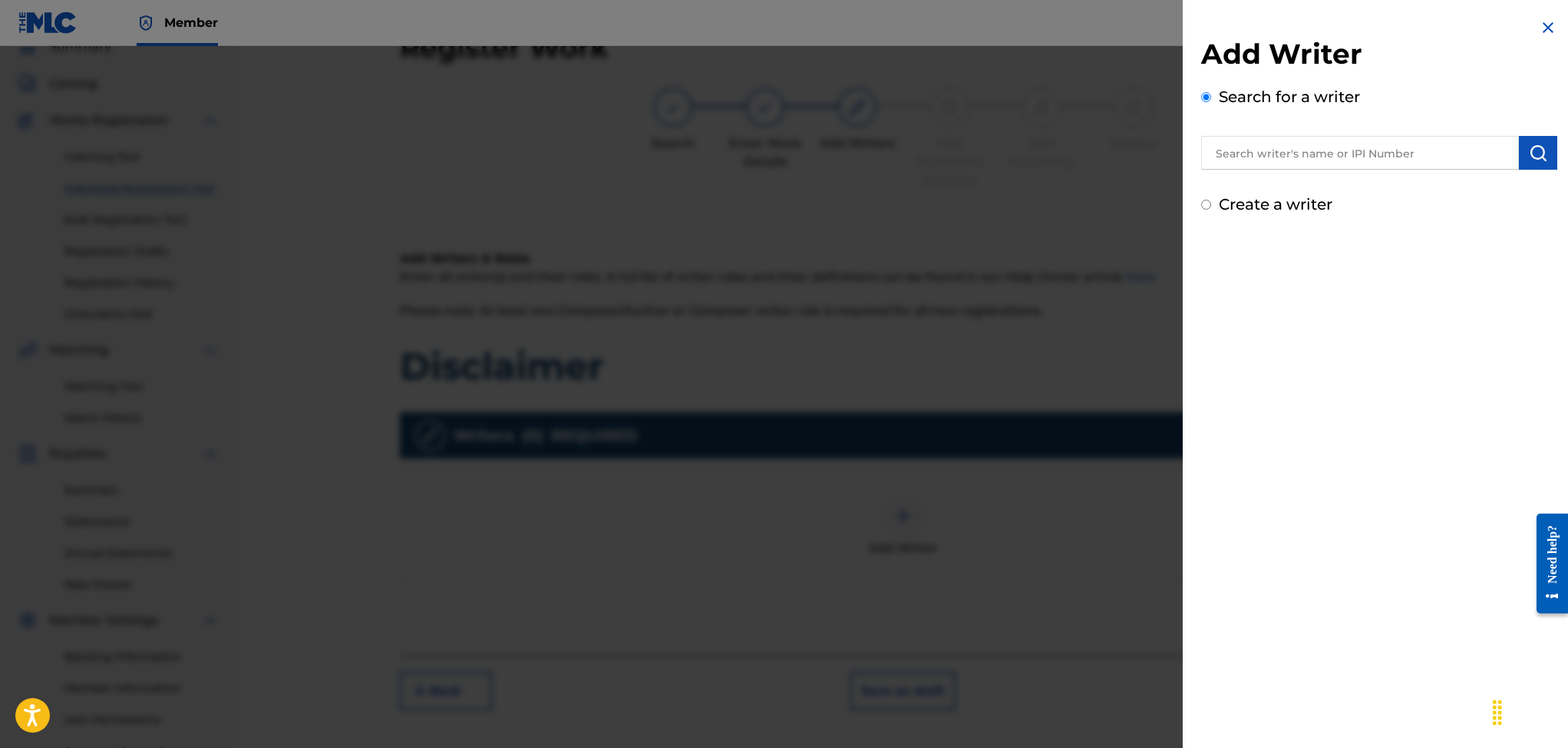 click on "Create a writer" at bounding box center [1206, 204] 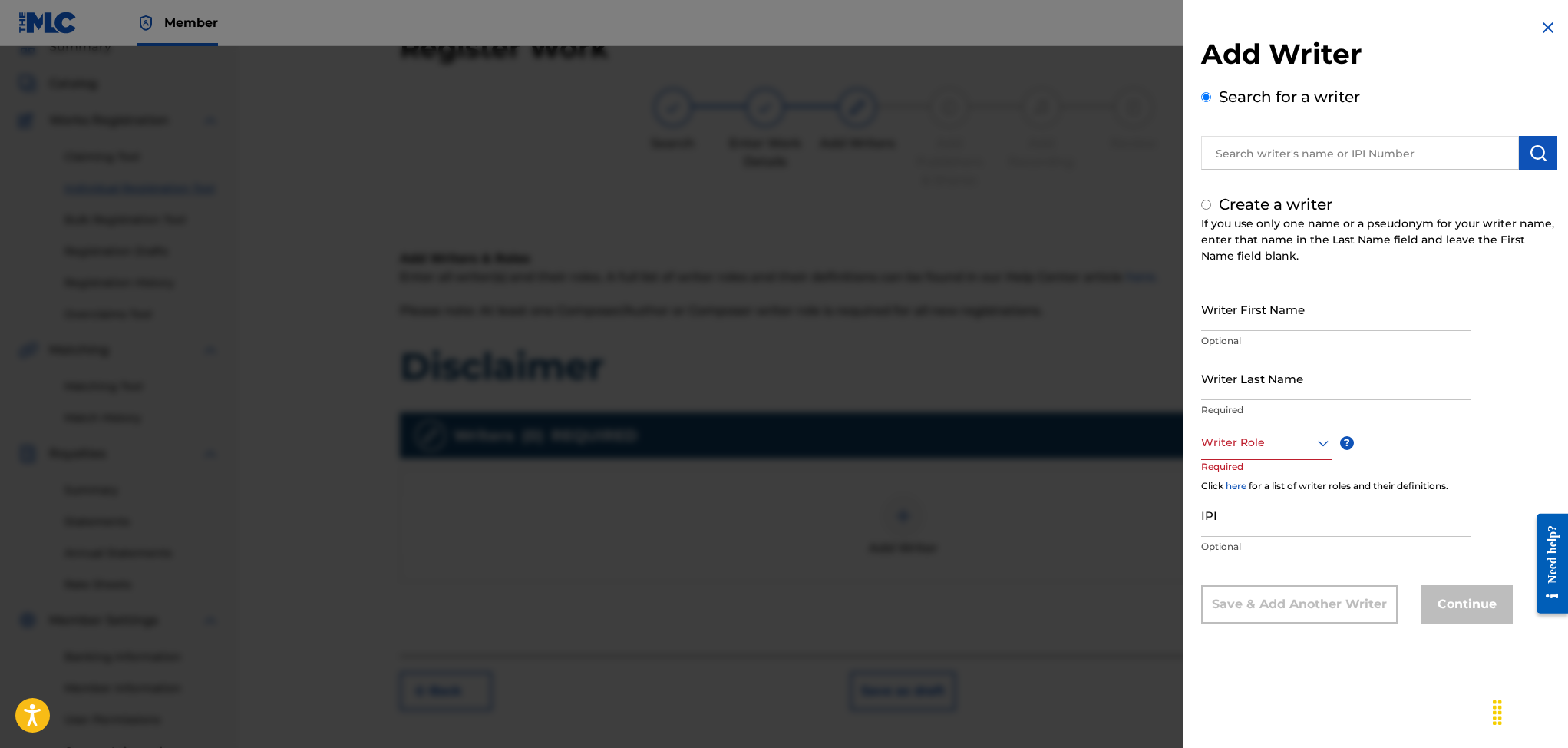 radio on "false" 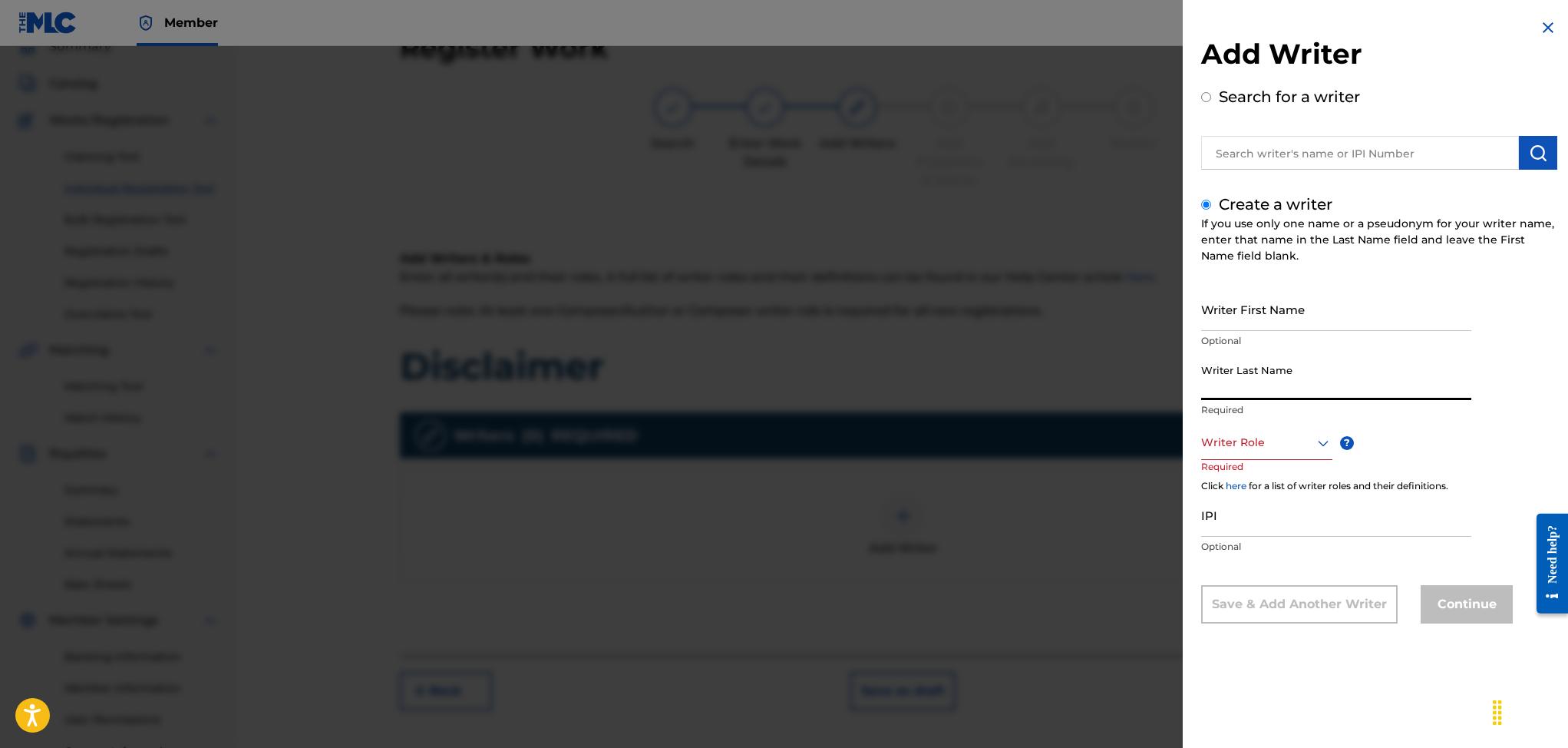 click on "Writer Last Name" at bounding box center [1336, 378] 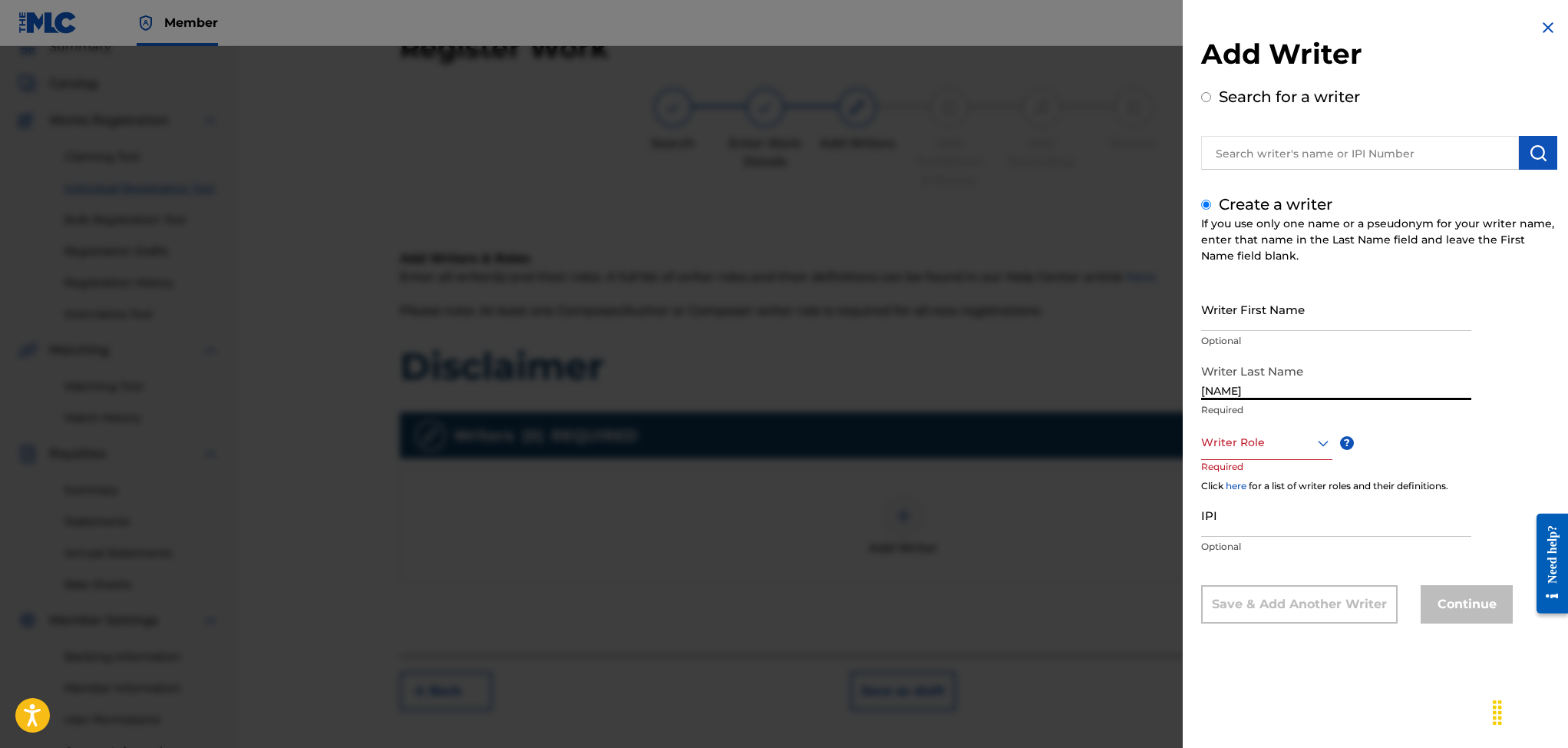 type on "[NAME]" 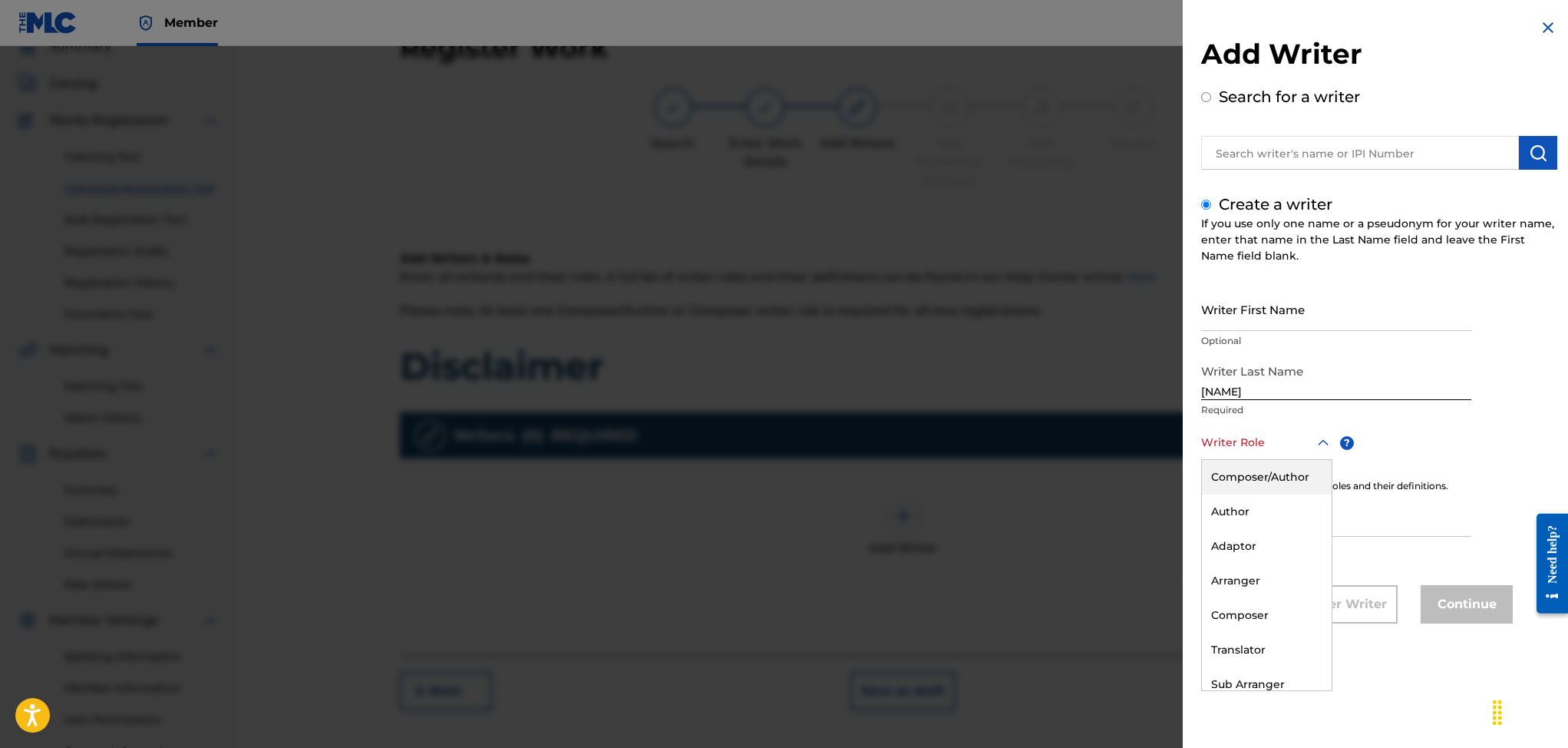 click on "Composer/Author" at bounding box center (1266, 477) 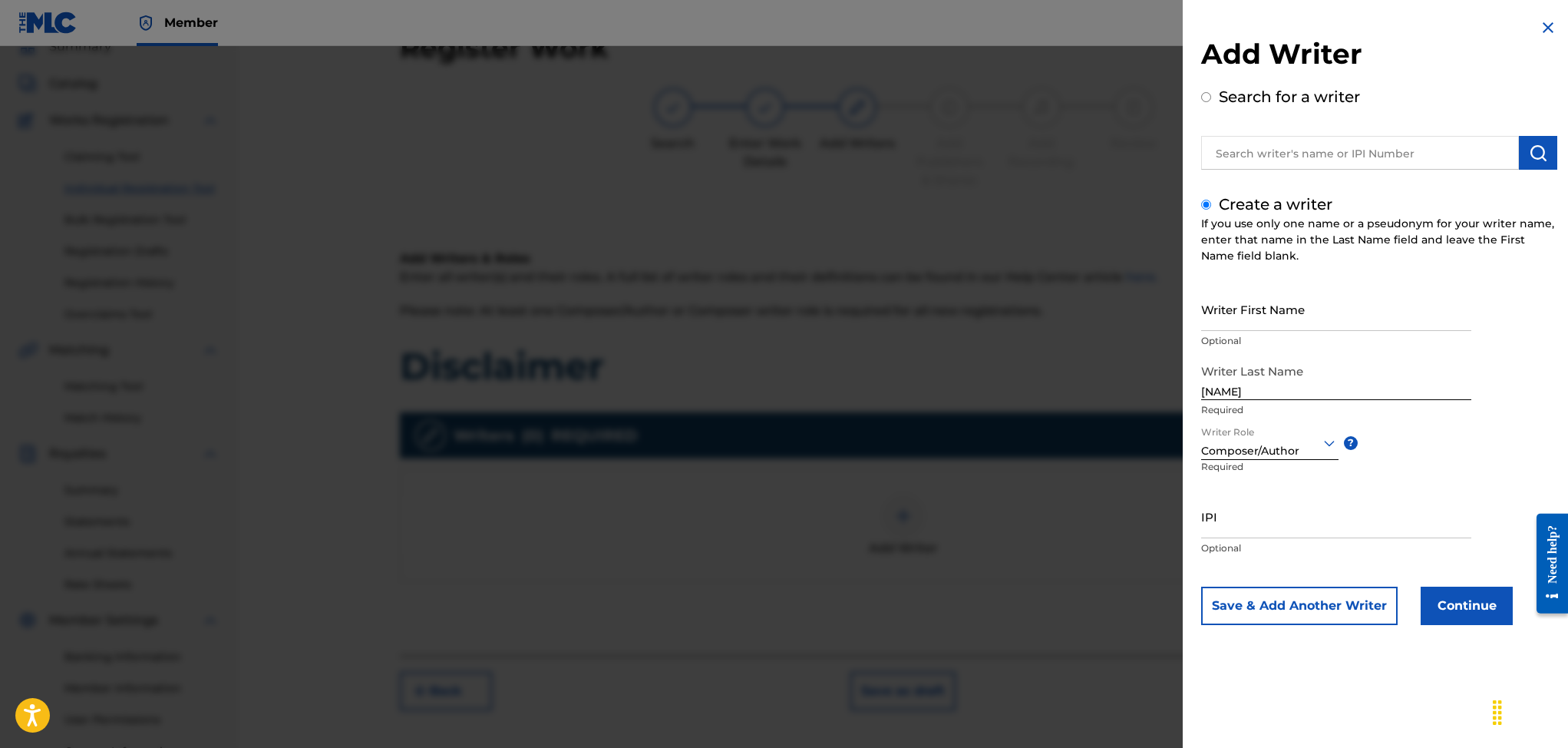click on "IPI" at bounding box center (1336, 516) 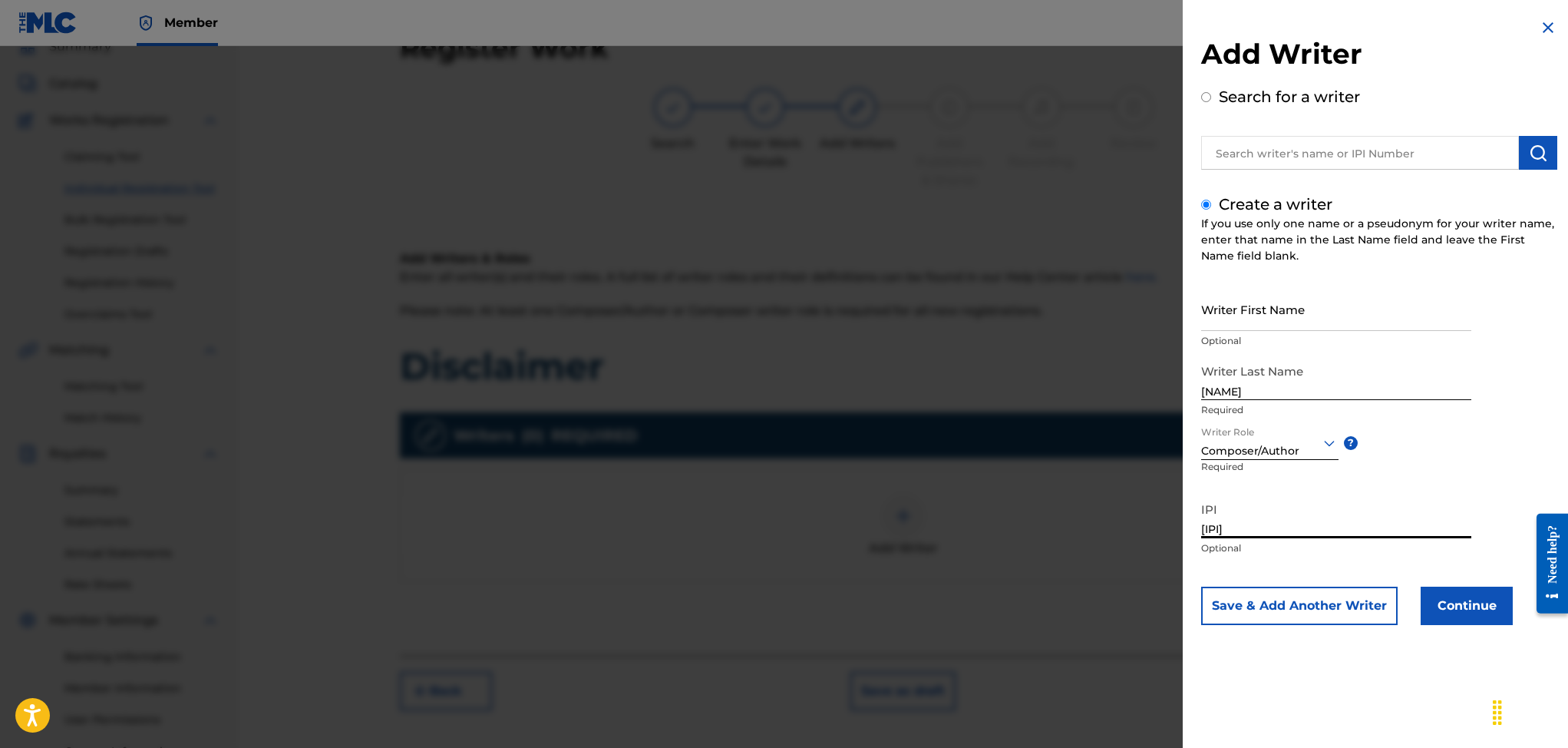 type on "[IPI]" 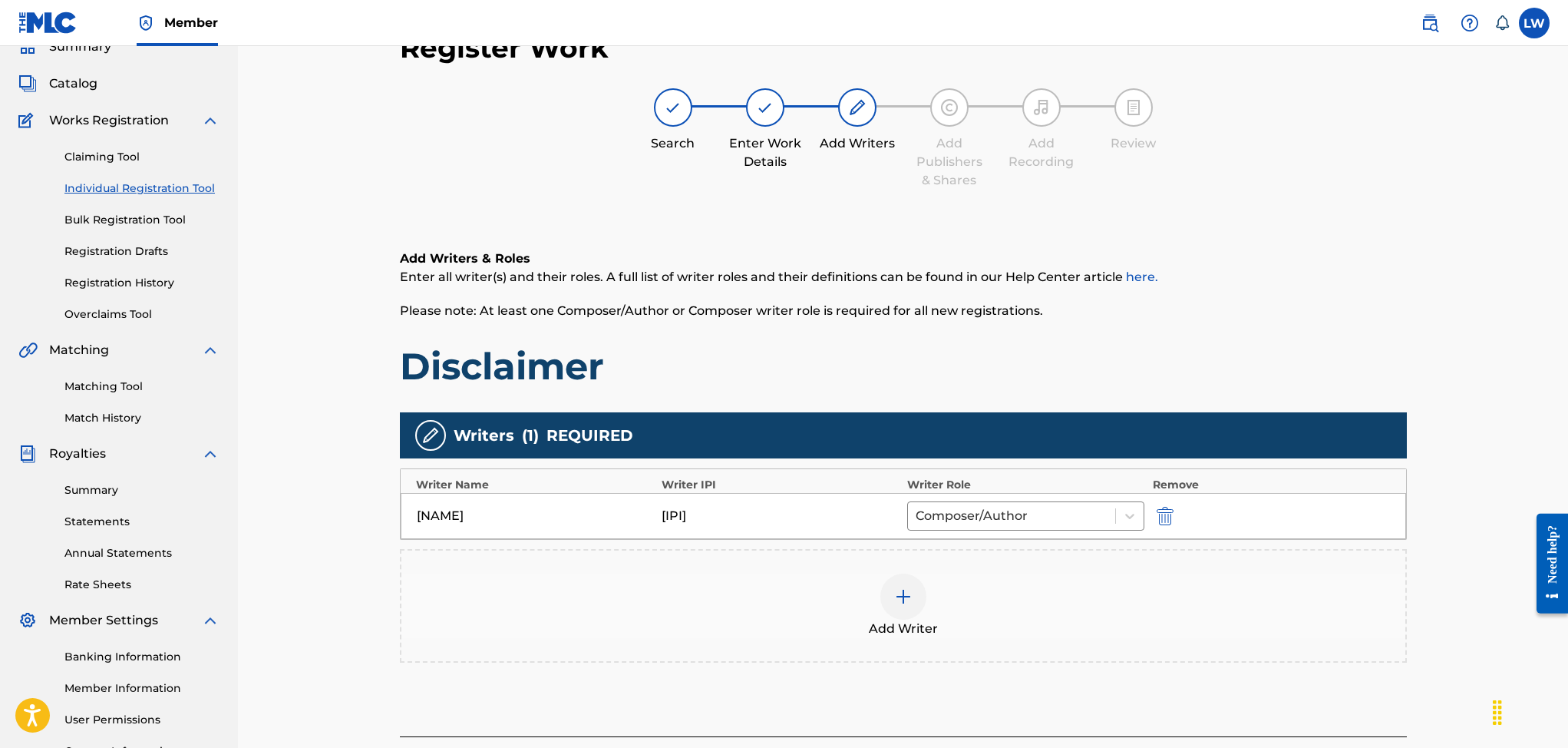 scroll, scrollTop: 84, scrollLeft: 0, axis: vertical 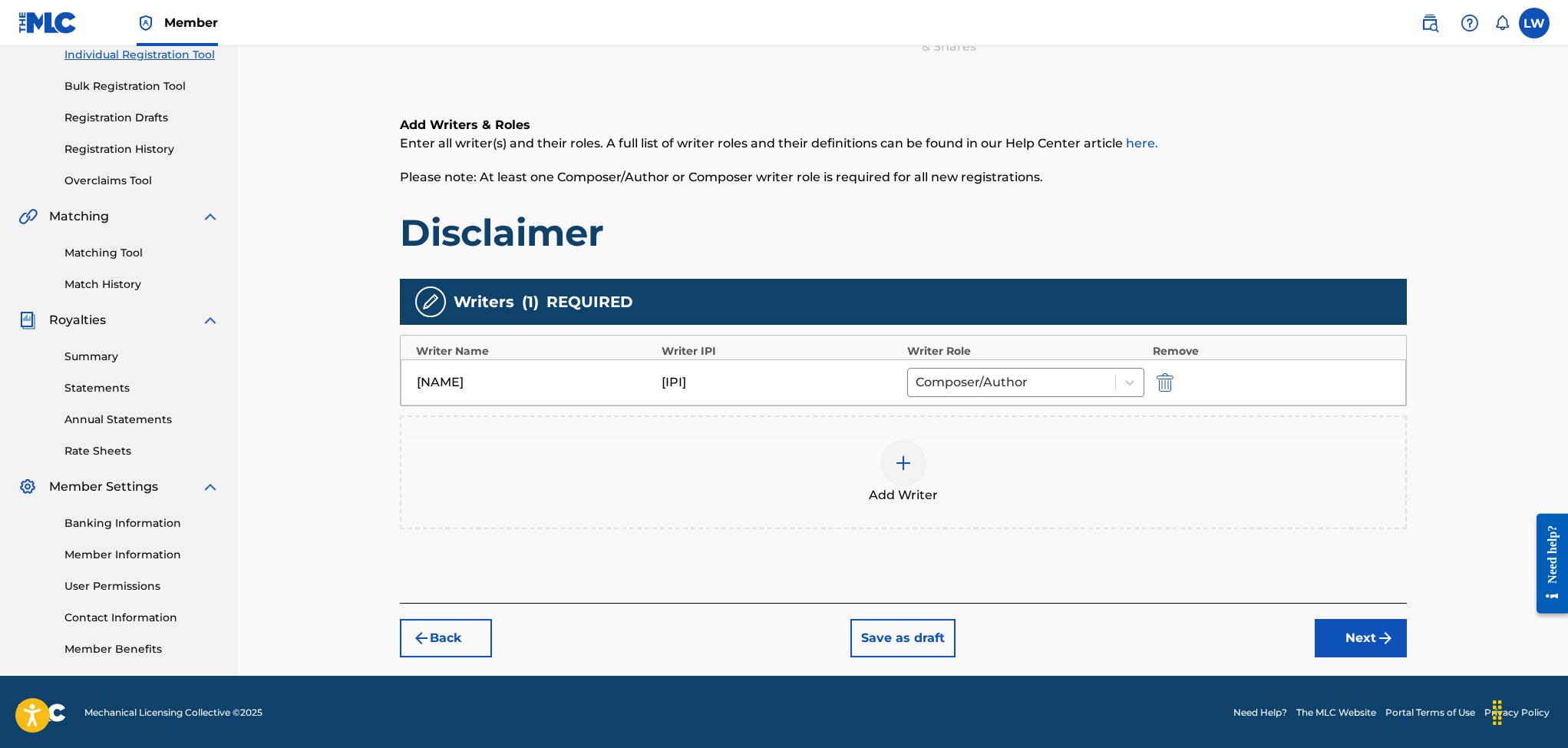 click on "Next" at bounding box center (1361, 638) 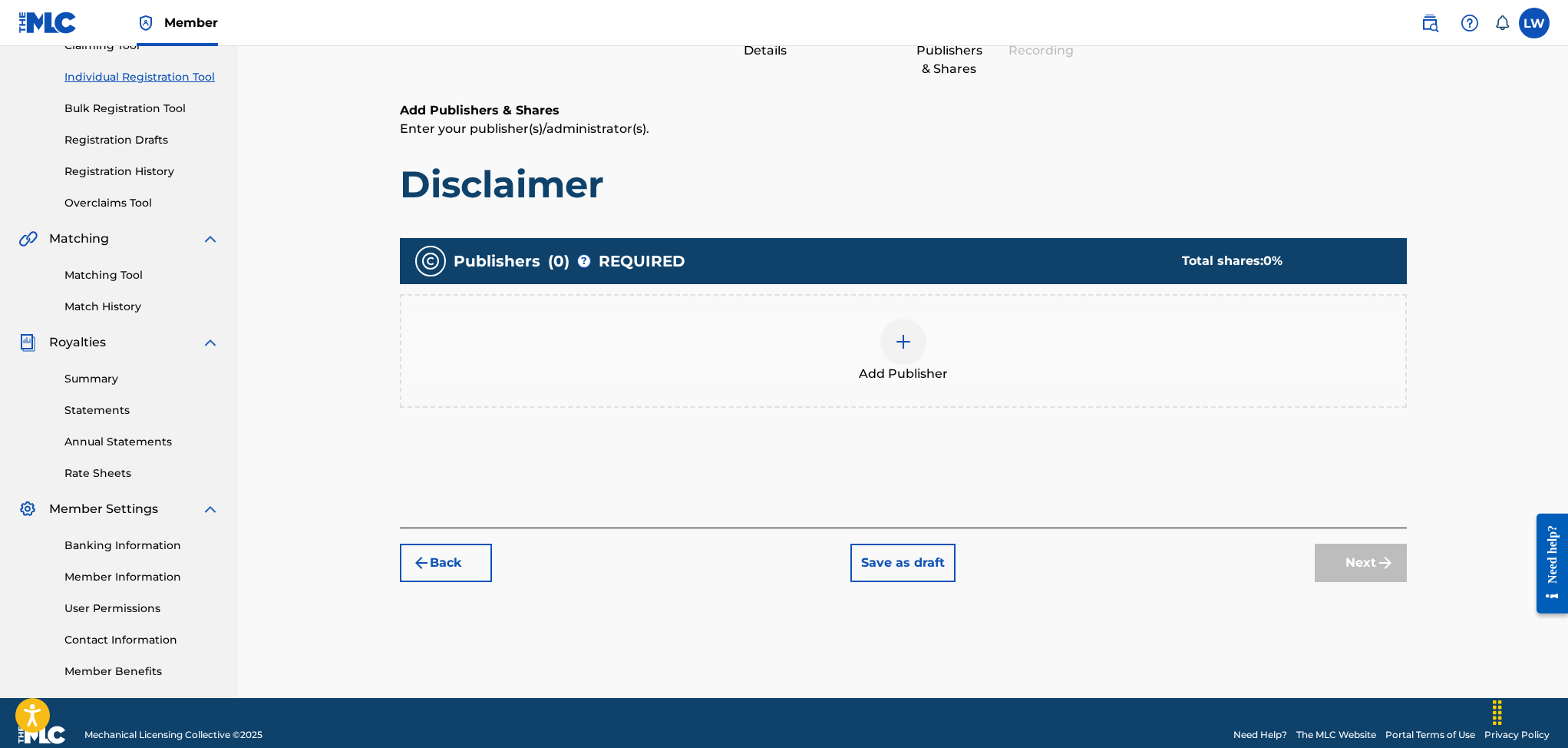 scroll, scrollTop: 69, scrollLeft: 0, axis: vertical 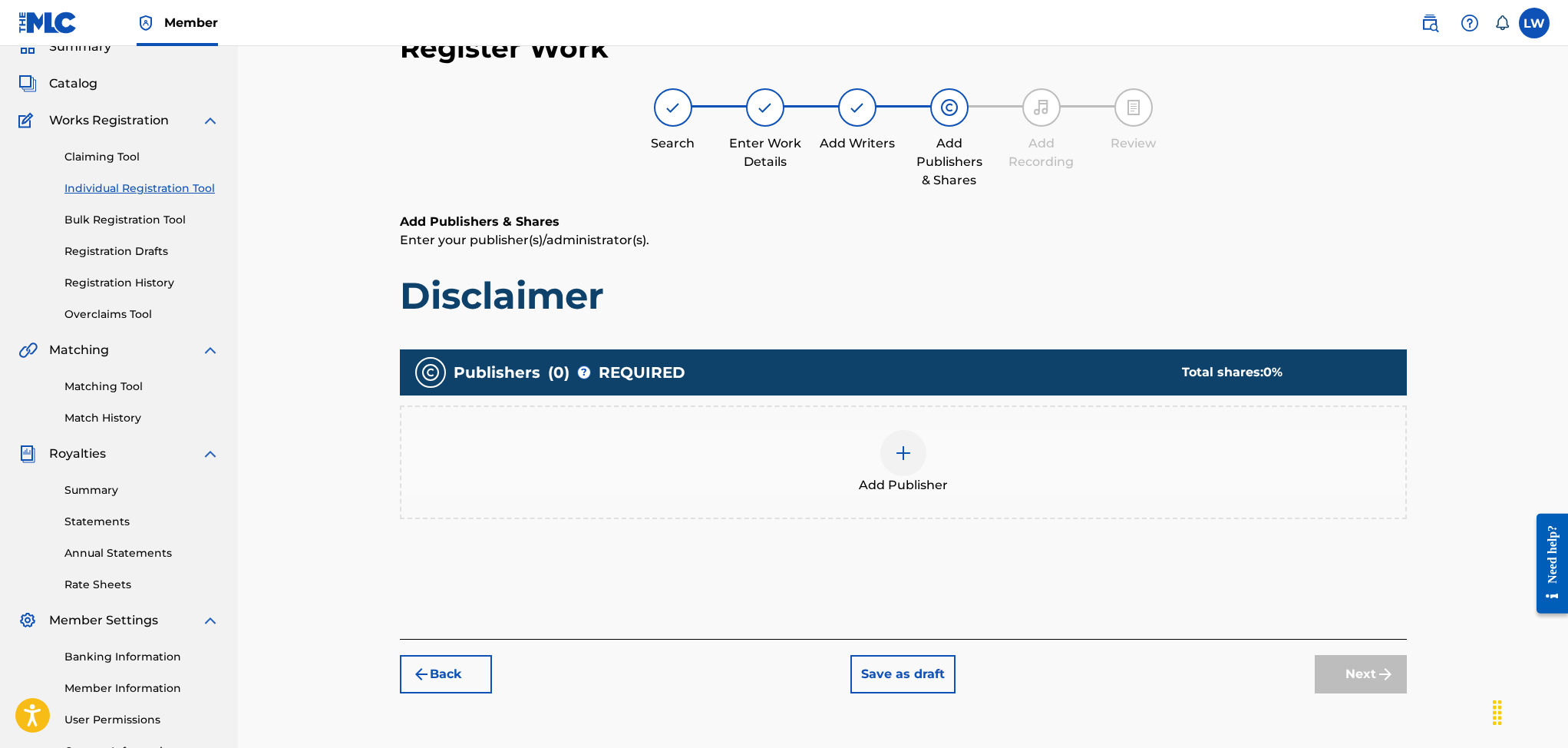 click at bounding box center (903, 453) 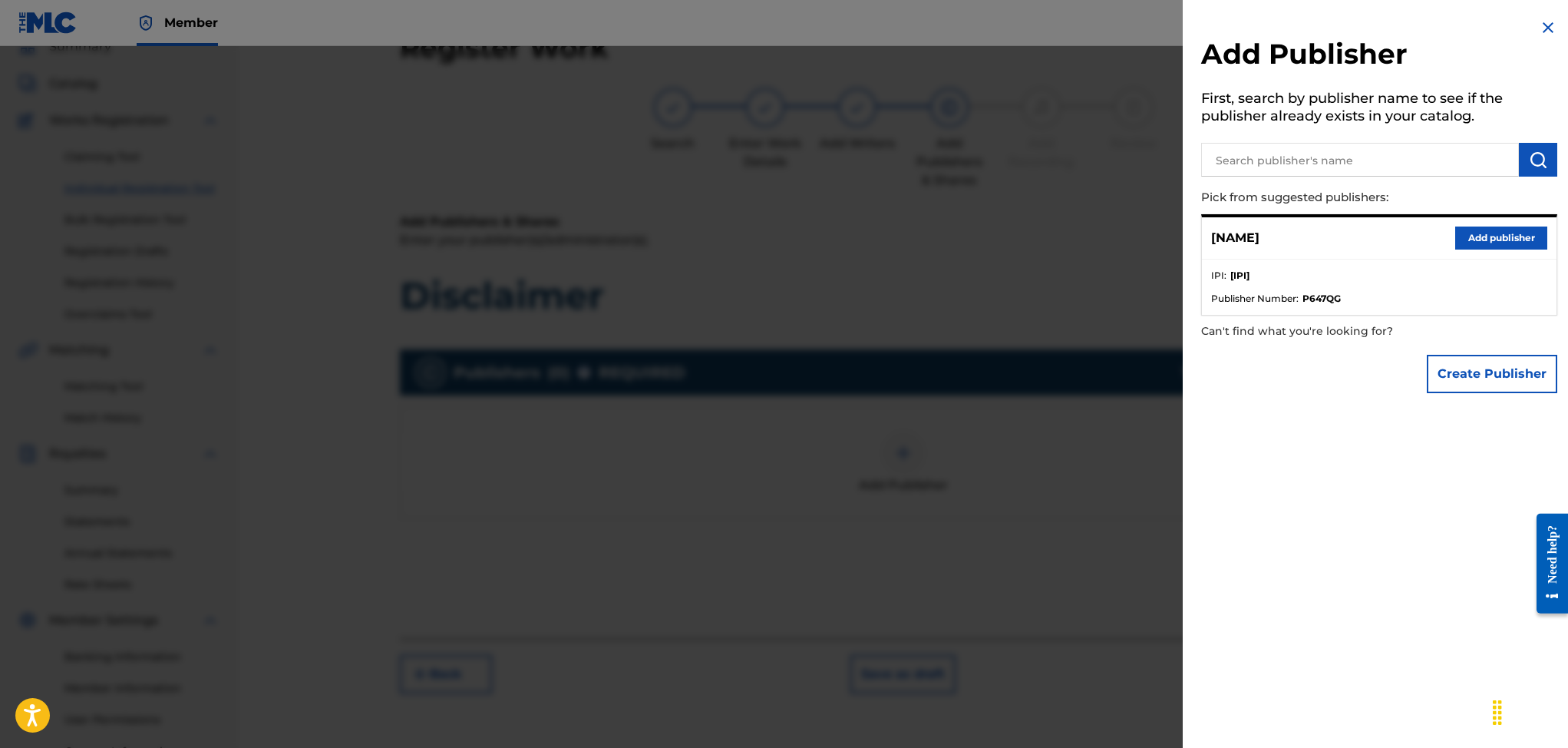 click on "Add publisher" at bounding box center (1501, 238) 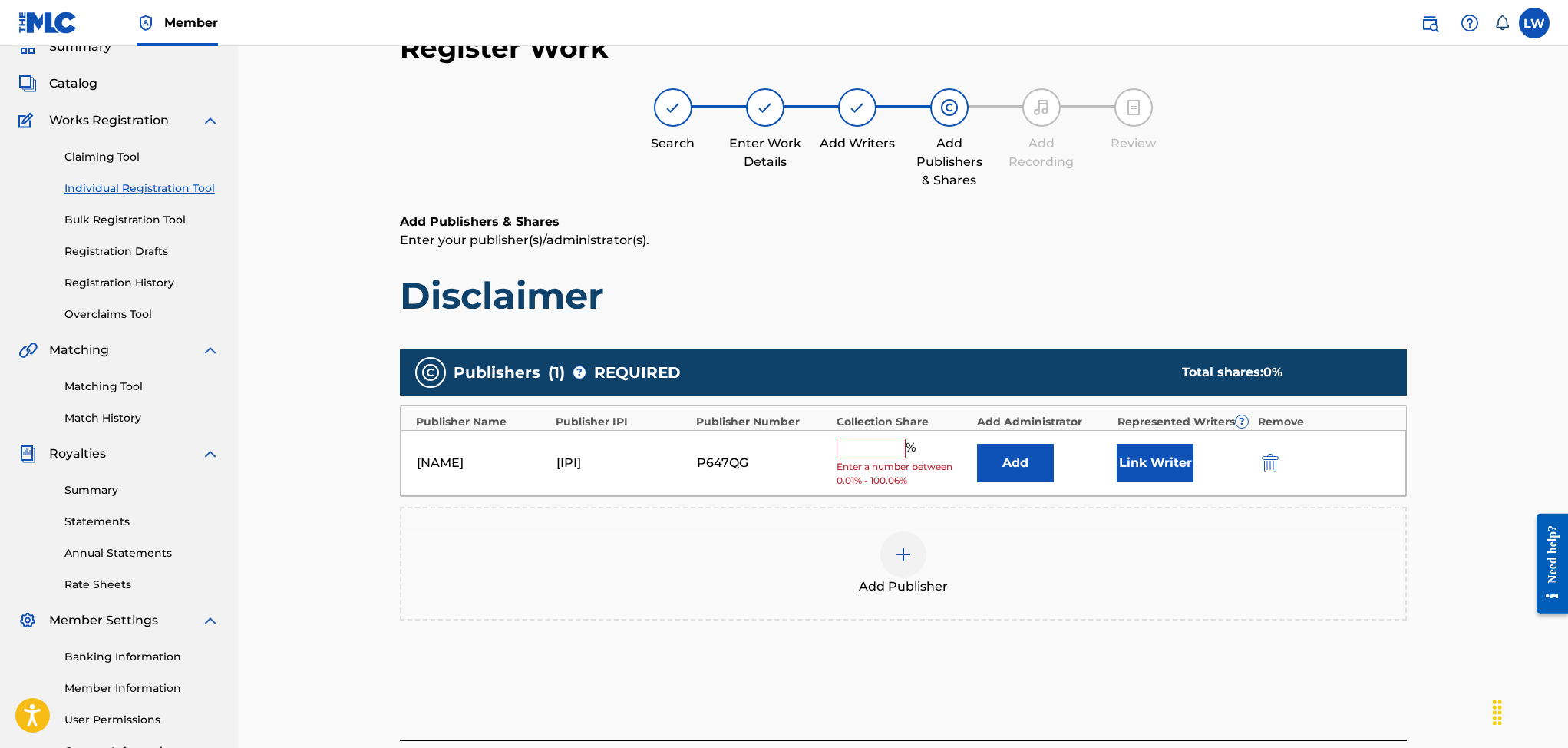 click at bounding box center [871, 448] 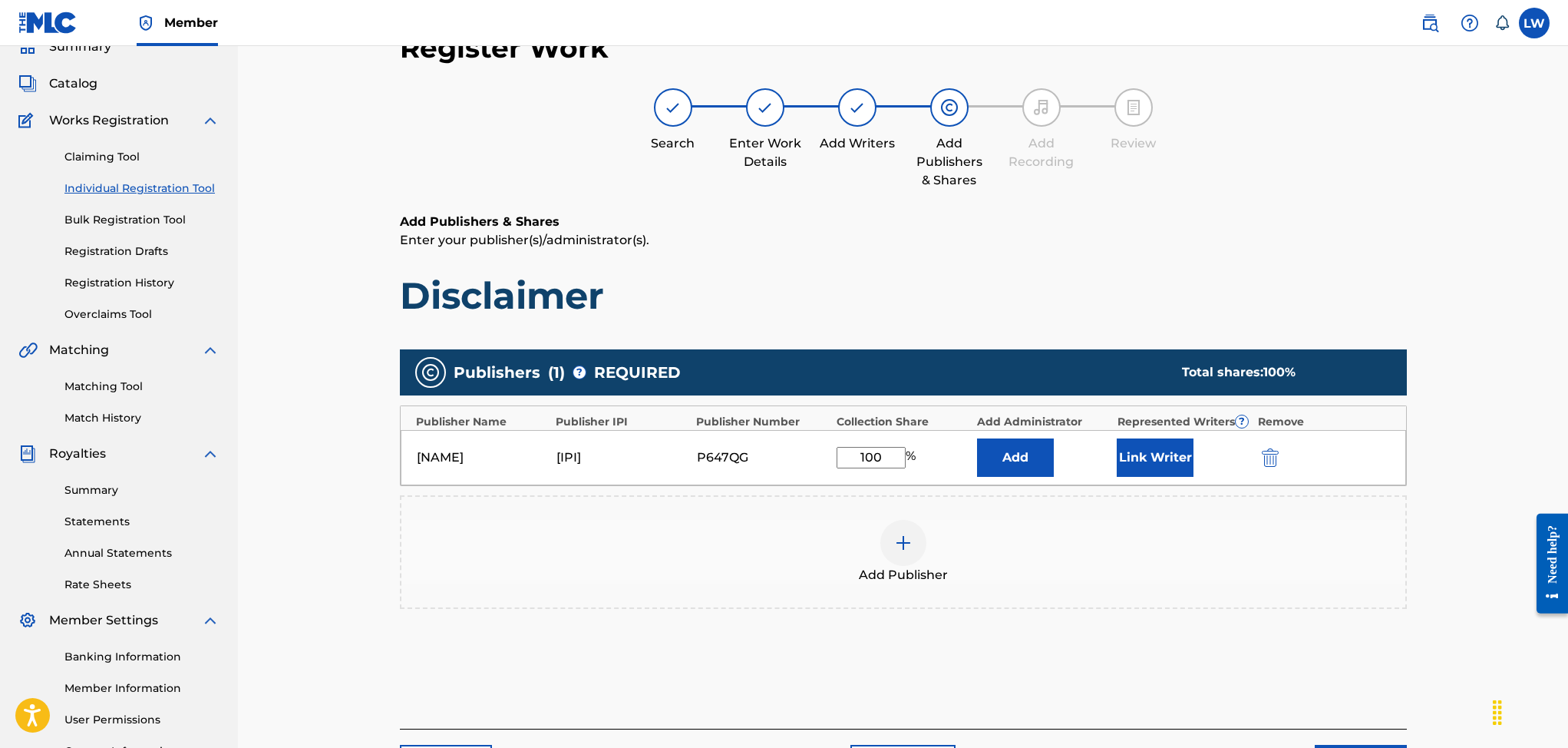 type on "100" 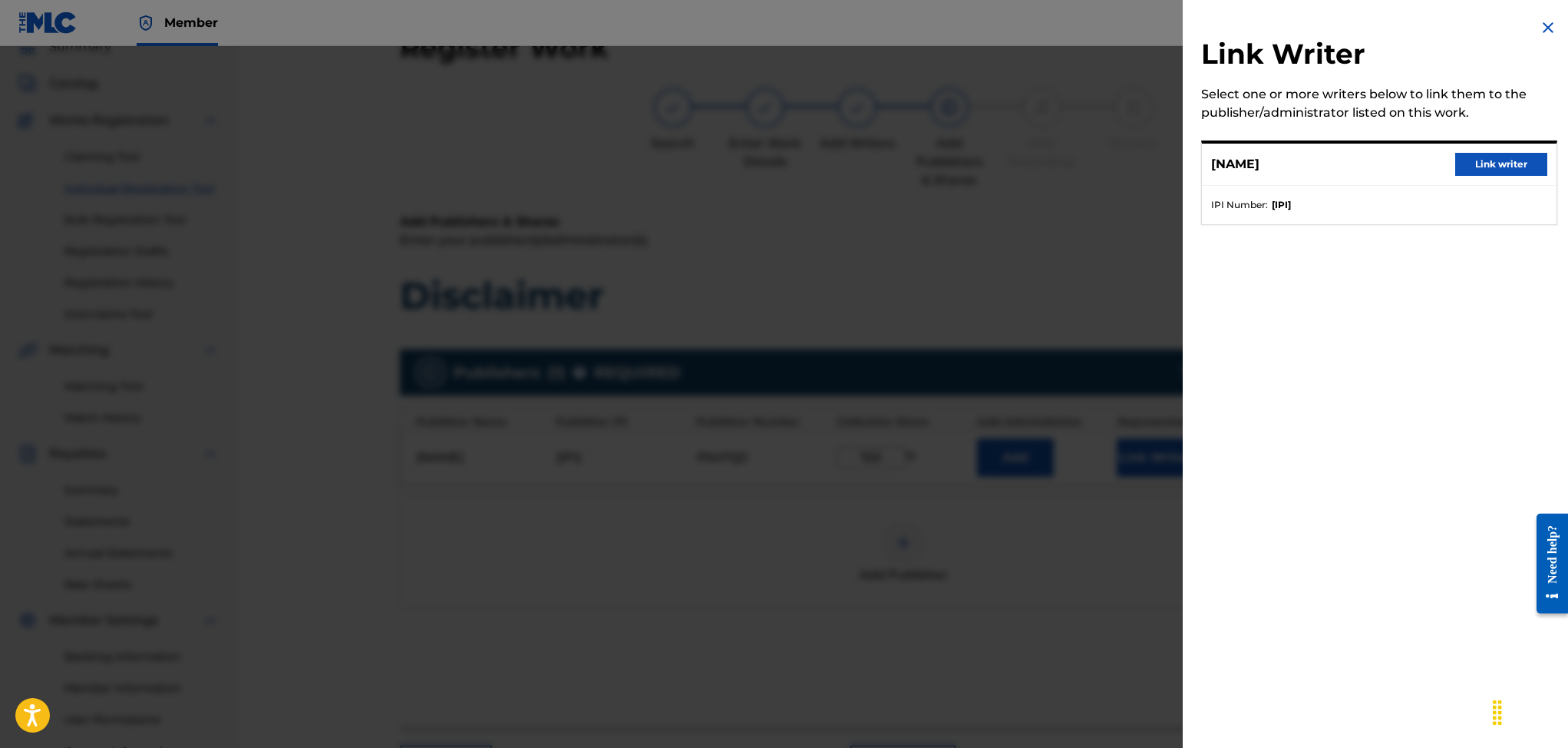 click on "Link writer" at bounding box center [1501, 164] 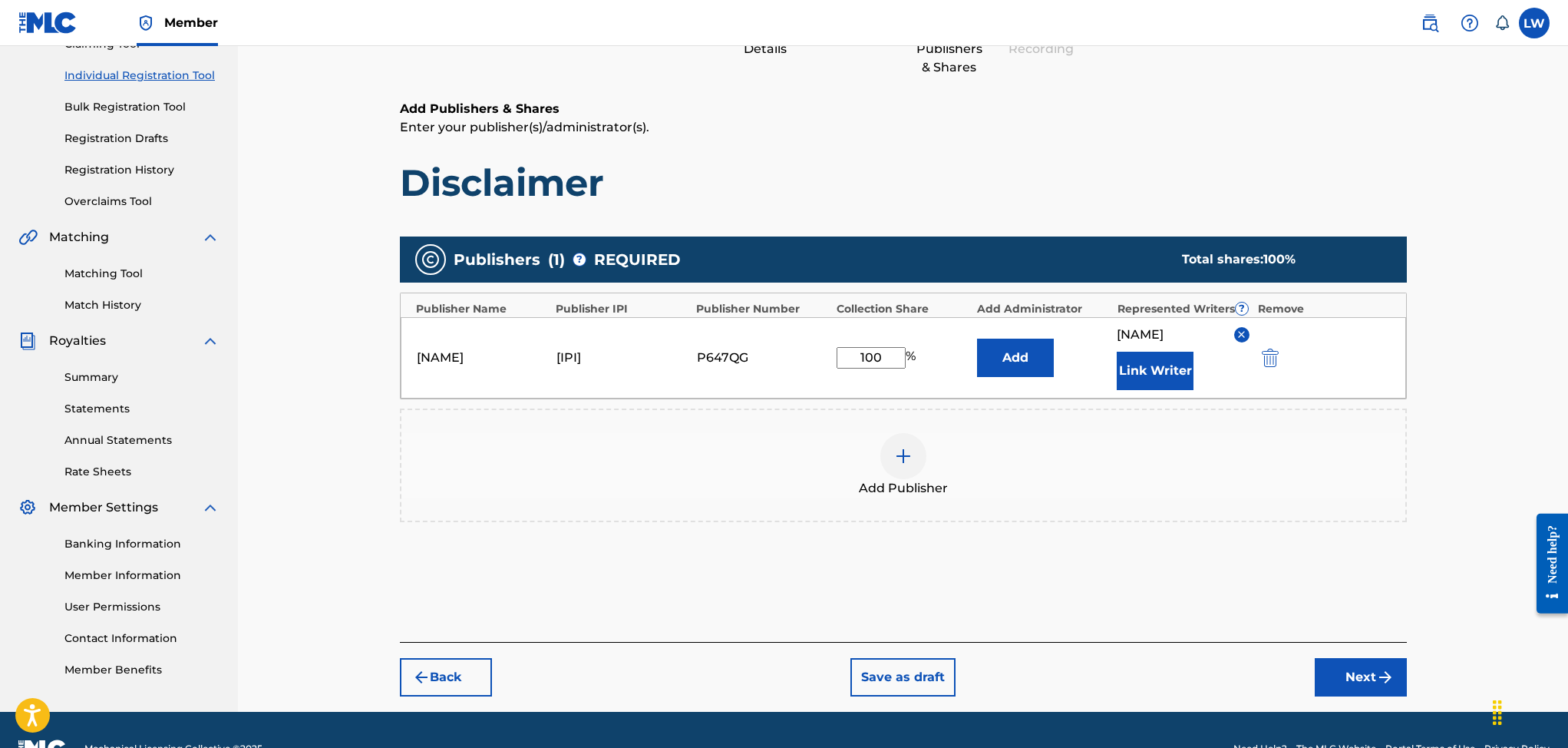 scroll, scrollTop: 183, scrollLeft: 0, axis: vertical 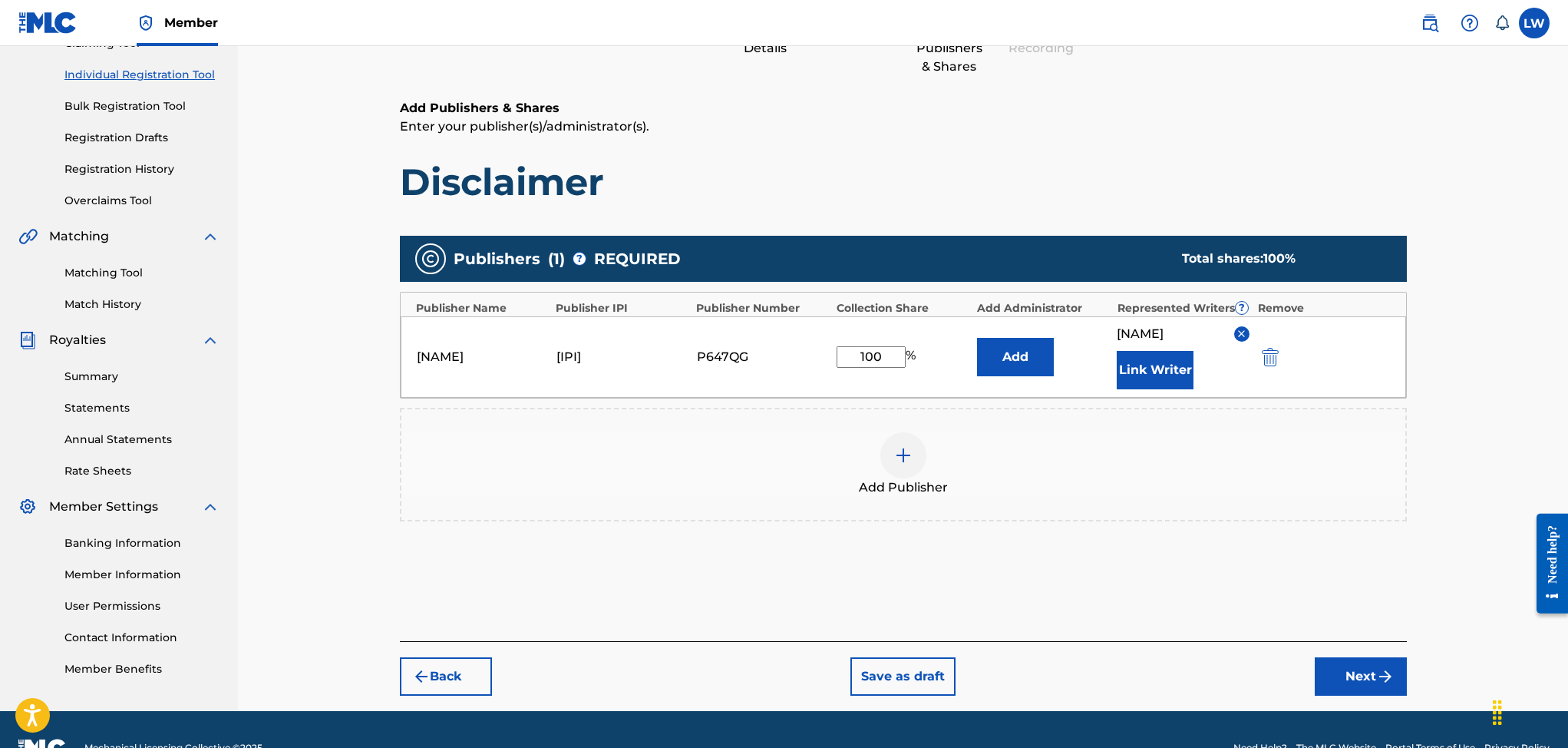 click on "Next" at bounding box center [1361, 677] 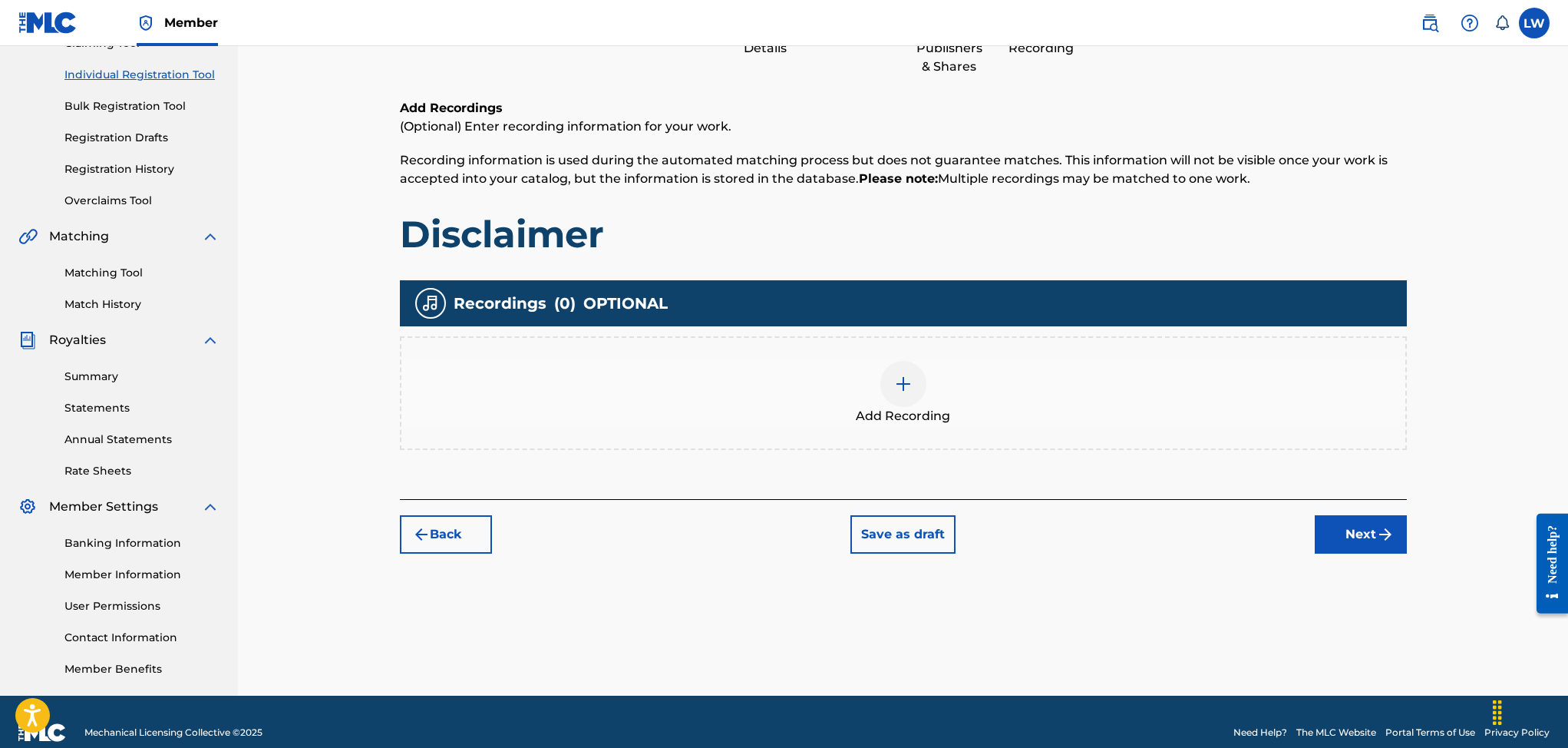 scroll, scrollTop: 69, scrollLeft: 0, axis: vertical 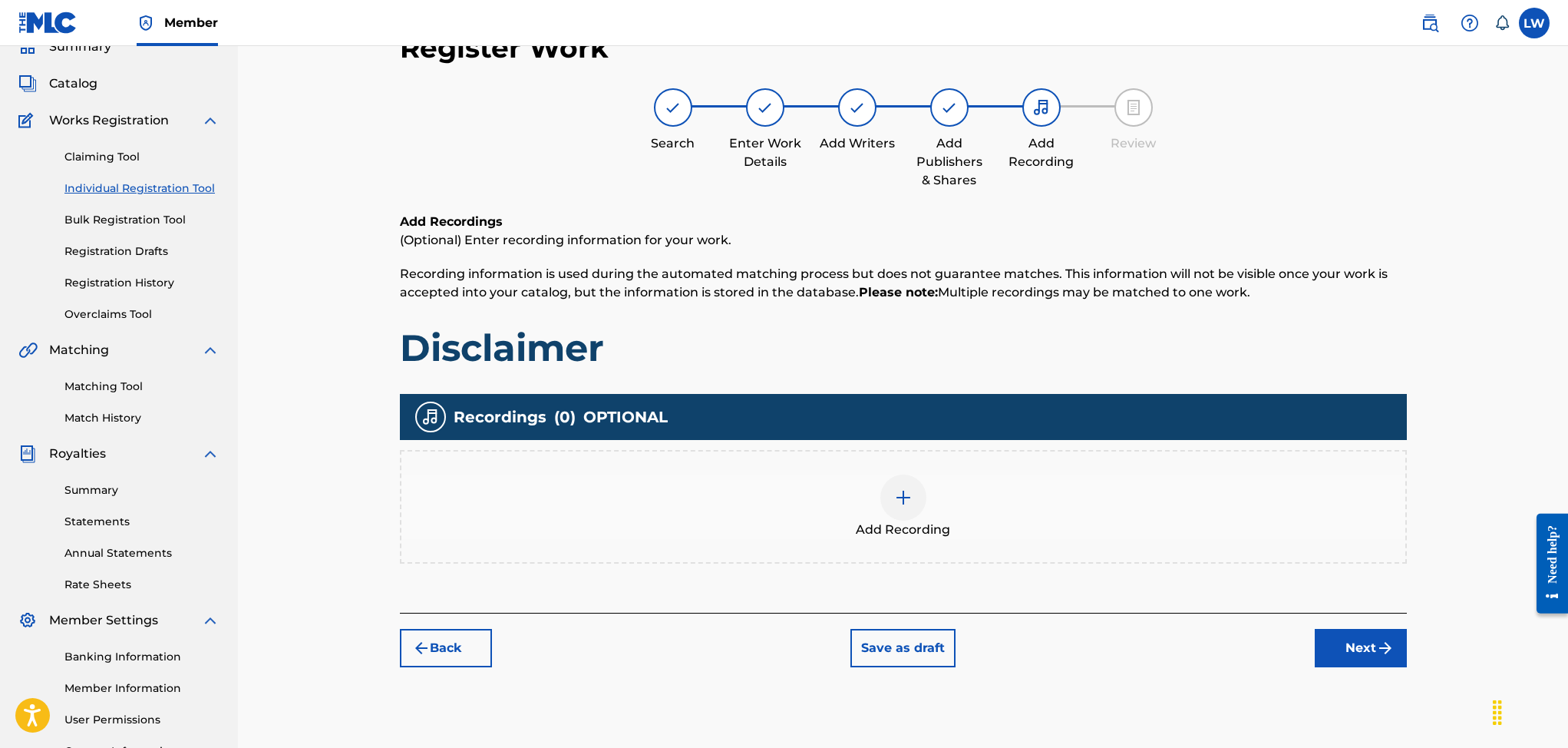 click at bounding box center [903, 498] 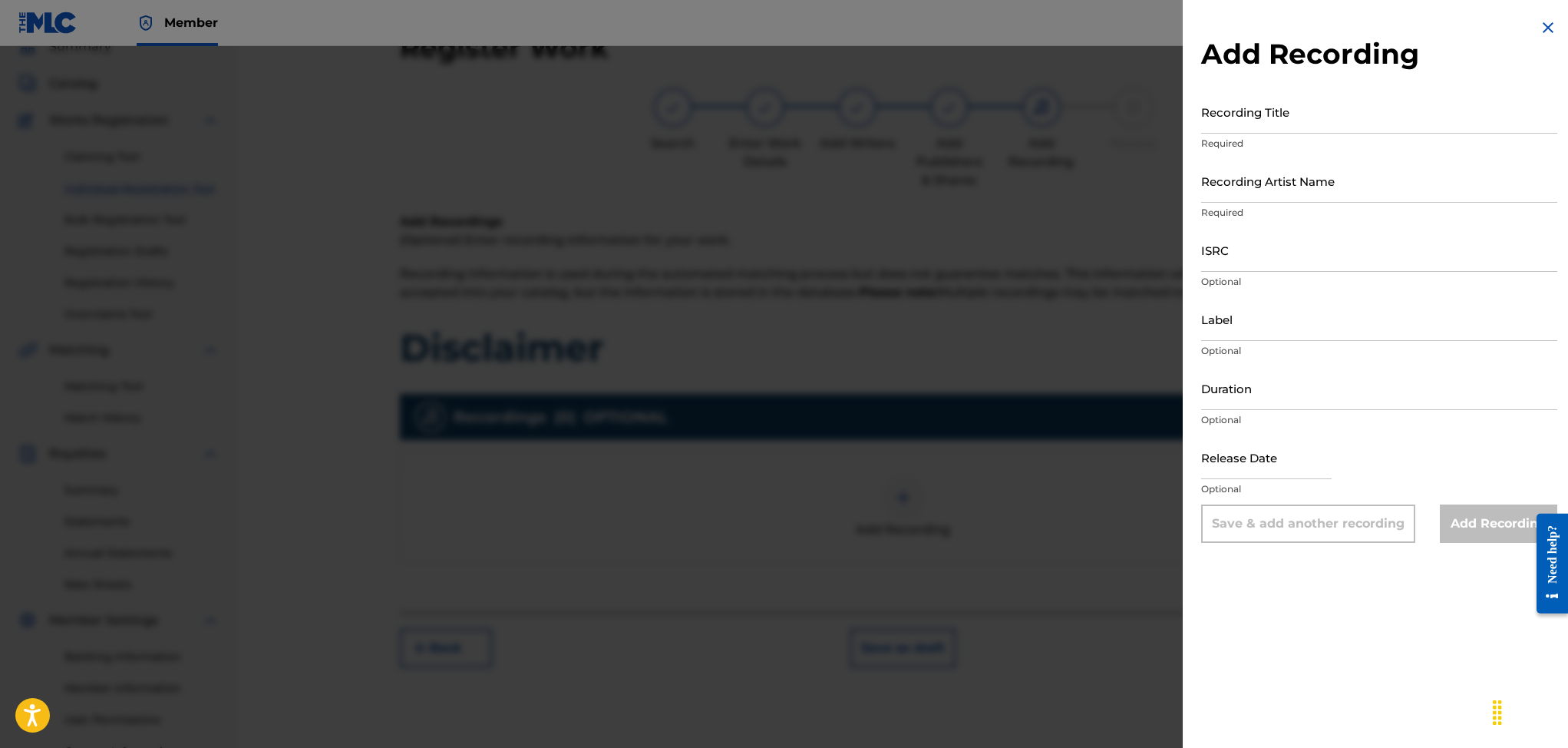 click on "Recording Title" at bounding box center [1379, 111] 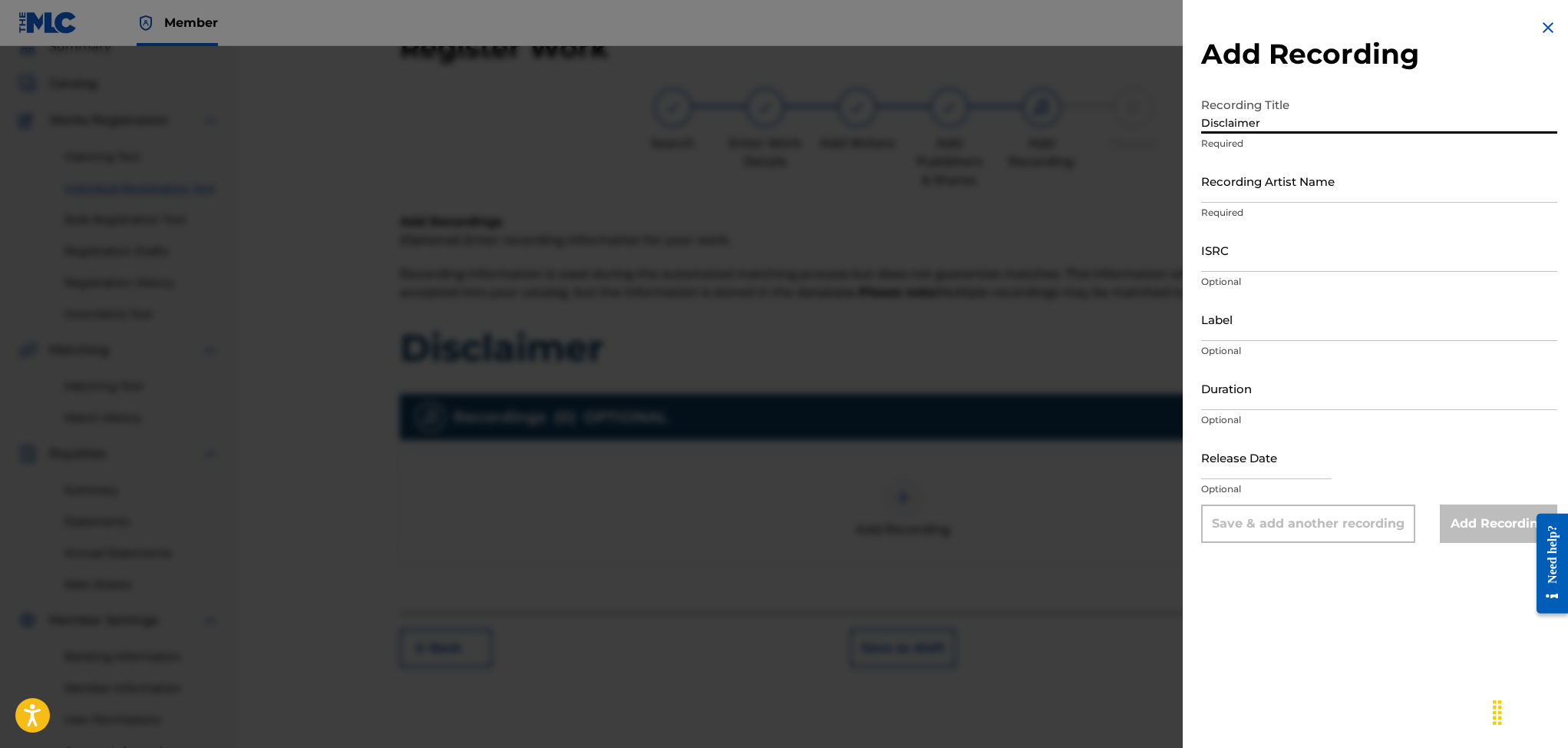 type on "Disclaimer" 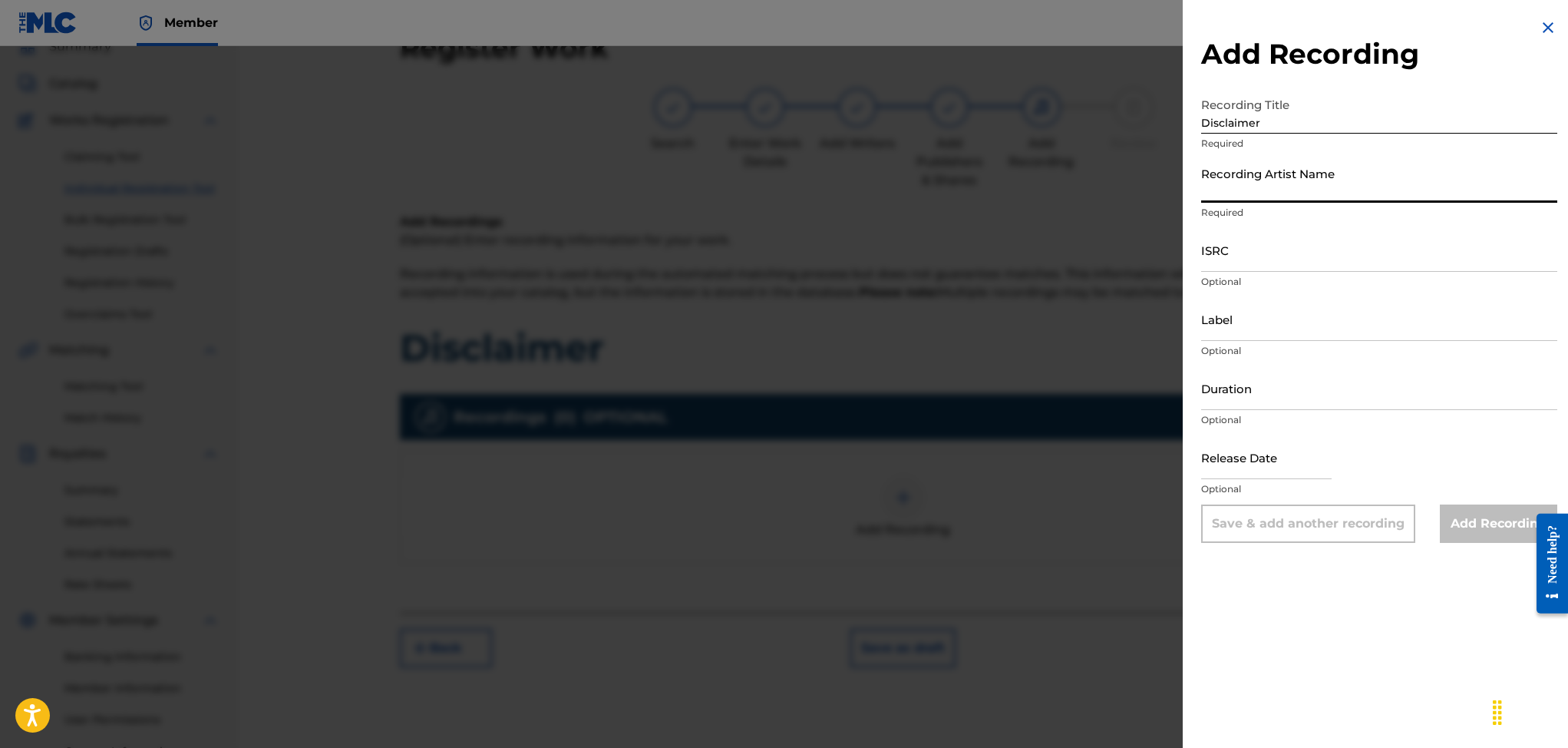 click on "Recording Artist Name" at bounding box center [1379, 180] 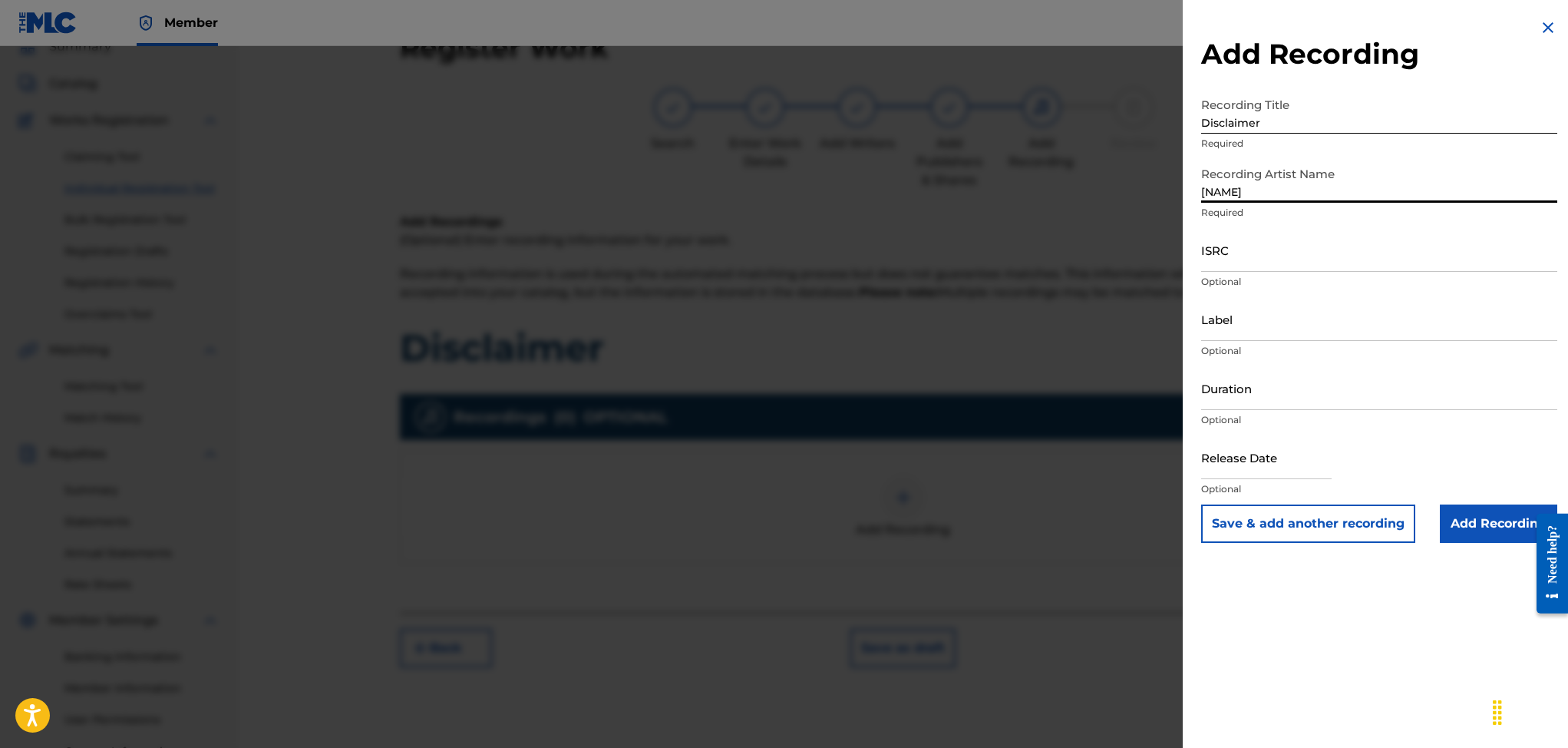 type on "[NAME]" 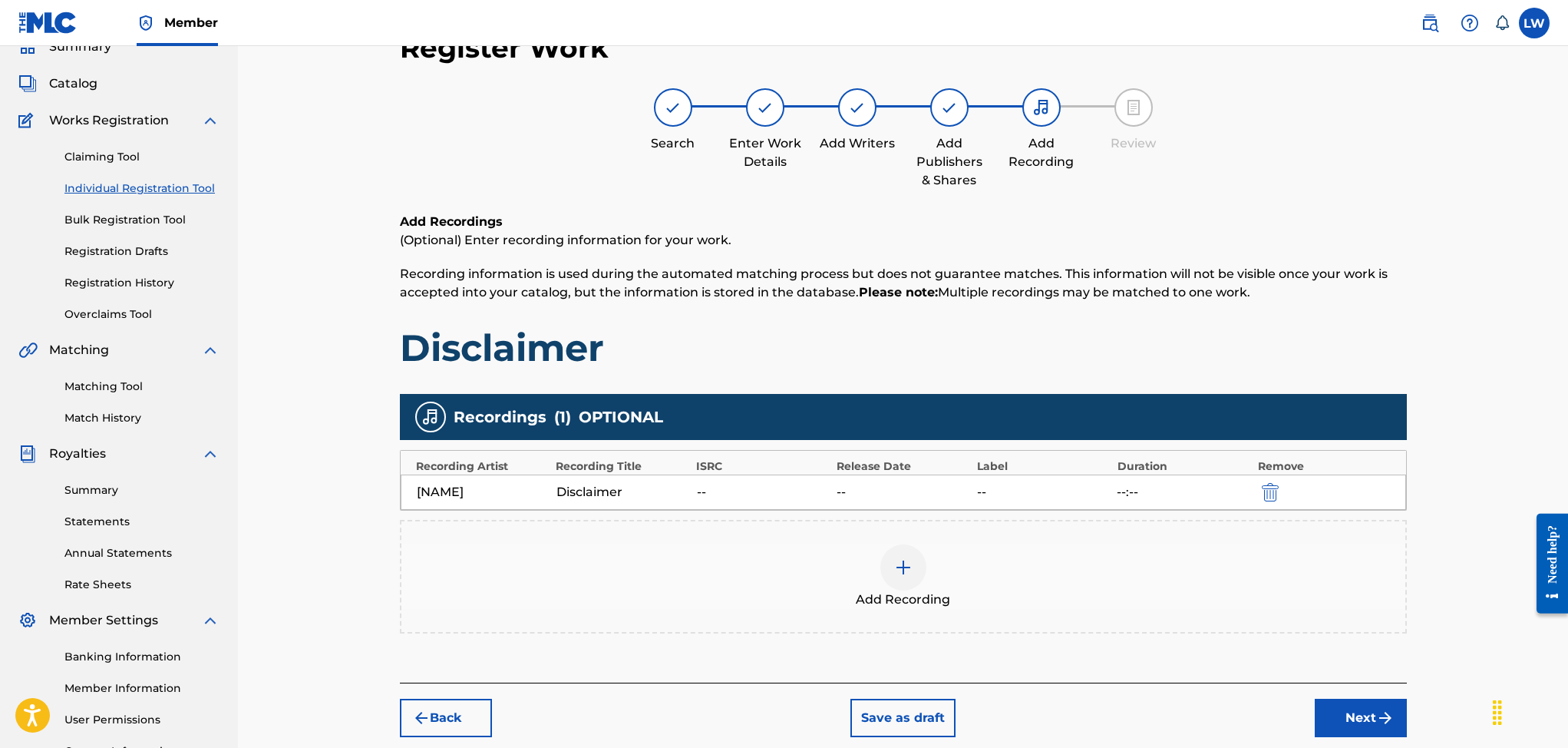 click on "Next" at bounding box center [1361, 718] 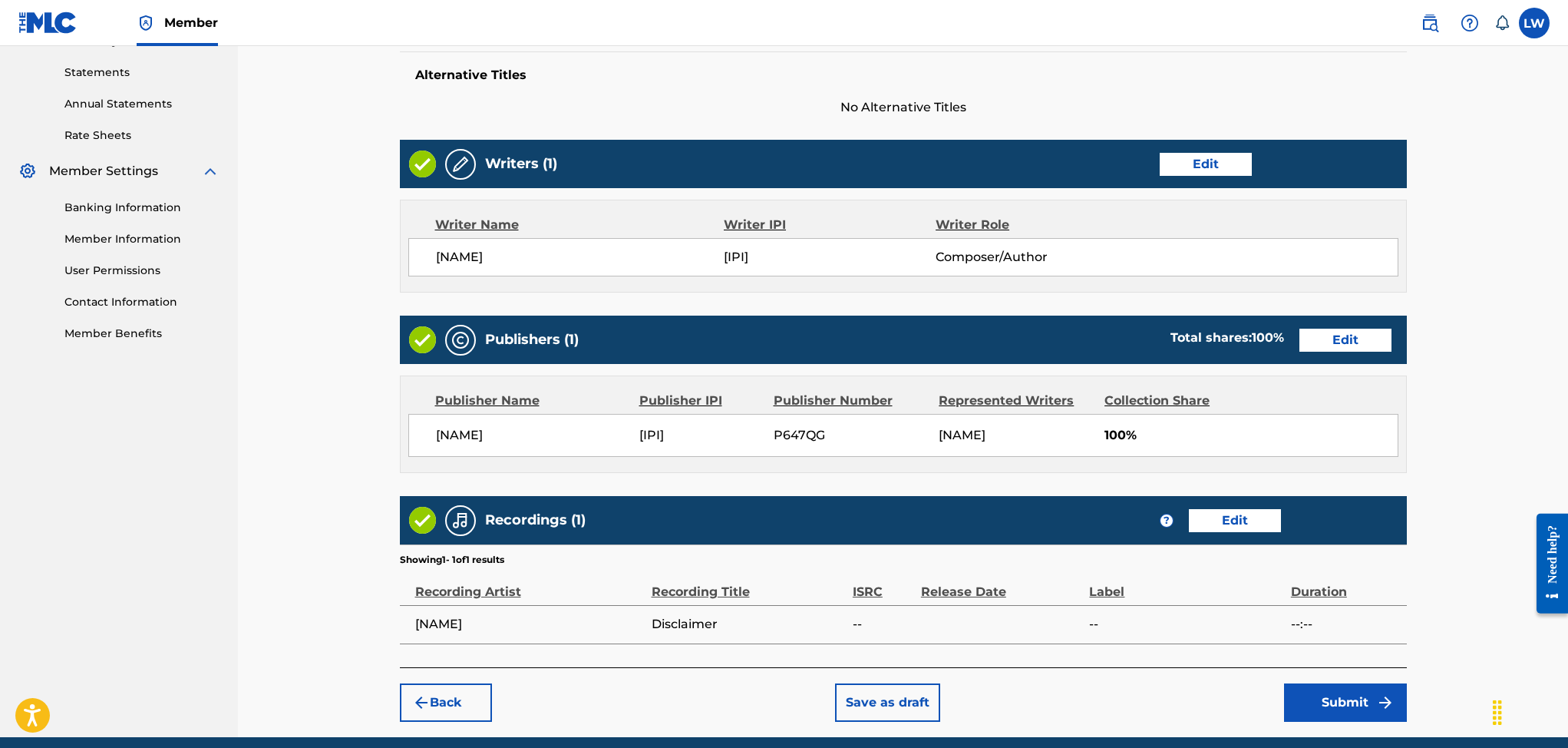 scroll, scrollTop: 583, scrollLeft: 0, axis: vertical 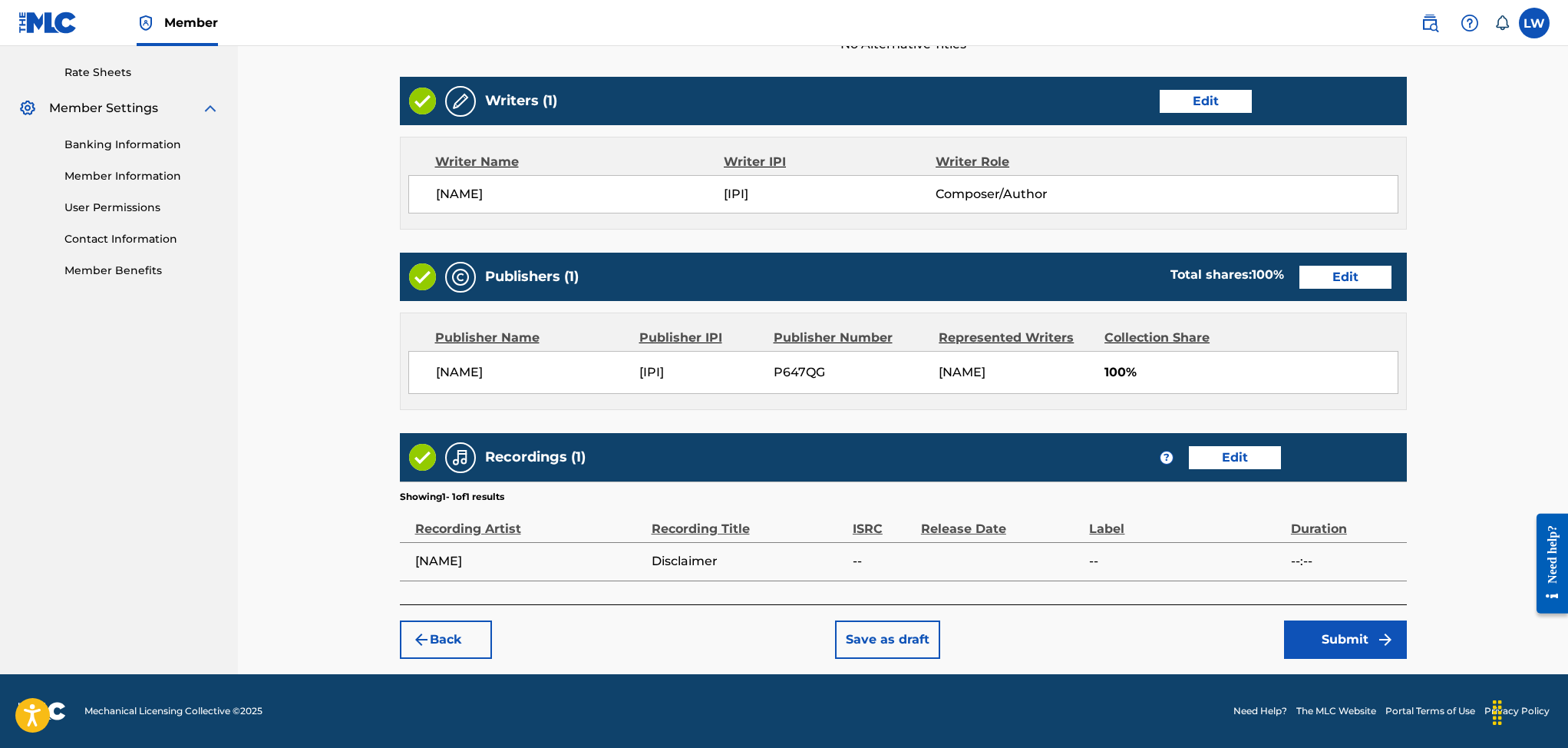 click on "Submit" at bounding box center (1345, 640) 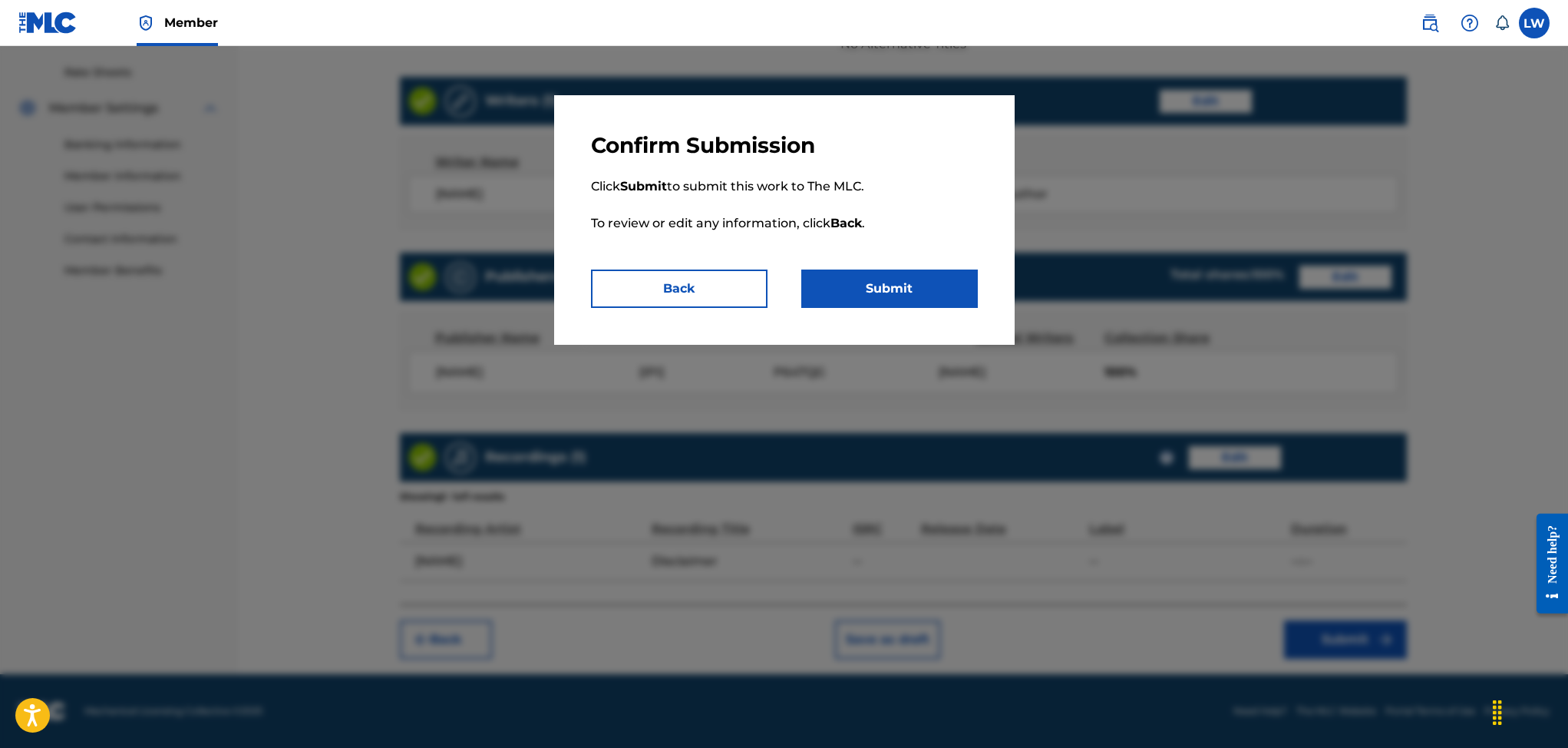 click on "Submit" at bounding box center (890, 289) 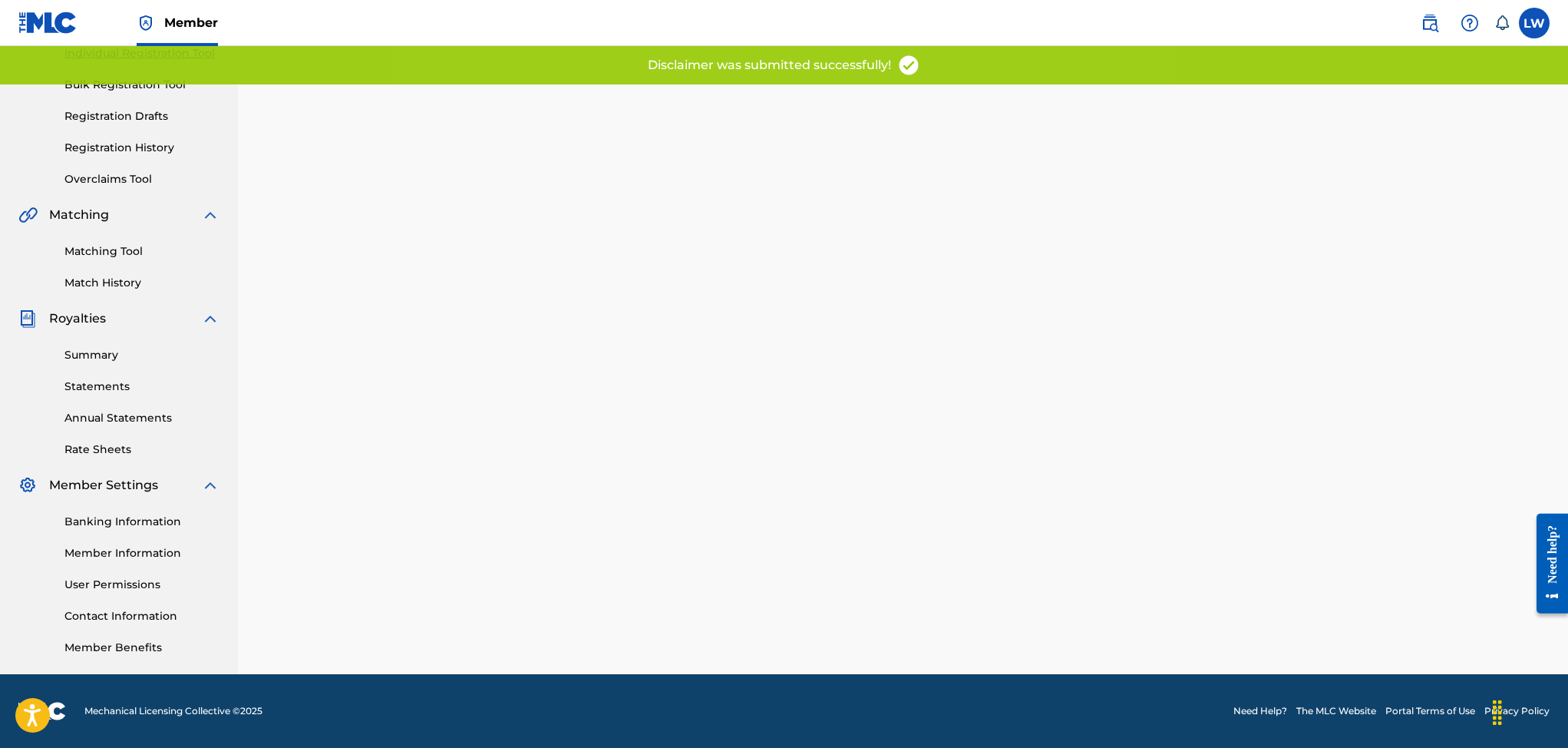 scroll, scrollTop: 0, scrollLeft: 0, axis: both 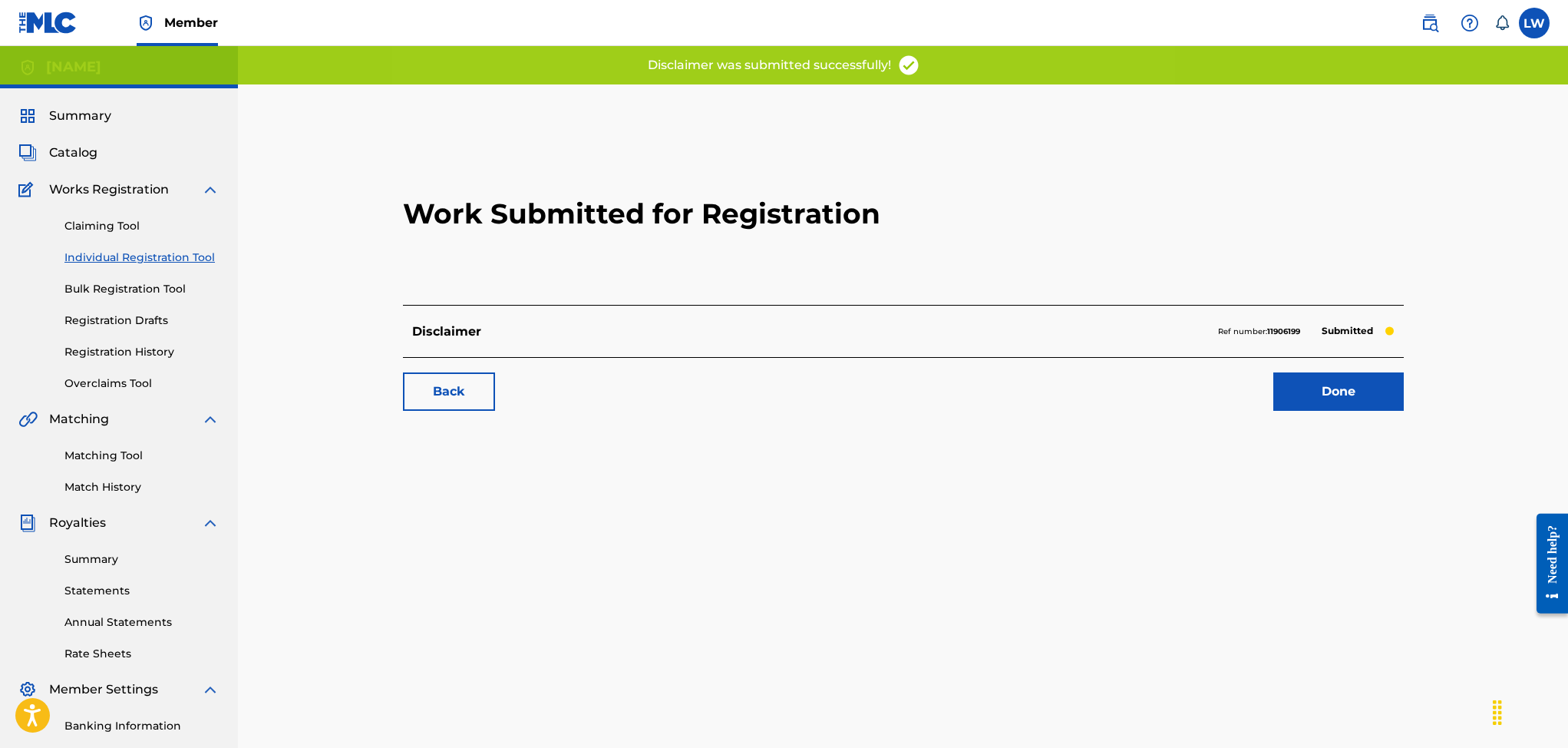 click on "Done" at bounding box center (1339, 392) 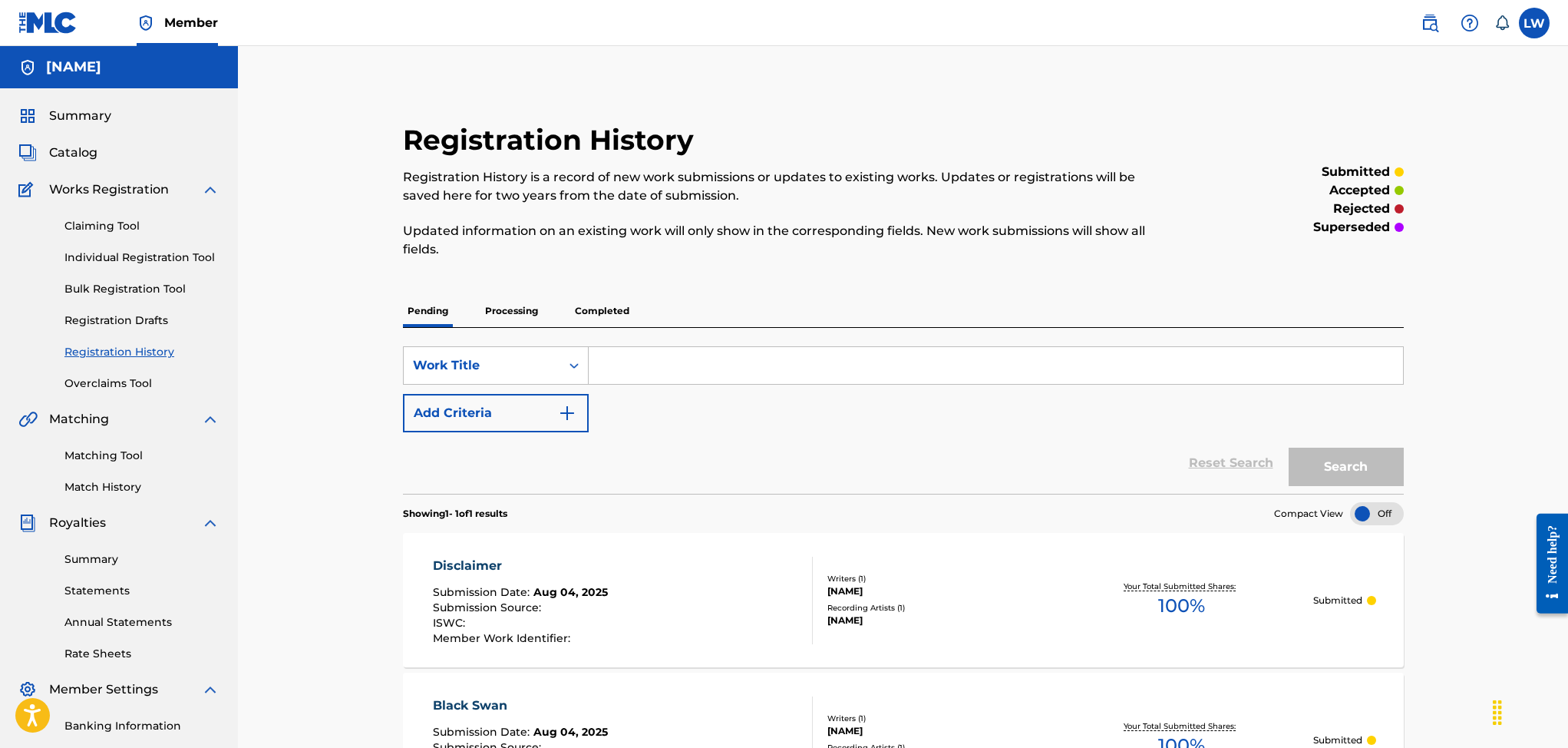 click on "Summary" at bounding box center [80, 116] 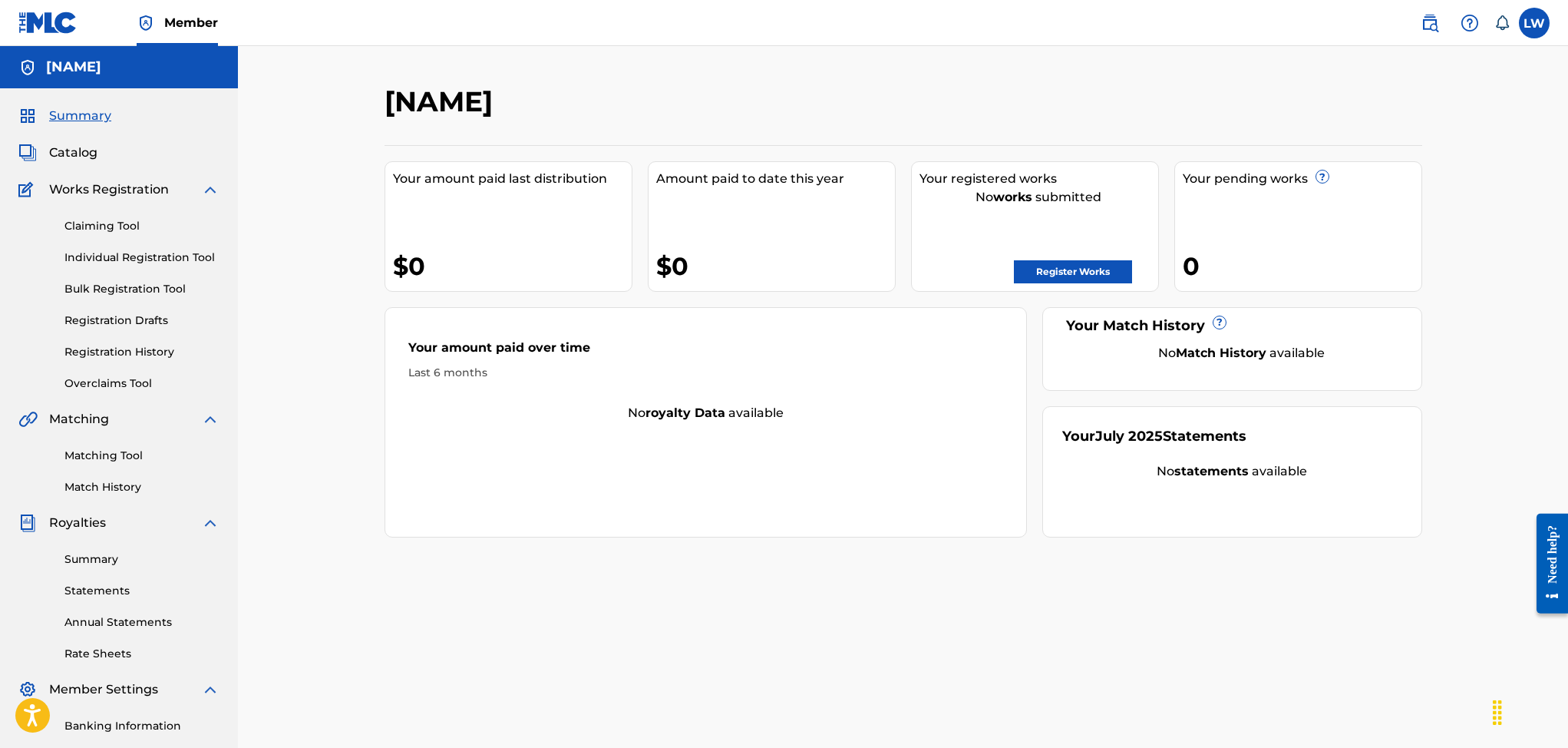 click on "Register Works" at bounding box center [1073, 272] 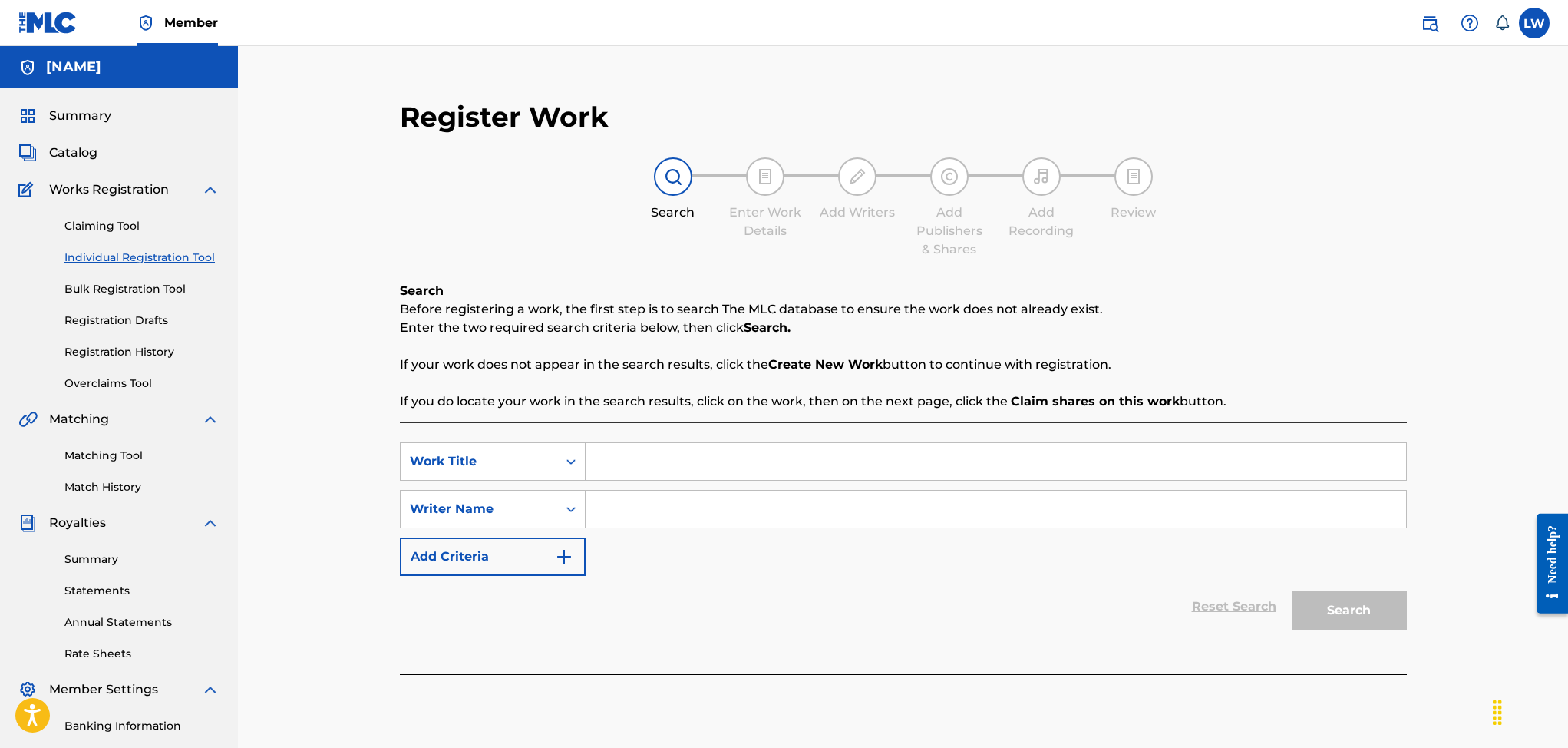 click at bounding box center (995, 462) 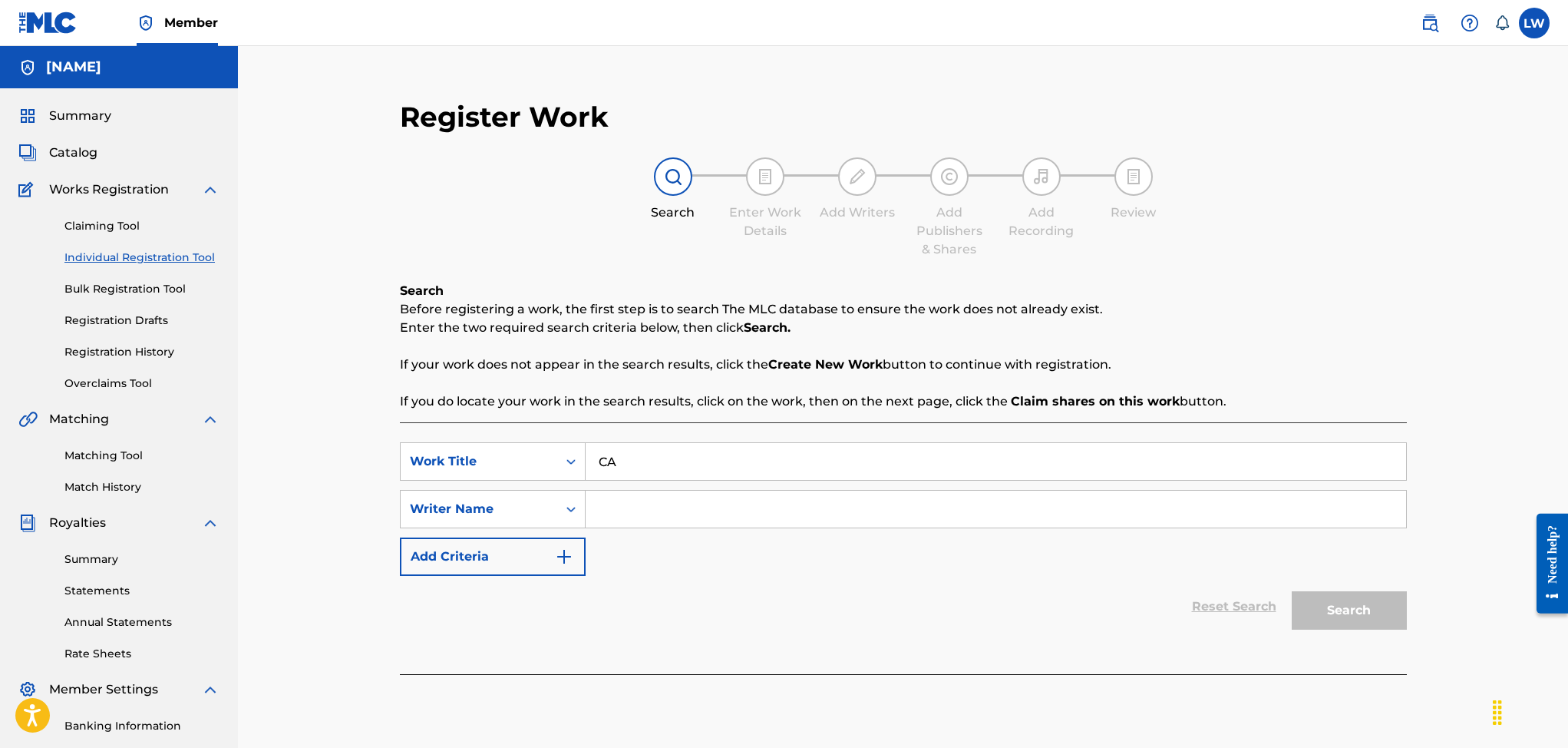 type on "C" 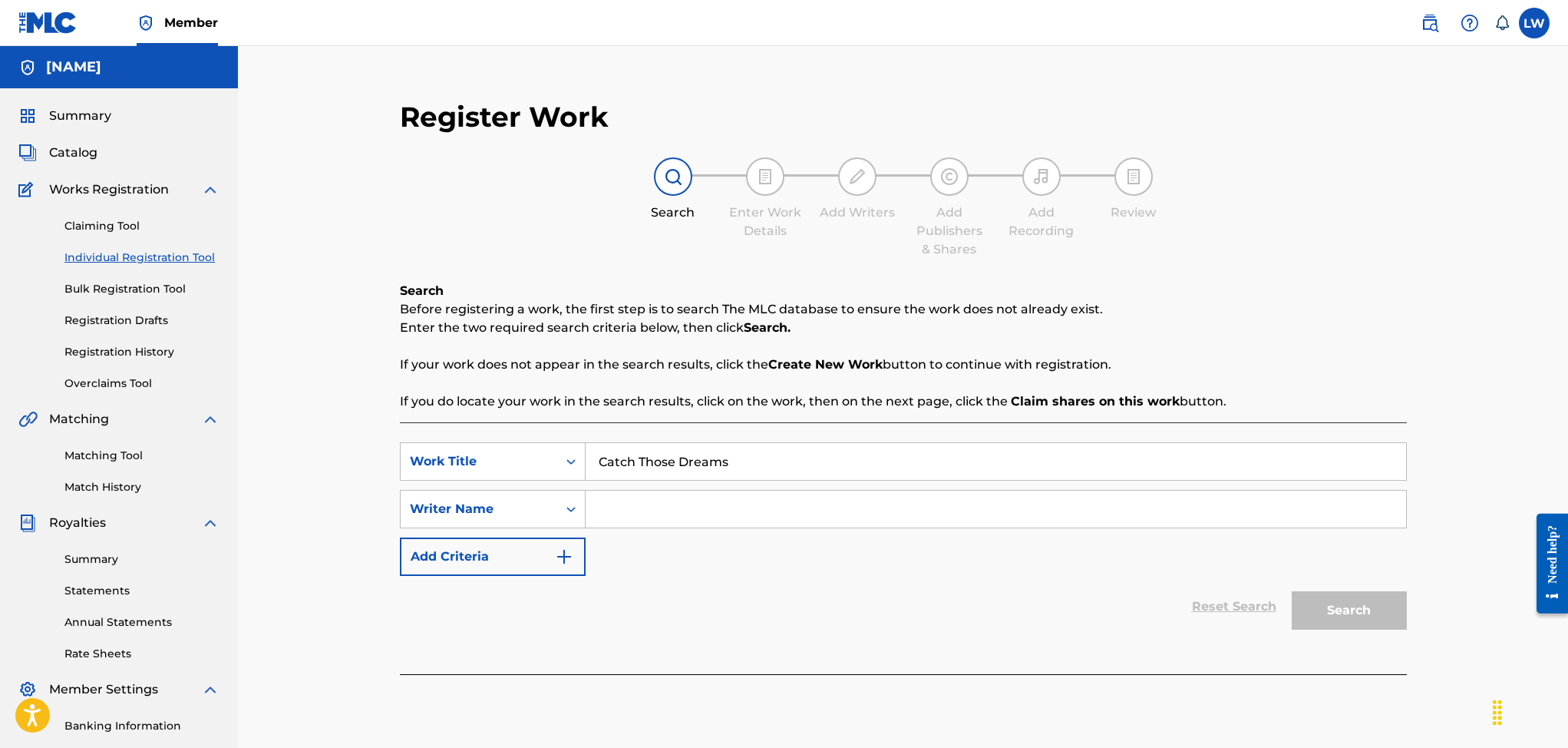type on "Catch Those Dreams" 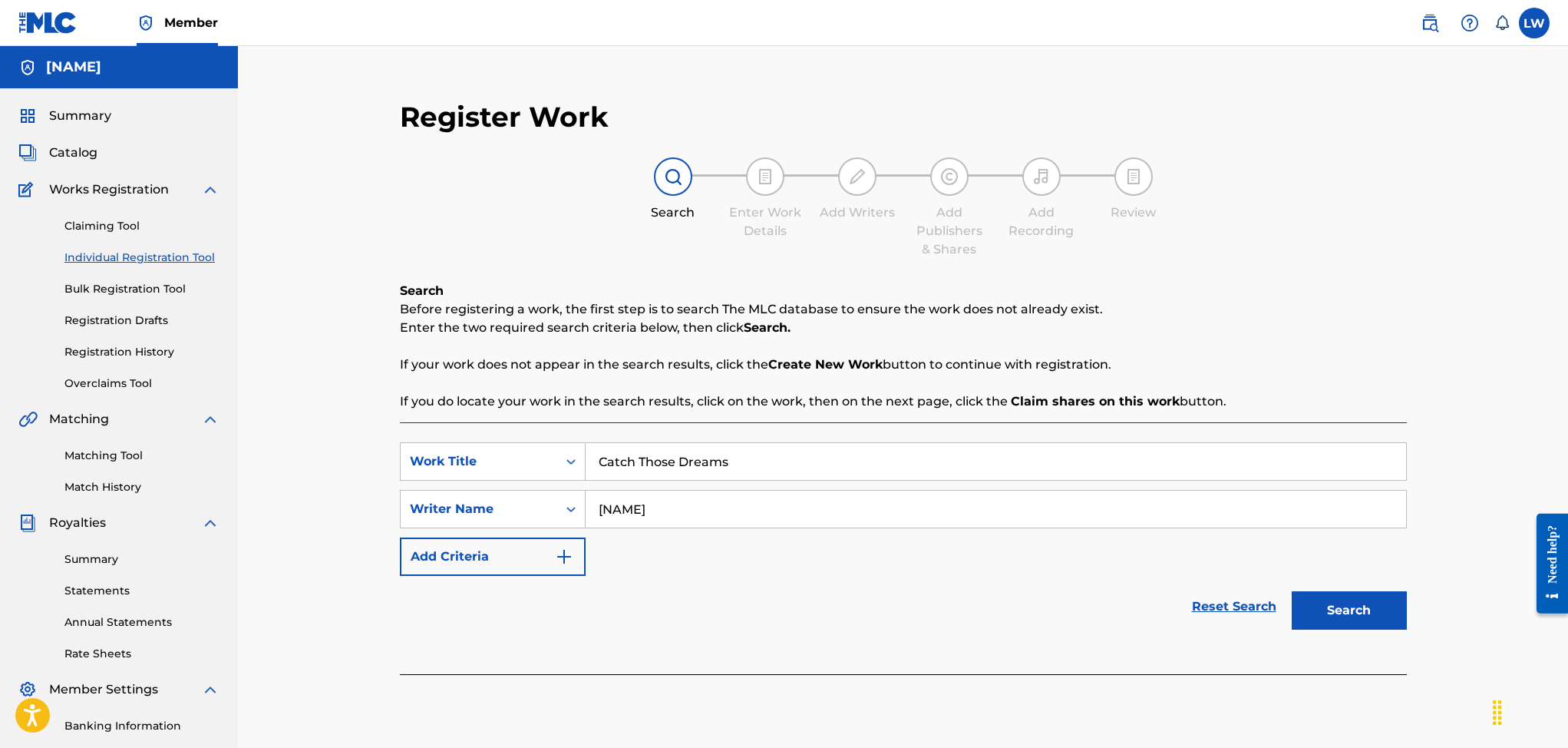 type on "[NAME]" 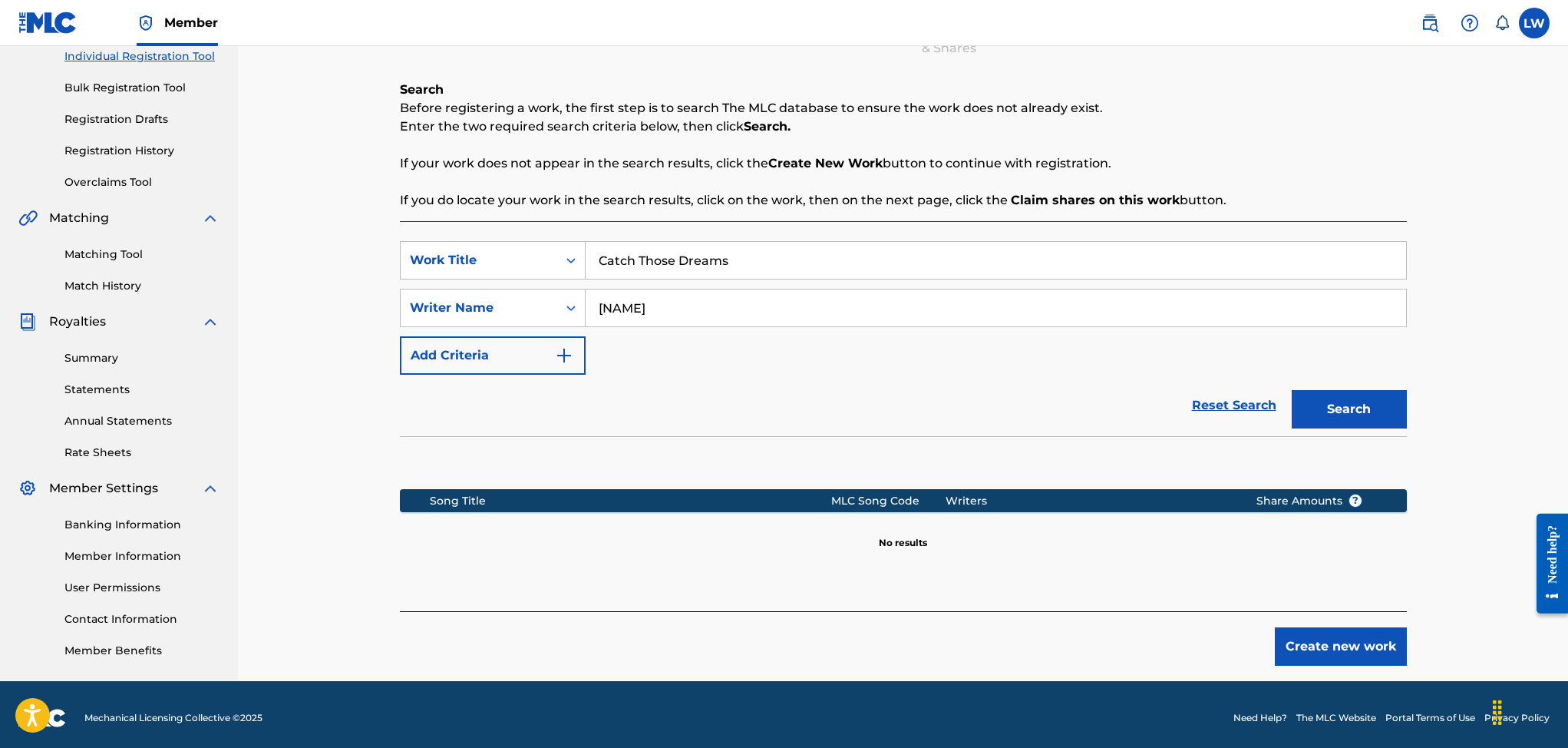 scroll, scrollTop: 206, scrollLeft: 0, axis: vertical 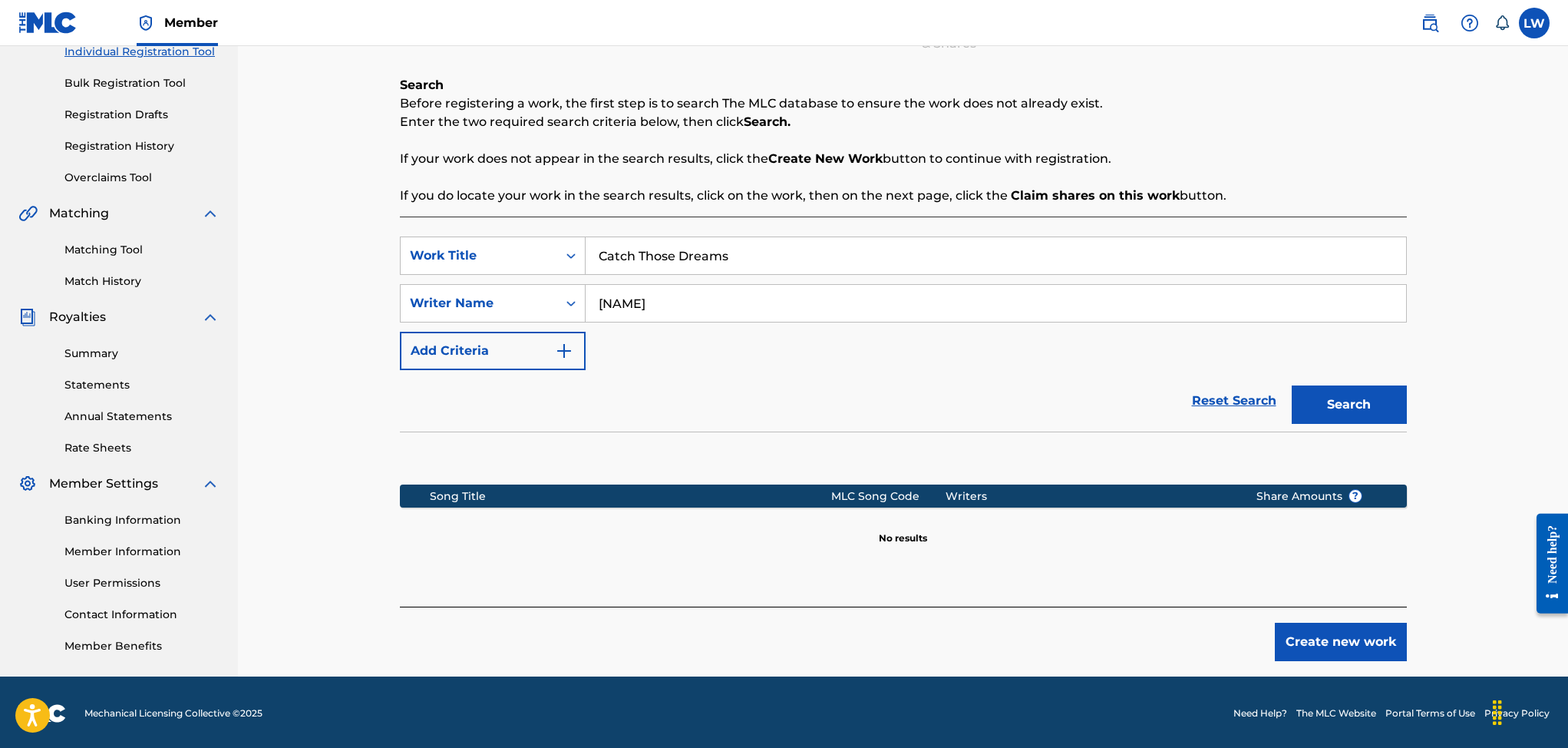 click on "Create new work" at bounding box center [1341, 642] 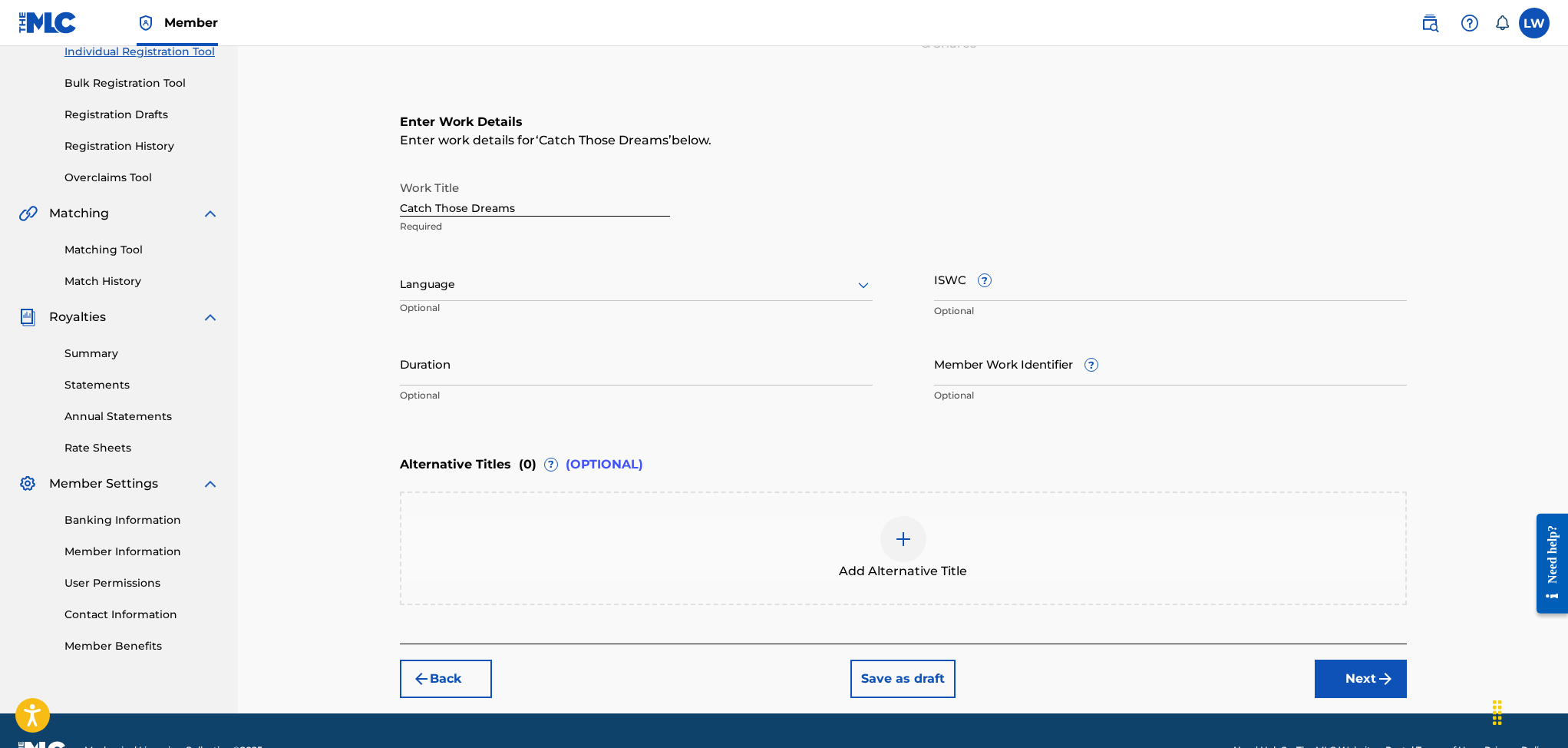 click on "Next" at bounding box center (1361, 679) 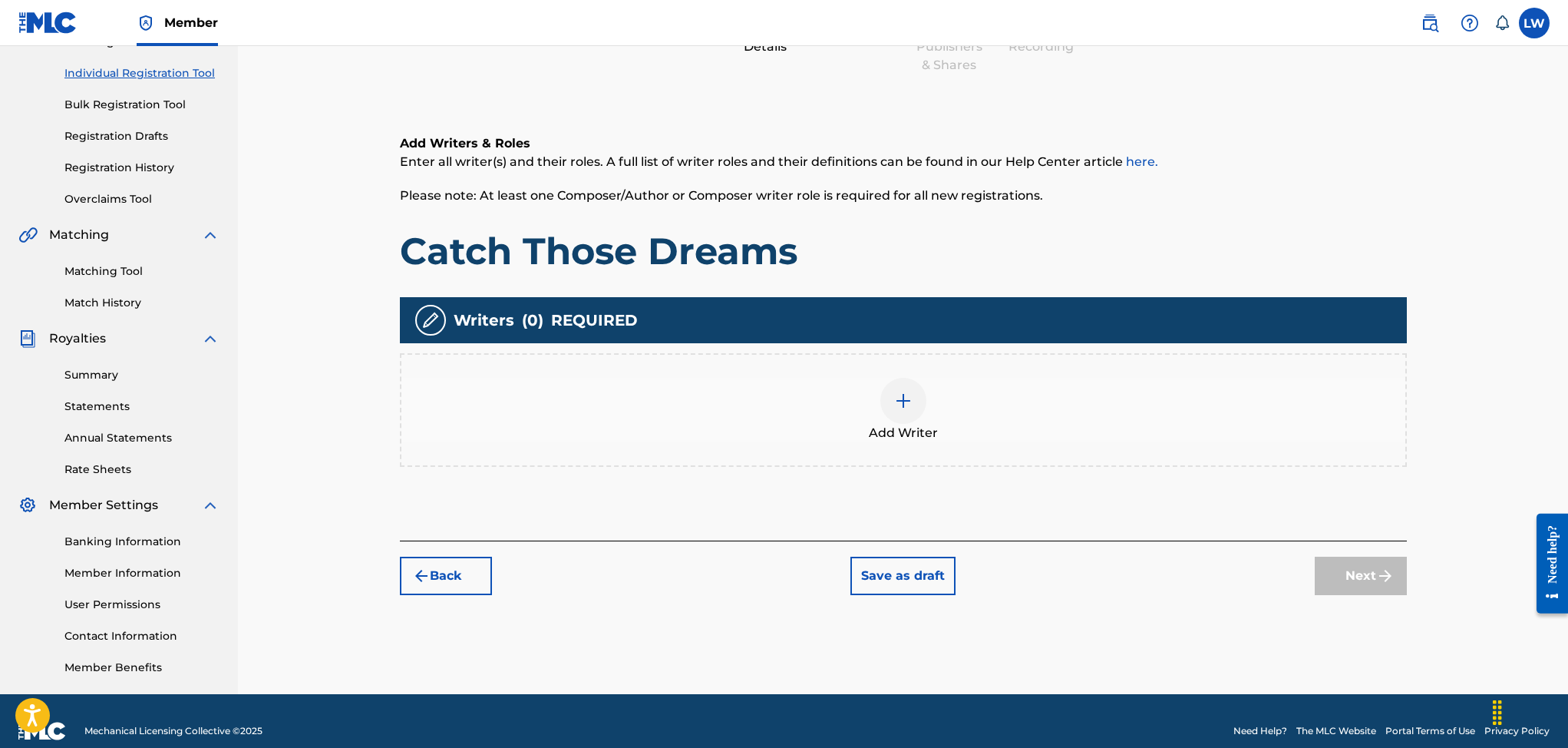 scroll, scrollTop: 69, scrollLeft: 0, axis: vertical 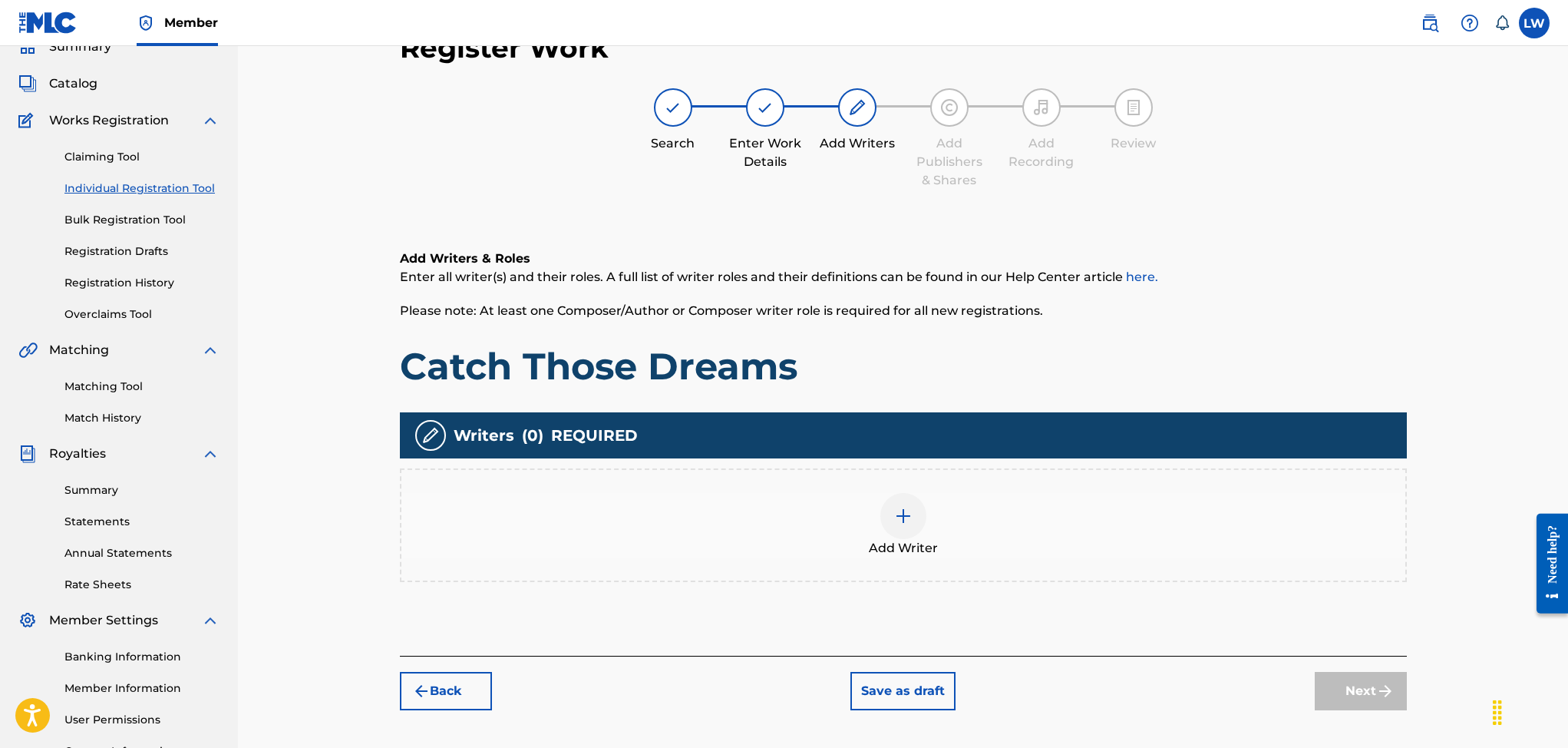 click at bounding box center (903, 516) 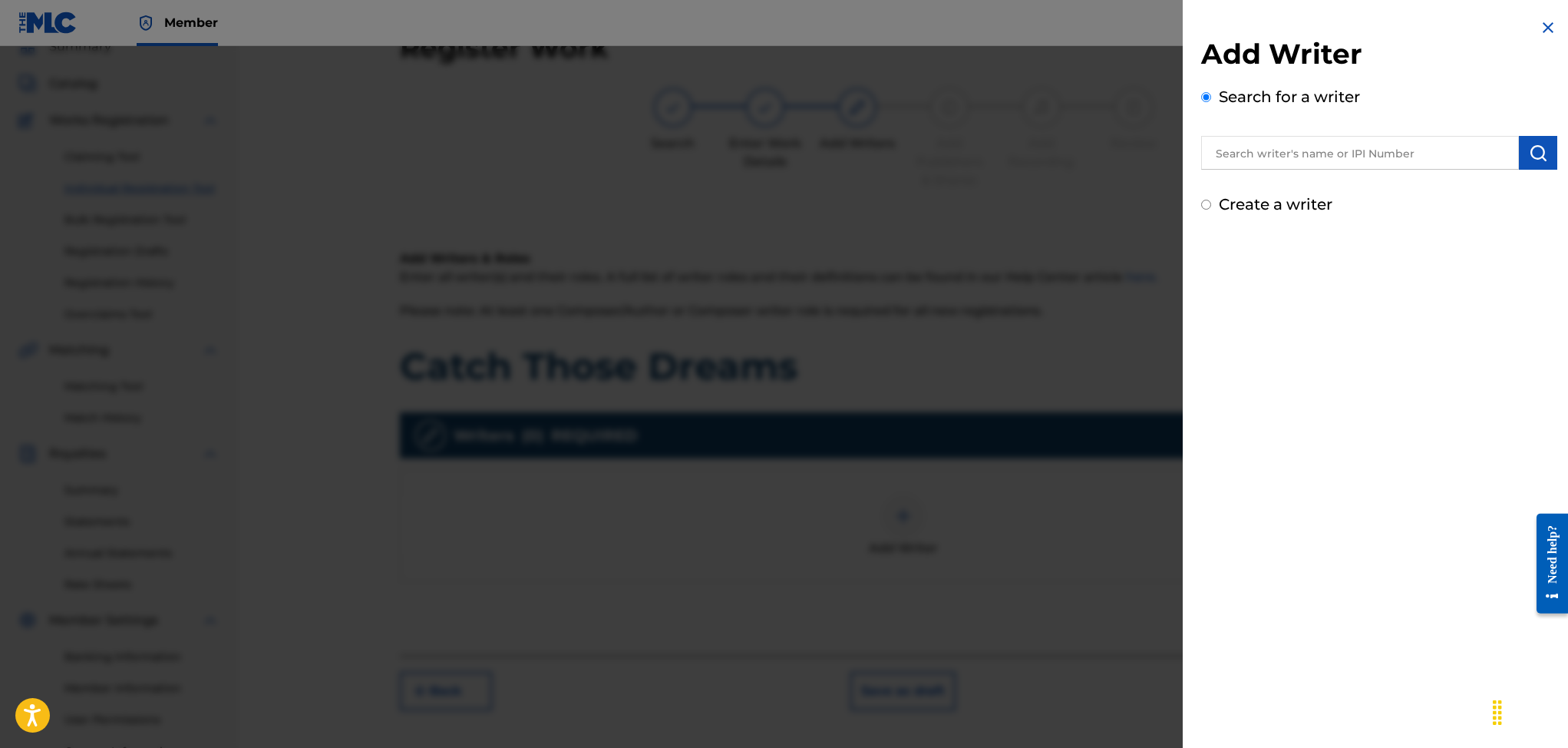 click on "Create a writer" at bounding box center (1206, 204) 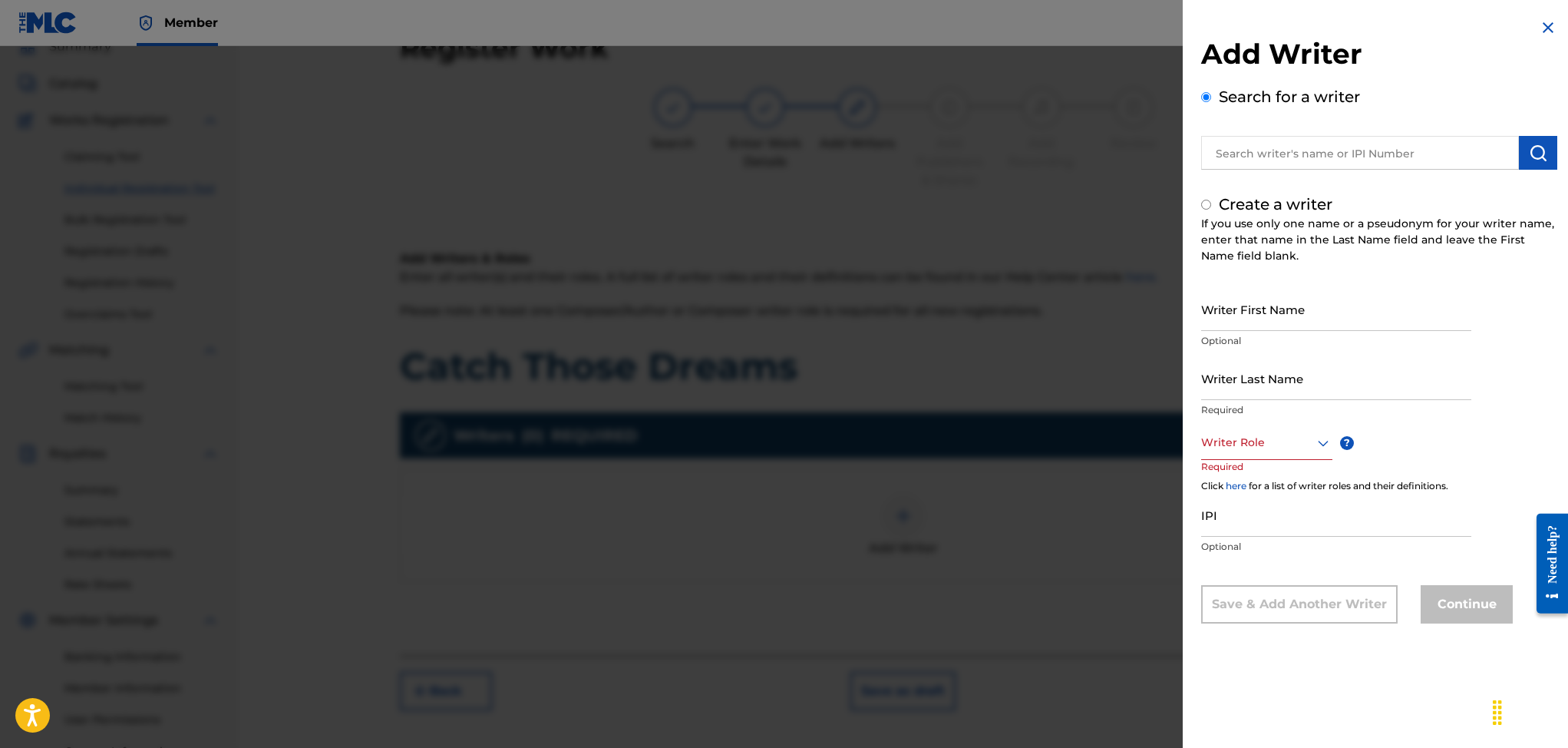 radio on "false" 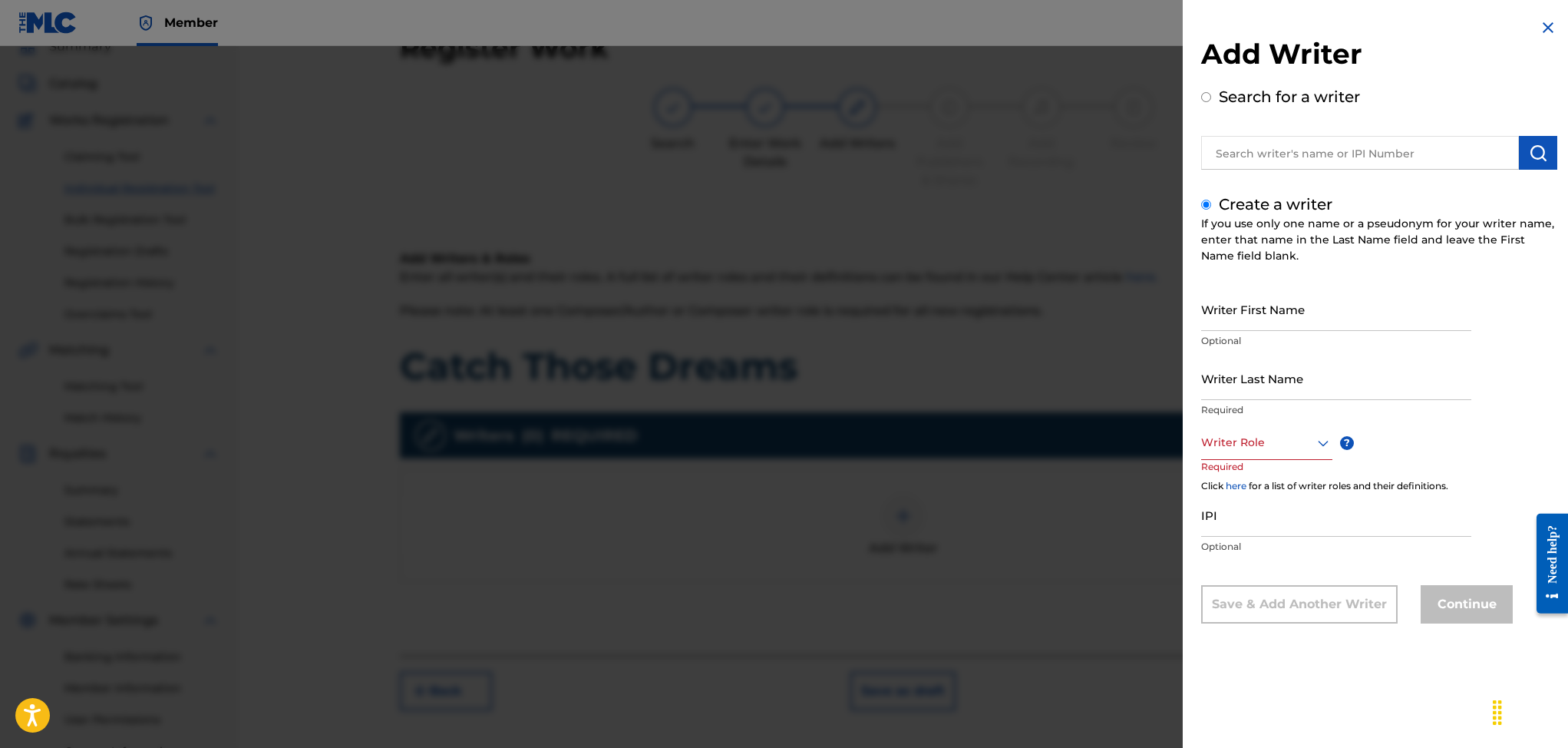 click on "Writer Last Name" at bounding box center [1336, 378] 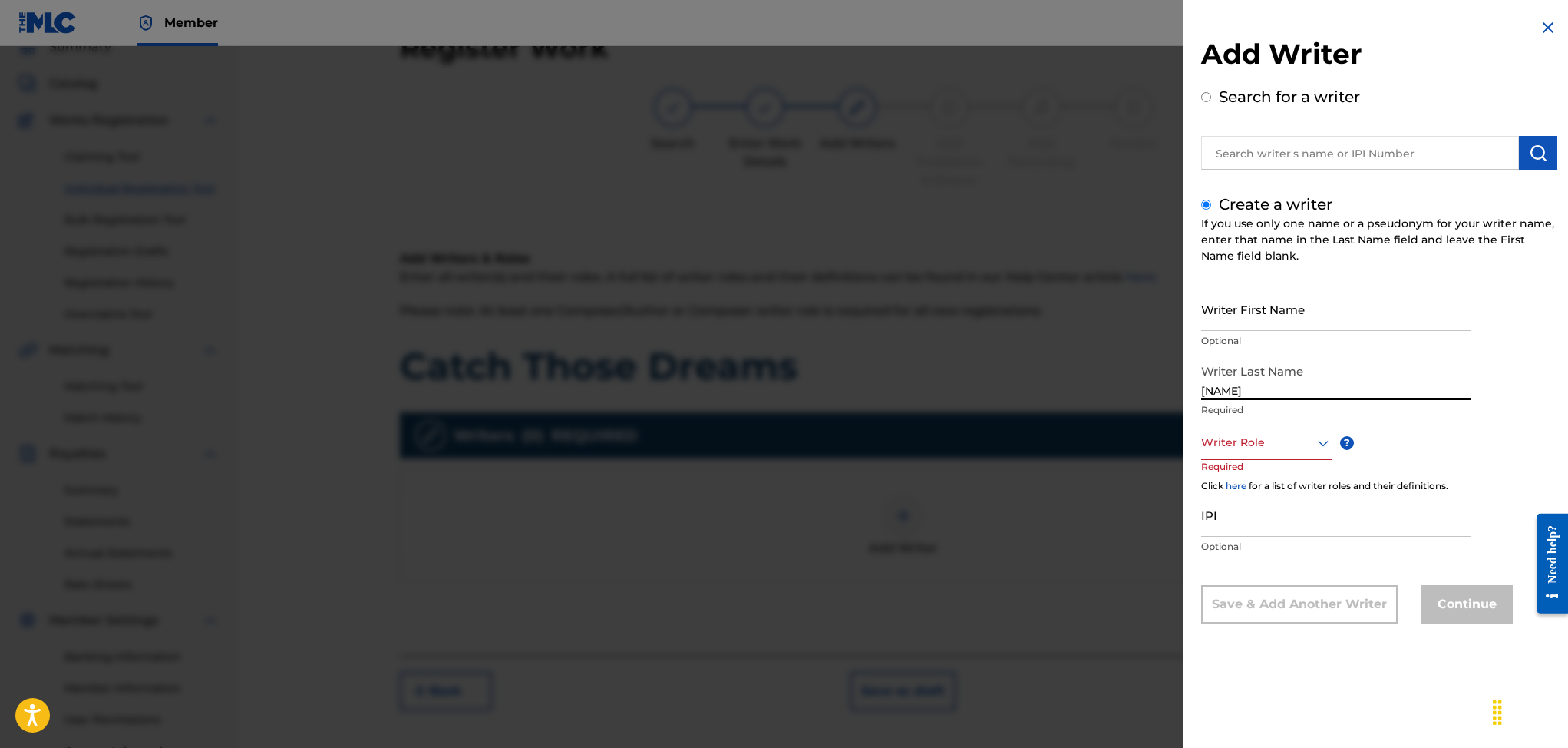 type on "[NAME]" 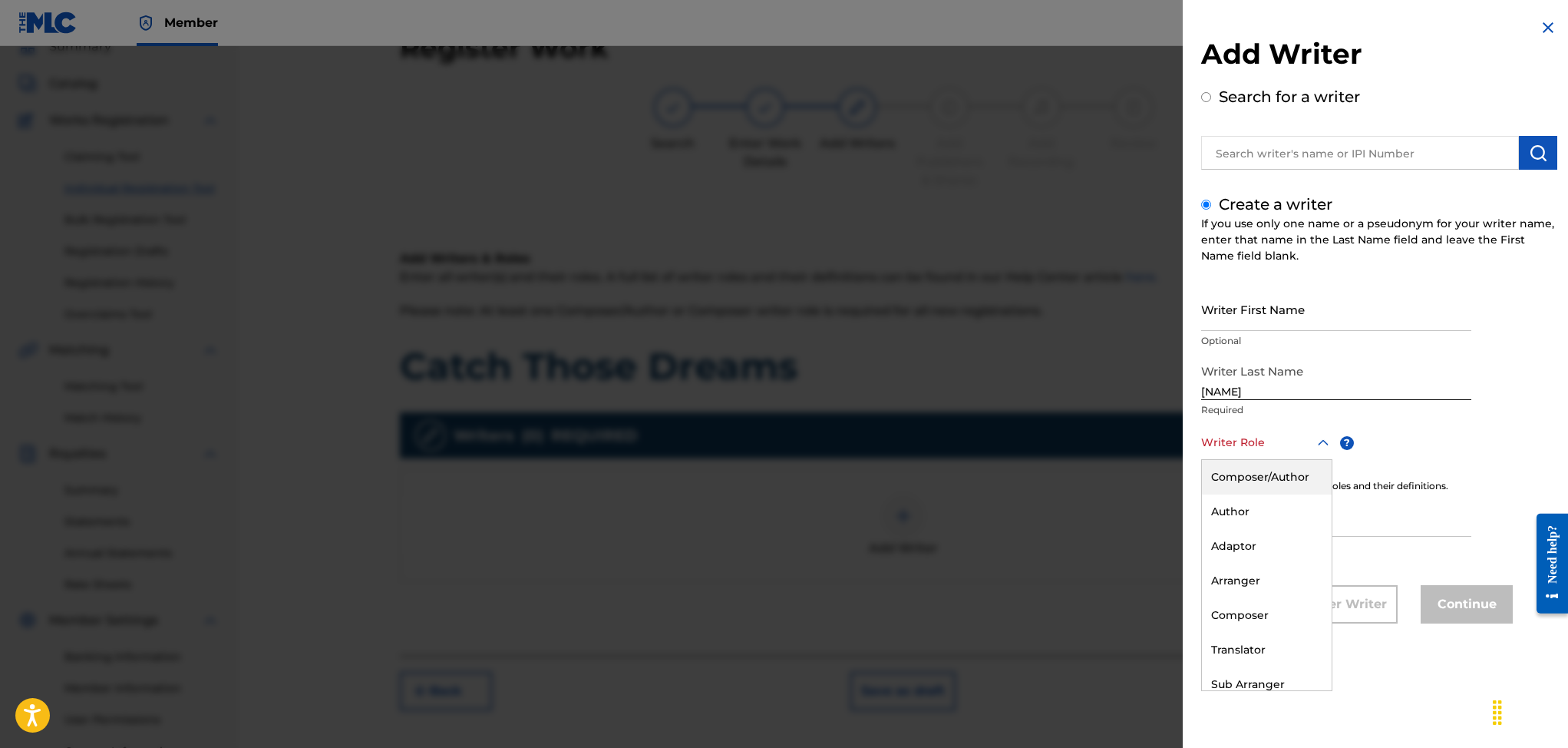 click on "Composer/Author" at bounding box center [1266, 477] 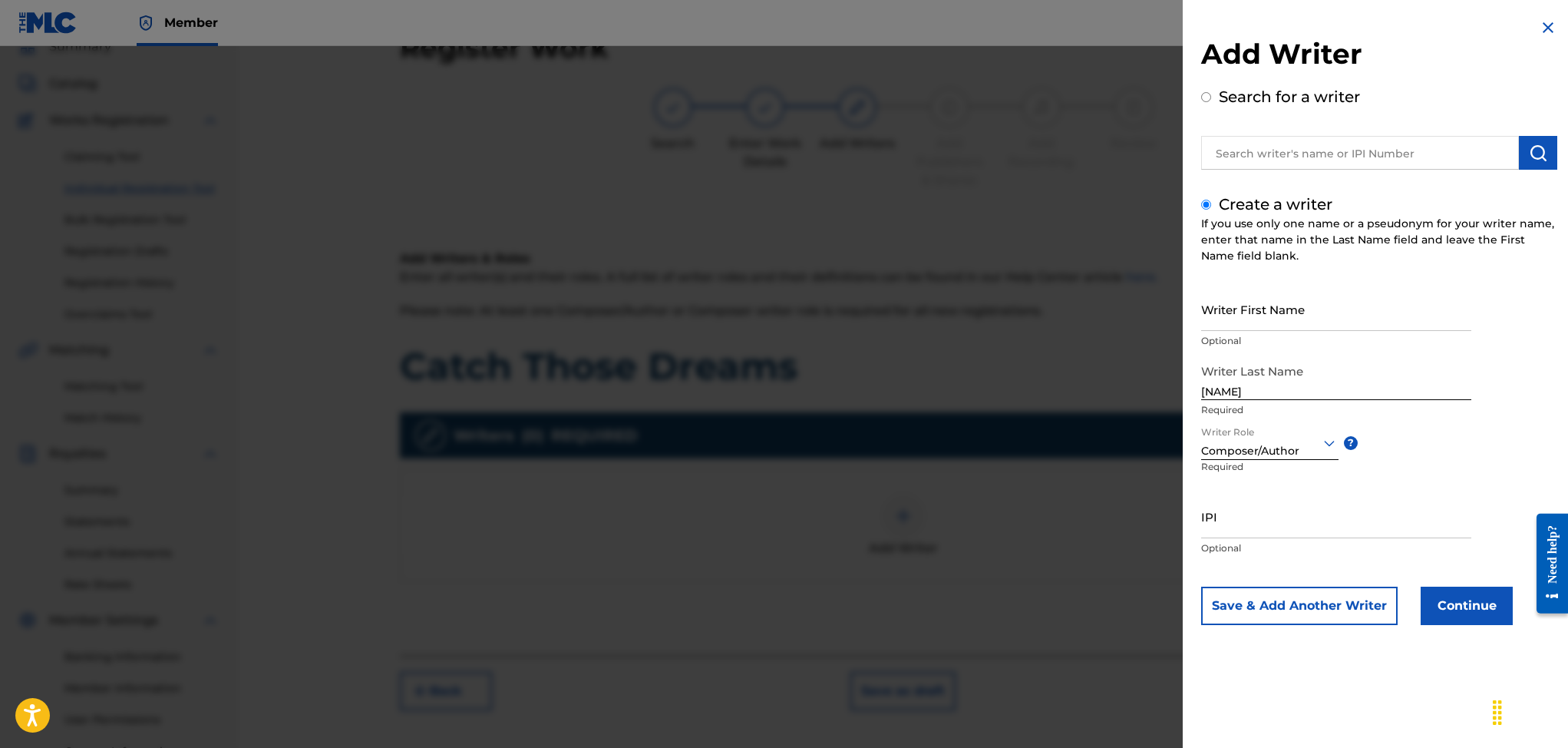 click on "IPI" at bounding box center (1336, 516) 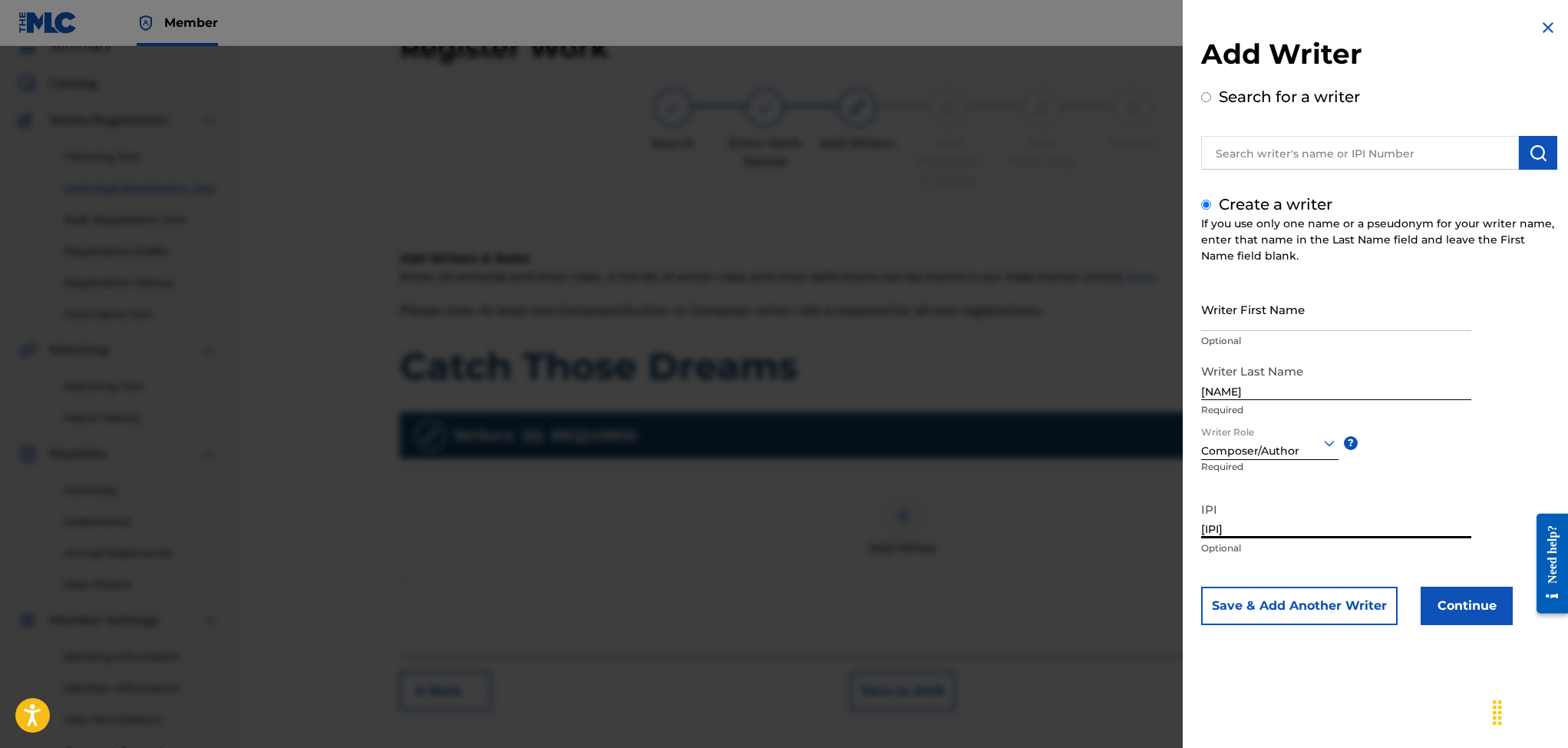 type on "[IPI]" 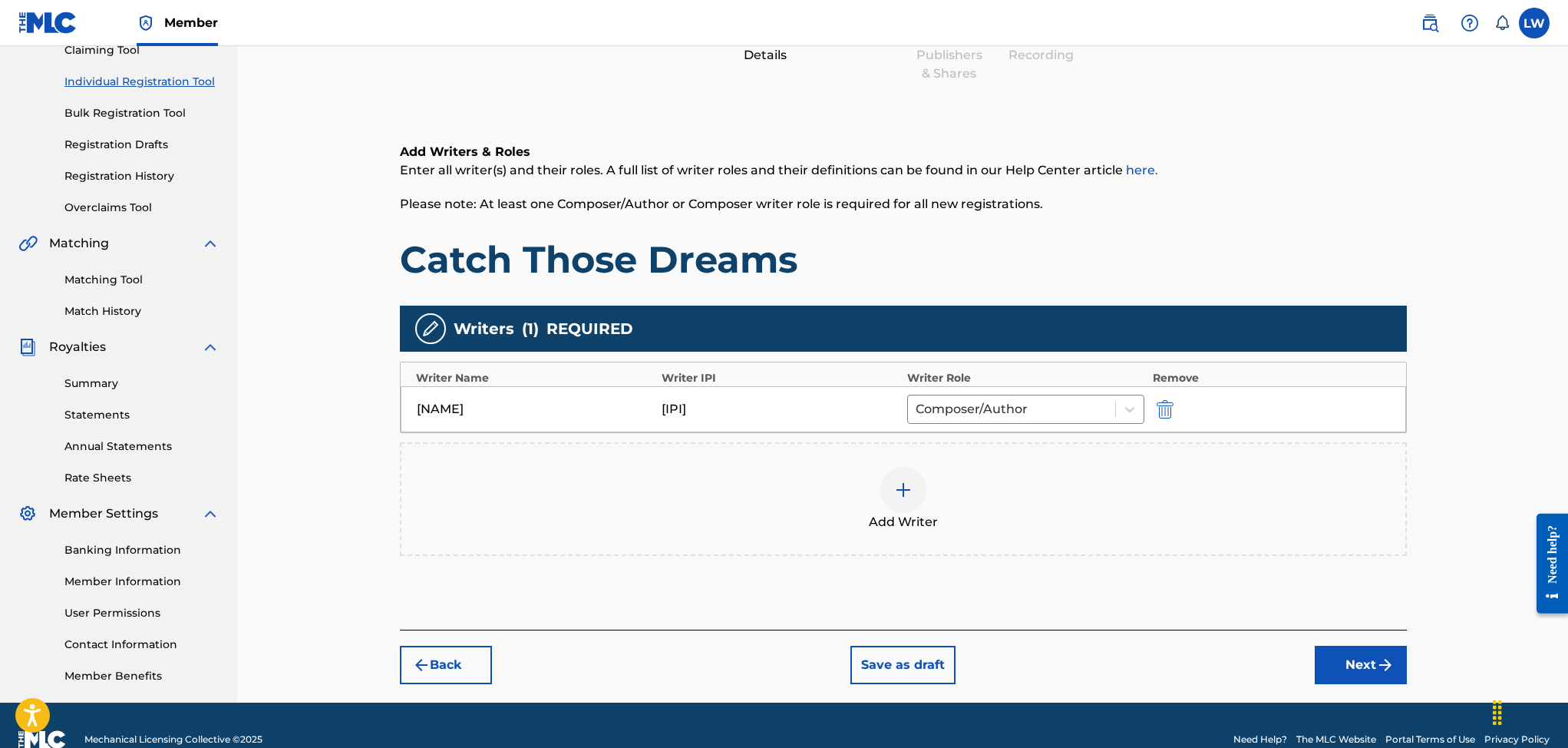 scroll, scrollTop: 185, scrollLeft: 0, axis: vertical 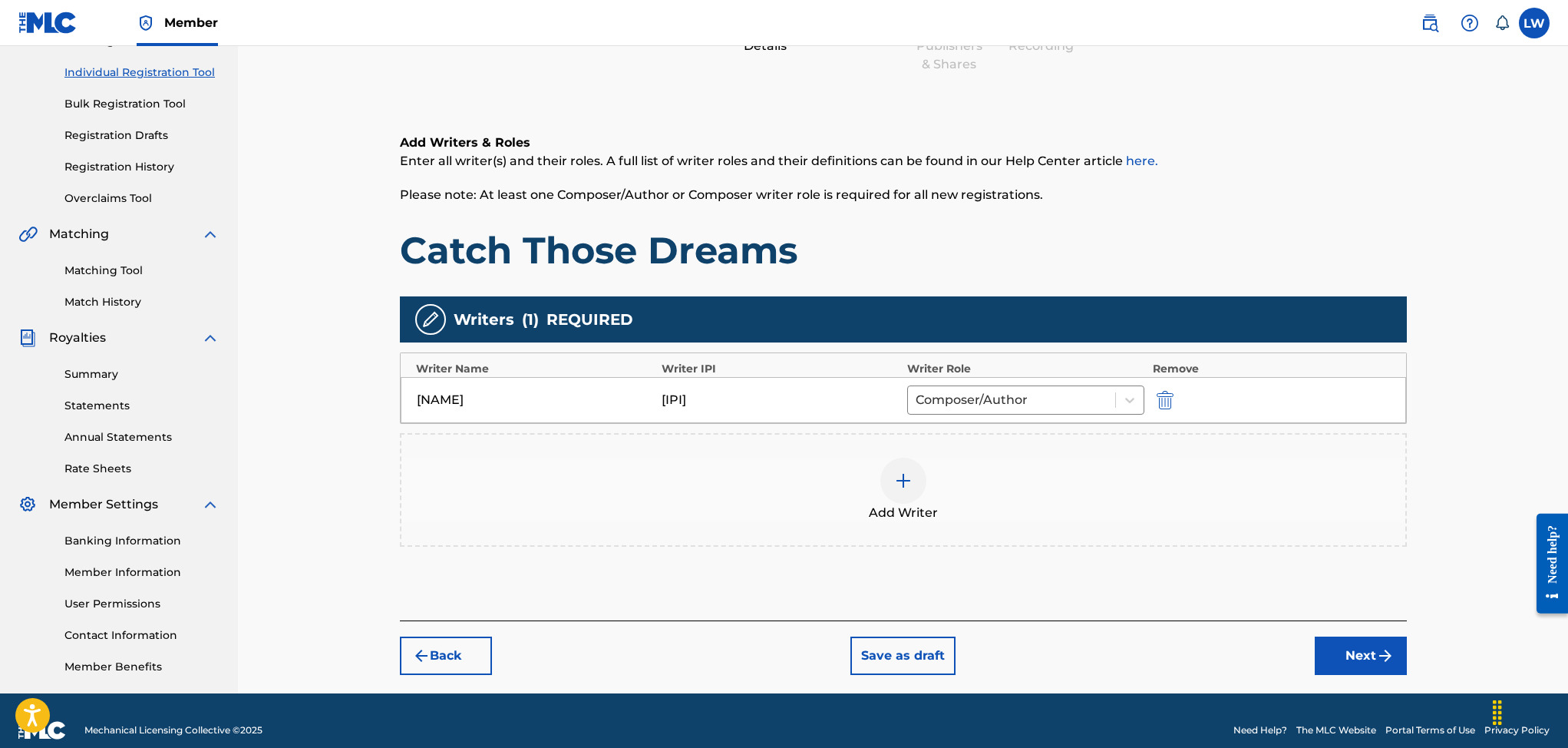 click on "Next" at bounding box center [1361, 656] 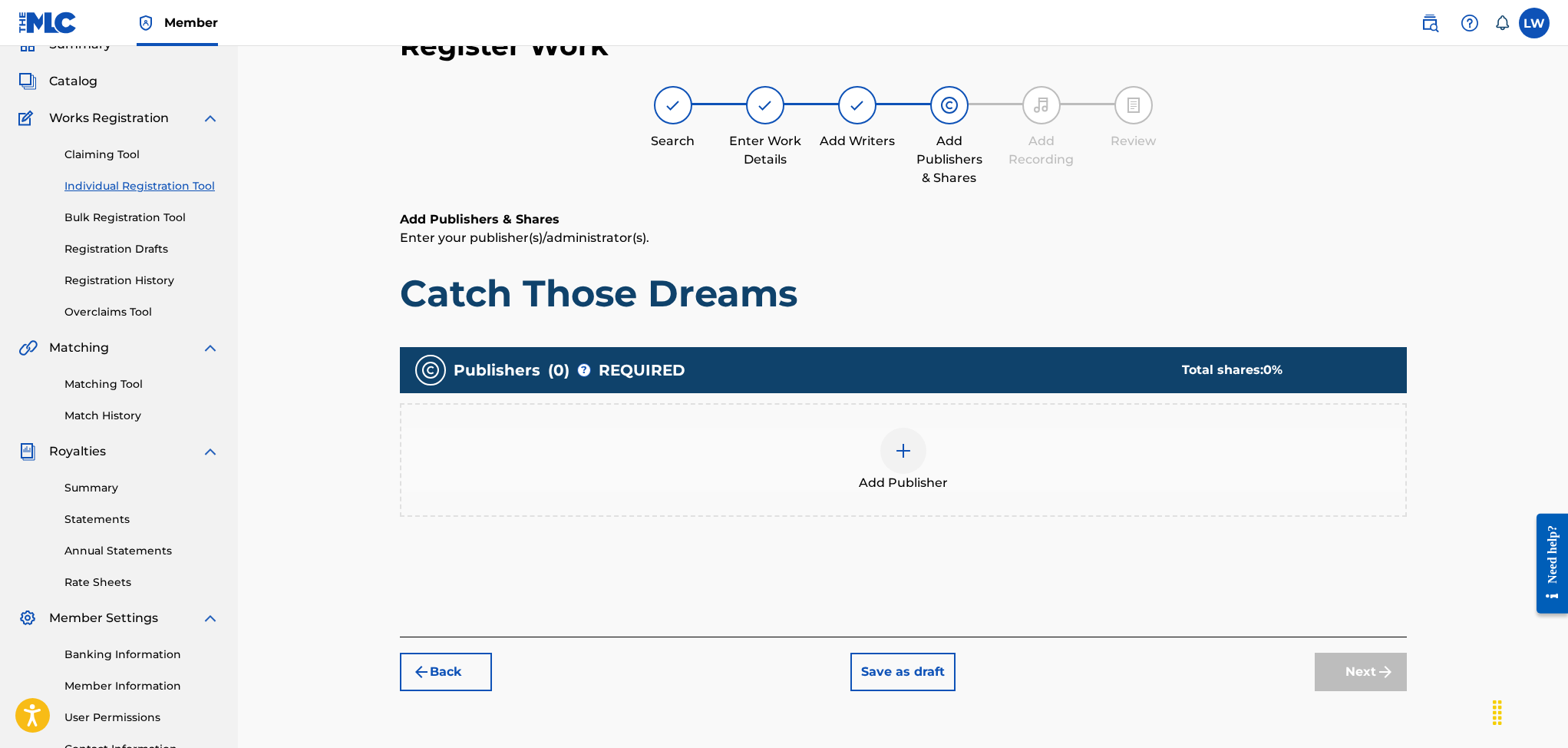 scroll, scrollTop: 69, scrollLeft: 0, axis: vertical 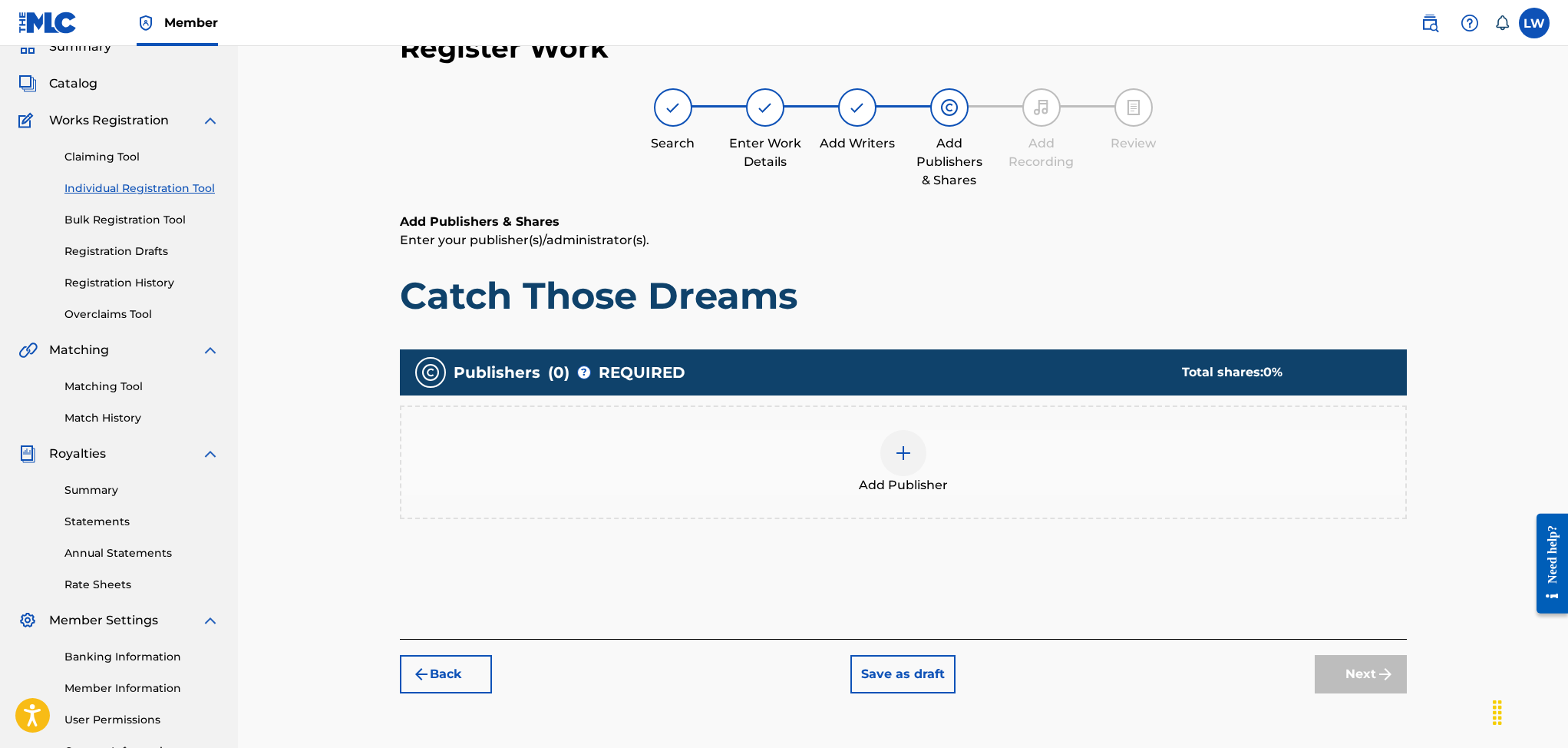 click at bounding box center [903, 453] 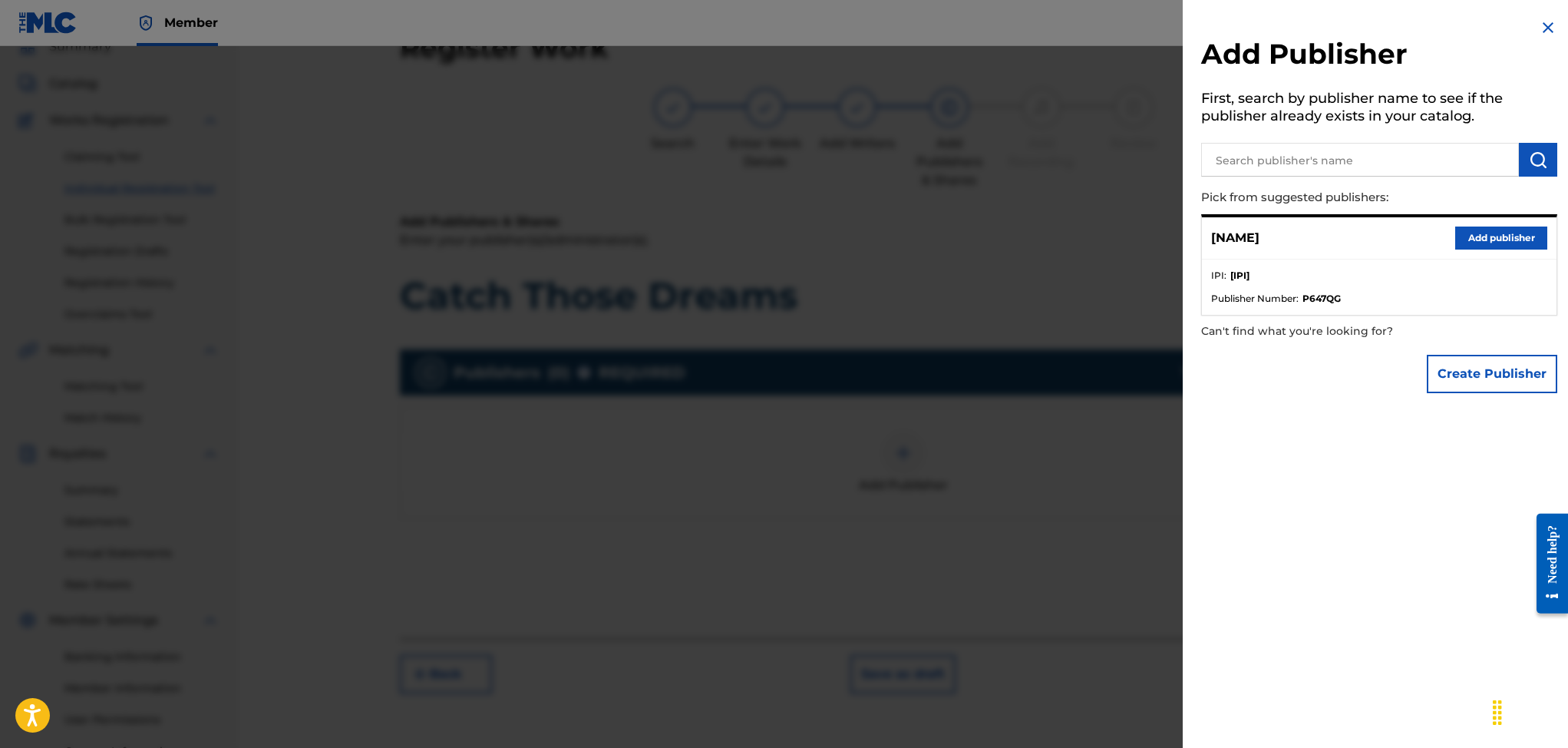 click on "Add publisher" at bounding box center (1501, 238) 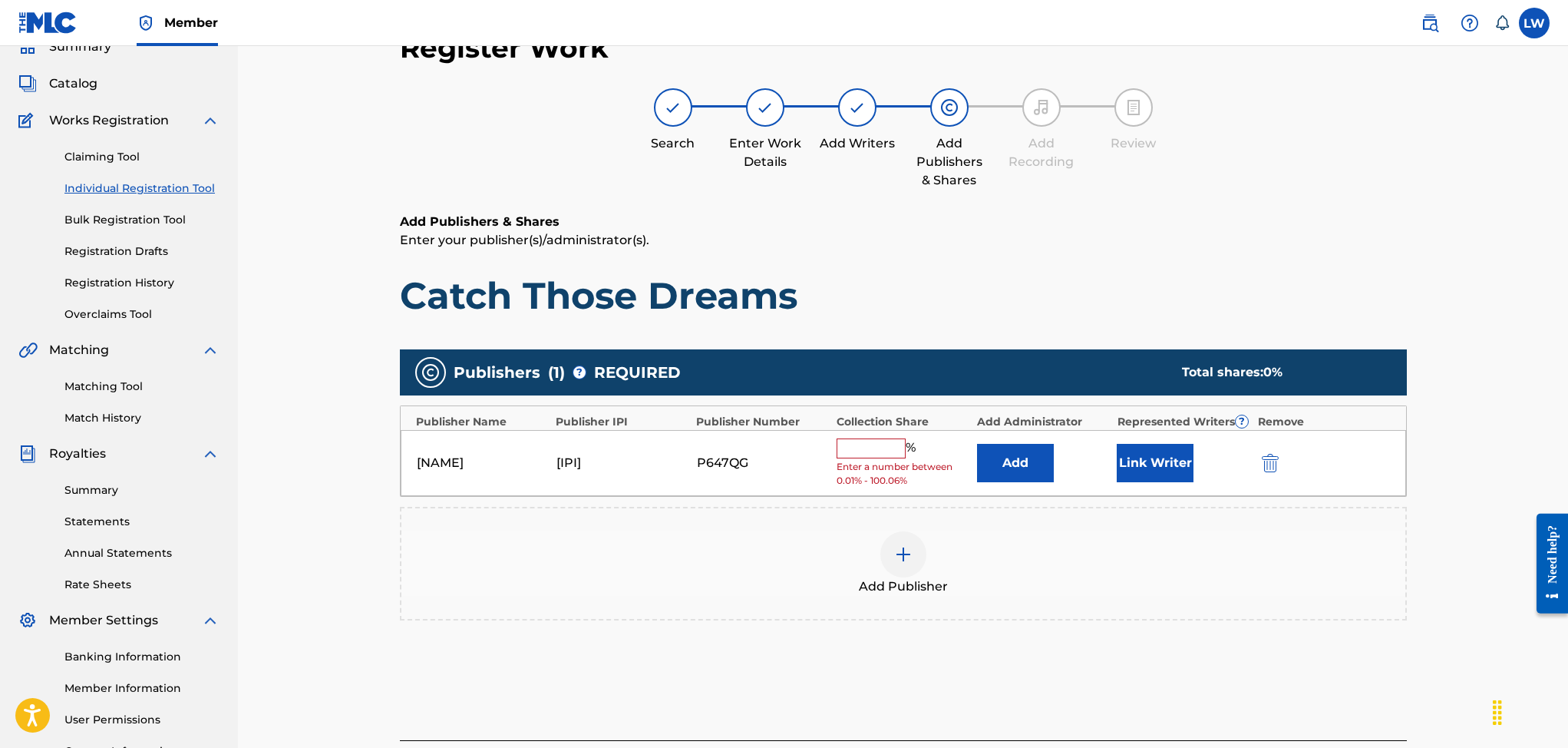 click at bounding box center [871, 448] 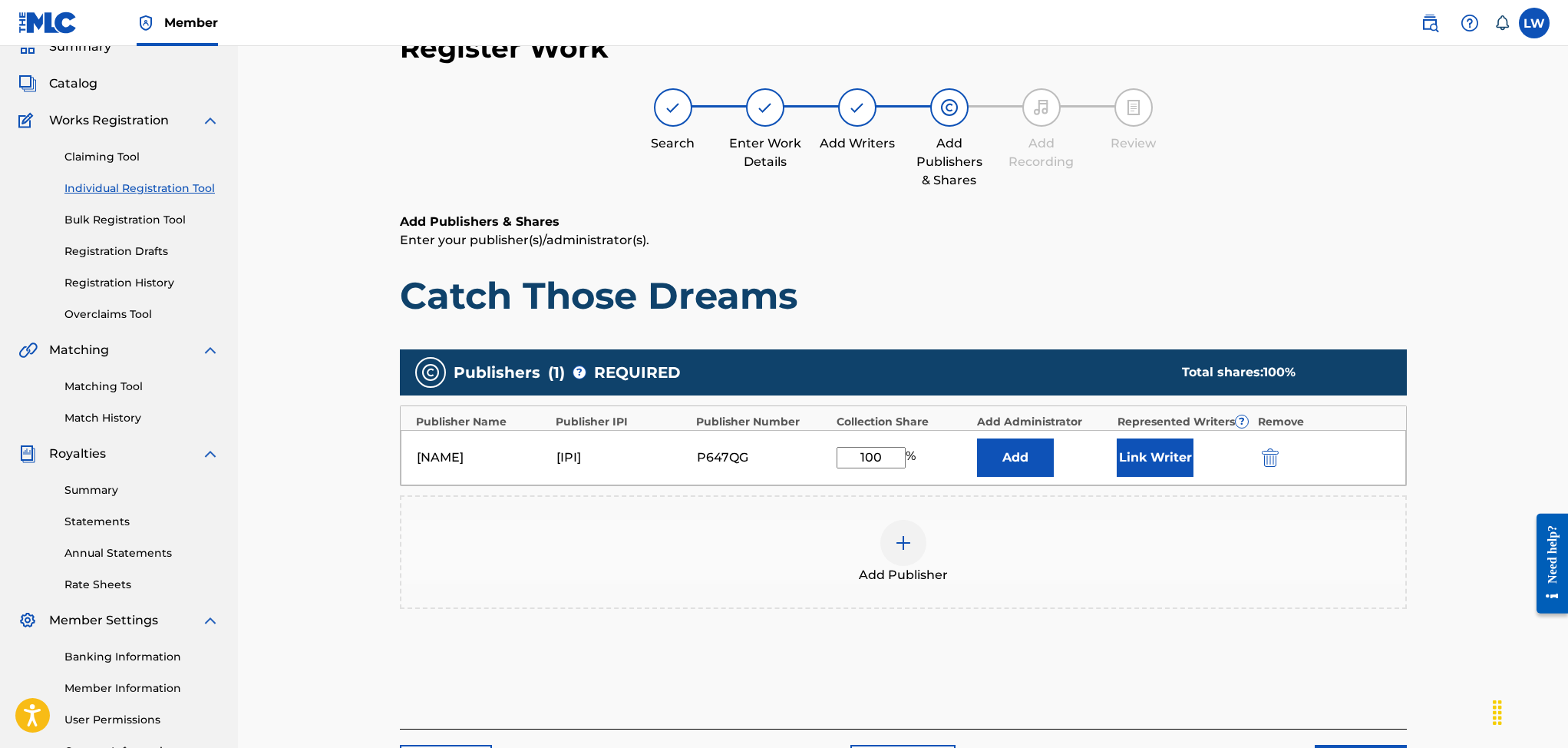 type on "100" 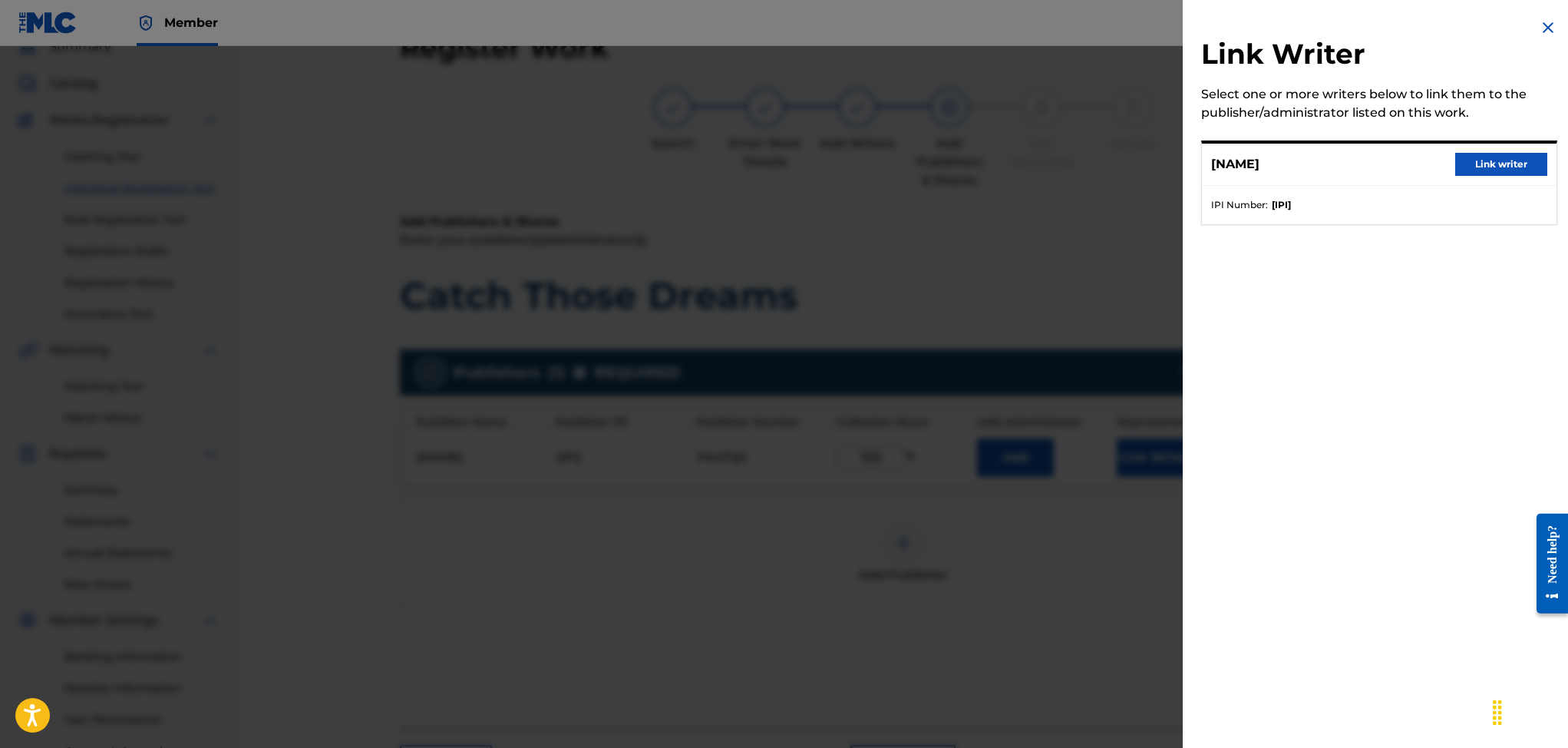 click on "Link writer" at bounding box center (1501, 164) 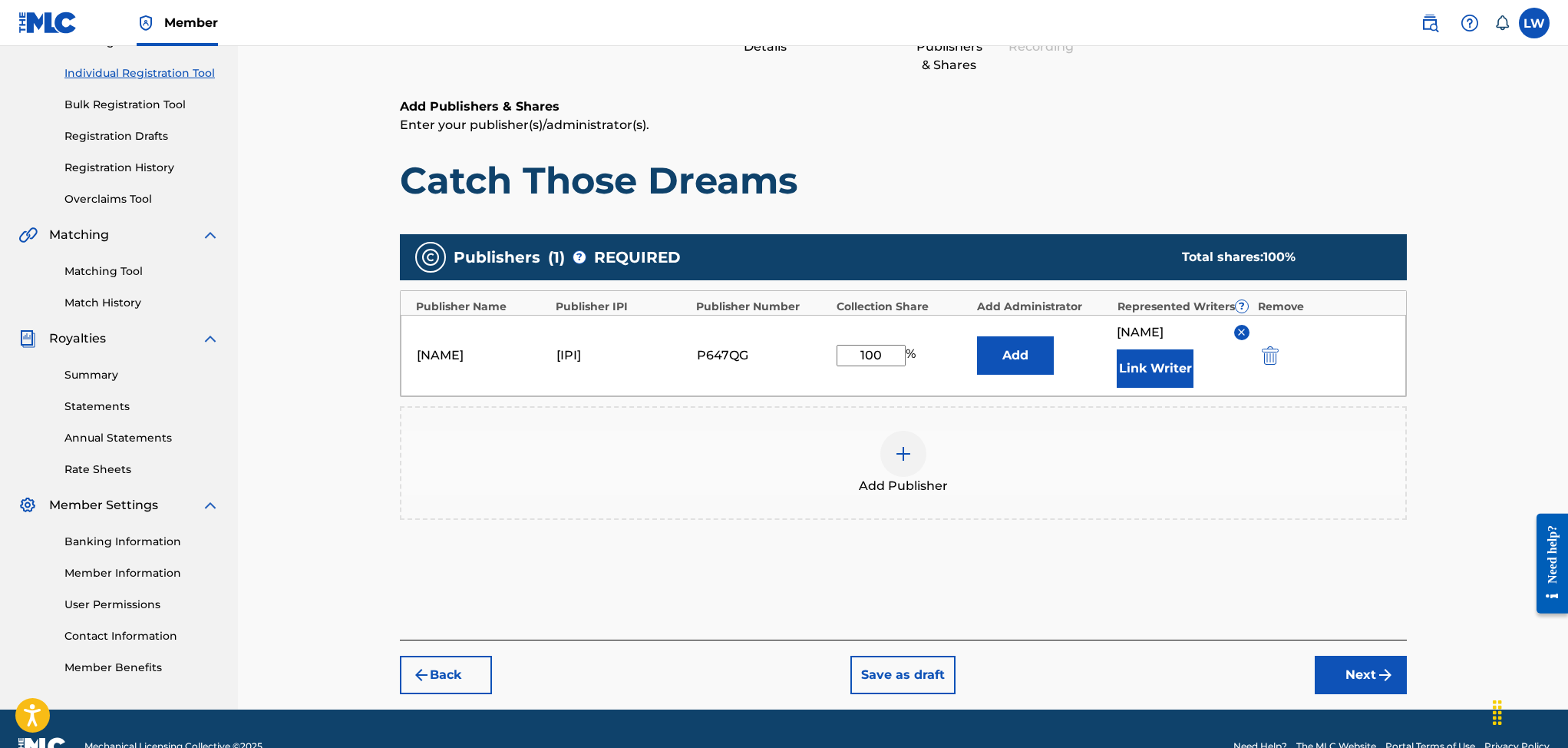 scroll, scrollTop: 199, scrollLeft: 0, axis: vertical 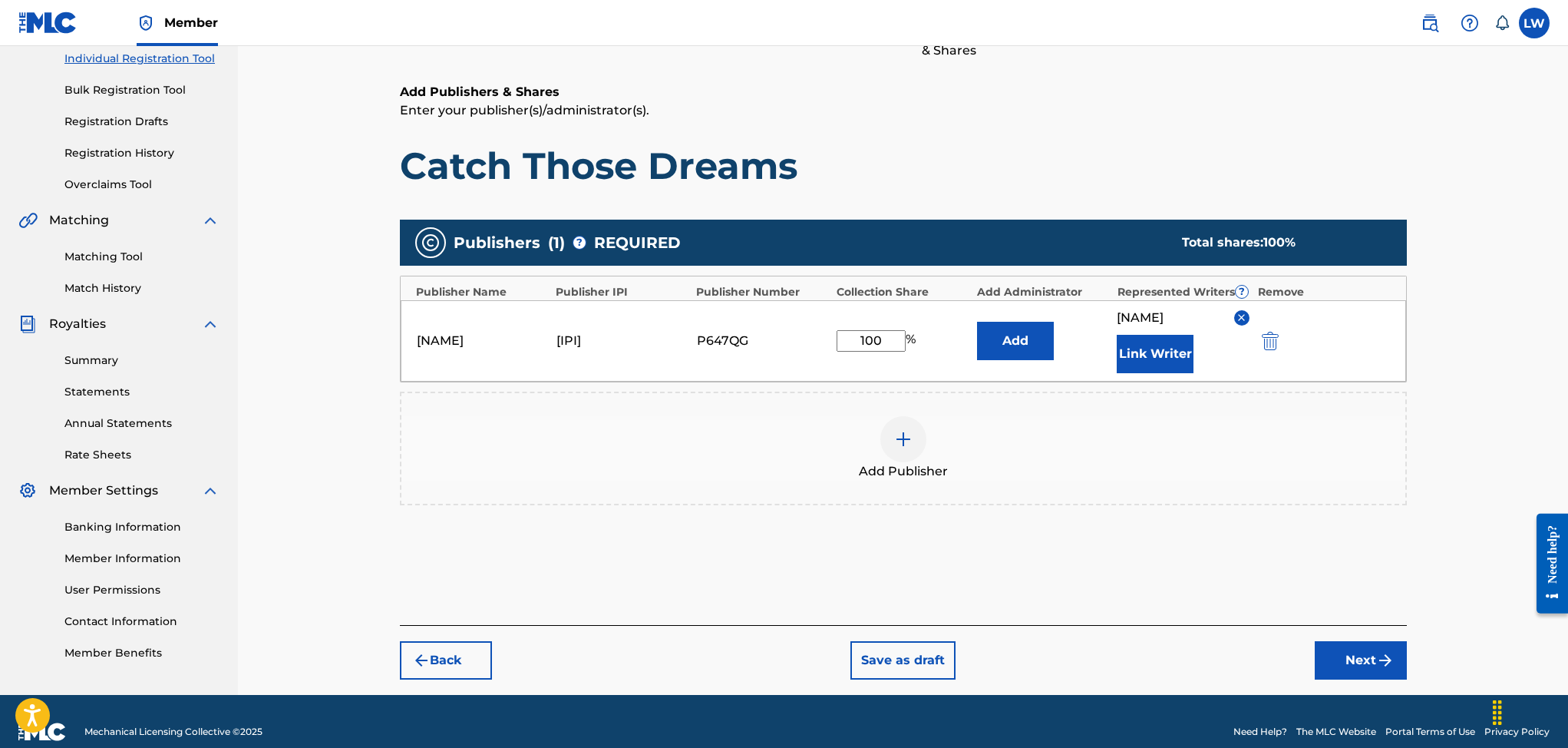click at bounding box center [1385, 660] 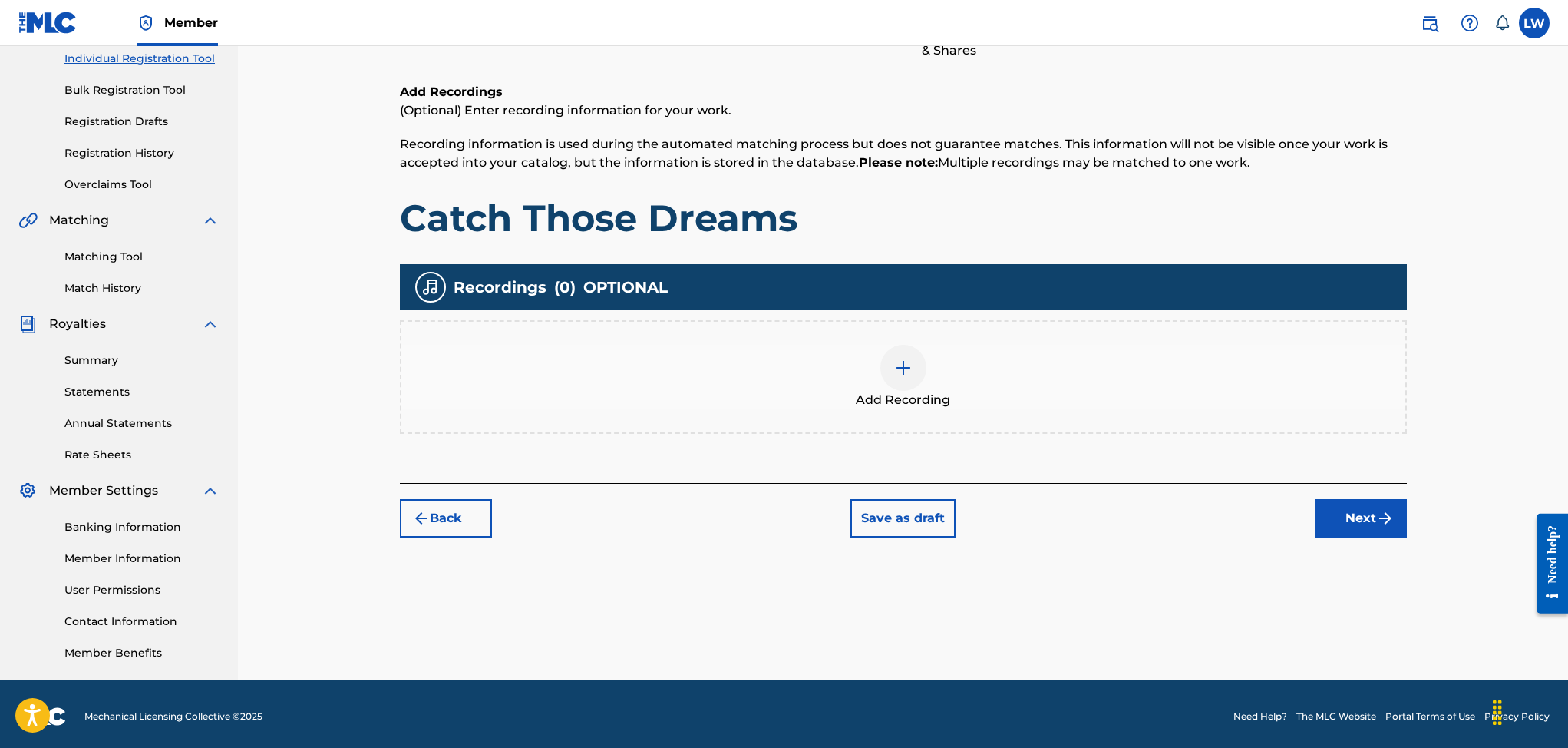 scroll, scrollTop: 69, scrollLeft: 0, axis: vertical 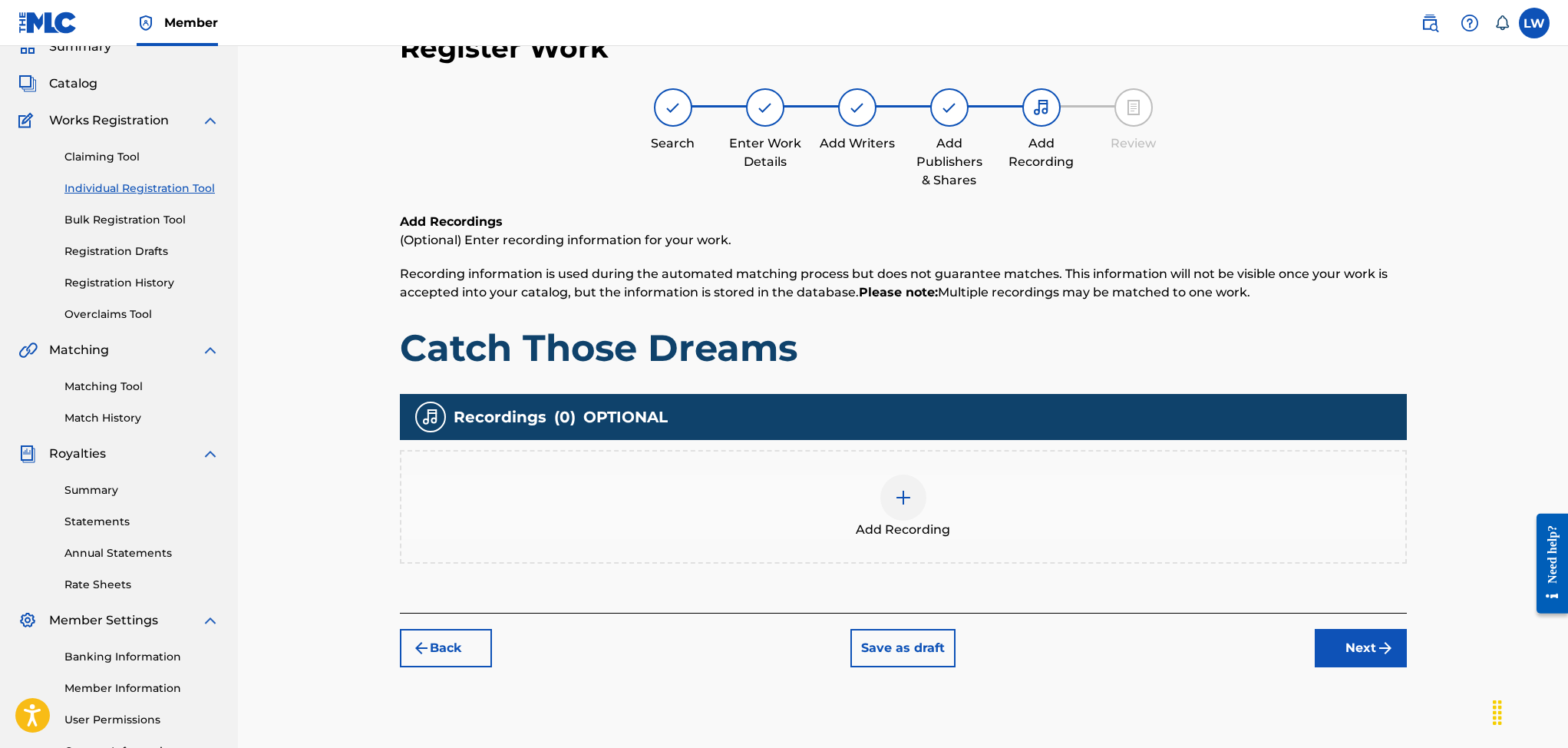 click at bounding box center [903, 498] 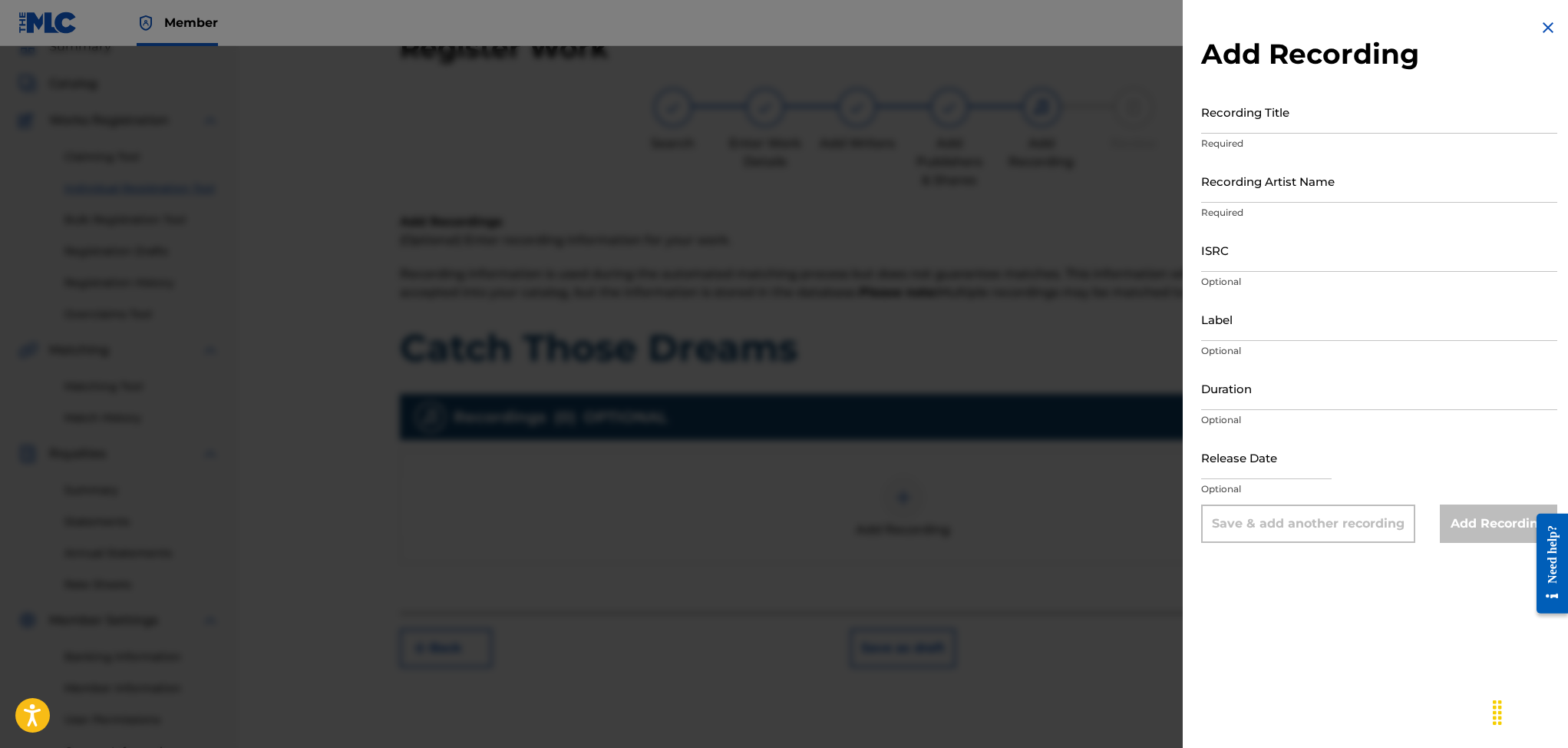 click on "Recording Title" at bounding box center (1379, 111) 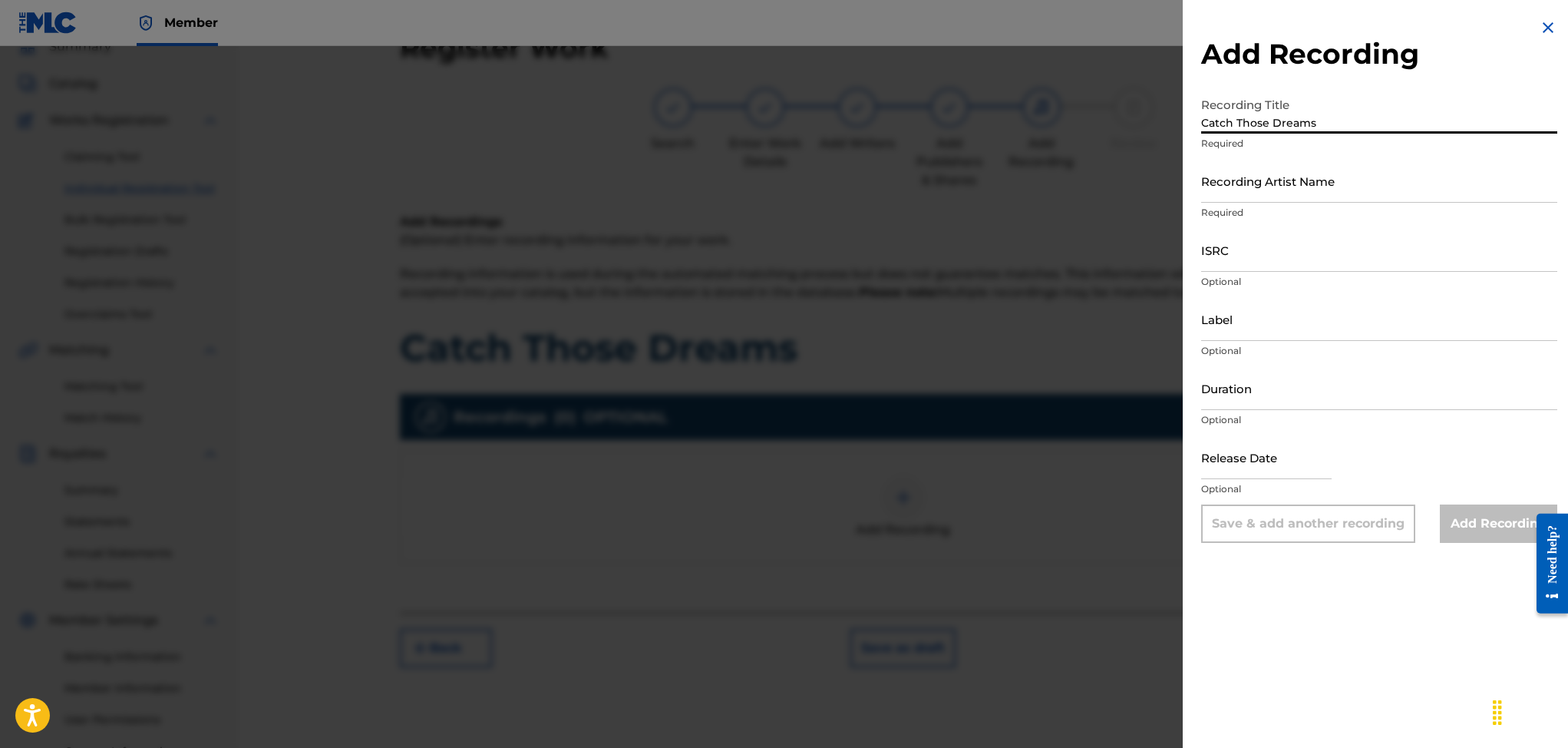type on "Catch Those Dreams" 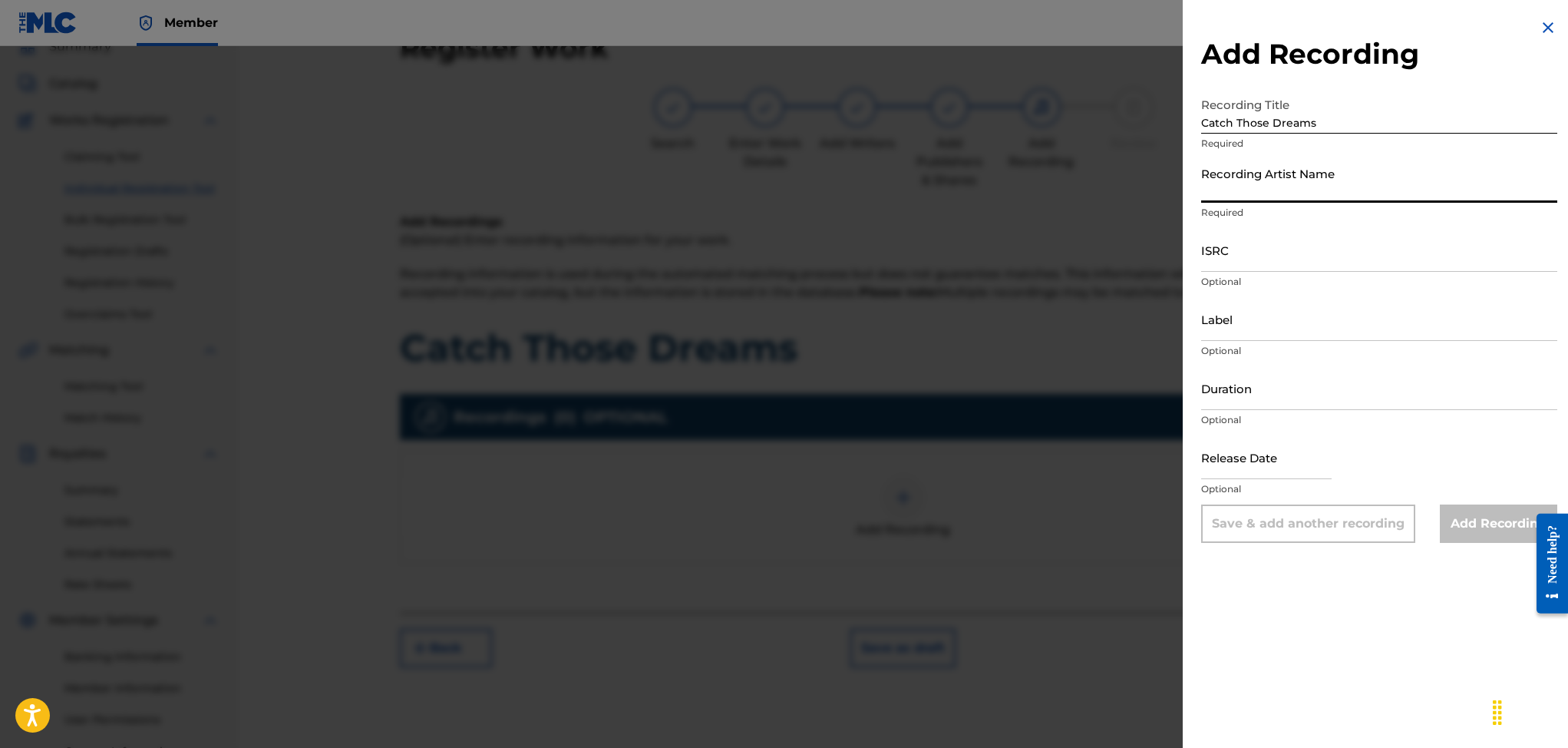 click on "Recording Artist Name" at bounding box center [1379, 180] 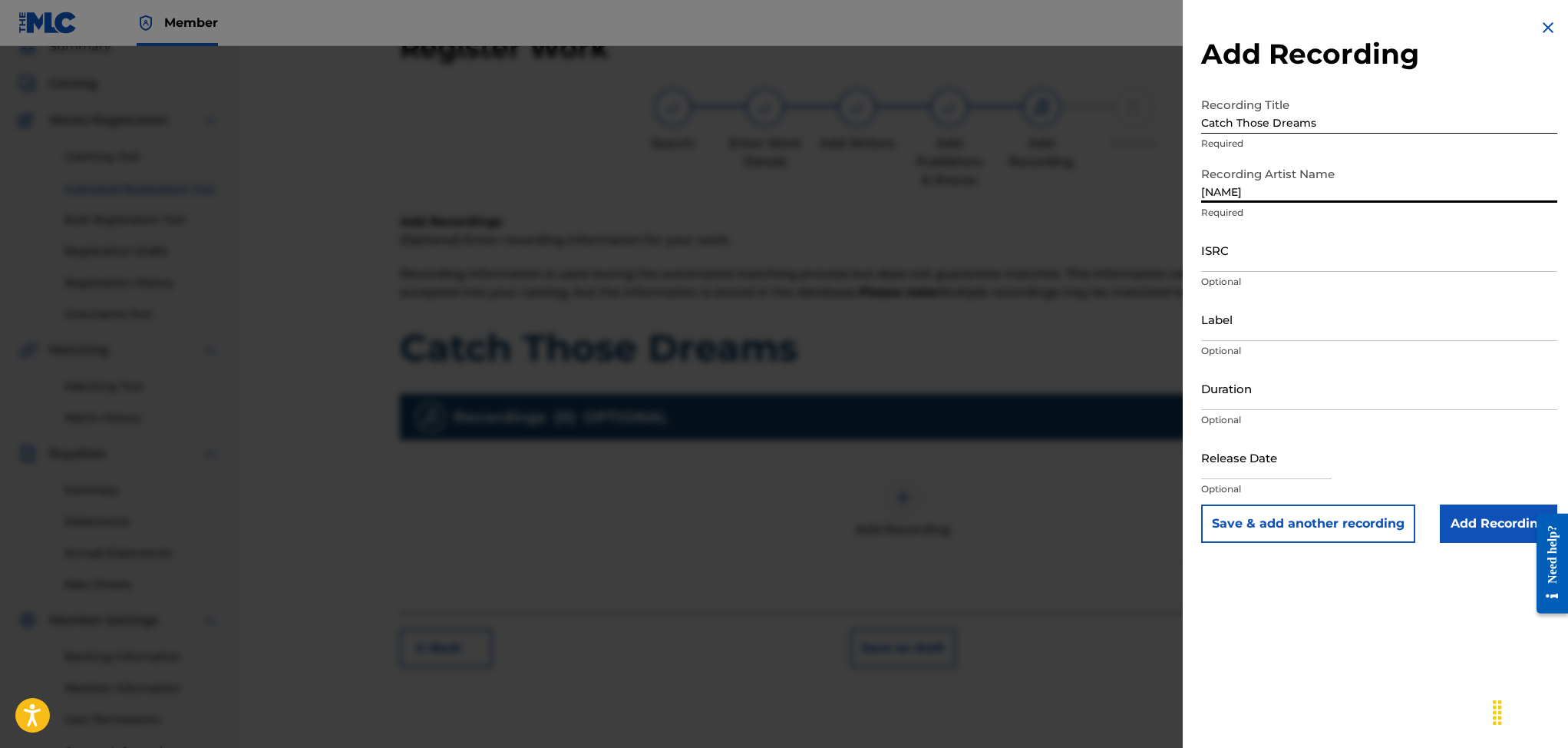 type on "[NAME]" 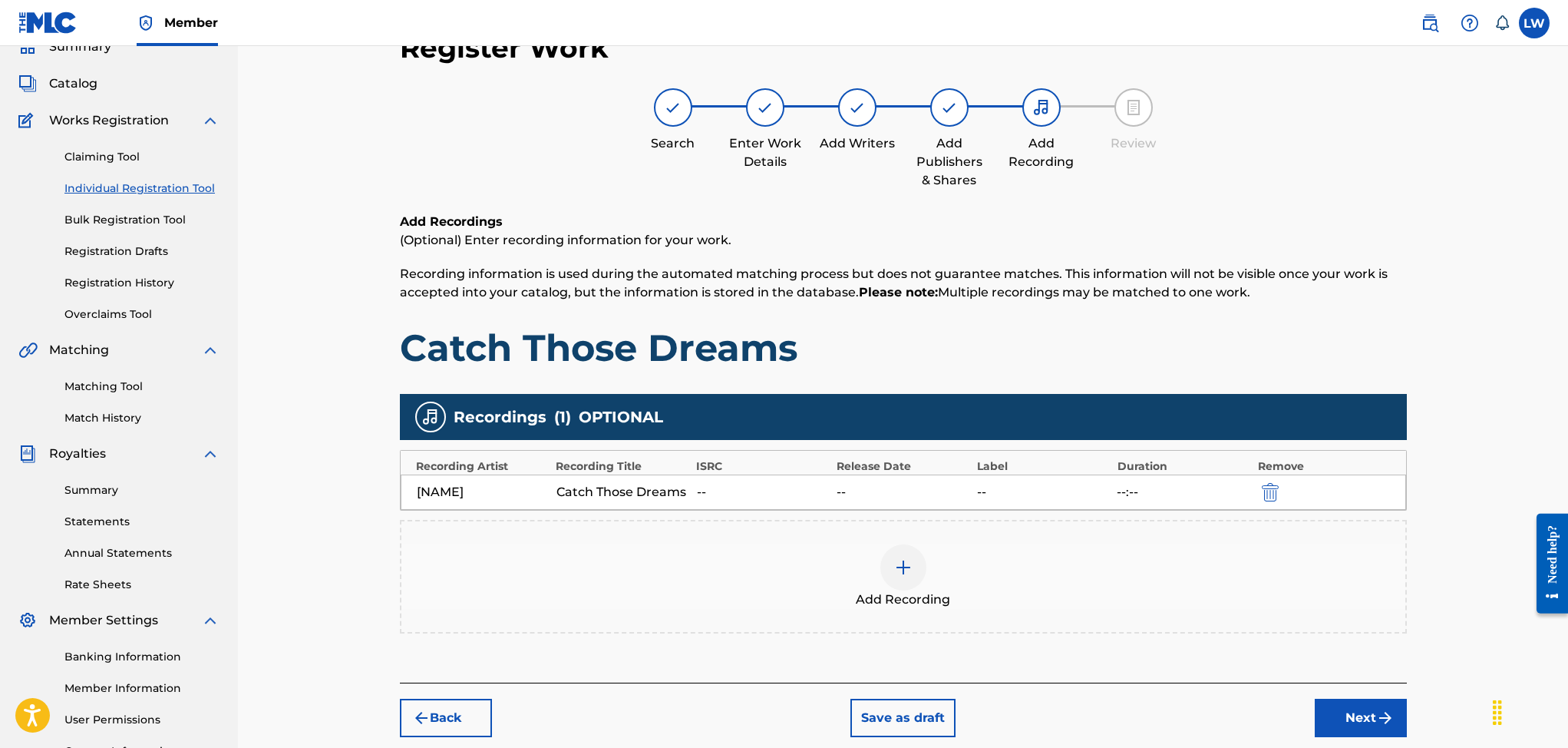 click on "Next" at bounding box center [1361, 718] 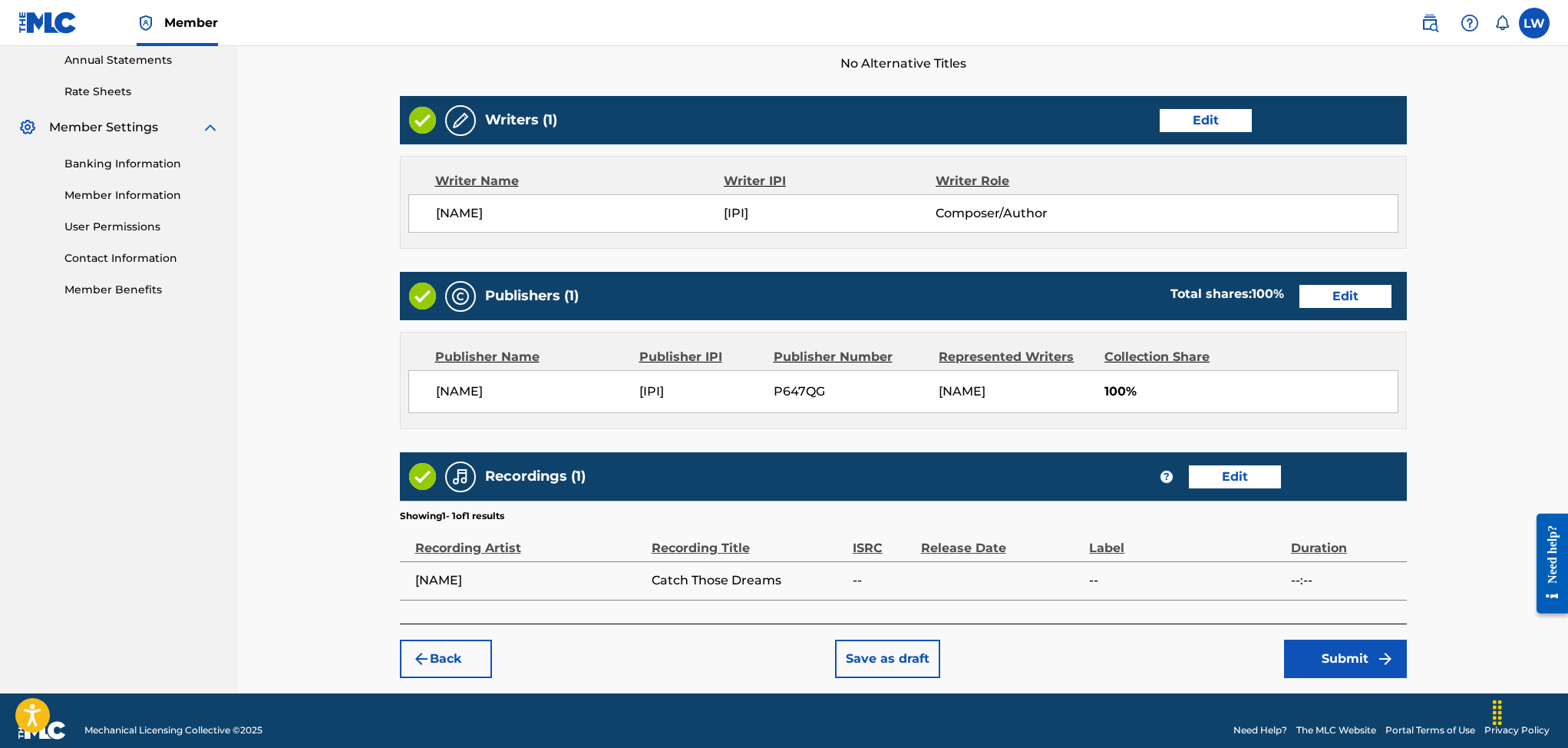 scroll, scrollTop: 583, scrollLeft: 0, axis: vertical 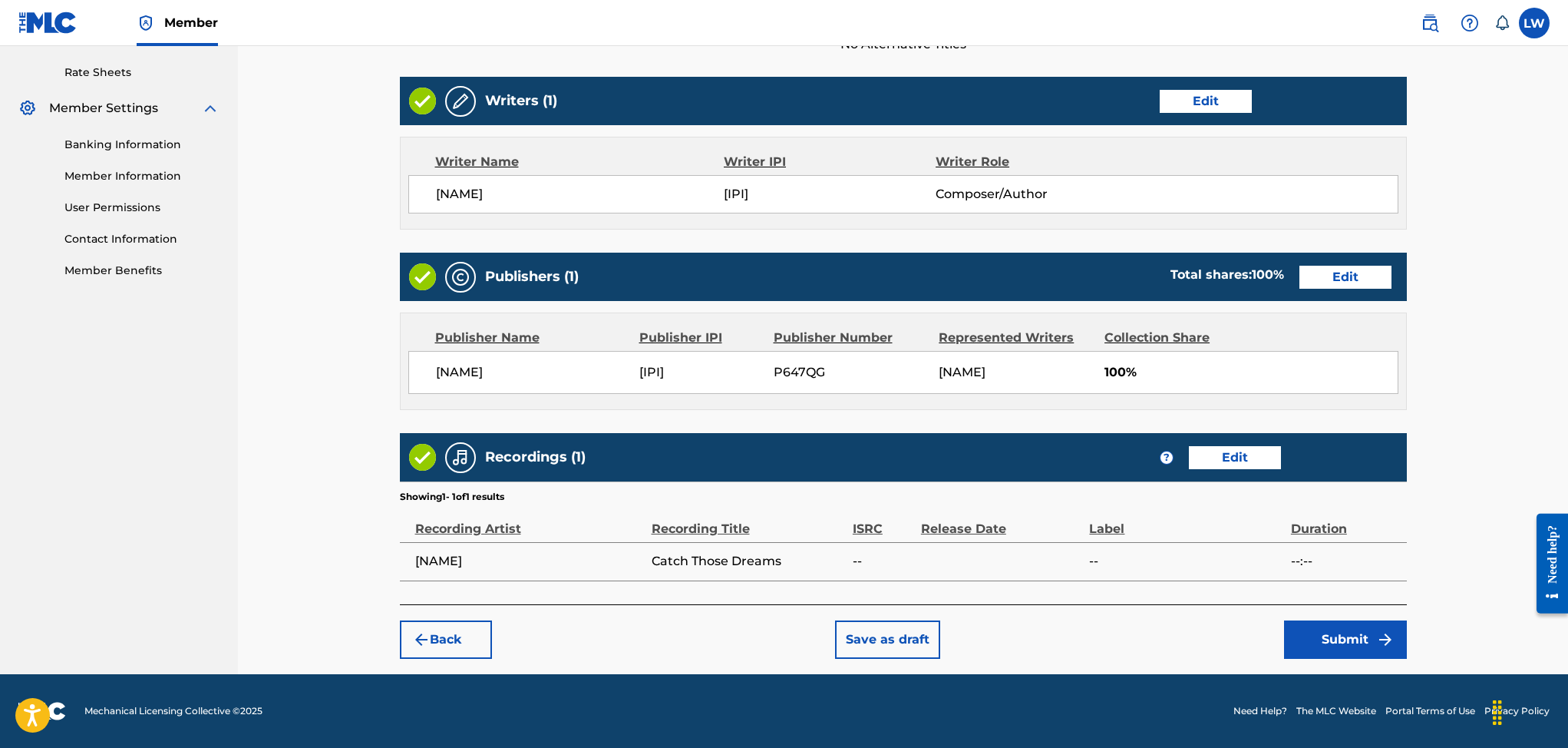 click on "Submit" at bounding box center [1345, 640] 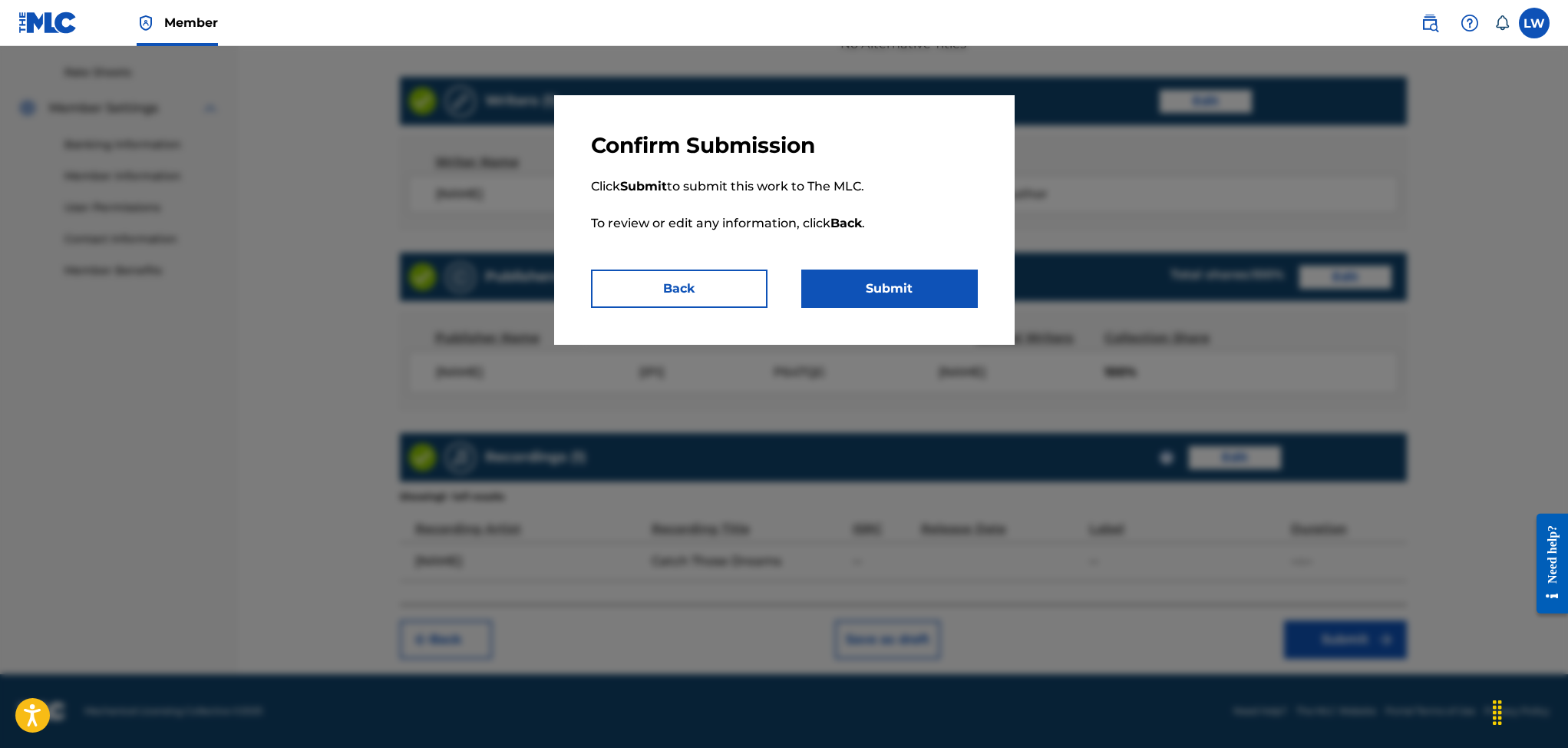 click on "Submit" at bounding box center [890, 289] 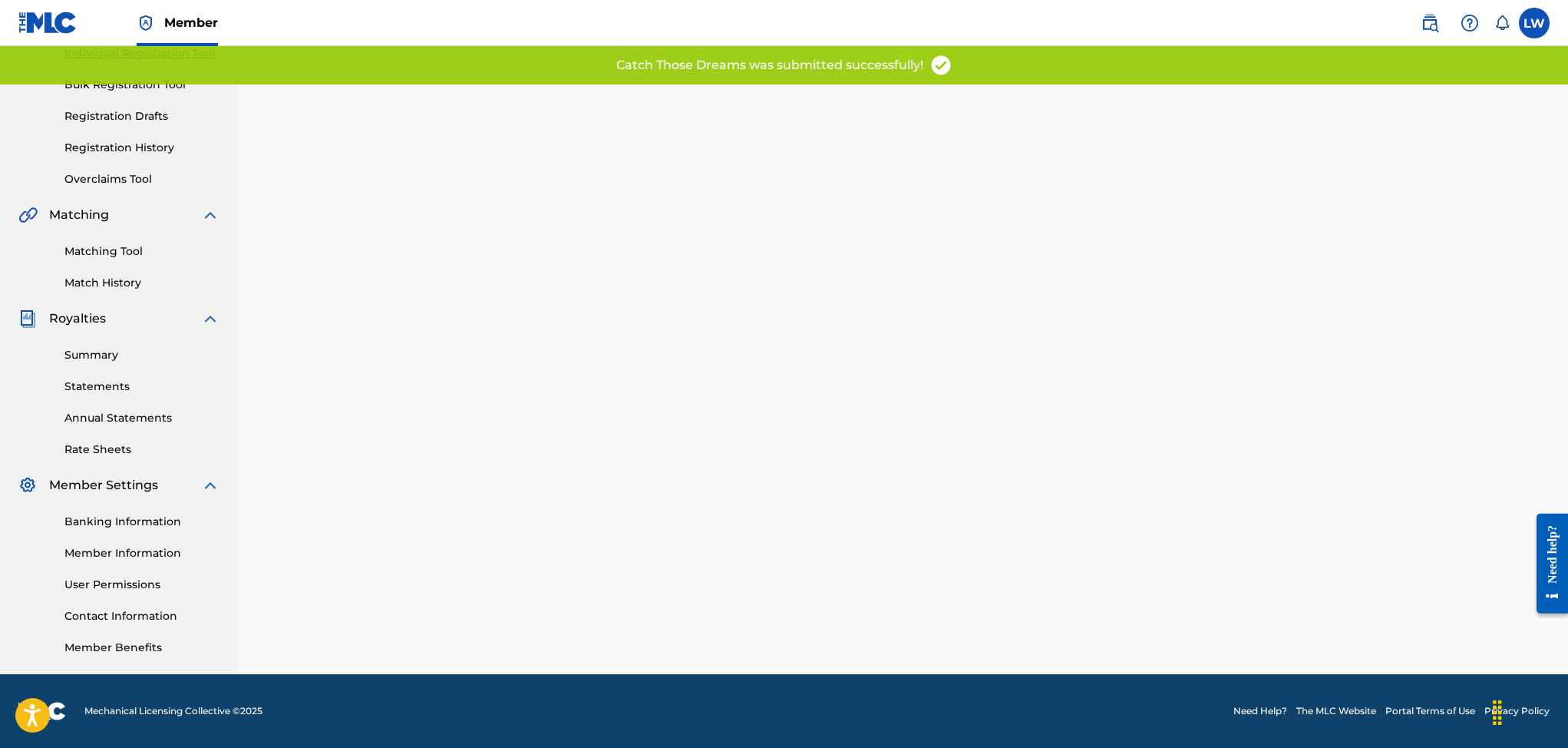scroll, scrollTop: 0, scrollLeft: 0, axis: both 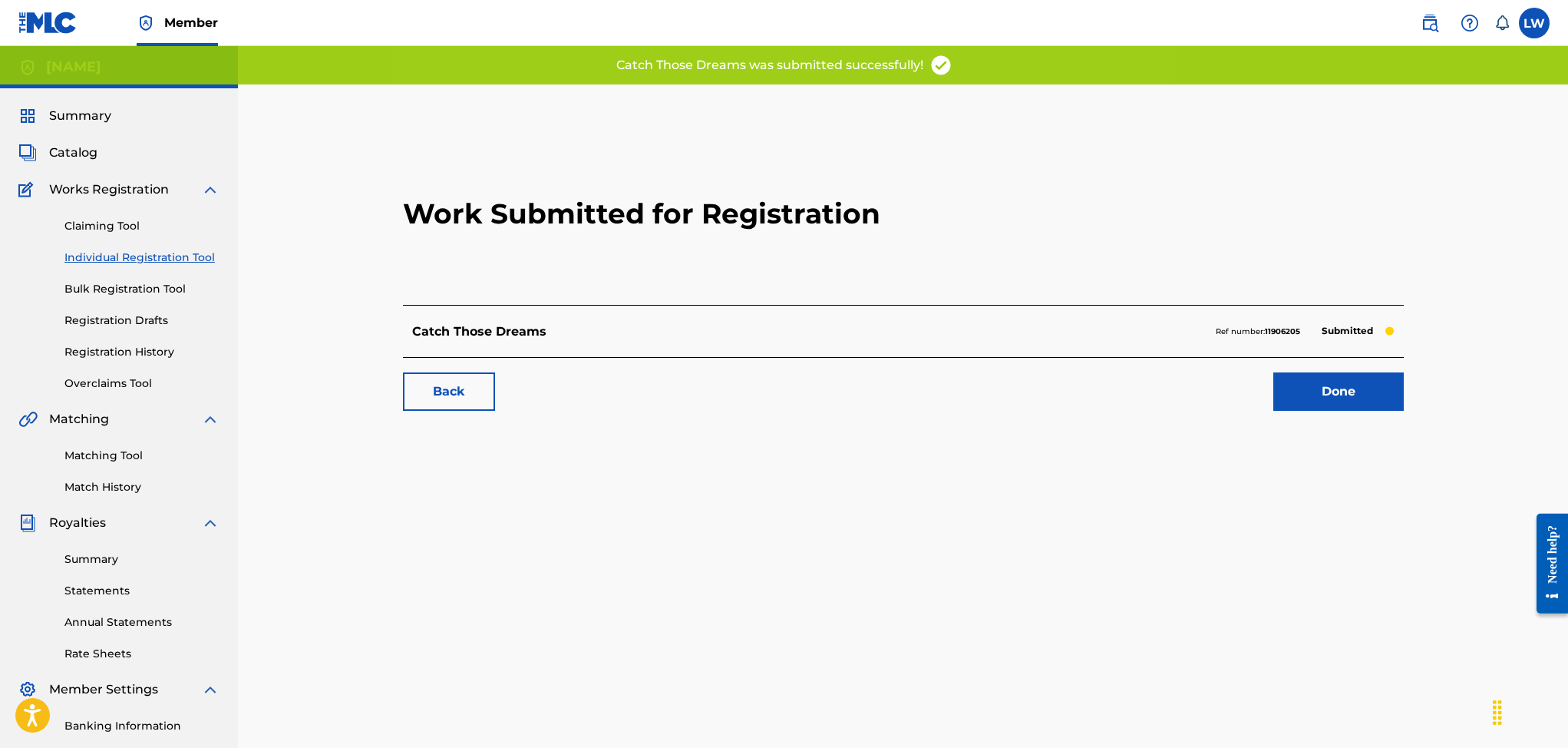 click on "Done" at bounding box center (1339, 392) 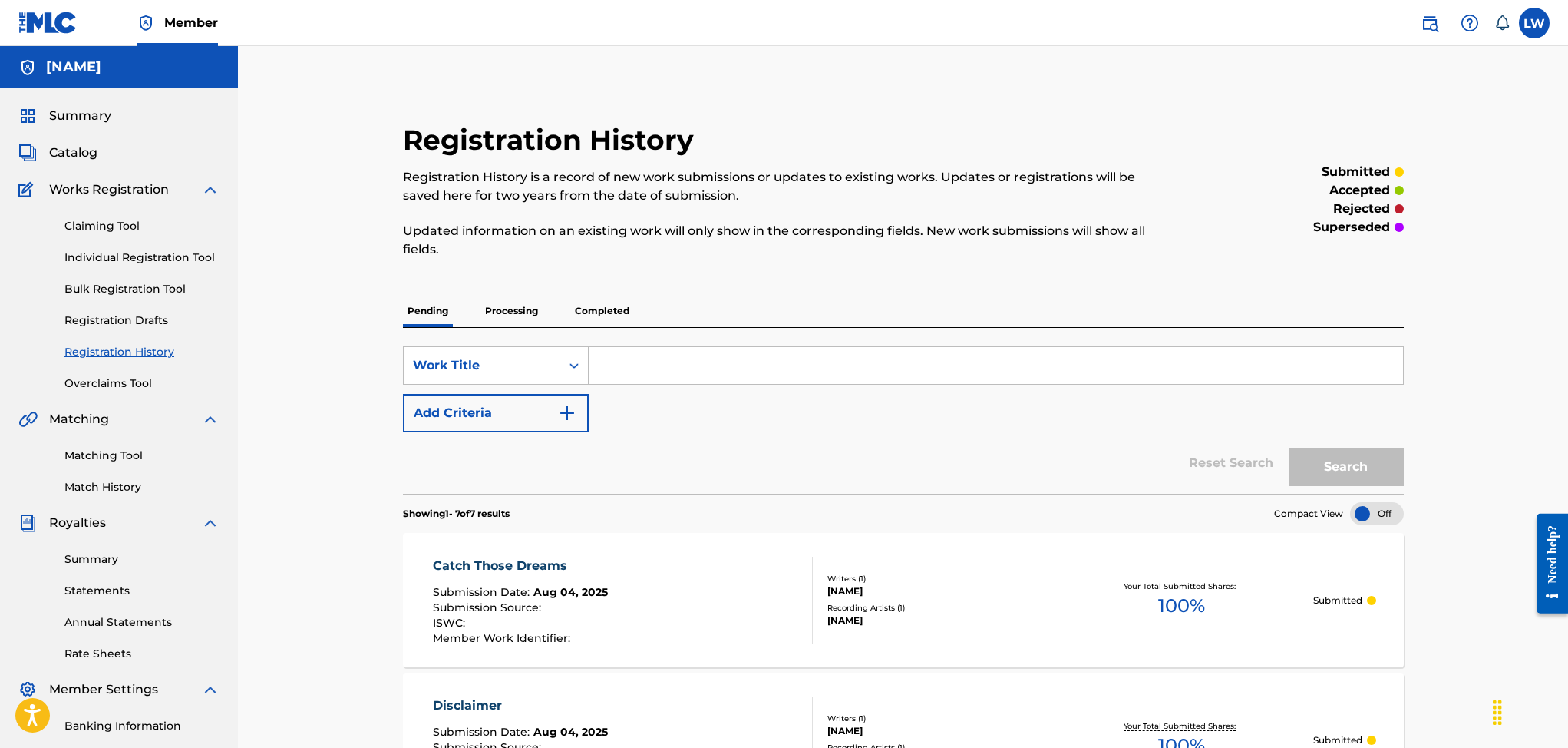click on "Summary Catalog Works Registration Claiming Tool Individual Registration Tool Bulk Registration Tool Registration Drafts Registration History Overclaims Tool Matching Matching Tool Match History Royalties Summary Statements Annual Statements Rate Sheets Member Settings Banking Information Member Information User Permissions Contact Information Member Benefits" at bounding box center (119, 483) 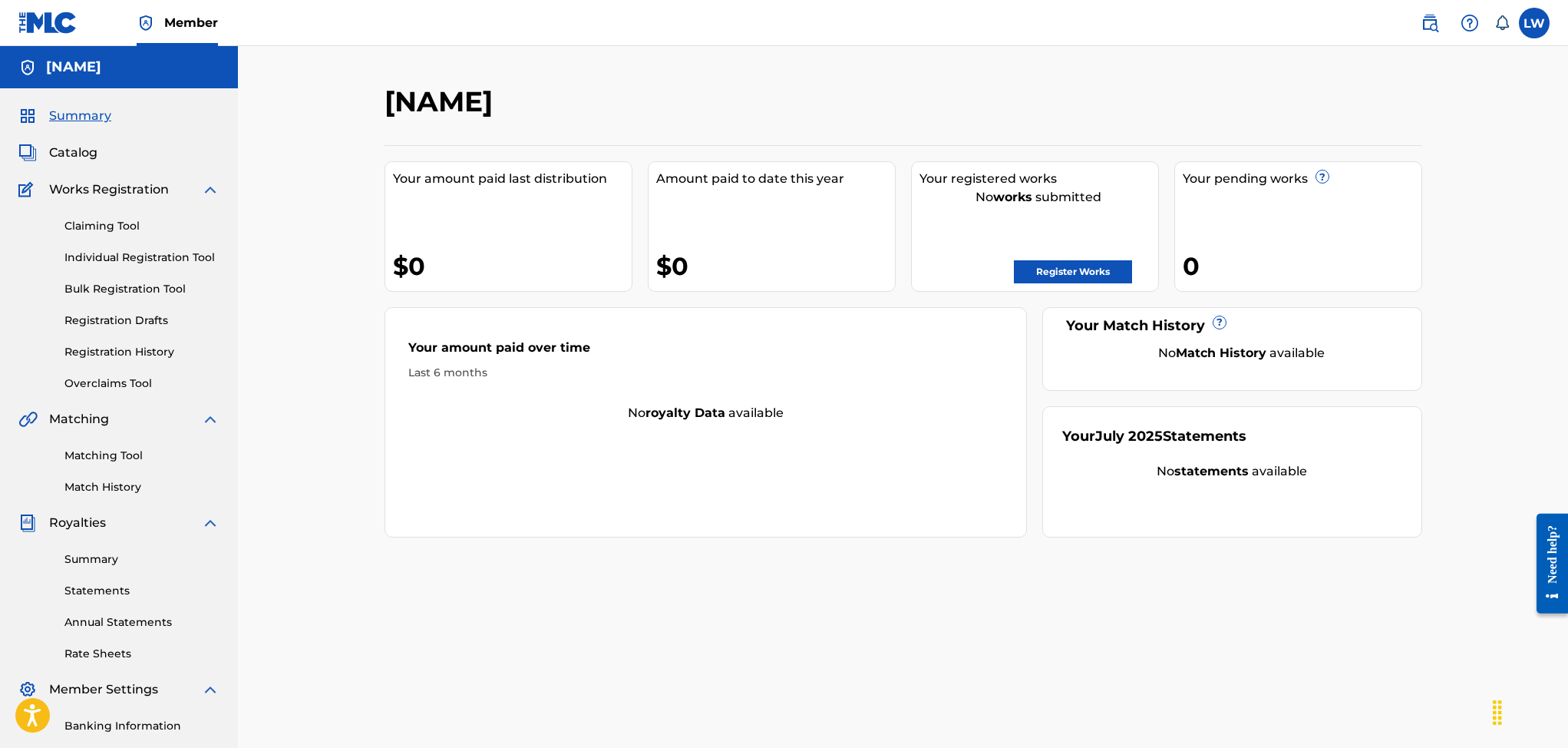 click on "Register Works" at bounding box center [1073, 272] 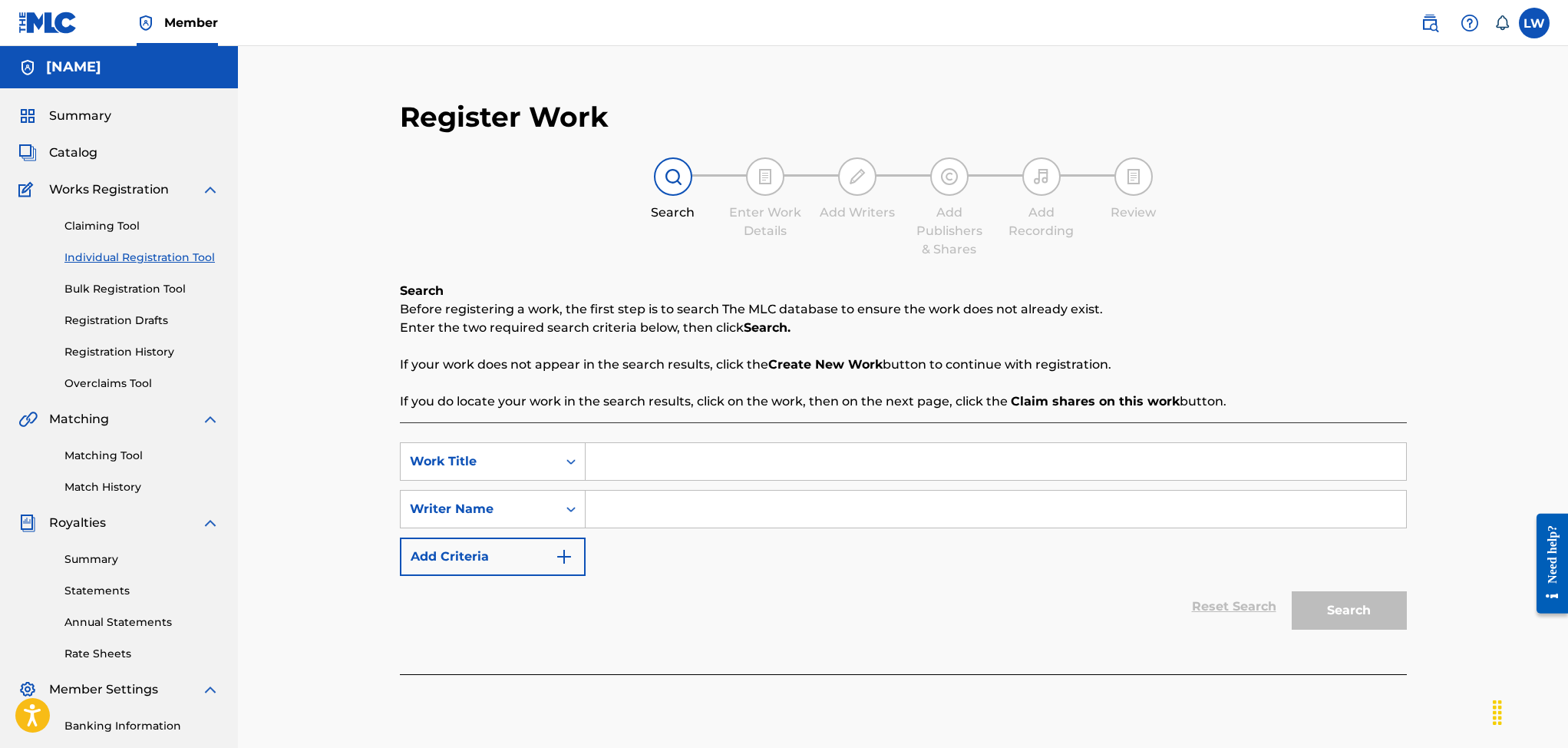 click at bounding box center (995, 462) 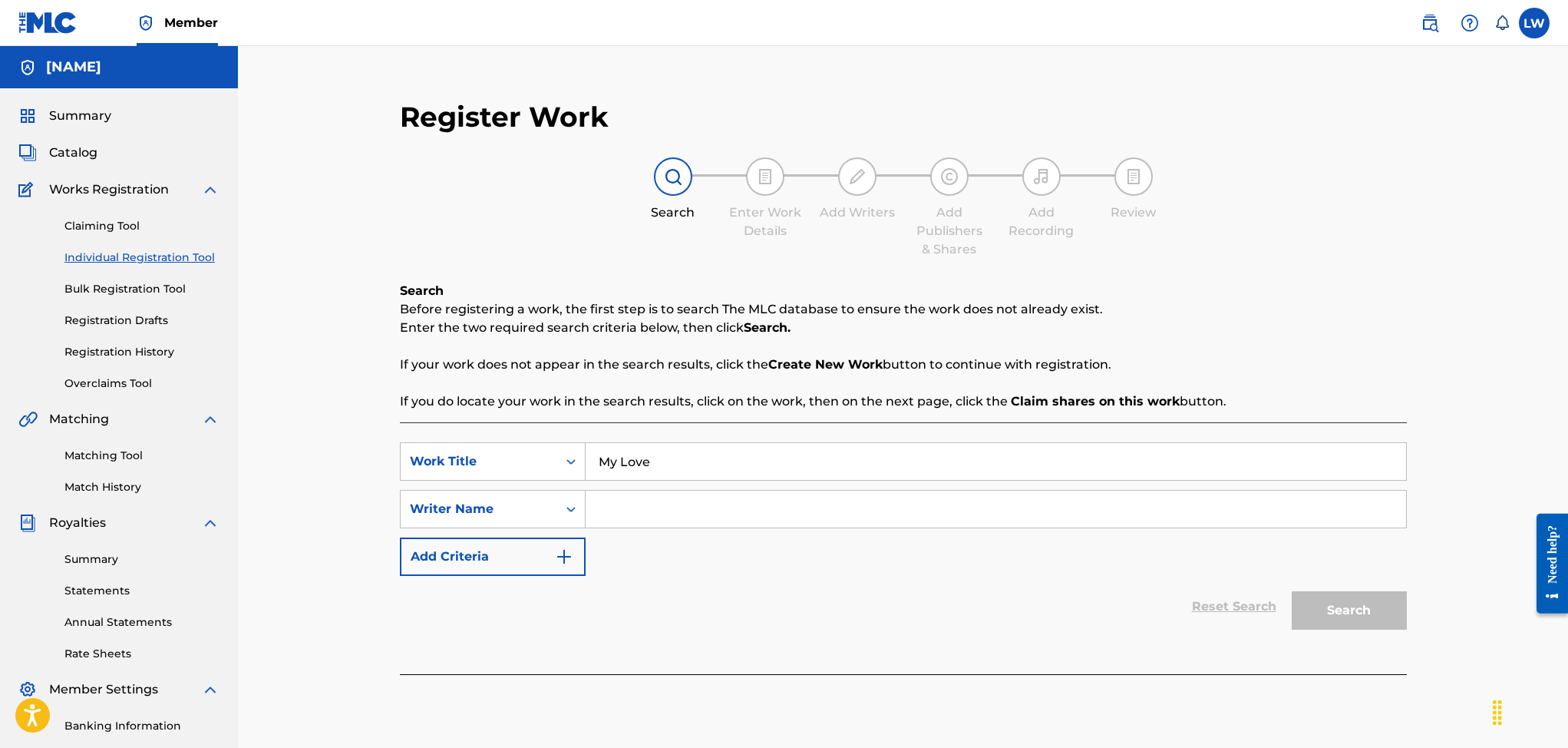 type on "My Love" 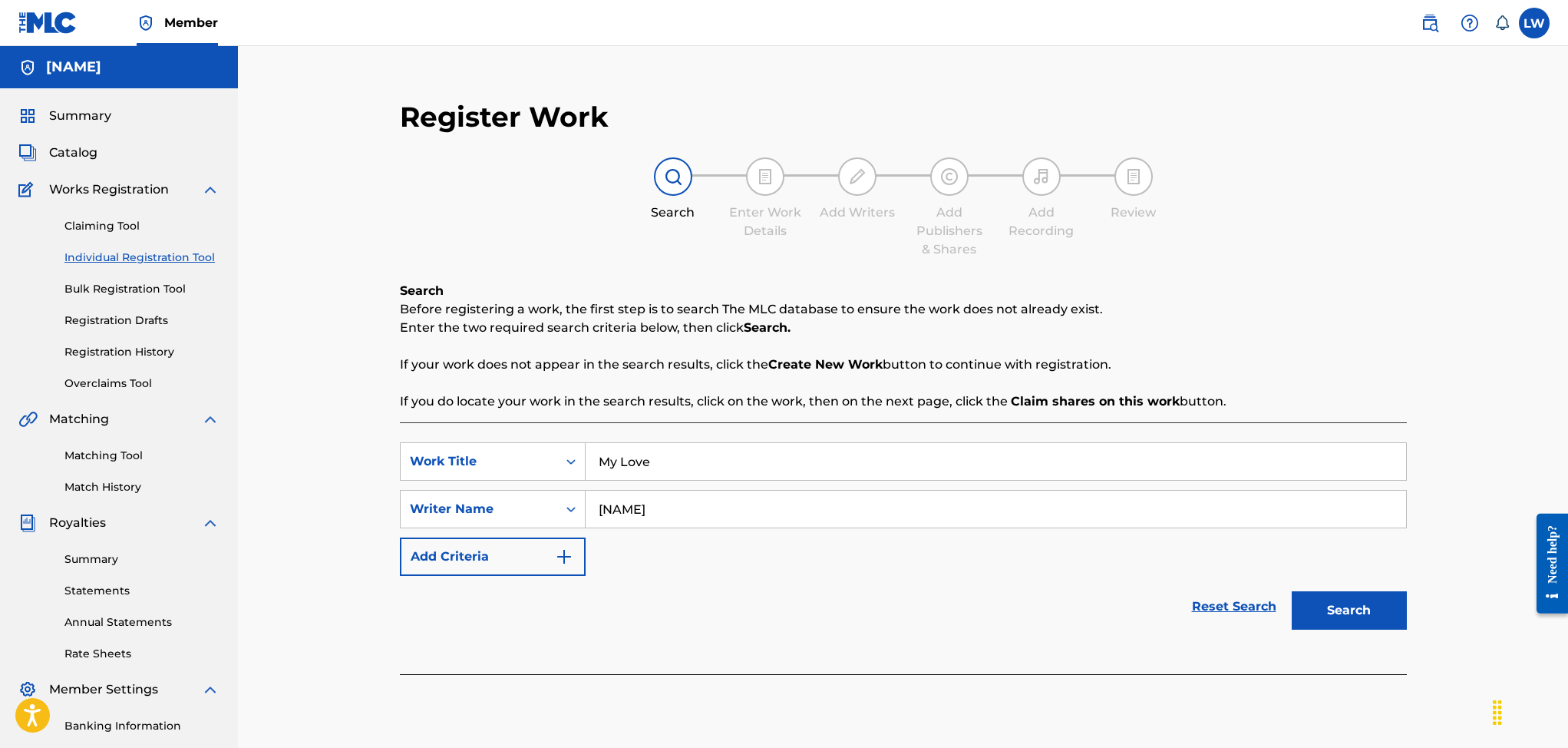 click on "[NAME]" at bounding box center [995, 509] 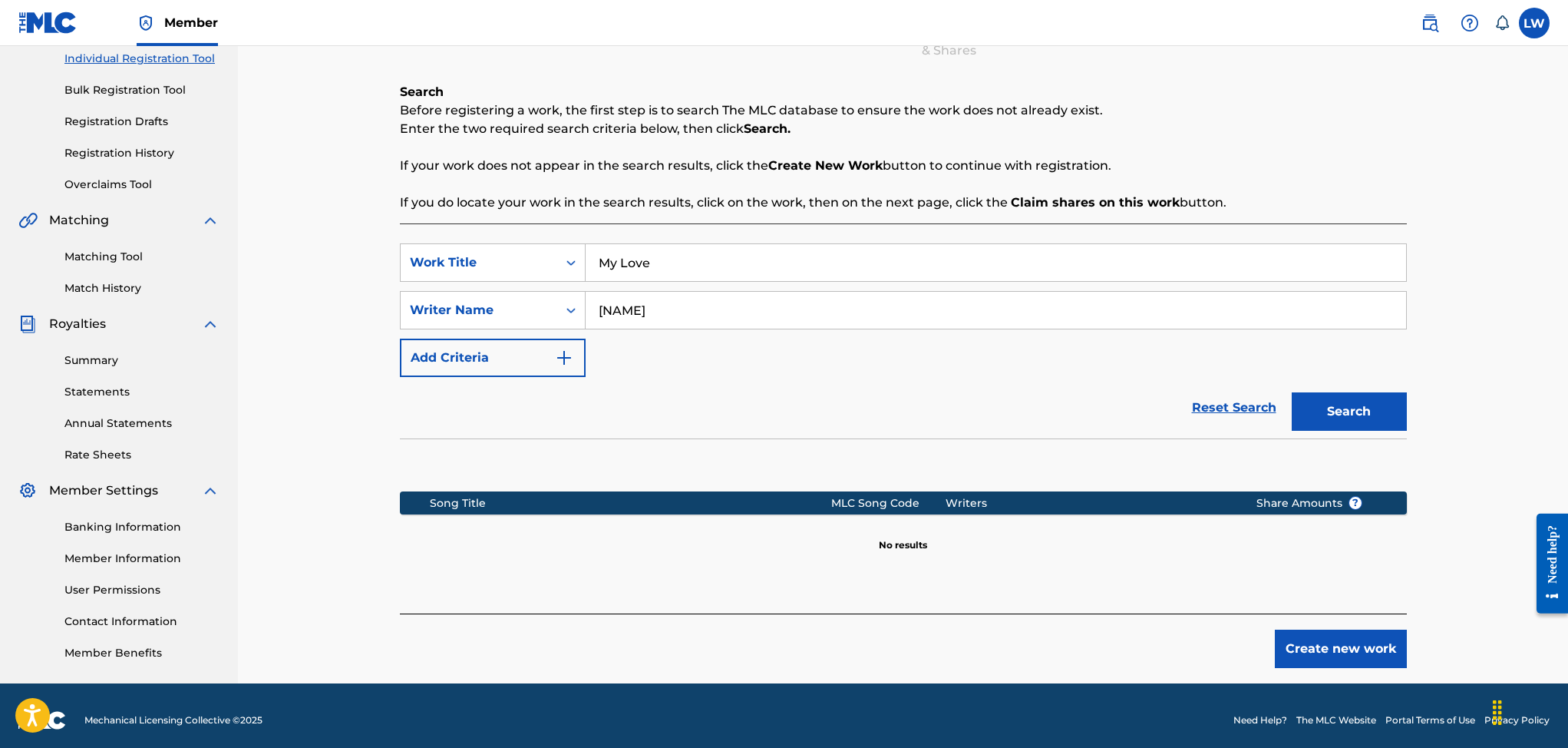 scroll, scrollTop: 210, scrollLeft: 0, axis: vertical 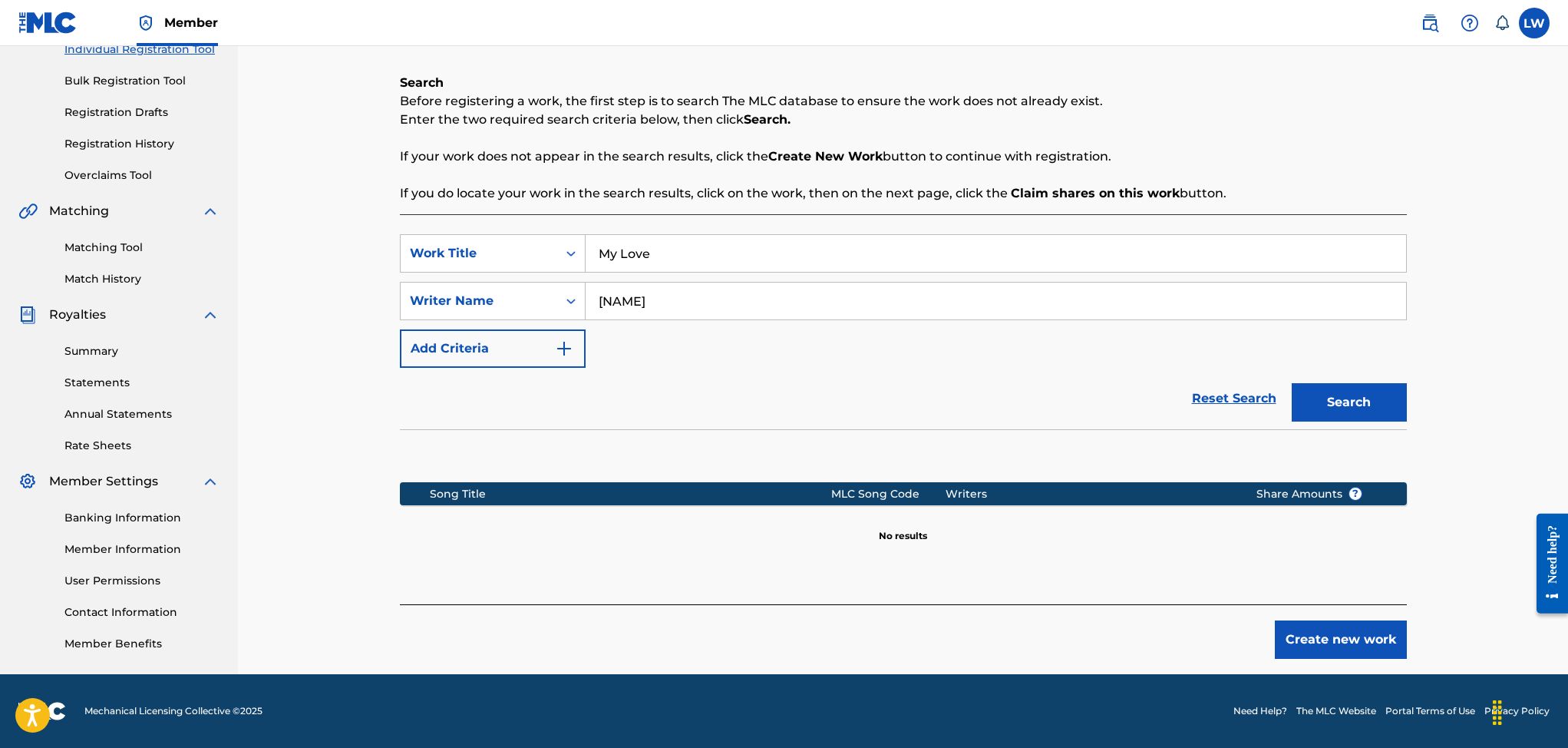 click on "Create new work" at bounding box center [1341, 640] 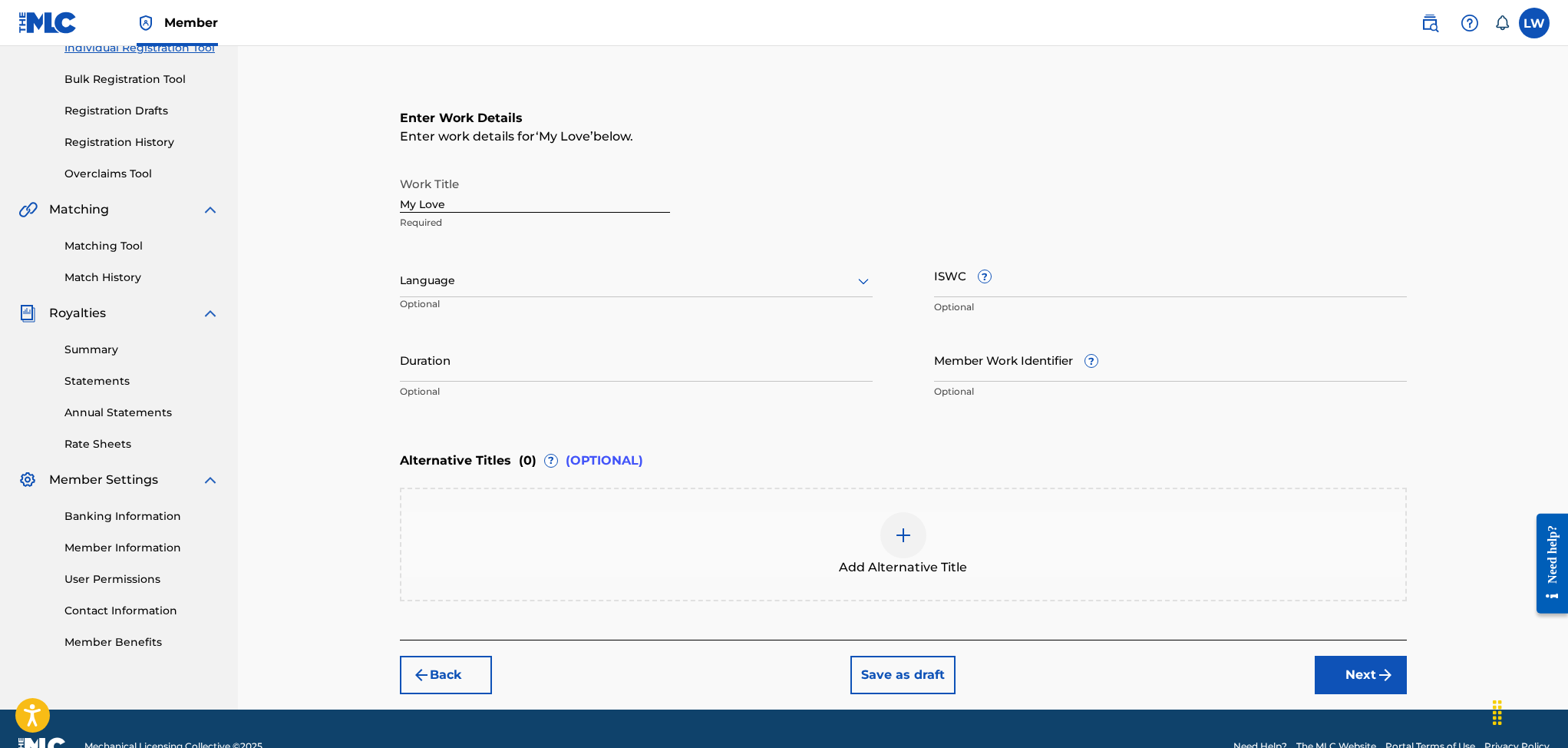 click on "Next" at bounding box center [1361, 675] 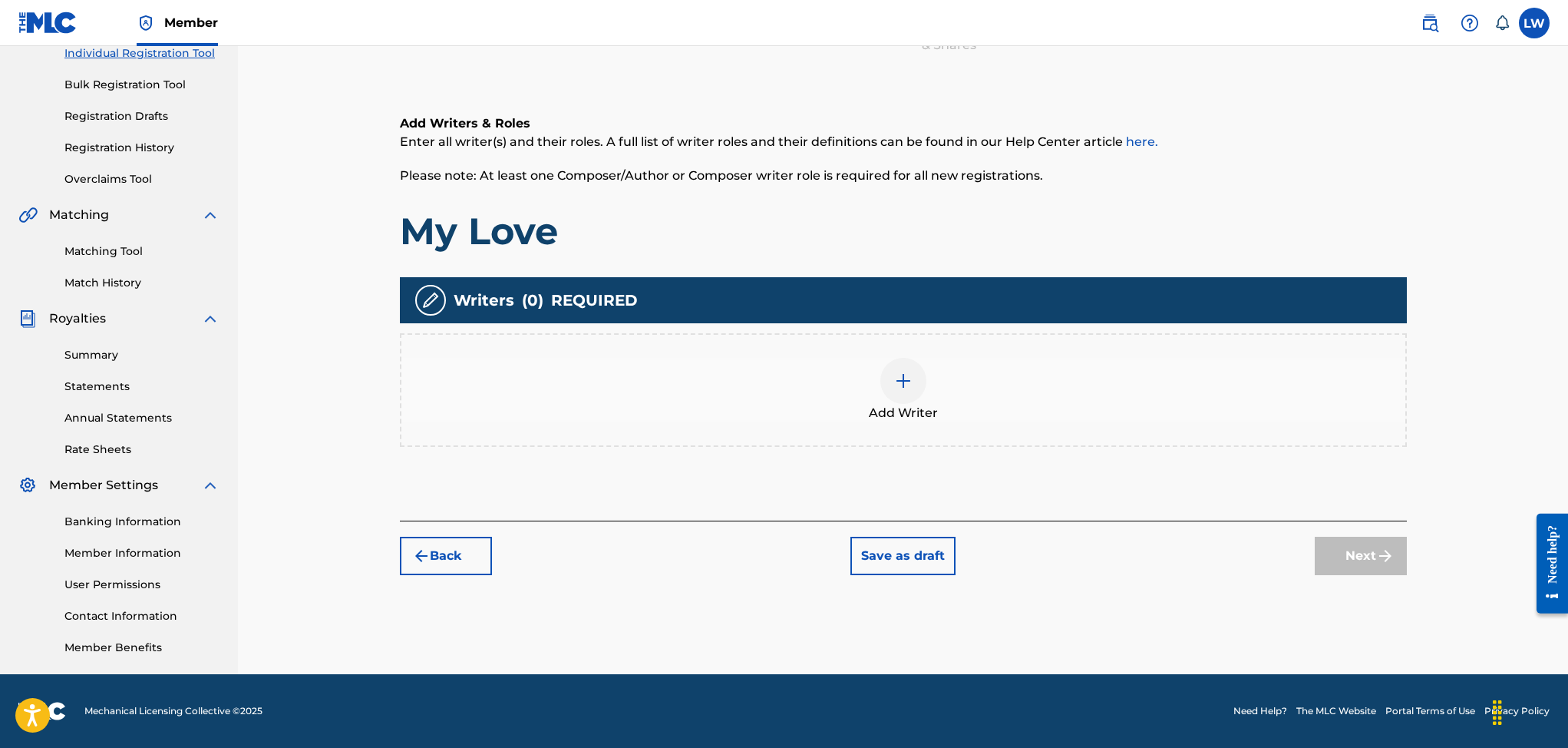 scroll, scrollTop: 69, scrollLeft: 0, axis: vertical 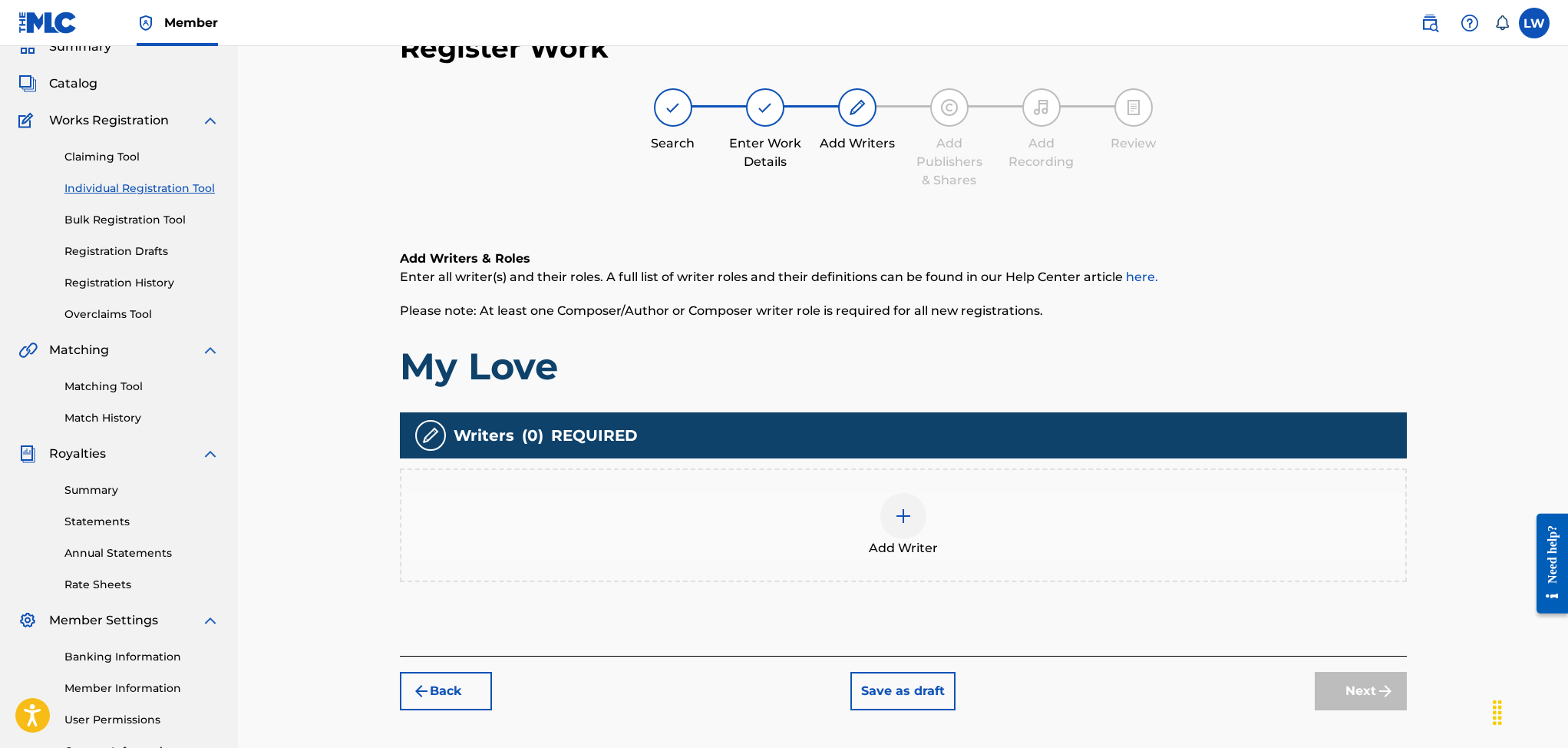 click at bounding box center [903, 516] 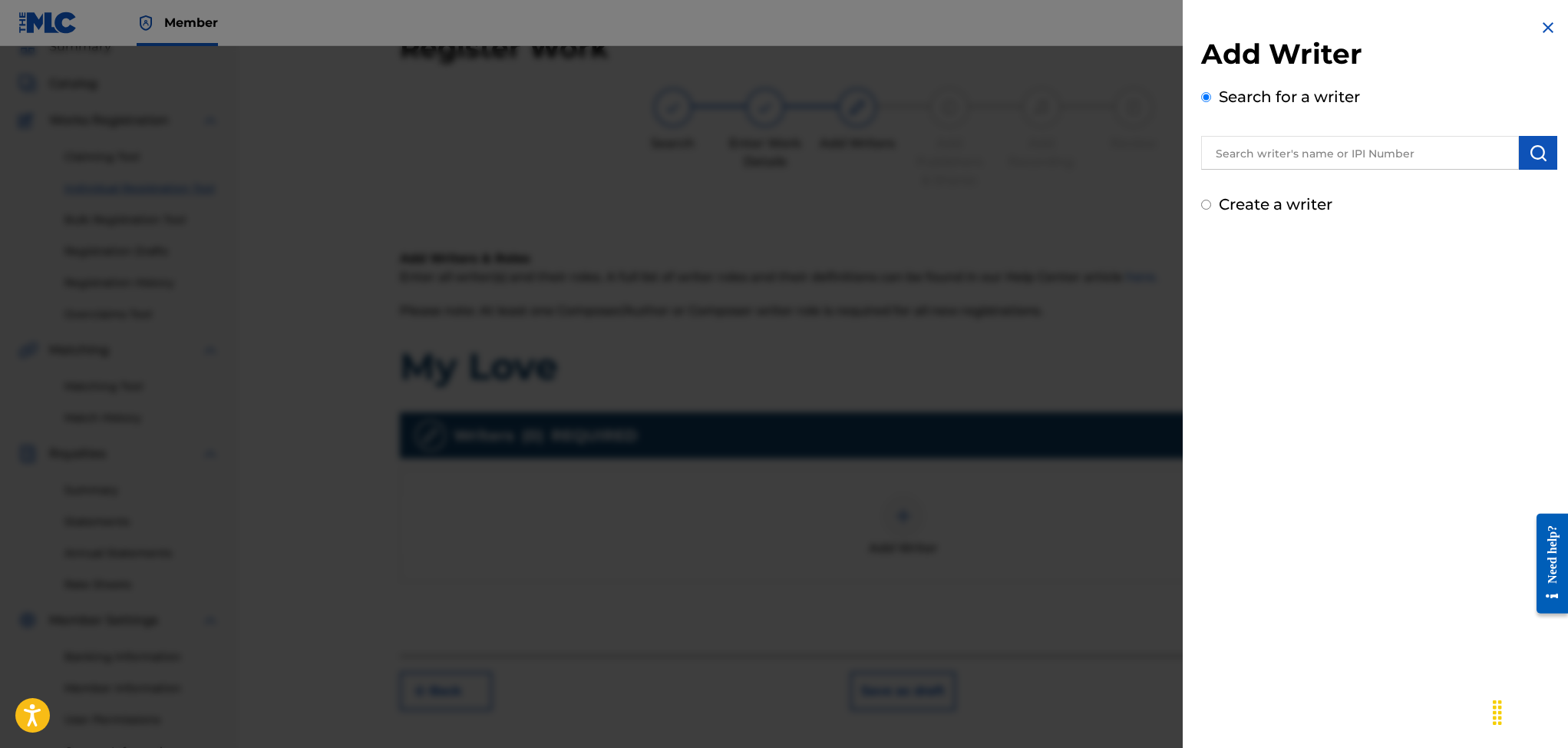 click on "Create a writer" at bounding box center [1206, 204] 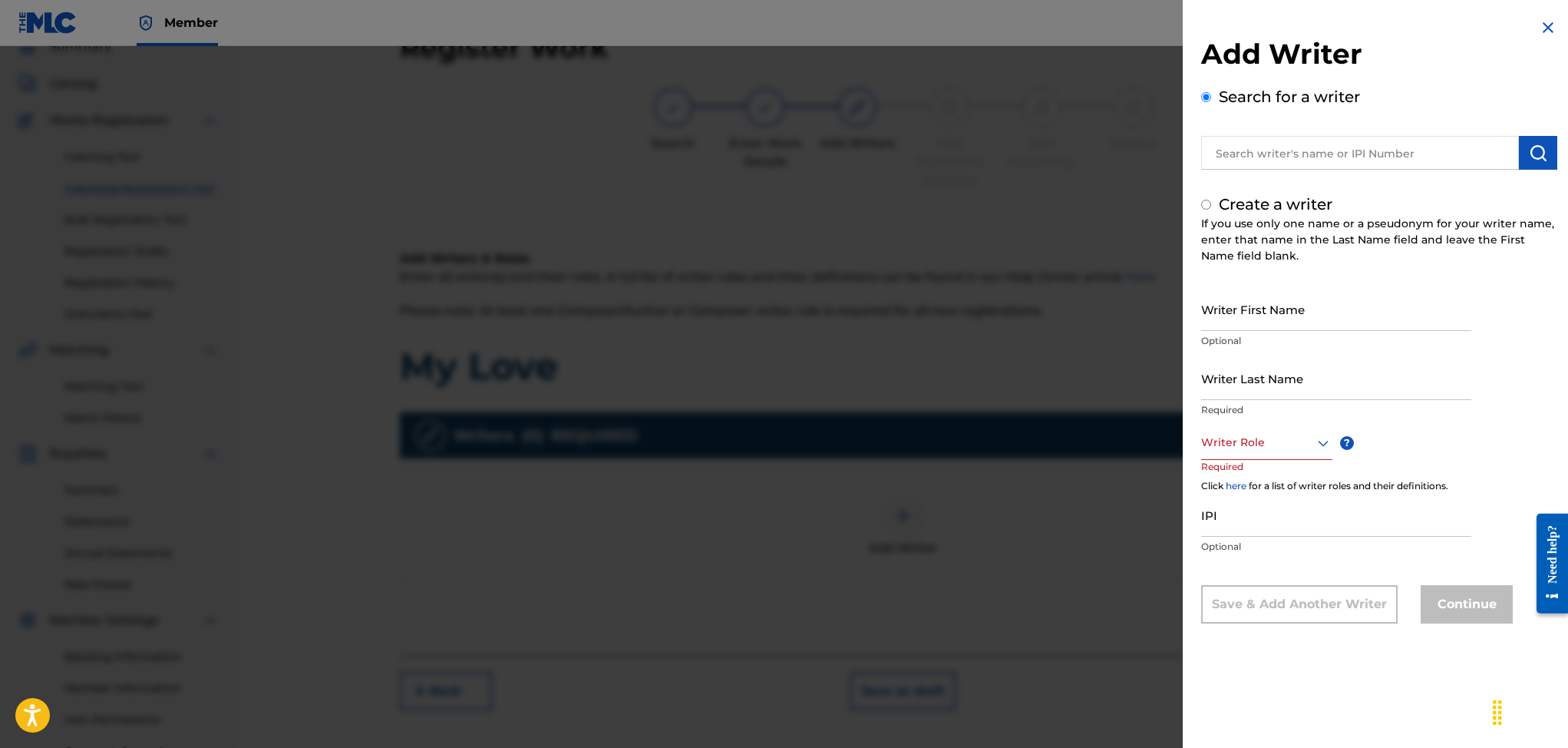radio on "false" 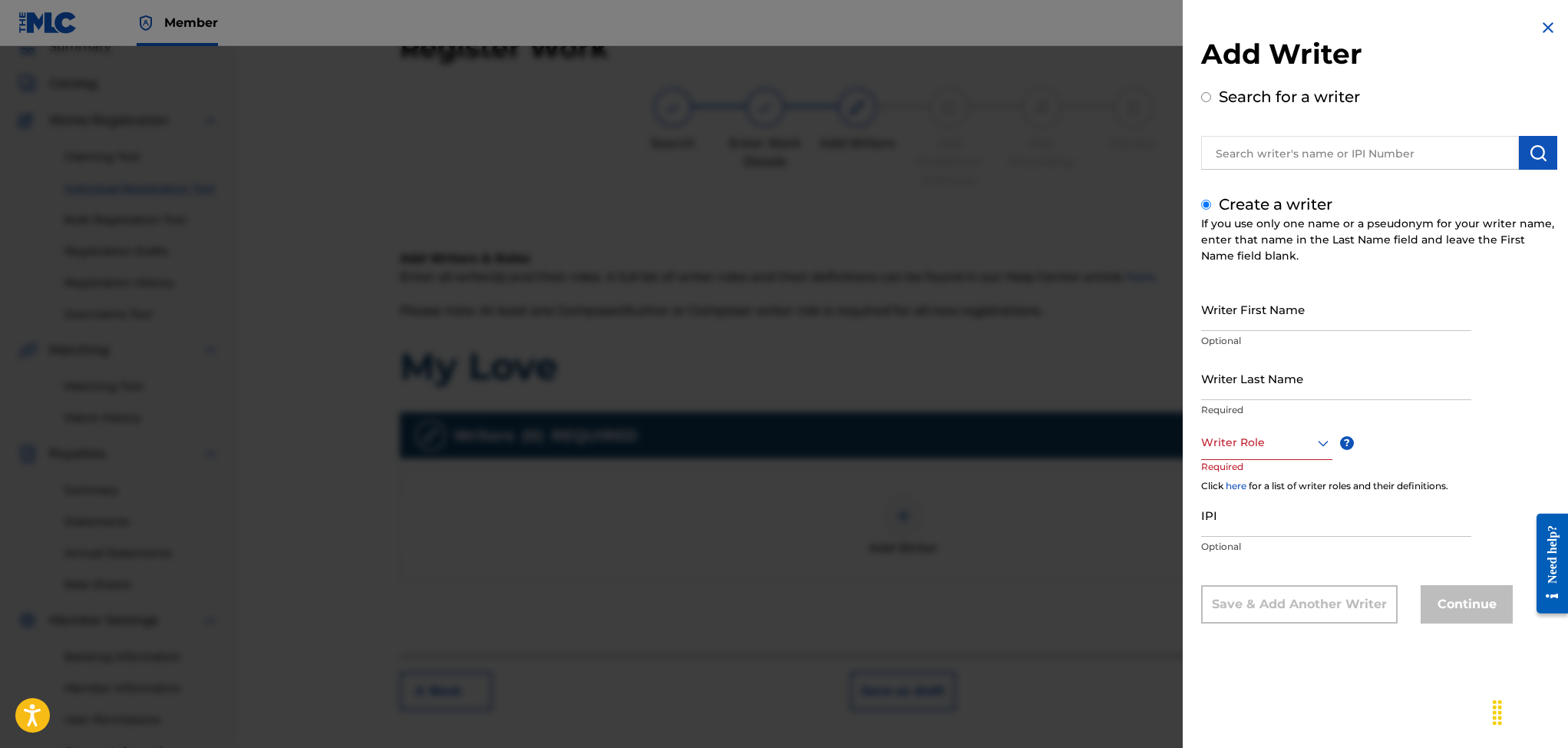 click on "Writer Last Name" at bounding box center [1336, 378] 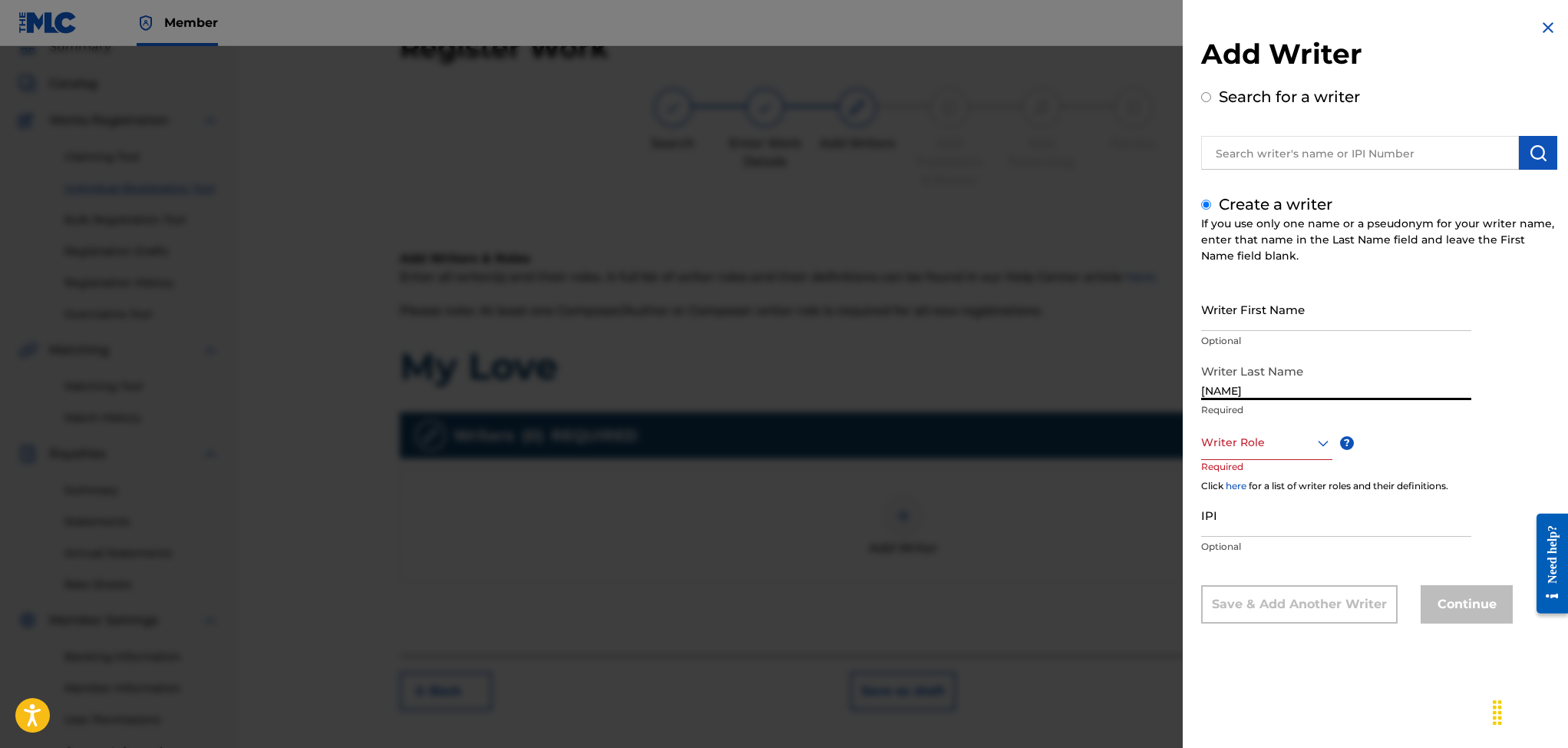 click on "[NAME]" at bounding box center [1336, 378] 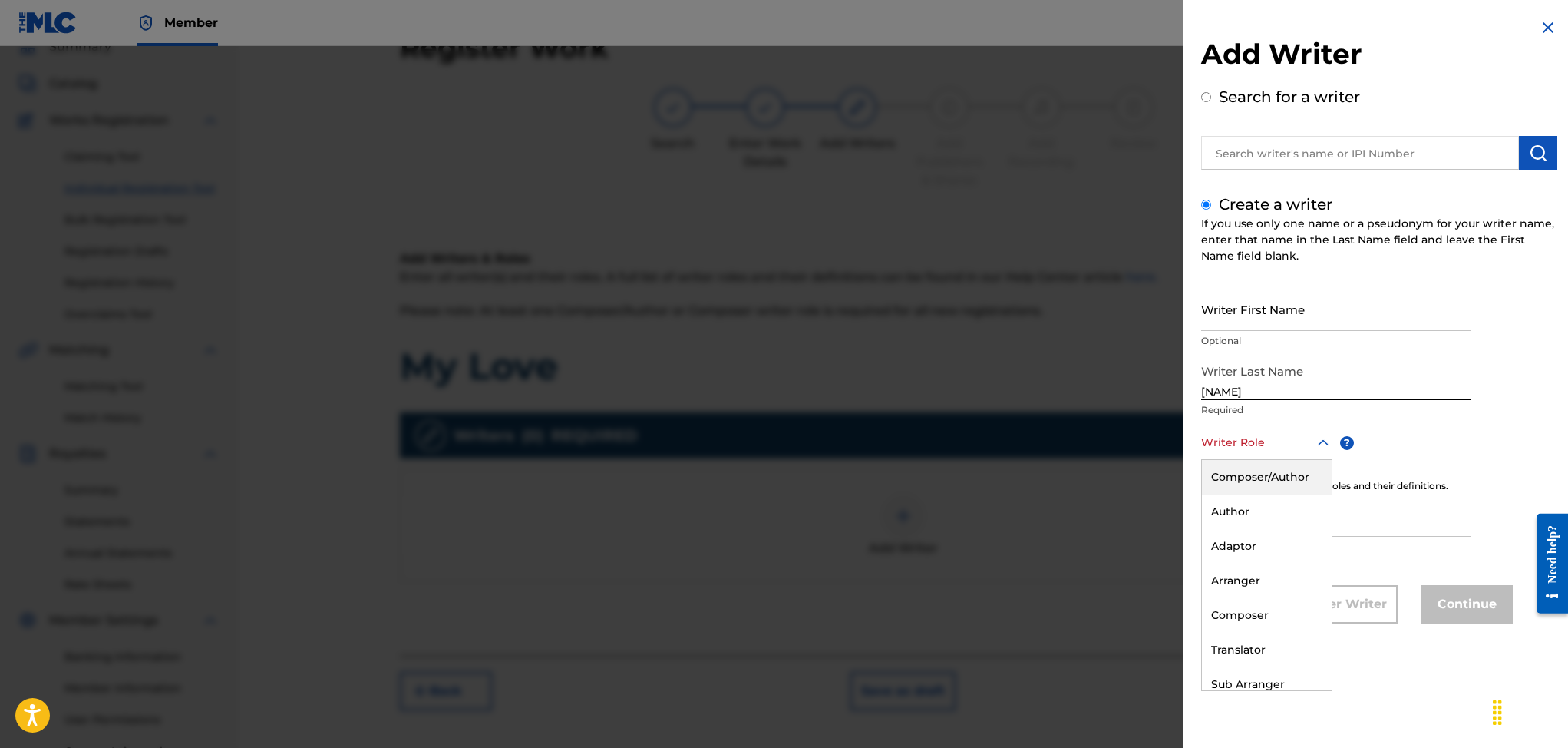 click on "Composer/Author" at bounding box center (1266, 477) 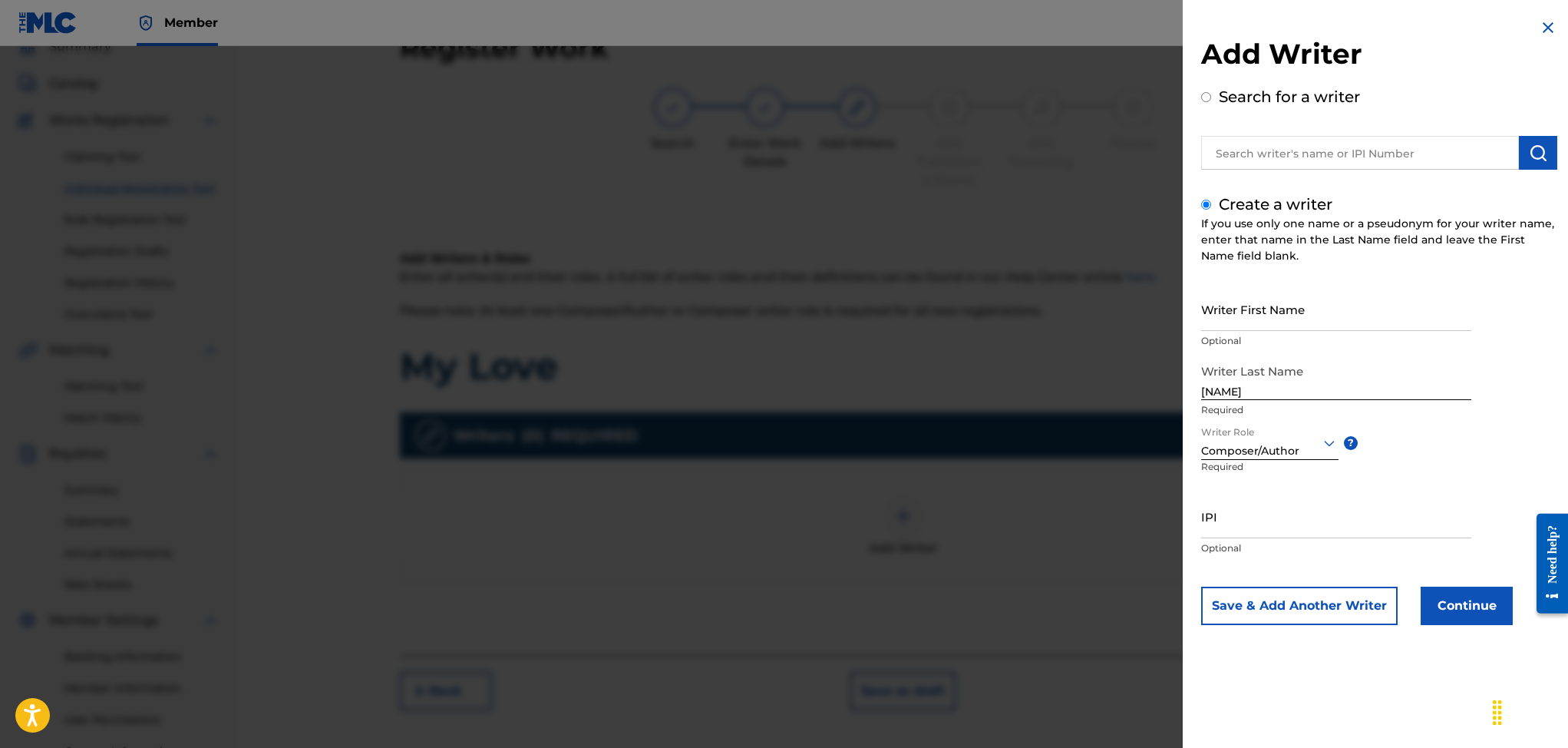 click on "IPI" at bounding box center [1336, 516] 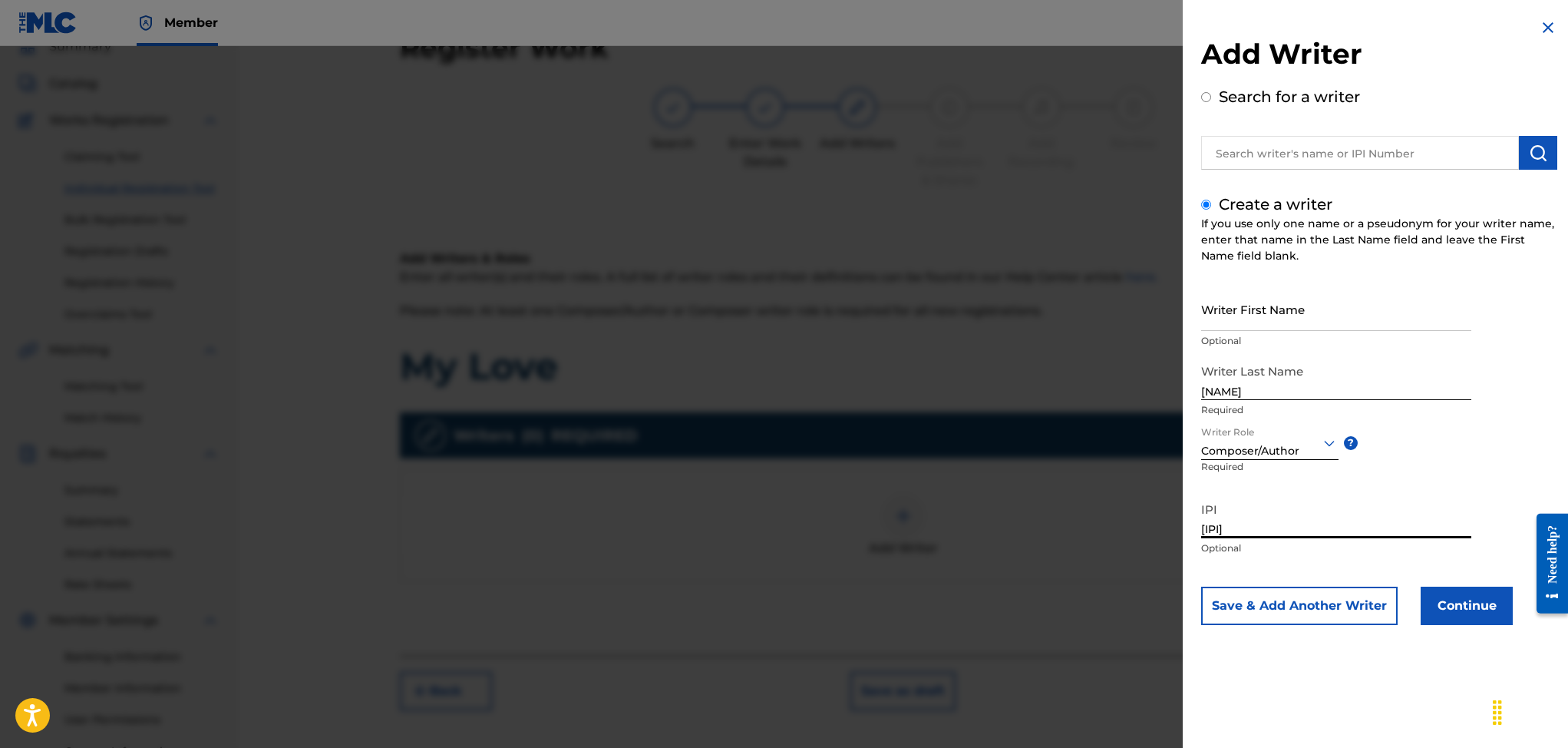 type on "[IPI]" 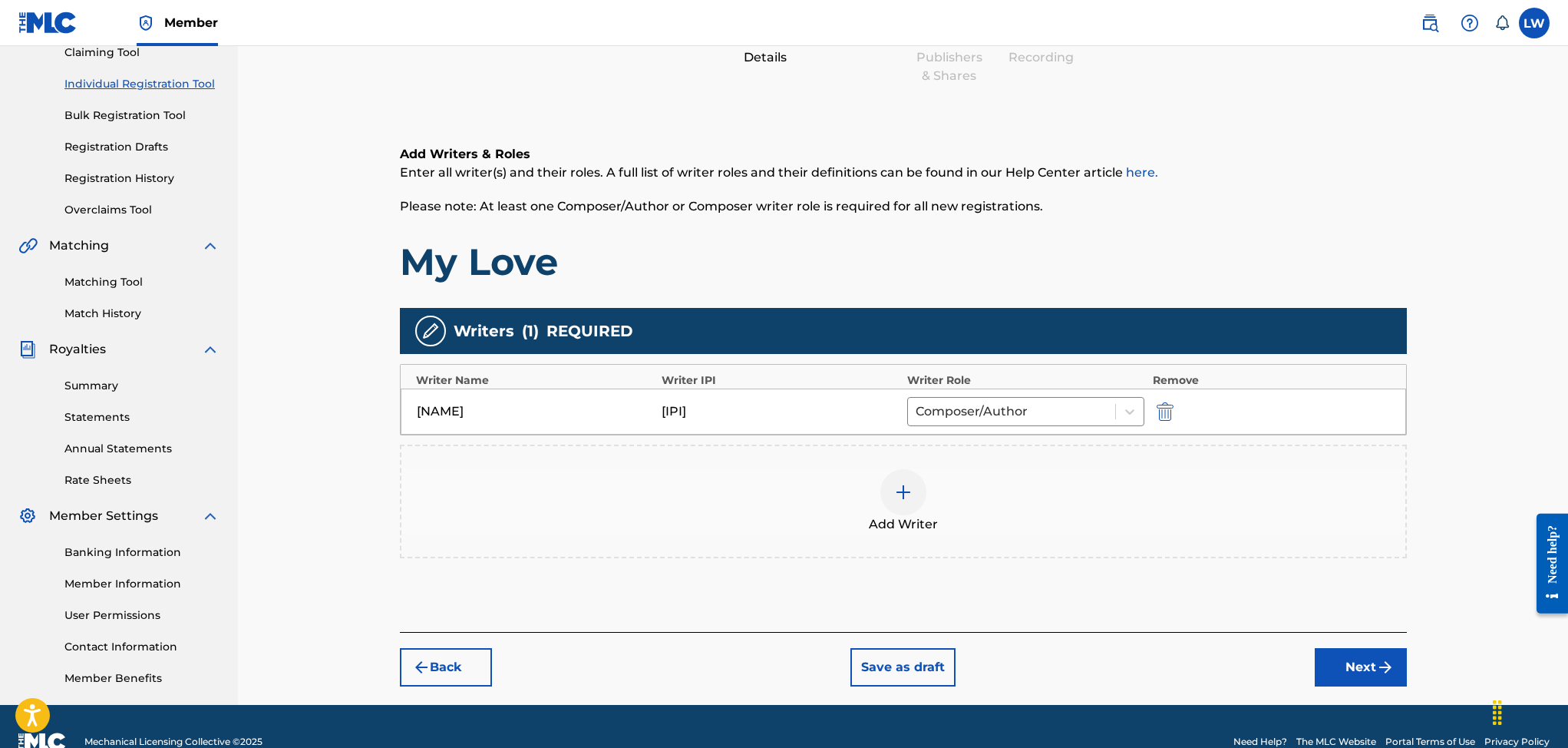 scroll, scrollTop: 203, scrollLeft: 0, axis: vertical 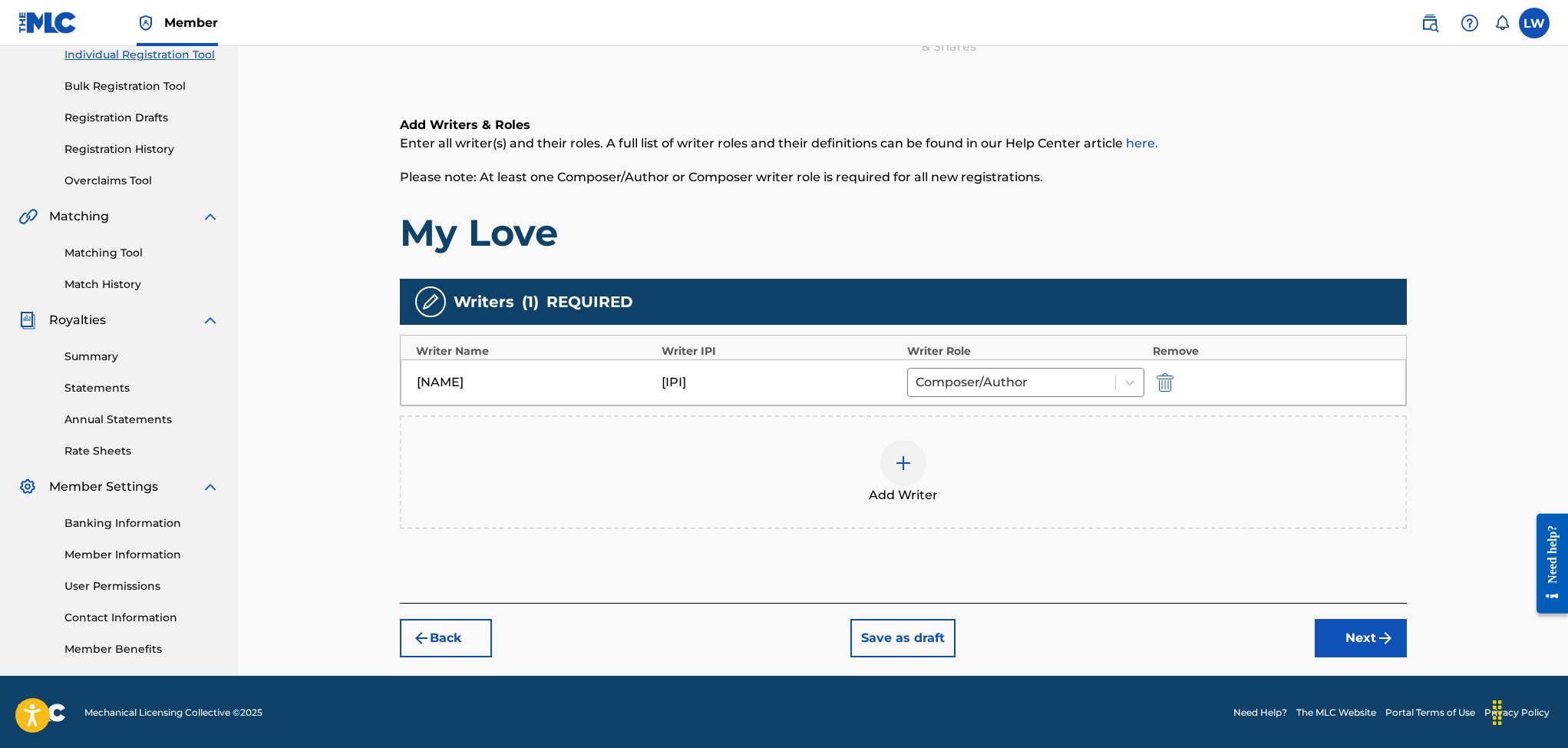 click on "Next" at bounding box center (1361, 638) 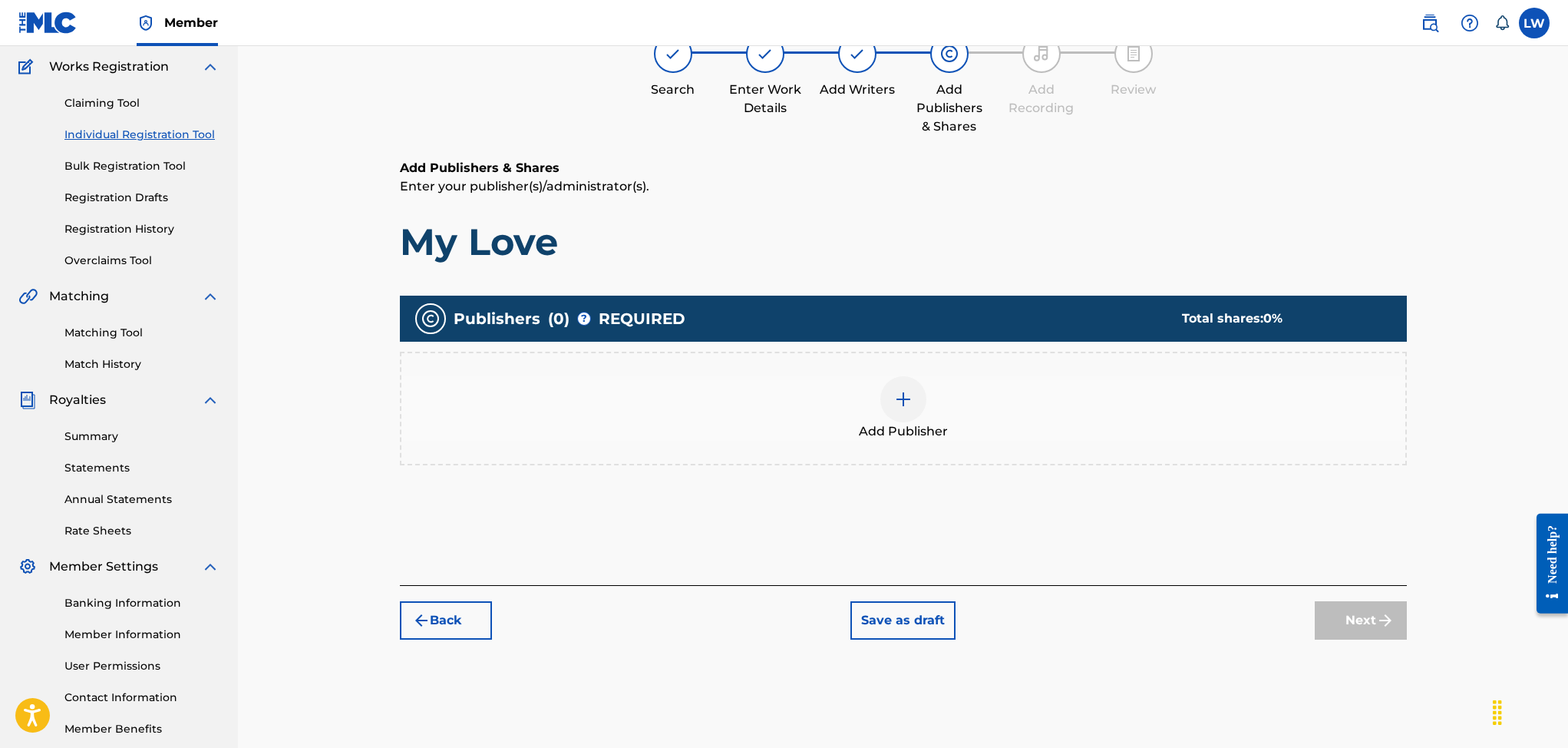 scroll, scrollTop: 69, scrollLeft: 0, axis: vertical 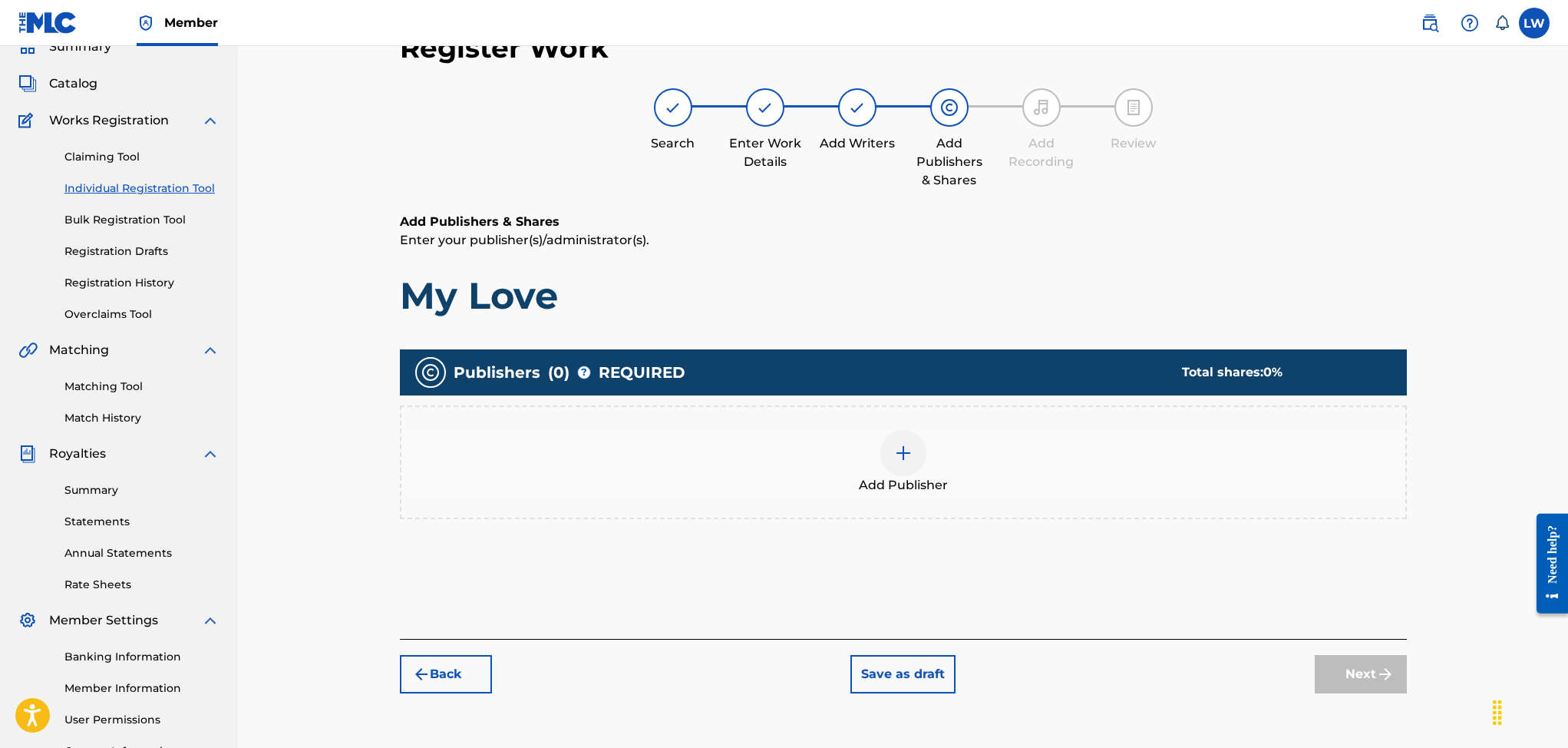 click at bounding box center (903, 453) 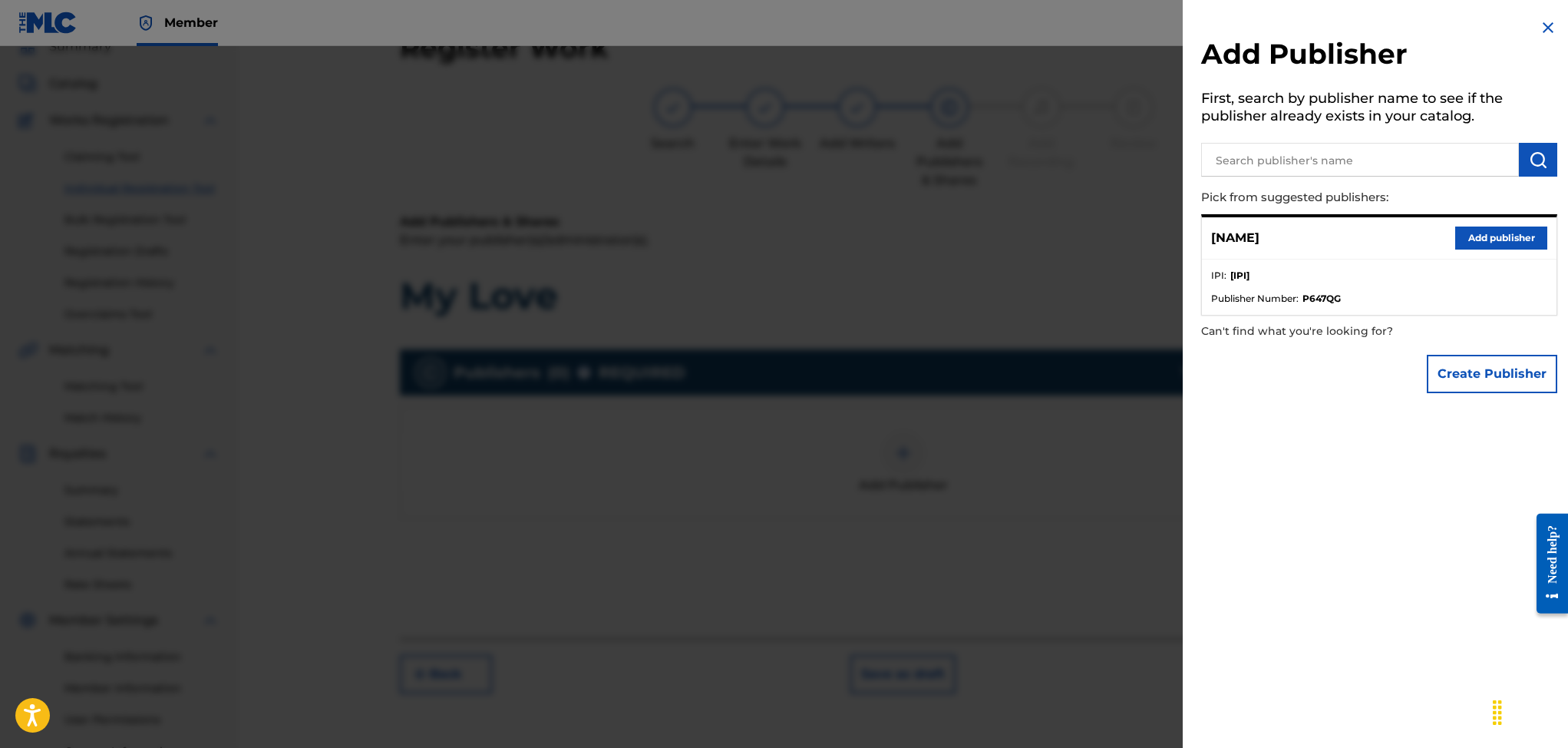 click on "Add publisher" at bounding box center (1501, 238) 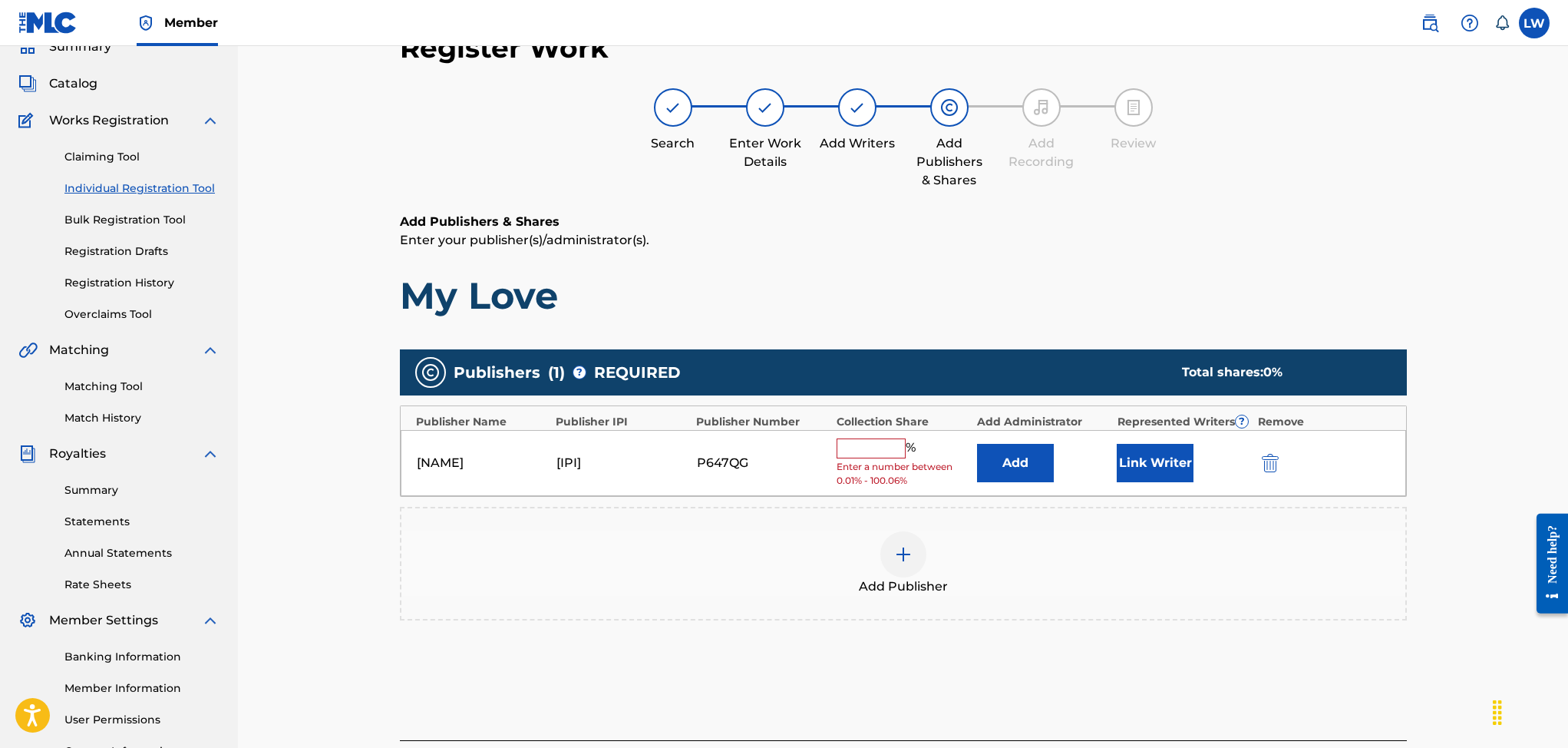 click at bounding box center (871, 448) 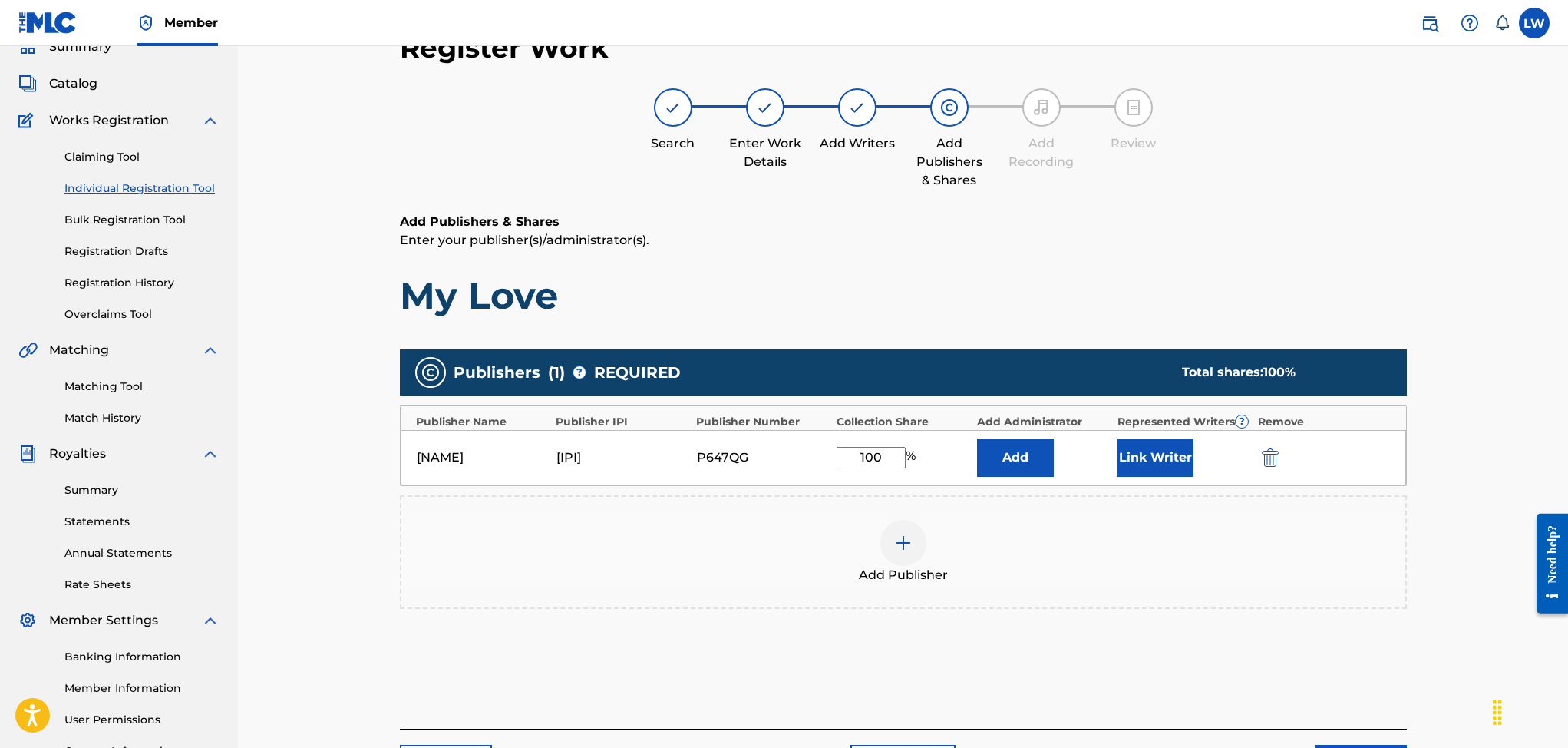 type on "100" 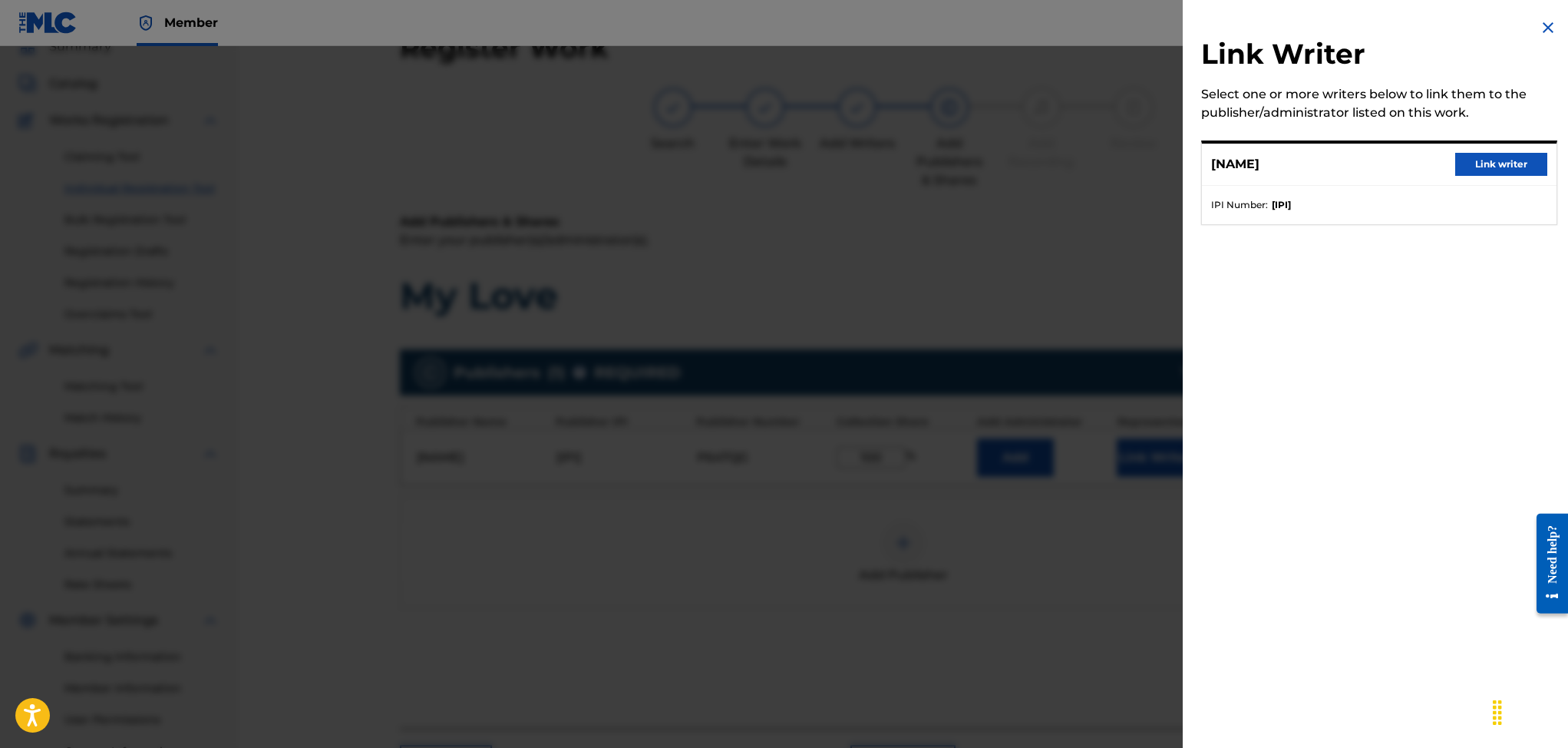 click on "Link writer" at bounding box center [1501, 164] 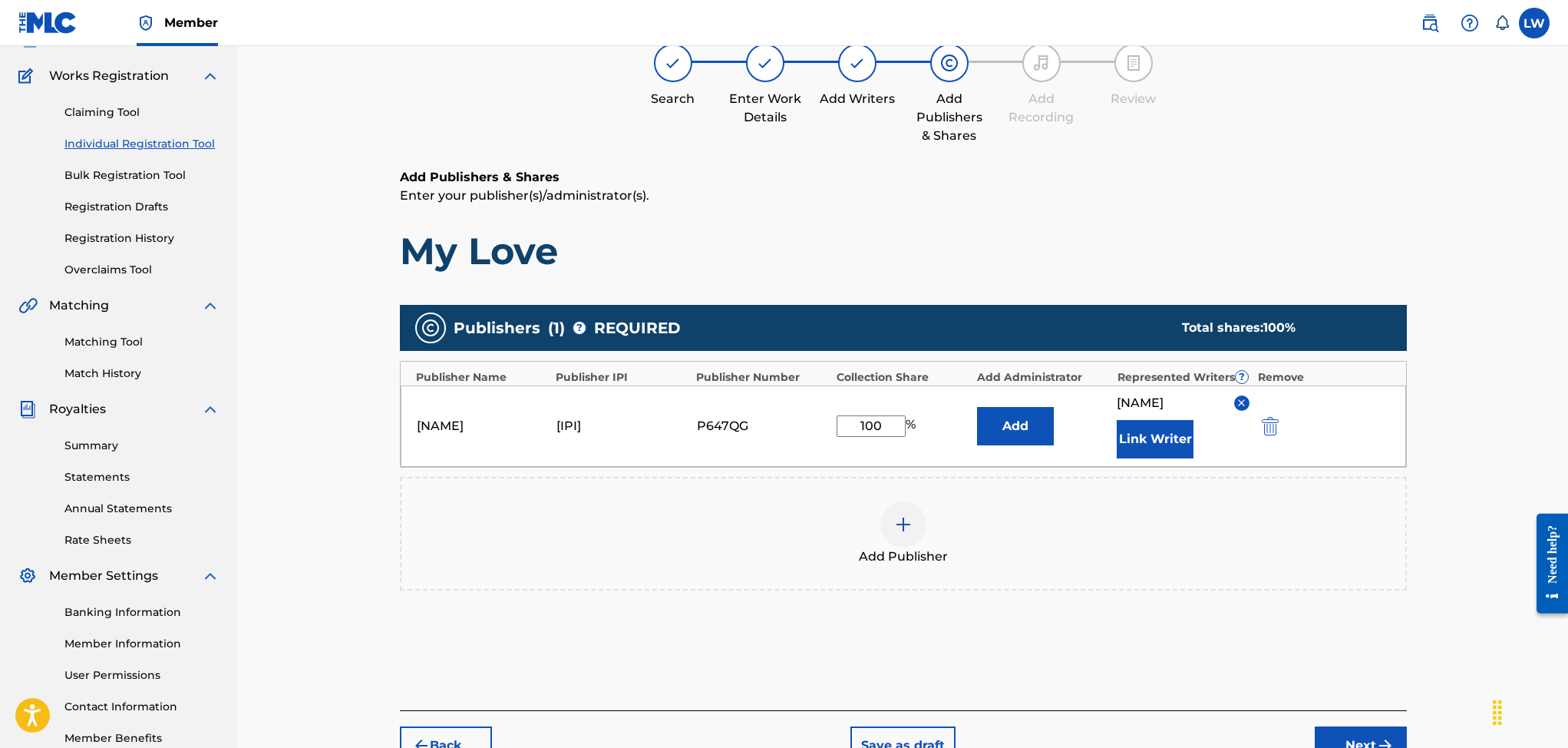 scroll, scrollTop: 221, scrollLeft: 0, axis: vertical 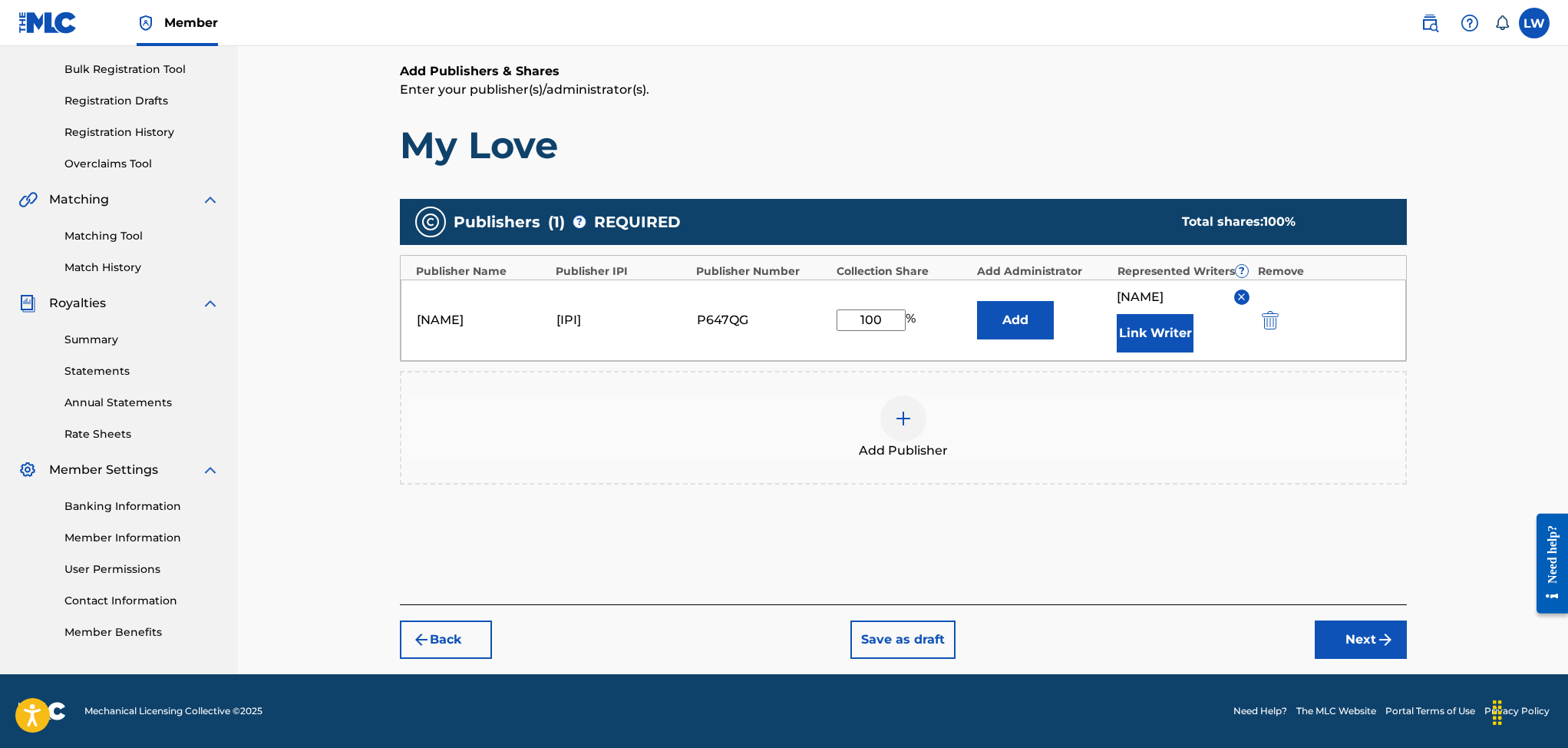 click on "Next" at bounding box center (1361, 640) 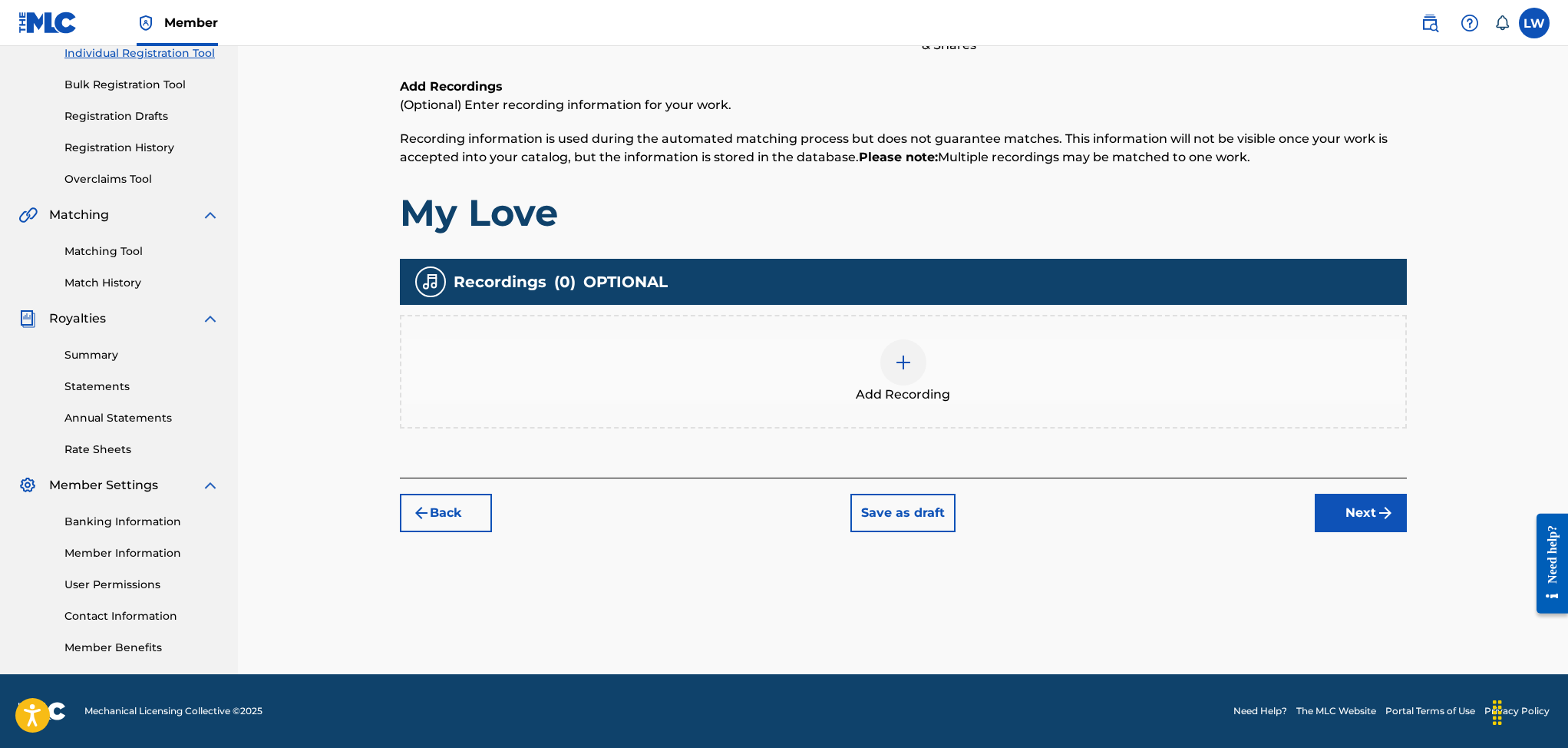 scroll, scrollTop: 69, scrollLeft: 0, axis: vertical 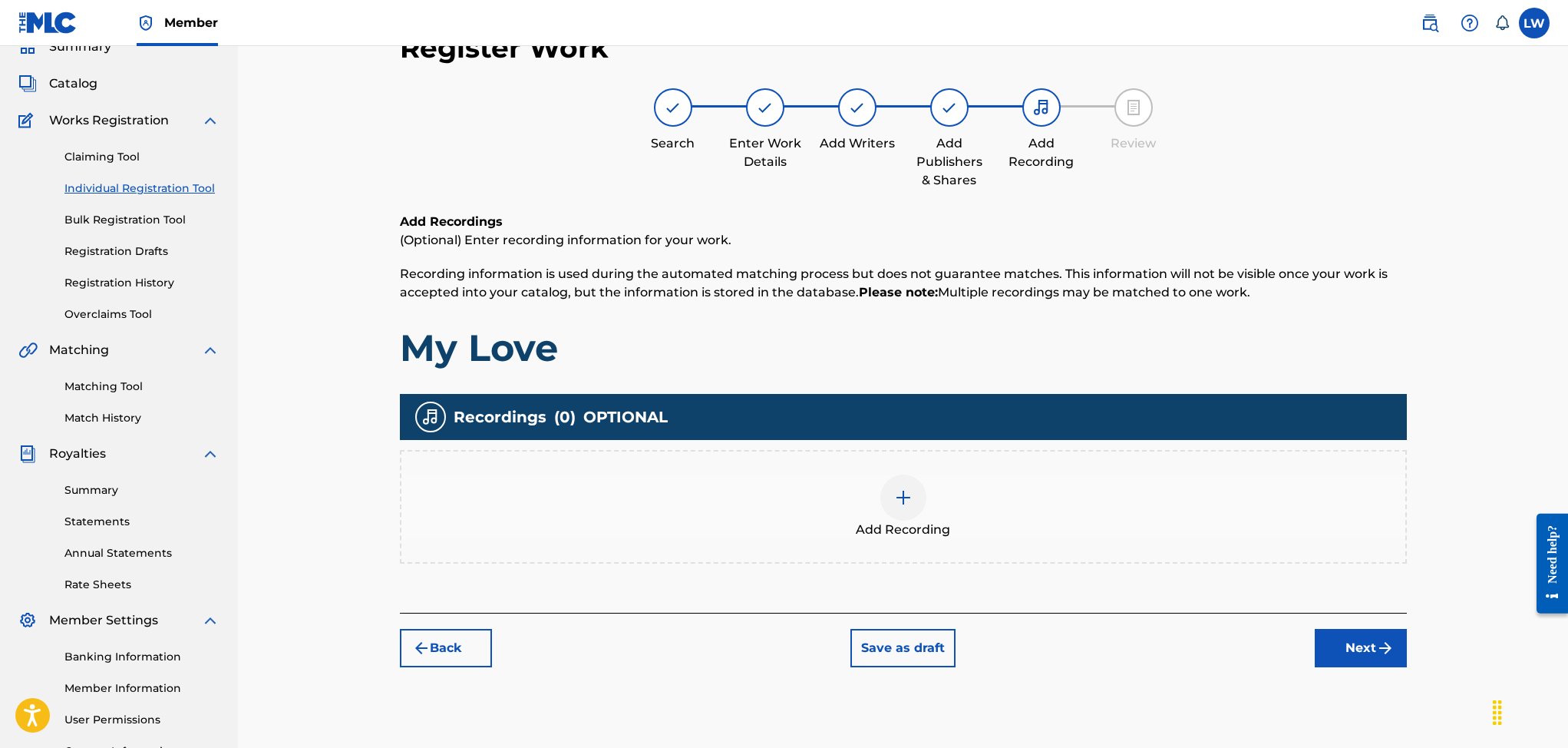 click at bounding box center (903, 498) 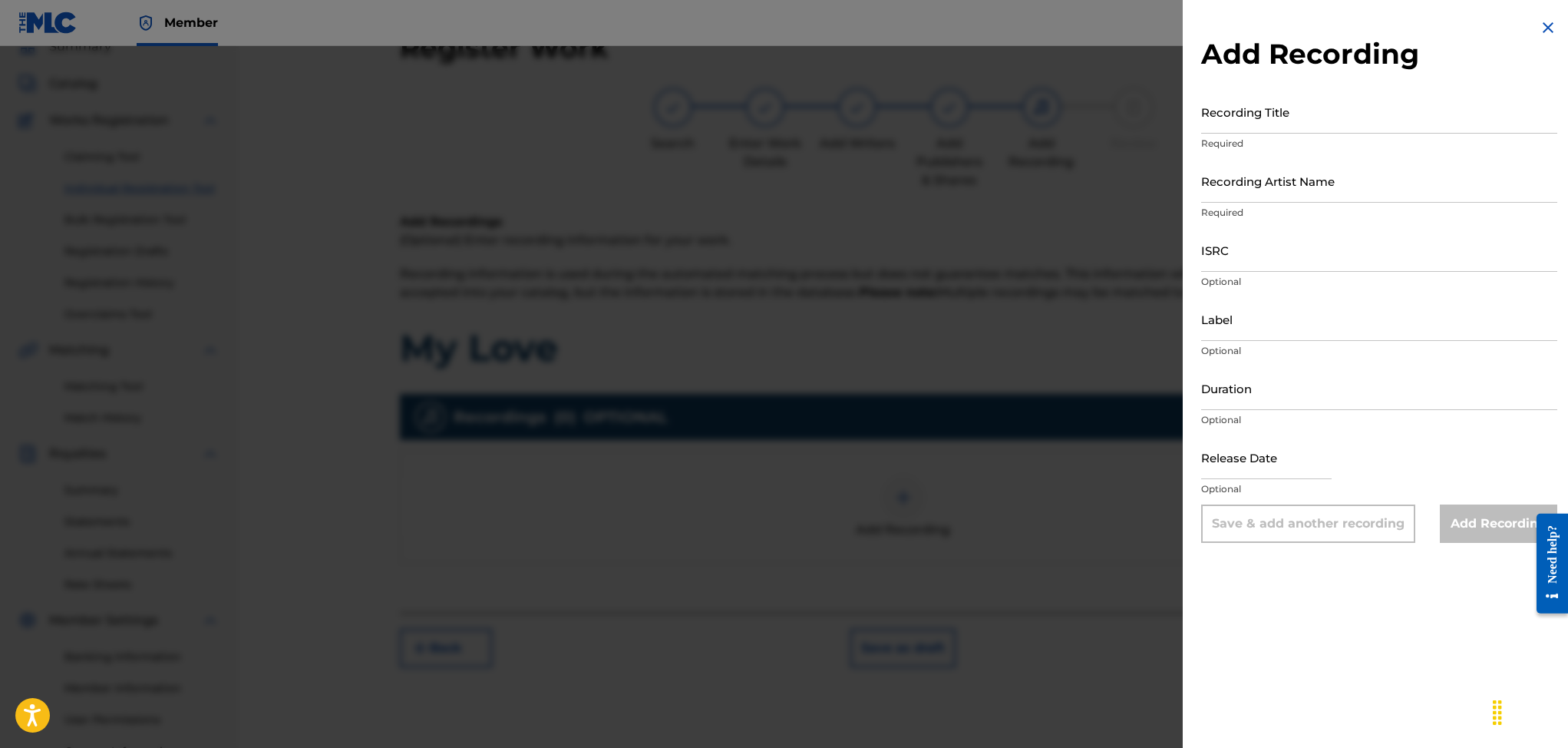 click on "Recording Title" at bounding box center [1379, 111] 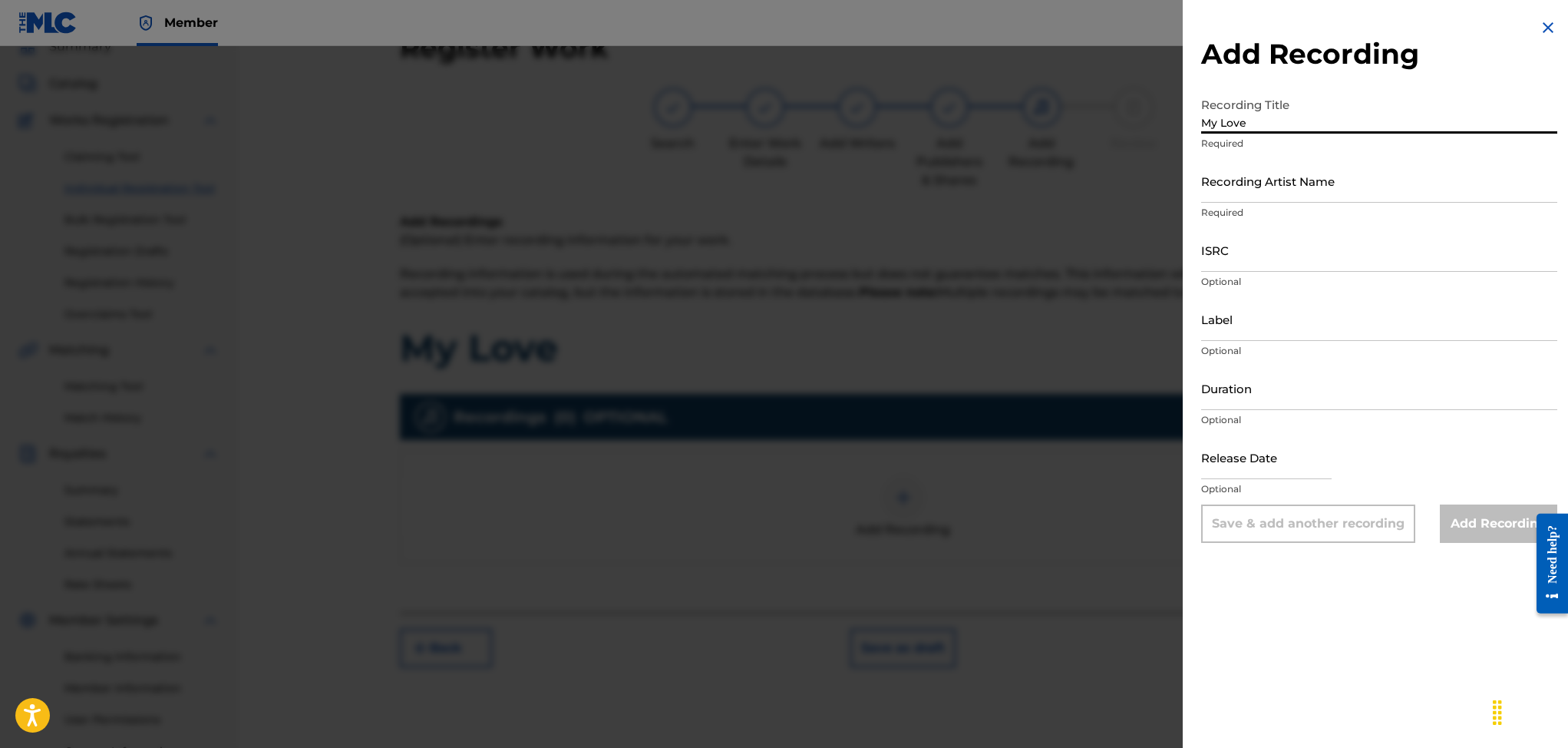 type on "My Love" 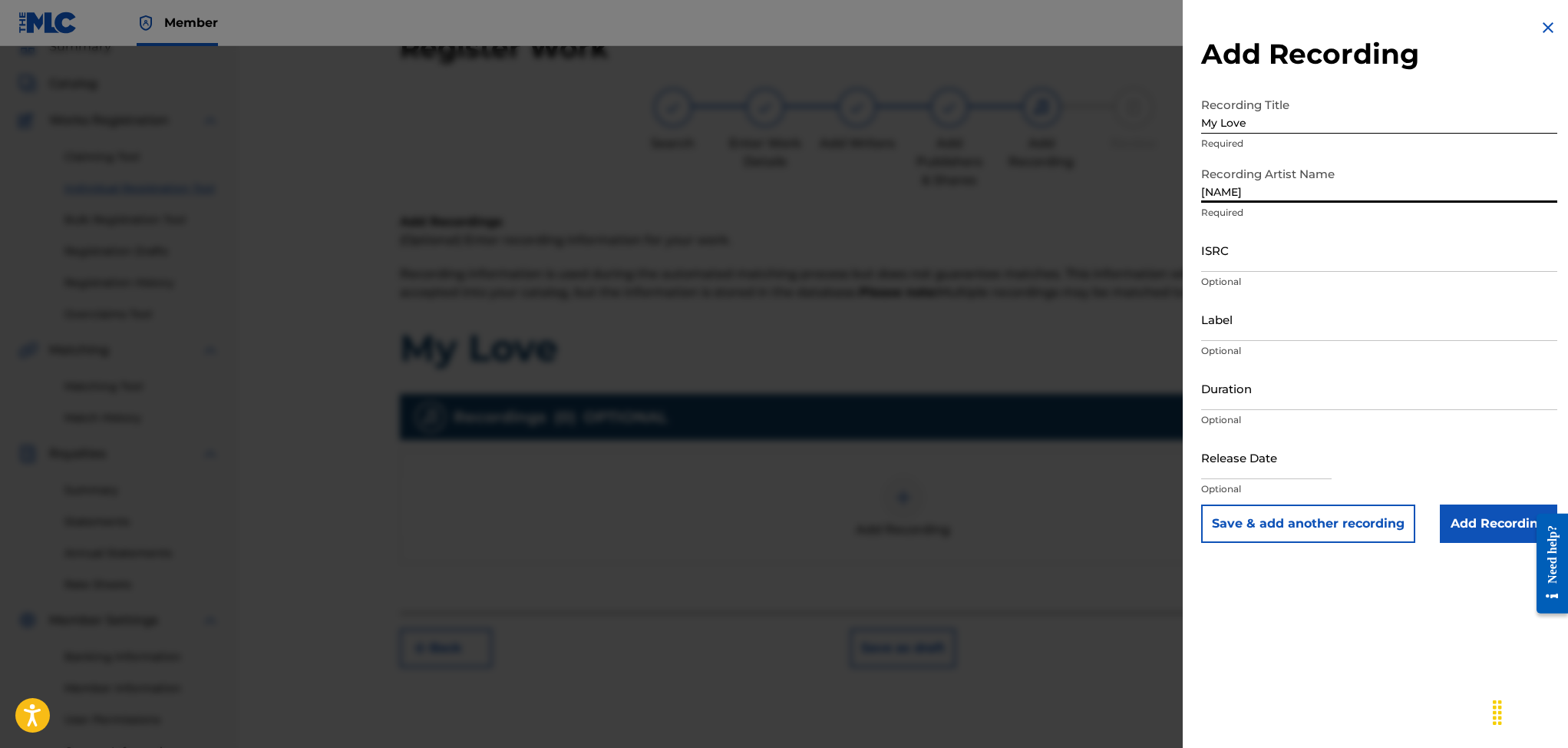 click on "[NAME]" at bounding box center [1379, 180] 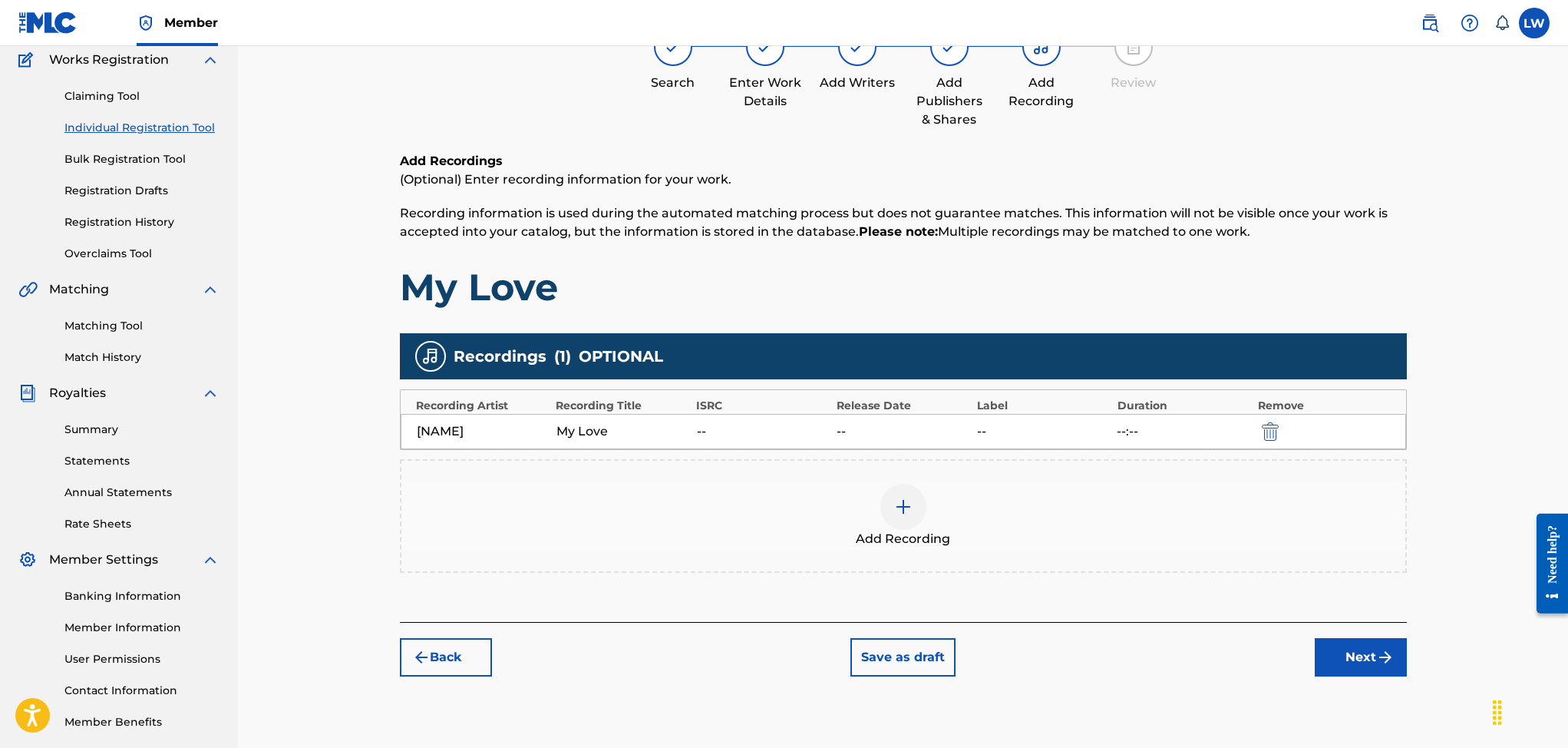 scroll, scrollTop: 148, scrollLeft: 0, axis: vertical 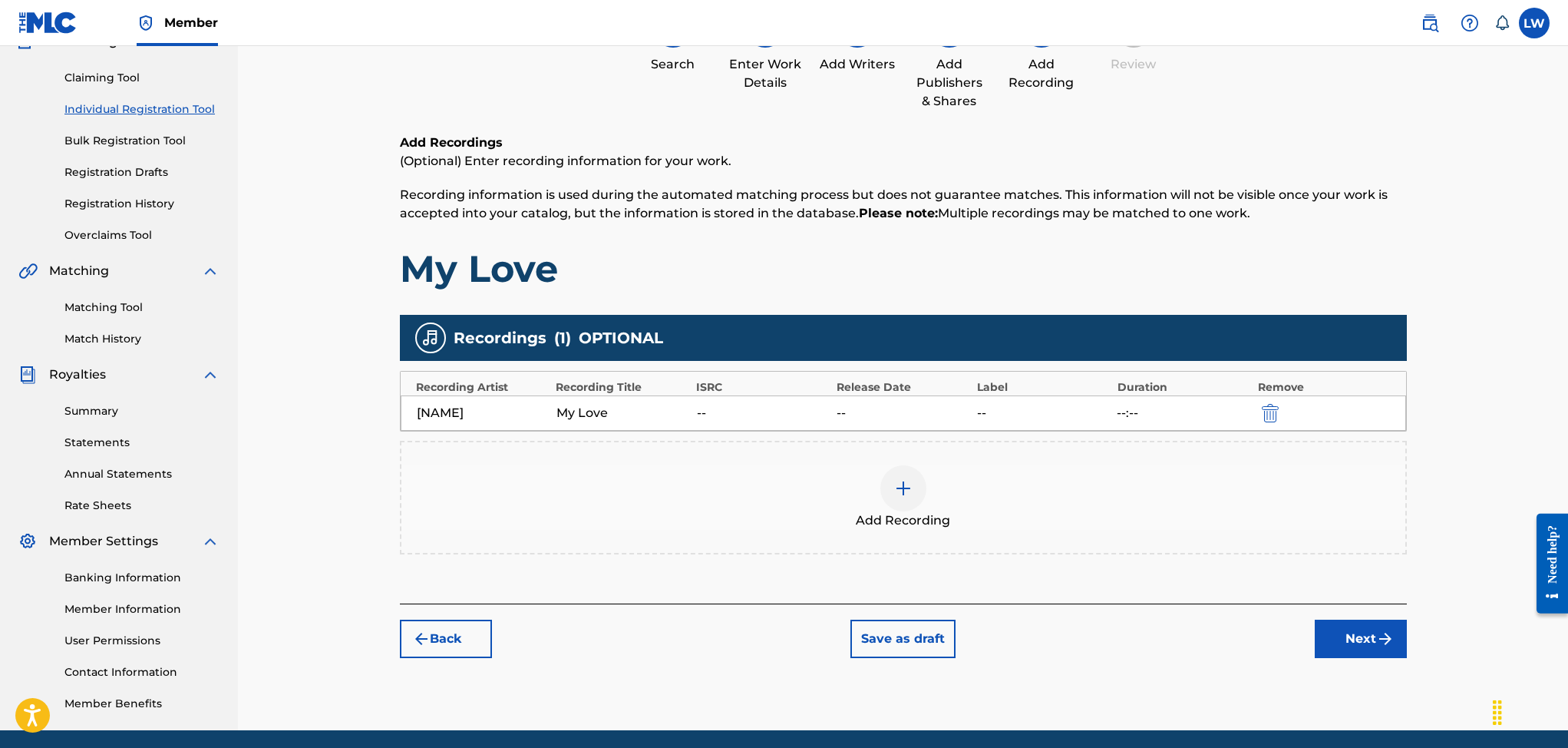 click on "Next" at bounding box center (1361, 639) 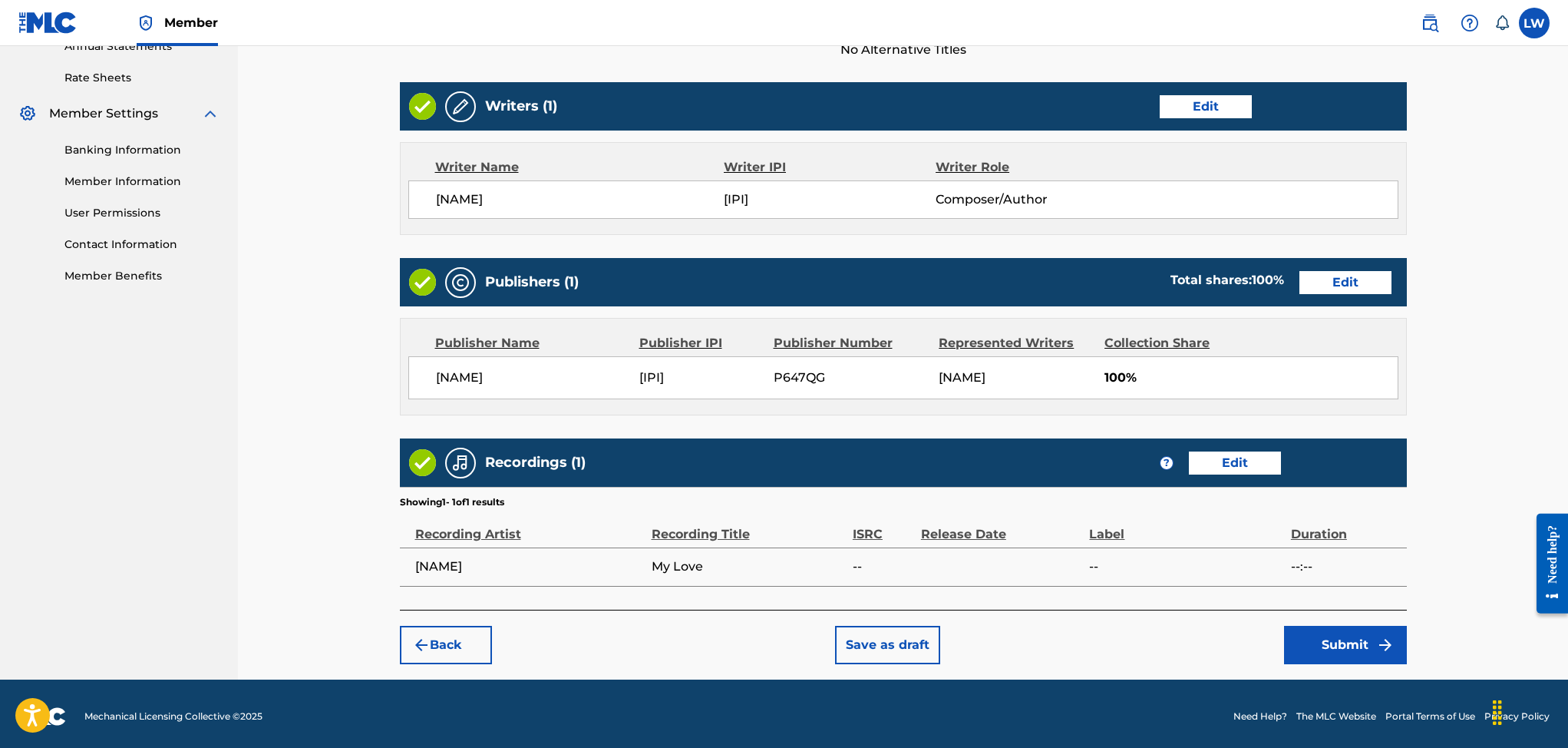 scroll, scrollTop: 583, scrollLeft: 0, axis: vertical 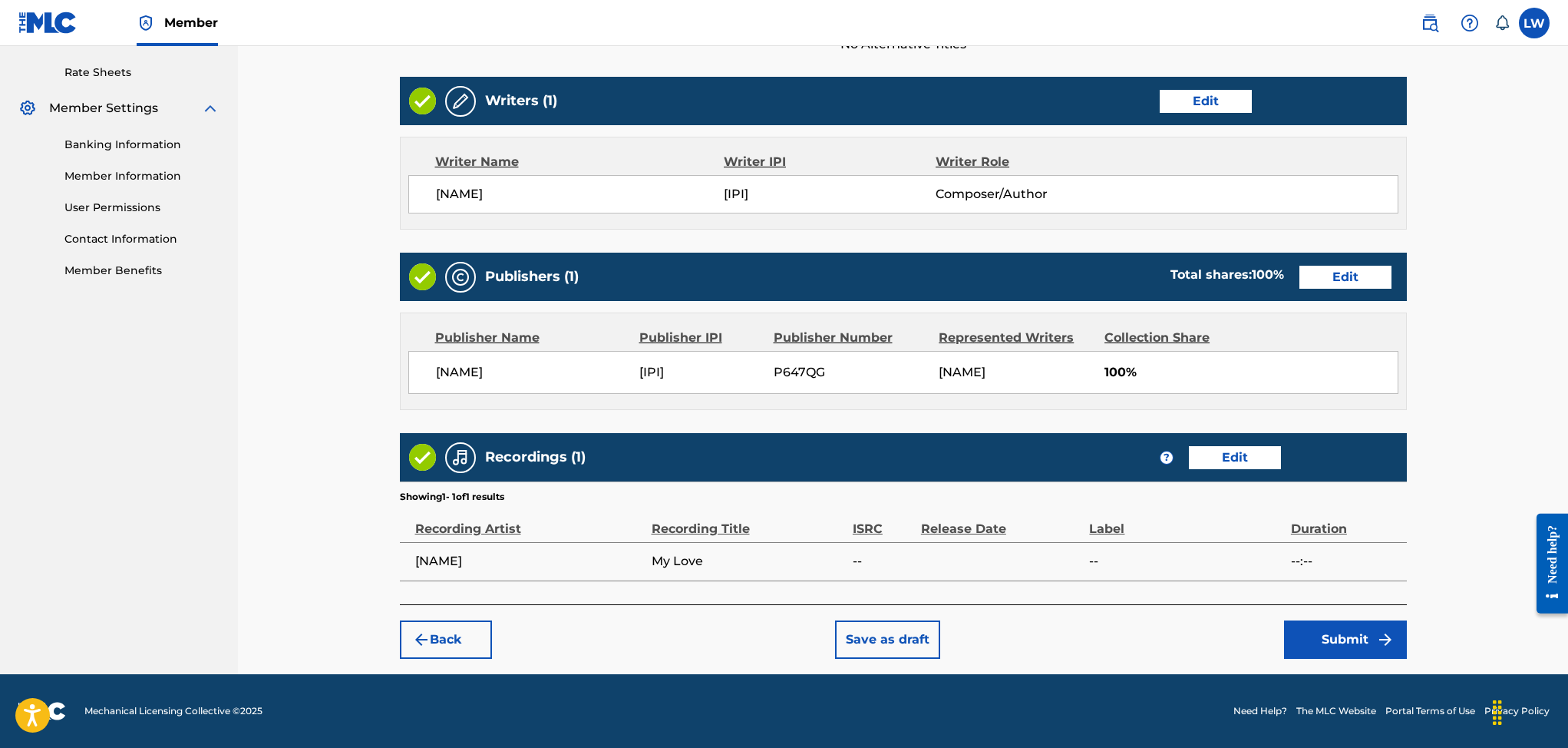 click on "Submit" at bounding box center [1345, 640] 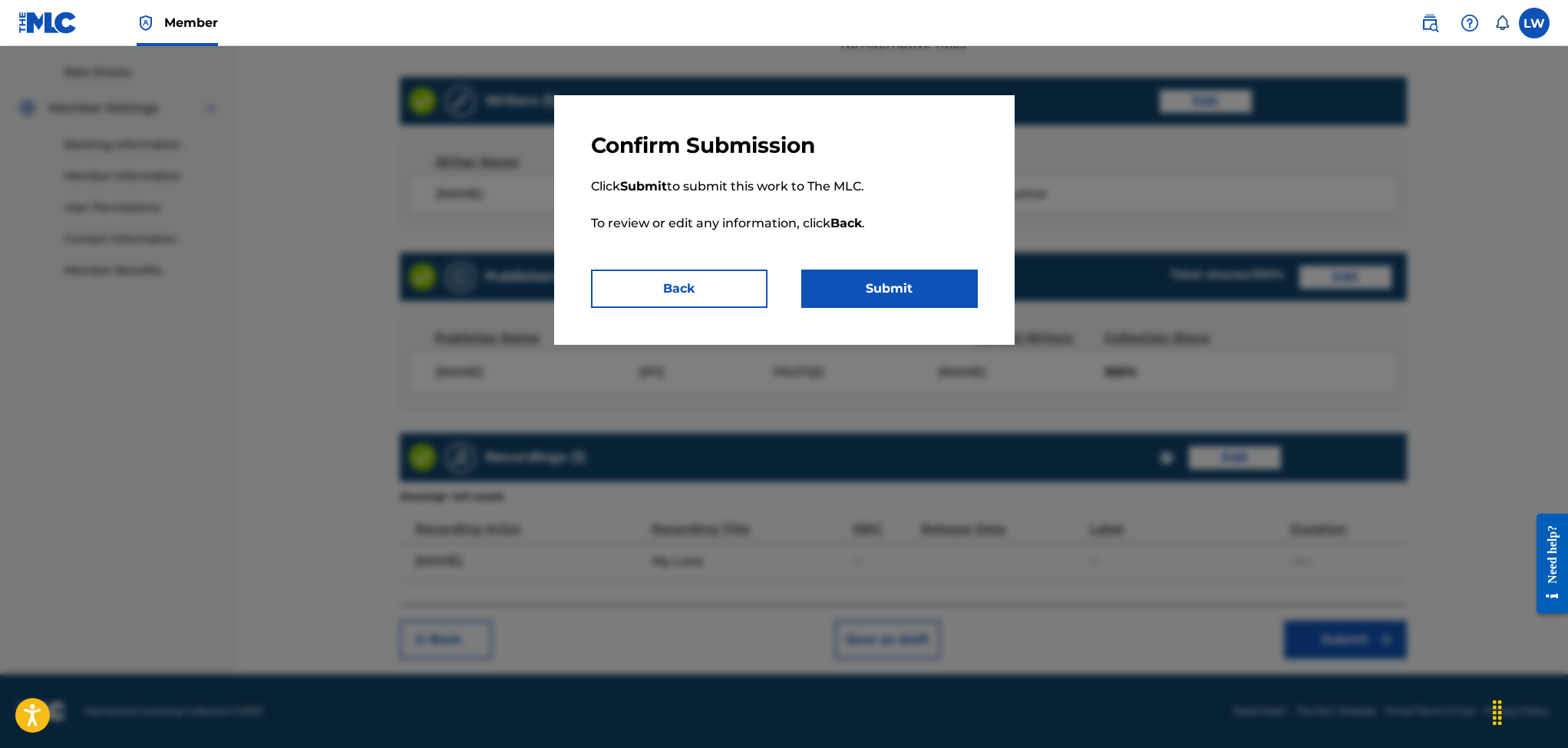 click on "Submit" at bounding box center [890, 289] 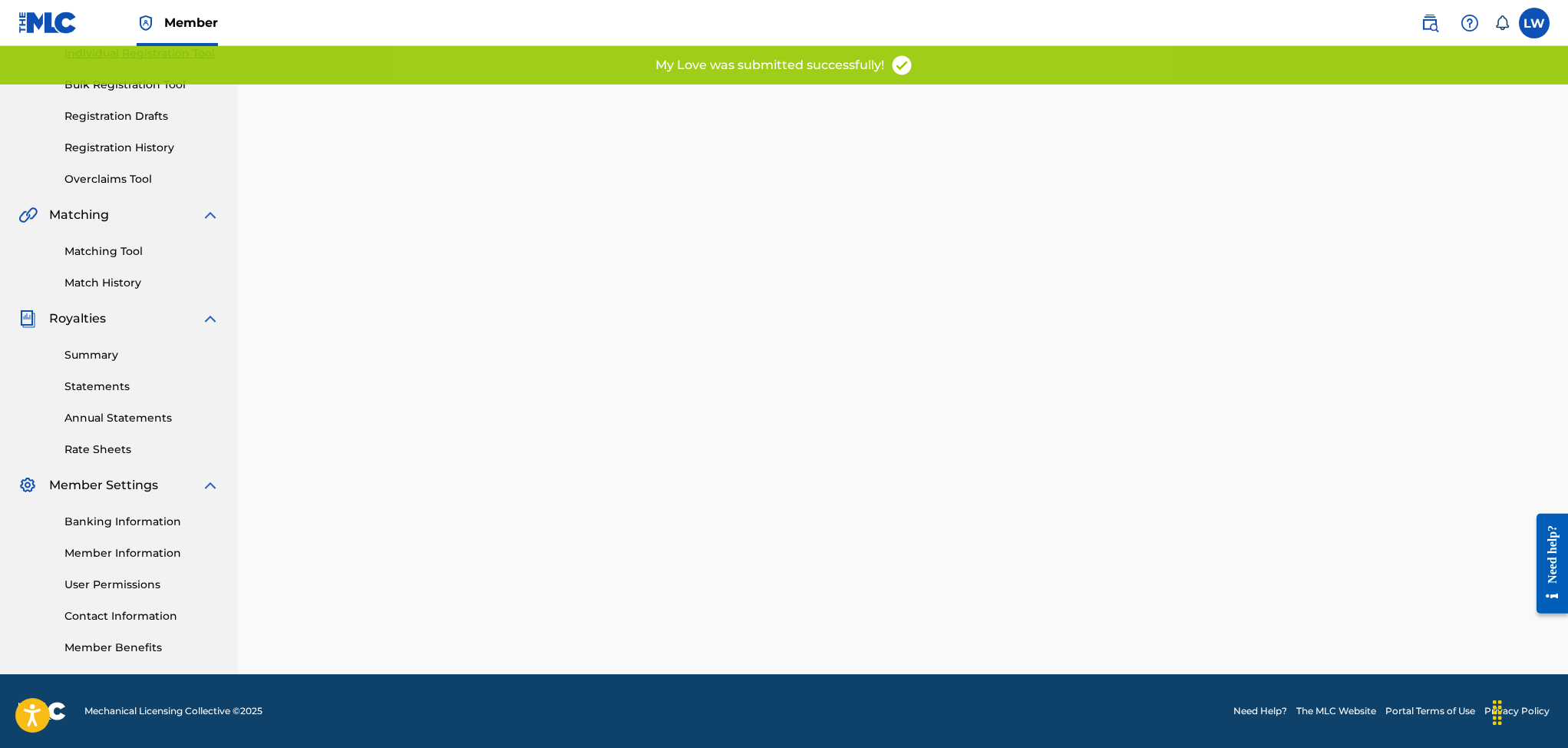 scroll, scrollTop: 0, scrollLeft: 0, axis: both 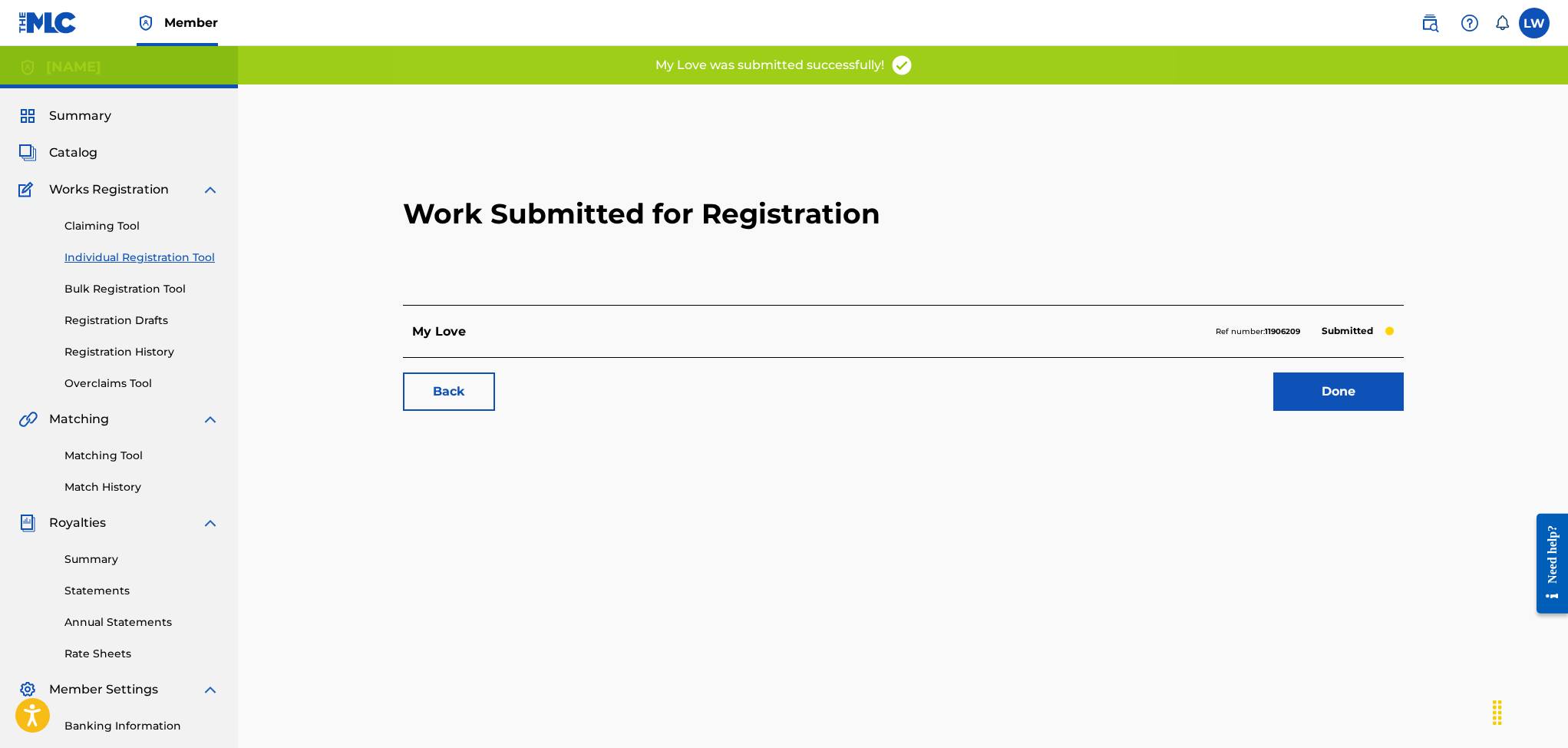 click on "Done" at bounding box center [1339, 392] 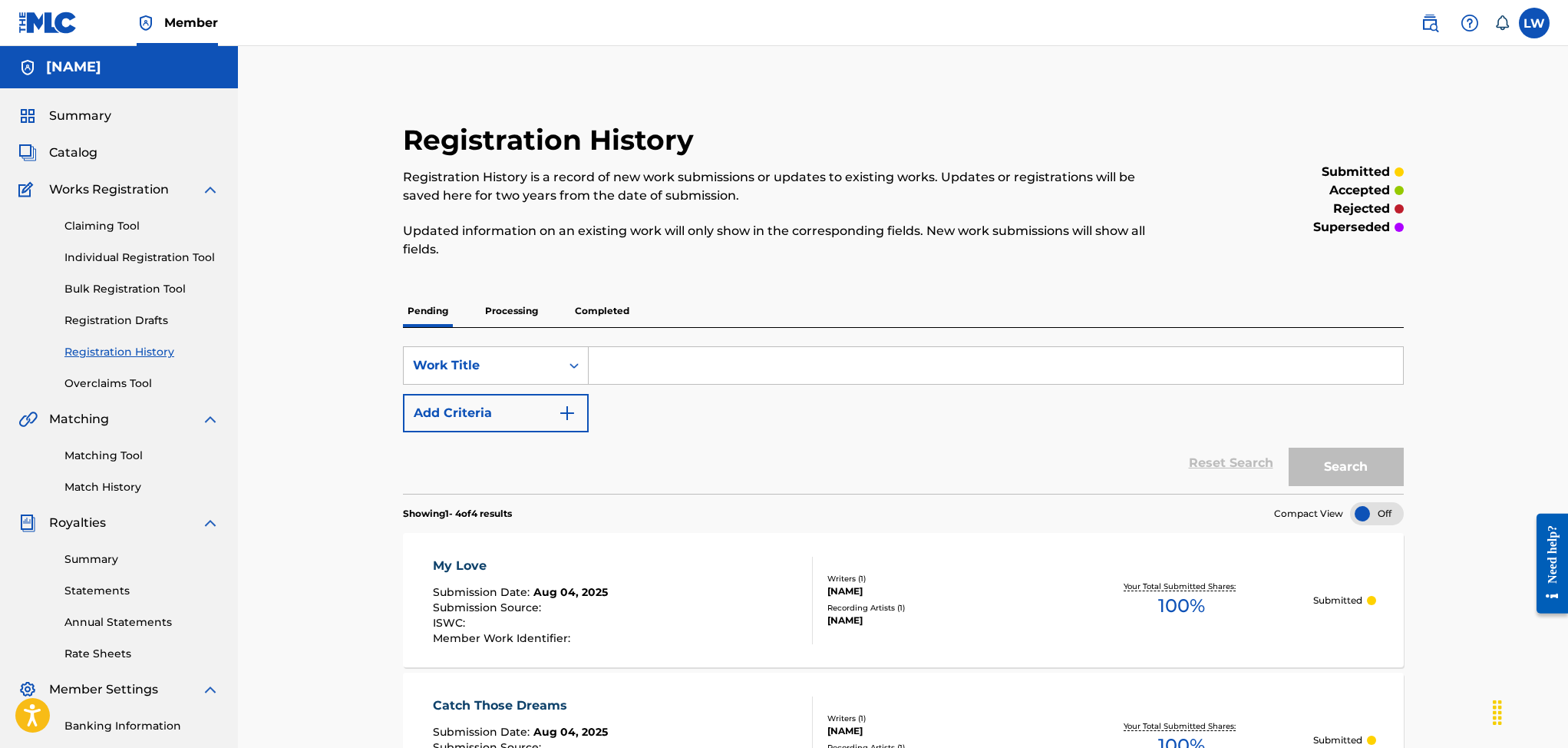 click on "Summary" at bounding box center (80, 116) 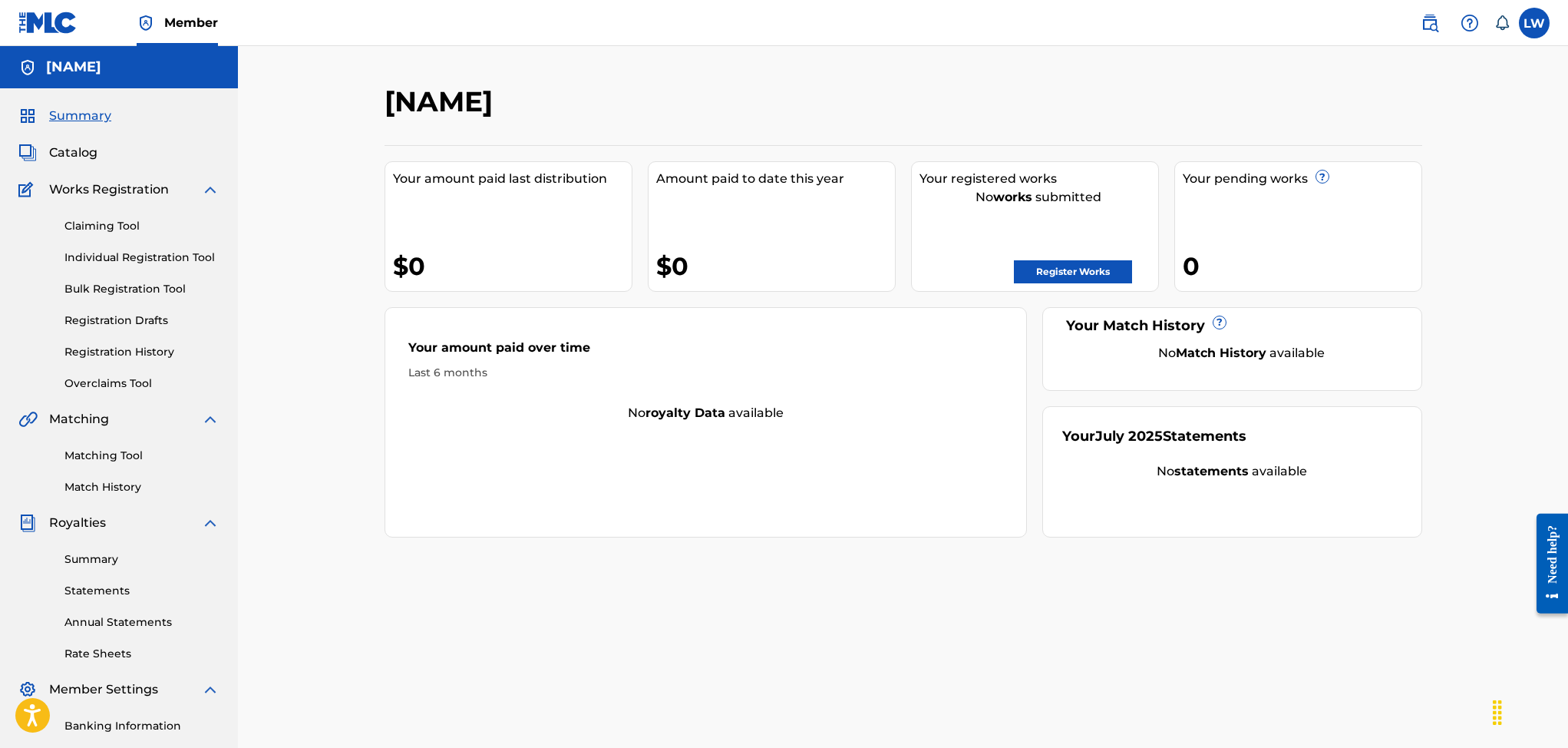 click on "Register Works" at bounding box center [1073, 272] 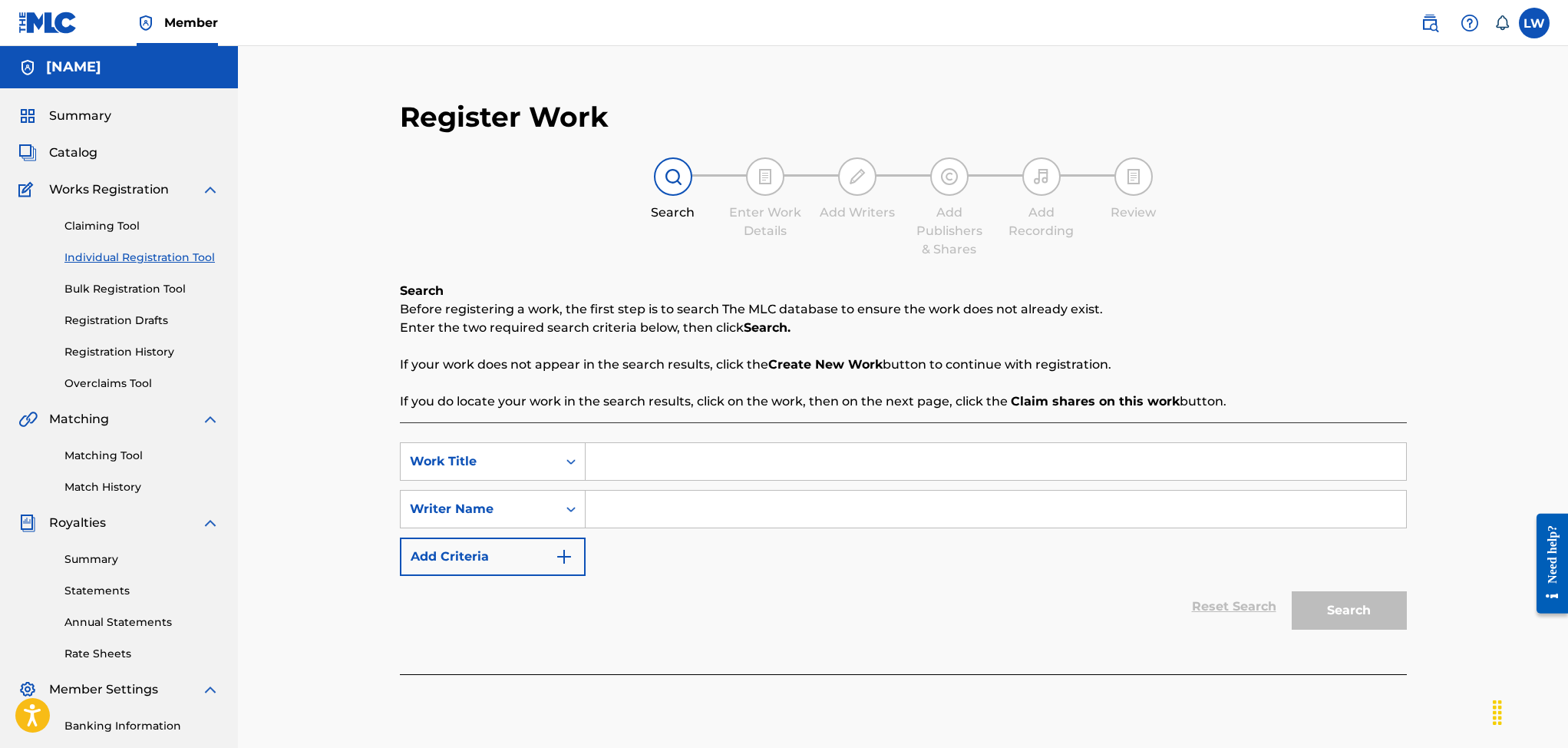 click at bounding box center [995, 462] 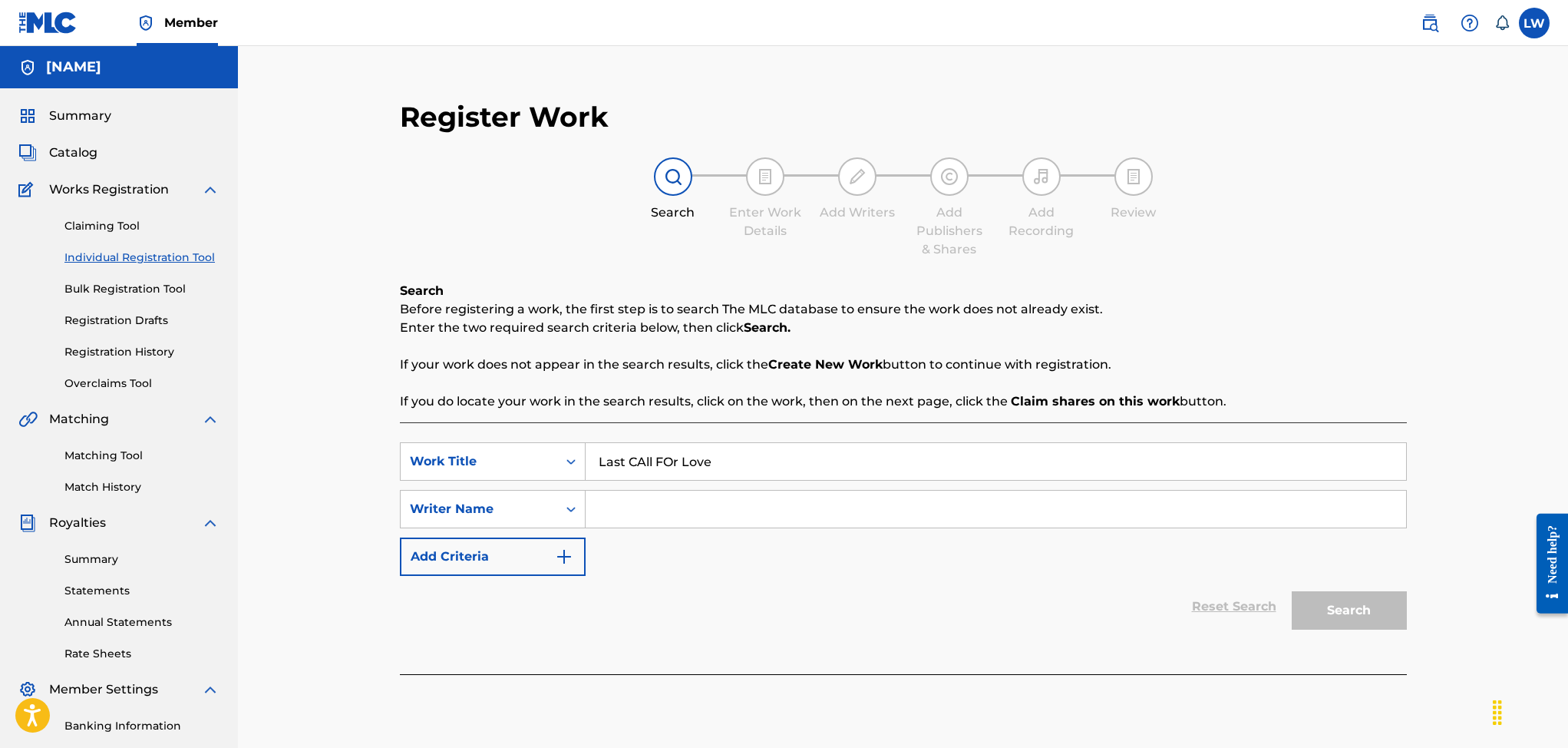 click on "Last CAll FOr Love" at bounding box center [995, 462] 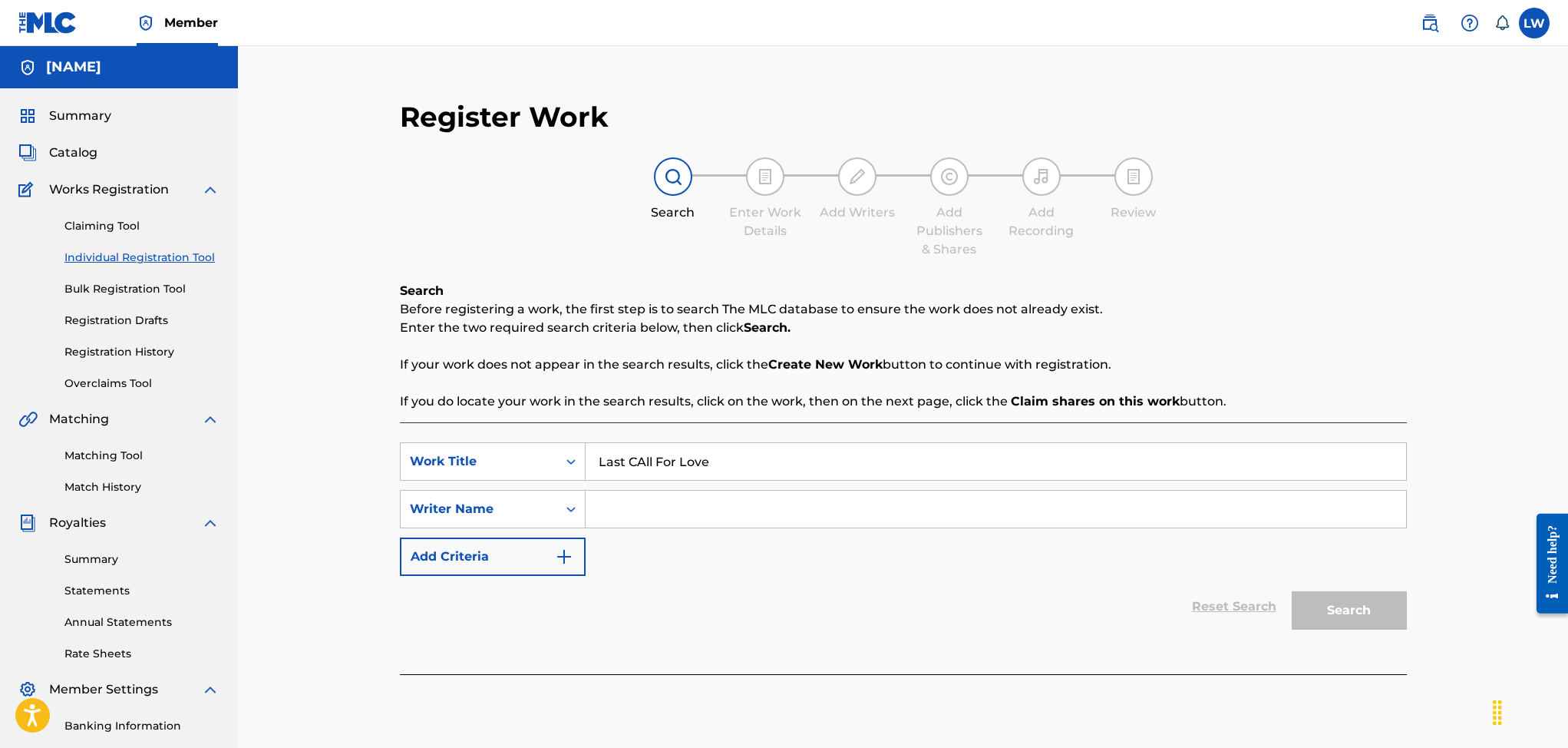click on "Last CAll For Love" at bounding box center (995, 462) 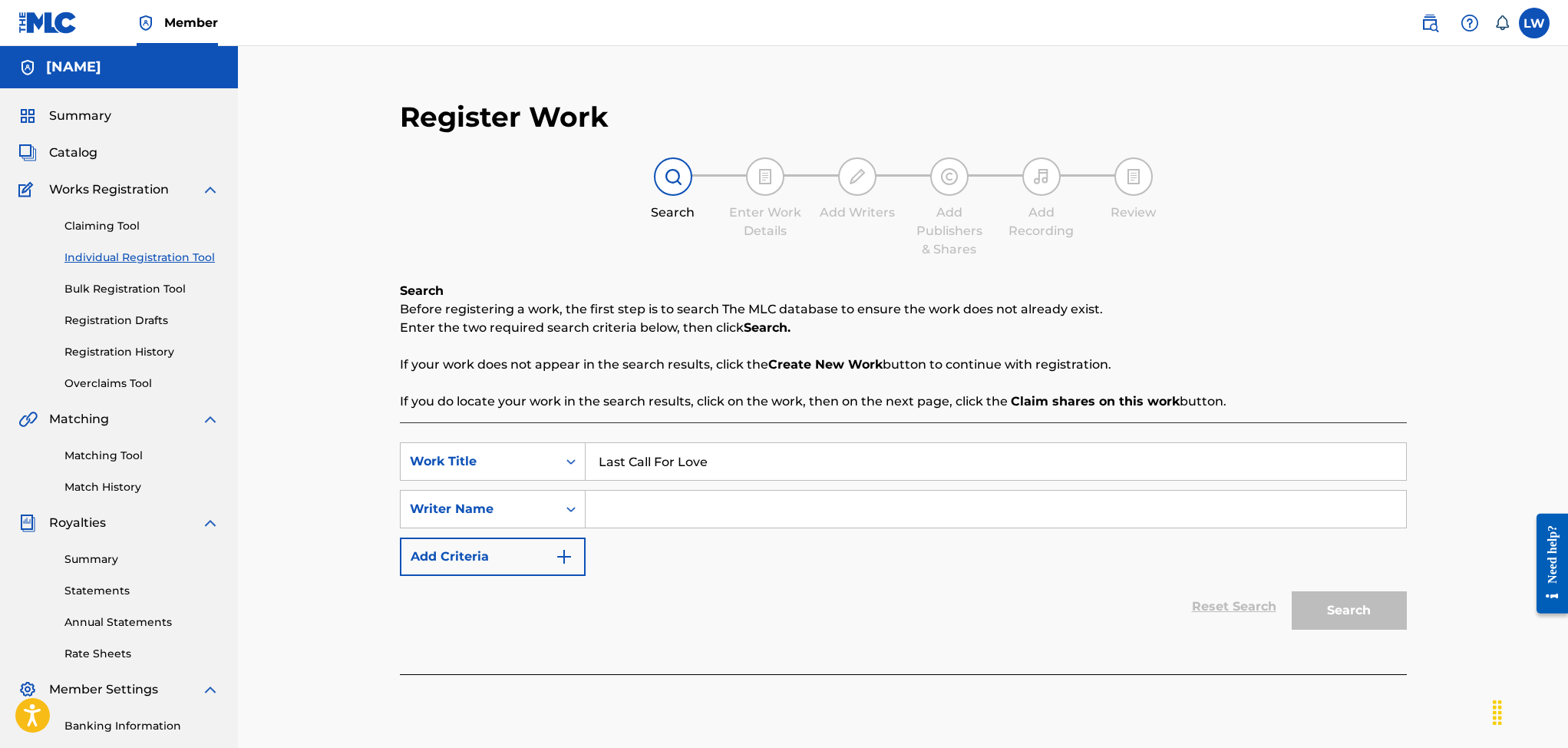 type on "Last Call For Love" 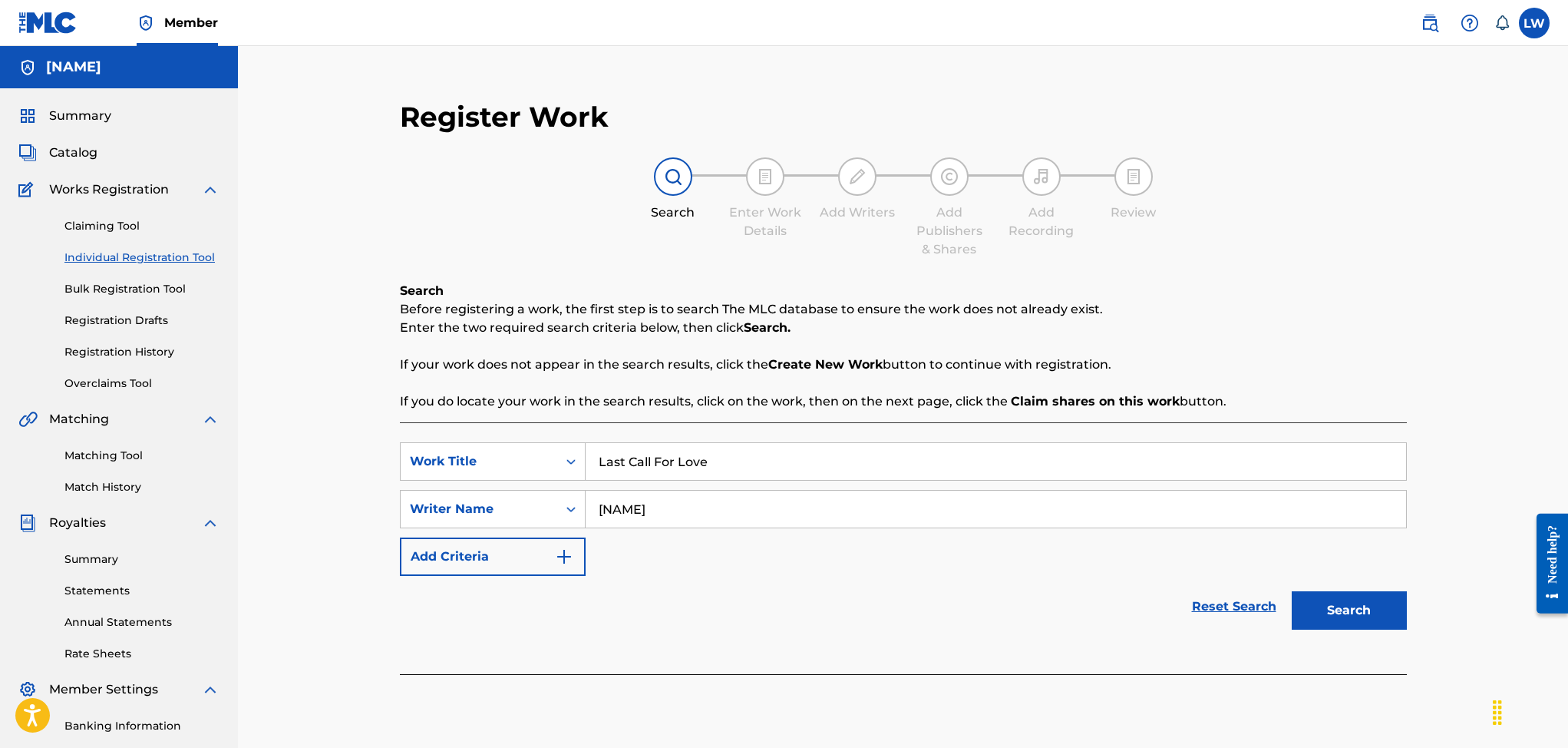type on "[NAME]" 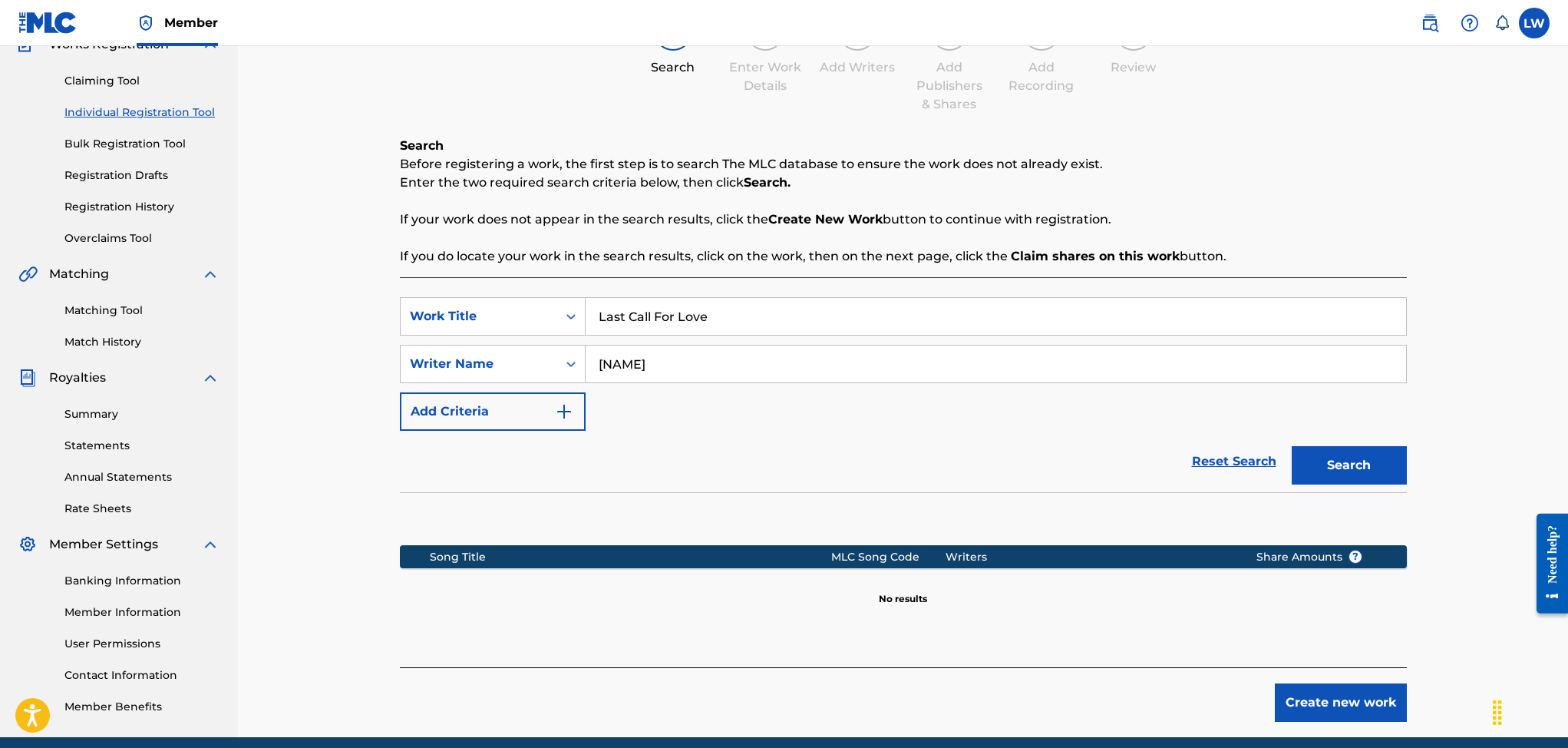 scroll, scrollTop: 210, scrollLeft: 0, axis: vertical 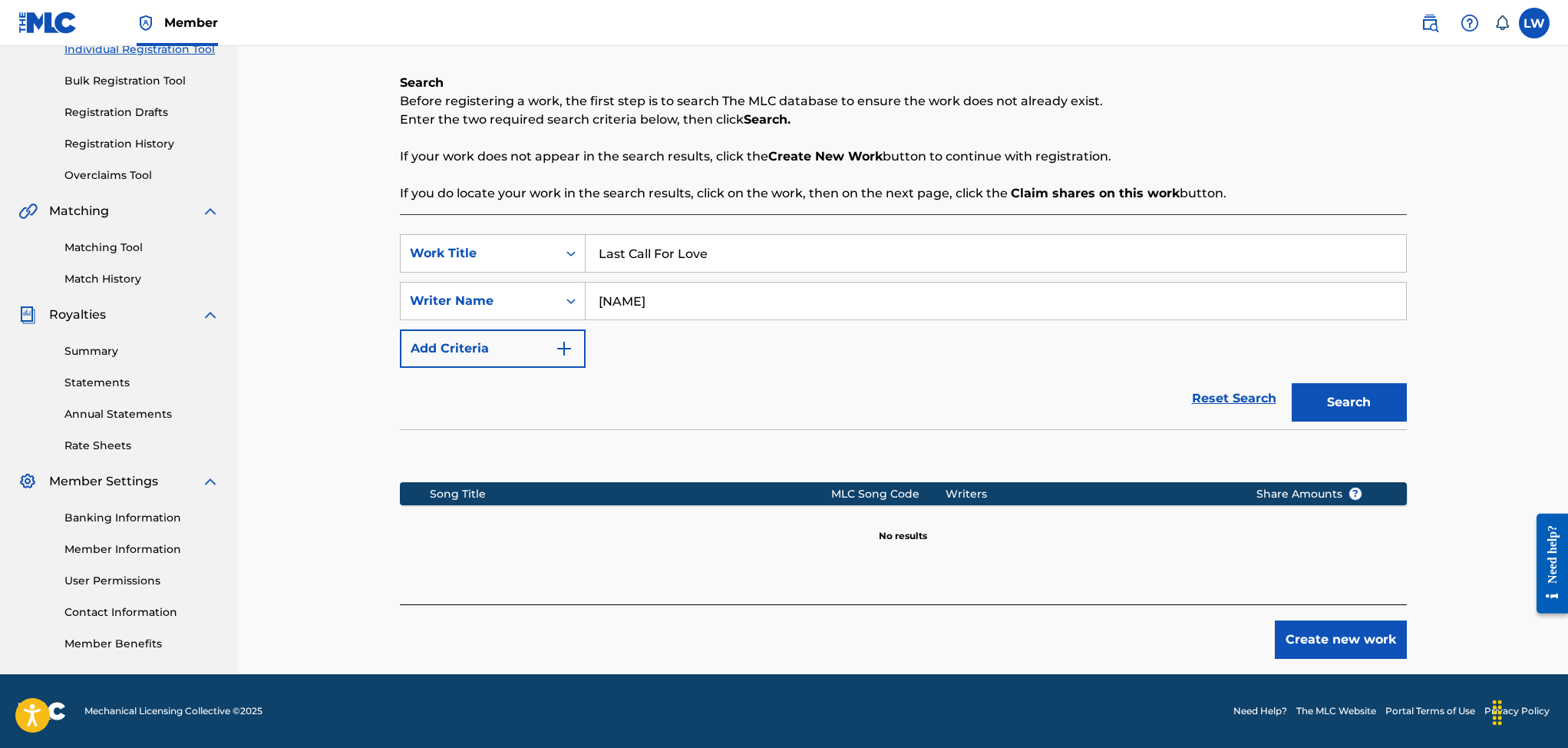 click on "Create new work" at bounding box center (1341, 640) 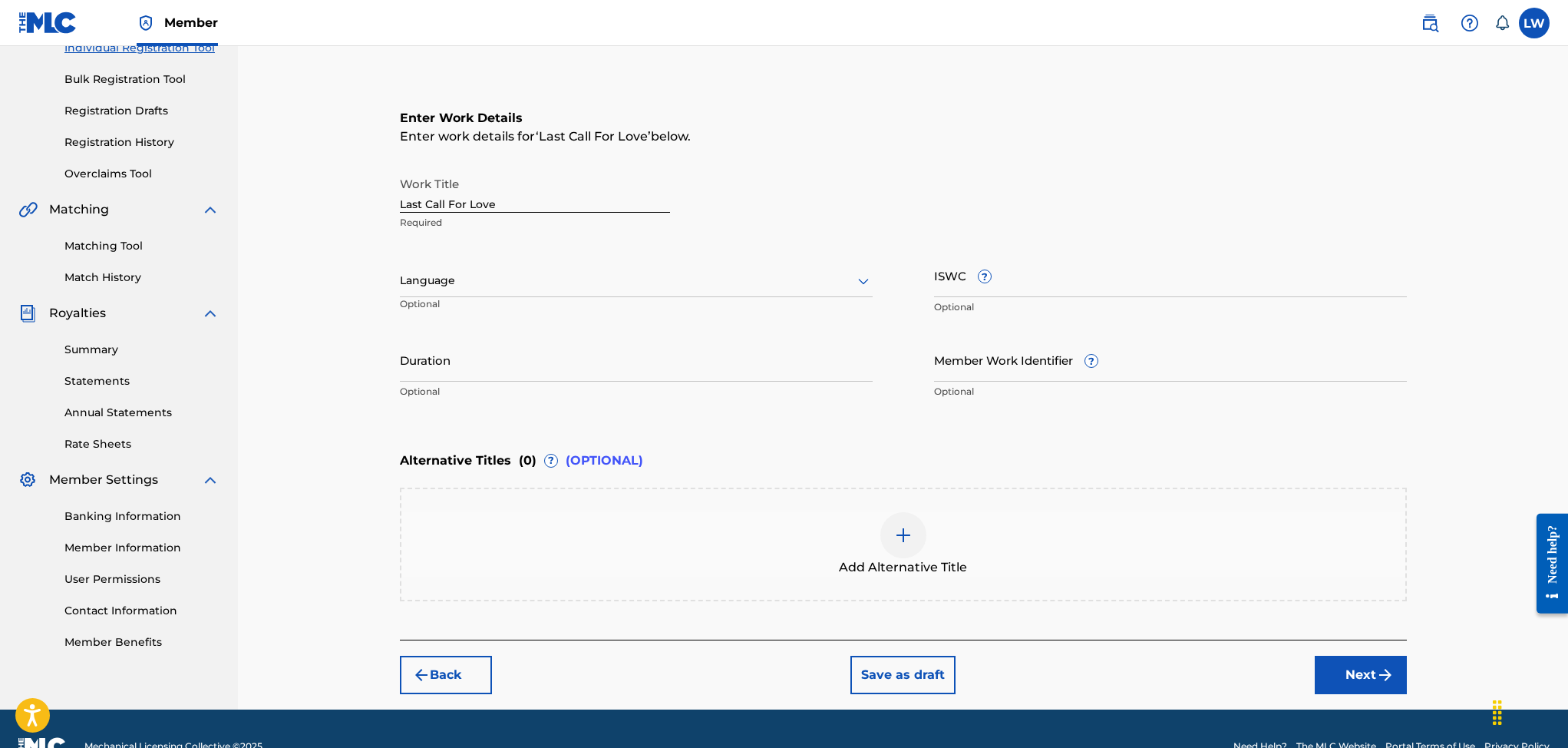 scroll, scrollTop: 245, scrollLeft: 0, axis: vertical 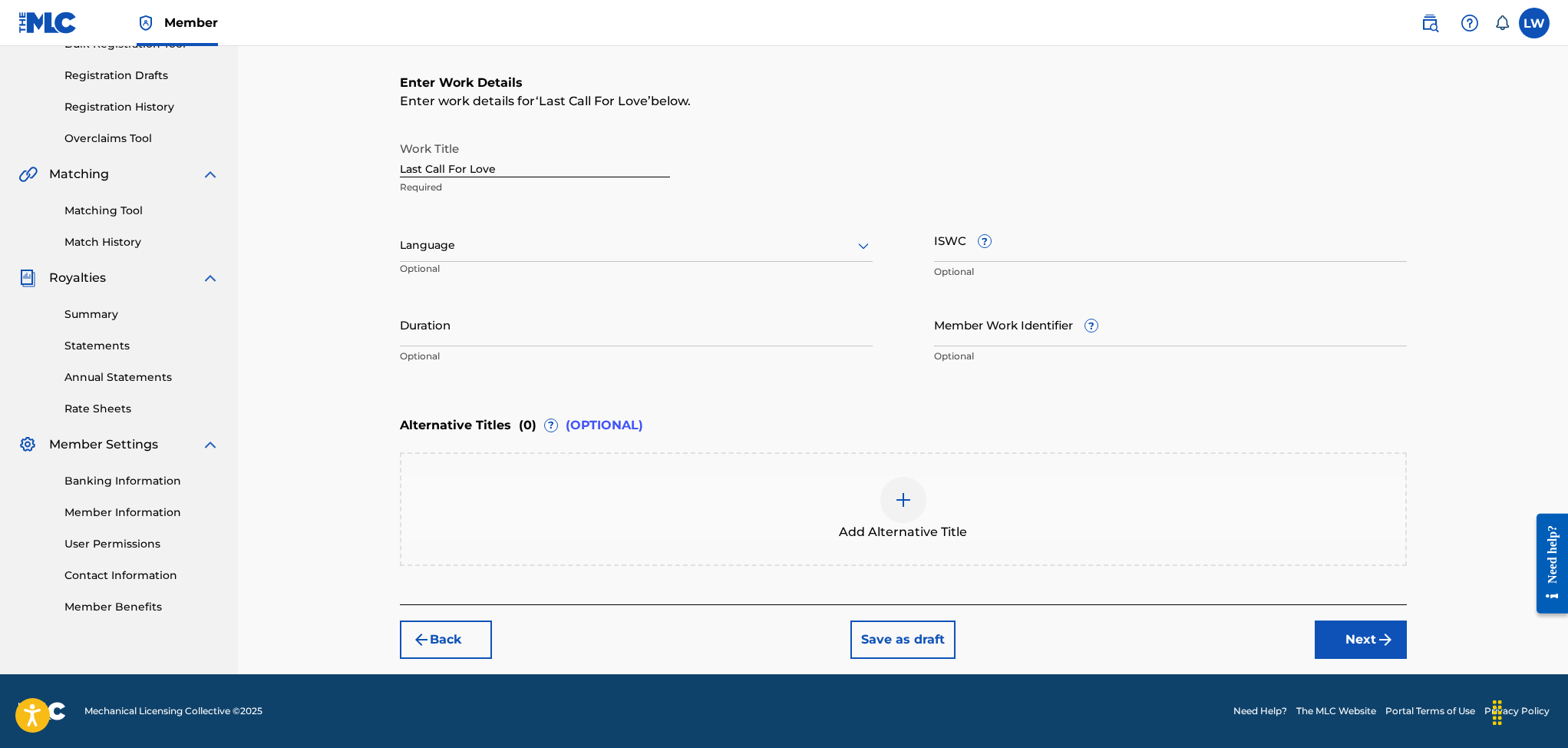 click at bounding box center [1385, 640] 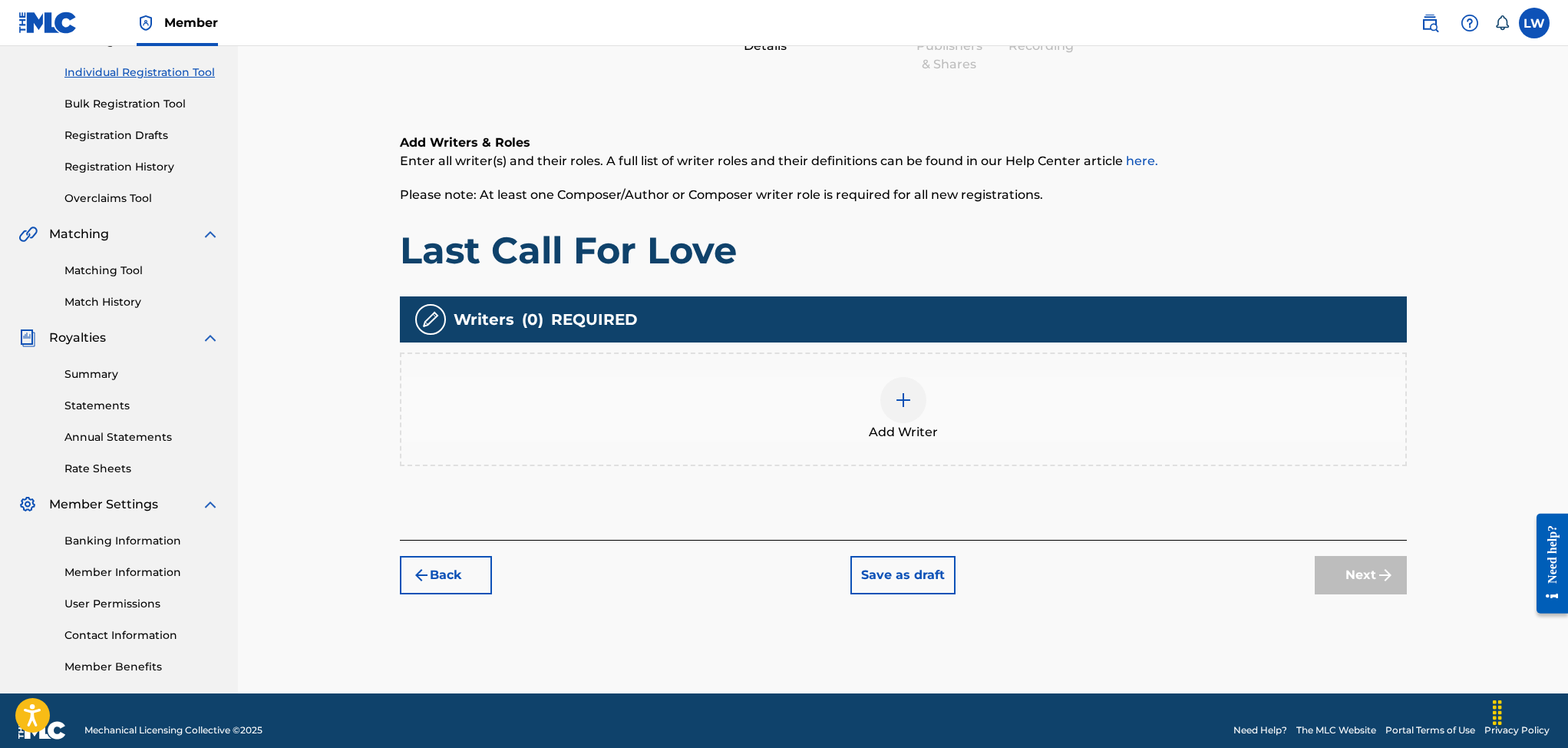 scroll, scrollTop: 69, scrollLeft: 0, axis: vertical 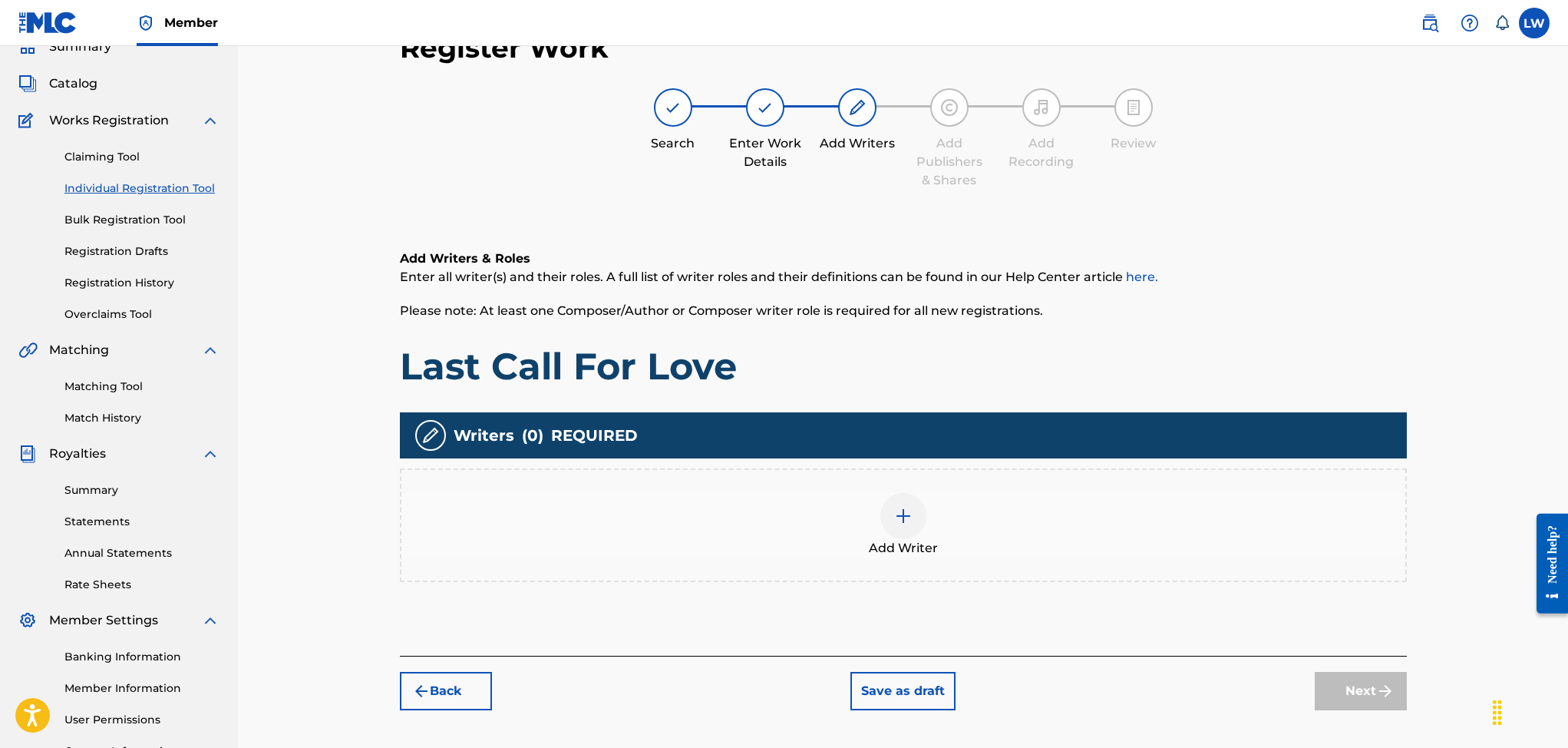 click at bounding box center (903, 516) 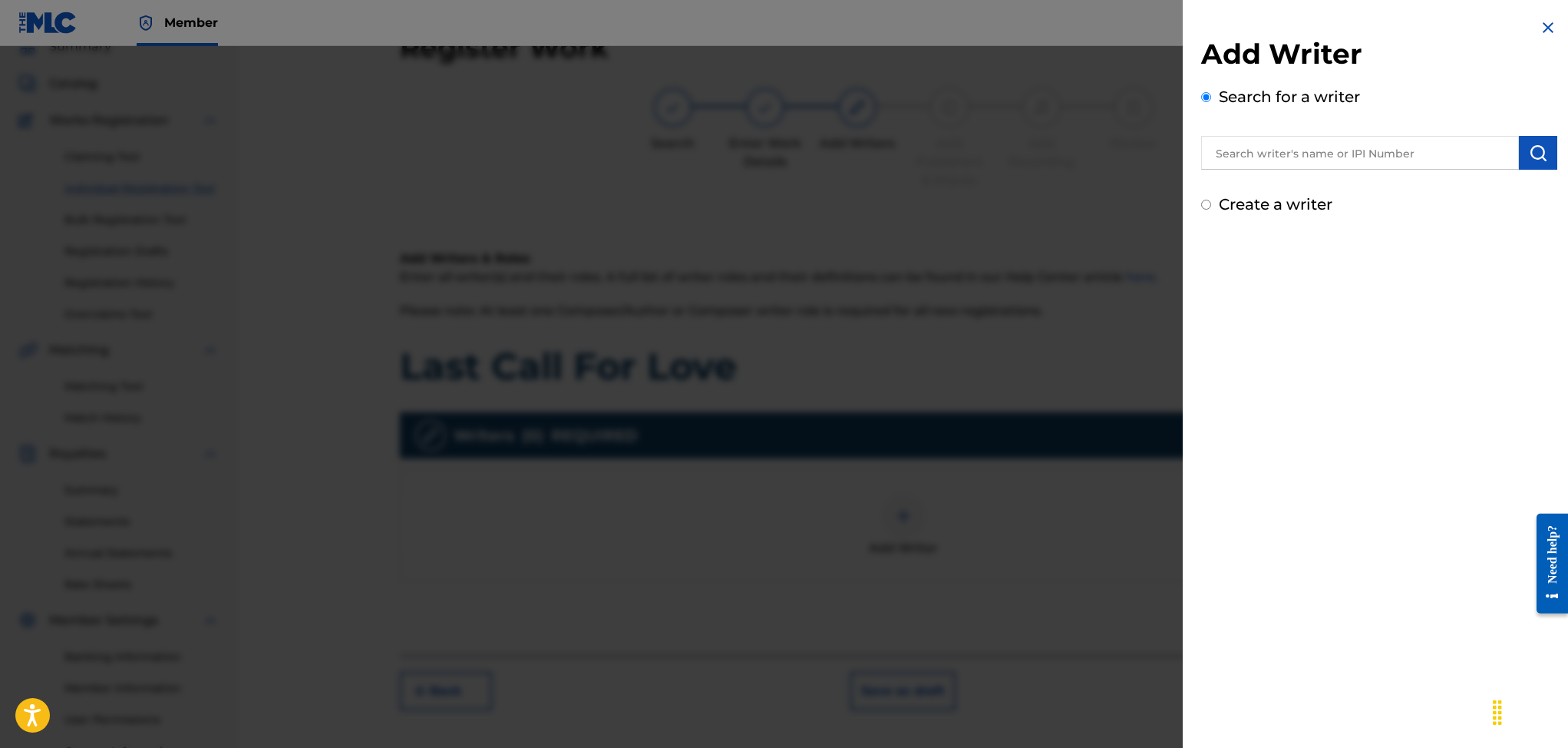 click on "Create a writer" at bounding box center [1206, 204] 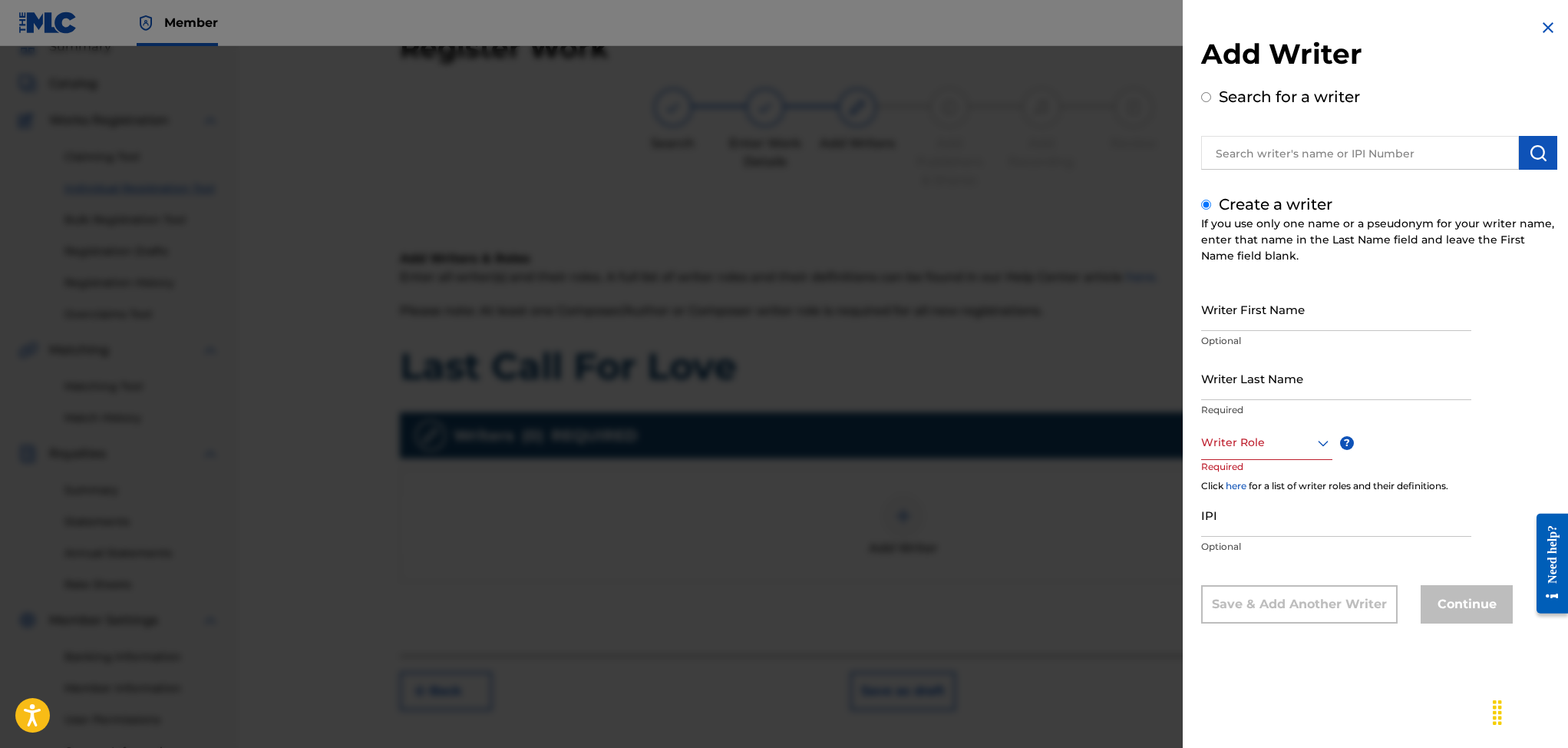click on "Writer Last Name" at bounding box center (1336, 378) 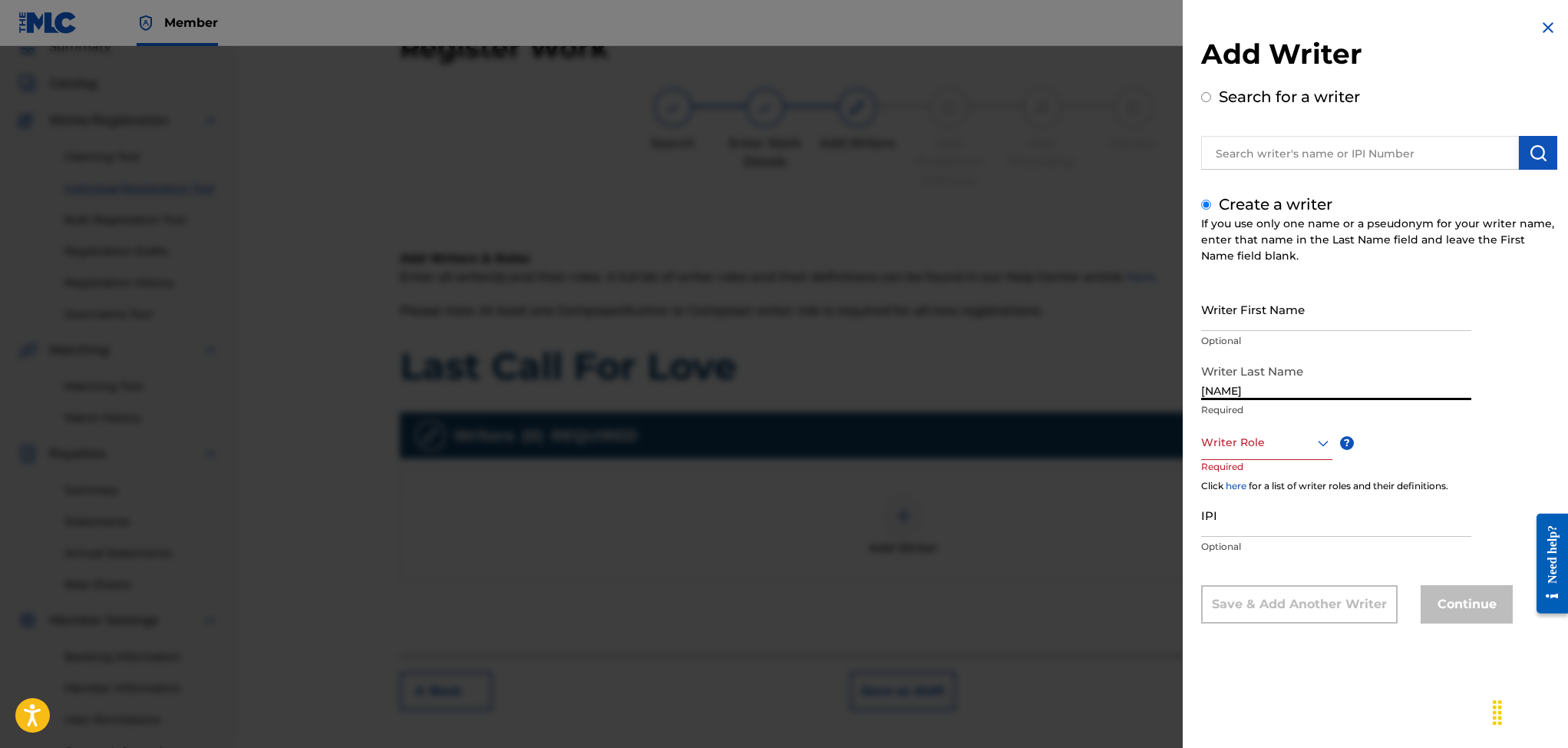type on "[NAME]" 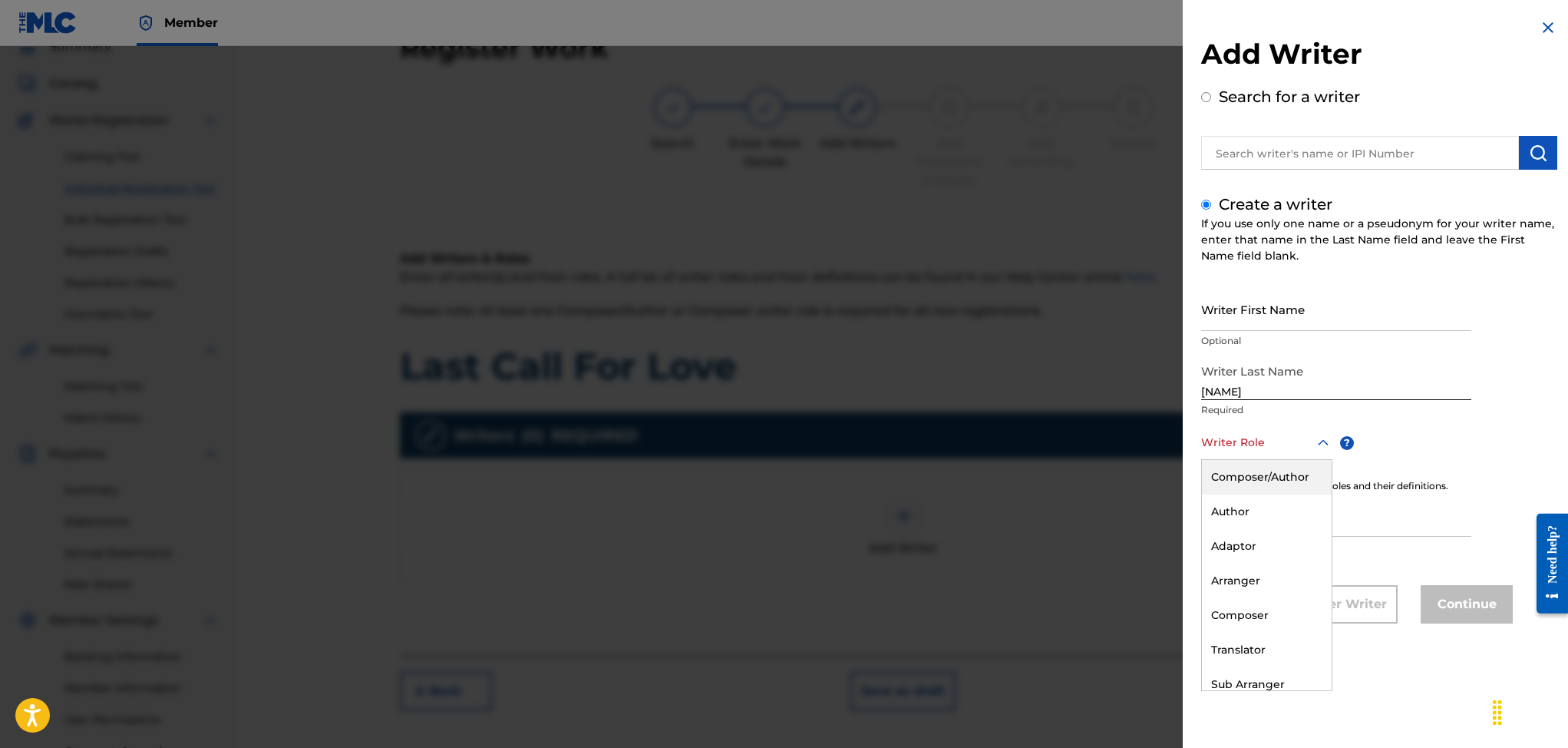 click on "Composer/Author" at bounding box center [1266, 477] 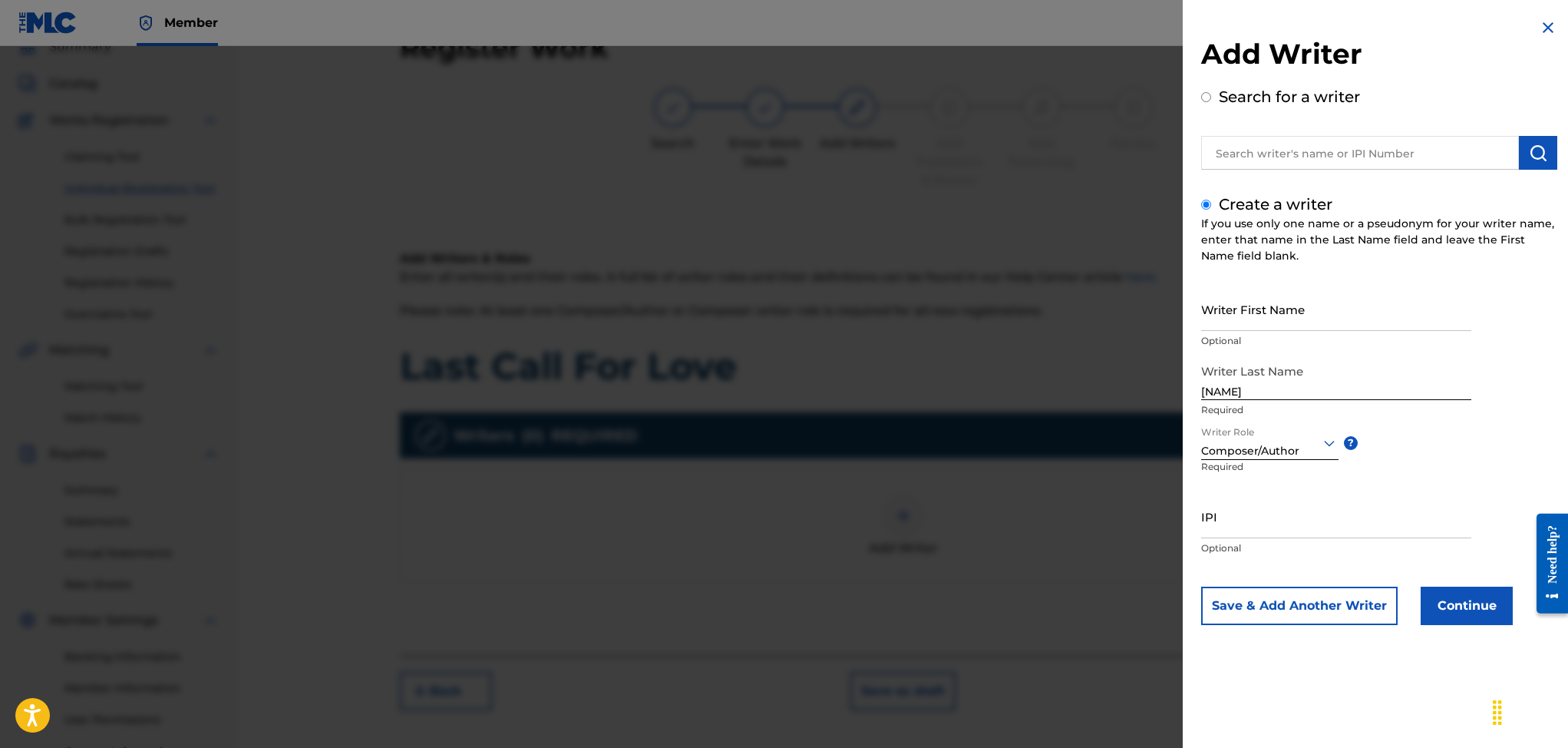 click on "IPI" at bounding box center [1336, 516] 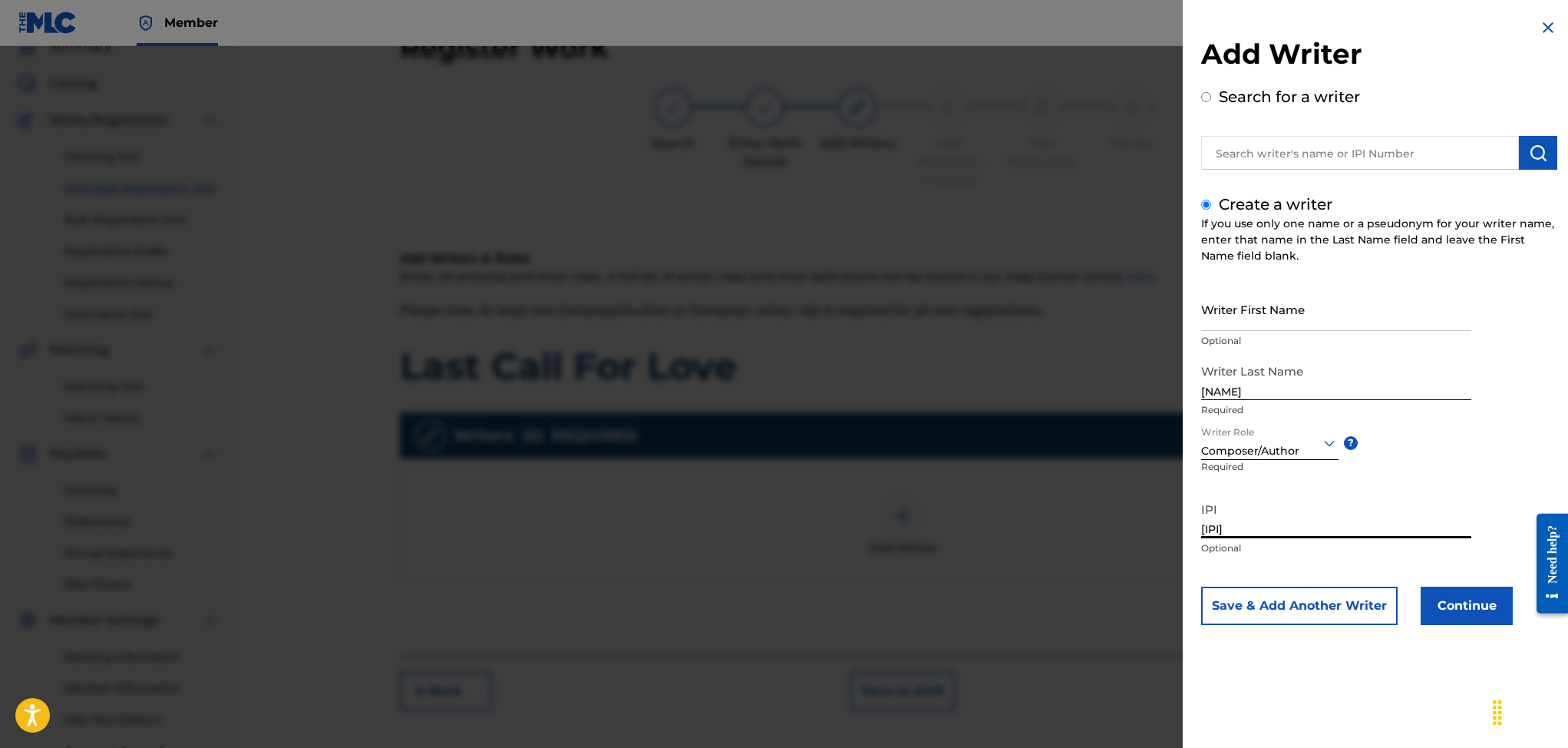 type on "[IPI]" 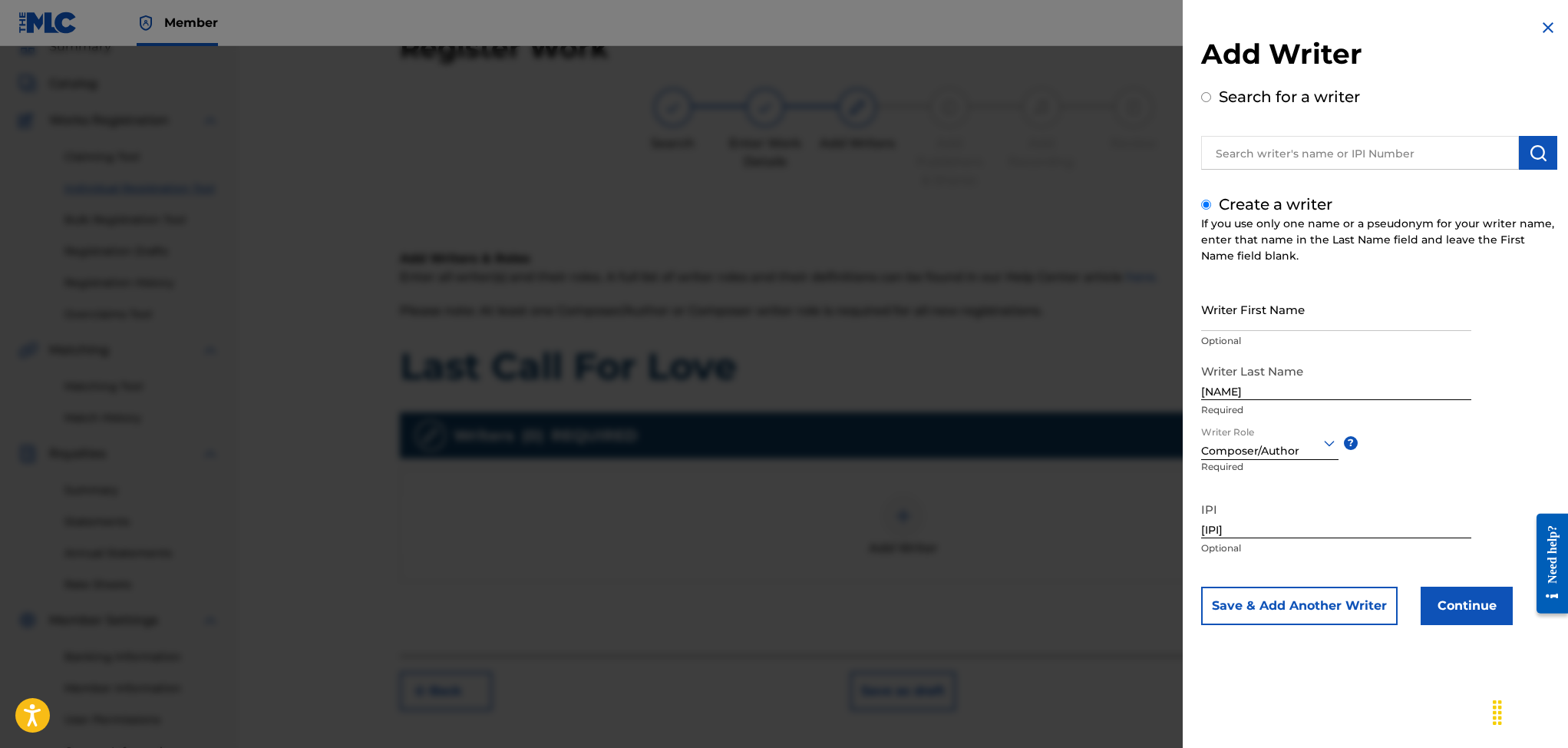 click on "Continue" at bounding box center (1467, 606) 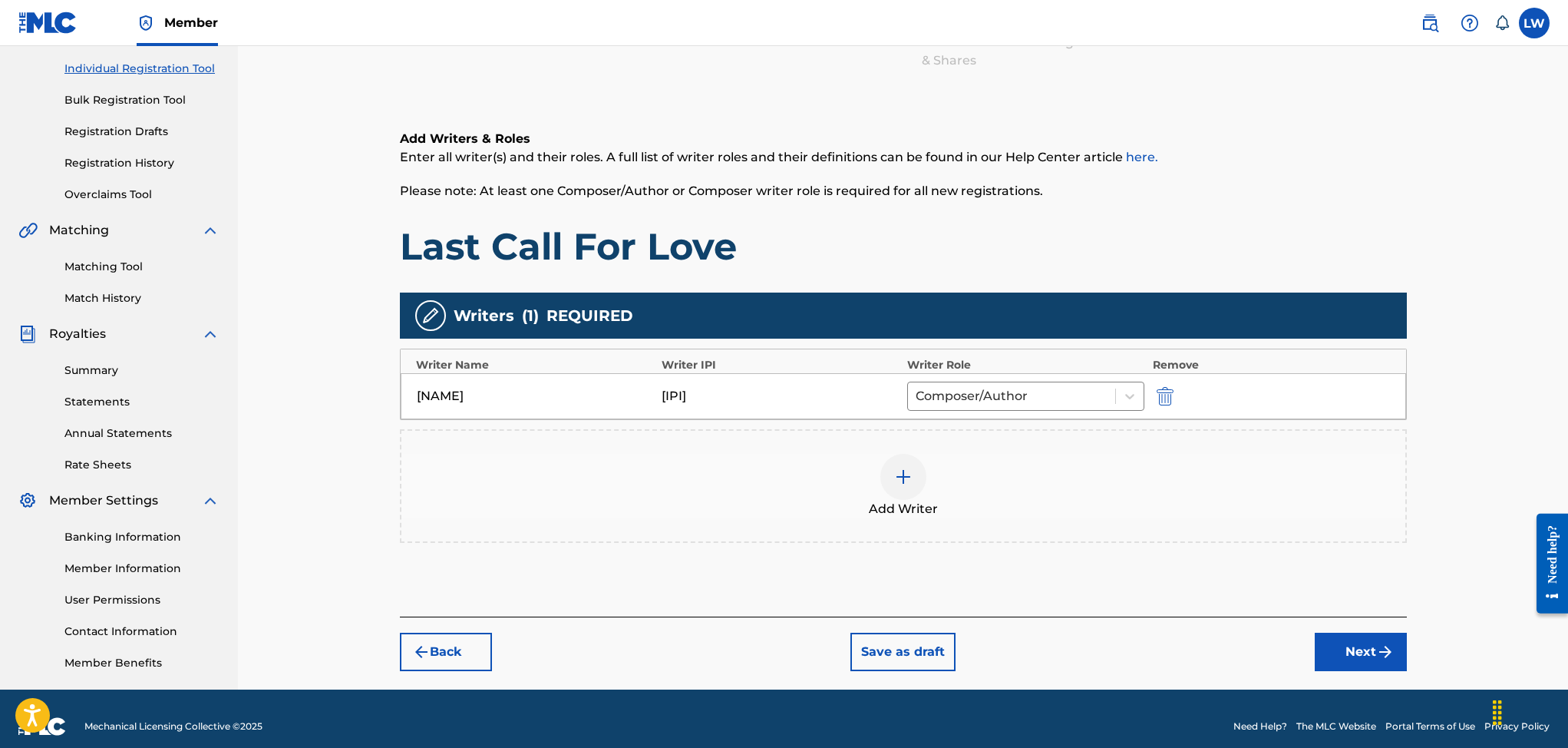 scroll, scrollTop: 203, scrollLeft: 0, axis: vertical 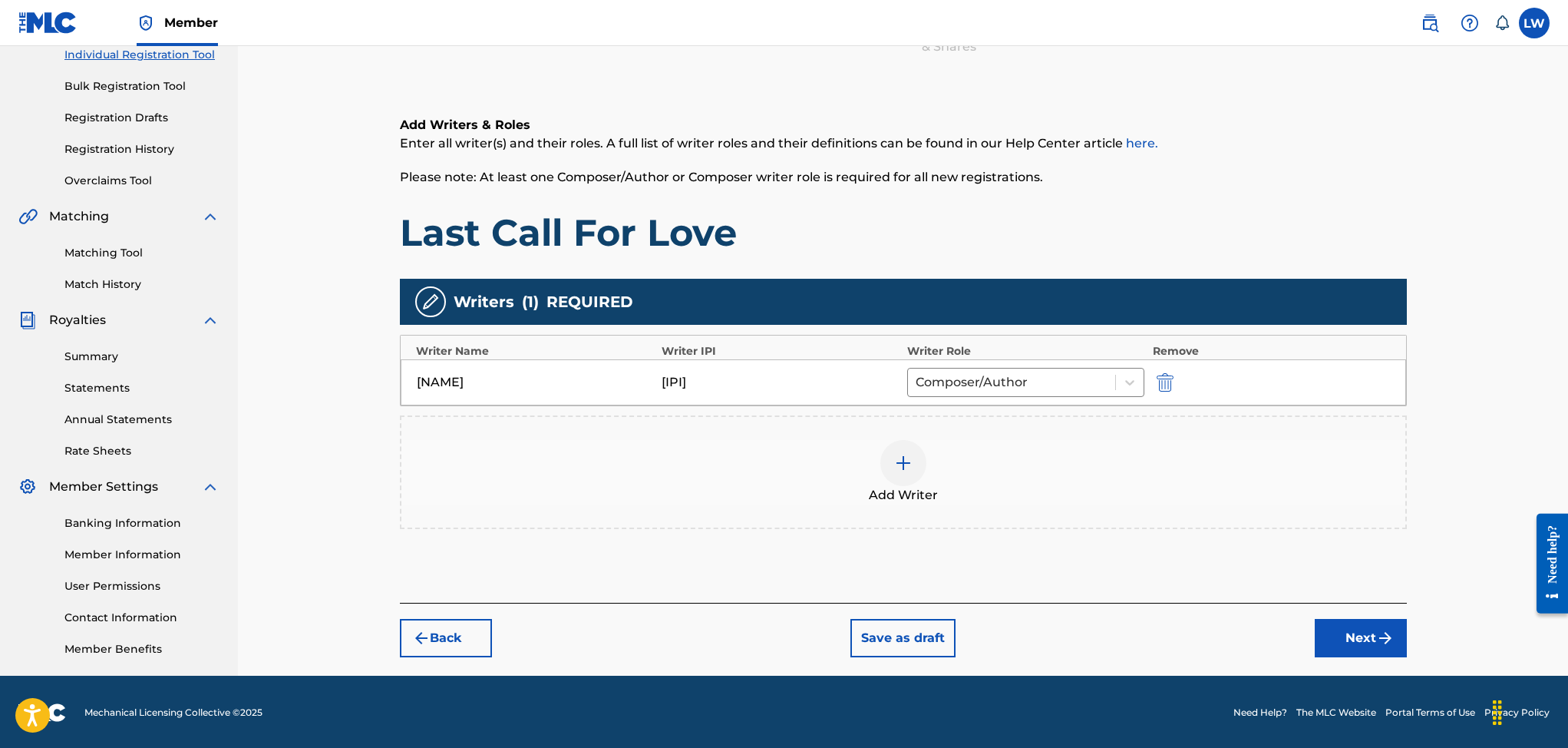 click on "Register Work Search Enter Work Details Add Writers Add Publishers & Shares Add Recording Review Add Writers & Roles Enter all writer(s) and their roles. A full list of writer roles and their definitions can be found in our Help Center article here. Please note: At least one Composer/Author or Composer writer role is required for all new registrations. Last Call For Love Writers ( 1 ) REQUIRED Writer Name Writer IPI Writer Role Remove [NAME] [IPI] Composer/Author Add Writer Back Save as draft Next" at bounding box center (903, 277) 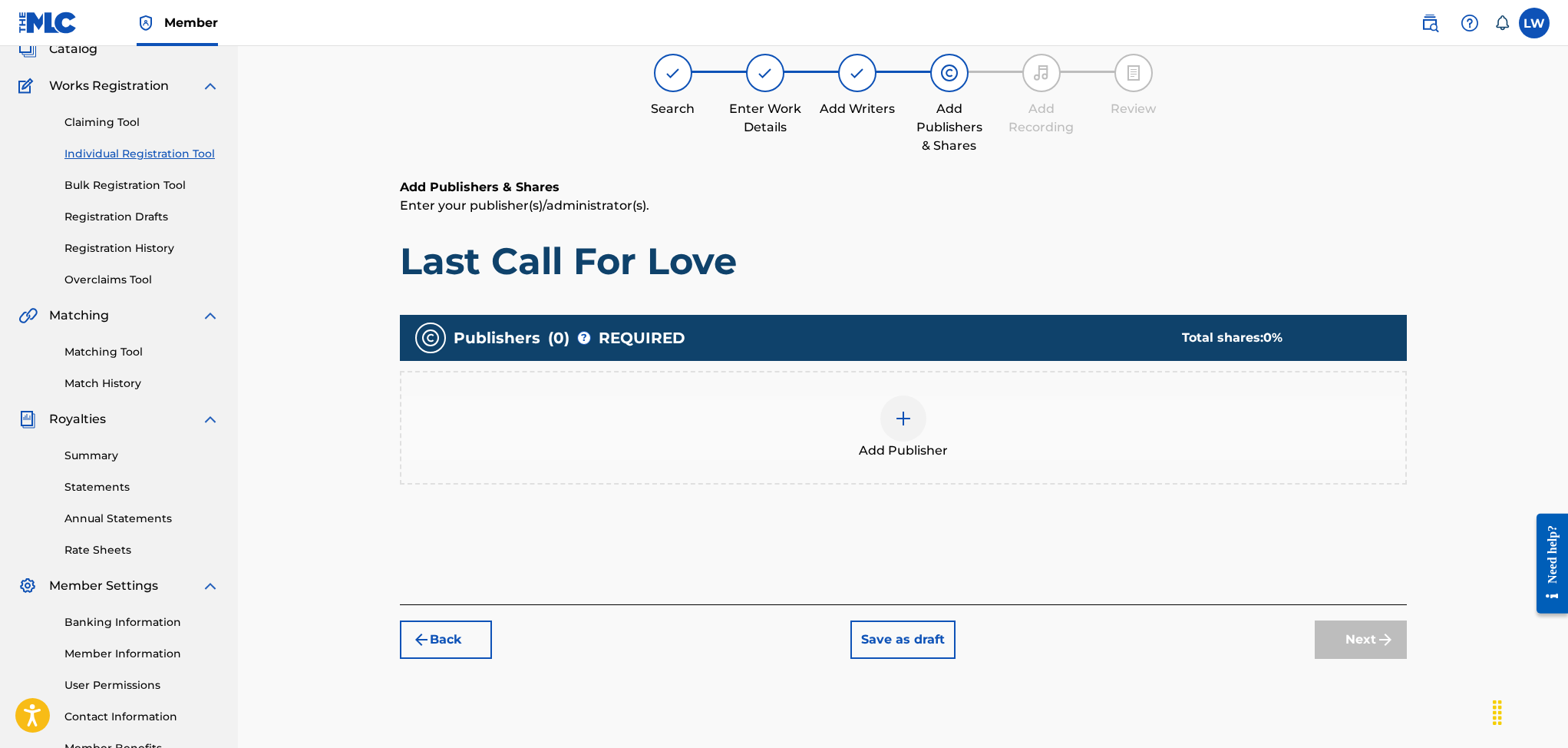 scroll, scrollTop: 69, scrollLeft: 0, axis: vertical 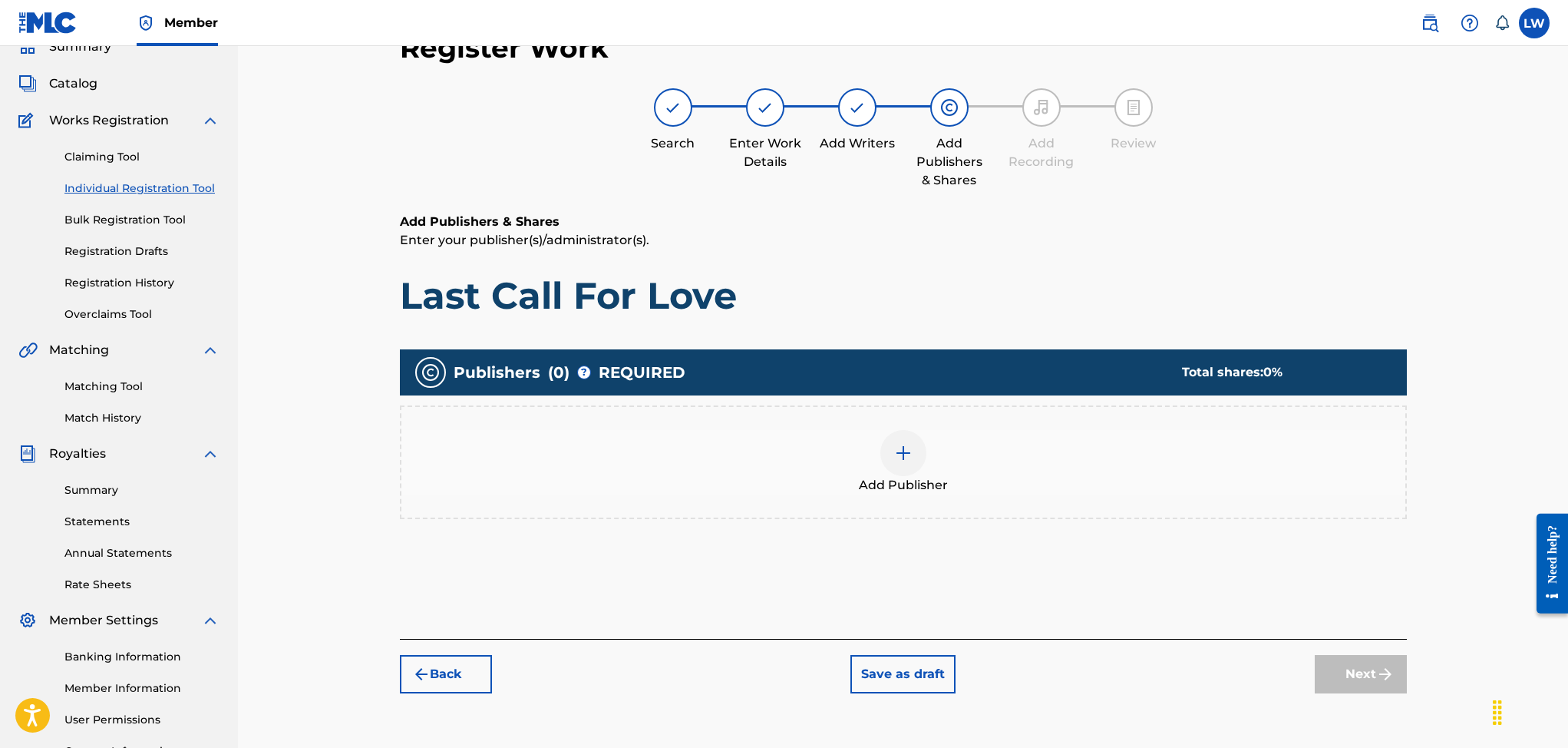 click at bounding box center (903, 453) 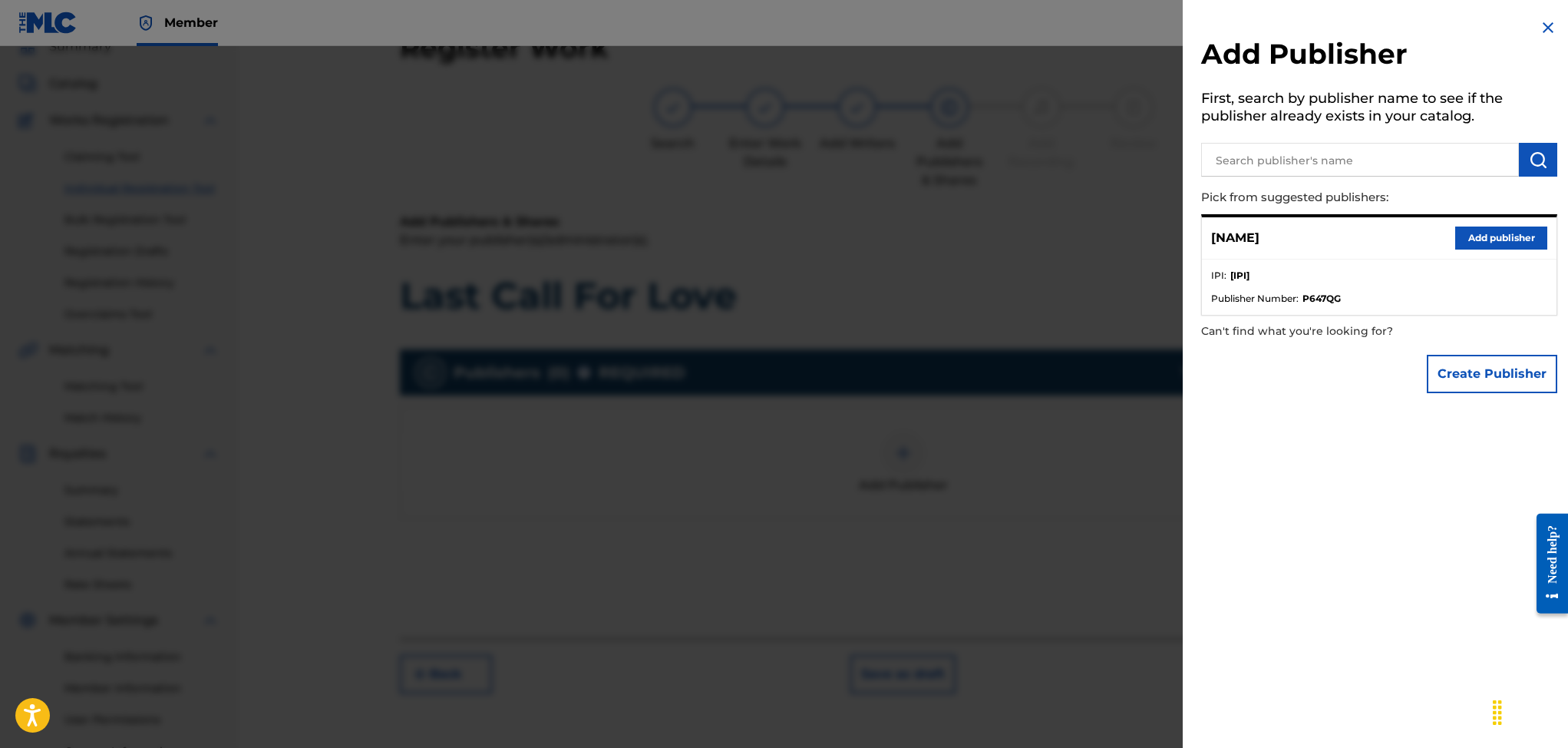 click on "Add publisher" at bounding box center [1501, 238] 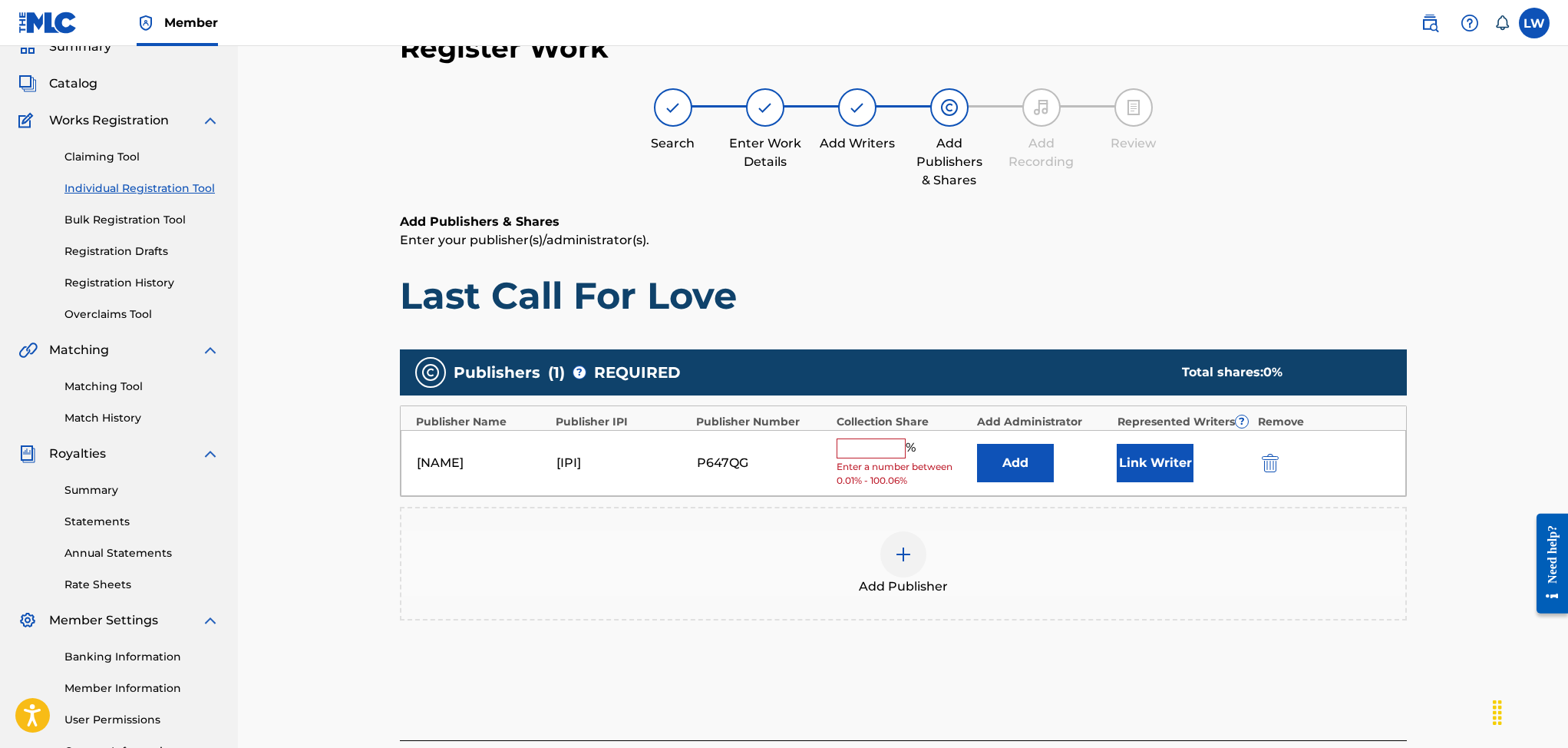 click at bounding box center (871, 448) 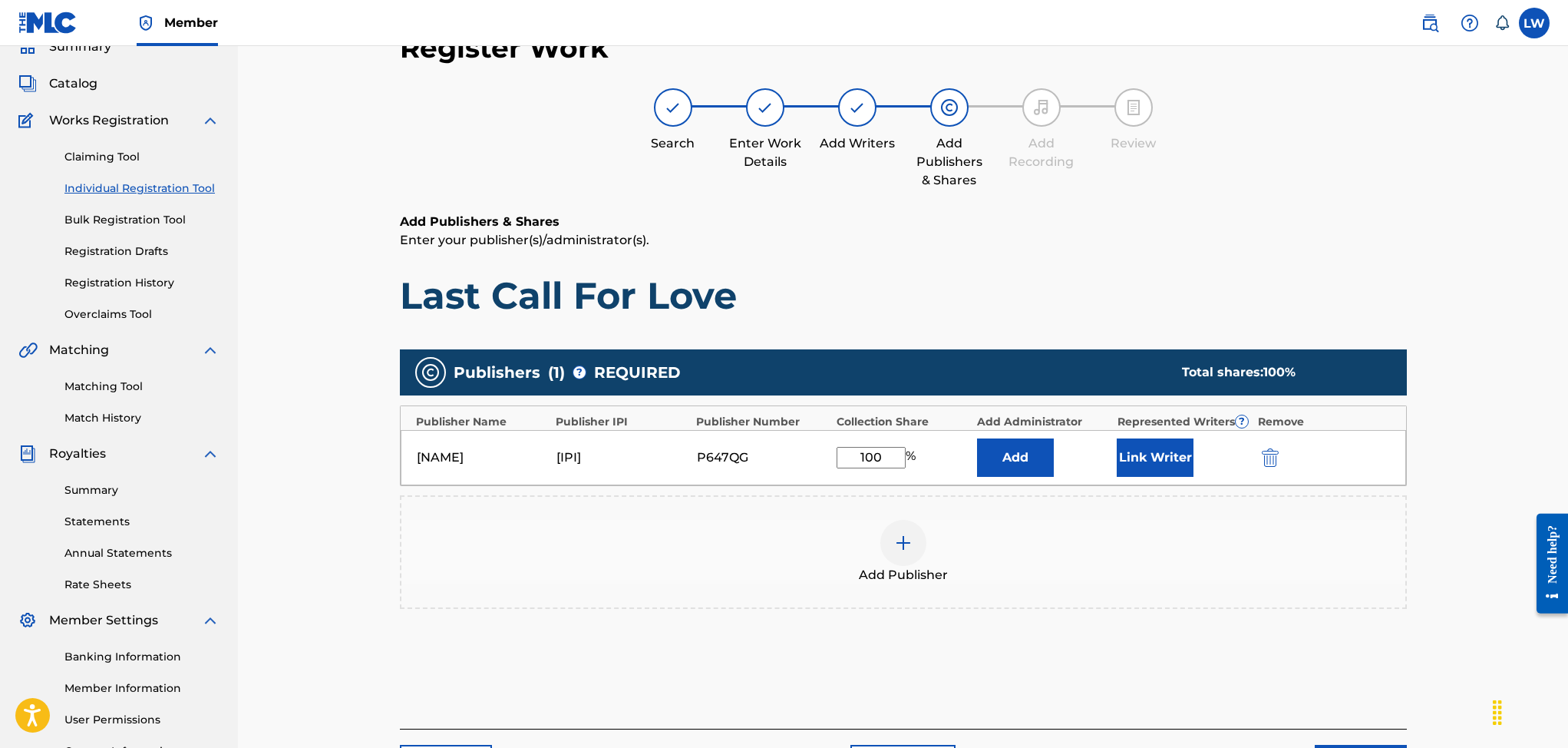 type on "100" 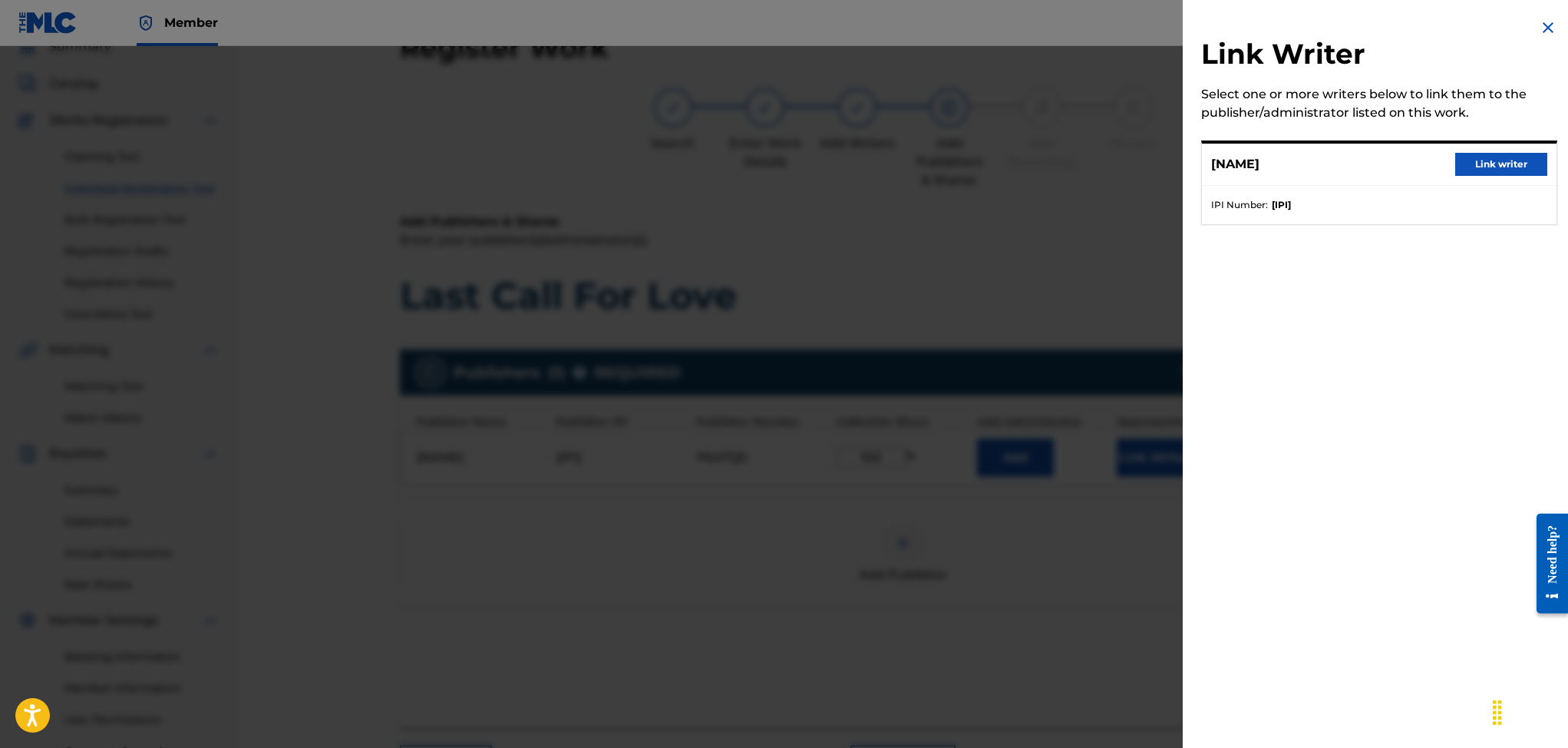 click on "Link writer" at bounding box center (1501, 164) 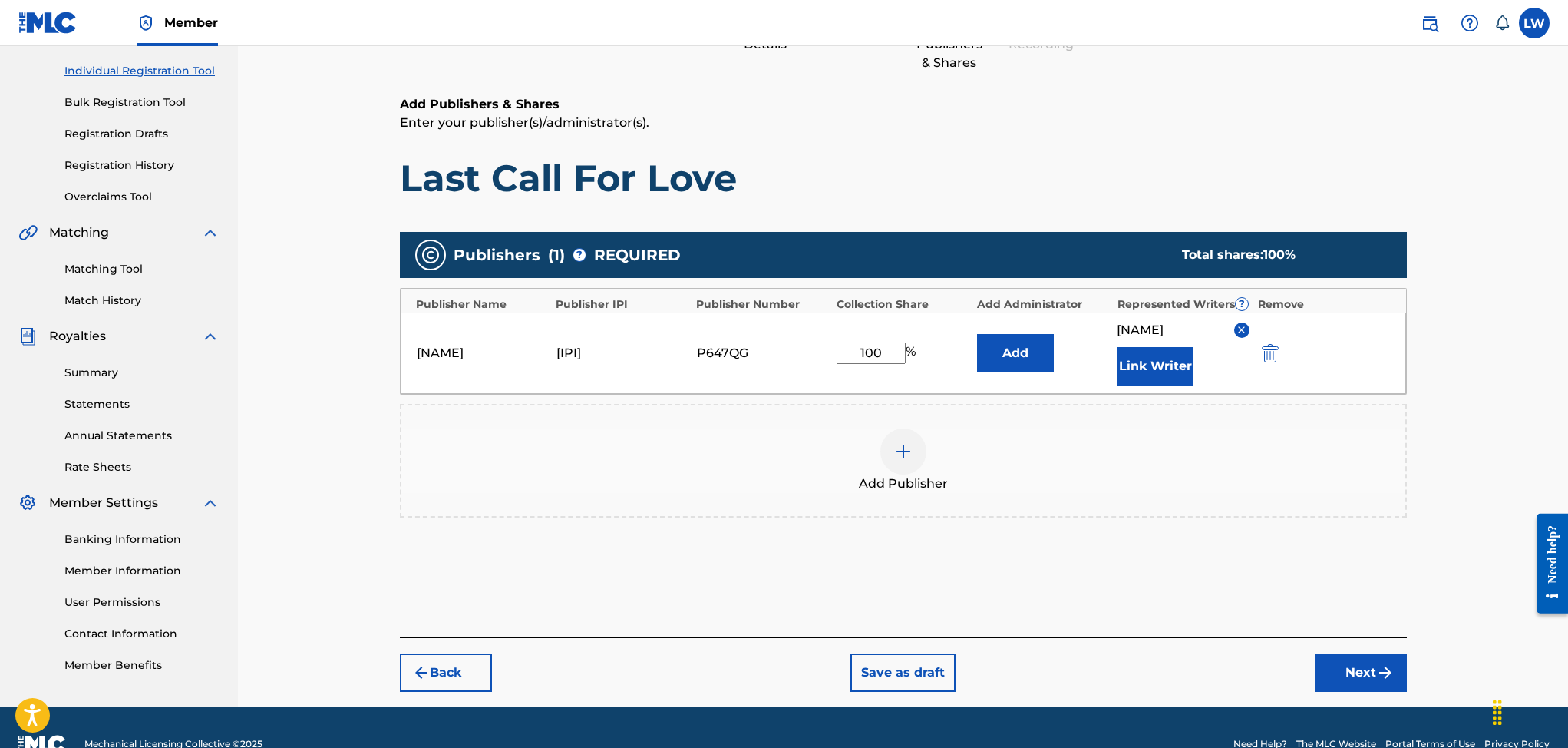 scroll, scrollTop: 207, scrollLeft: 0, axis: vertical 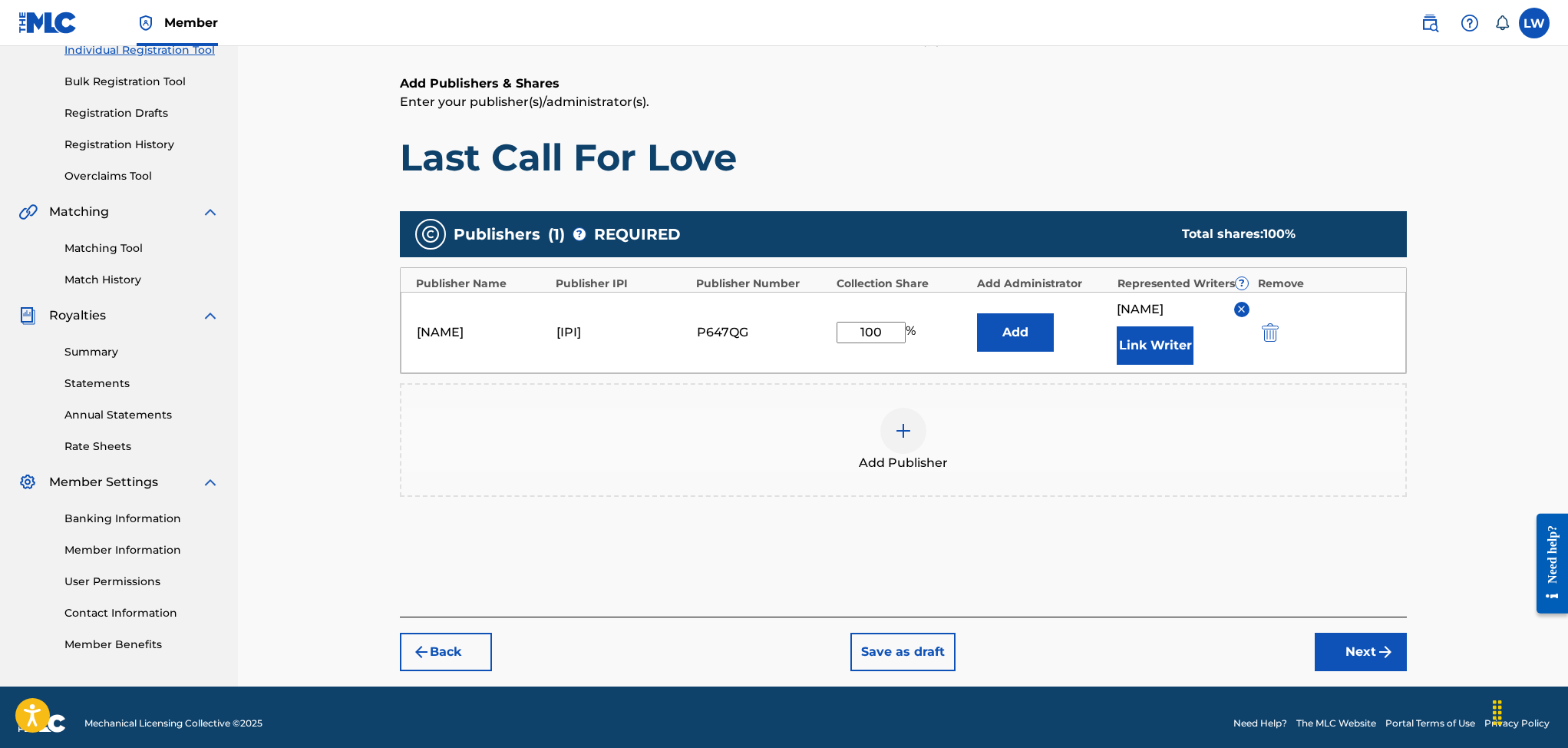 click at bounding box center [1385, 652] 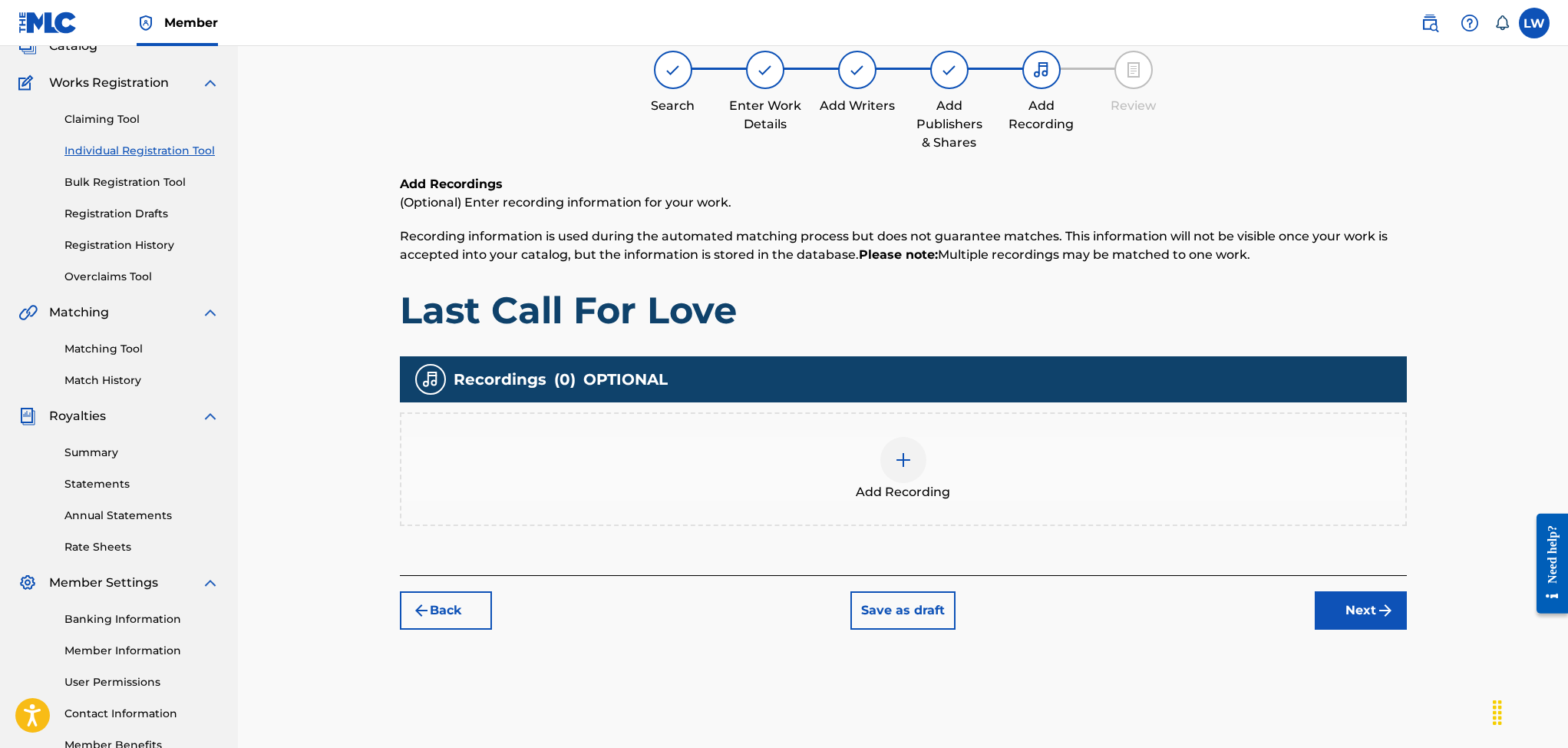 scroll, scrollTop: 69, scrollLeft: 0, axis: vertical 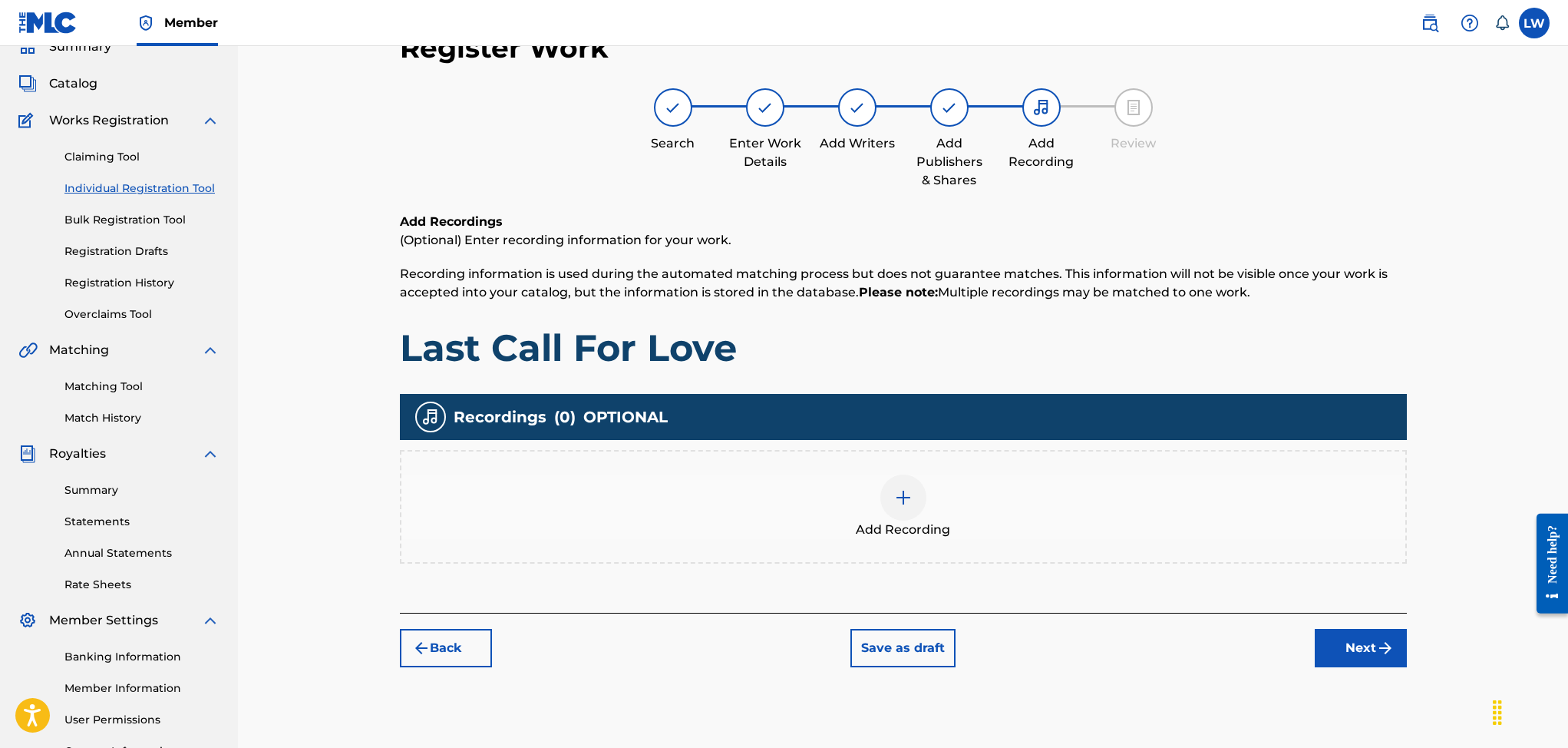 click on "Add Recording" at bounding box center [903, 530] 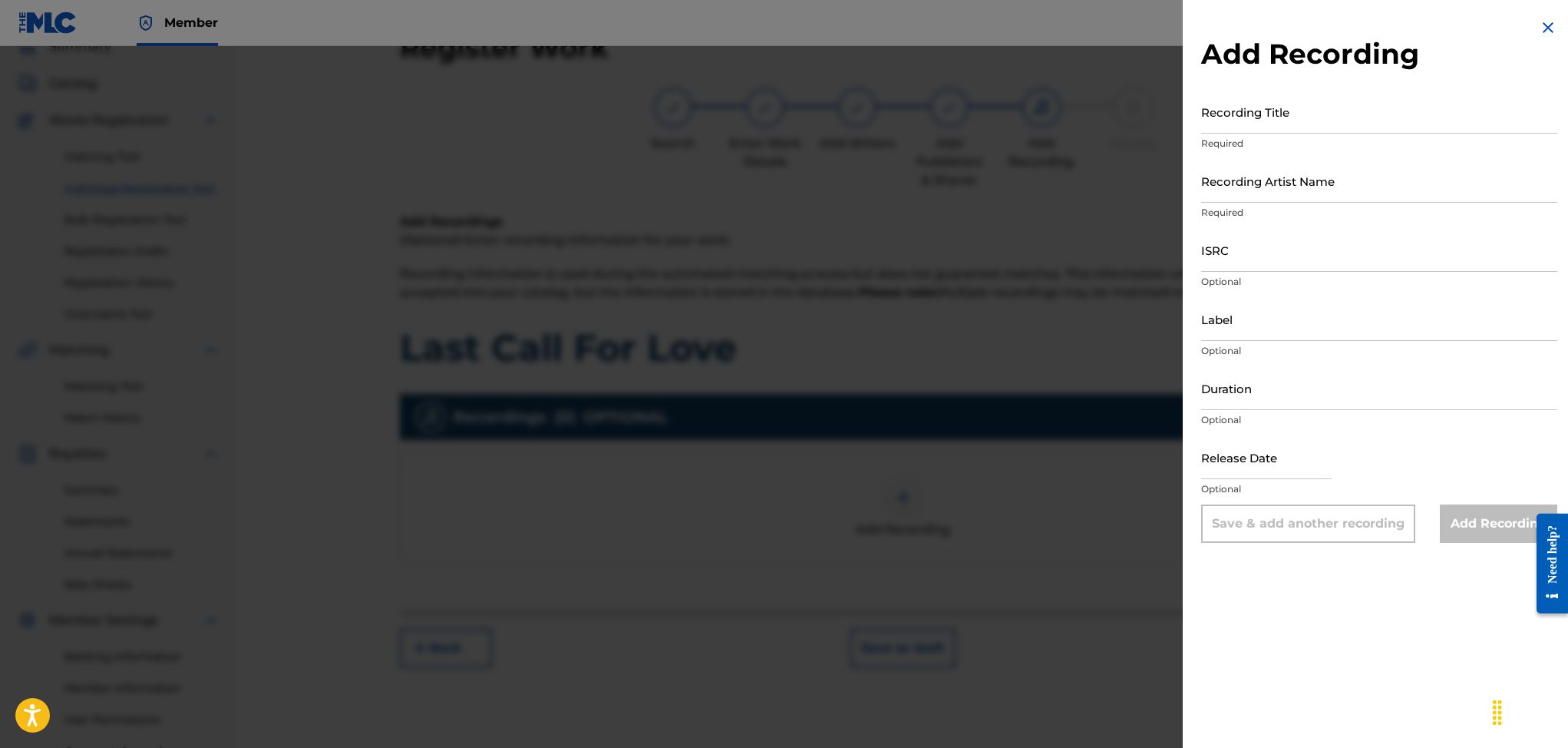 click on "Recording Title" at bounding box center (1379, 111) 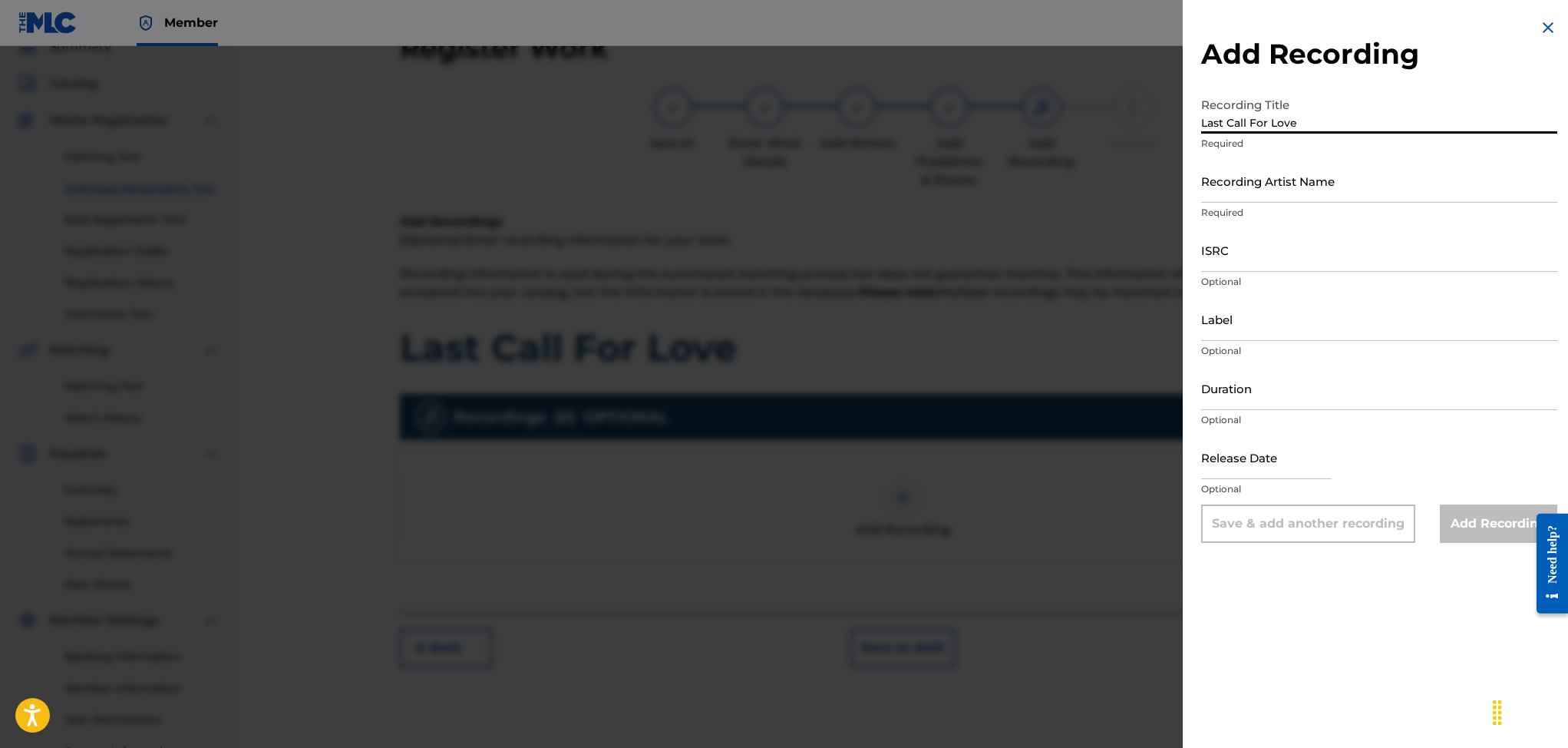 type on "Last Call For Love" 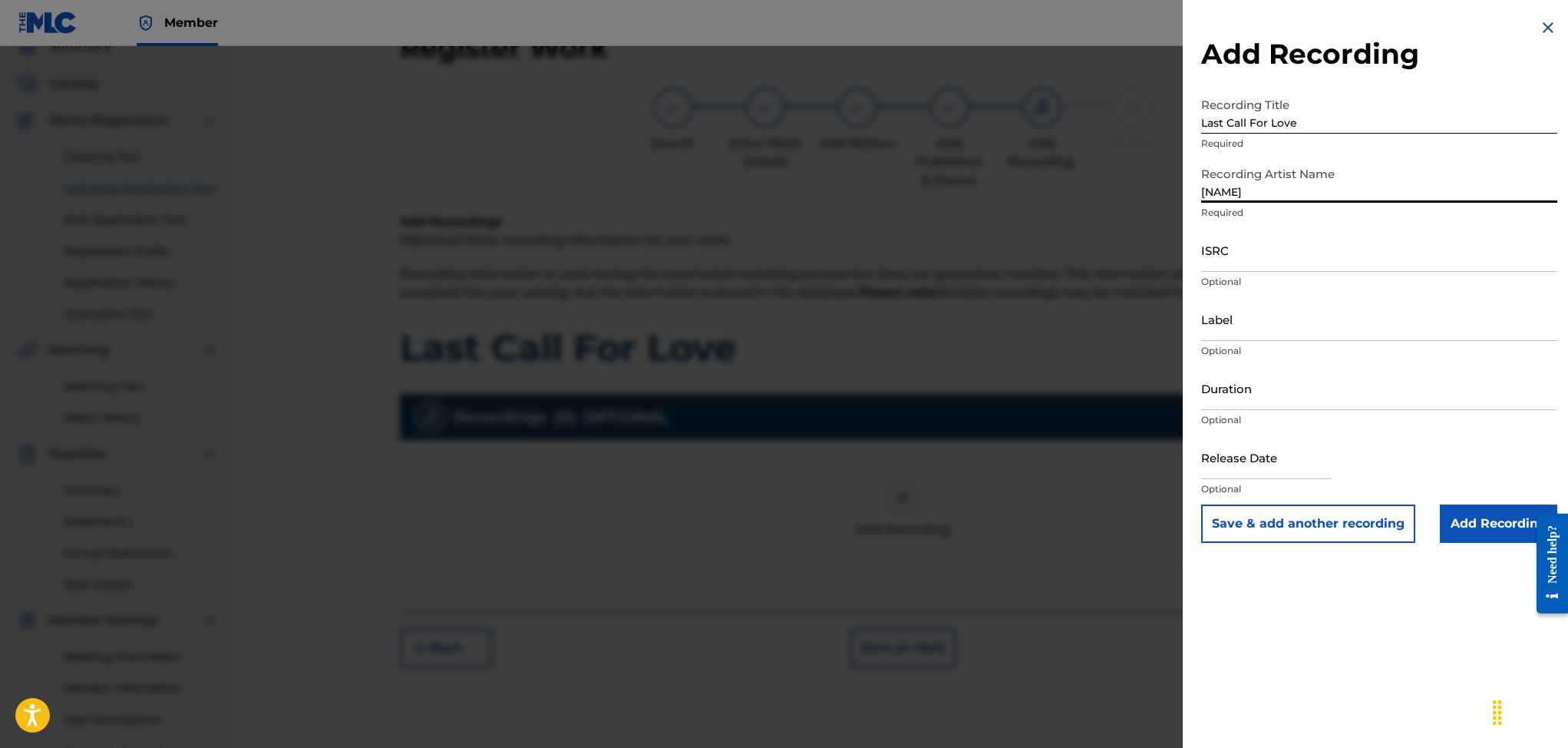 type on "[NAME]" 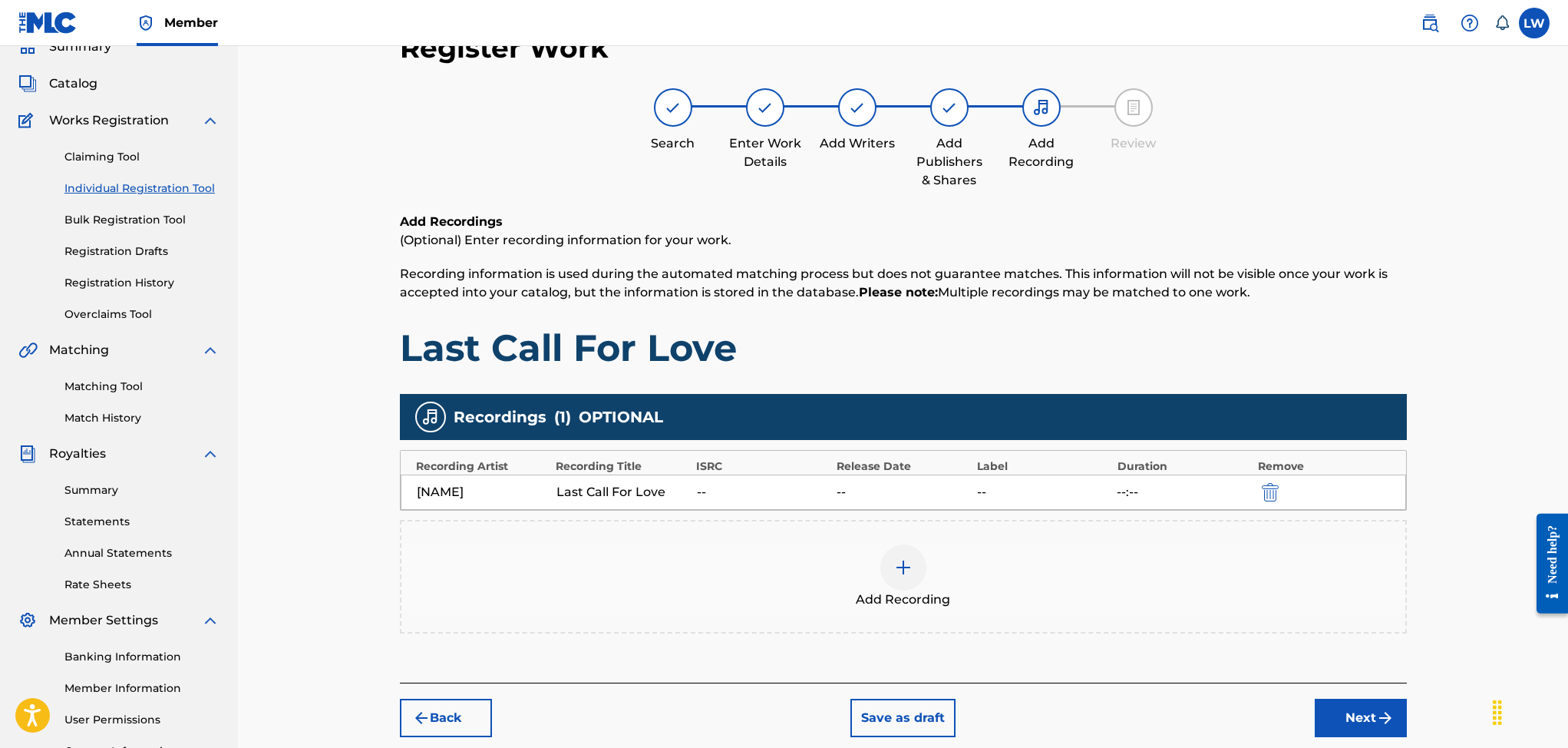 click on "Next" at bounding box center (1361, 718) 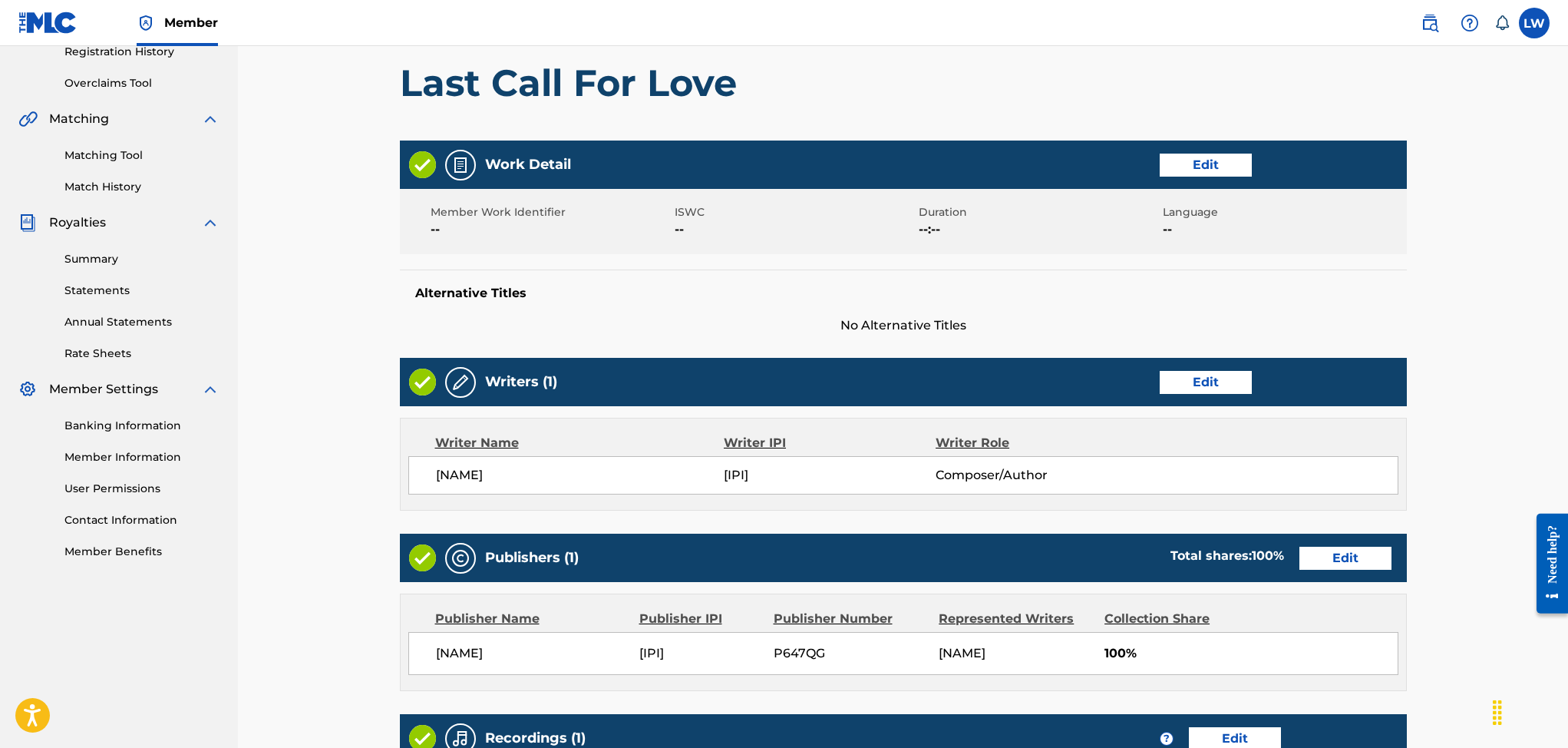 scroll, scrollTop: 583, scrollLeft: 0, axis: vertical 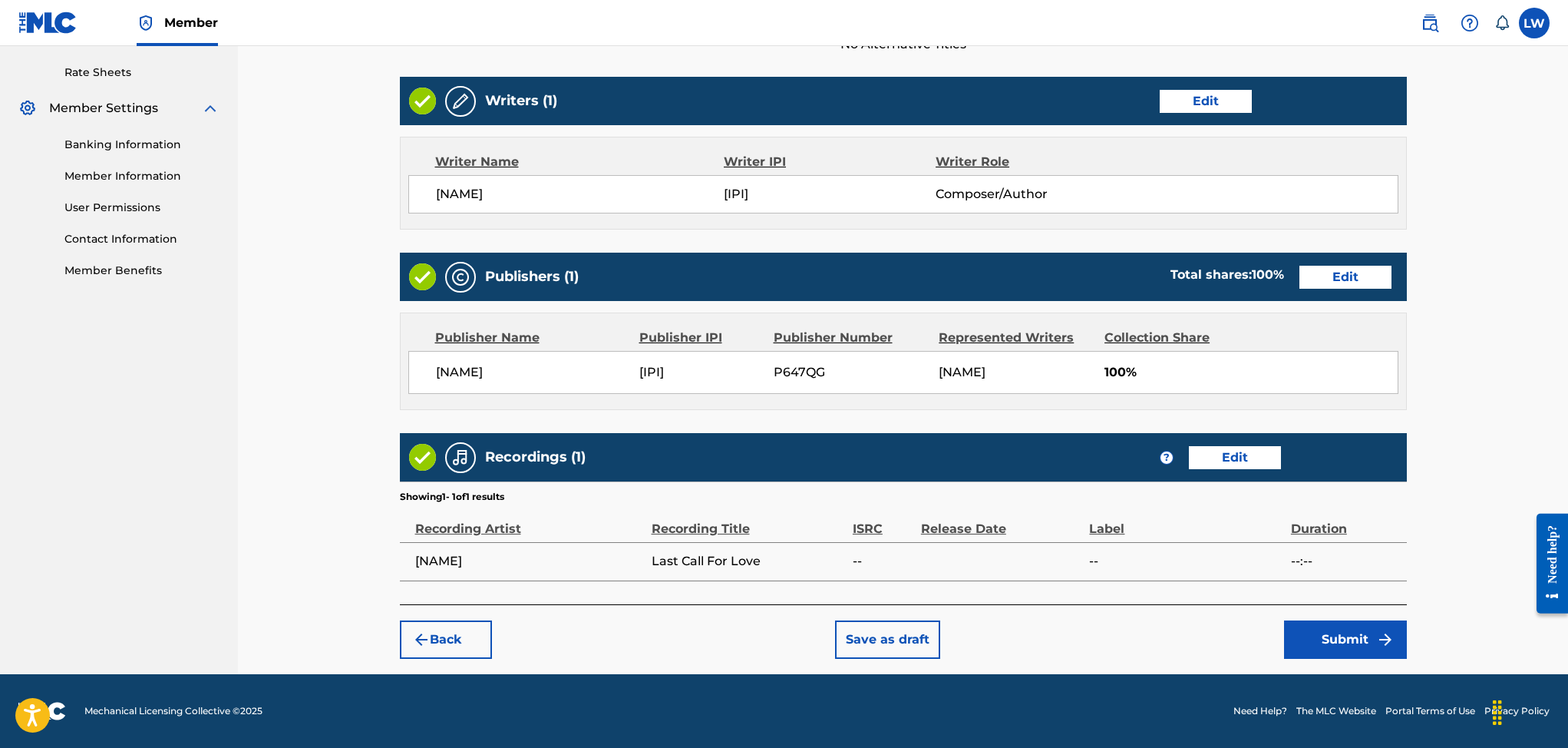click on "Submit" at bounding box center [1345, 640] 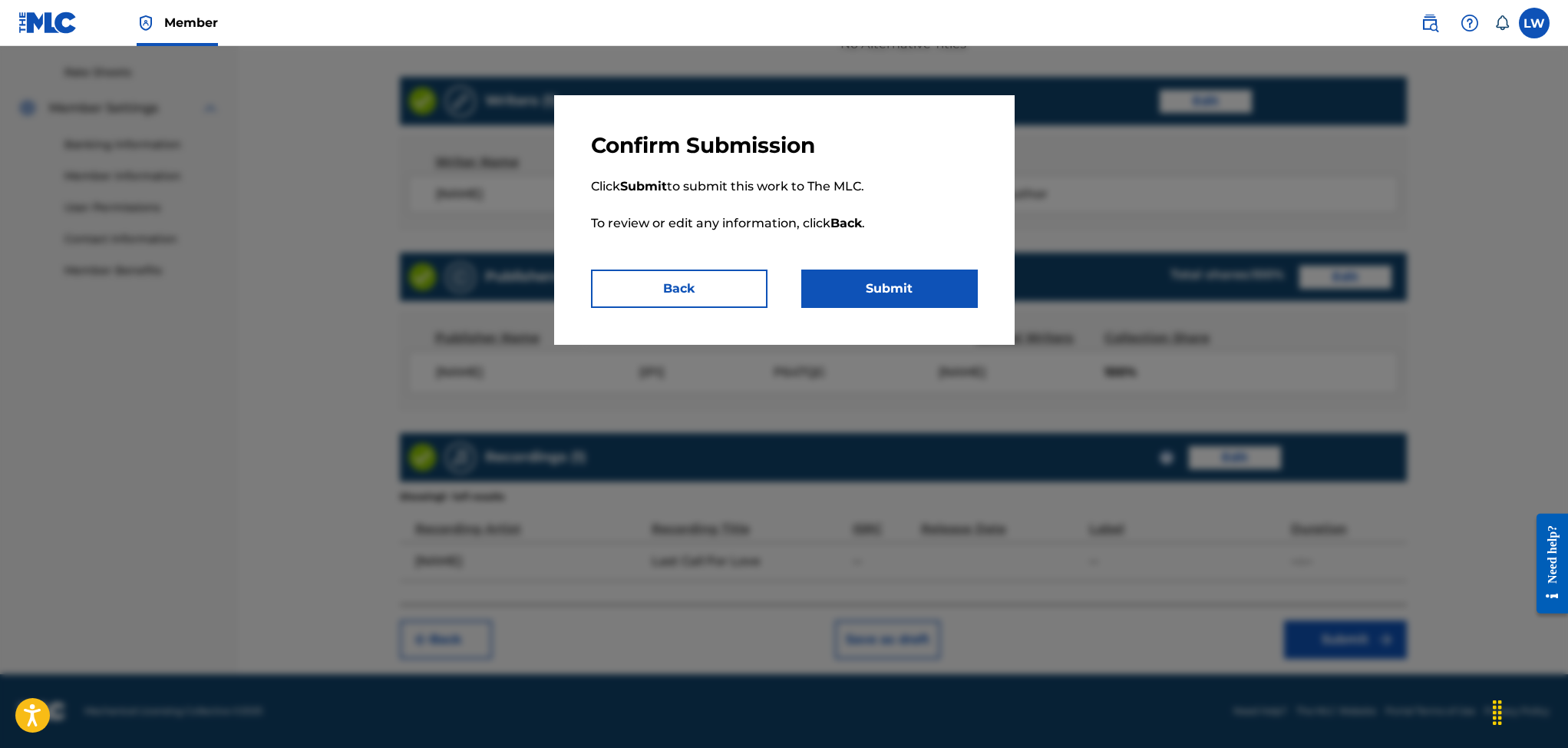 click on "Submit" at bounding box center (890, 289) 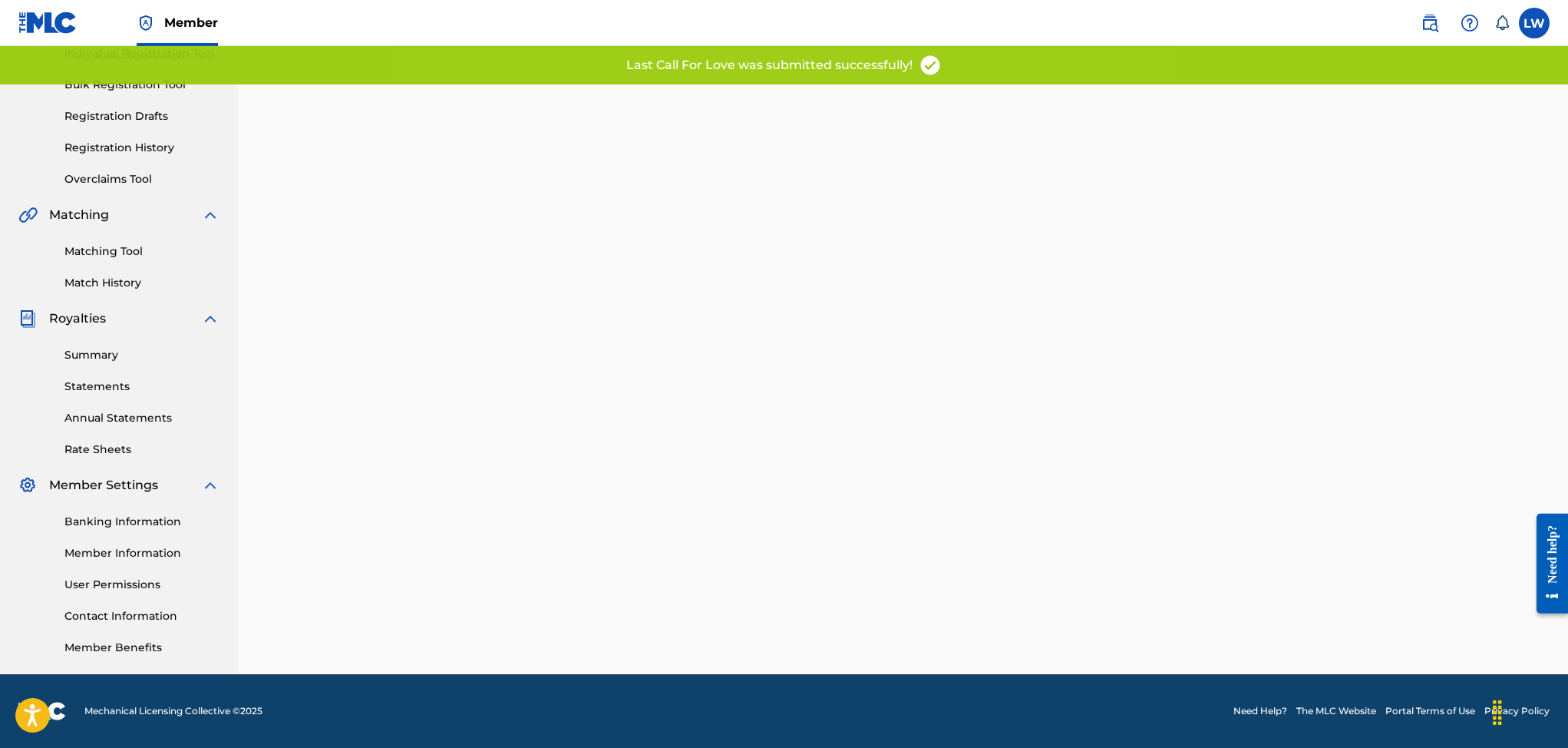 scroll, scrollTop: 0, scrollLeft: 0, axis: both 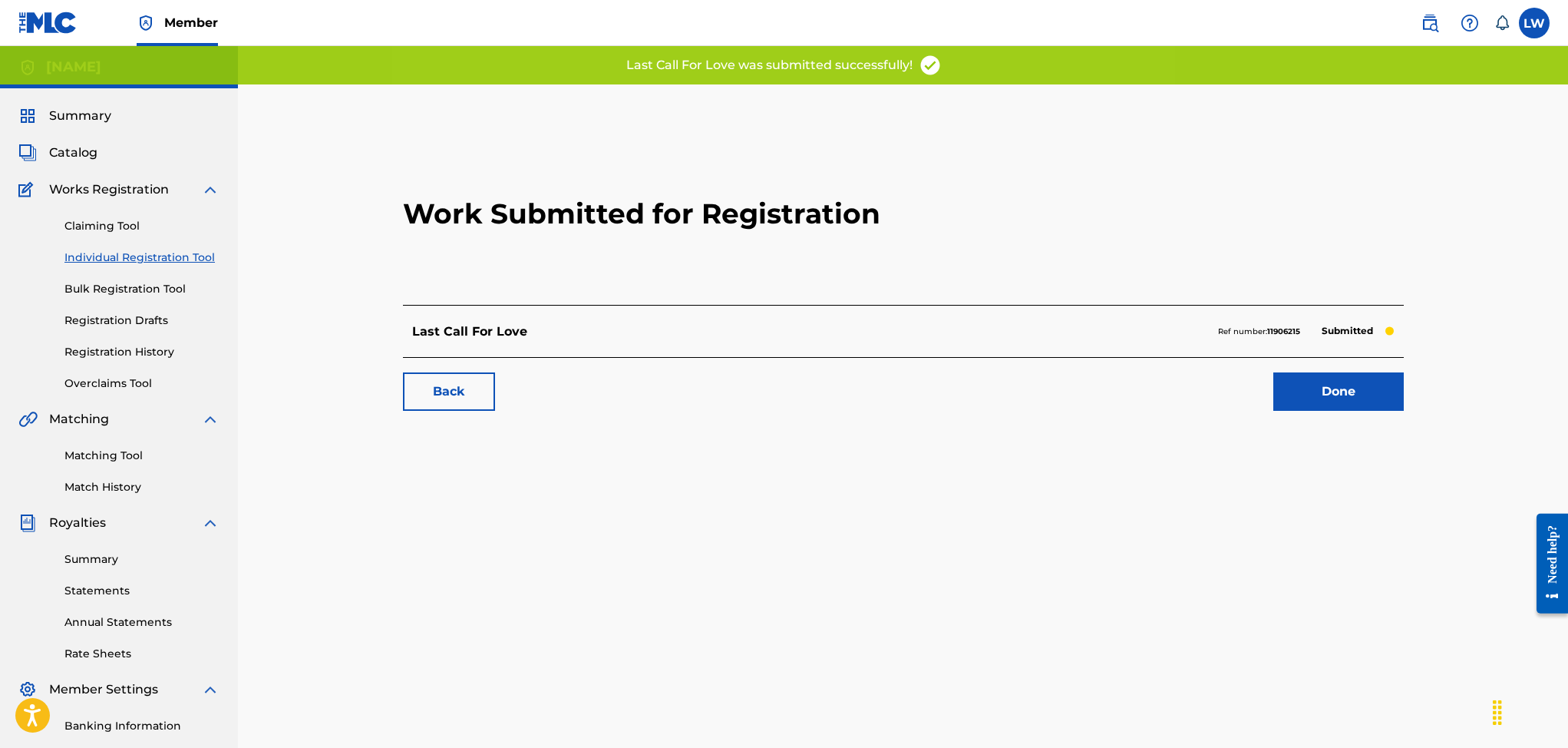 click on "Done" at bounding box center (1339, 392) 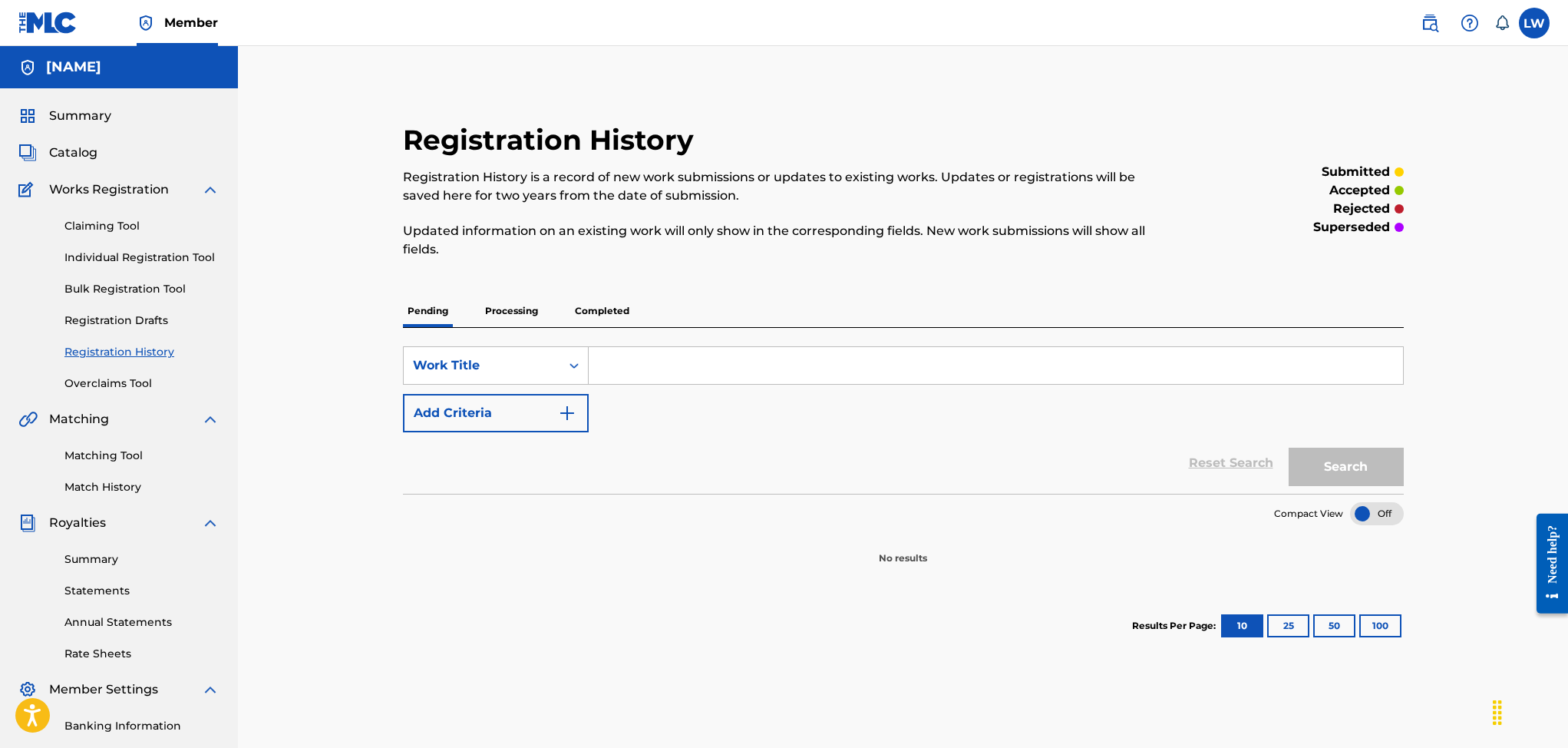 click on "Summary" at bounding box center [80, 116] 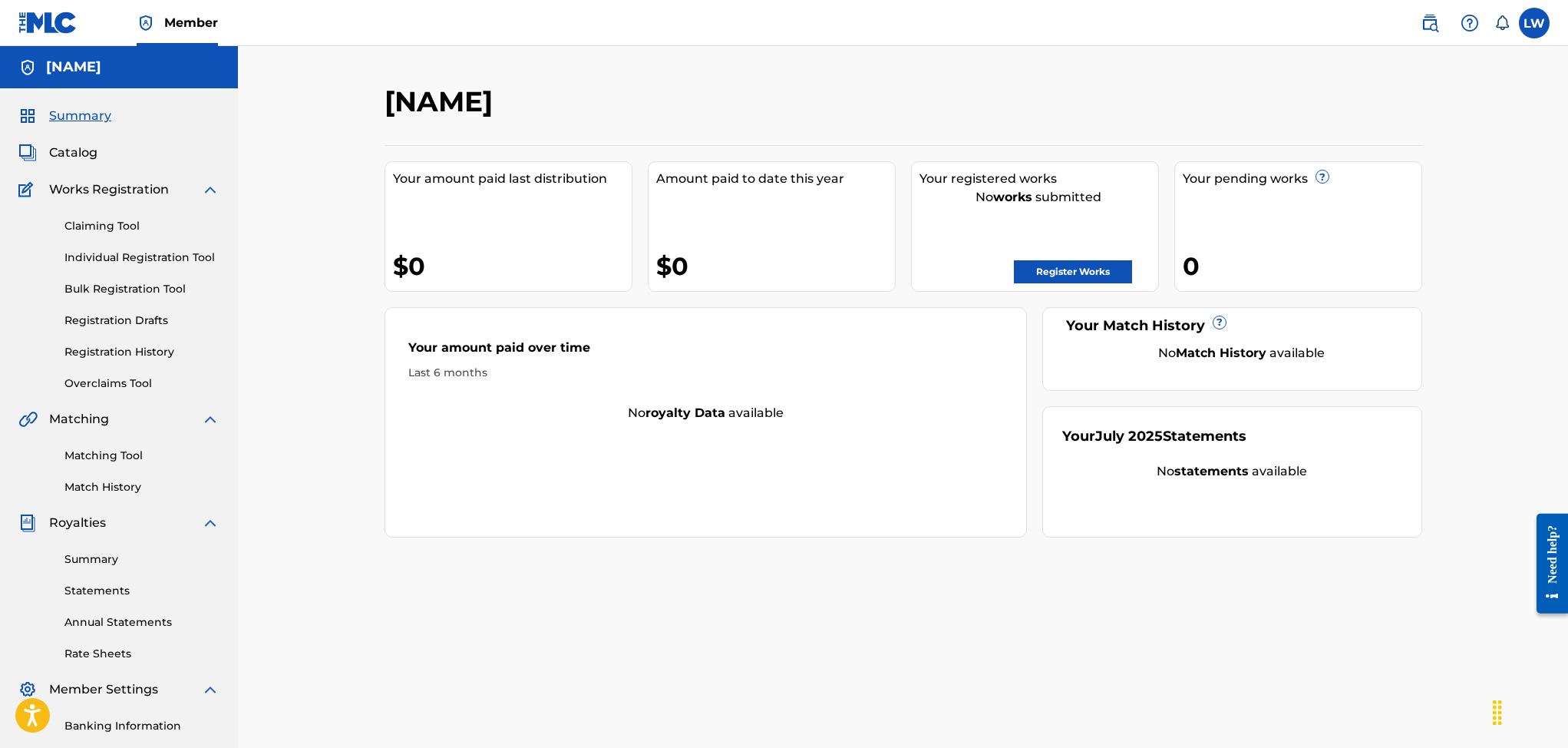 click on "Register Works" at bounding box center (1073, 272) 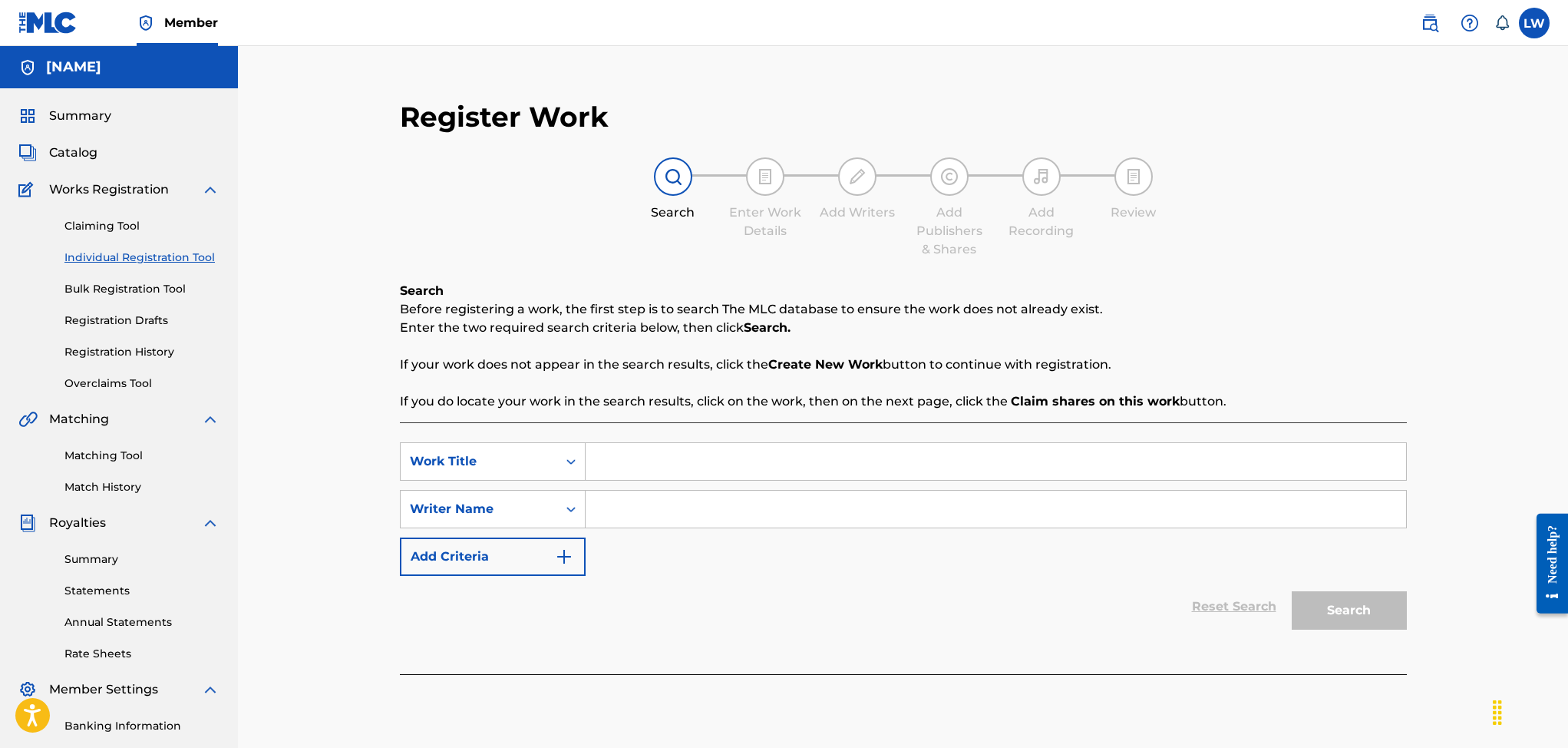 click at bounding box center (995, 462) 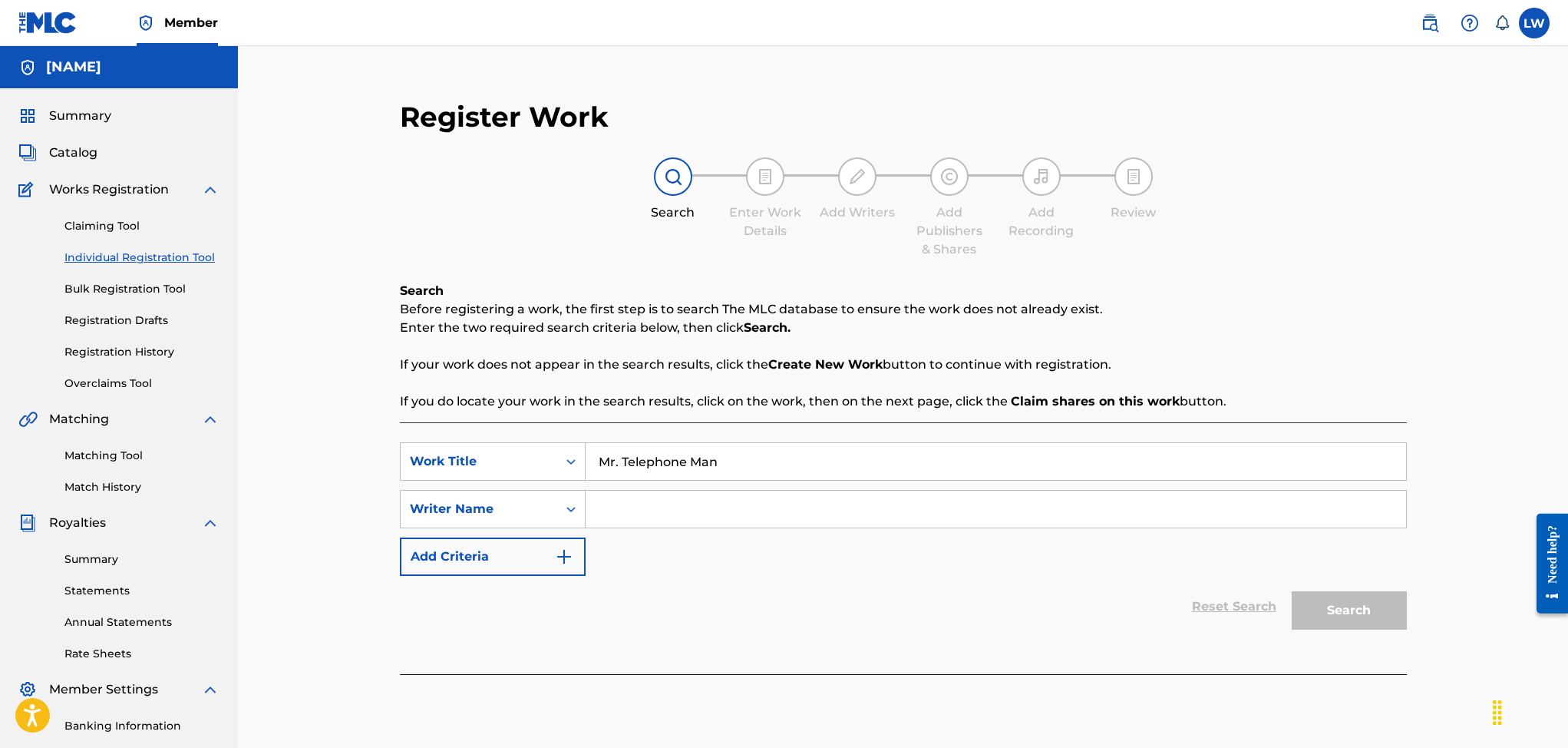 type on "Mr. Telephone Man" 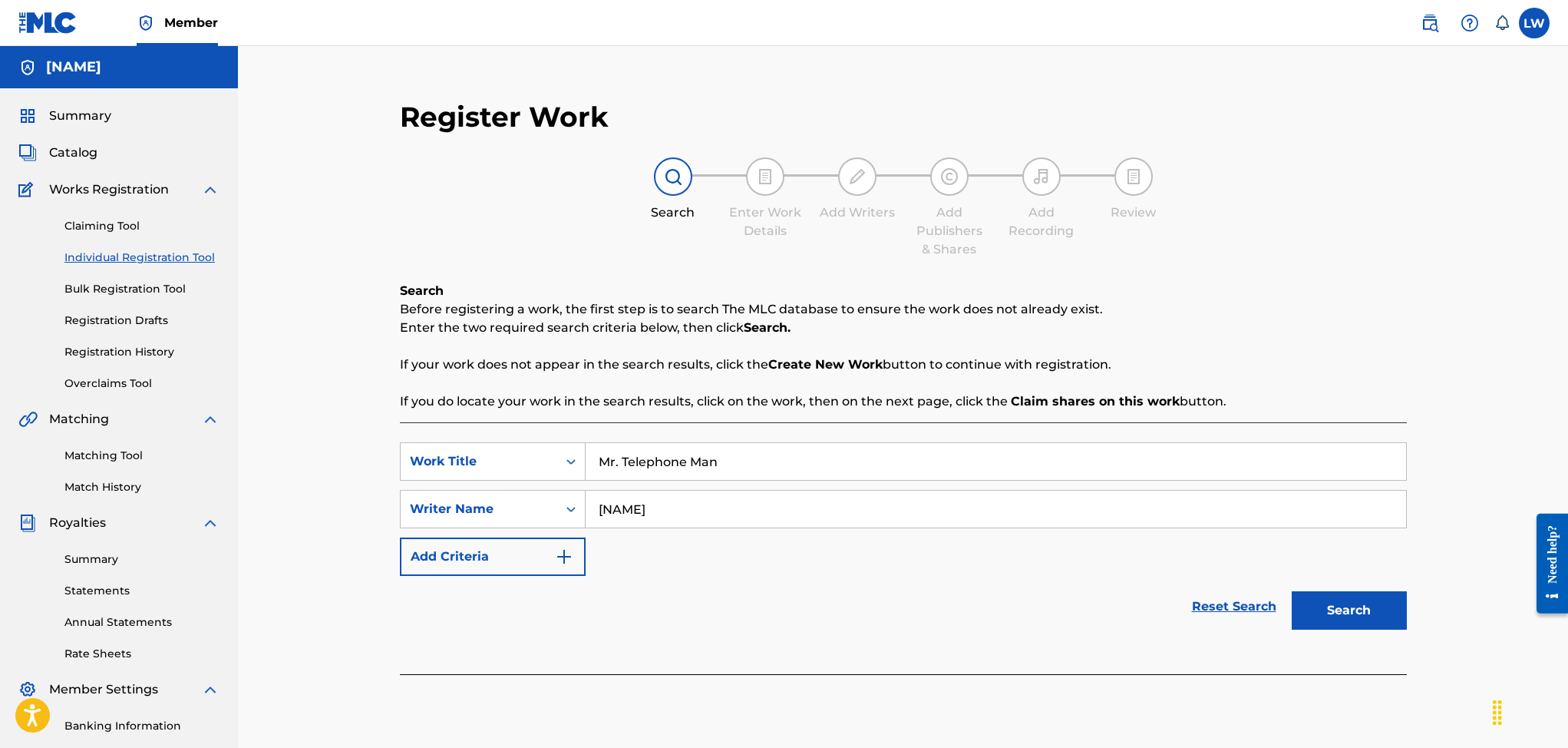 type on "[NAME]" 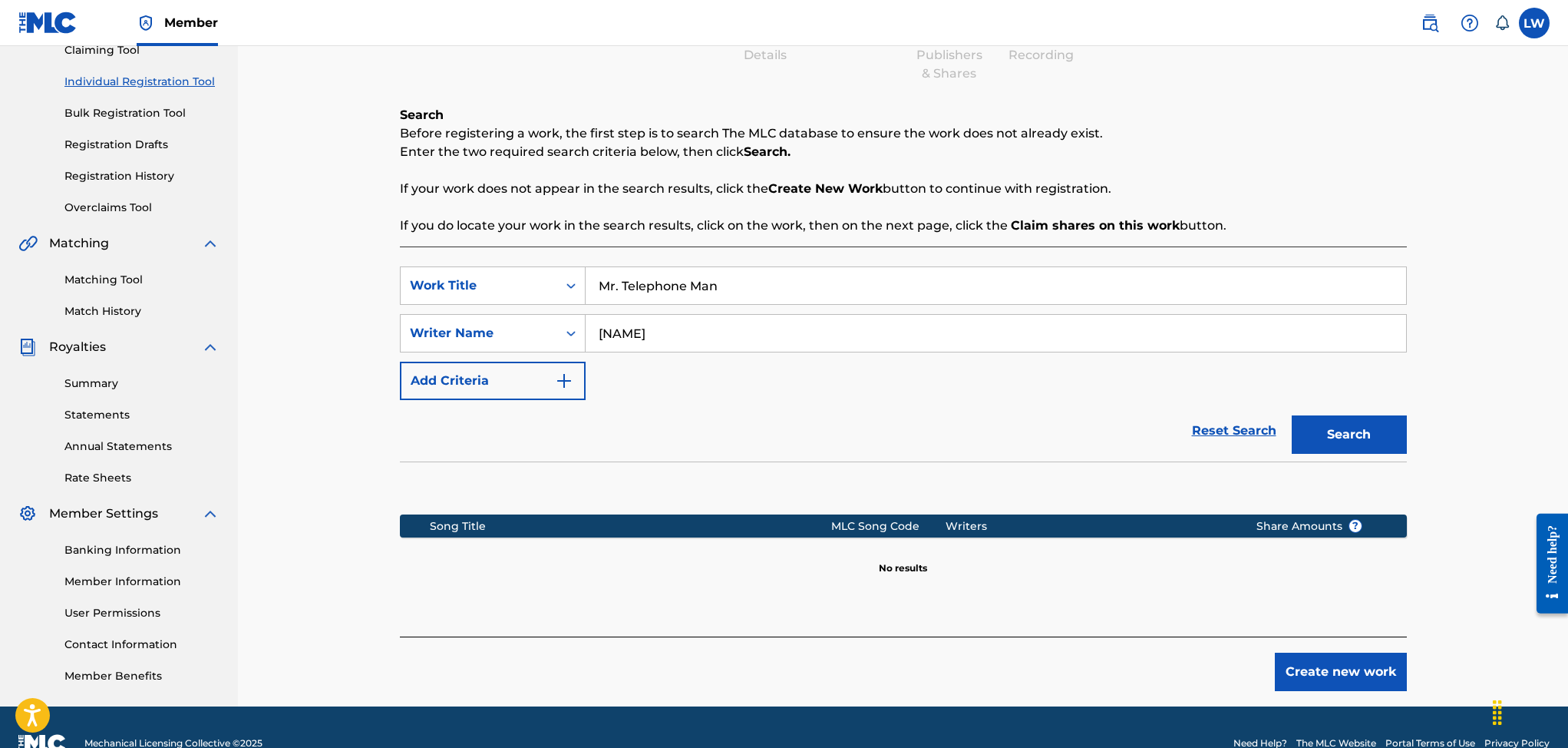 scroll, scrollTop: 187, scrollLeft: 0, axis: vertical 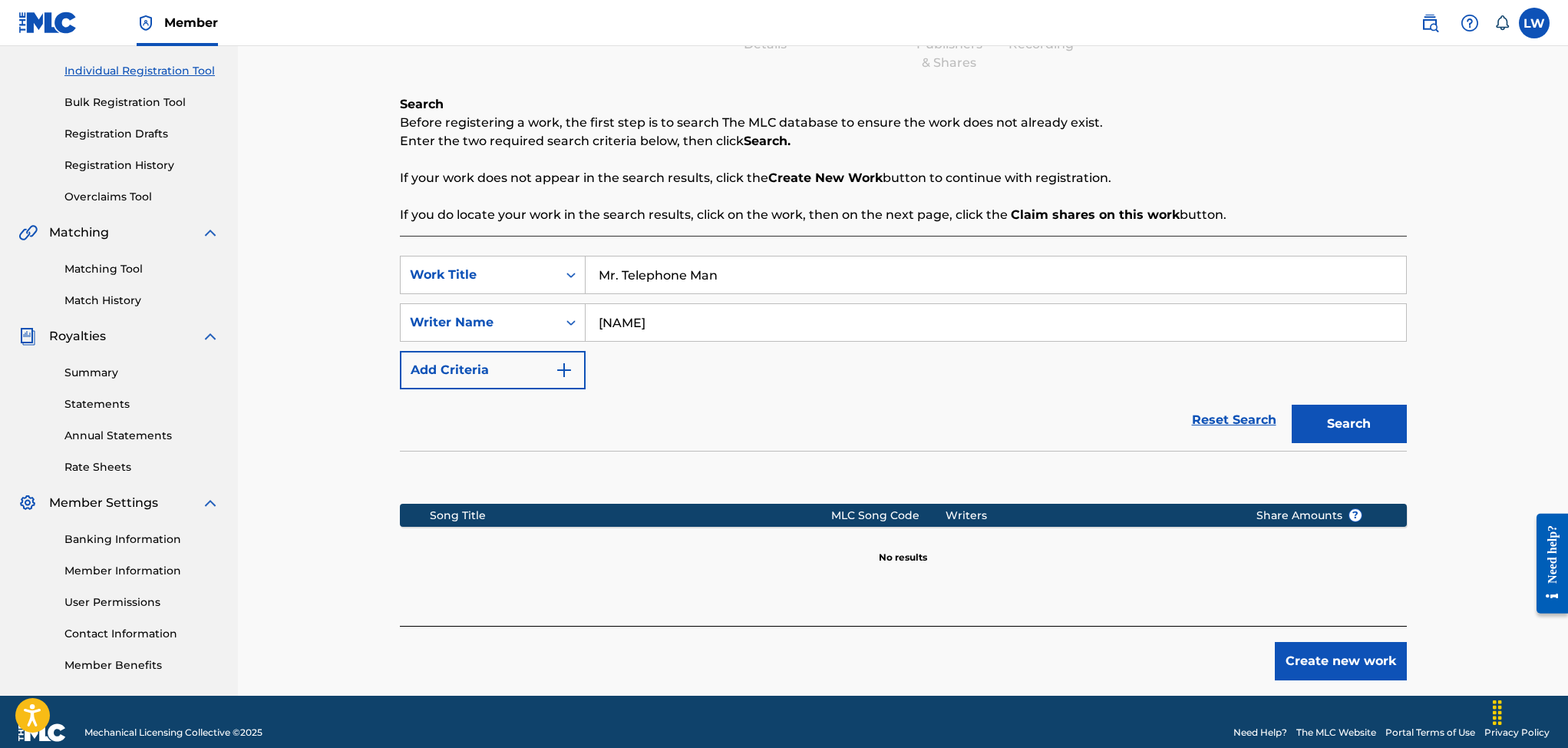 click on "Create new work" at bounding box center [1341, 661] 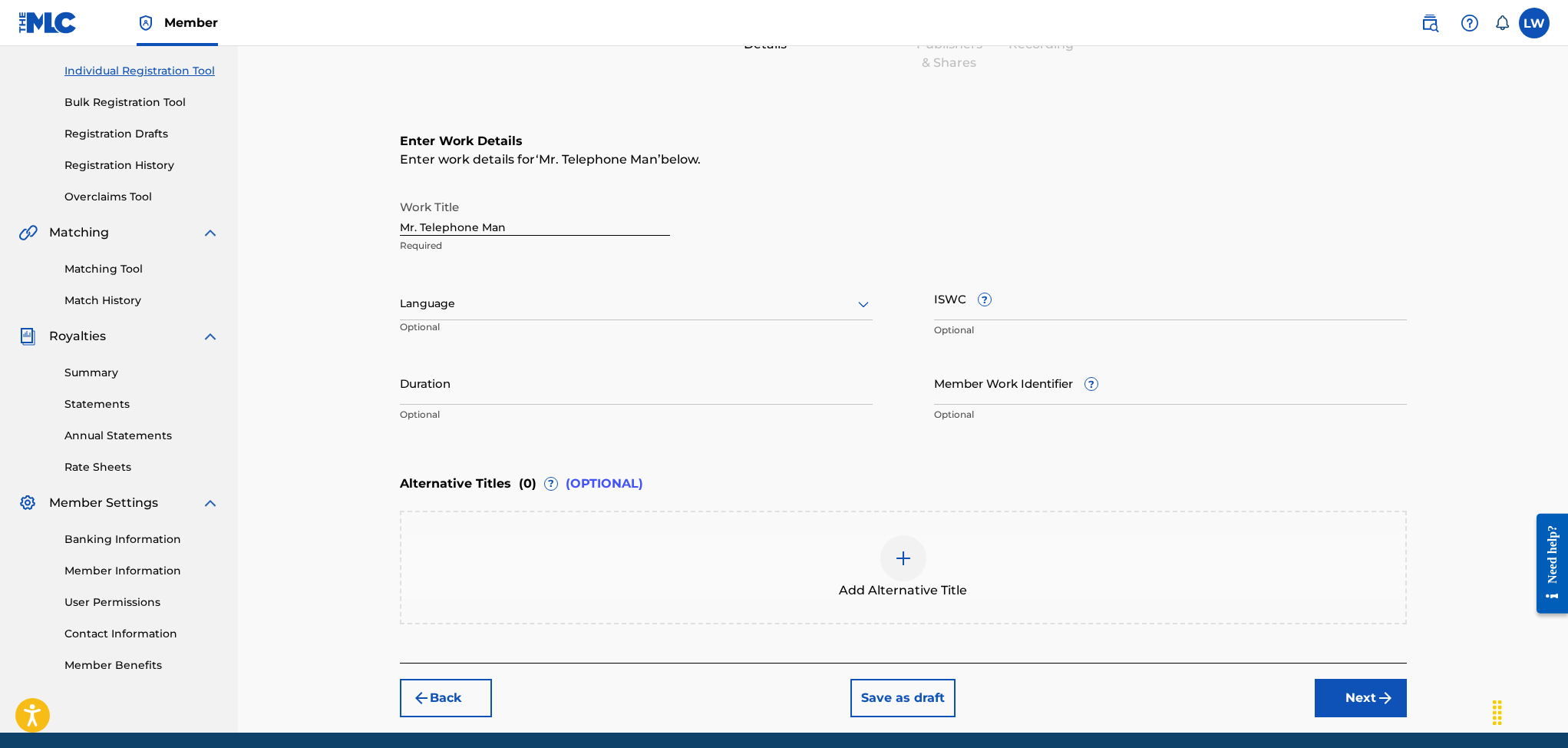 click on "Next" at bounding box center [1361, 698] 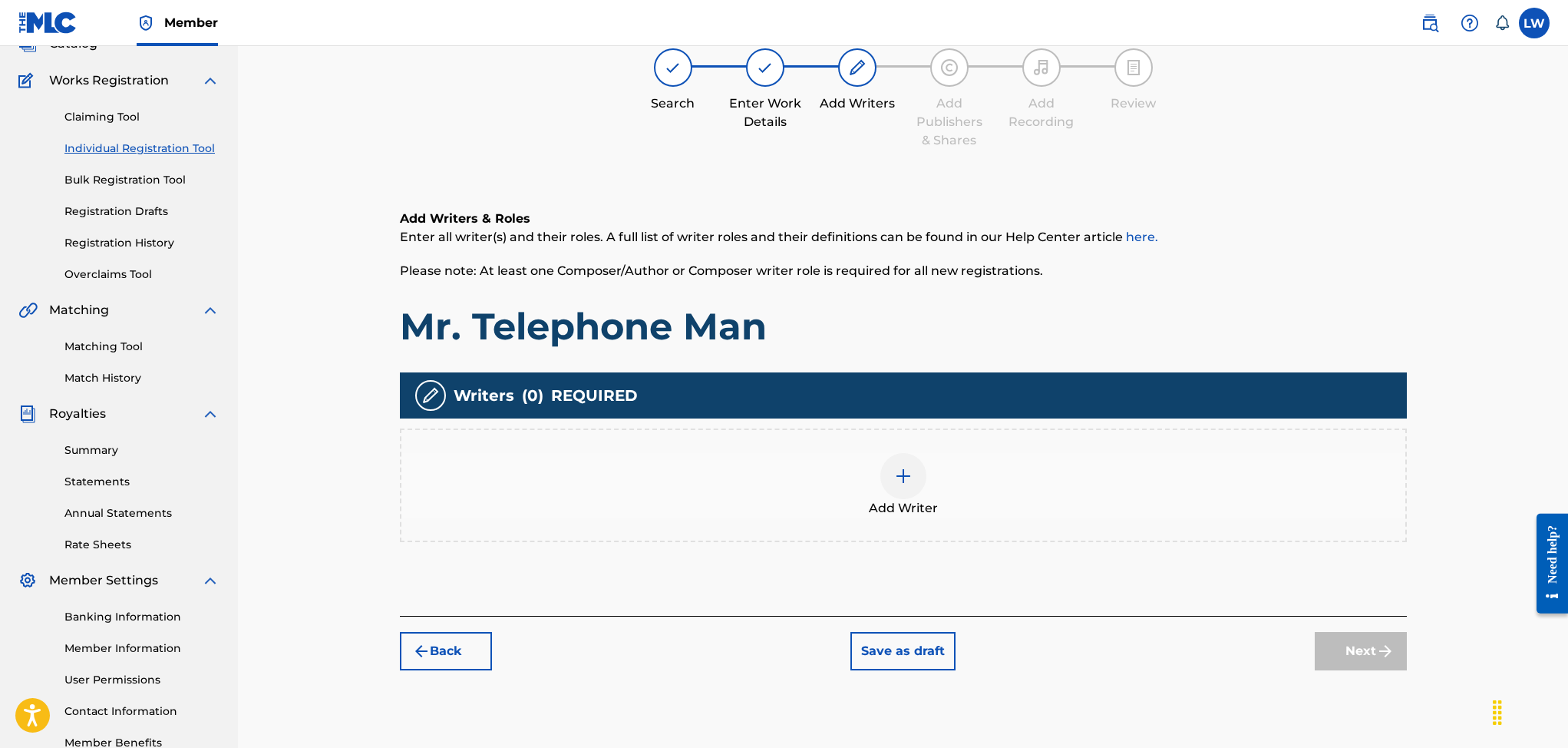 scroll, scrollTop: 69, scrollLeft: 0, axis: vertical 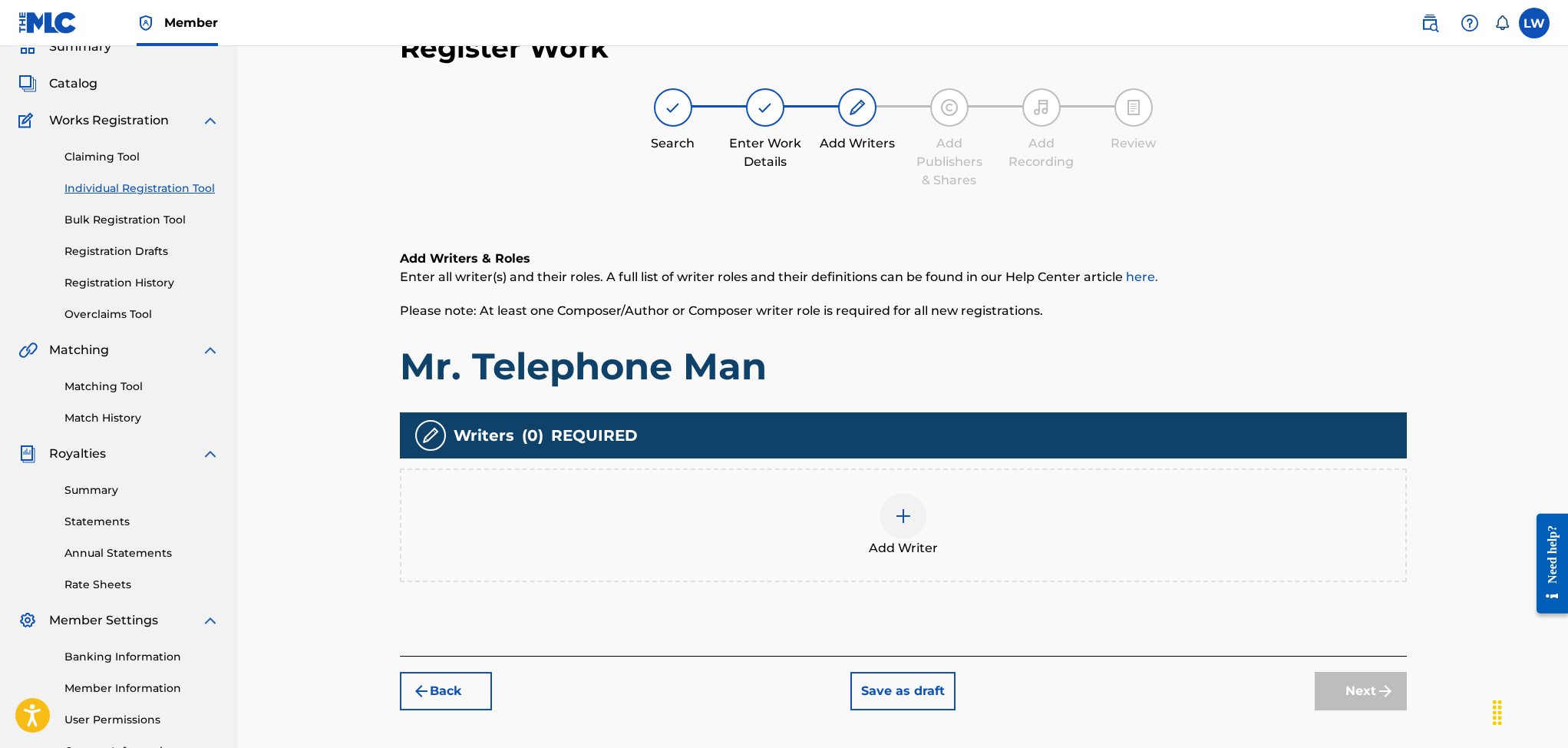click on "Next" at bounding box center [1361, 691] 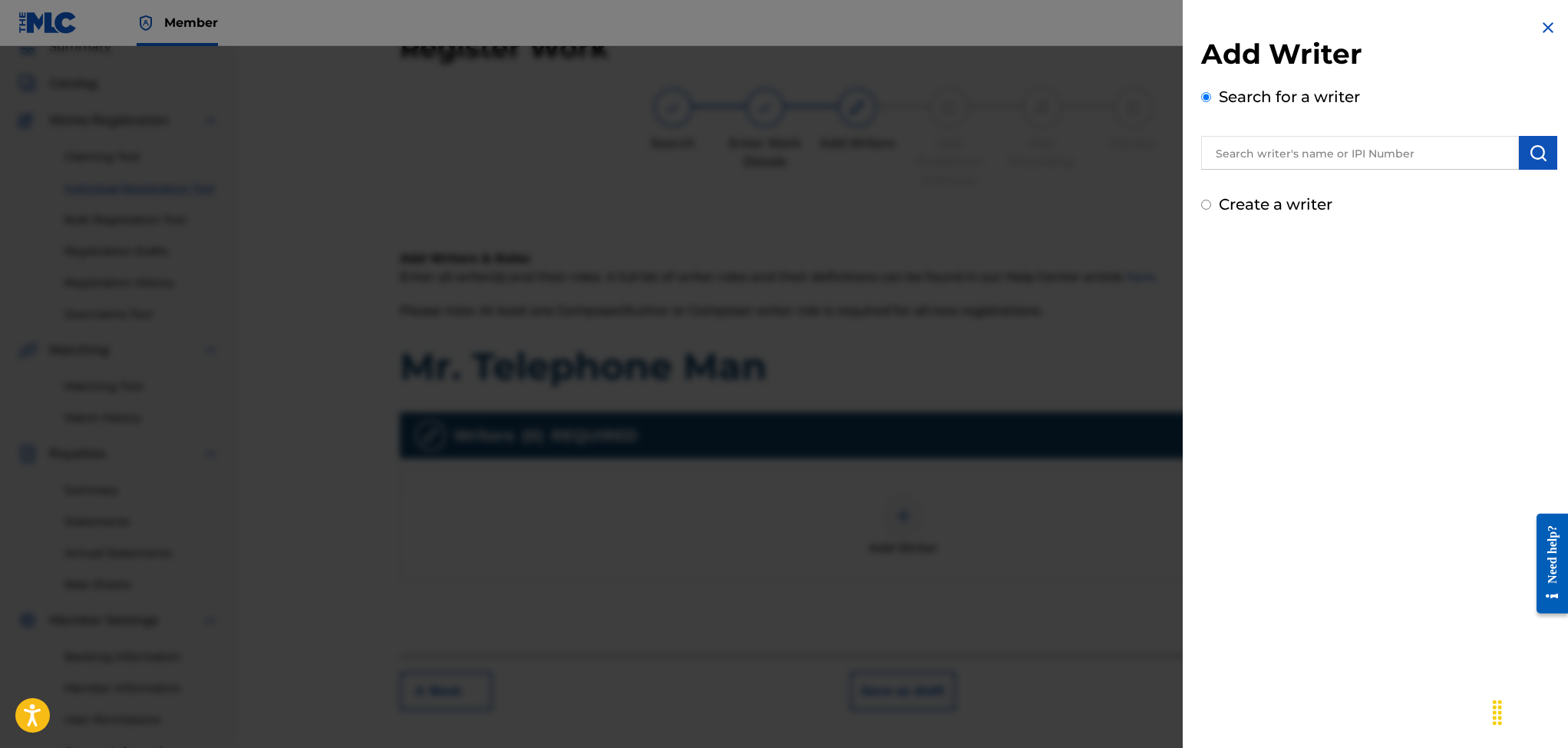 click on "Create a writer" at bounding box center [1206, 204] 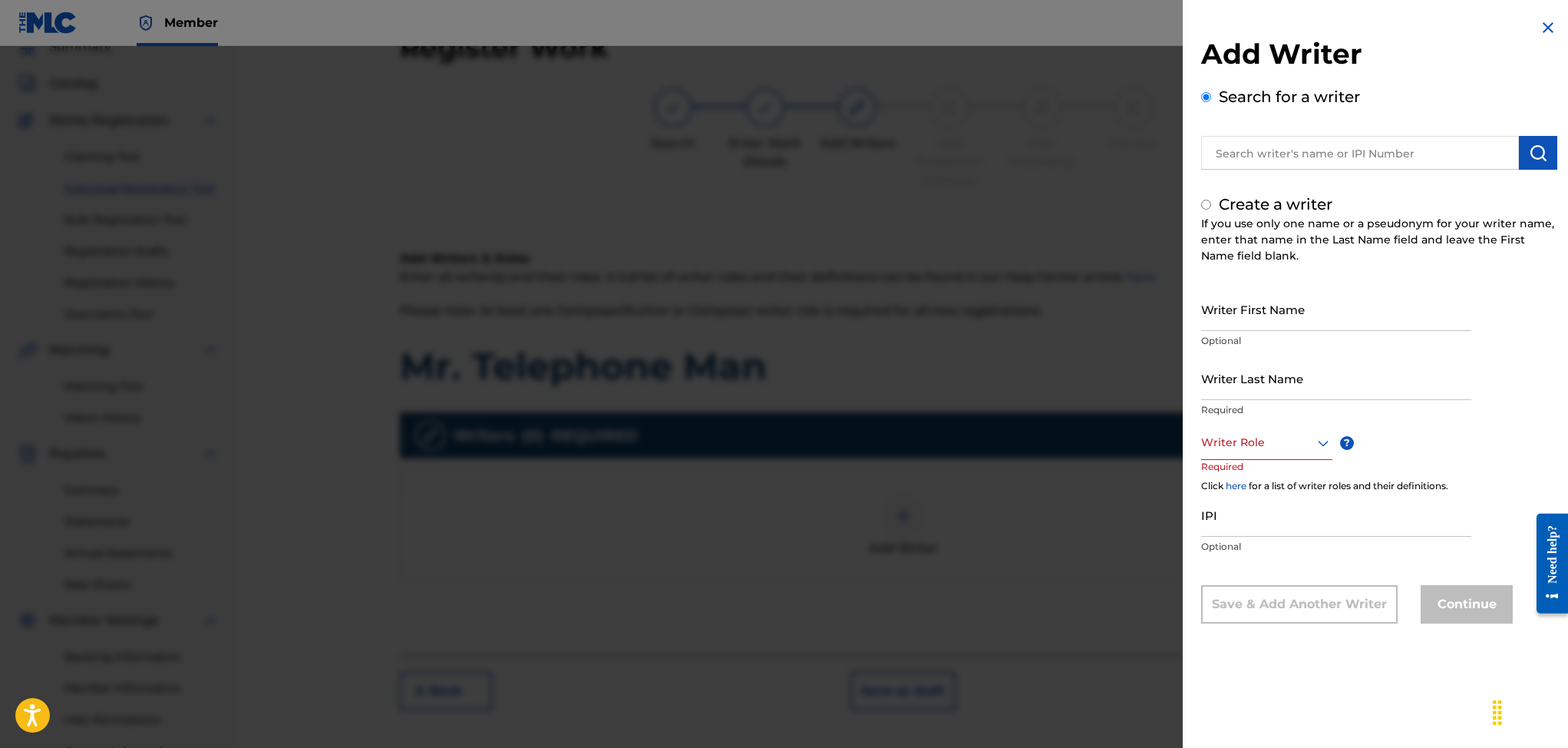 radio on "false" 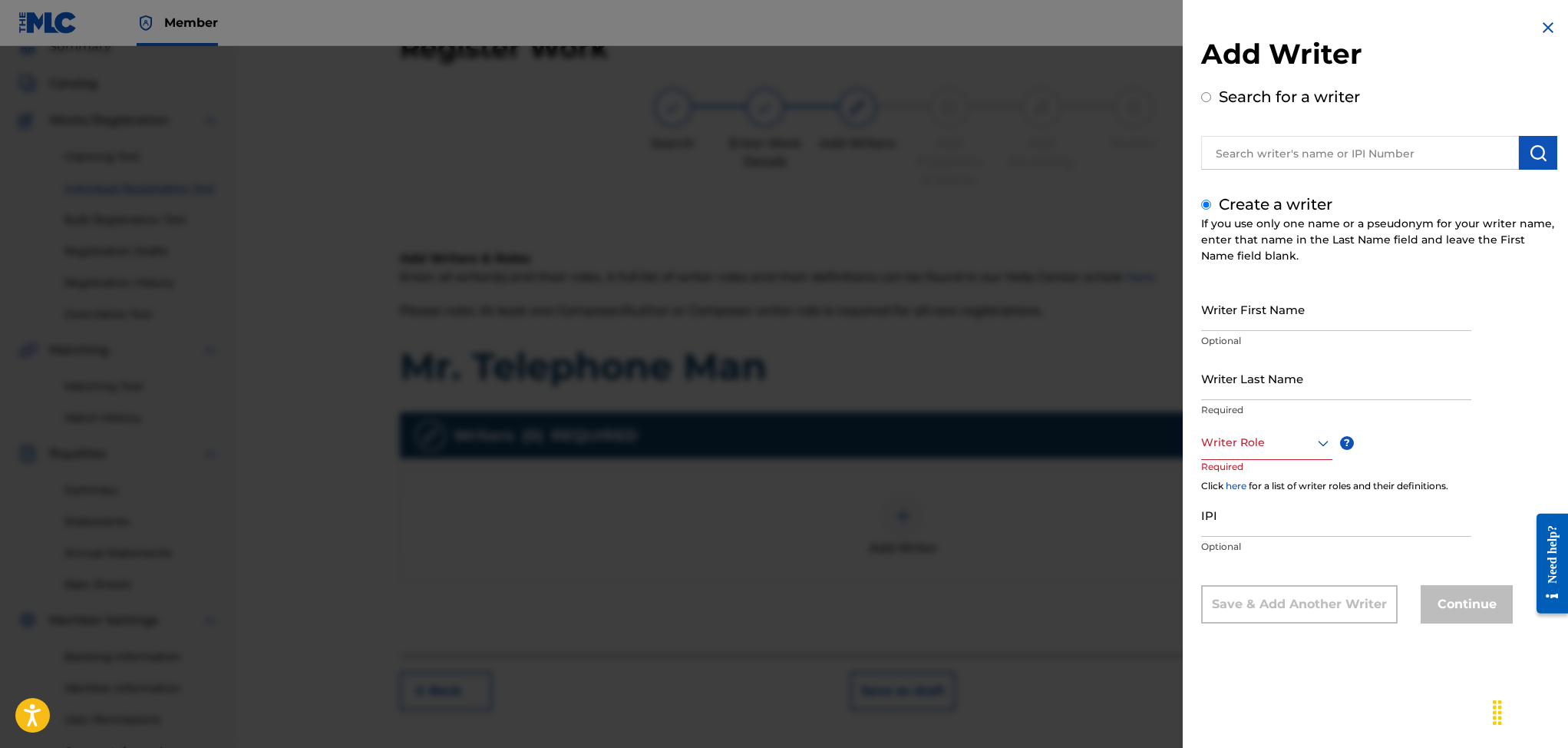 click on "Writer Last Name" at bounding box center [1336, 378] 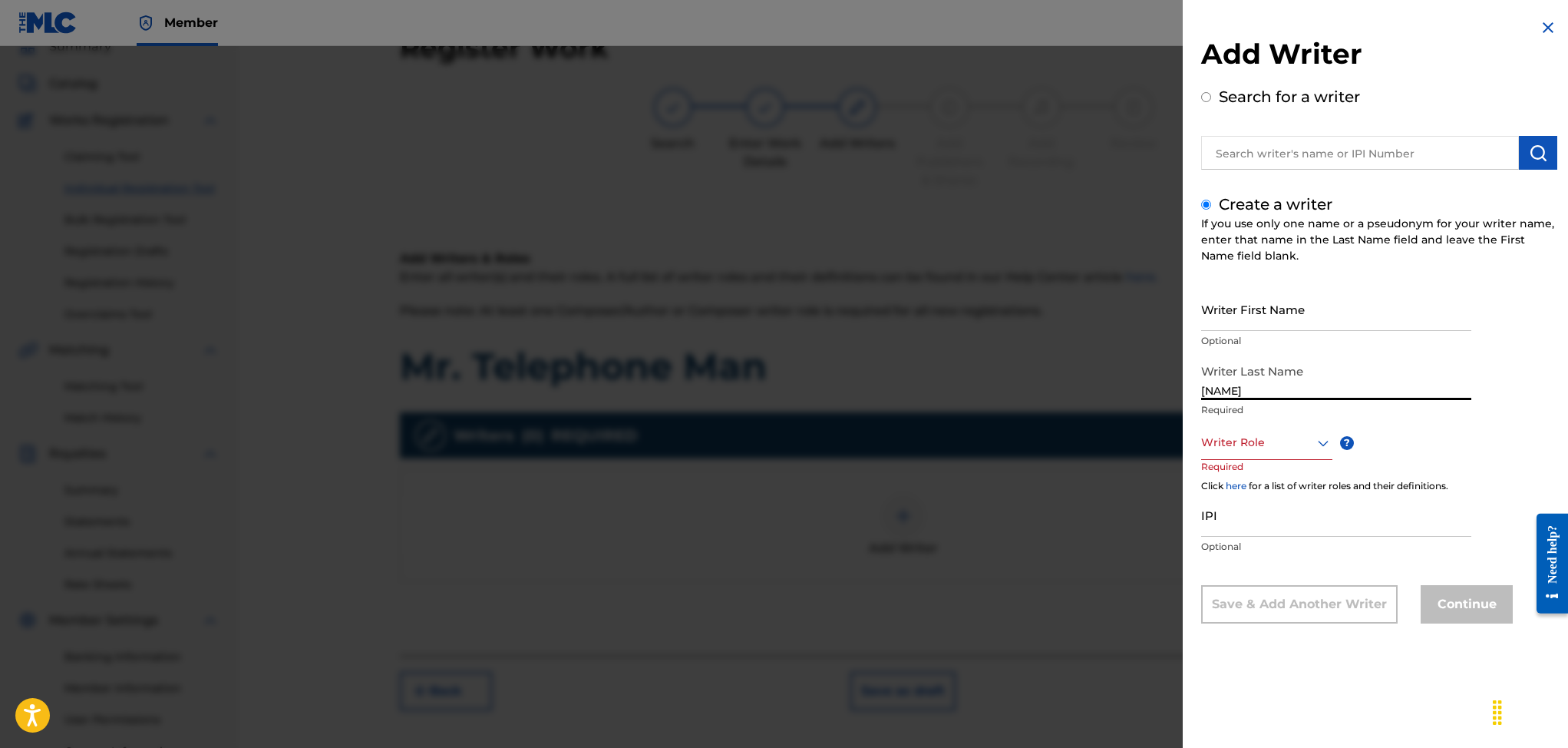 type on "[NAME]" 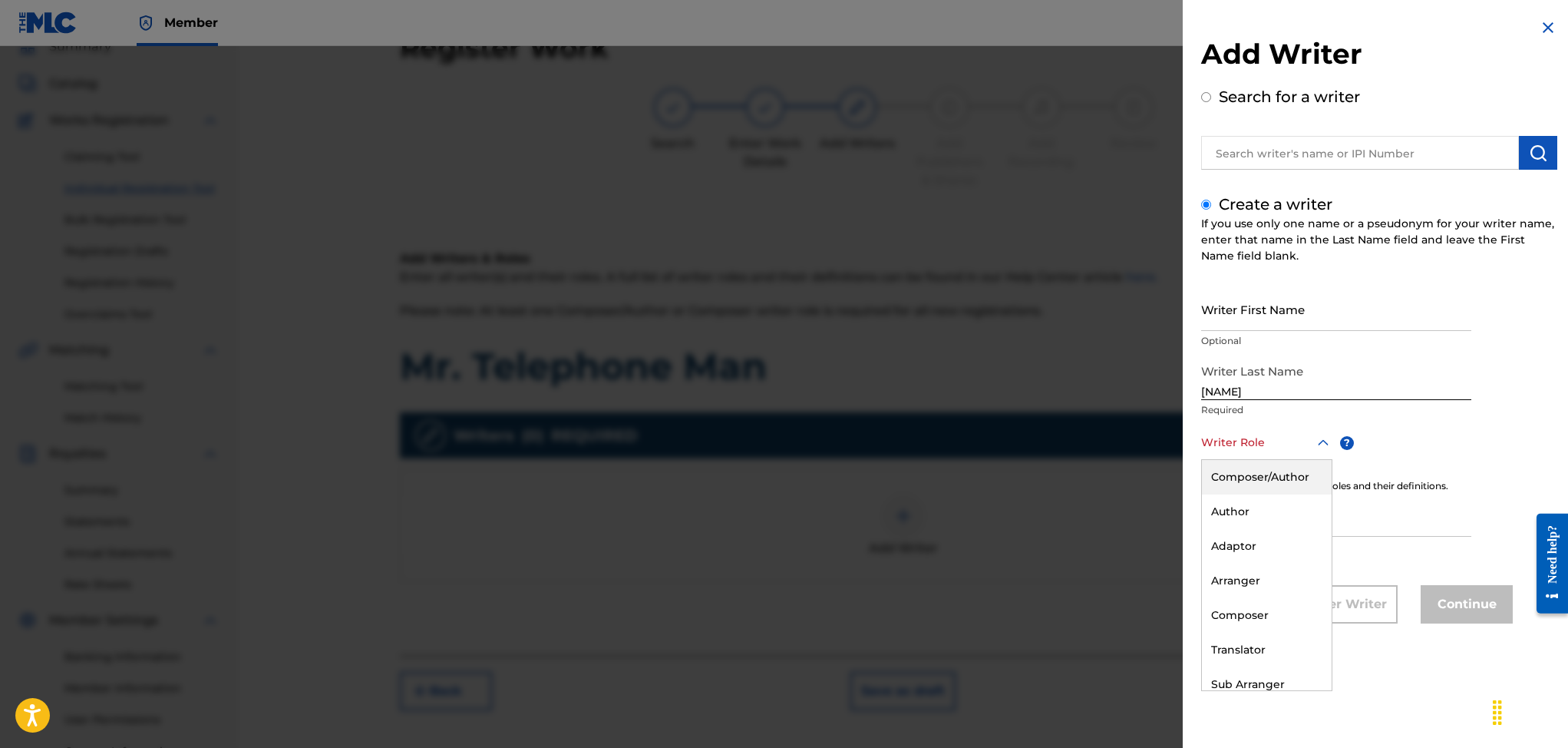 click on "Composer/Author" at bounding box center (1266, 477) 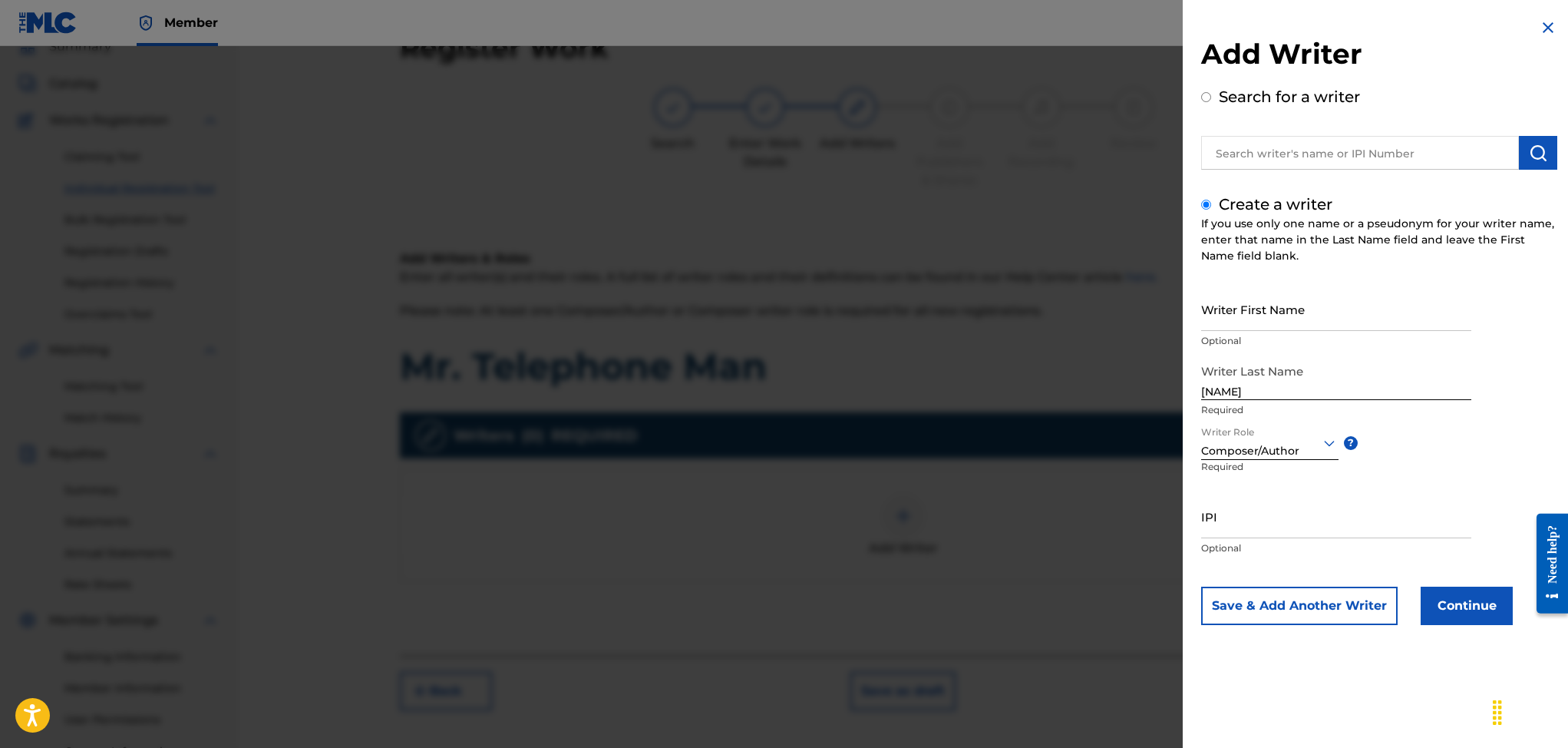 click on "IPI" at bounding box center [1336, 516] 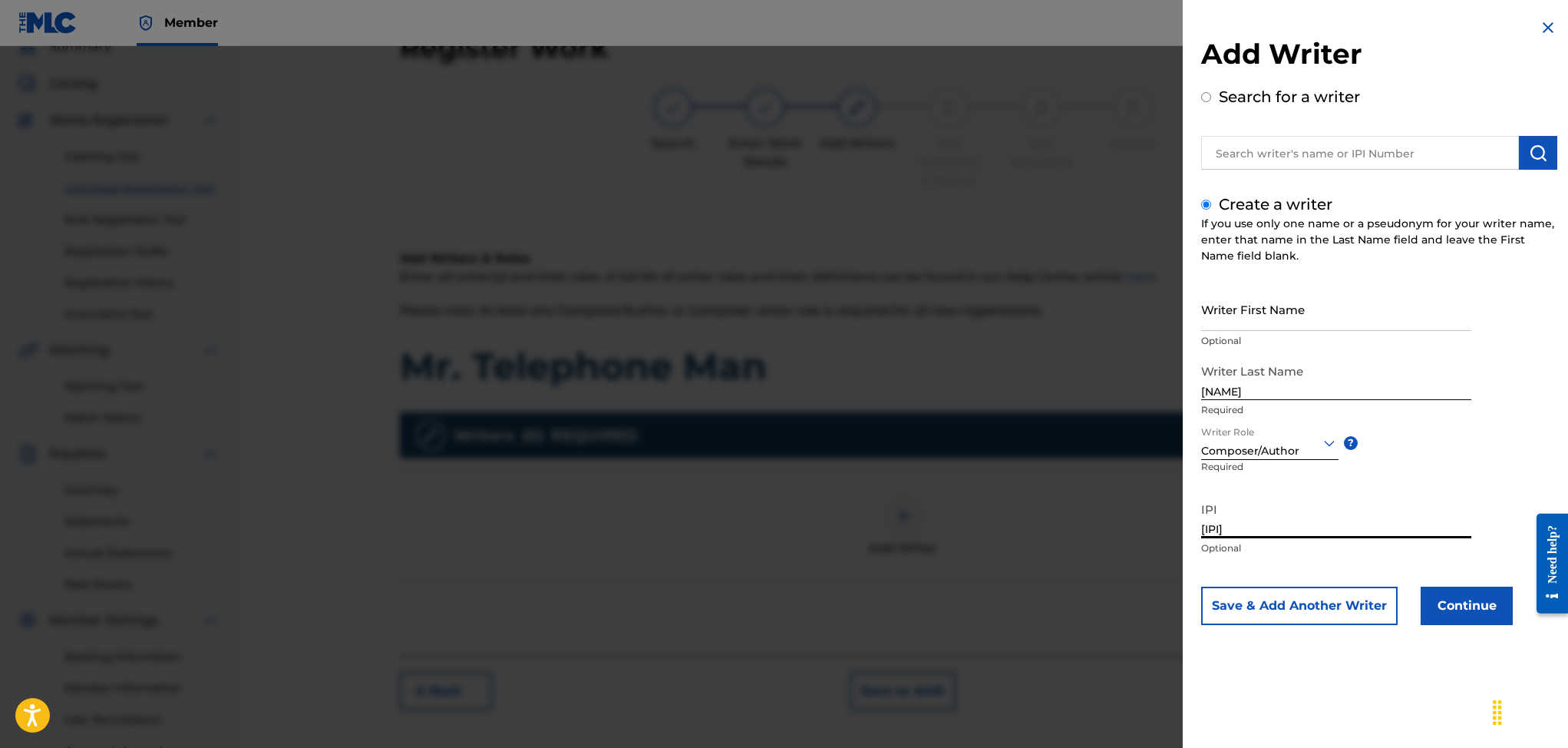 type on "[IPI]" 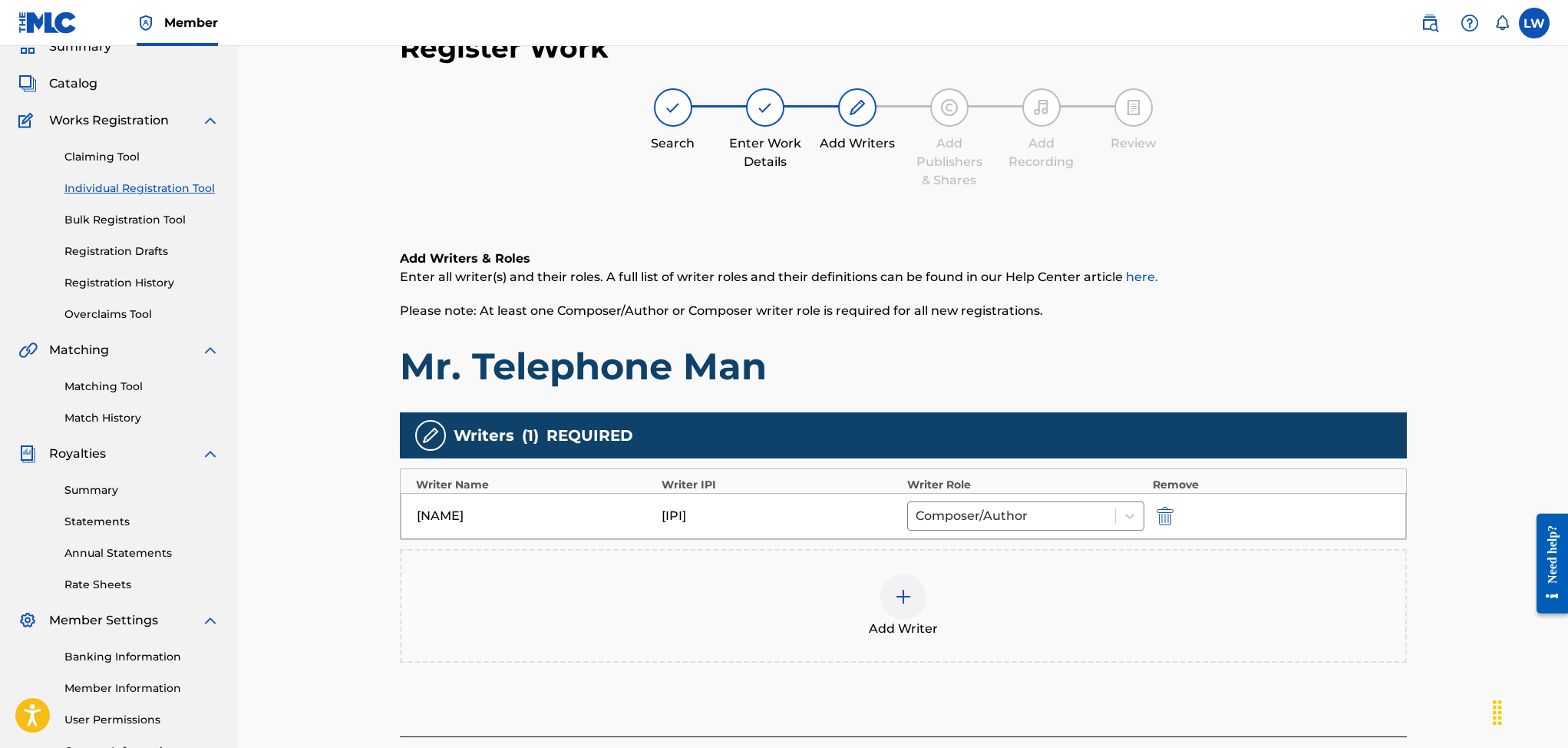 scroll, scrollTop: 203, scrollLeft: 0, axis: vertical 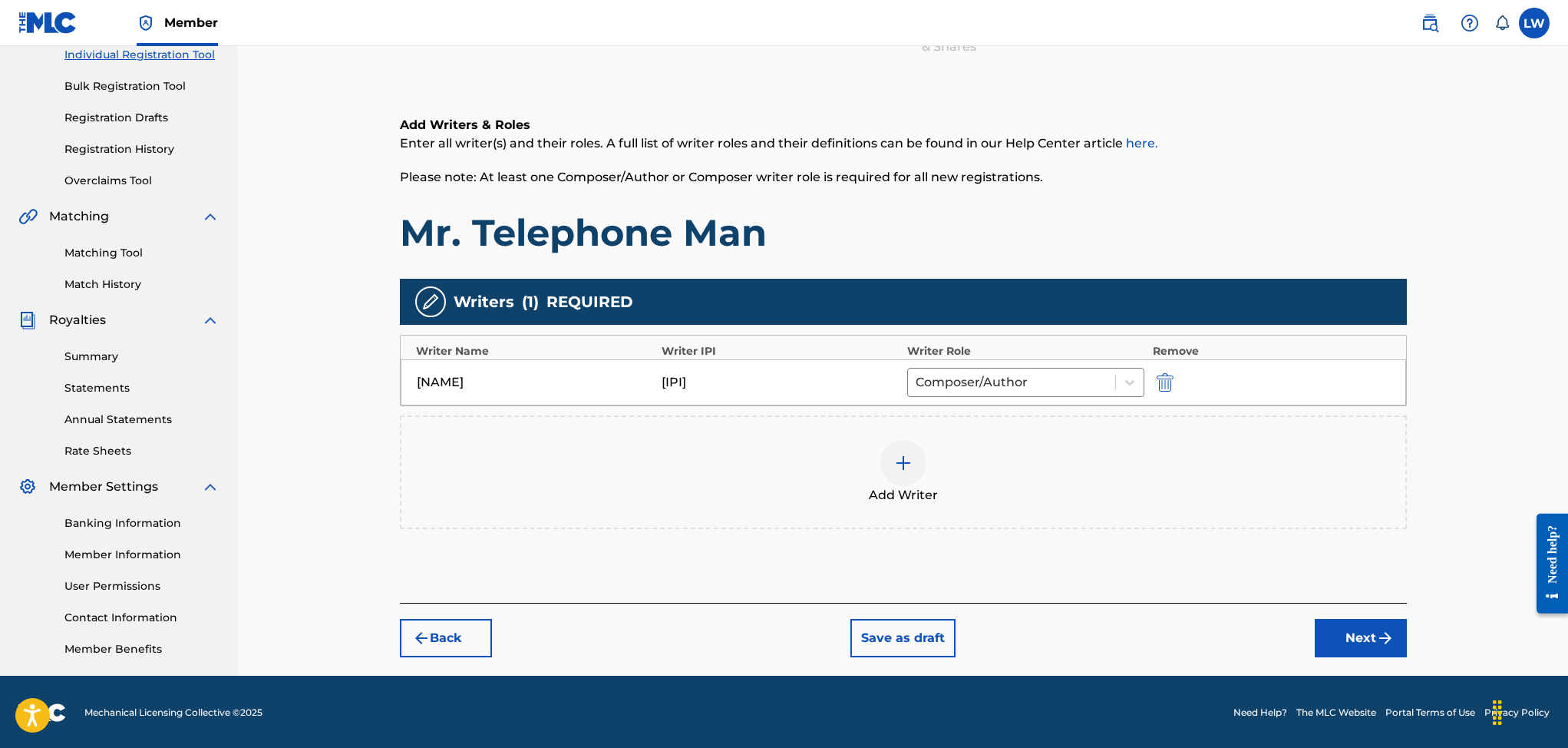 click at bounding box center (1385, 638) 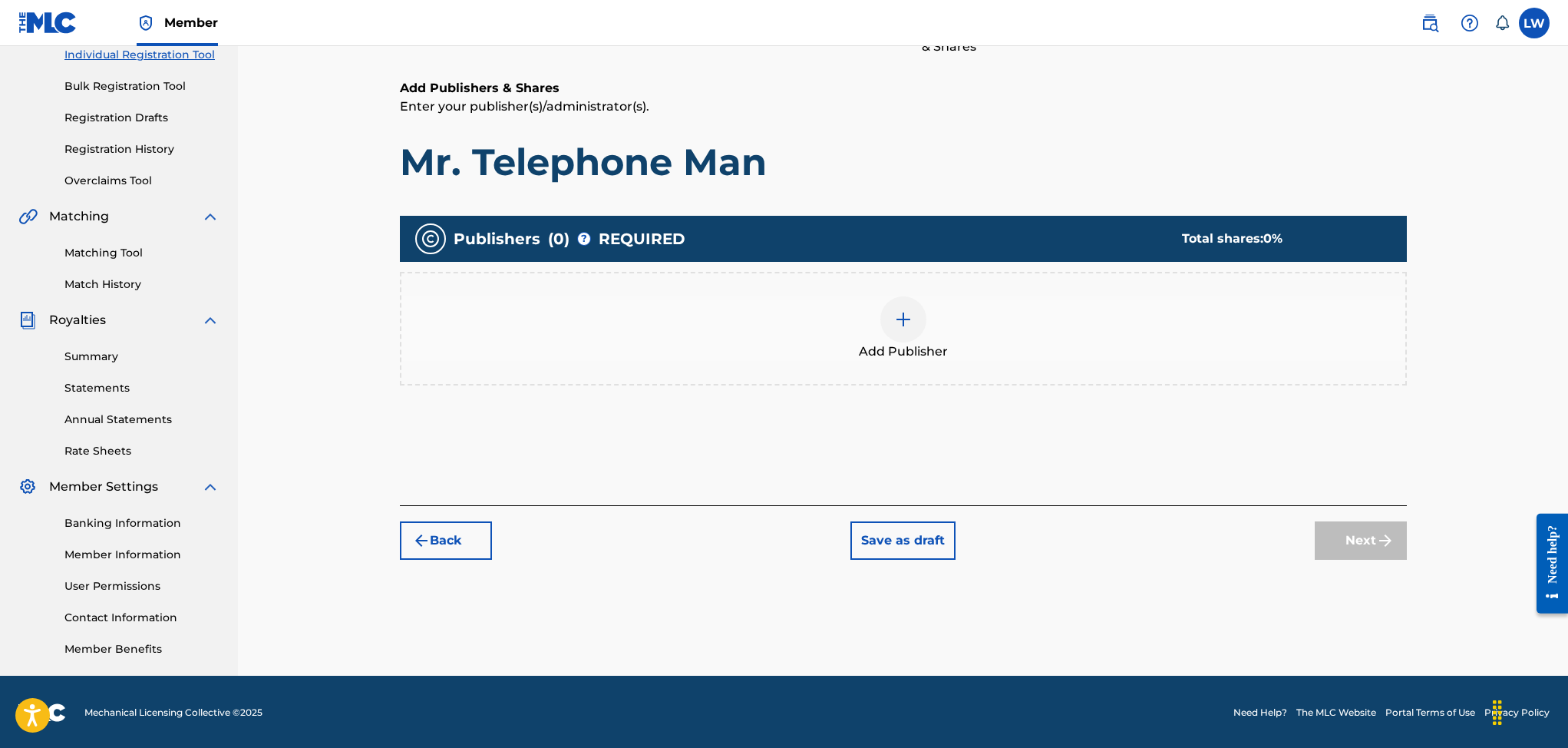 scroll, scrollTop: 69, scrollLeft: 0, axis: vertical 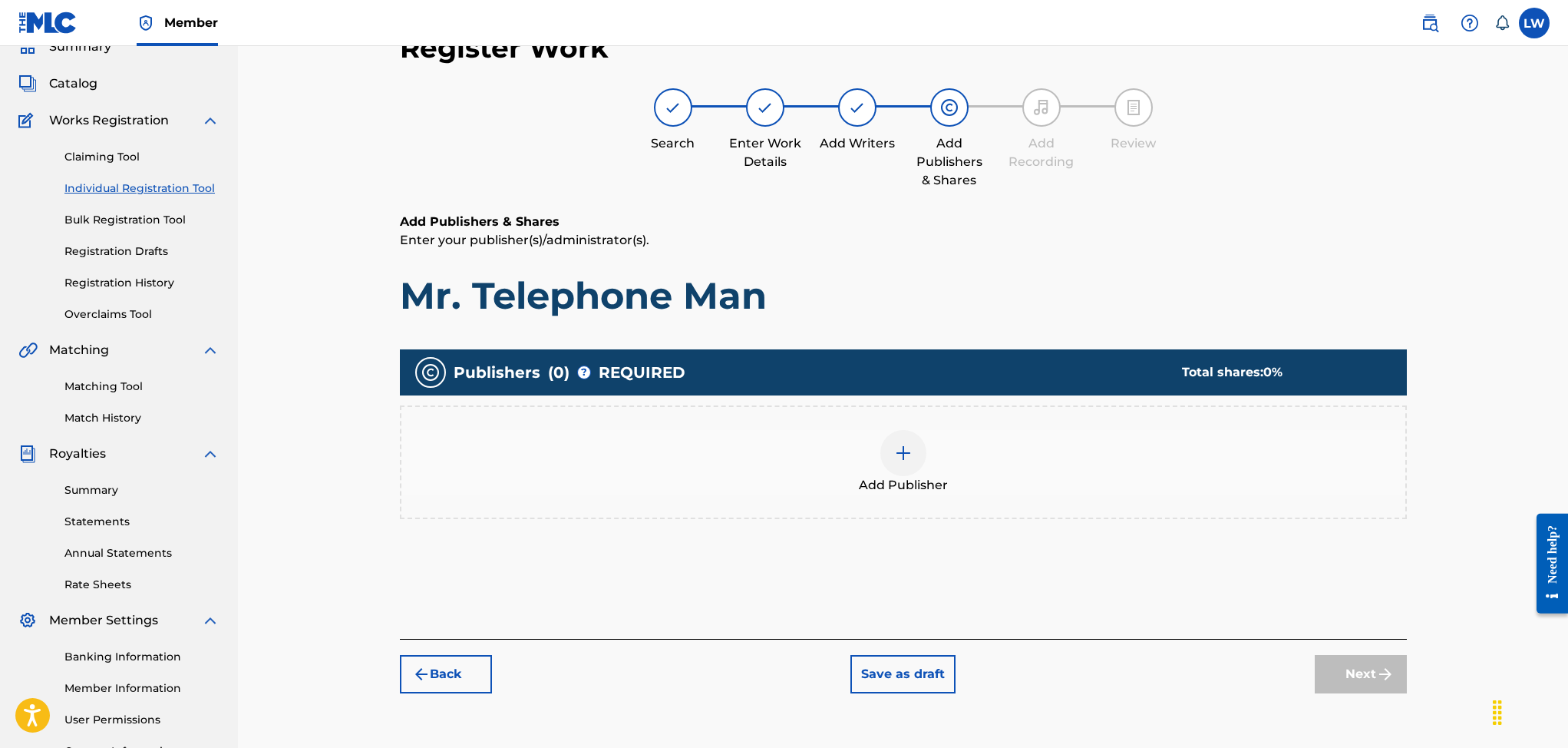 click at bounding box center [903, 453] 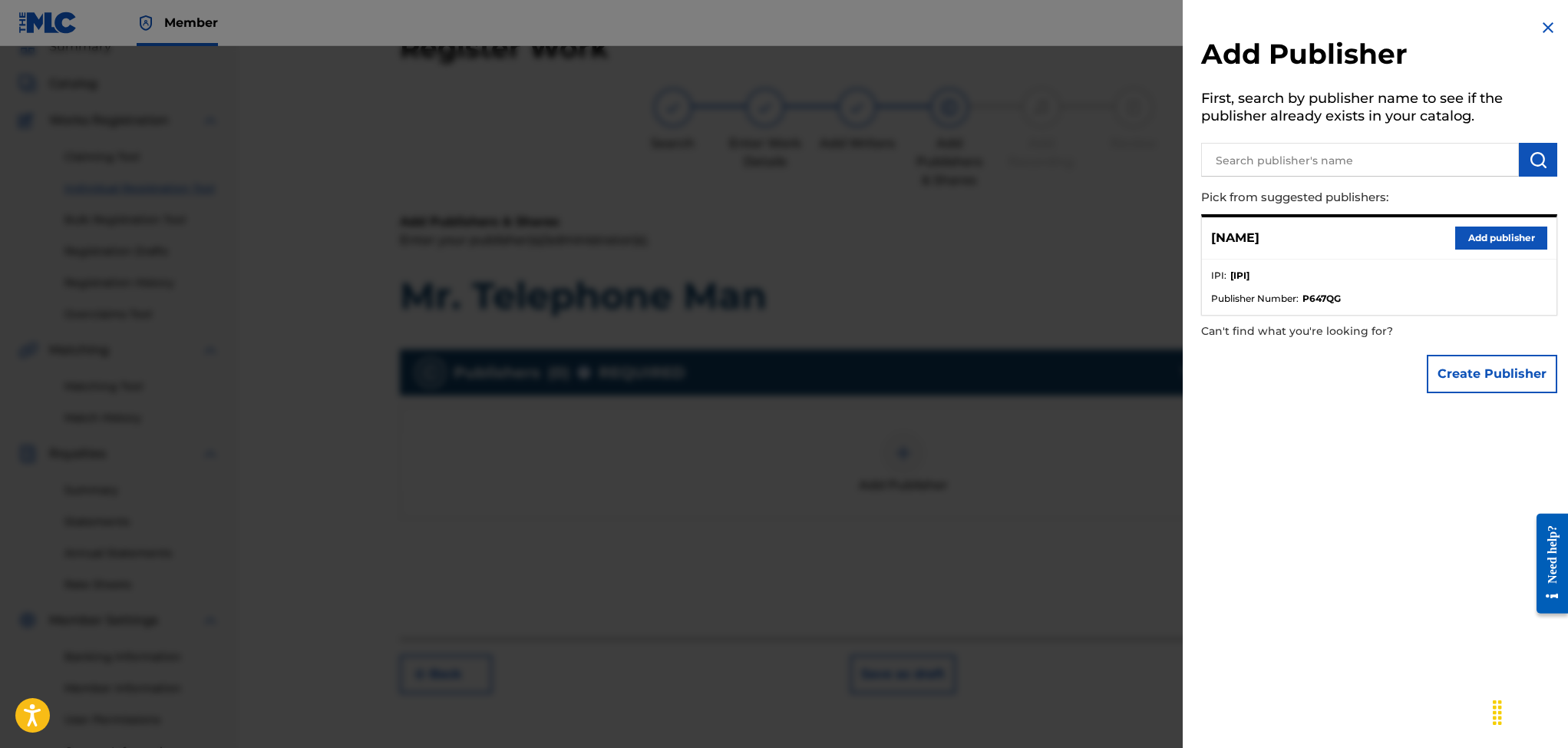 click on "Add publisher" at bounding box center [1501, 238] 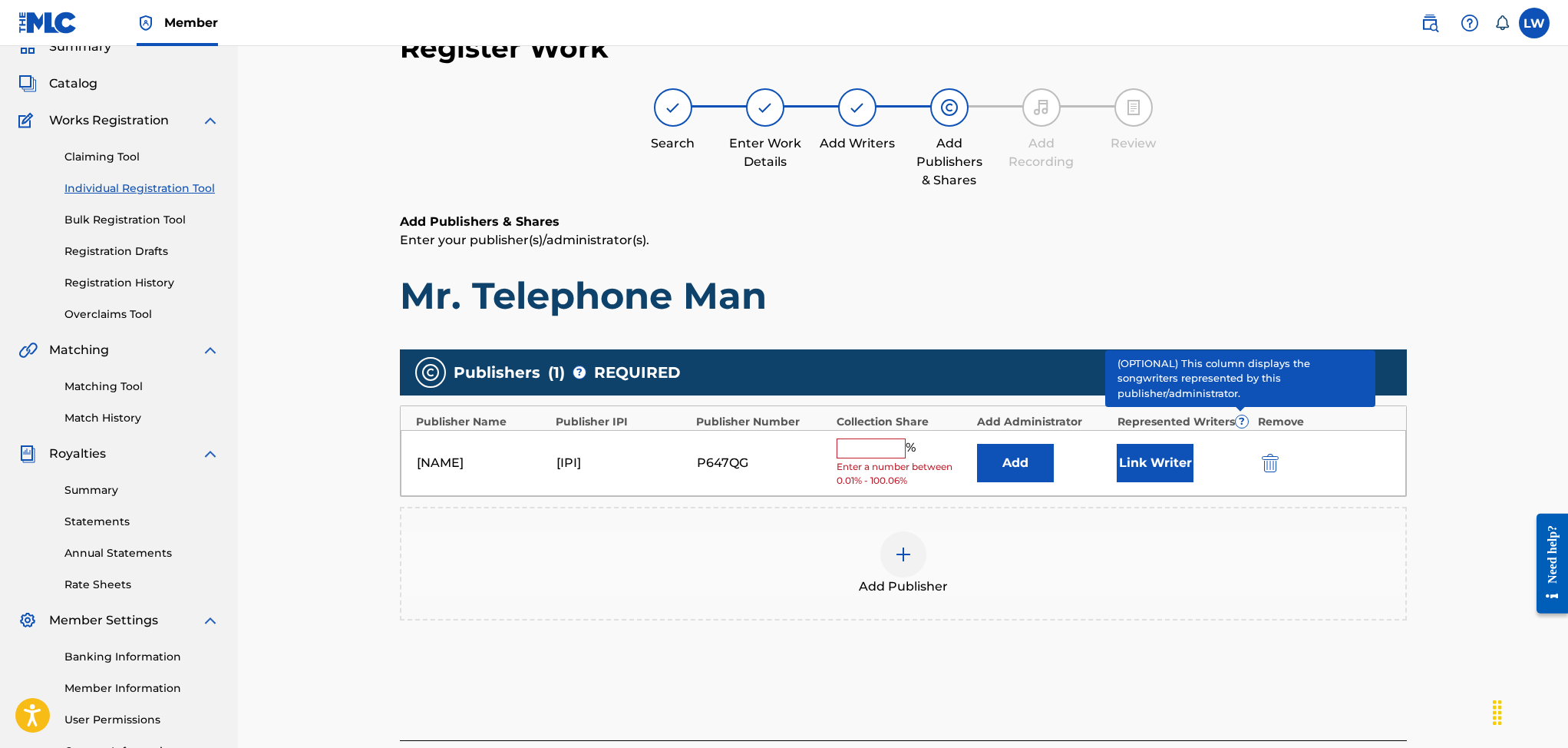 click at bounding box center (871, 448) 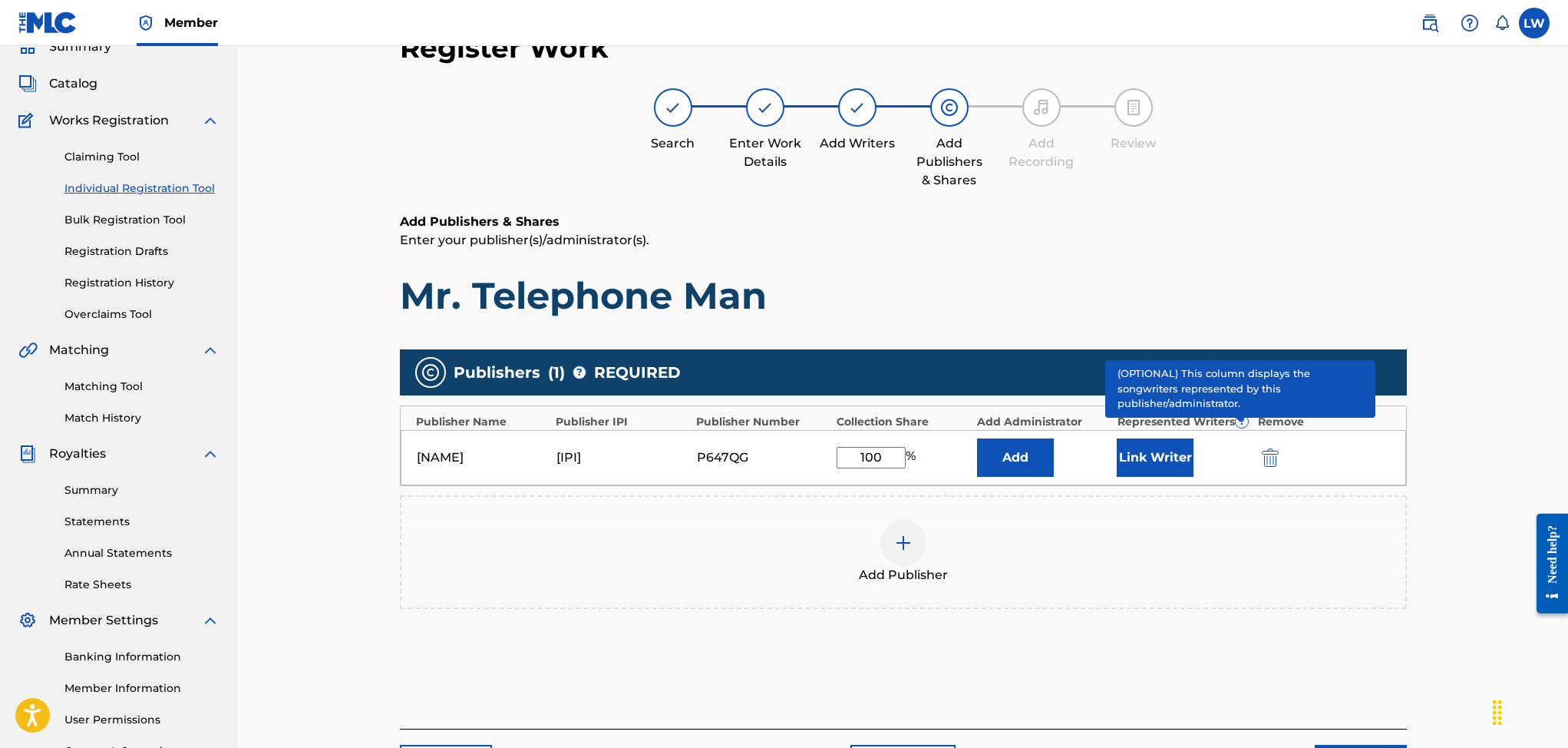 type on "100" 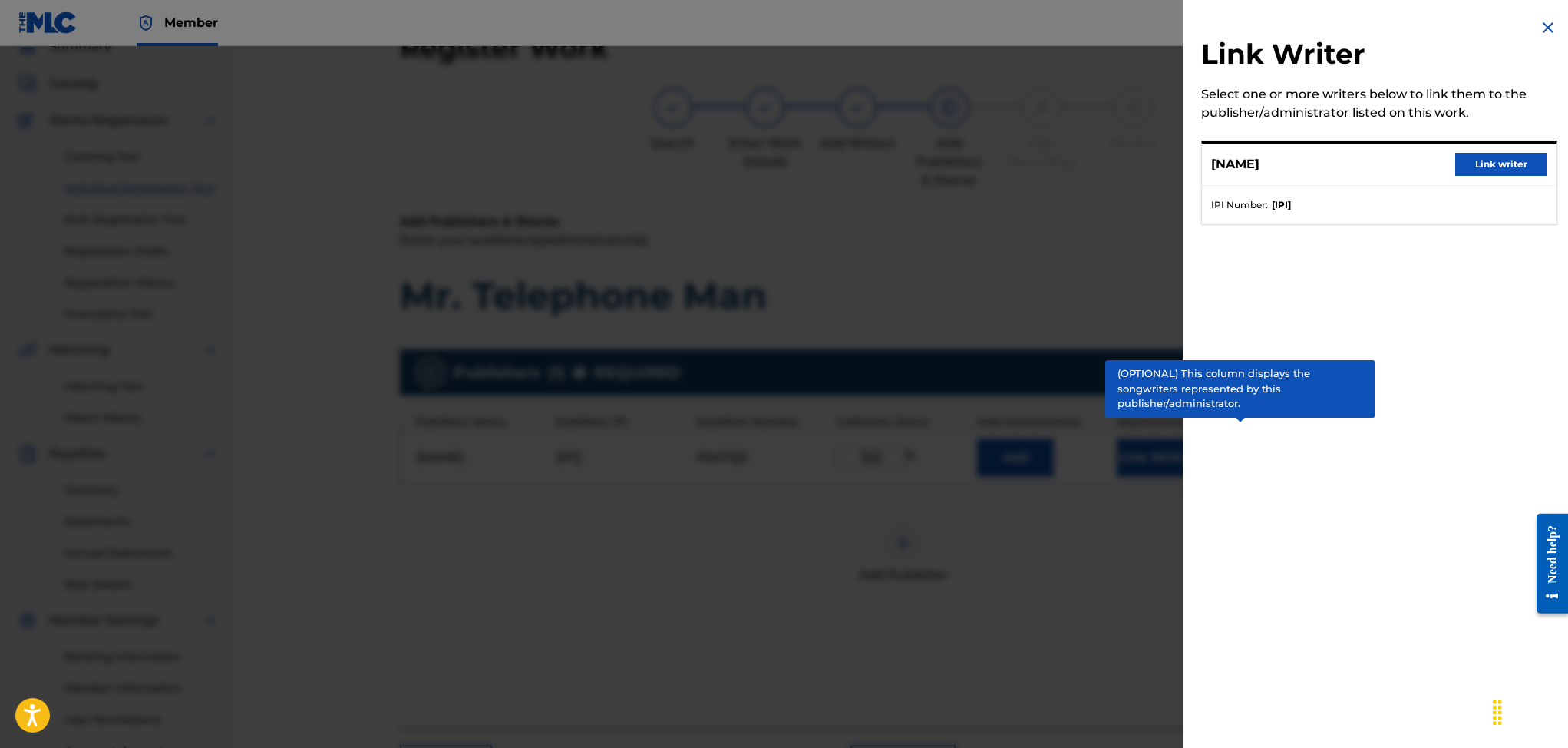 click on "Link writer" at bounding box center [1501, 164] 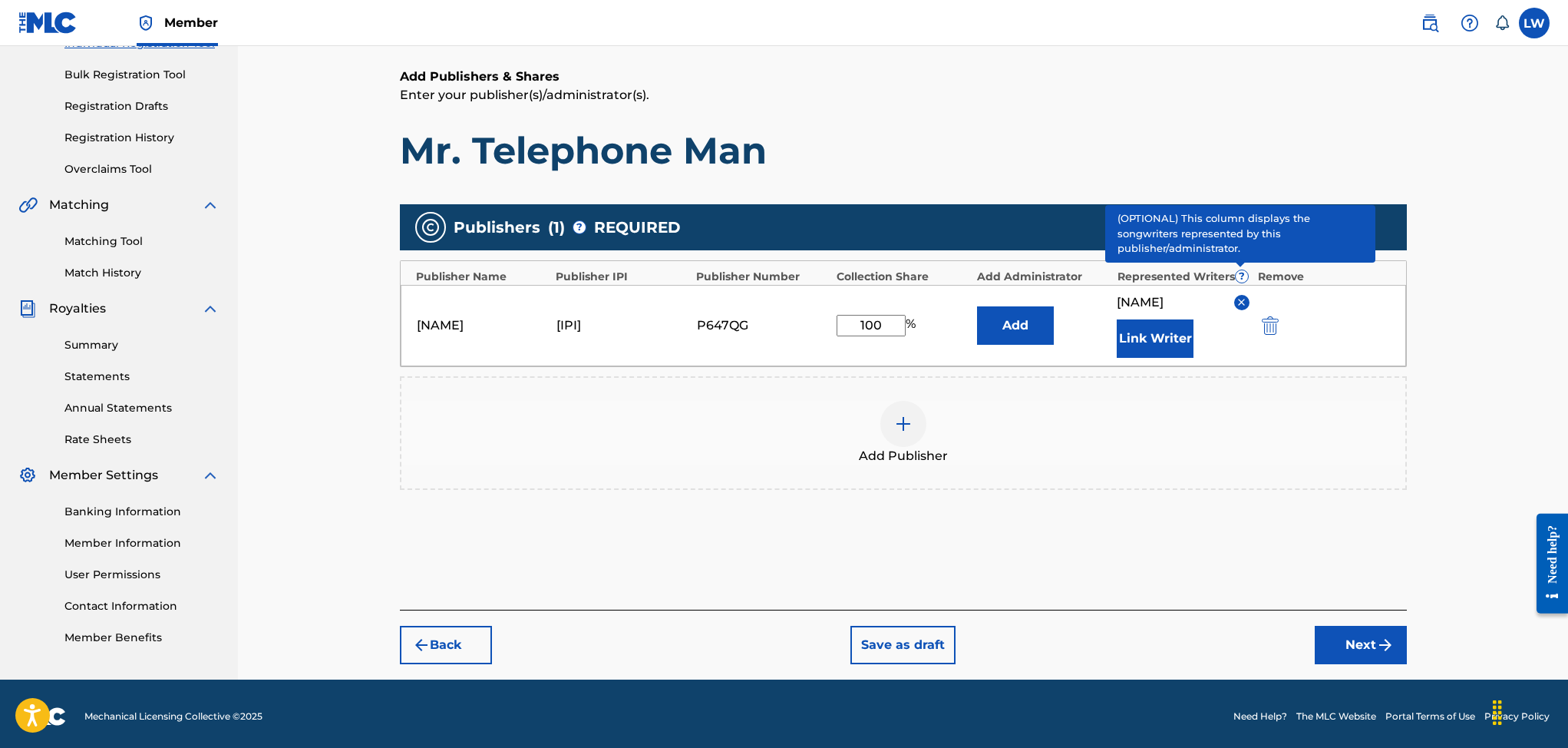 scroll, scrollTop: 221, scrollLeft: 0, axis: vertical 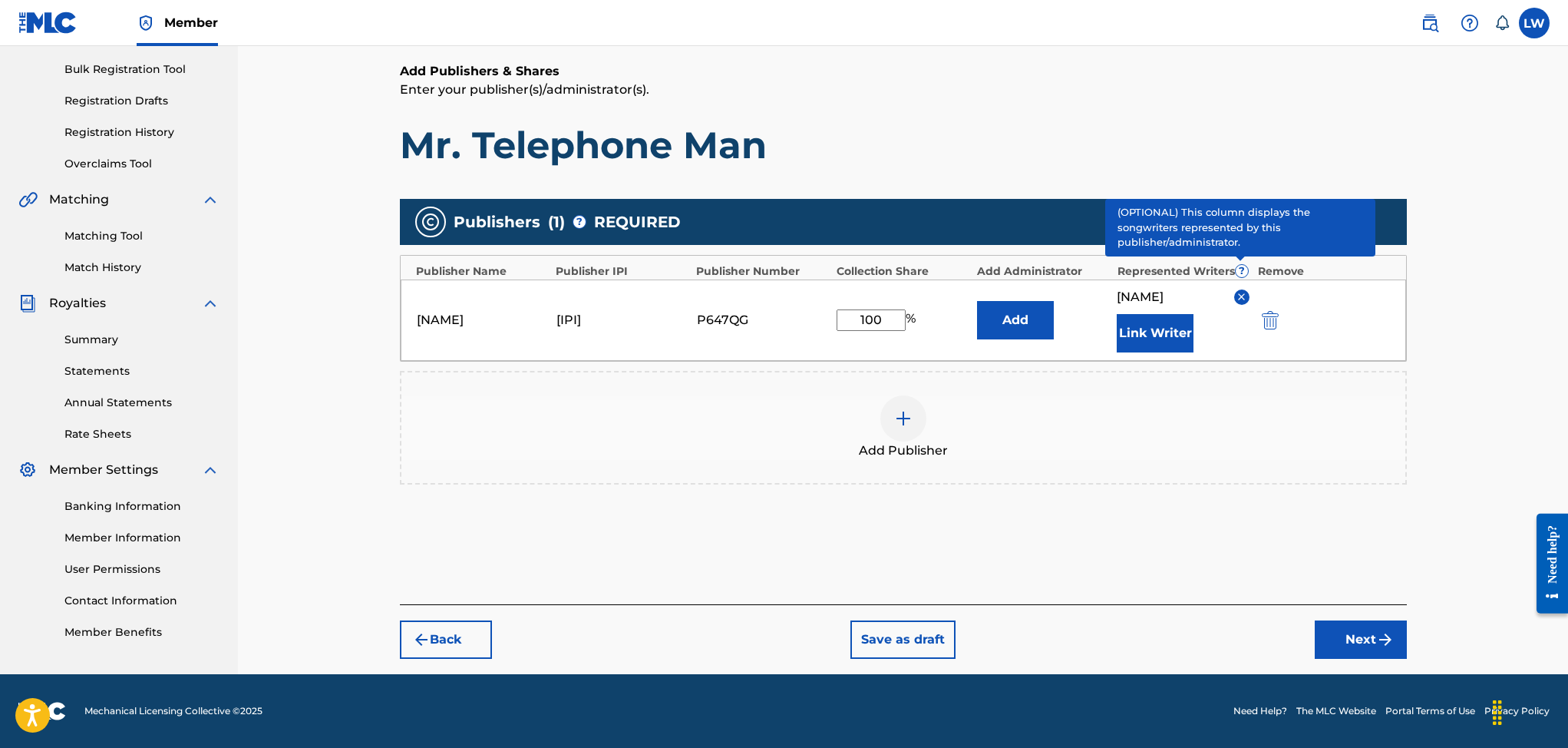 click at bounding box center (1385, 640) 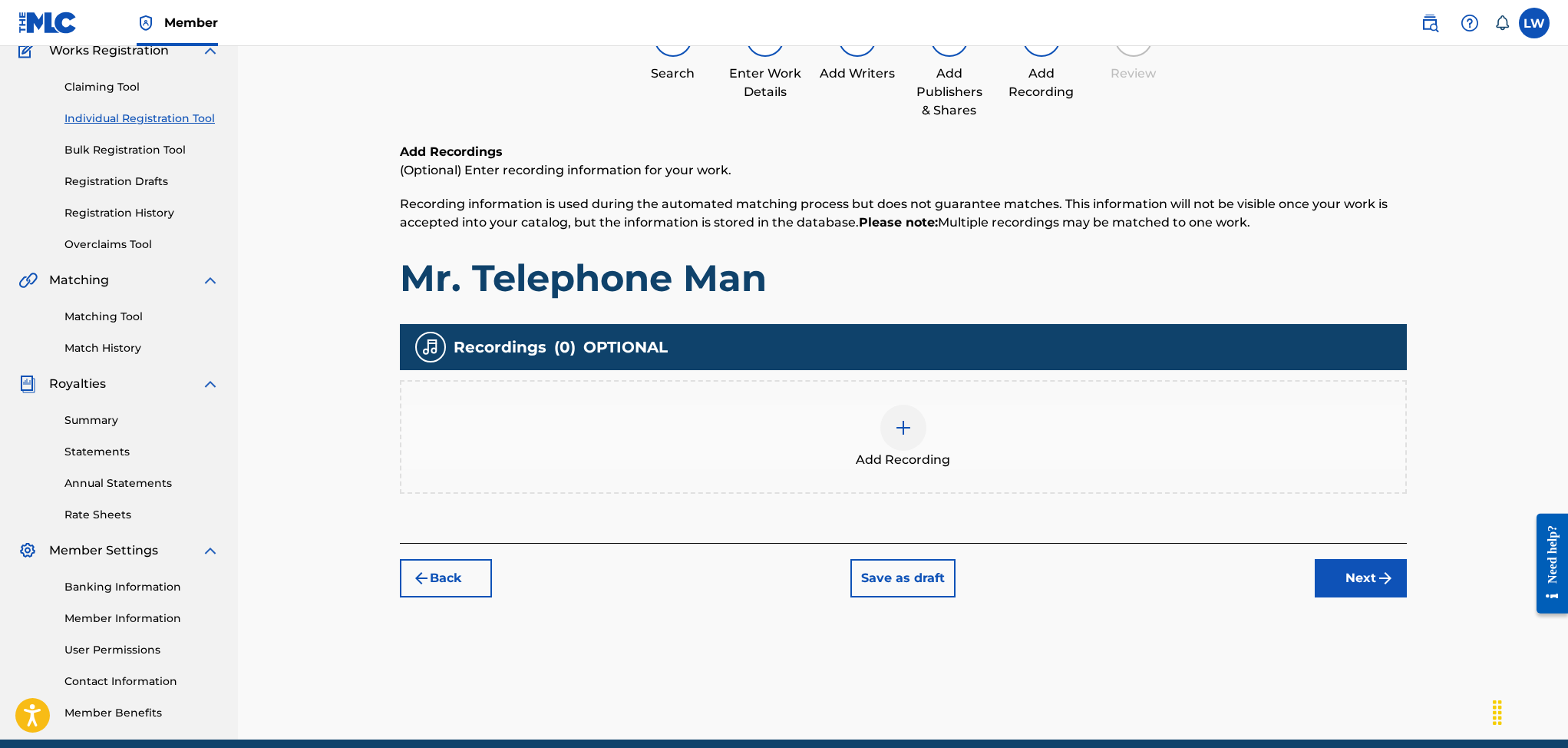 scroll, scrollTop: 69, scrollLeft: 0, axis: vertical 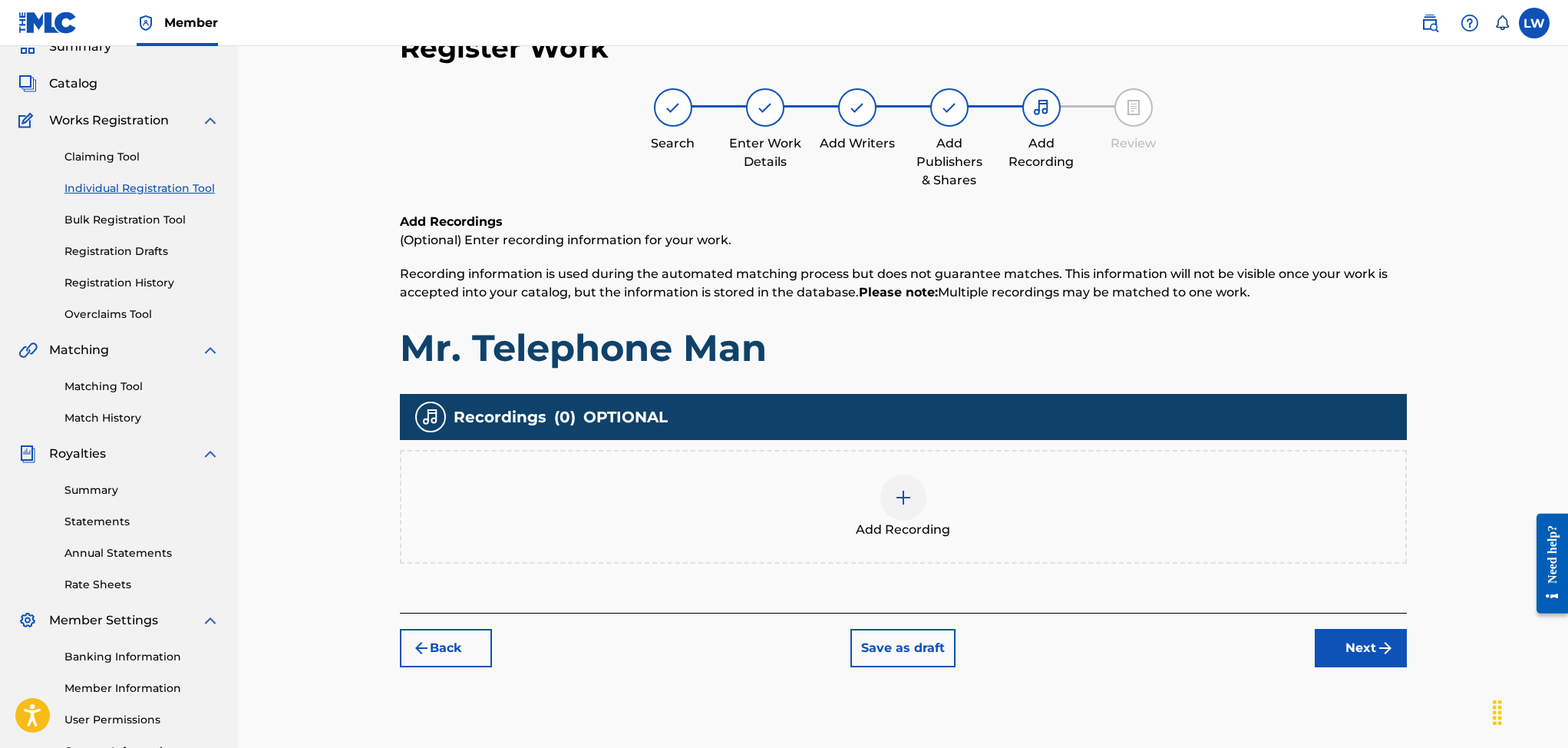 click at bounding box center [903, 498] 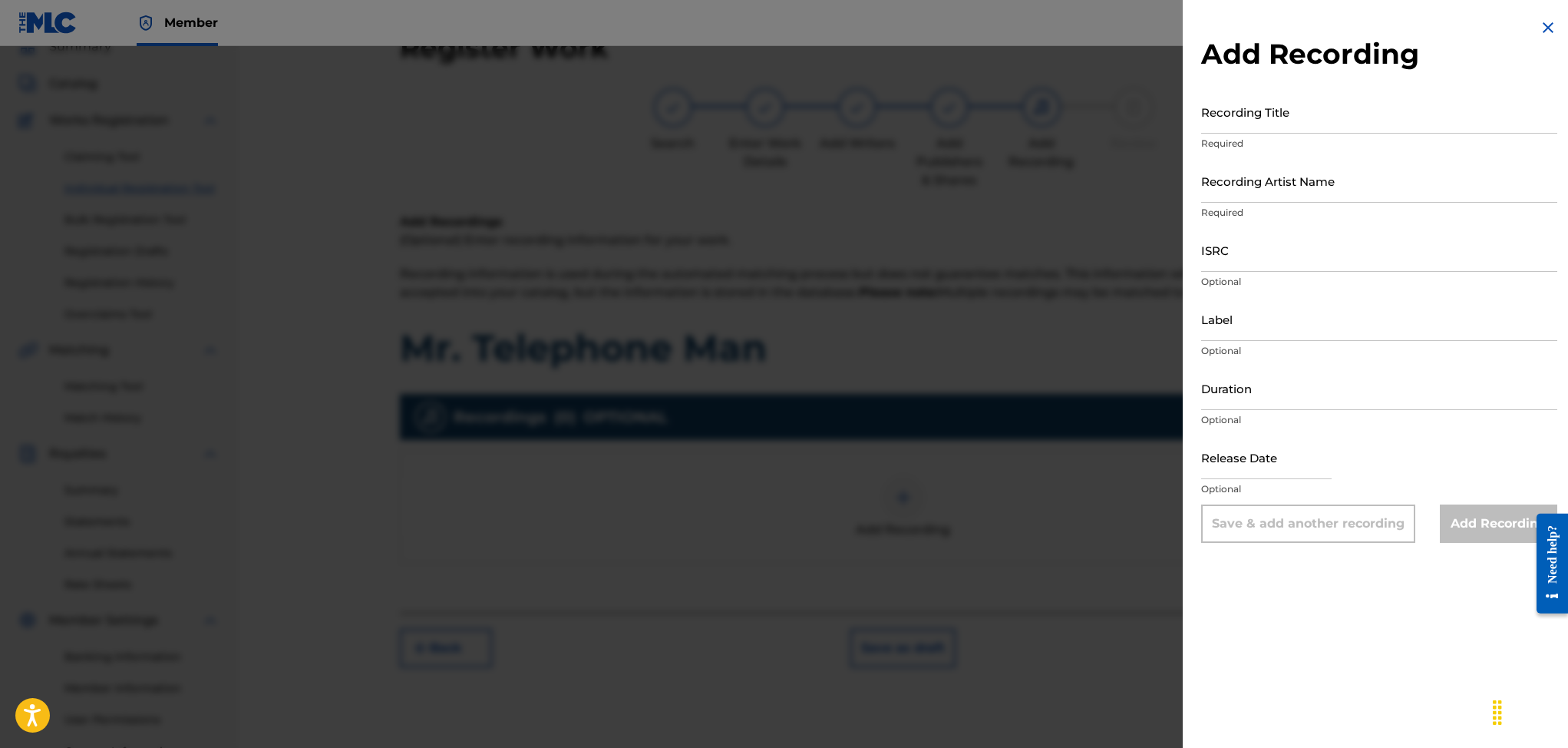 click on "Recording Title" at bounding box center (1379, 111) 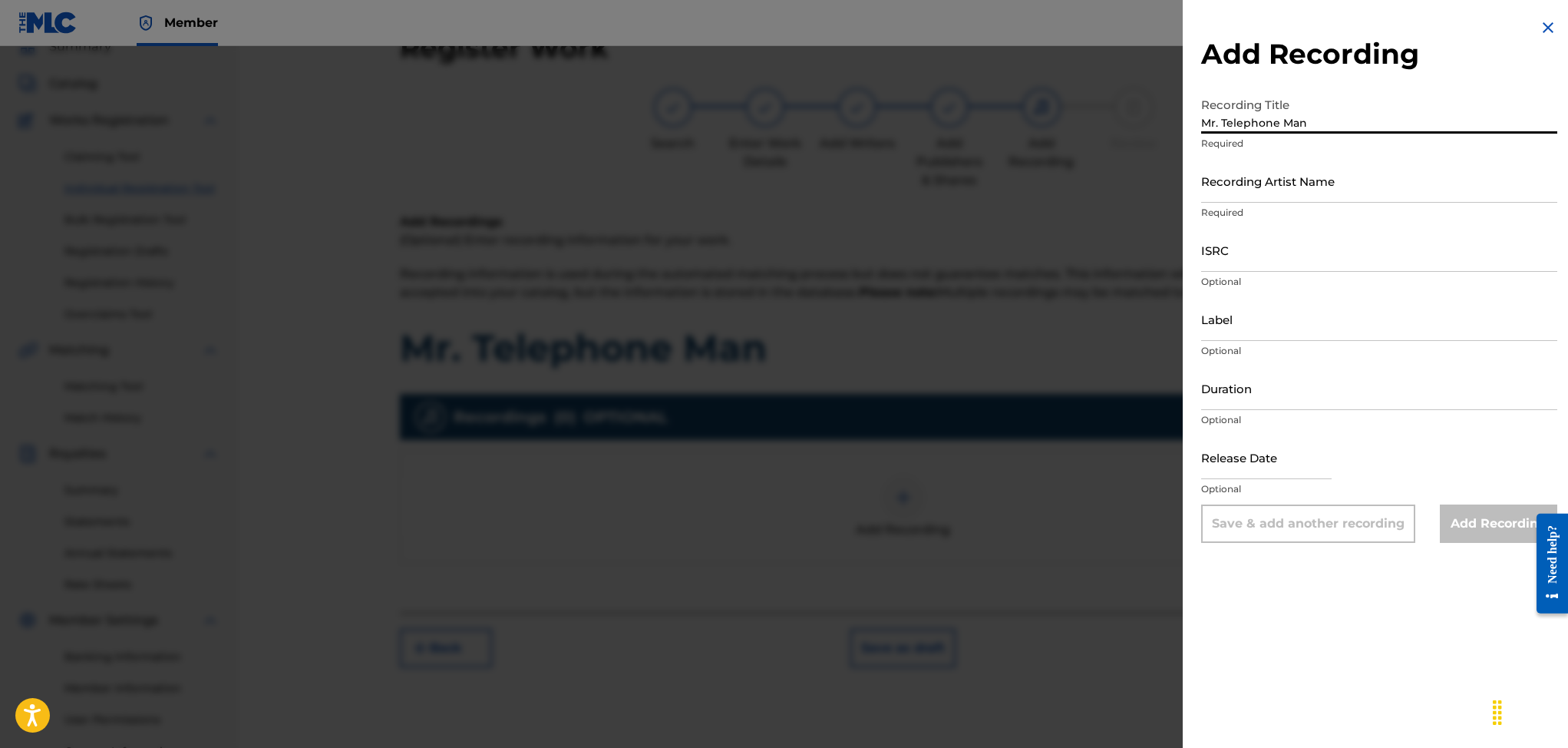 type on "Mr. Telephone Man" 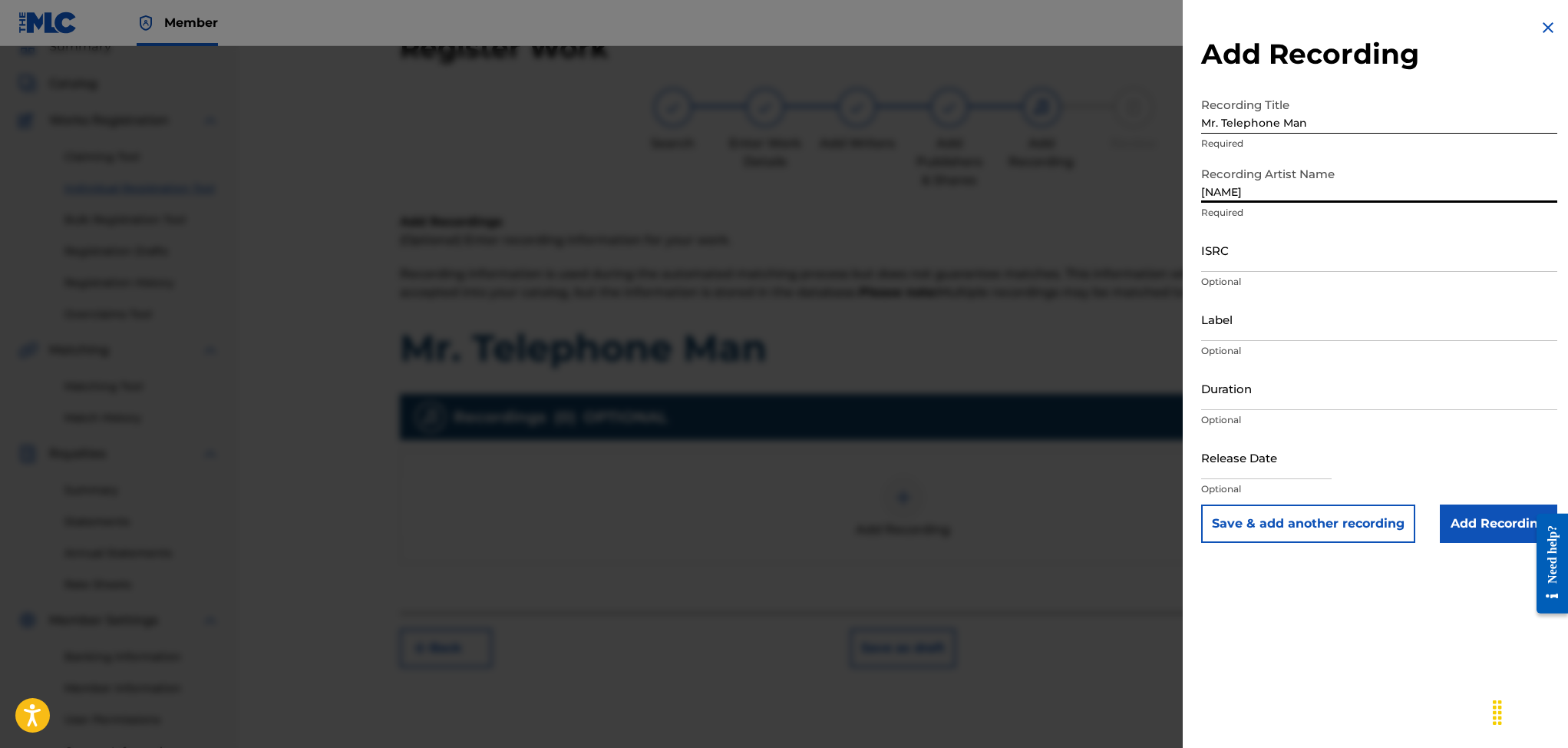 type on "[NAME]" 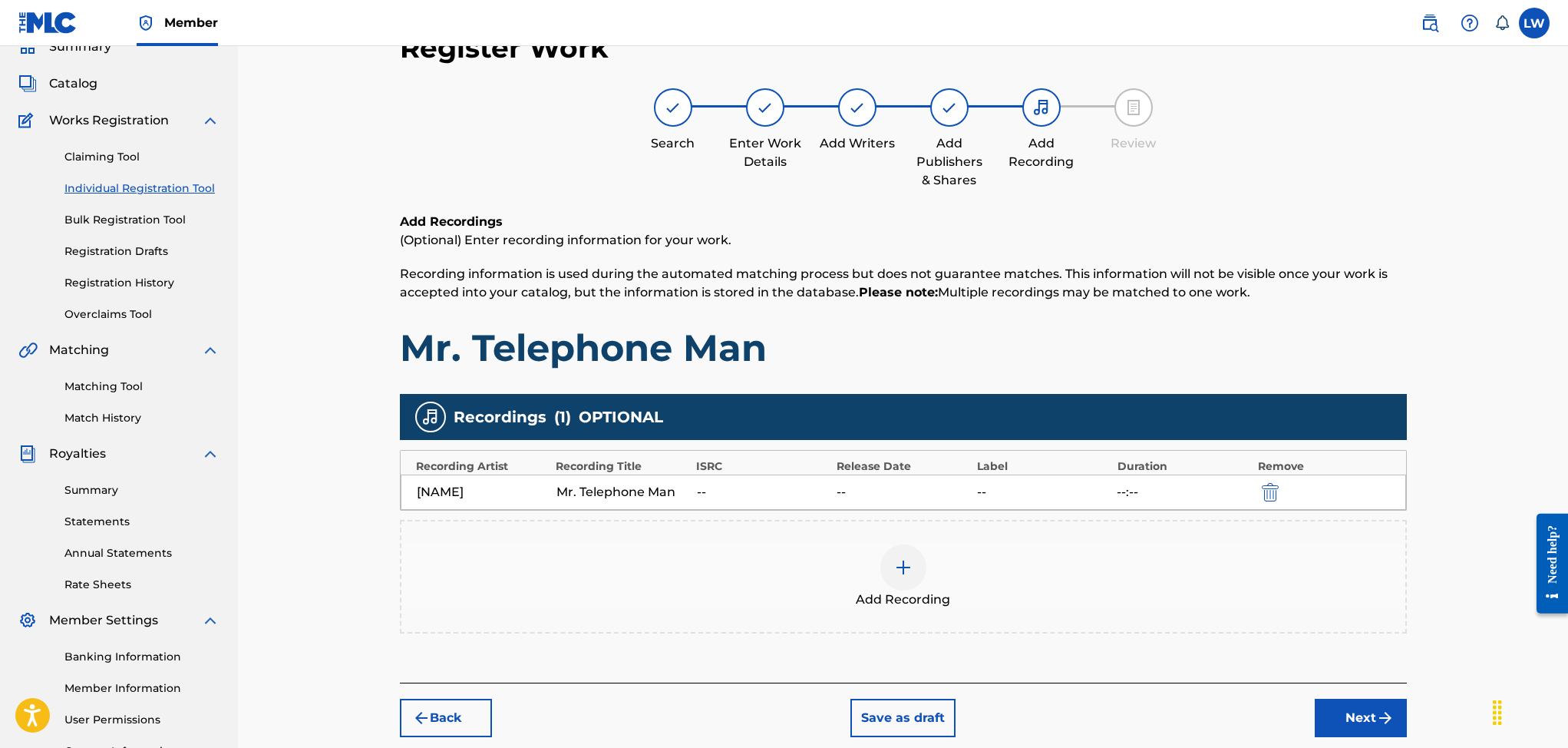 click at bounding box center [1385, 718] 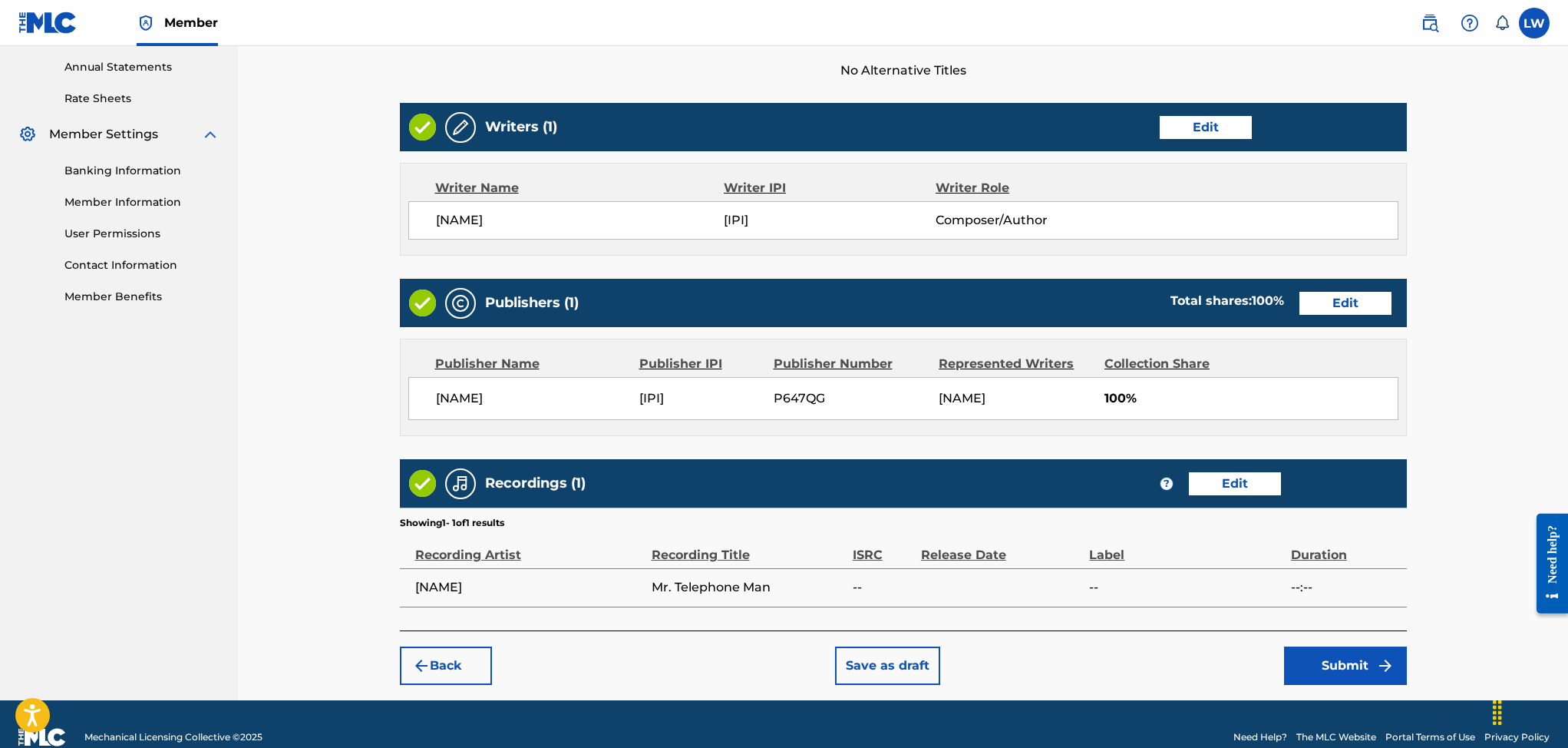 scroll, scrollTop: 568, scrollLeft: 0, axis: vertical 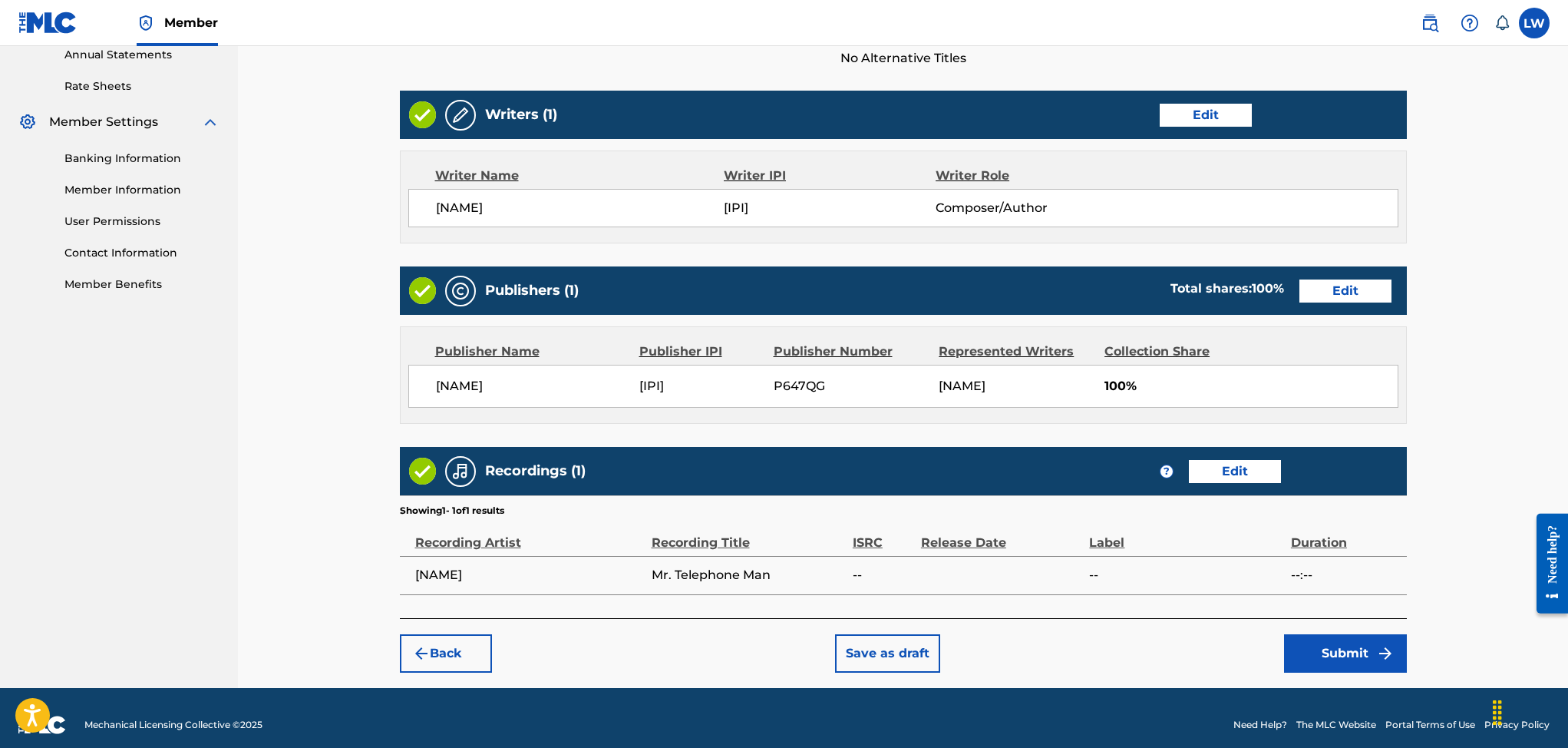 click on "Submit" at bounding box center (1345, 654) 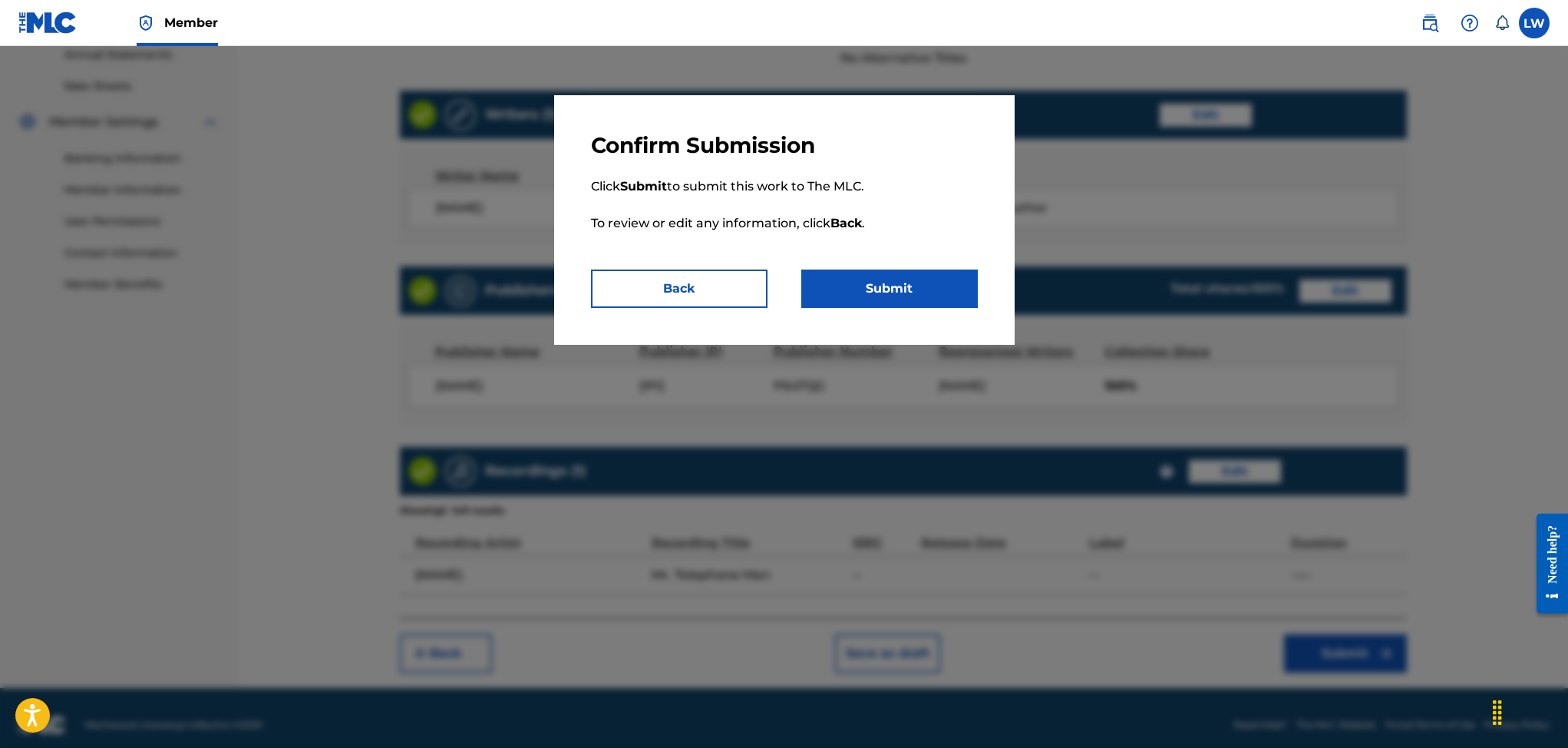 click on "Submit" at bounding box center (890, 289) 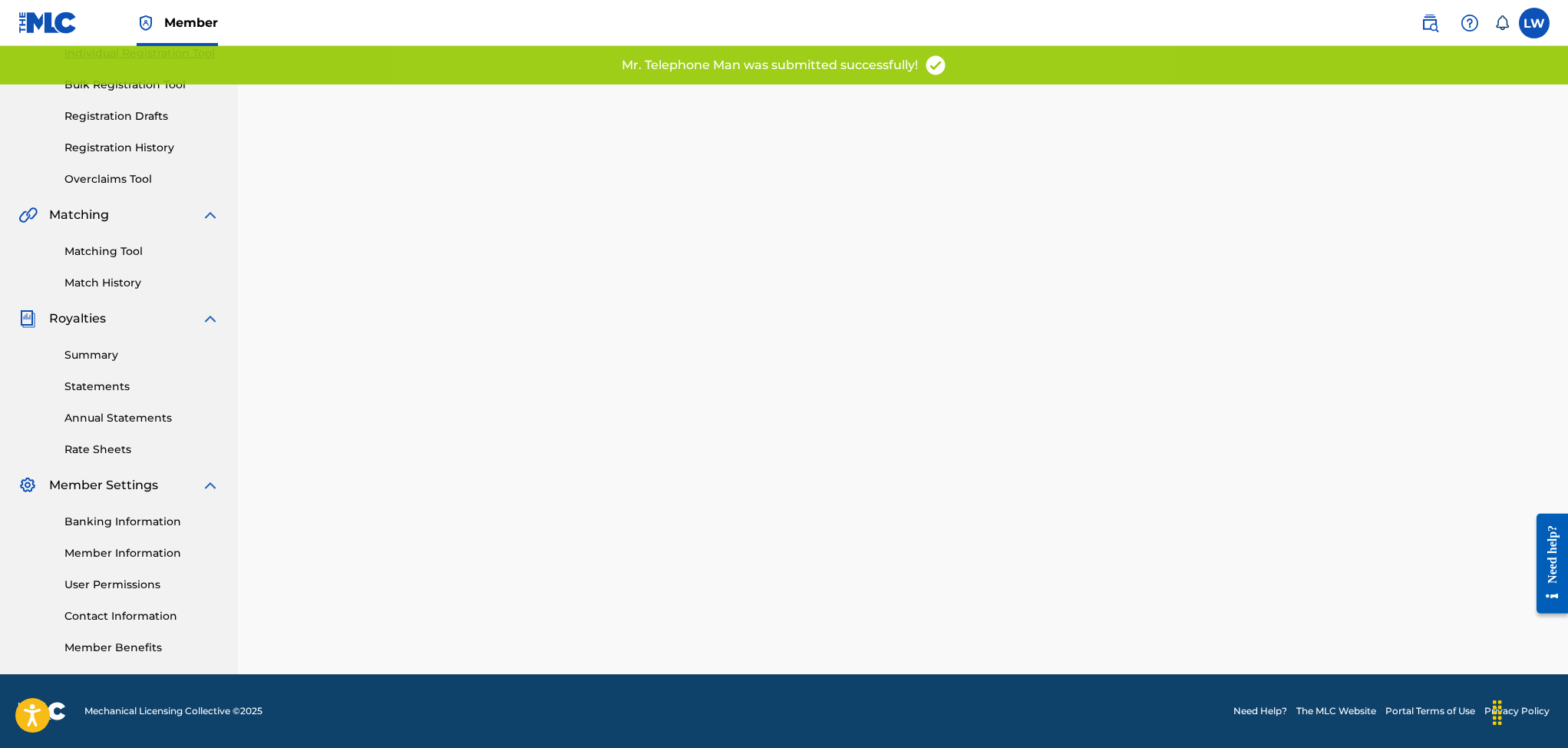 scroll, scrollTop: 0, scrollLeft: 0, axis: both 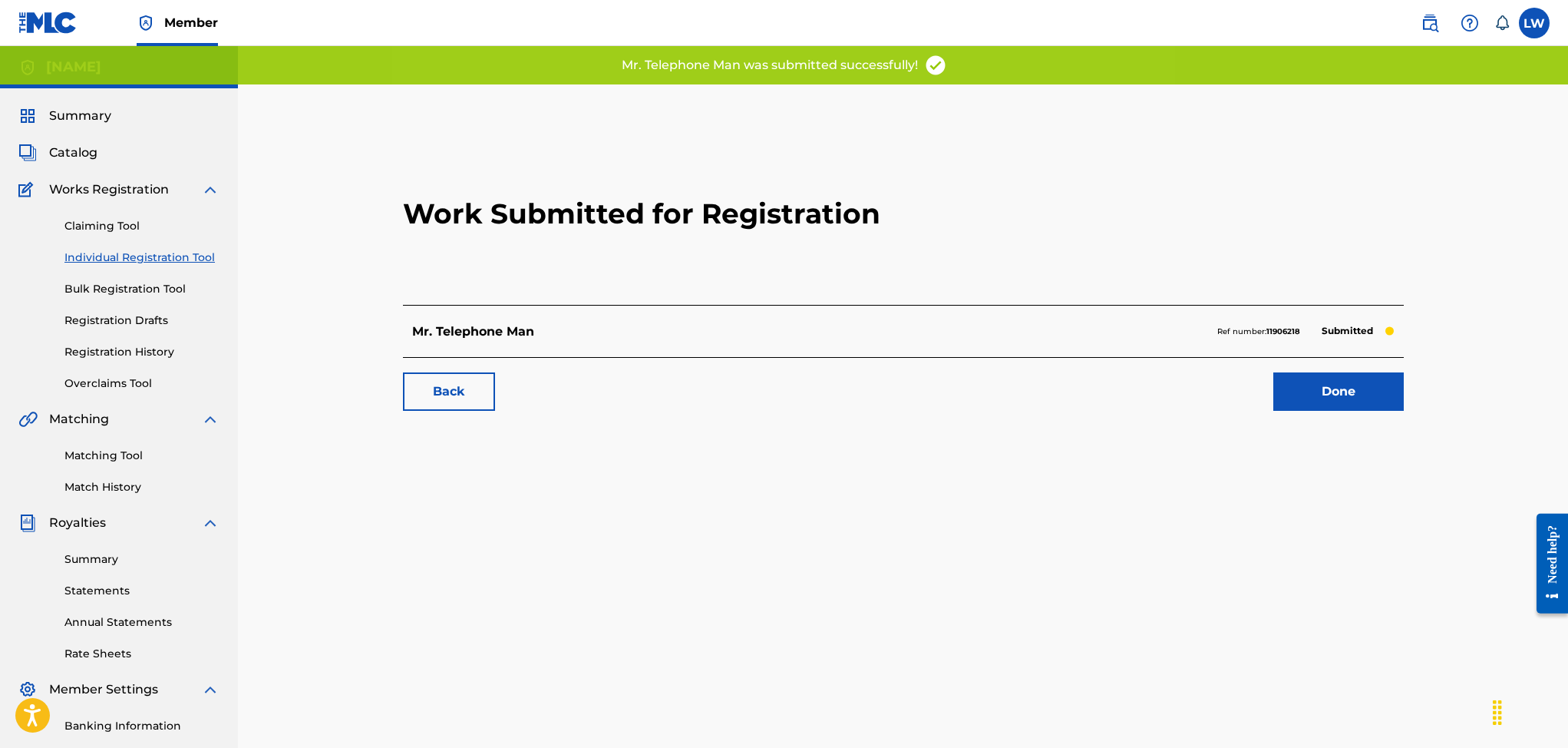 click on "Done" at bounding box center [1339, 392] 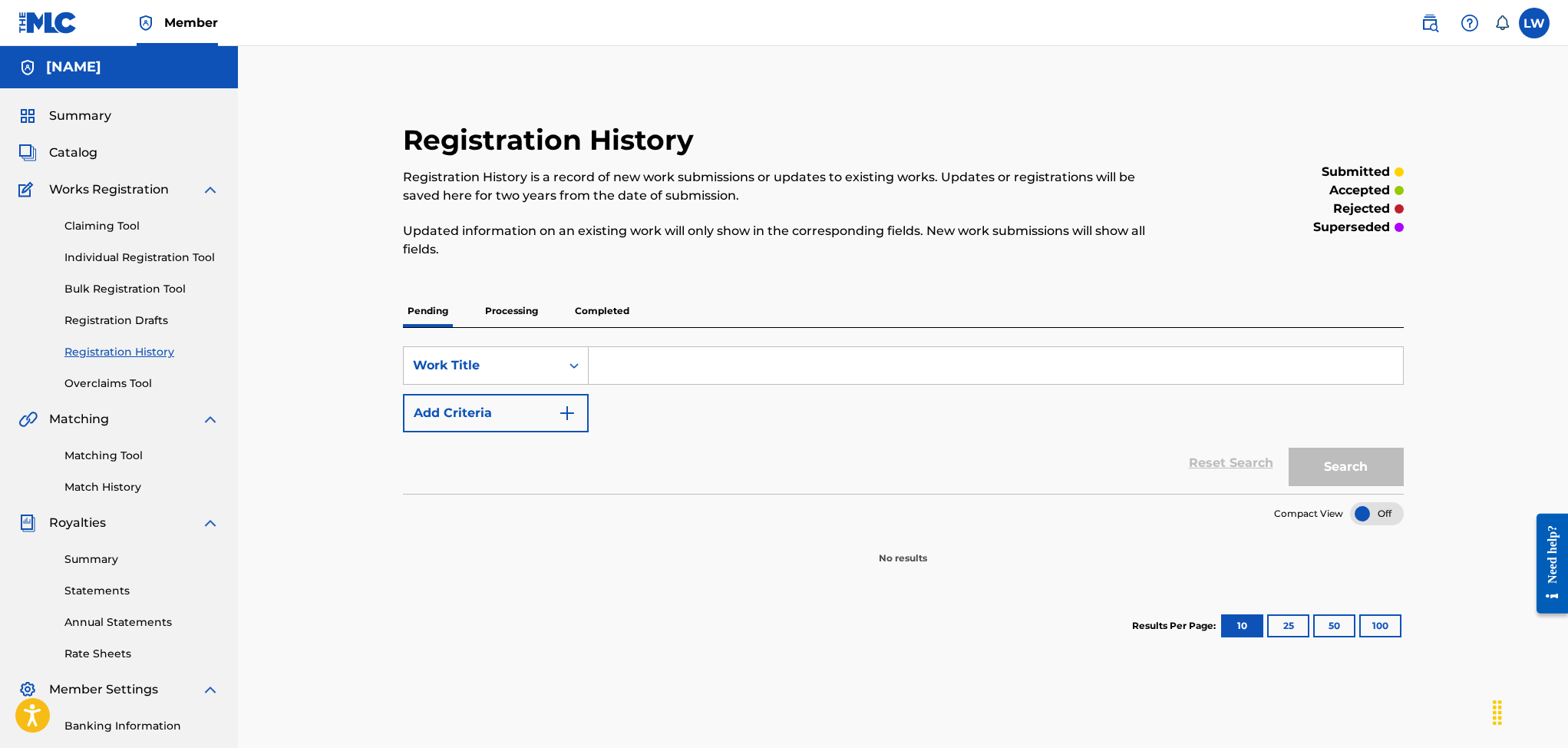 click on "Summary" at bounding box center [80, 116] 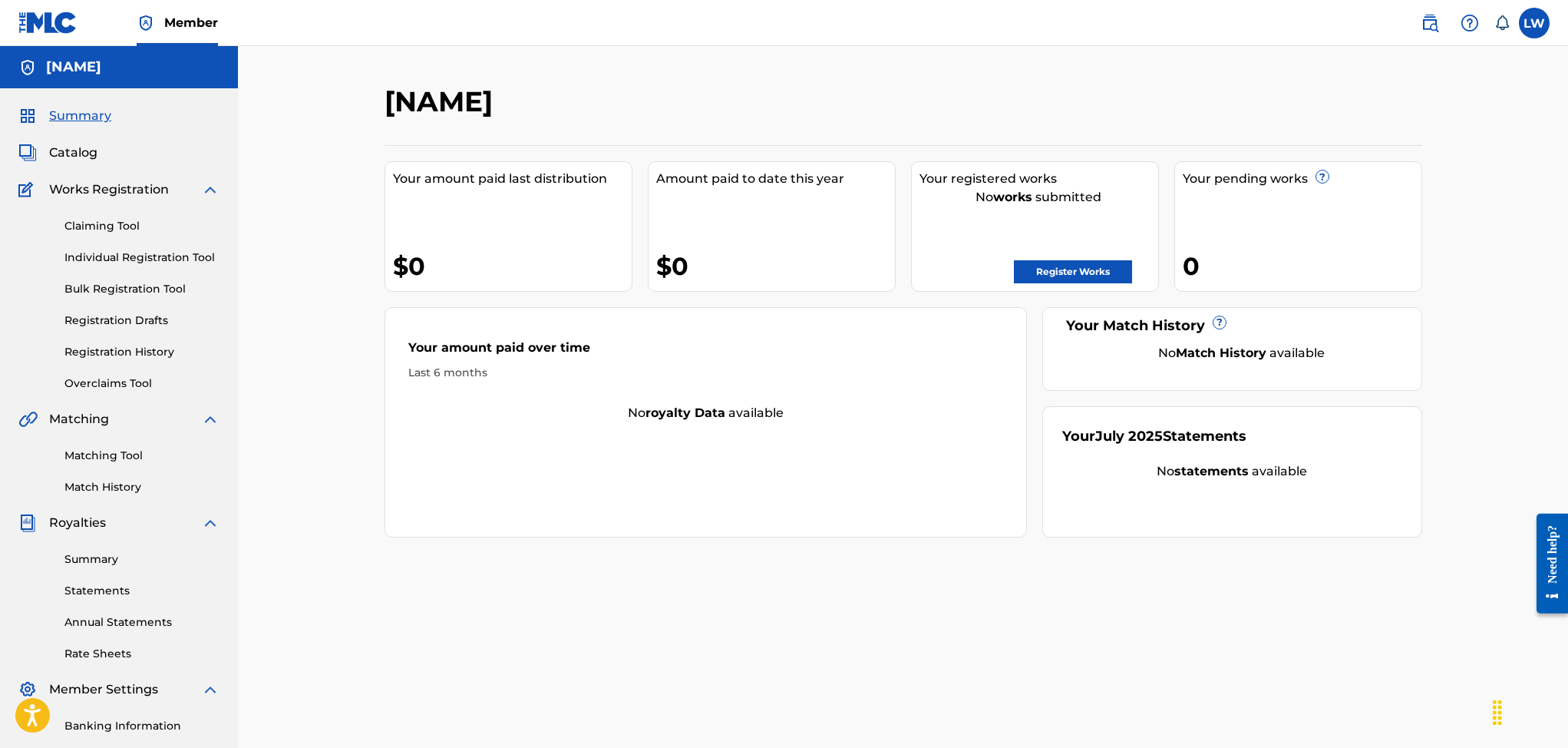 click on "Register Works" at bounding box center [1073, 272] 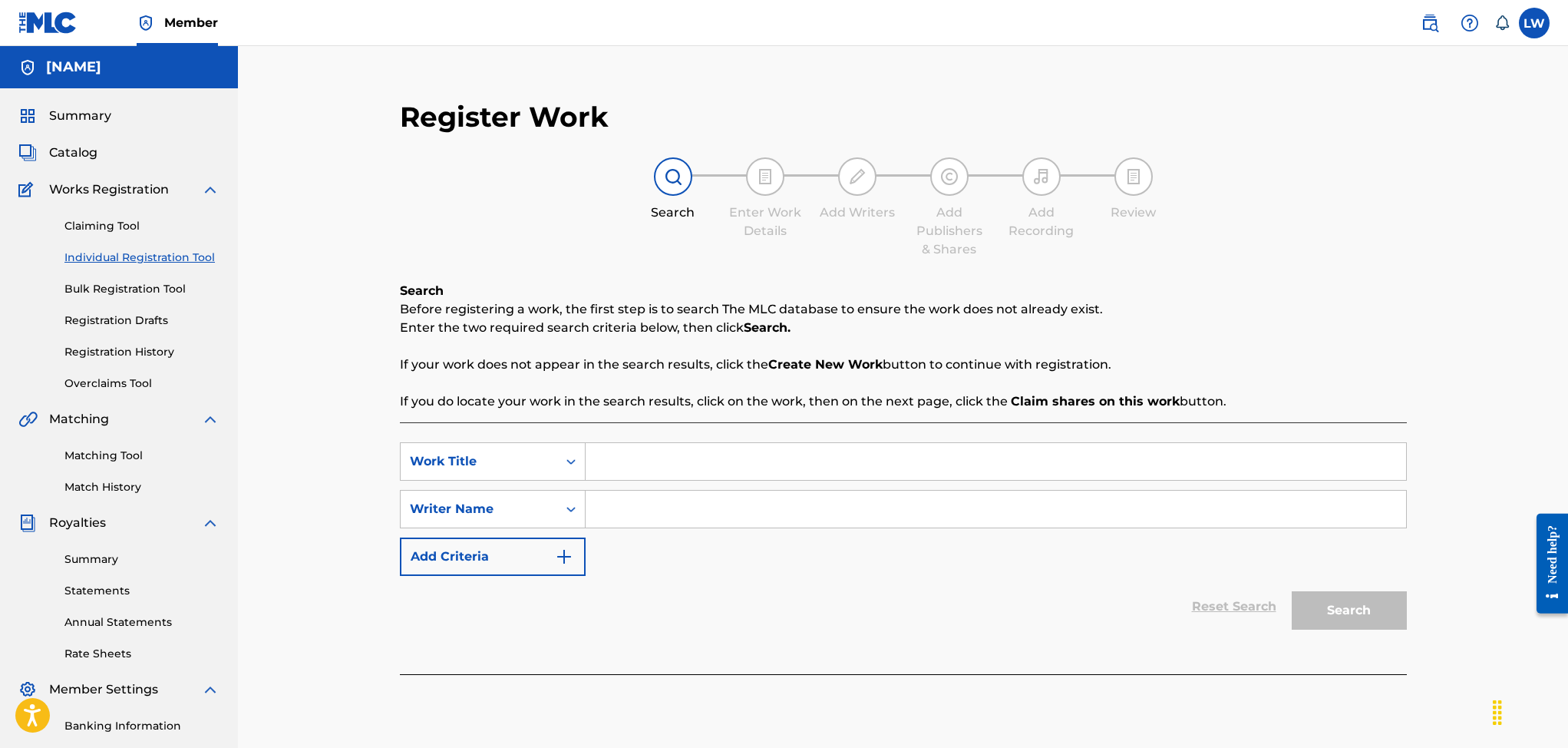 click at bounding box center [995, 462] 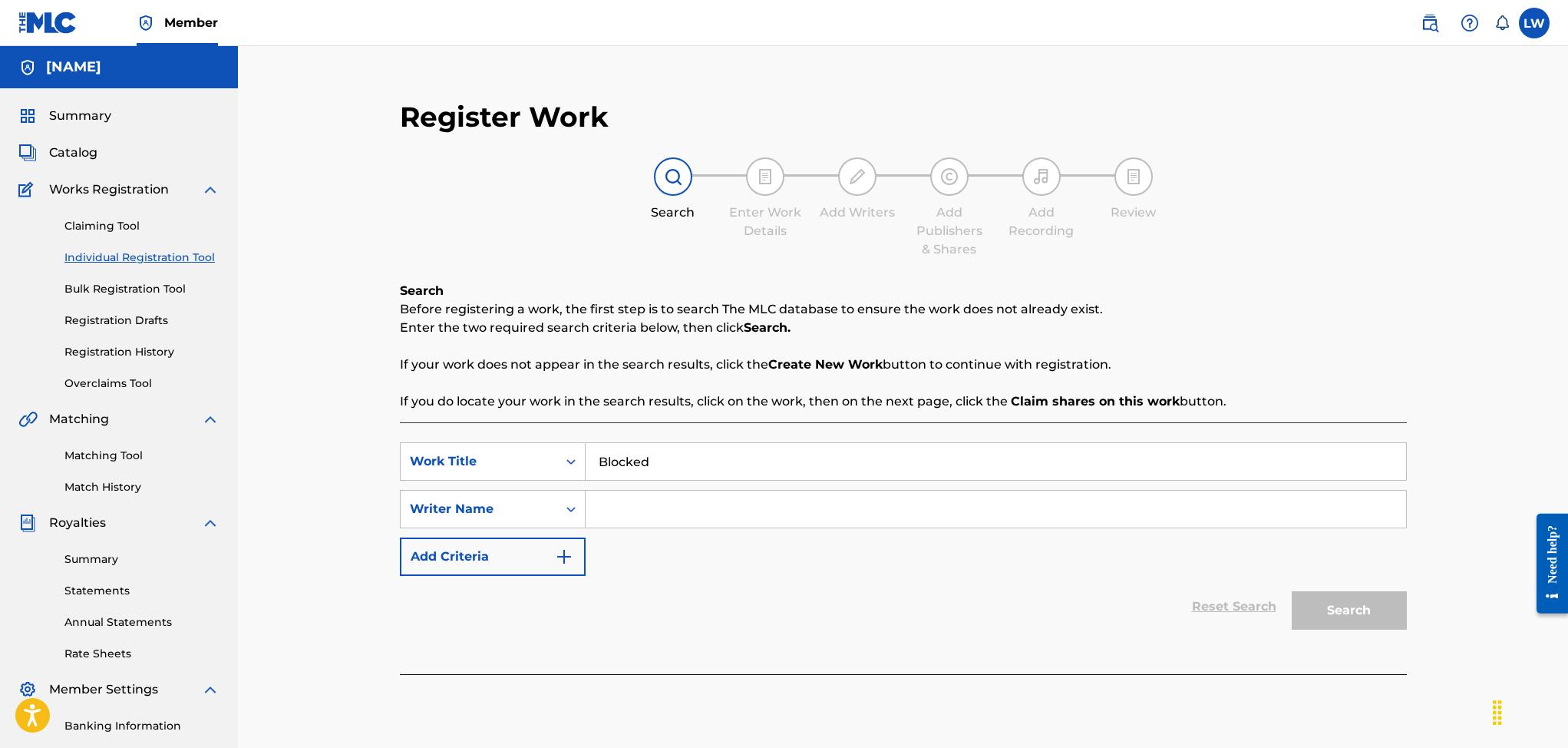 type on "Blocked" 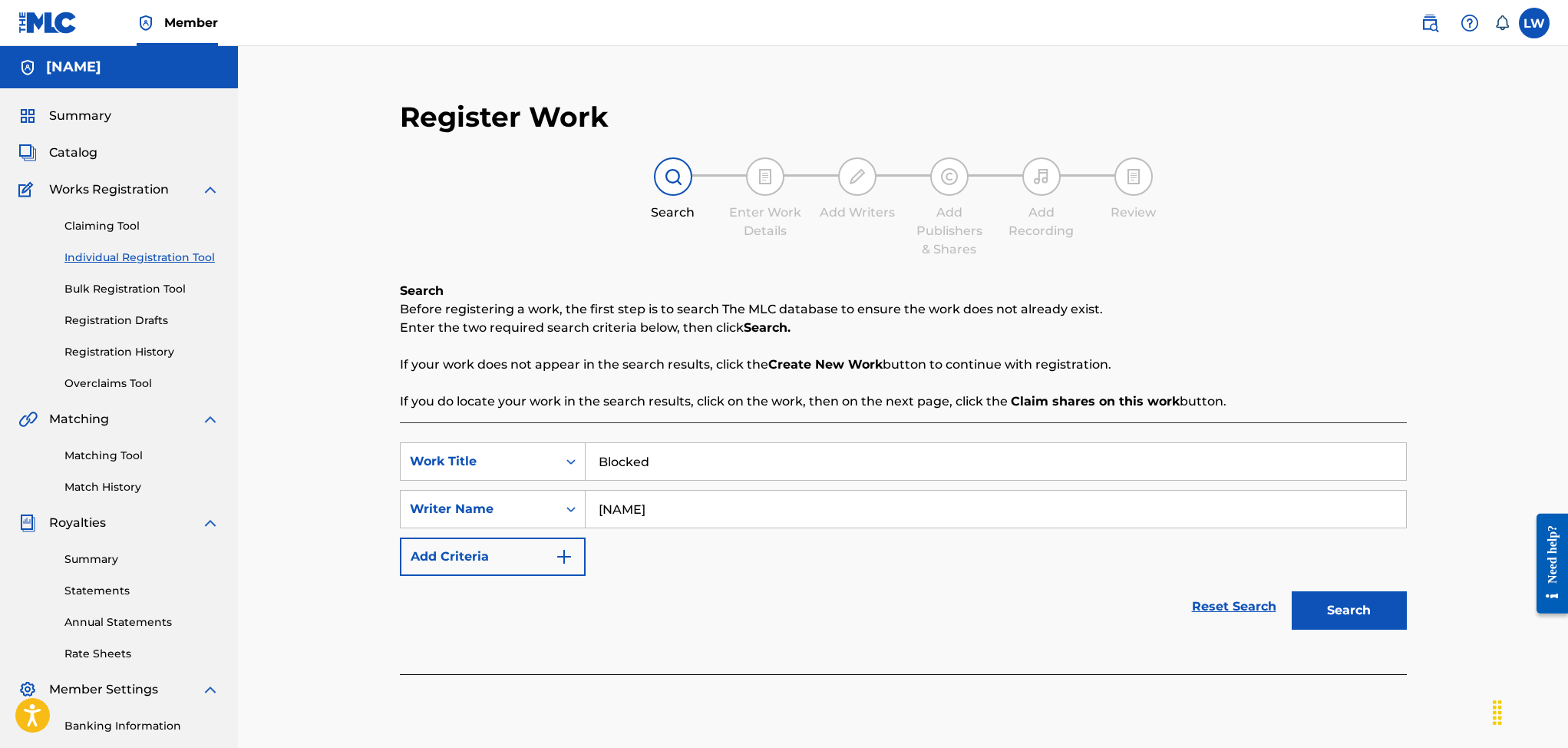 type on "[NAME]" 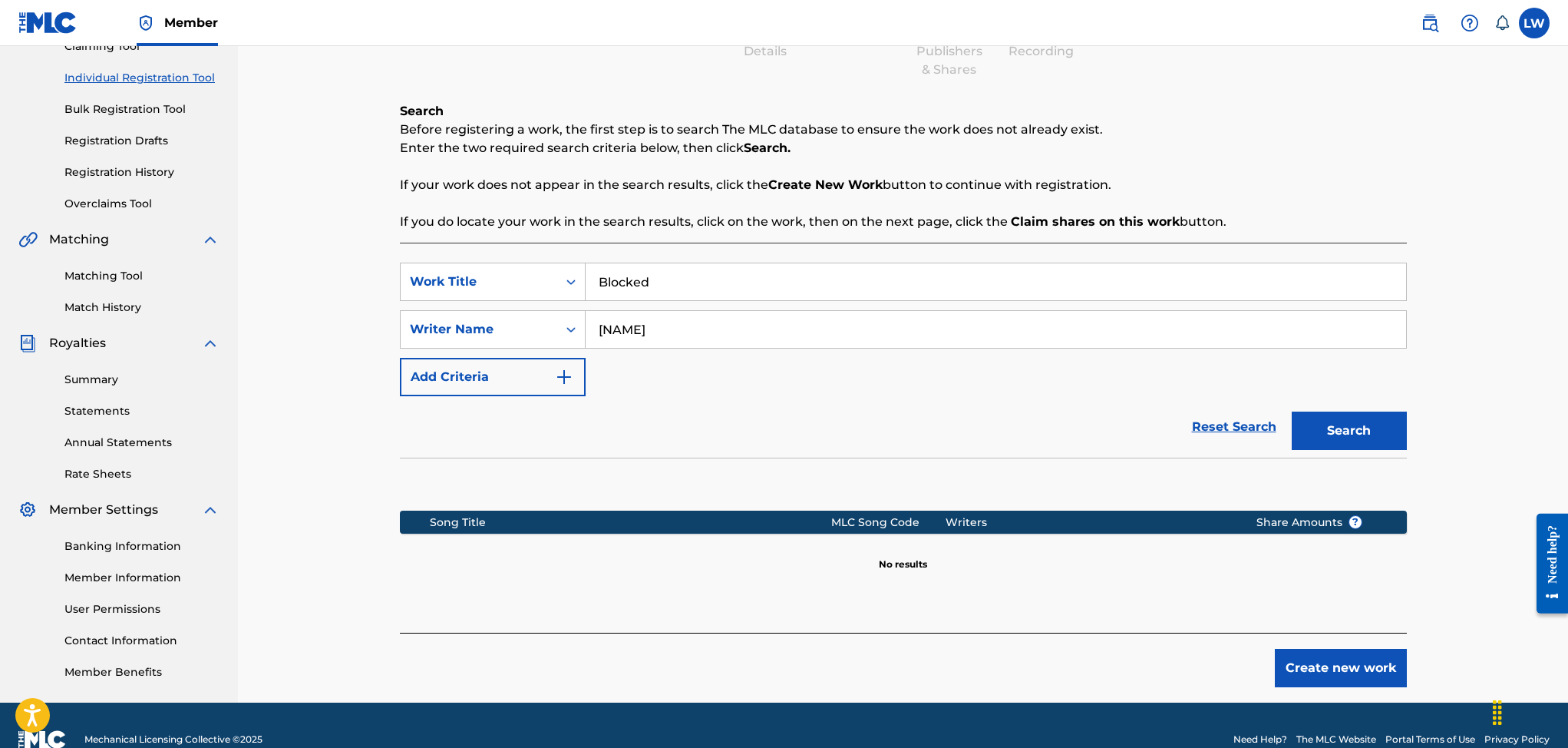 scroll, scrollTop: 194, scrollLeft: 0, axis: vertical 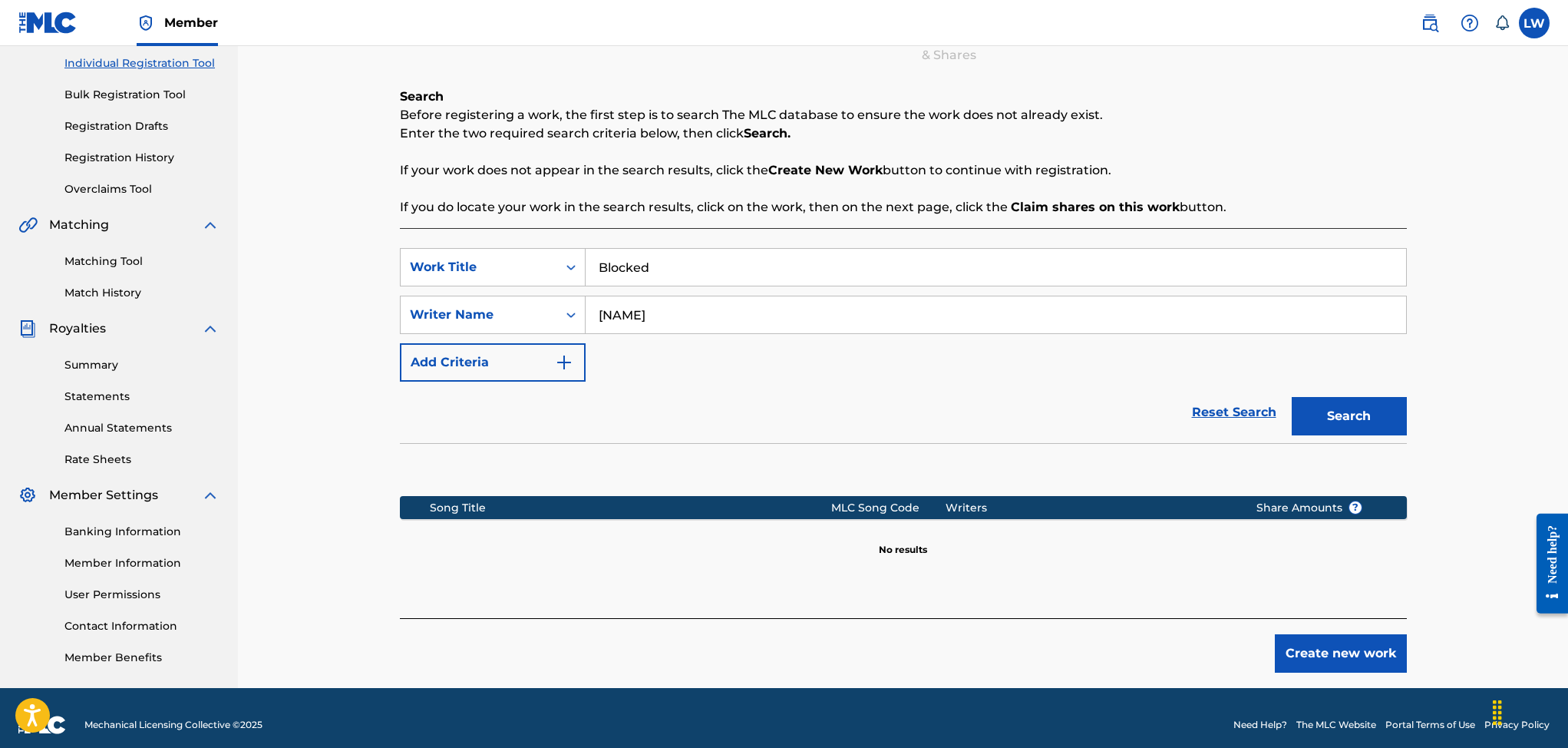 click on "Create new work" at bounding box center [1341, 654] 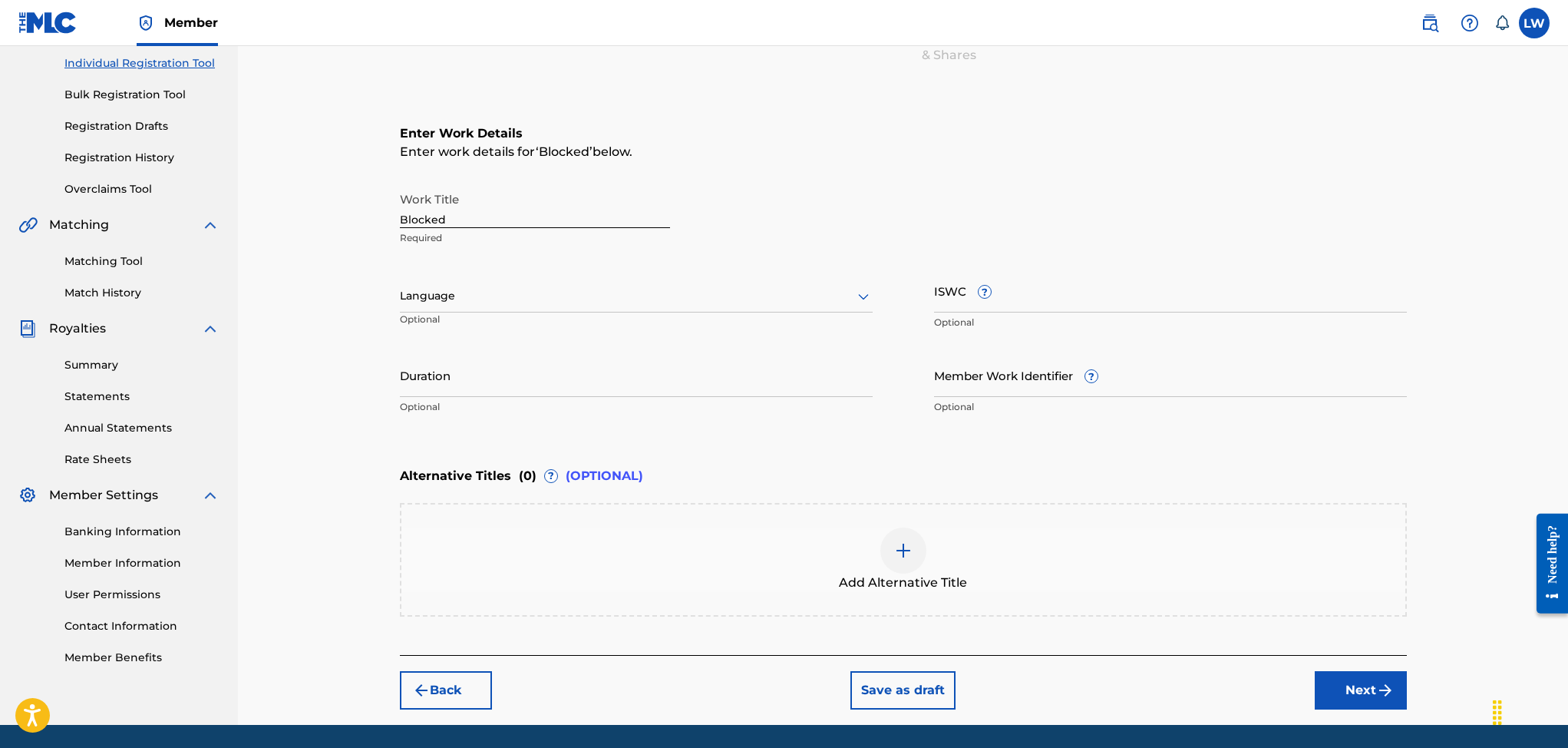 click on "Next" at bounding box center [1361, 690] 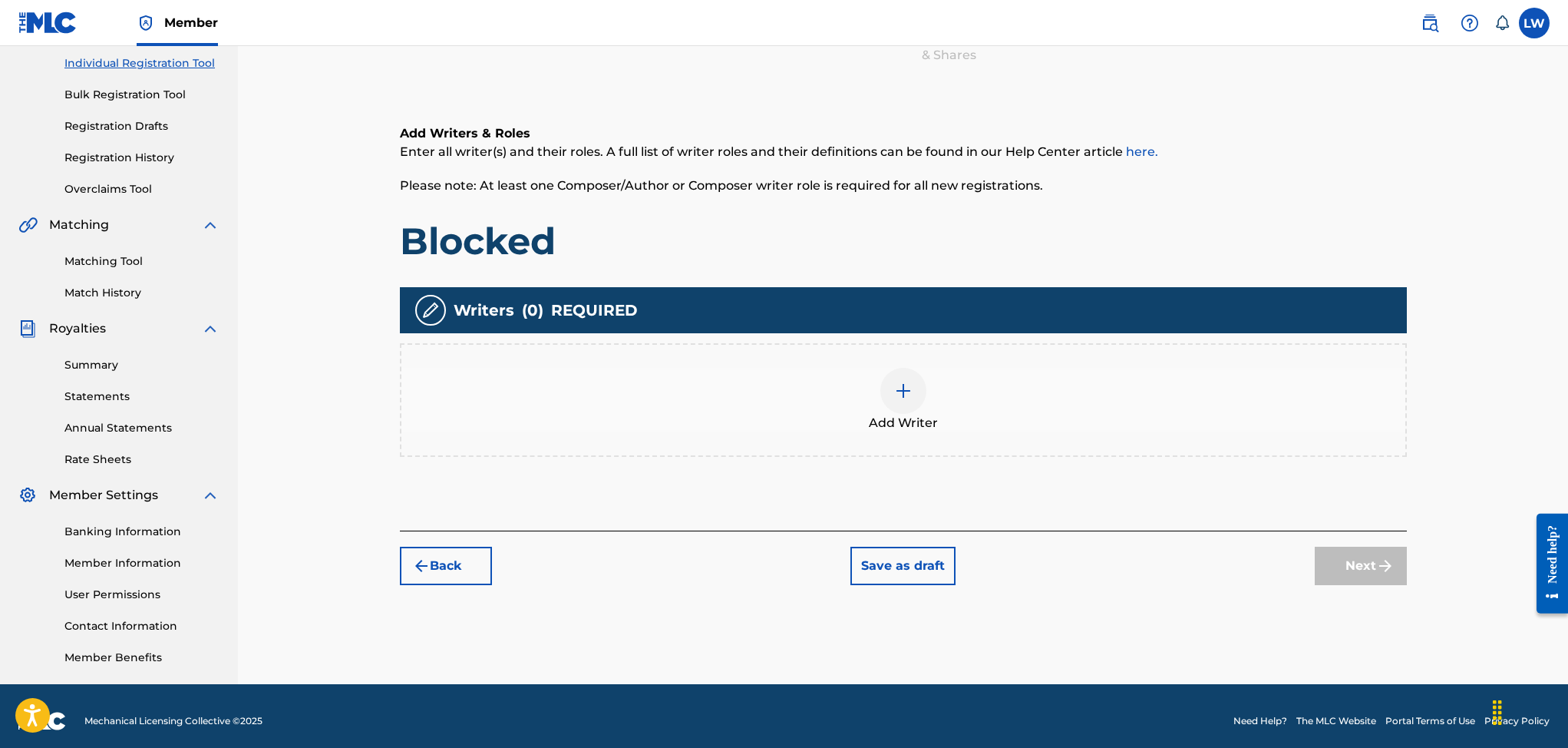 scroll, scrollTop: 69, scrollLeft: 0, axis: vertical 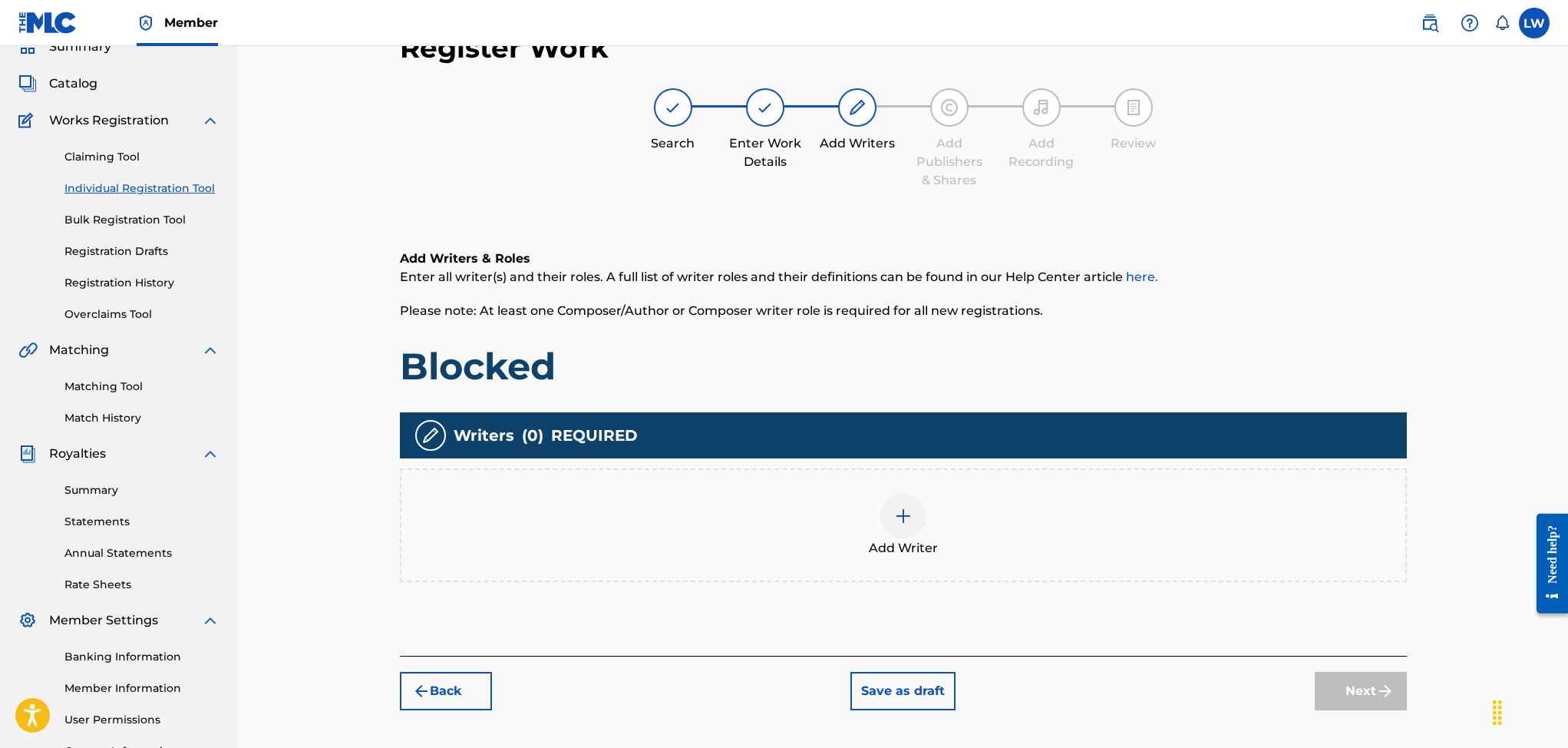 click at bounding box center [903, 516] 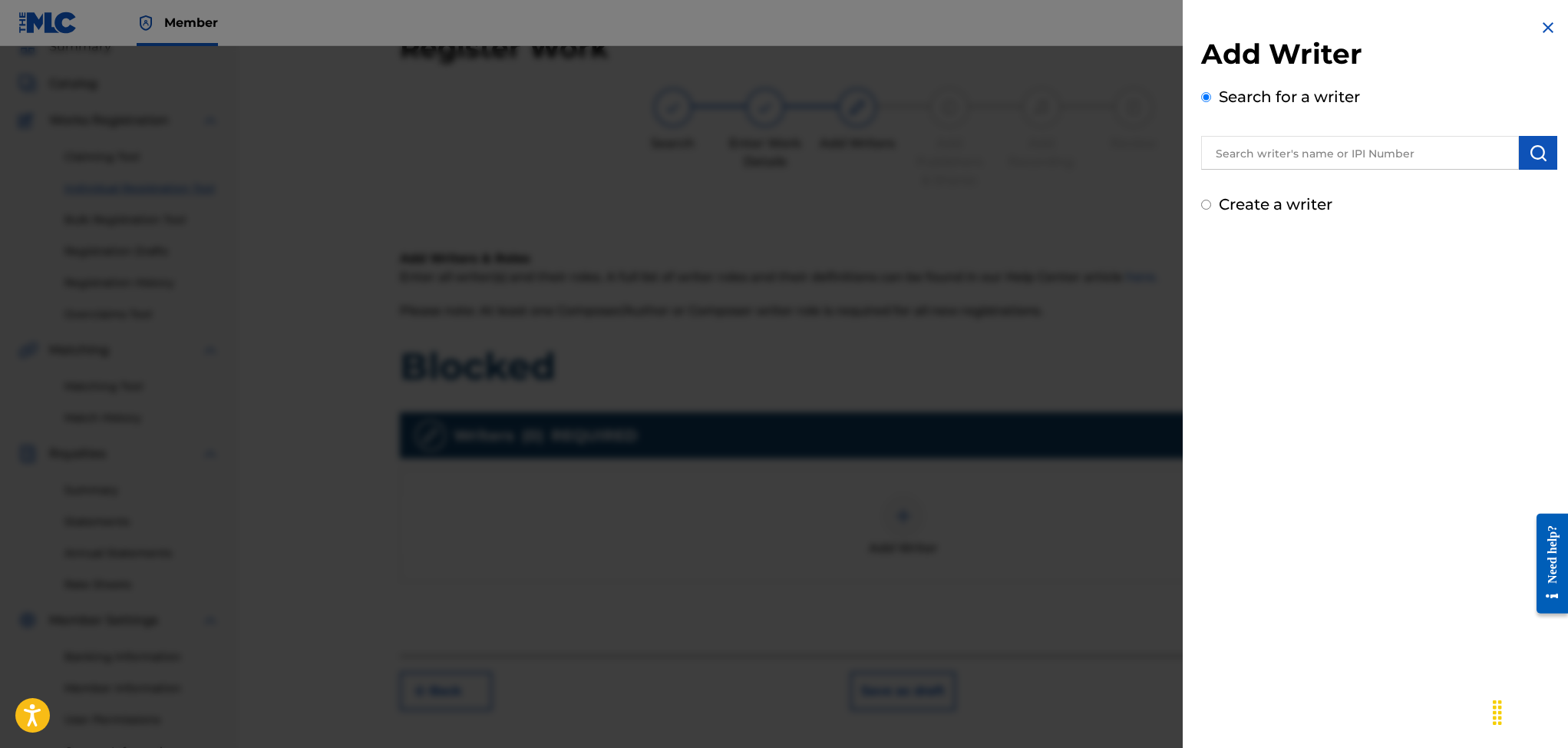 click on "Create a writer" at bounding box center [1206, 204] 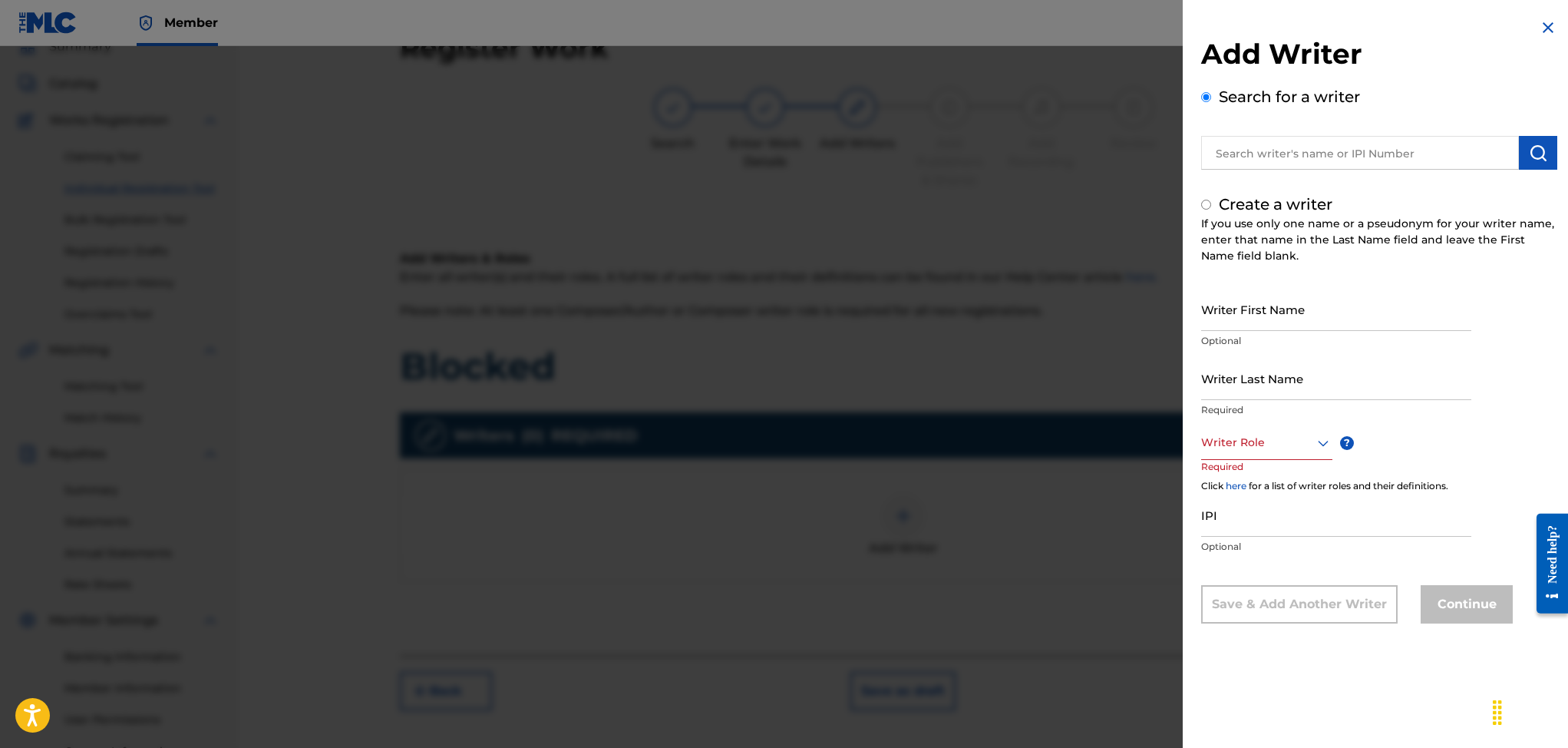 radio on "false" 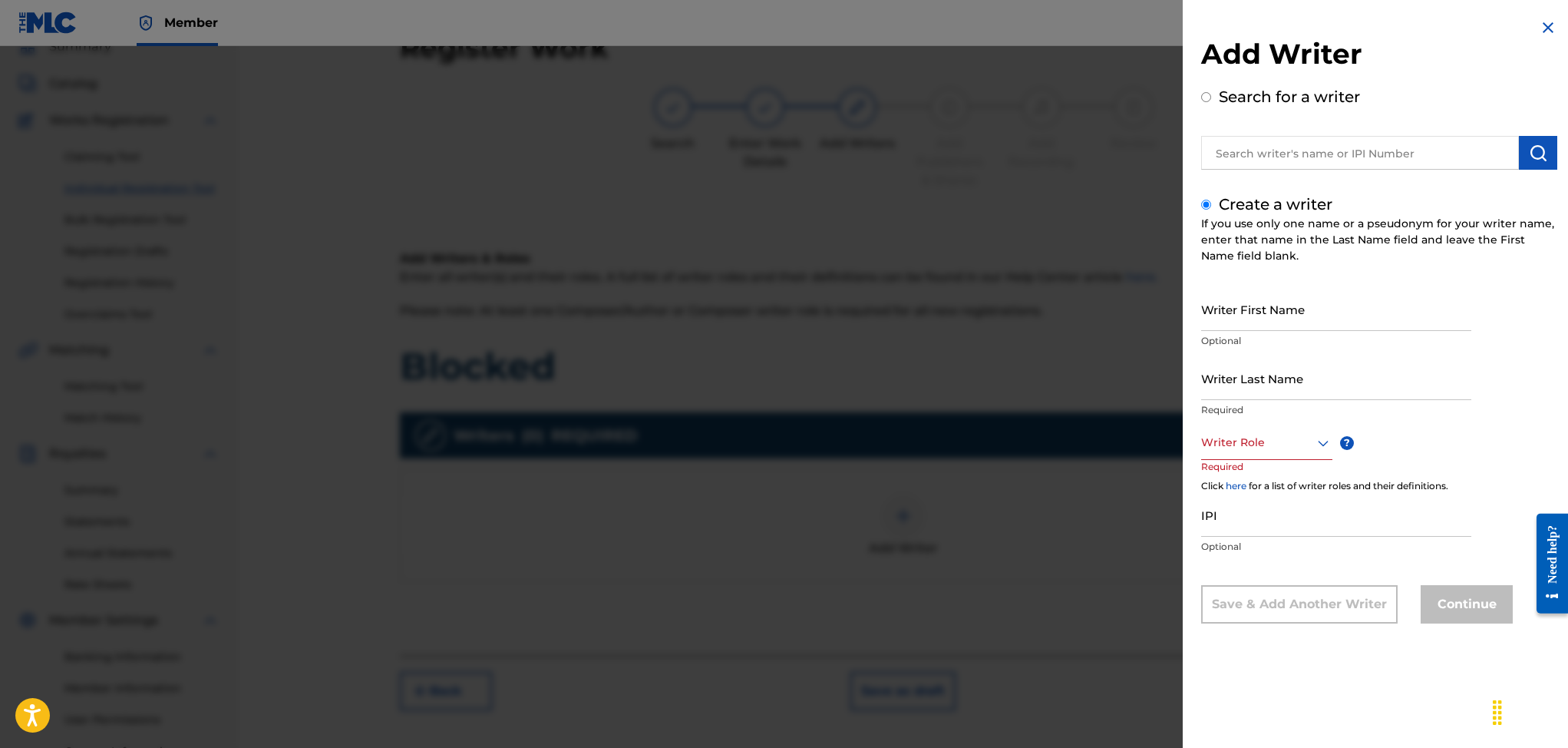 click on "Writer Last Name" at bounding box center [1336, 378] 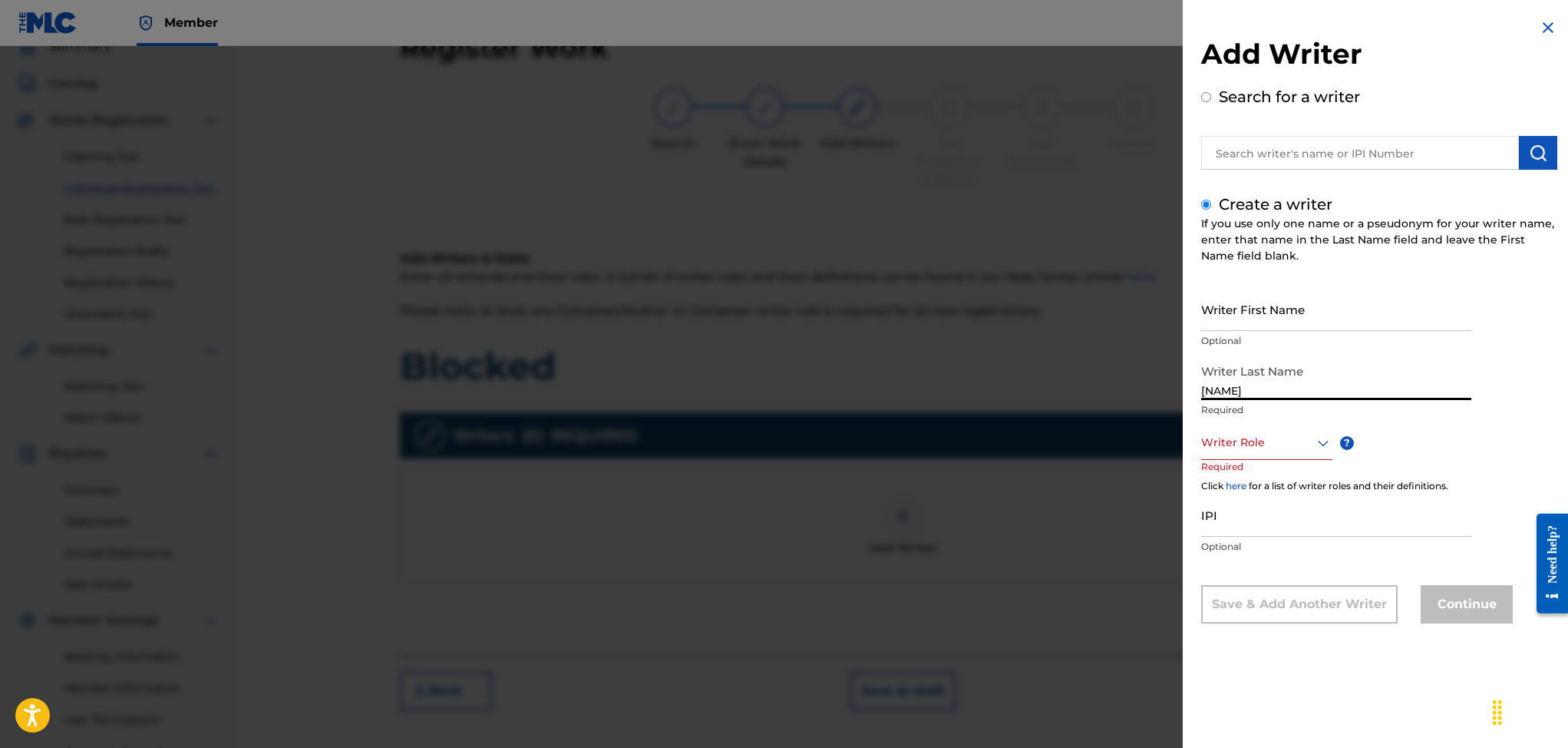 type on "[NAME]" 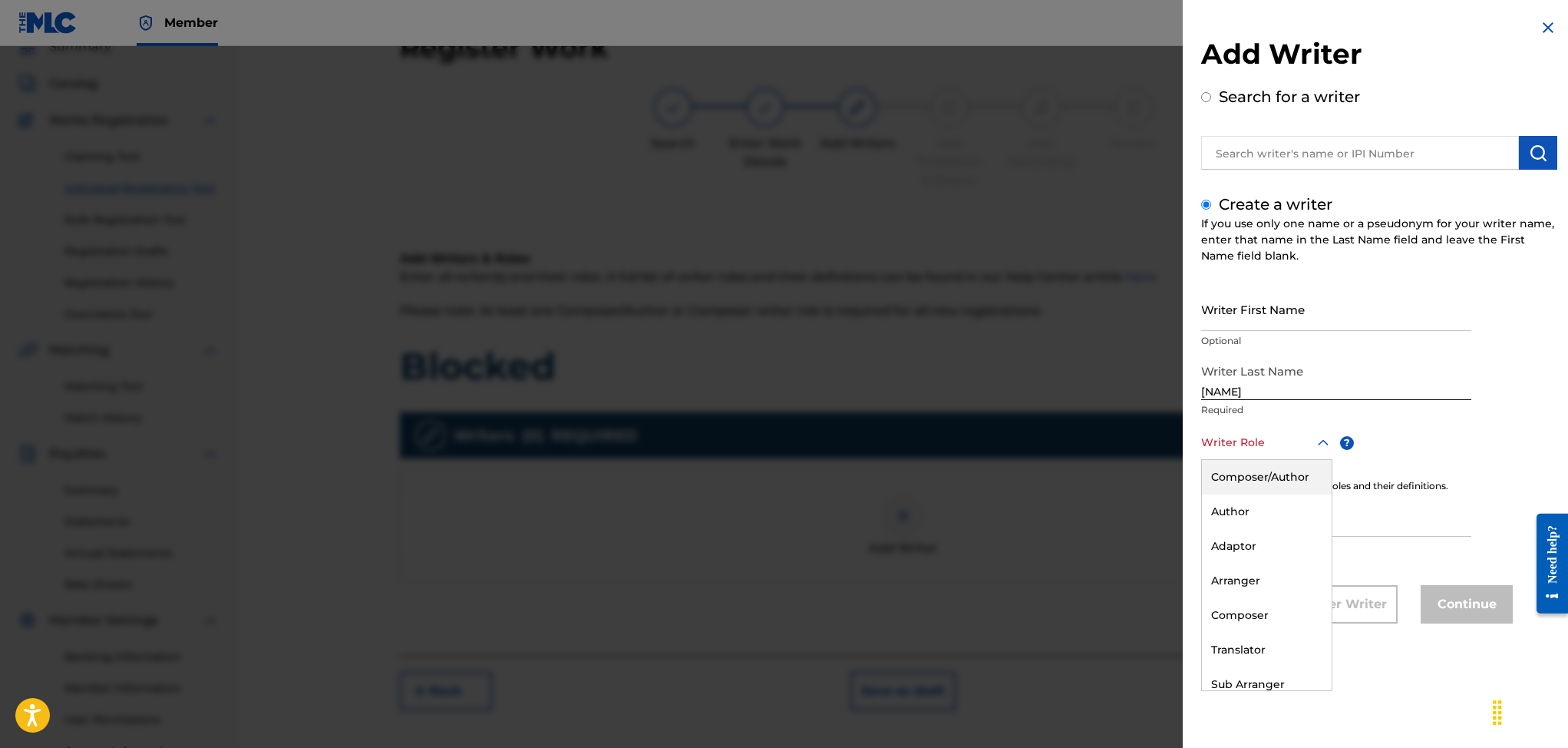 click on "Composer/Author" at bounding box center [1266, 477] 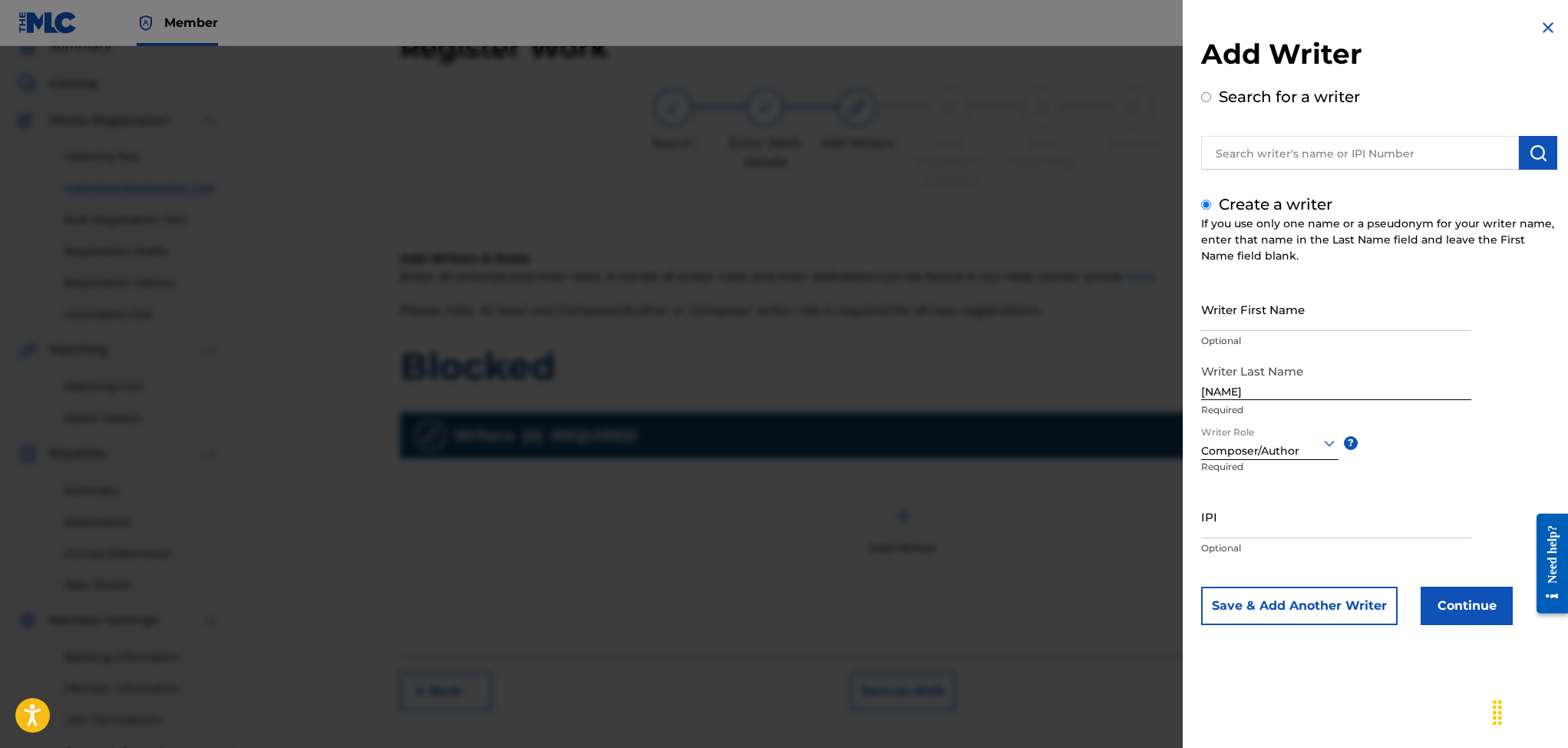 click on "IPI" at bounding box center (1336, 516) 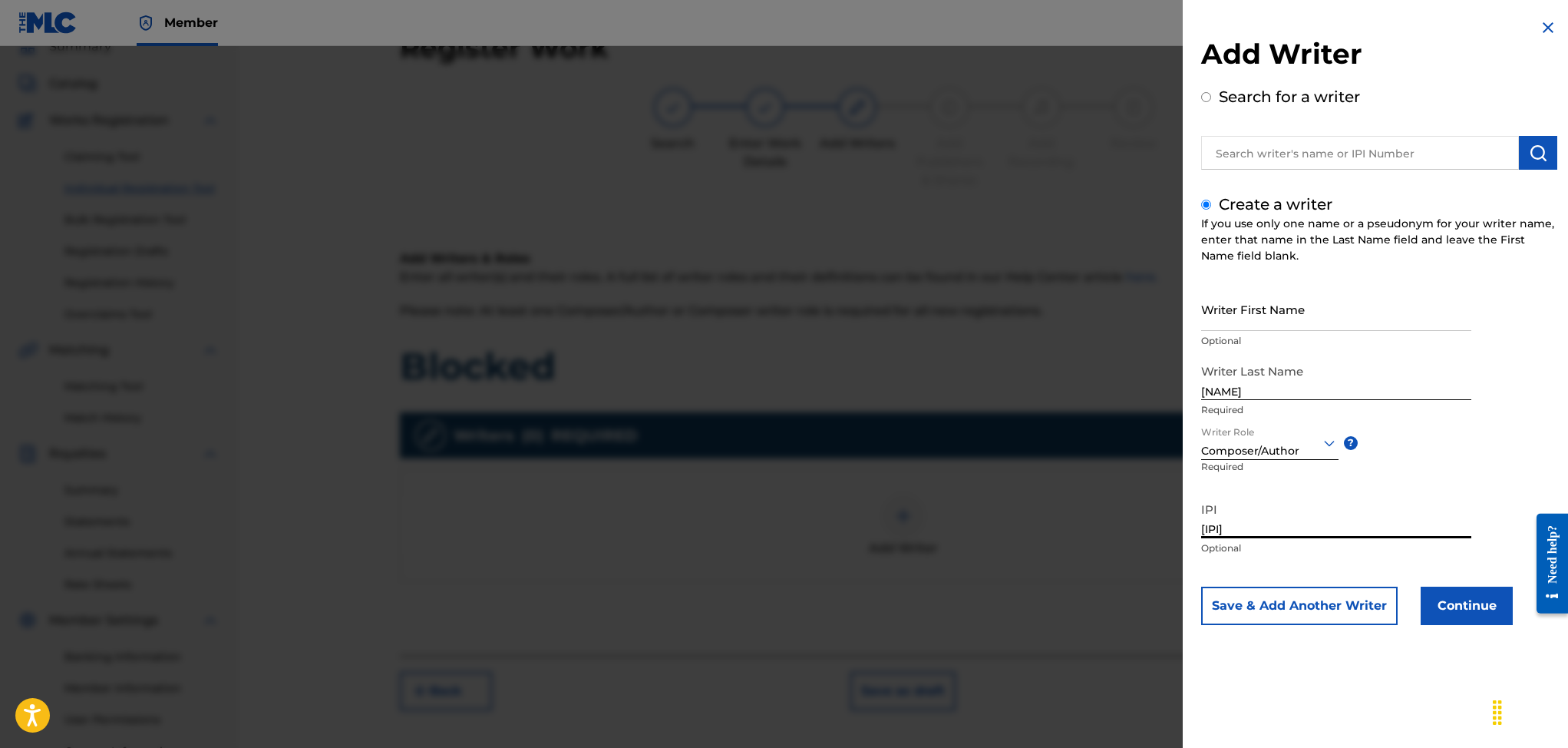 type on "[IPI]" 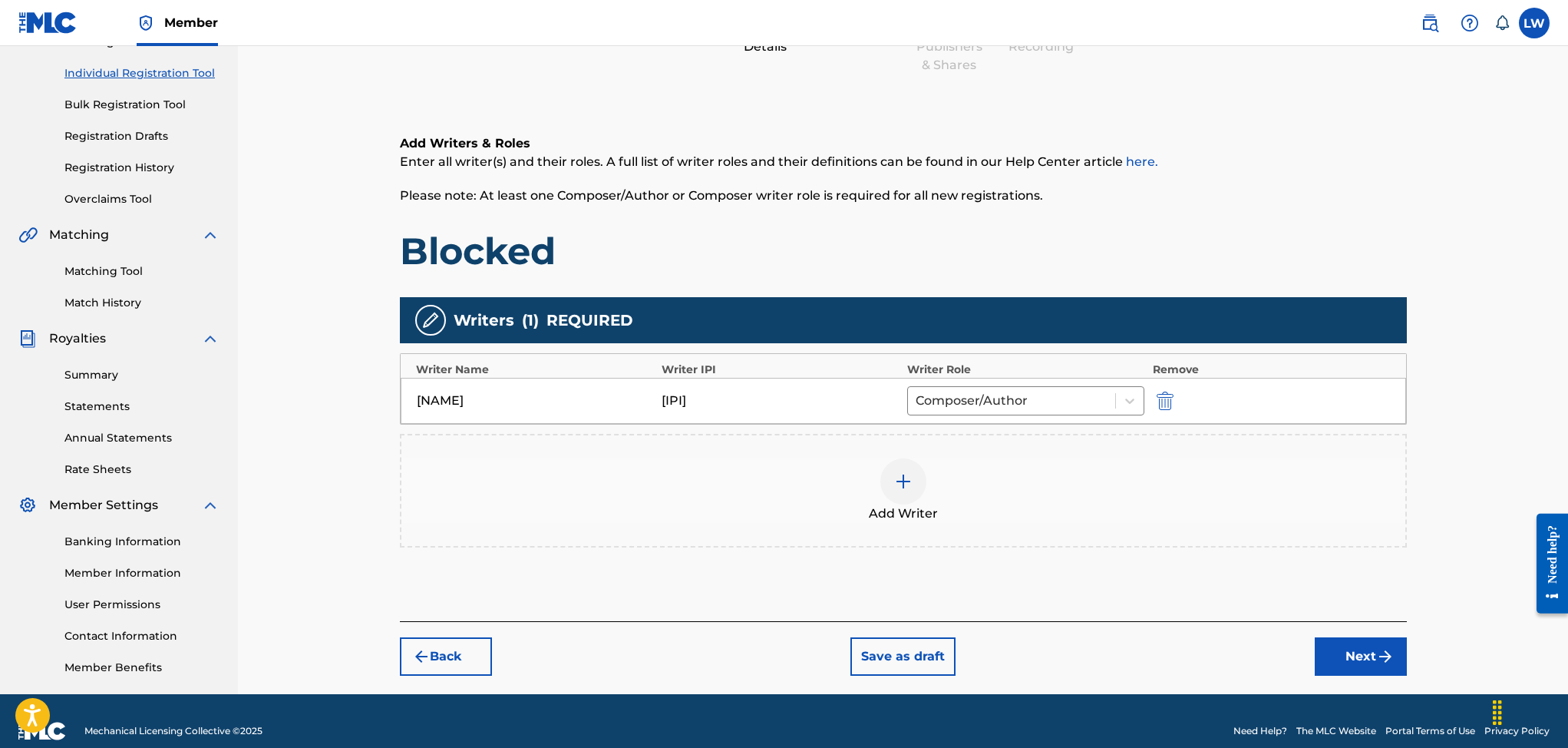 scroll, scrollTop: 203, scrollLeft: 0, axis: vertical 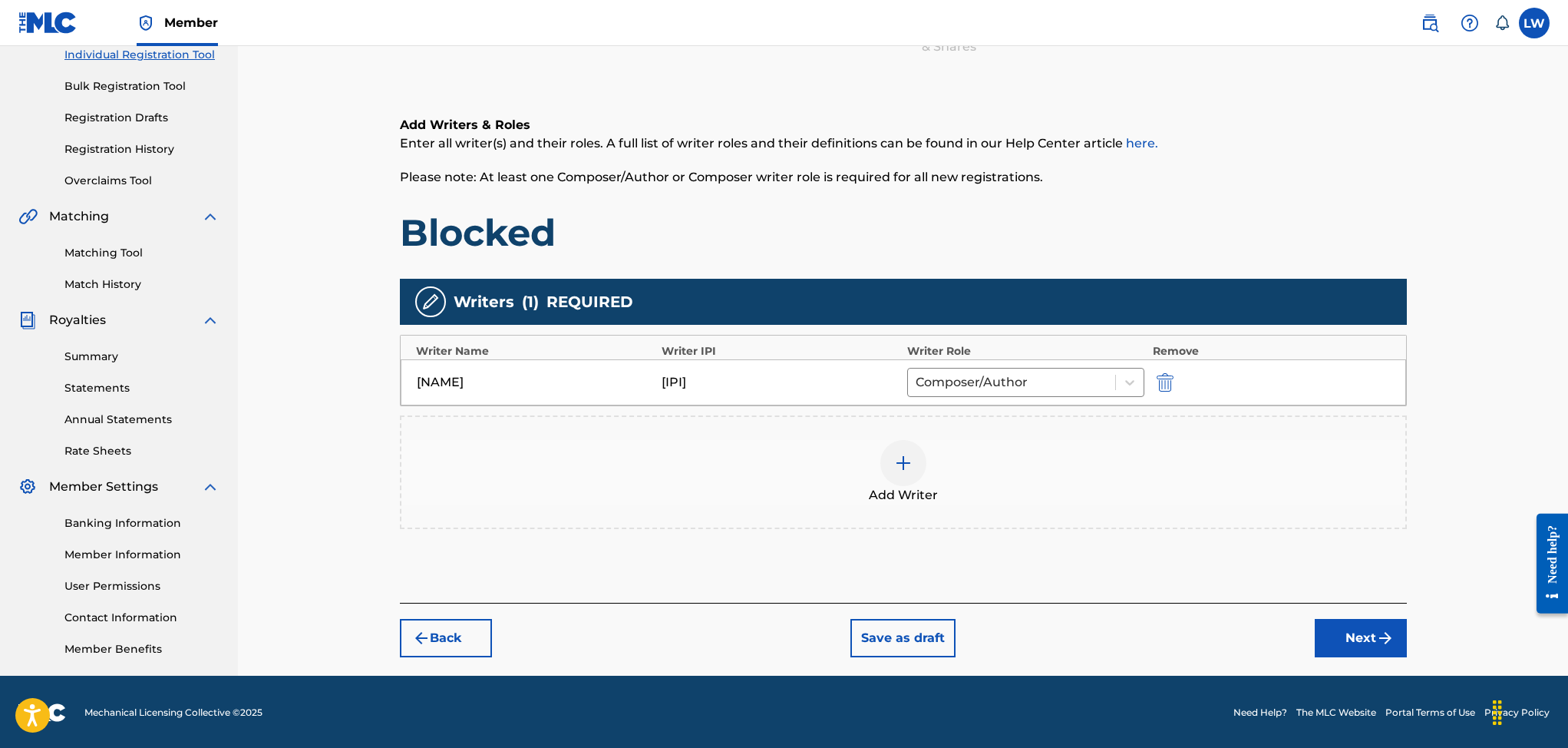 click on "Next" at bounding box center [1361, 638] 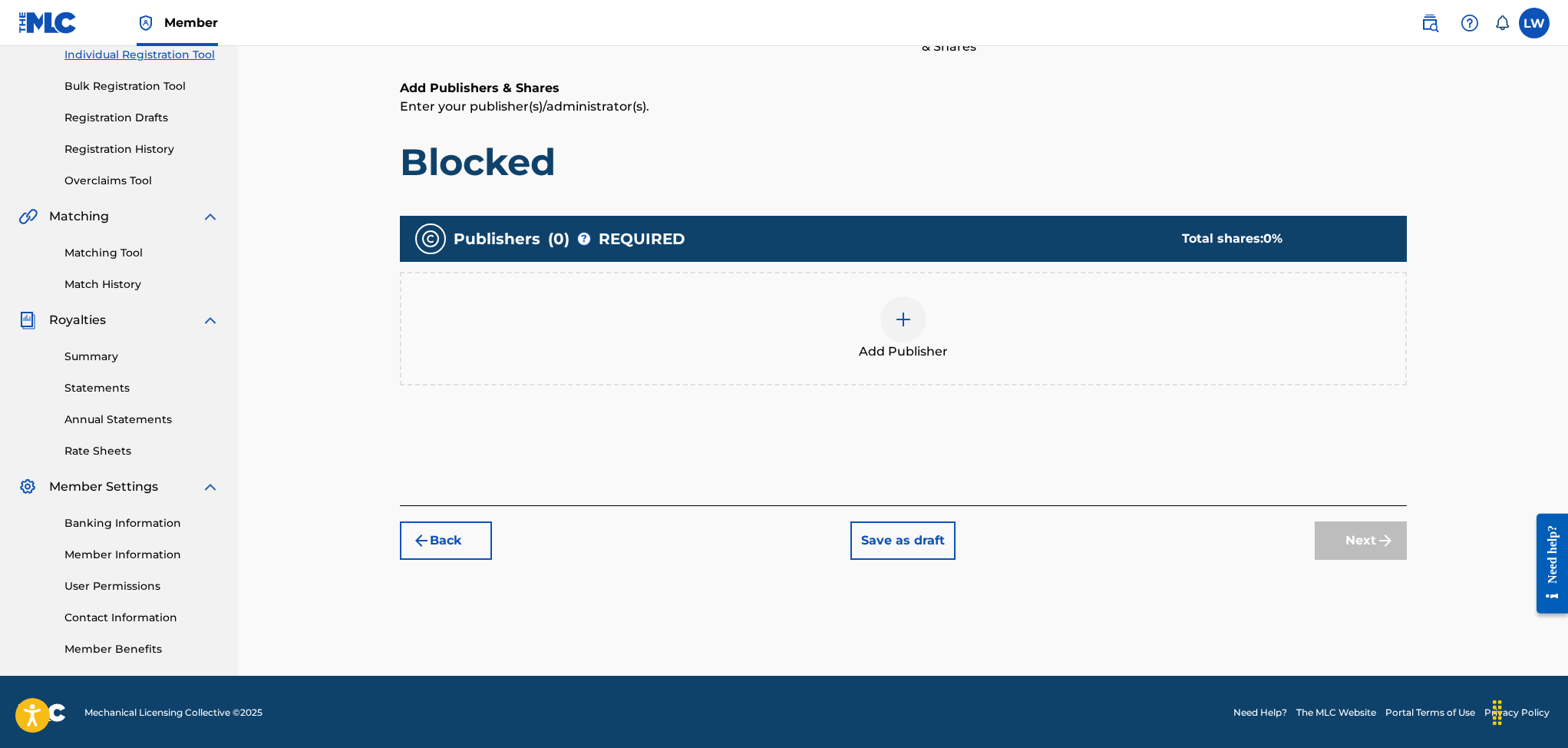 scroll, scrollTop: 69, scrollLeft: 0, axis: vertical 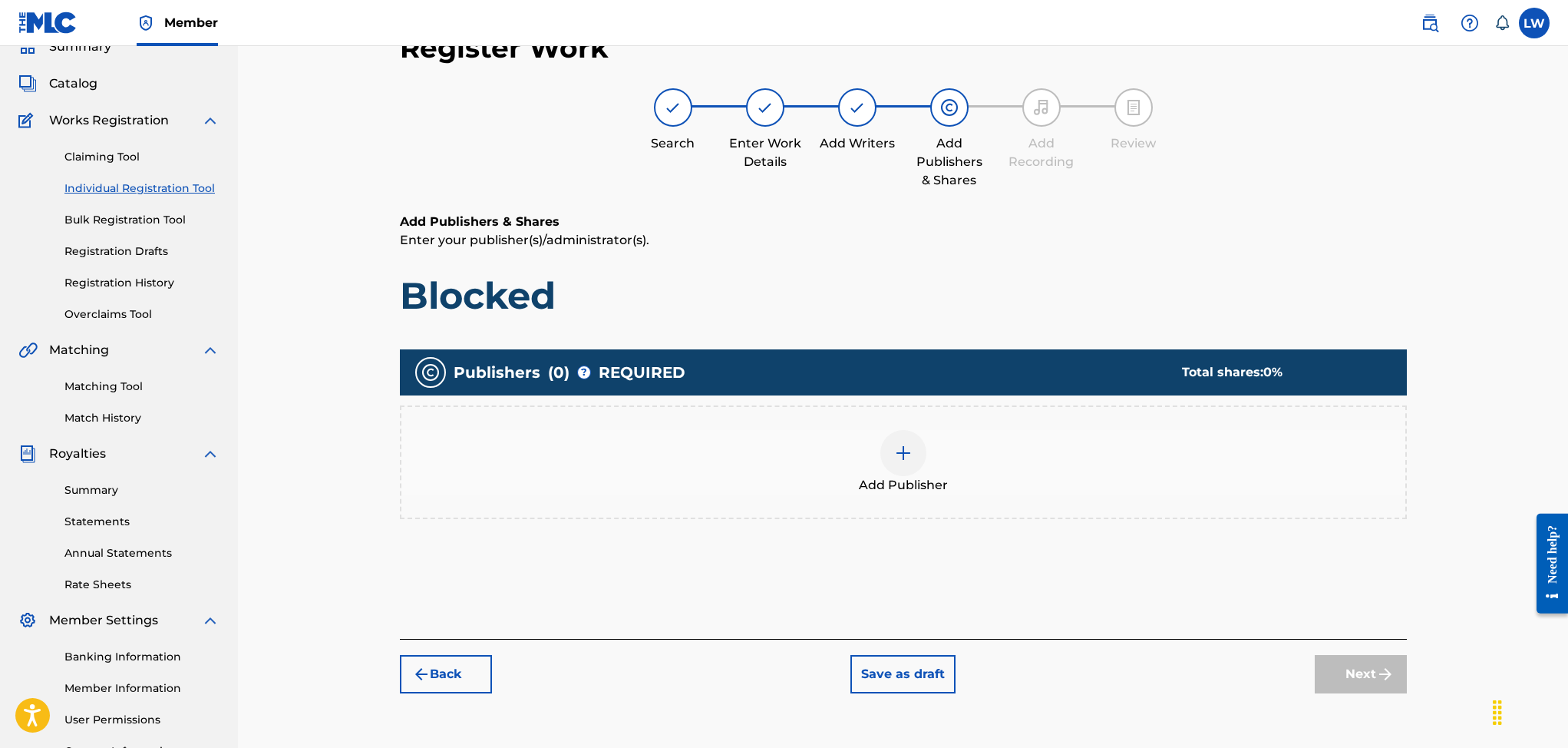 click at bounding box center [903, 453] 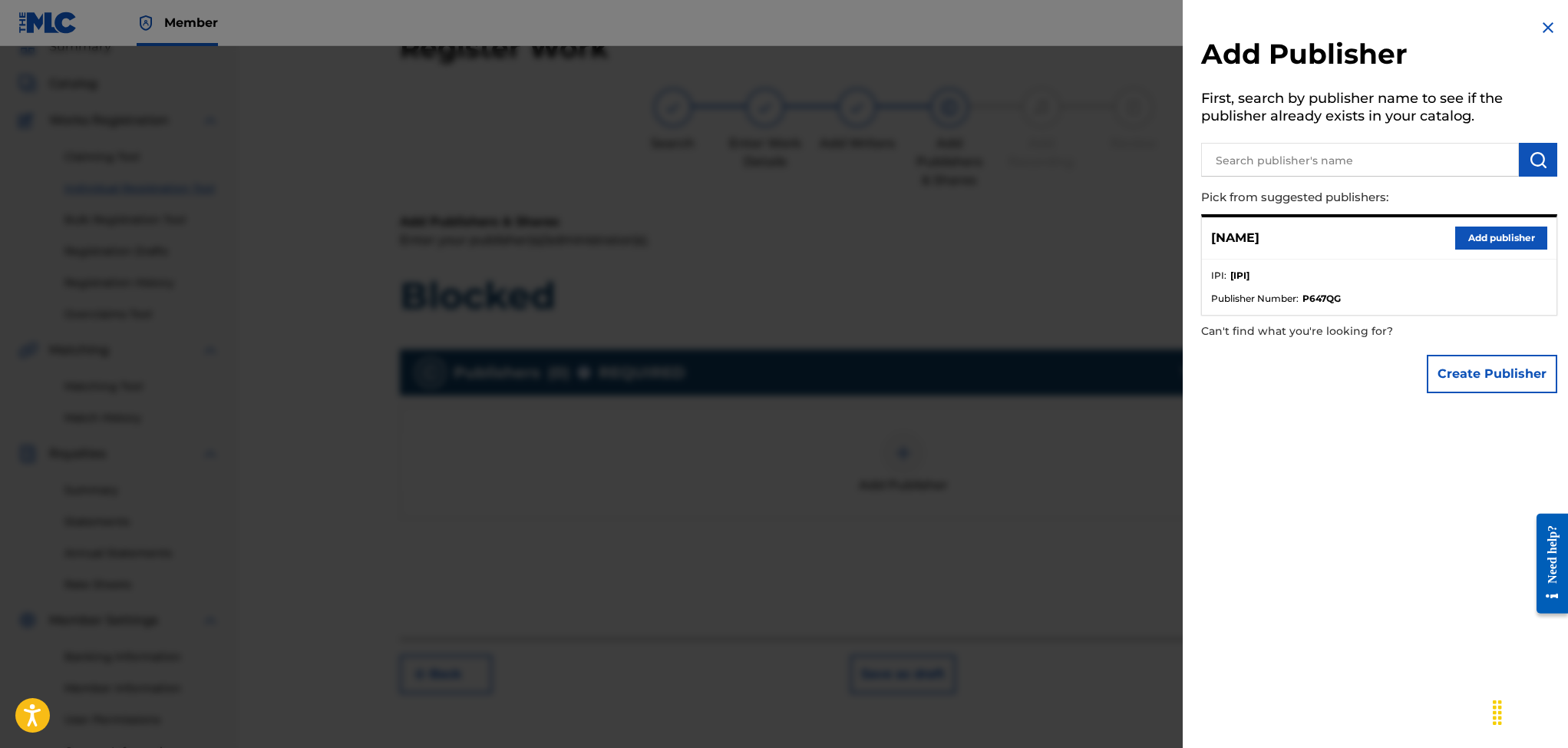 click on "Add publisher" at bounding box center [1501, 238] 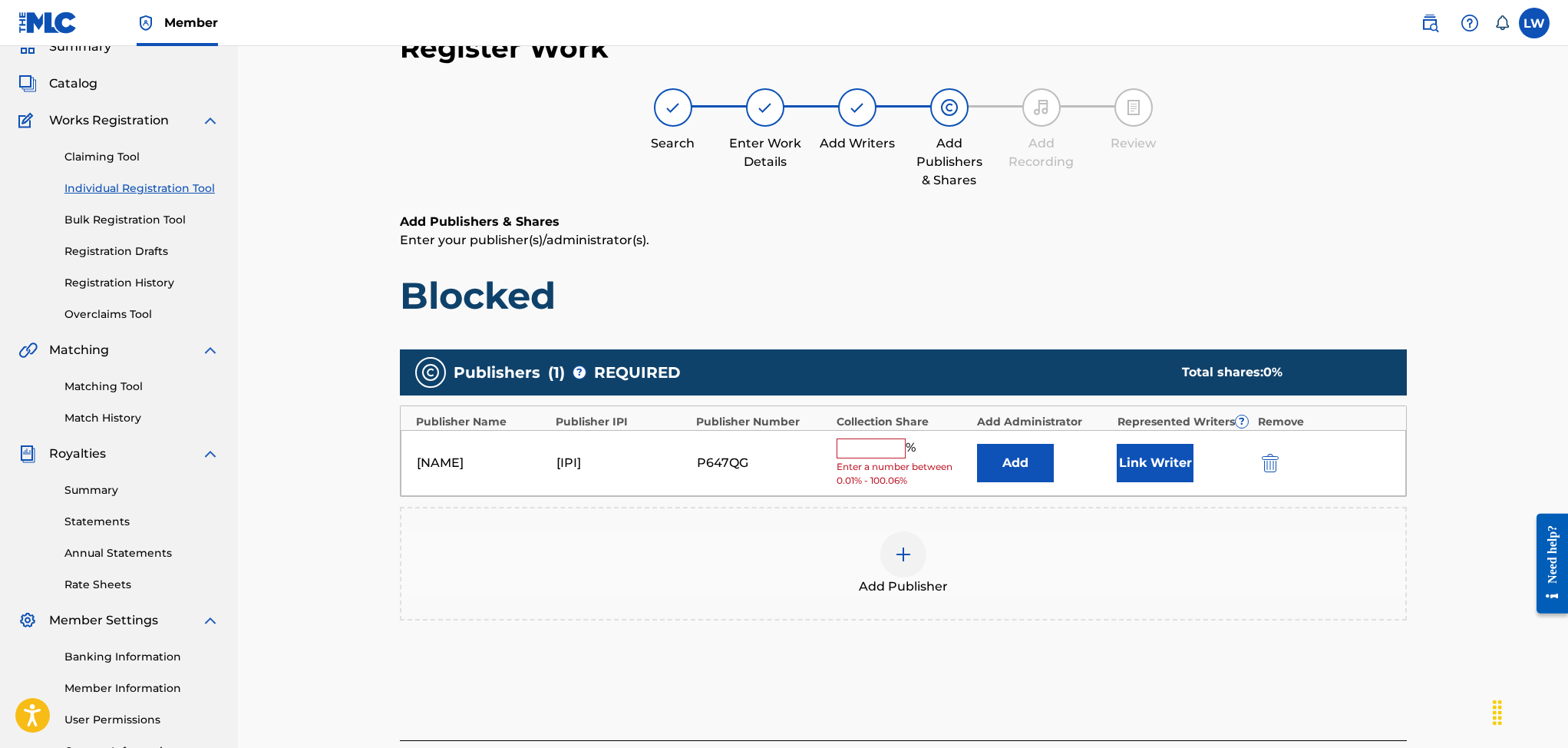 click at bounding box center [871, 448] 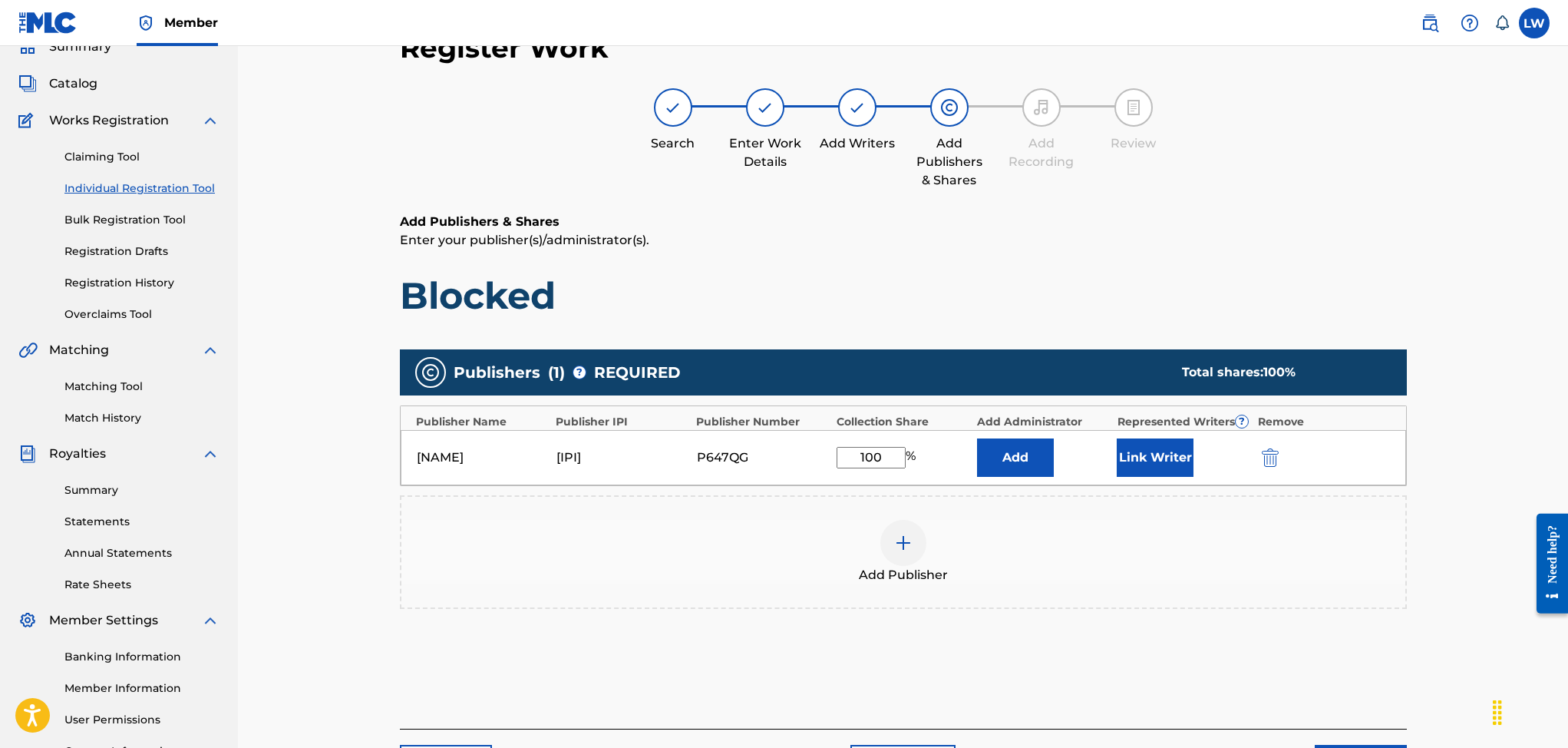 type on "100" 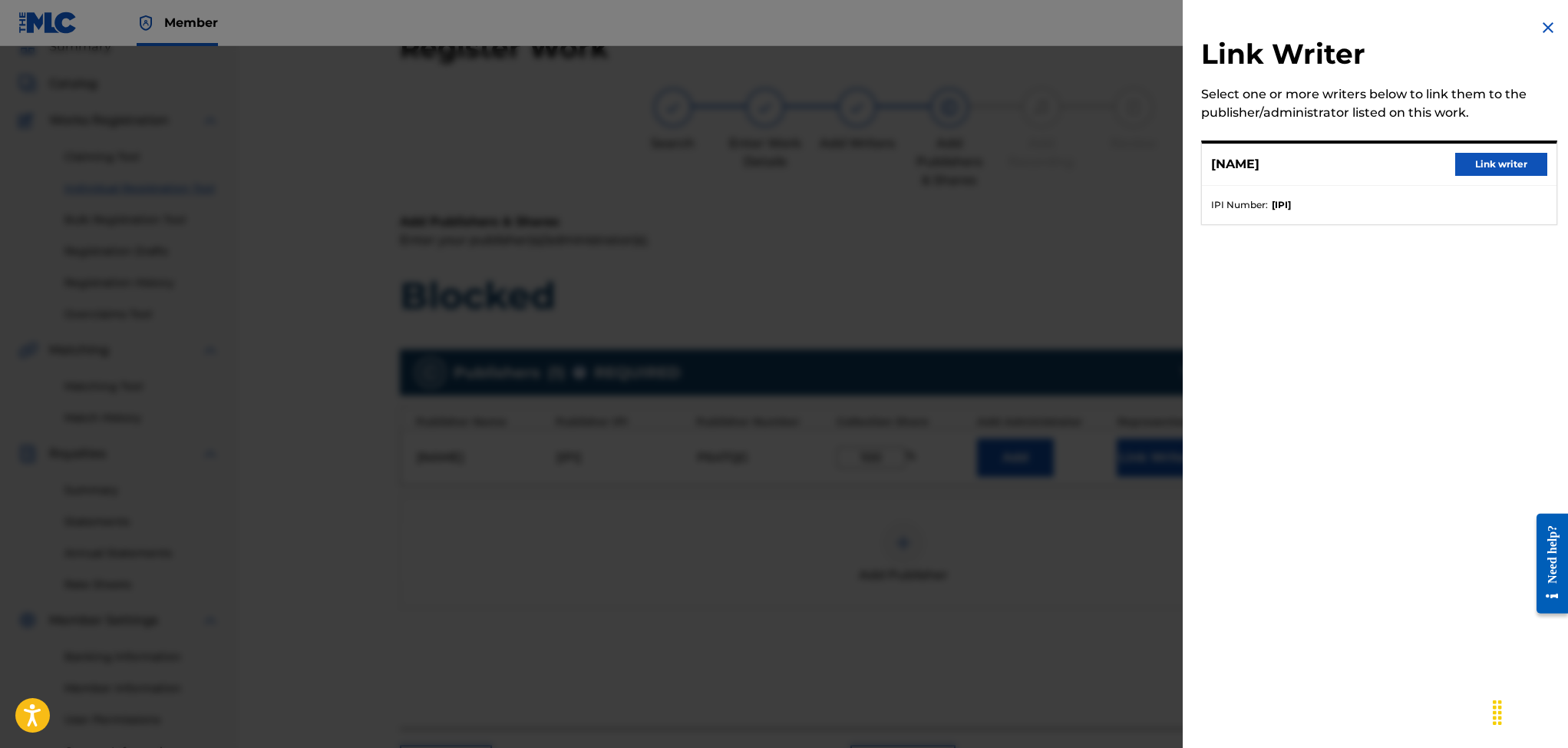 click on "Link writer" at bounding box center [1501, 164] 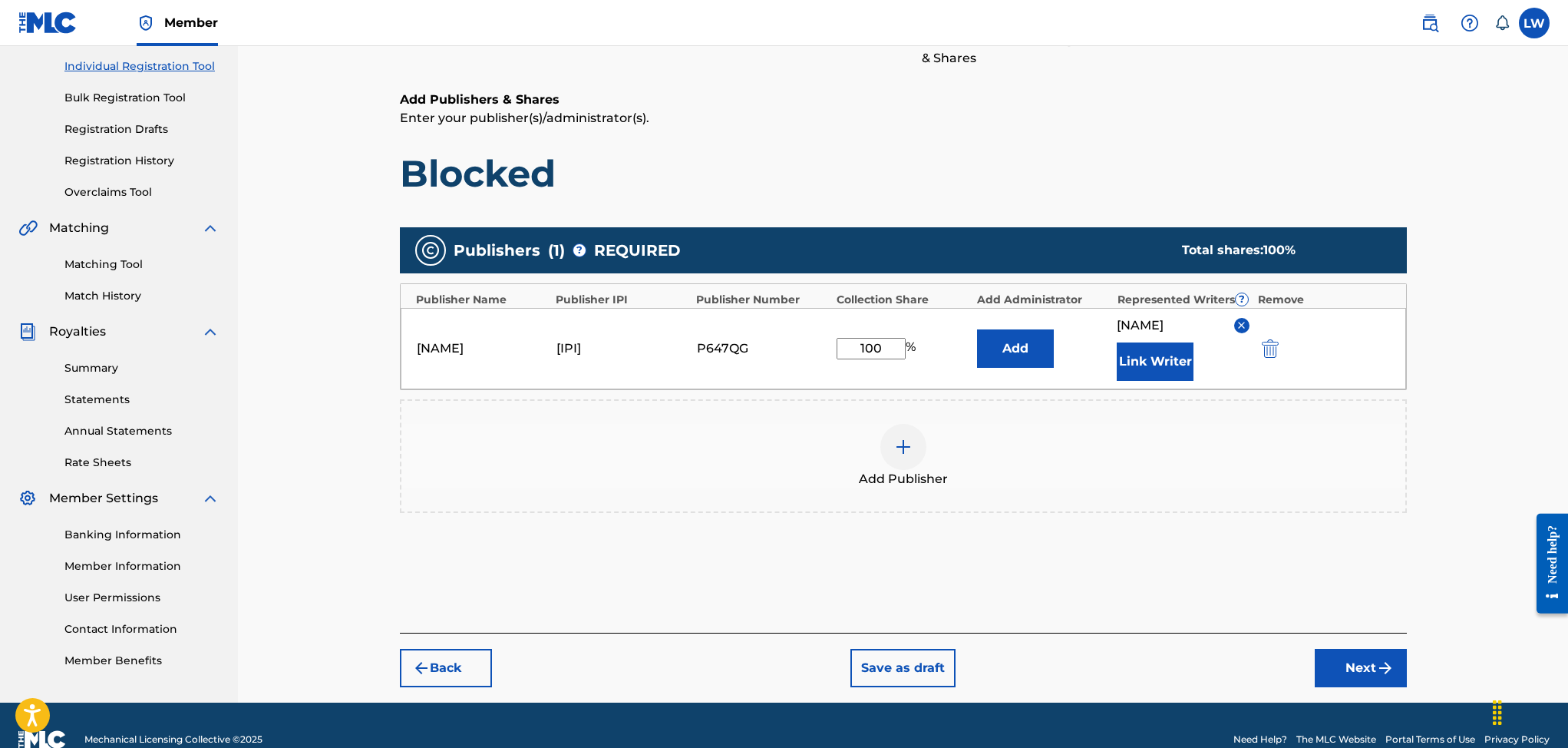 scroll, scrollTop: 194, scrollLeft: 0, axis: vertical 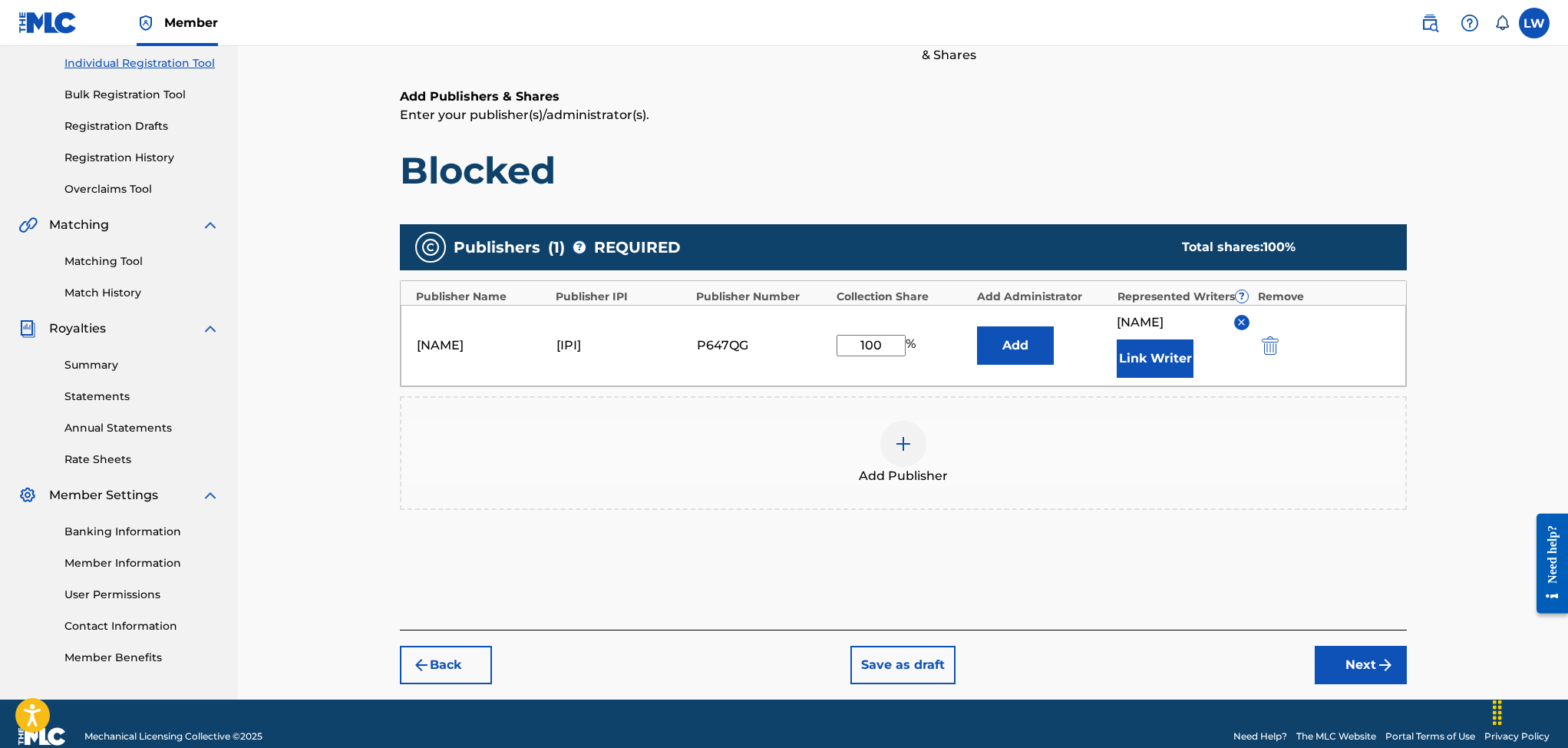 click at bounding box center (1385, 665) 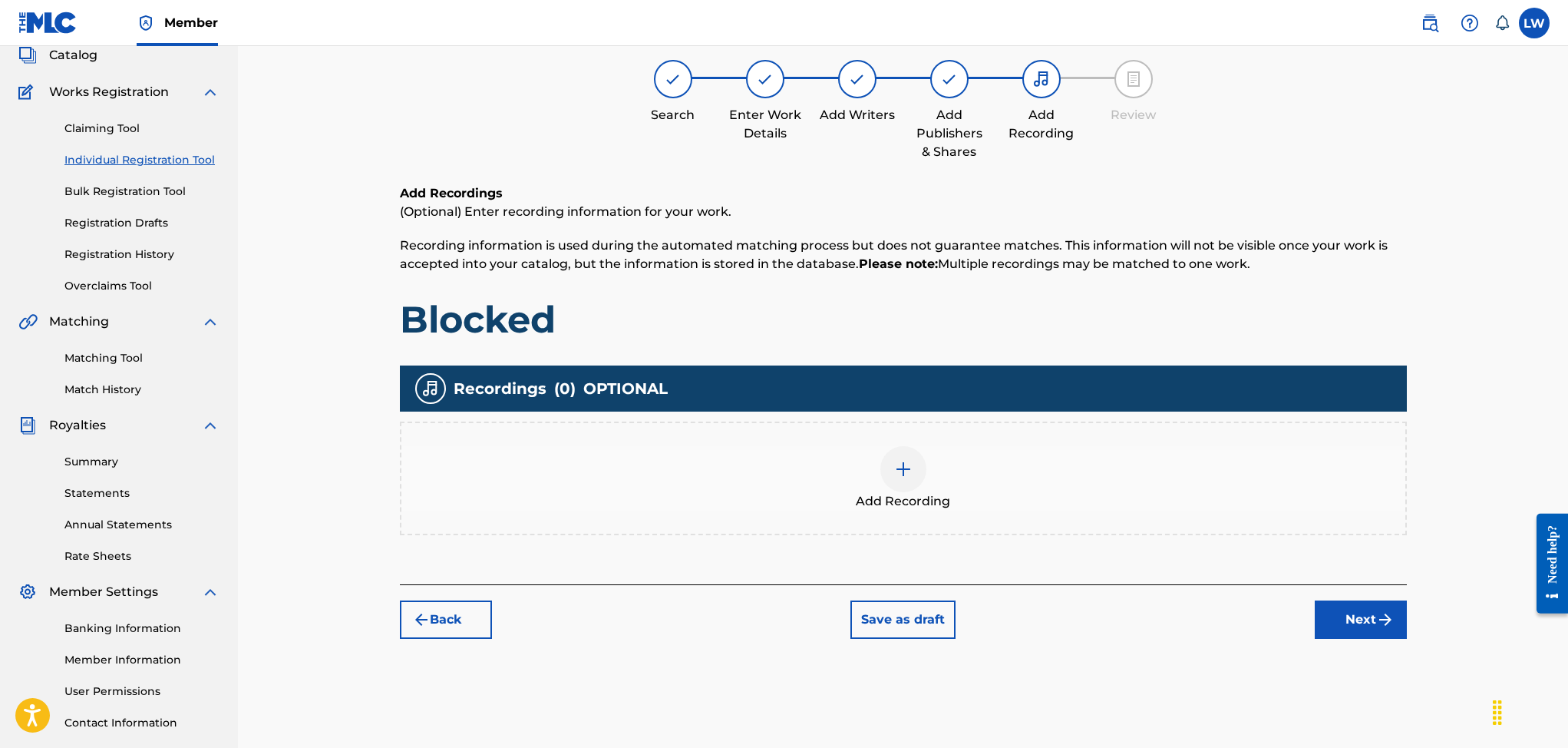 scroll, scrollTop: 69, scrollLeft: 0, axis: vertical 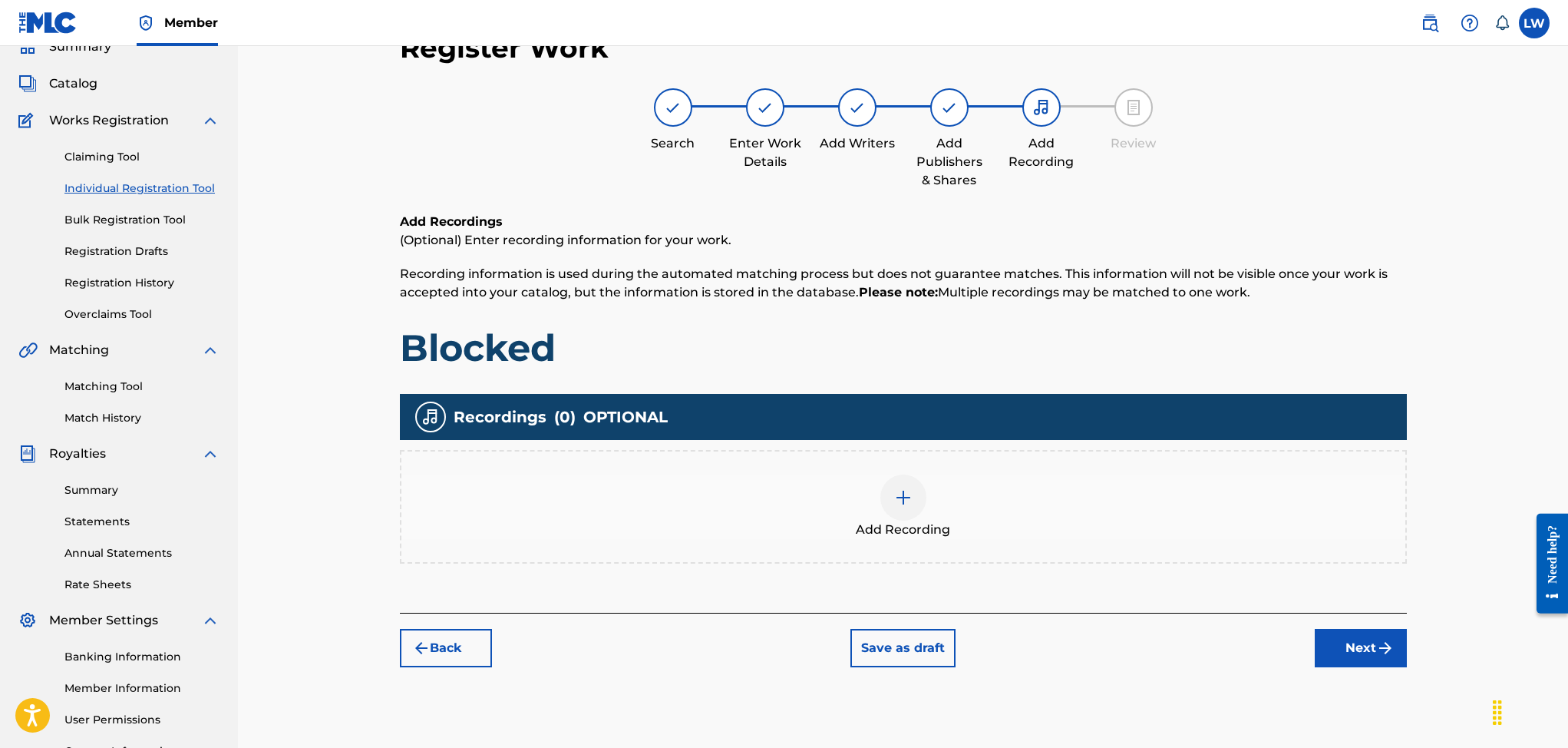 click at bounding box center [903, 498] 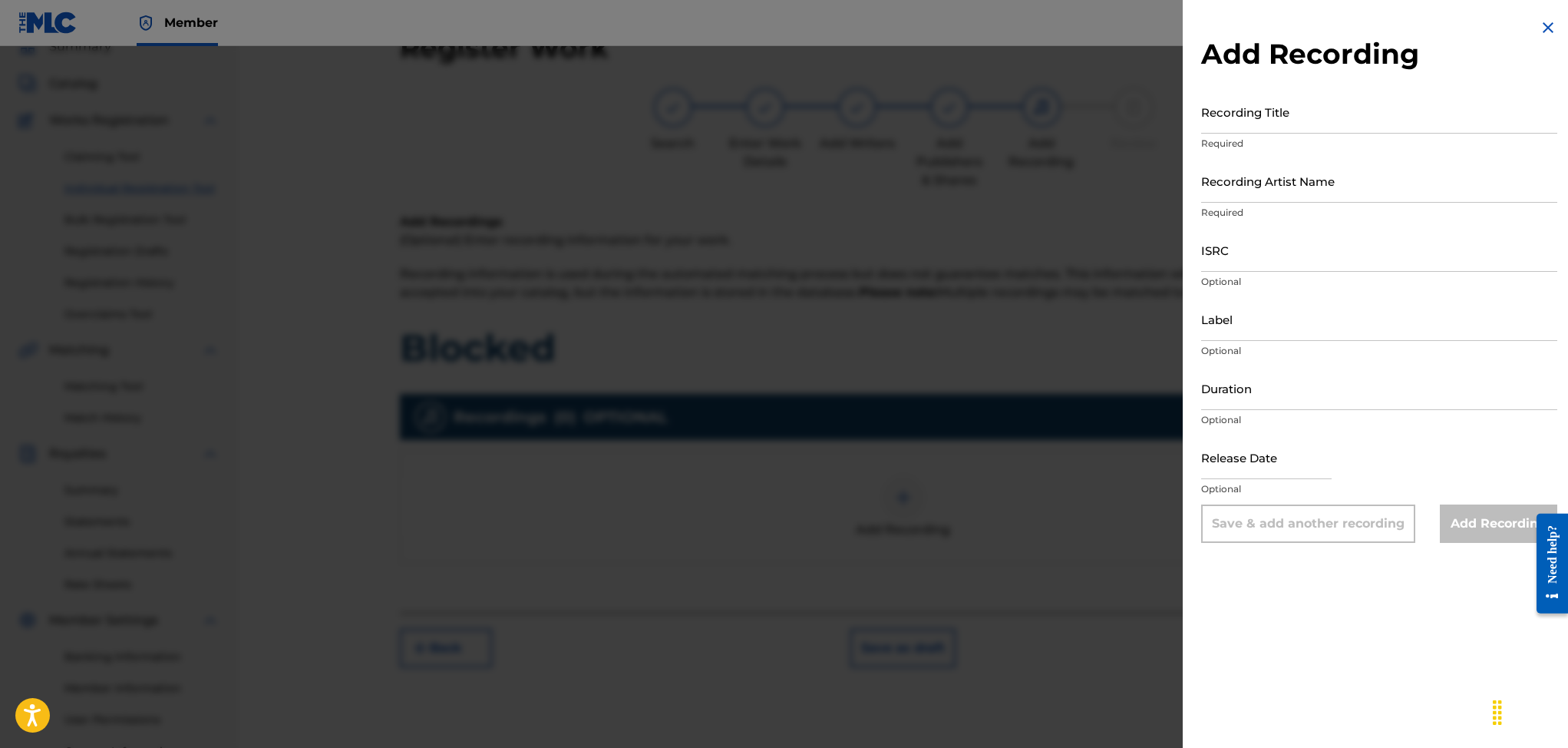 click on "Recording Title" at bounding box center (1379, 111) 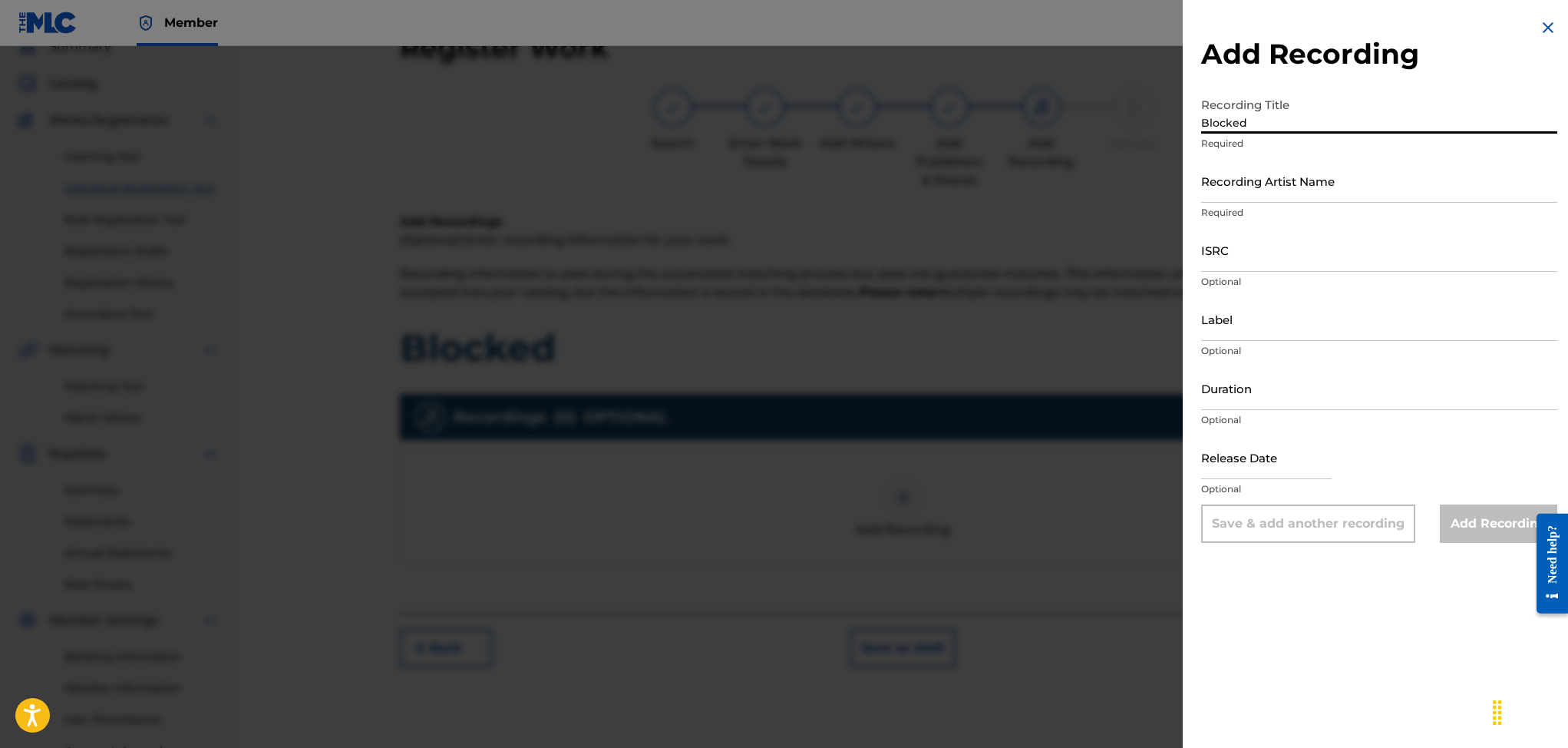 type on "Blocked" 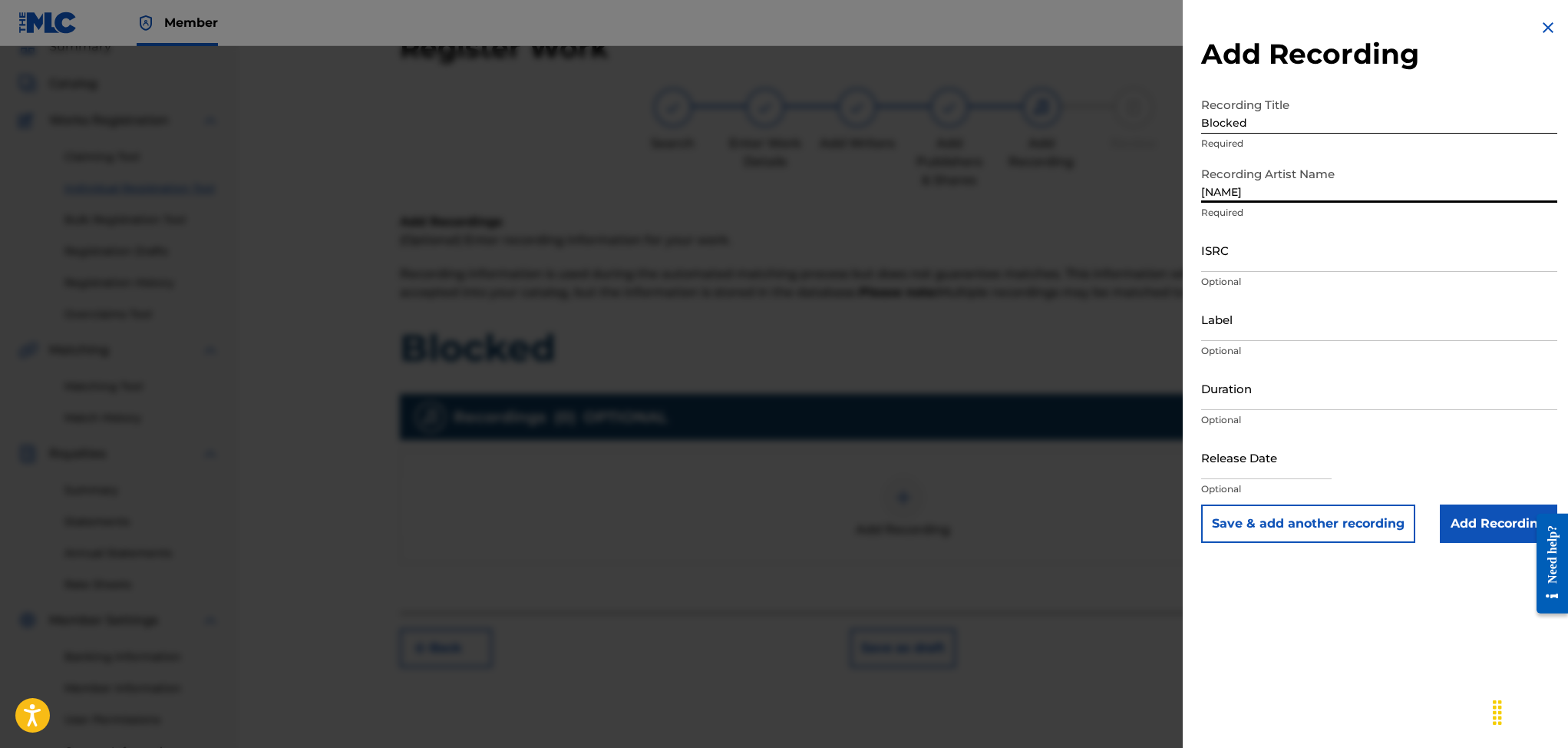 type on "[NAME]" 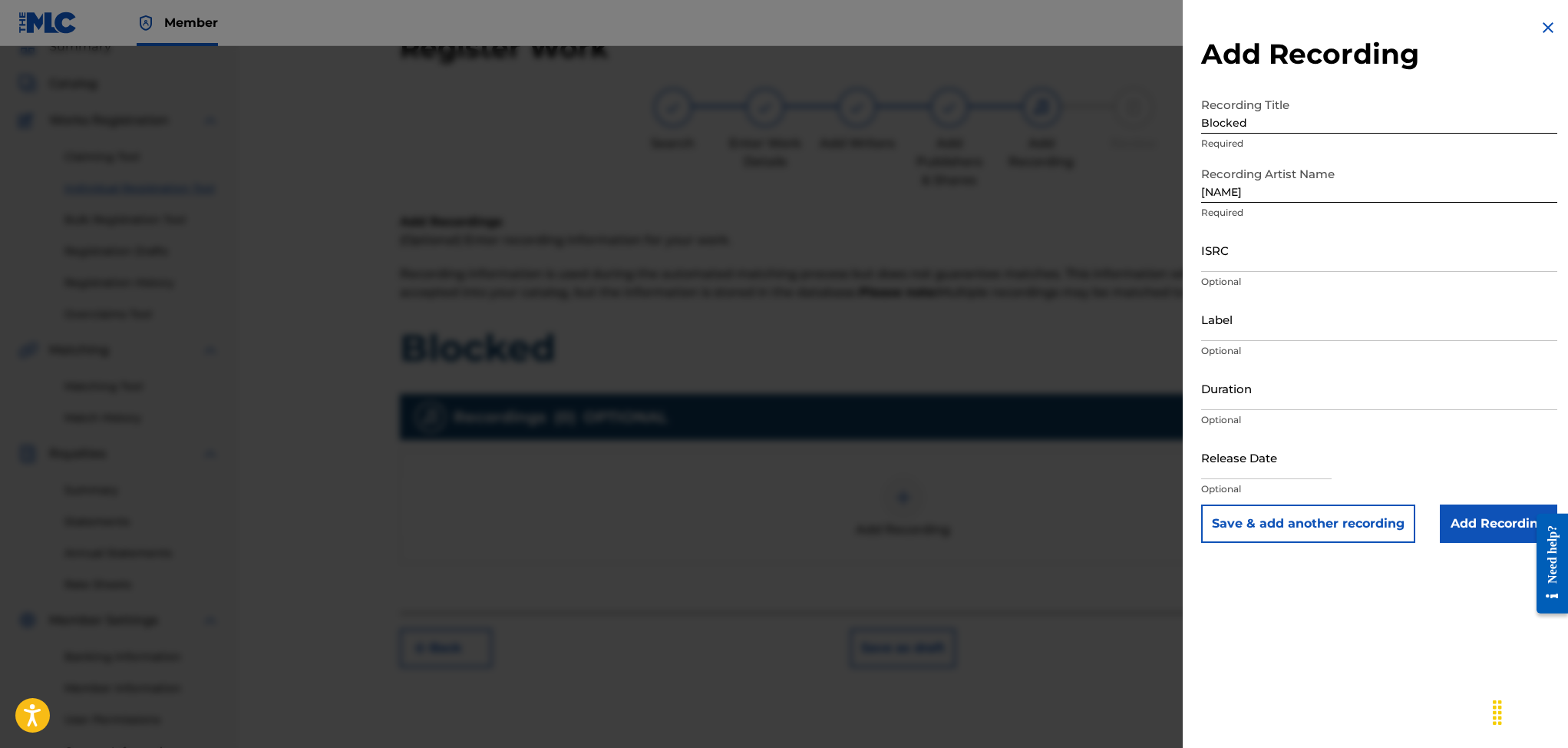 click on "Add Recording" at bounding box center (1498, 524) 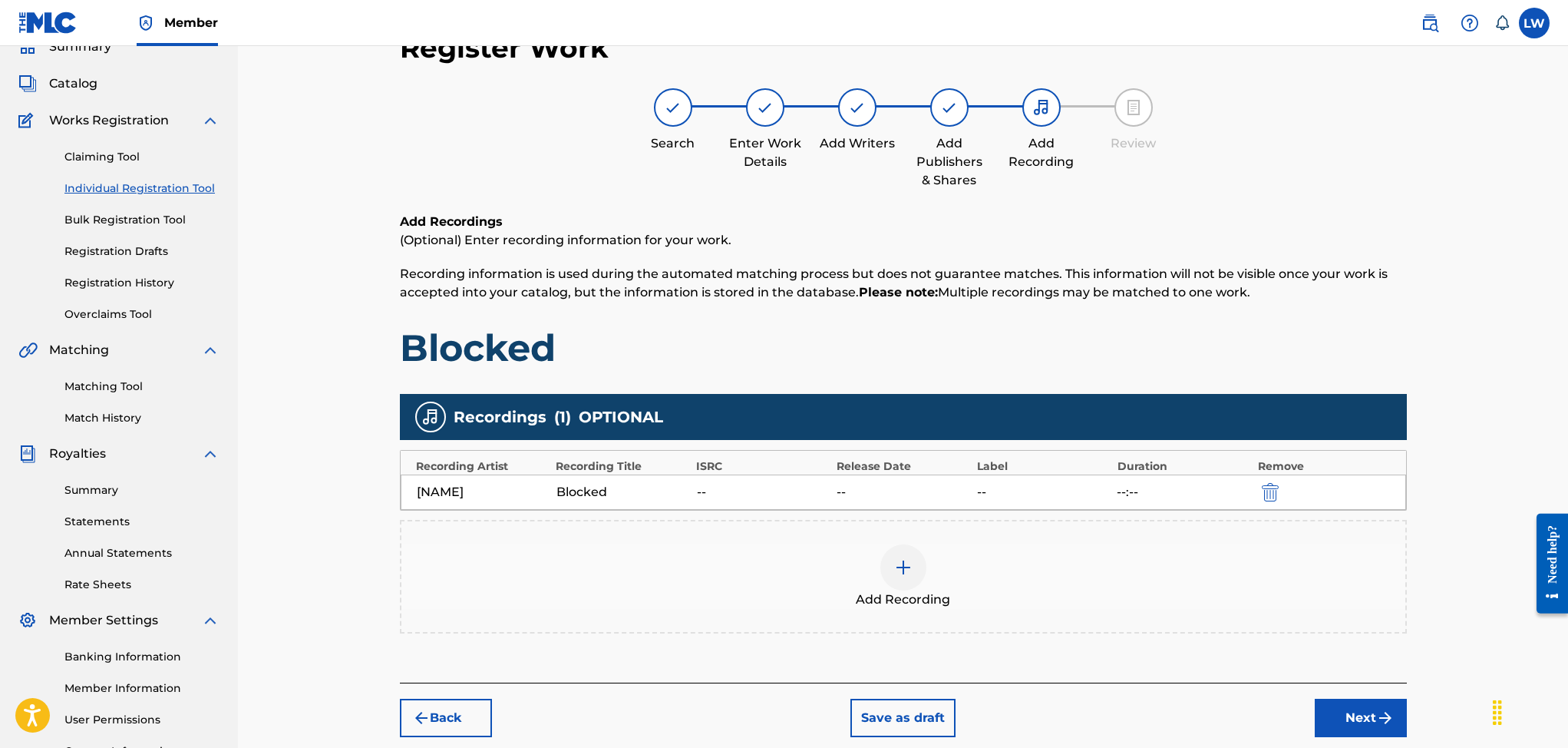 click on "Next" at bounding box center (1361, 718) 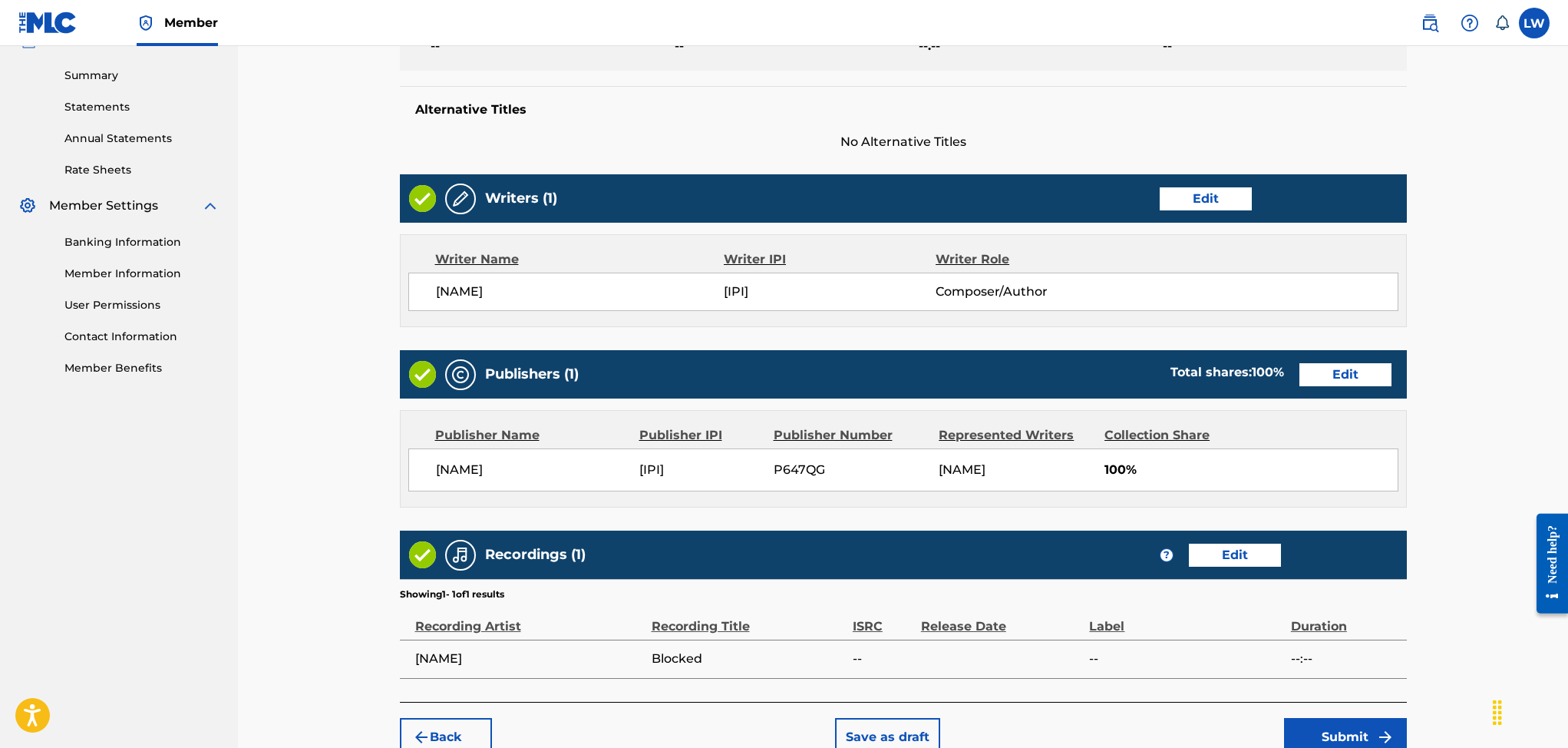 scroll, scrollTop: 583, scrollLeft: 0, axis: vertical 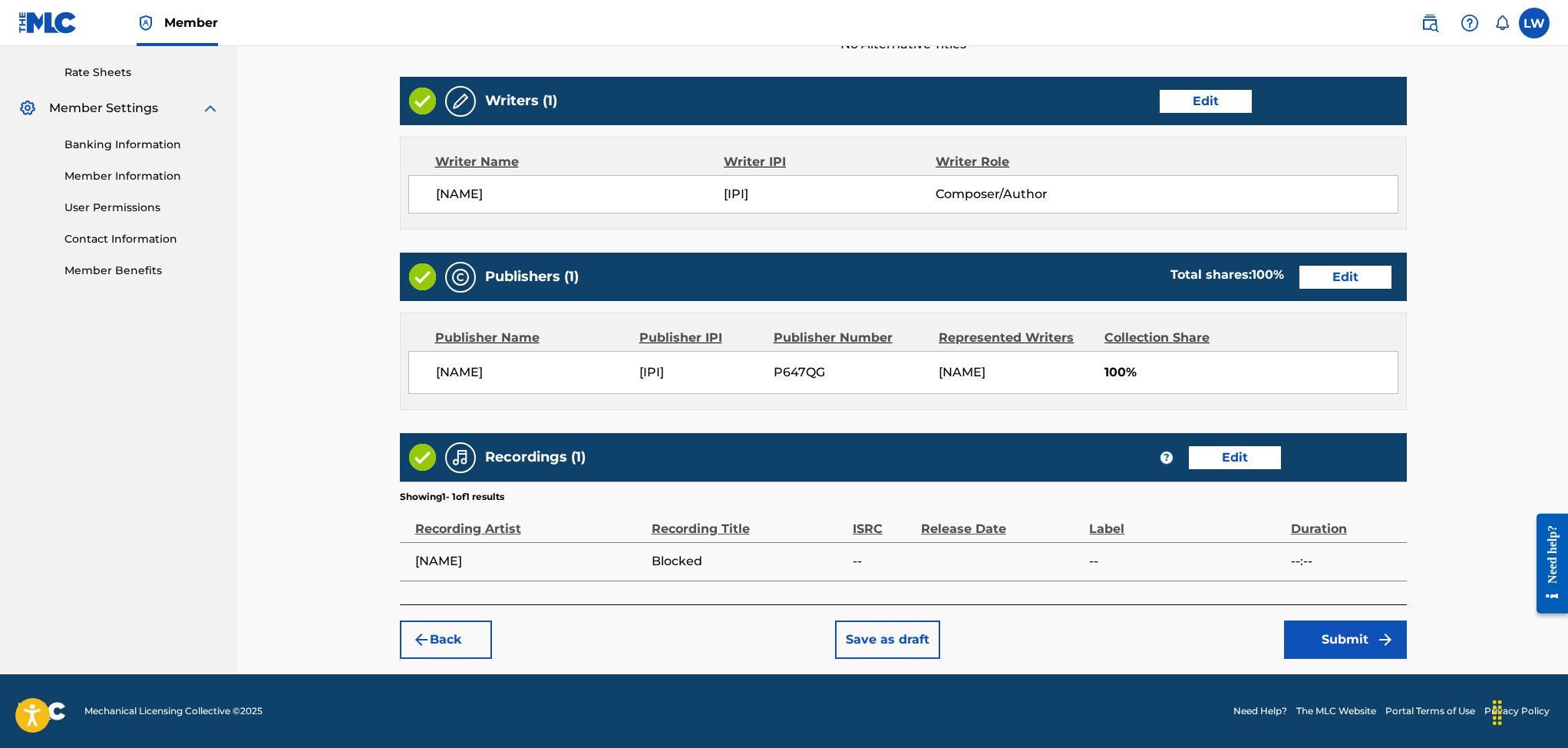 click at bounding box center (1385, 640) 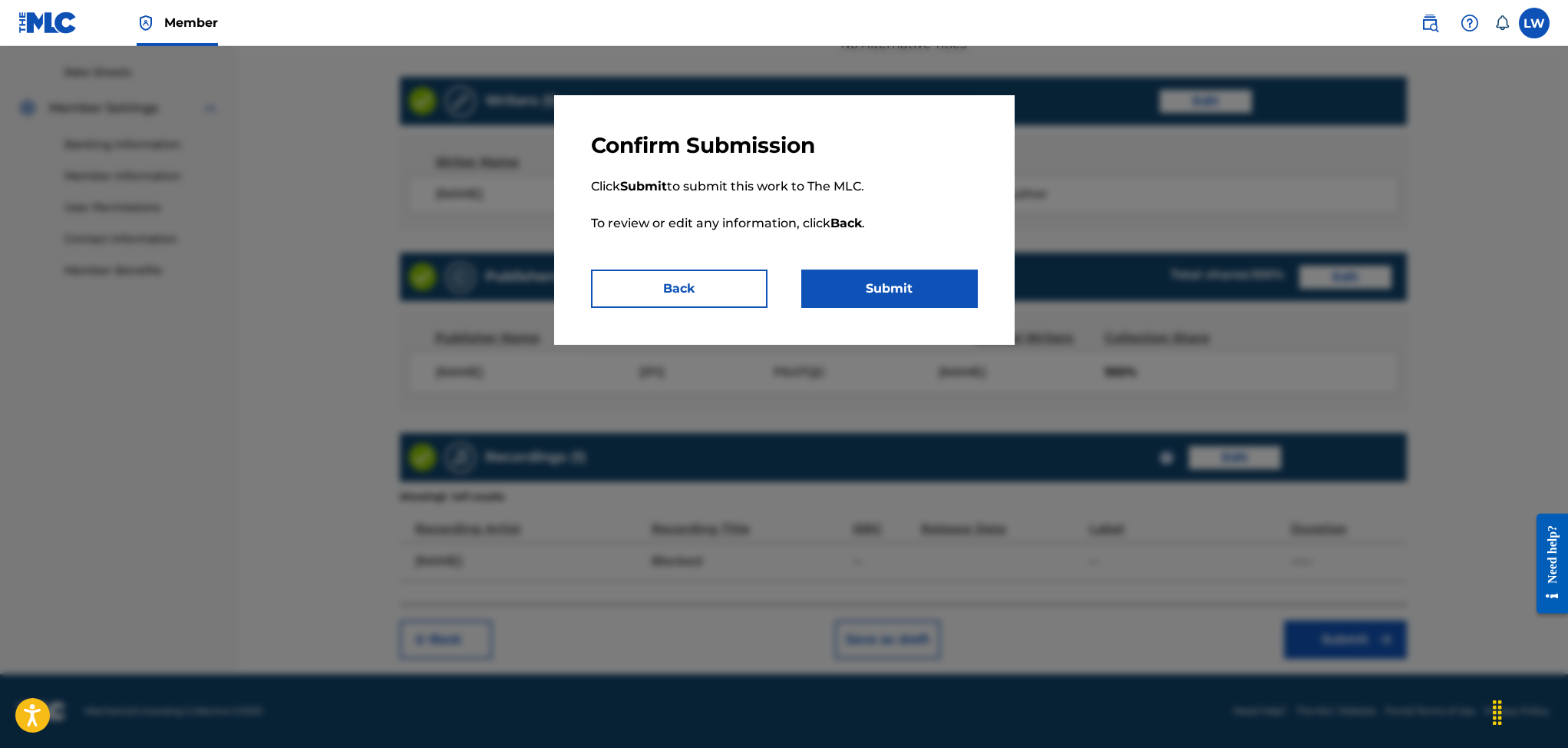 click on "Submit" at bounding box center (890, 289) 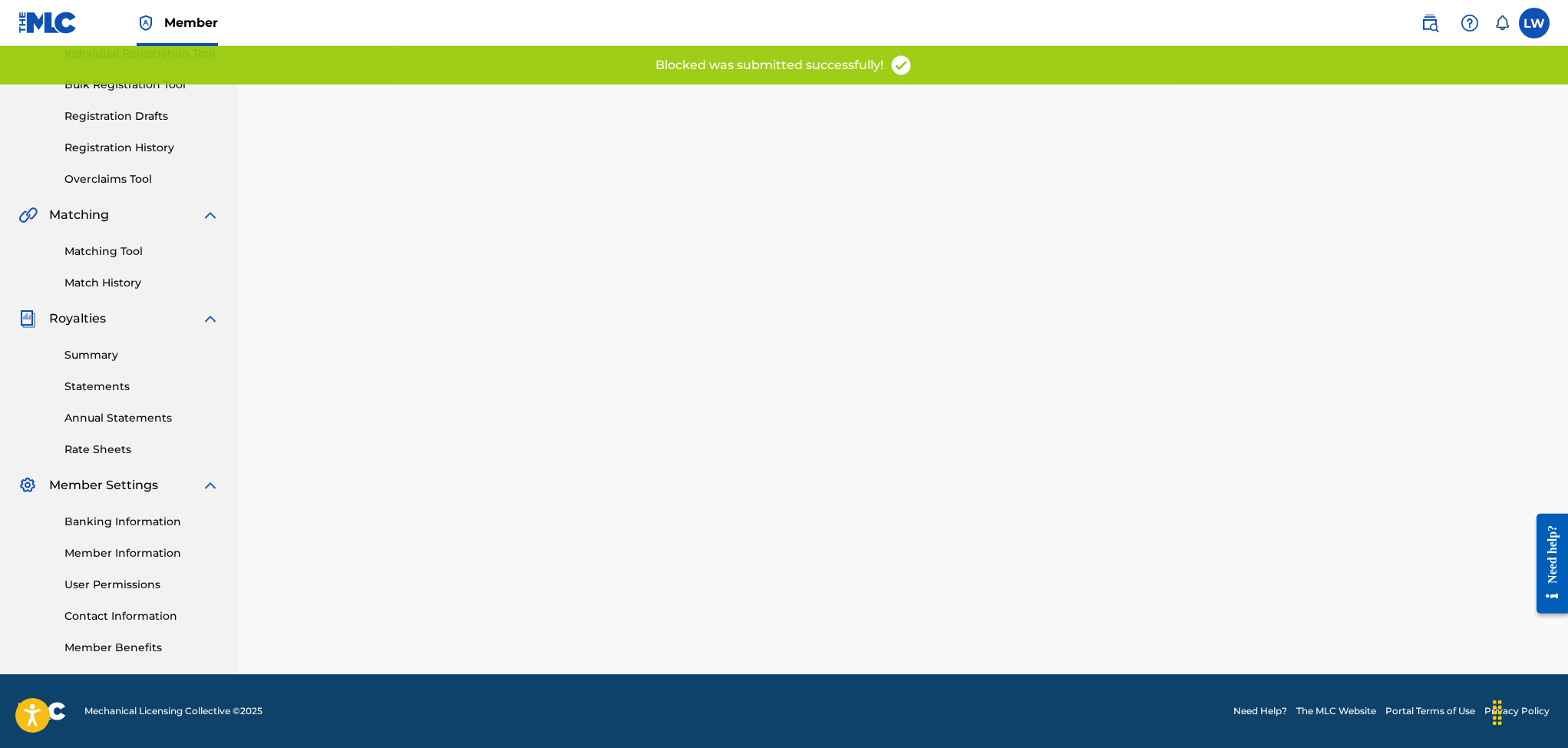 scroll, scrollTop: 0, scrollLeft: 0, axis: both 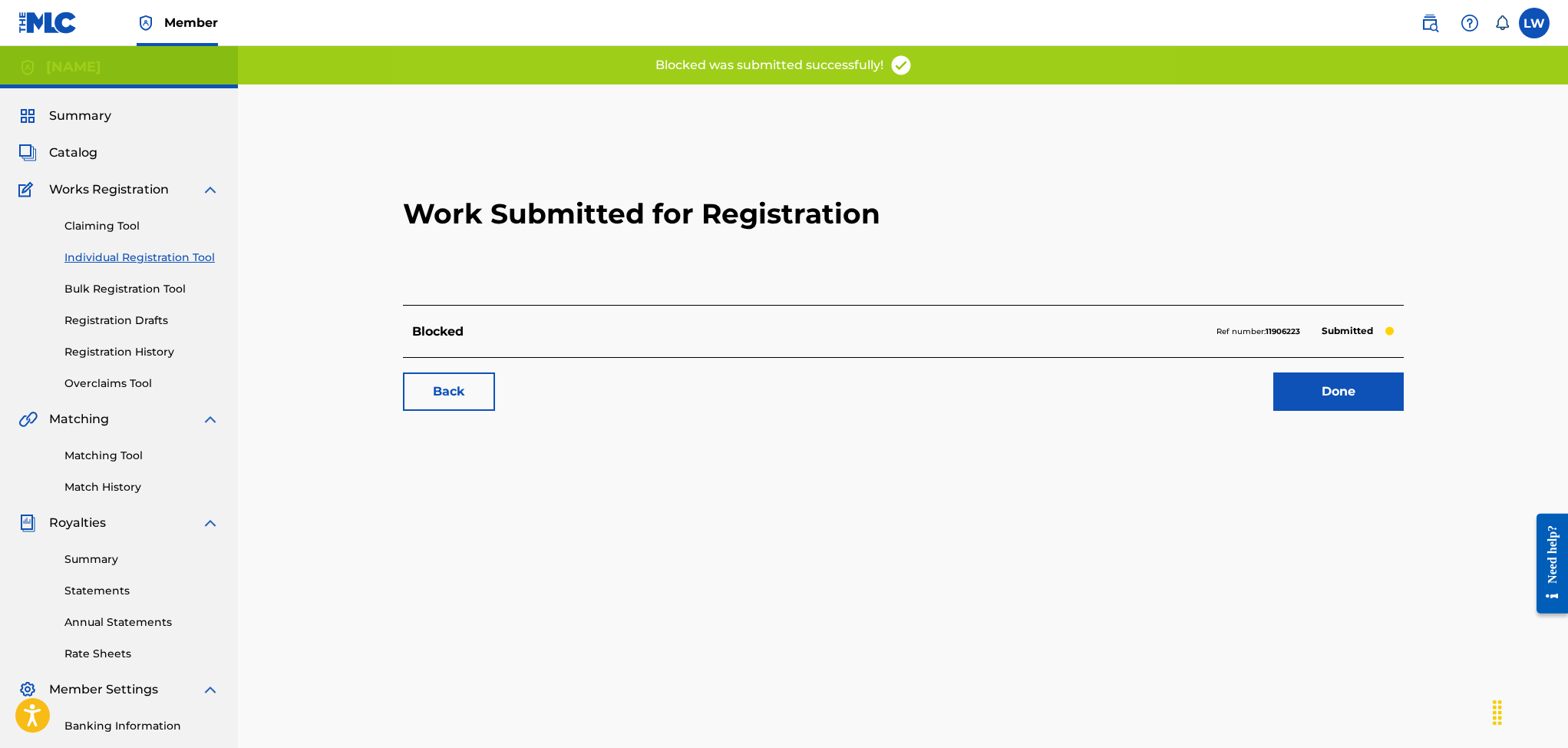 click on "Done" at bounding box center (1339, 392) 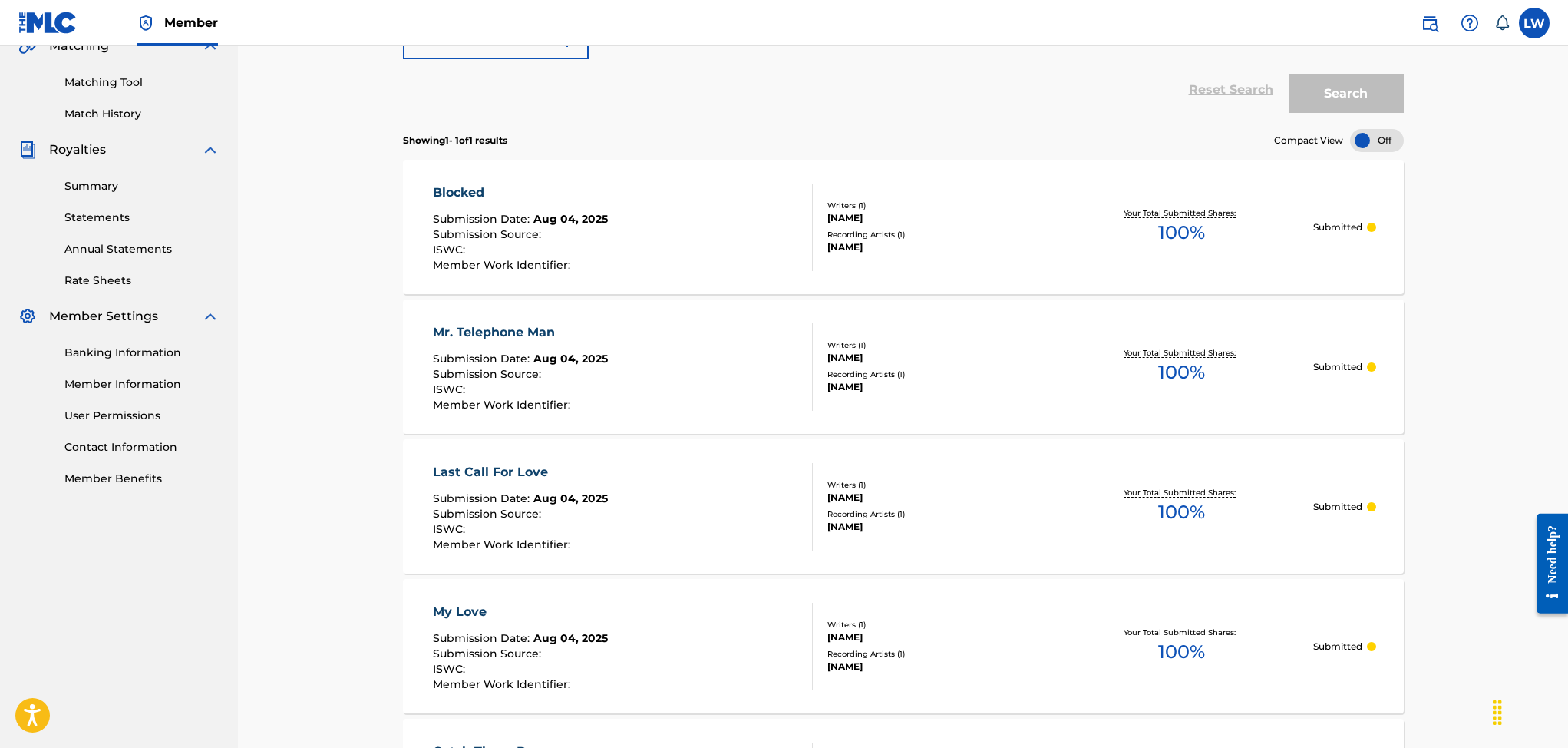 scroll, scrollTop: 367, scrollLeft: 0, axis: vertical 